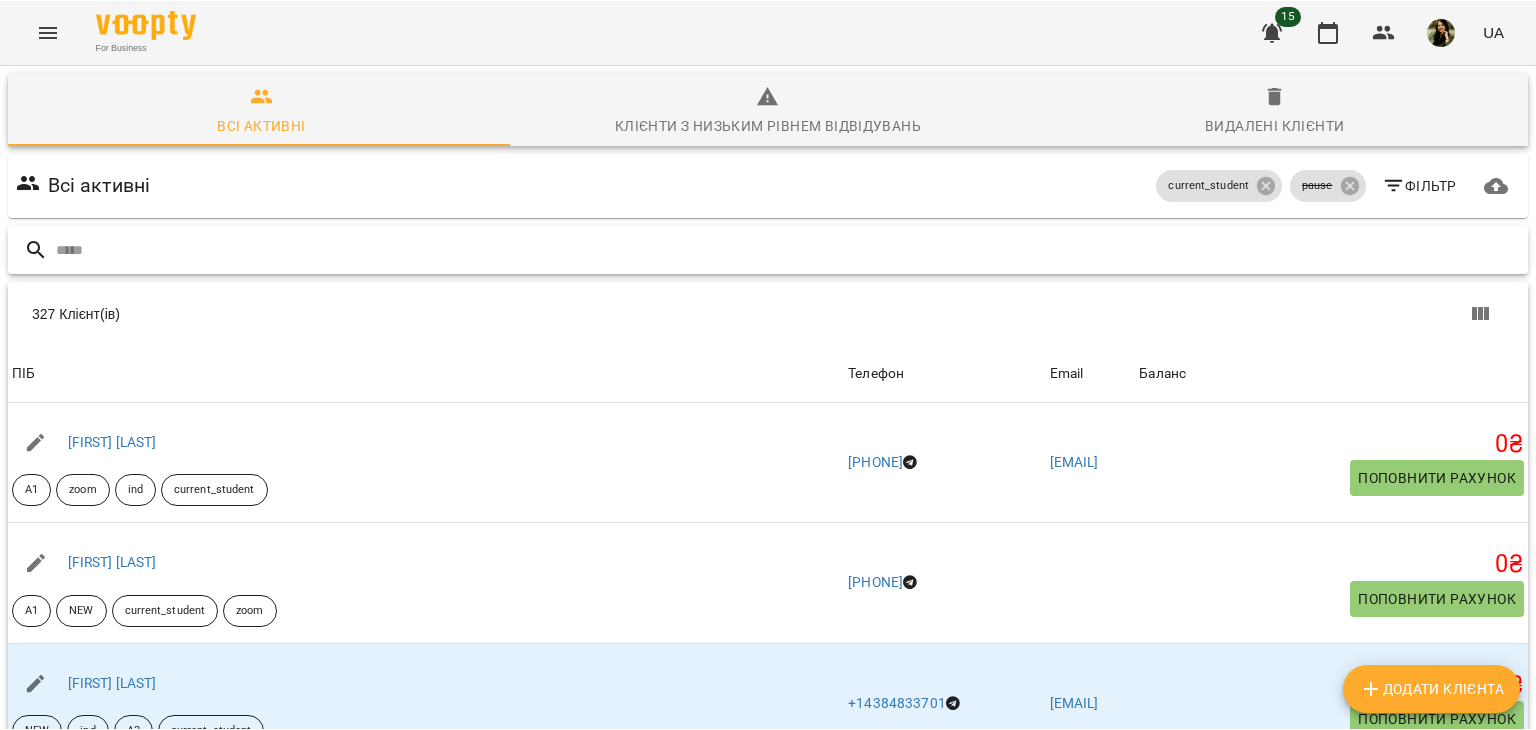 scroll, scrollTop: 0, scrollLeft: 0, axis: both 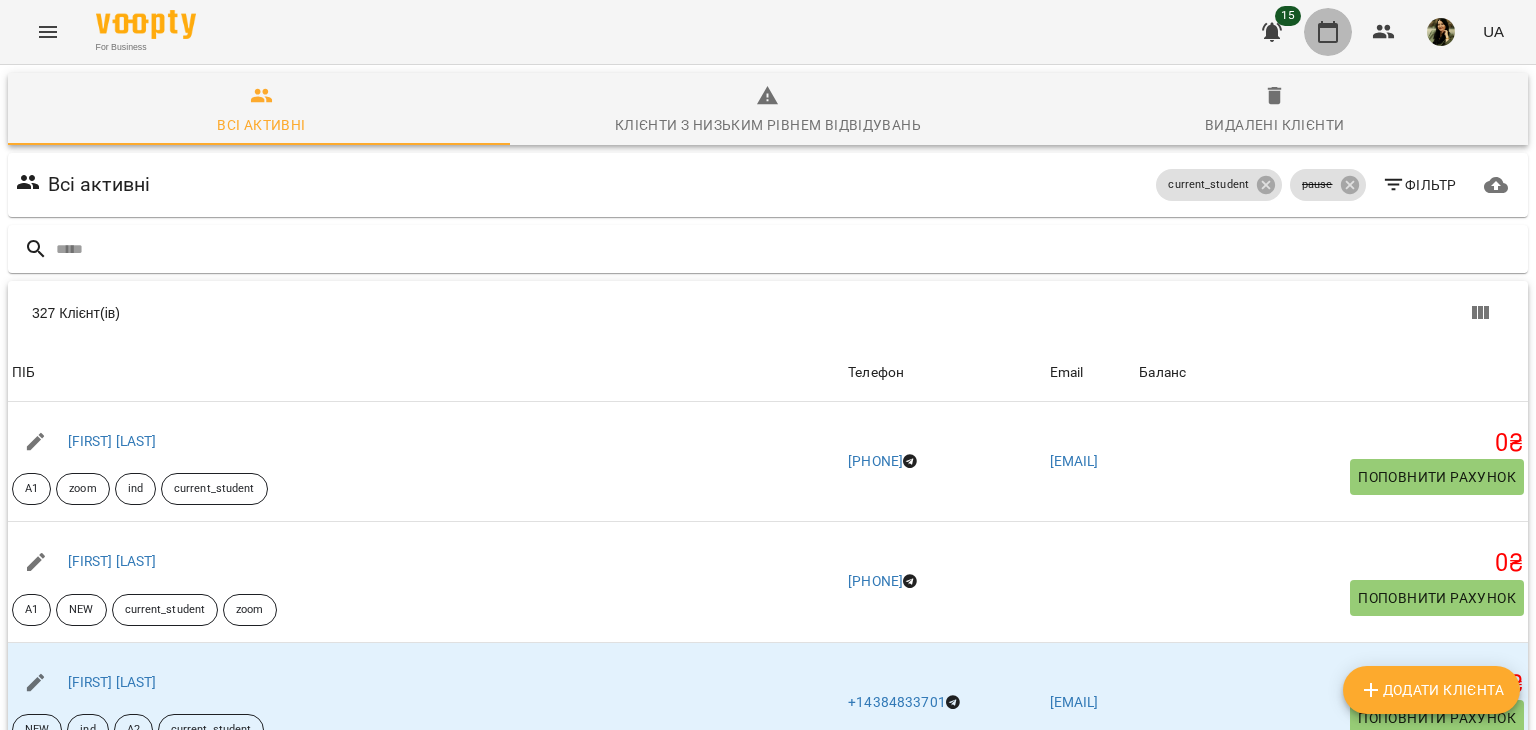 click at bounding box center (1328, 32) 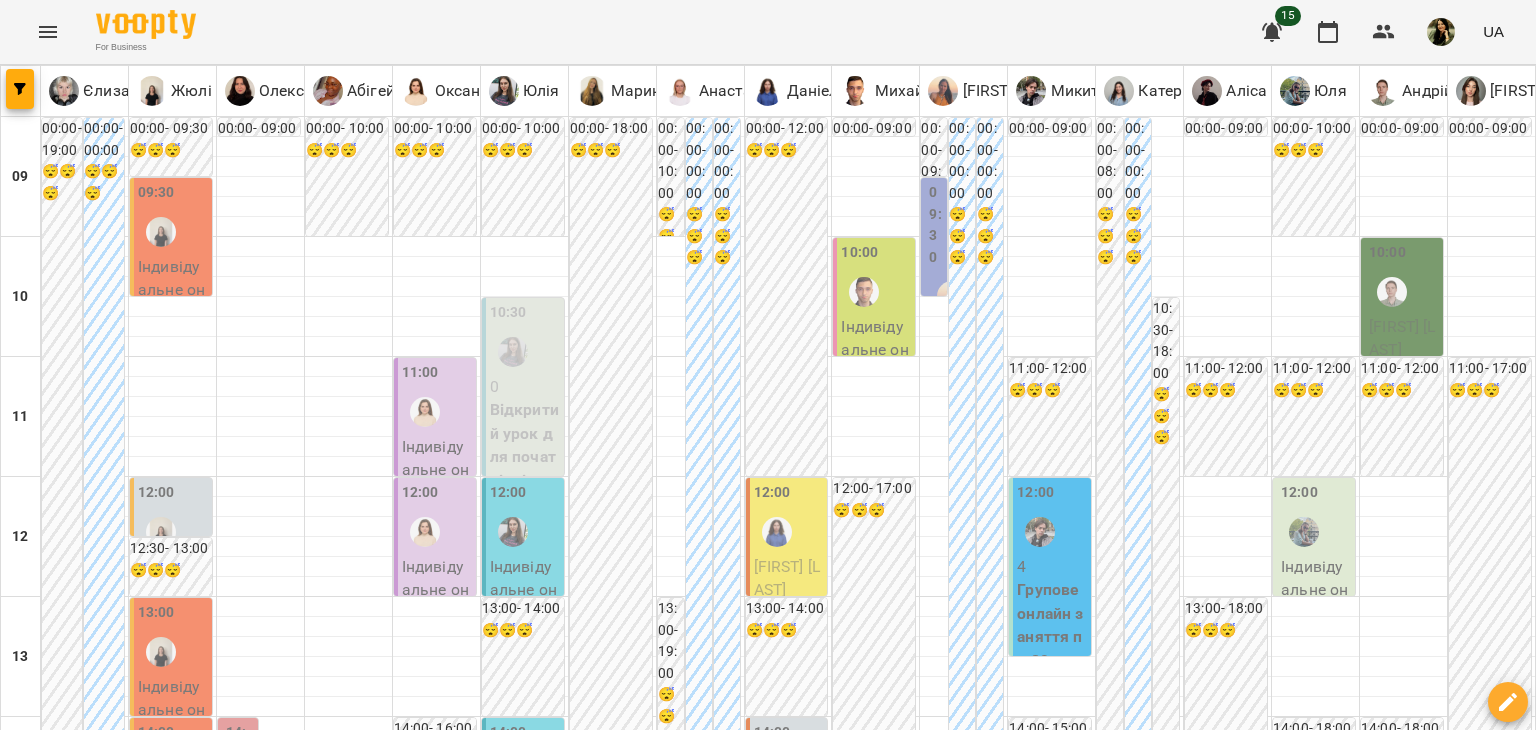 click at bounding box center (668, 1888) 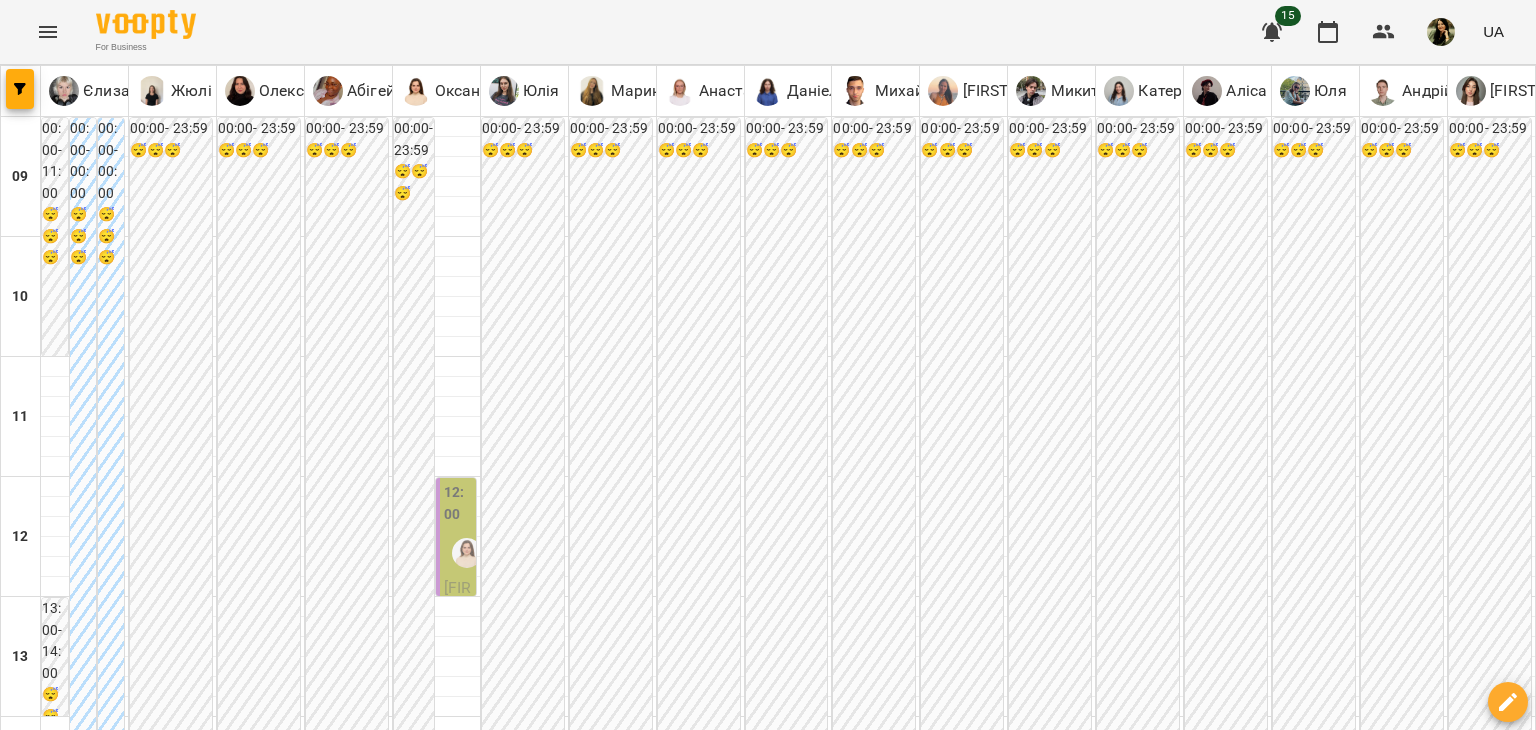 scroll, scrollTop: 175, scrollLeft: 0, axis: vertical 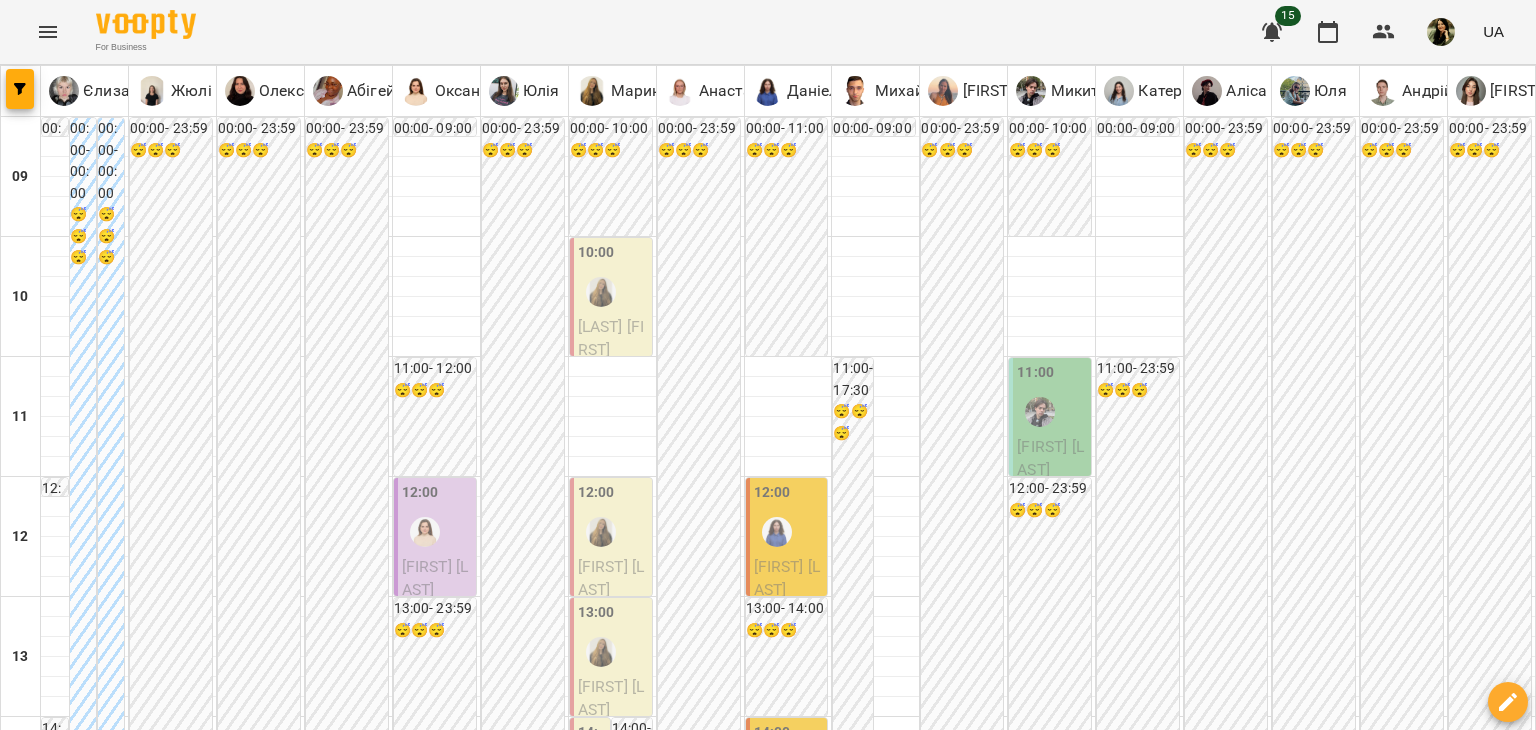 click on "[FIRST] [LAST]" at bounding box center [437, 578] 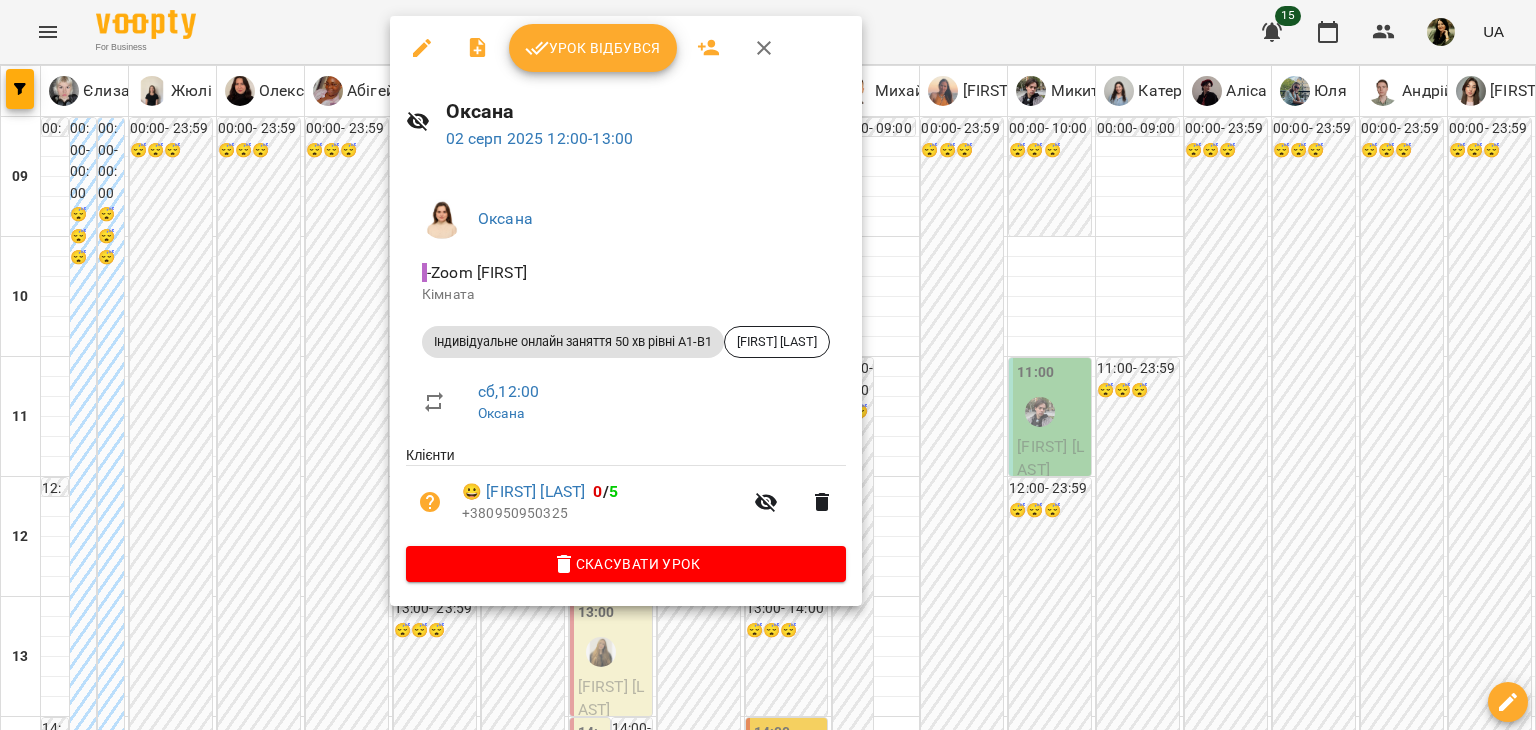 click at bounding box center (768, 365) 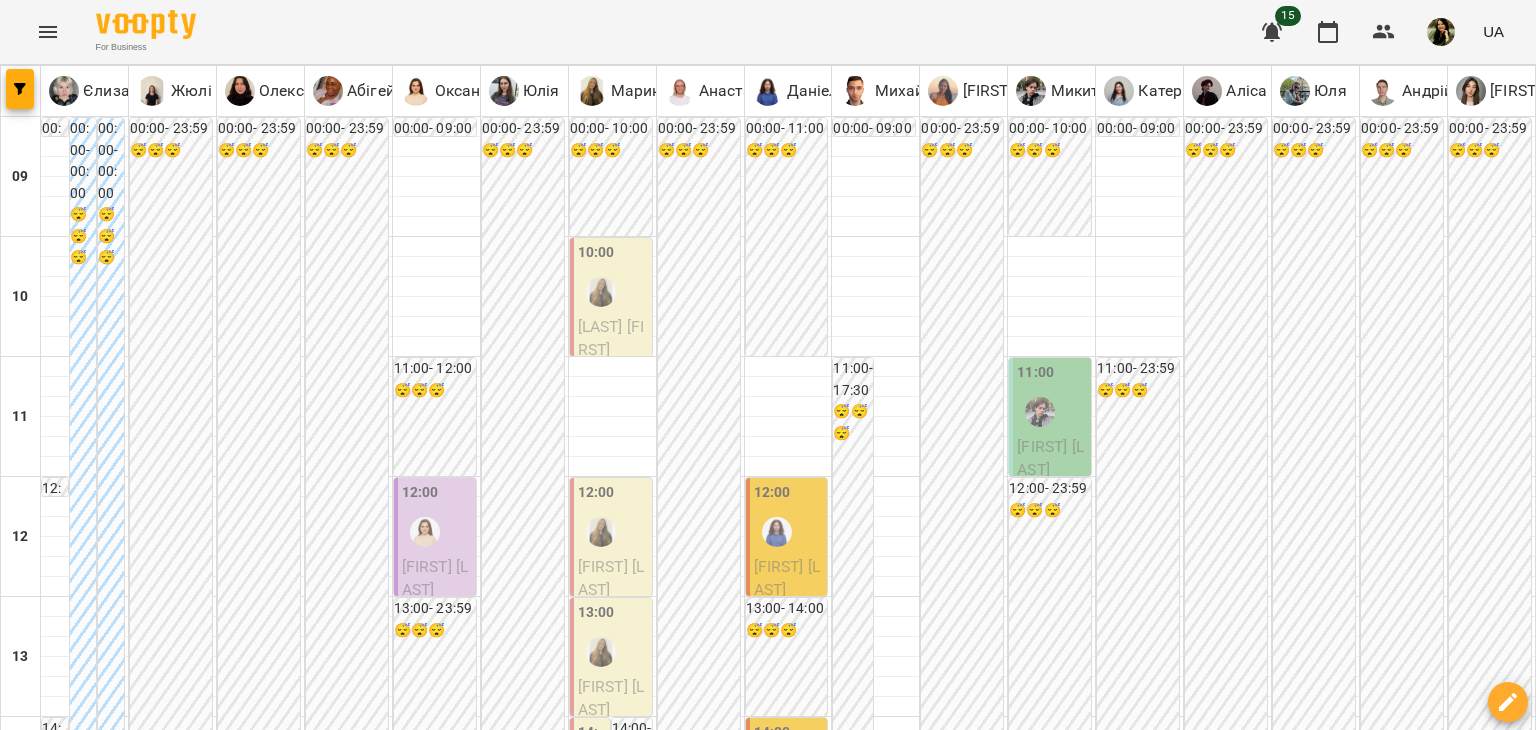 click at bounding box center [867, 1888] 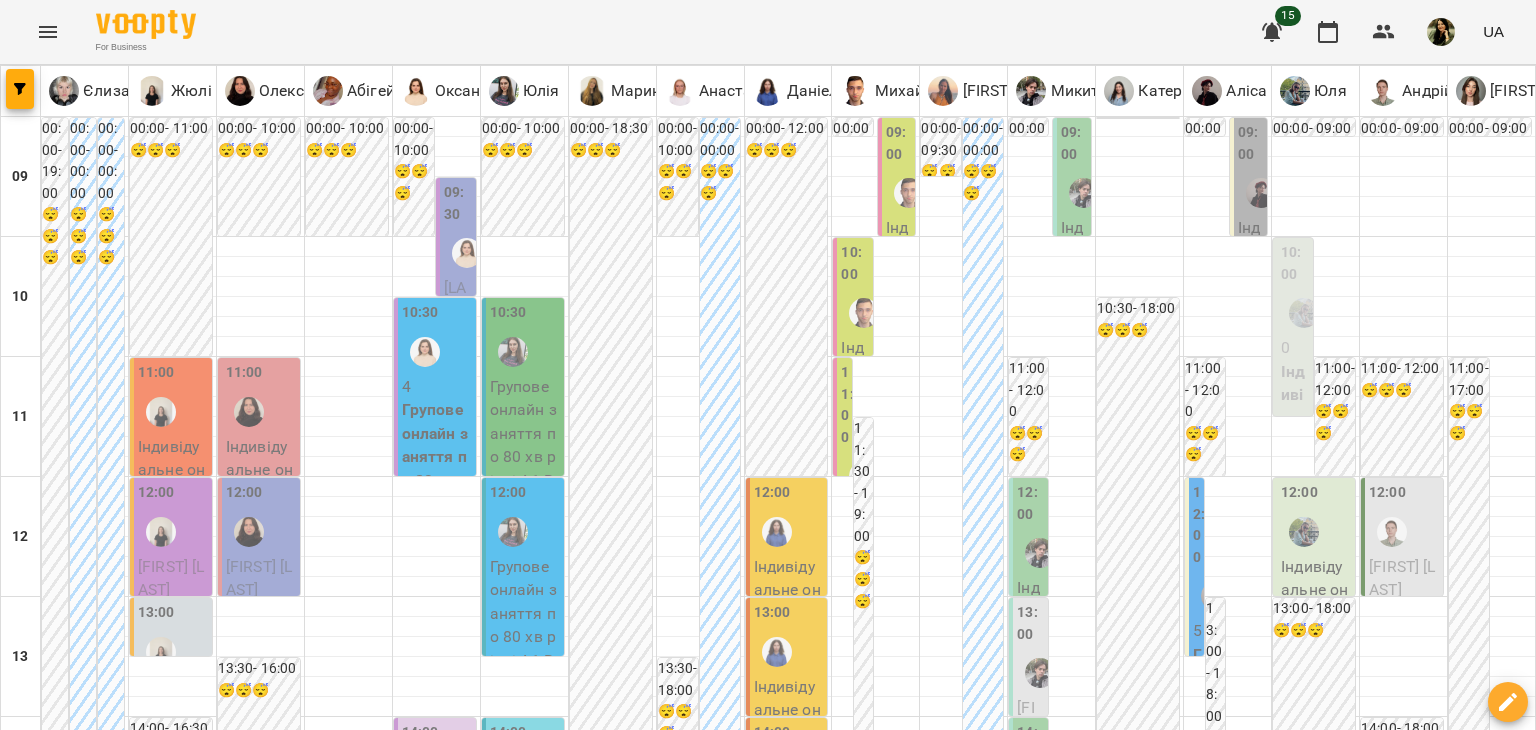 click at bounding box center [867, 1888] 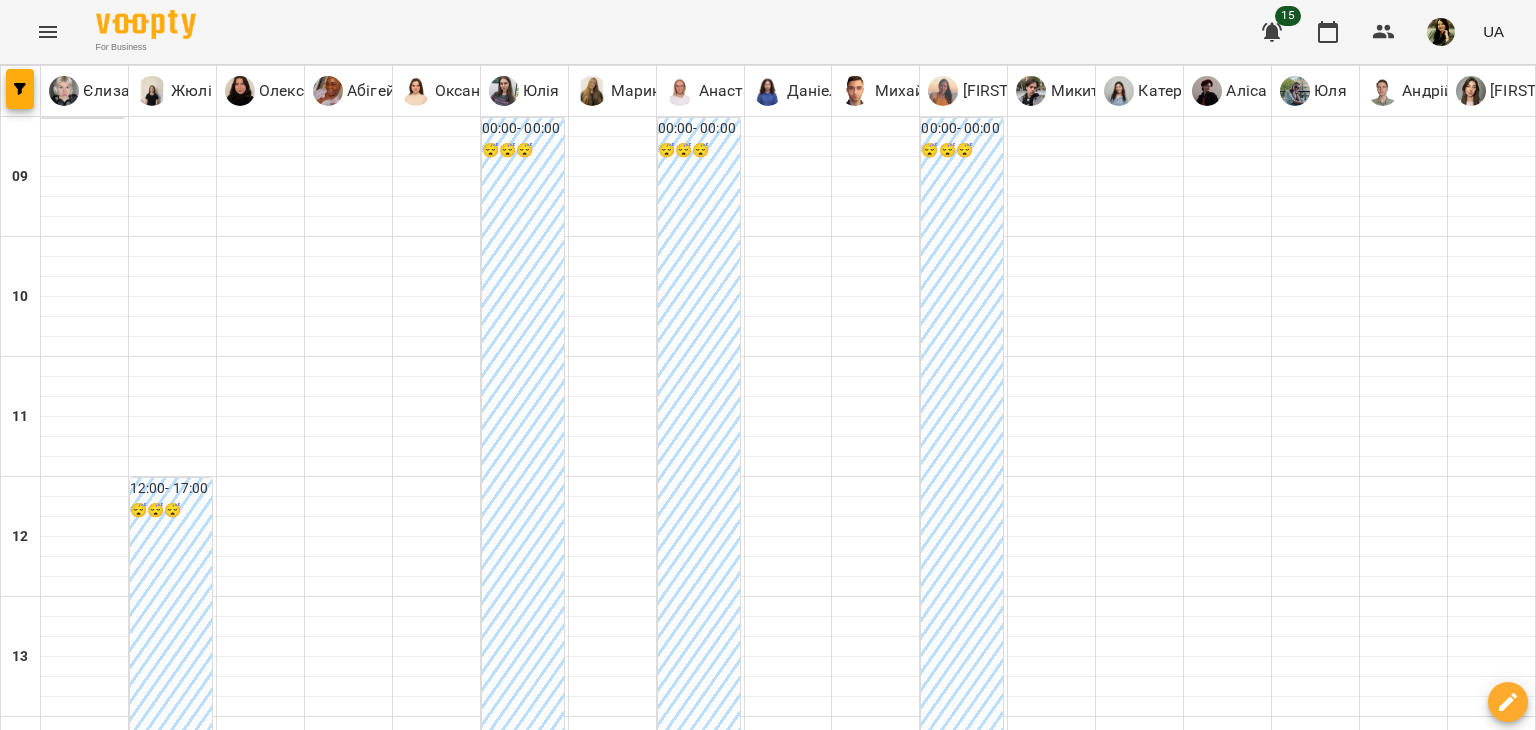 type on "**********" 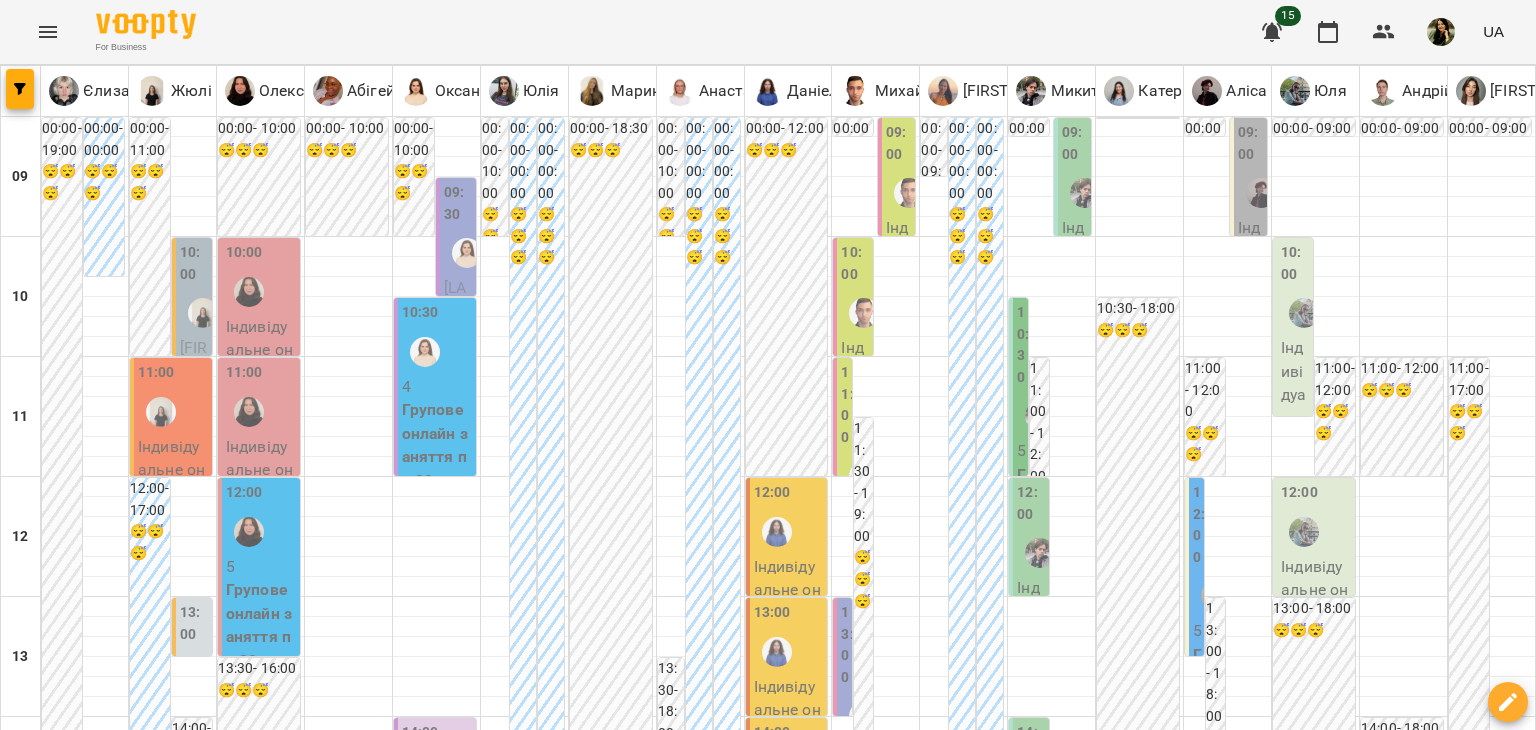 click at bounding box center (668, 1888) 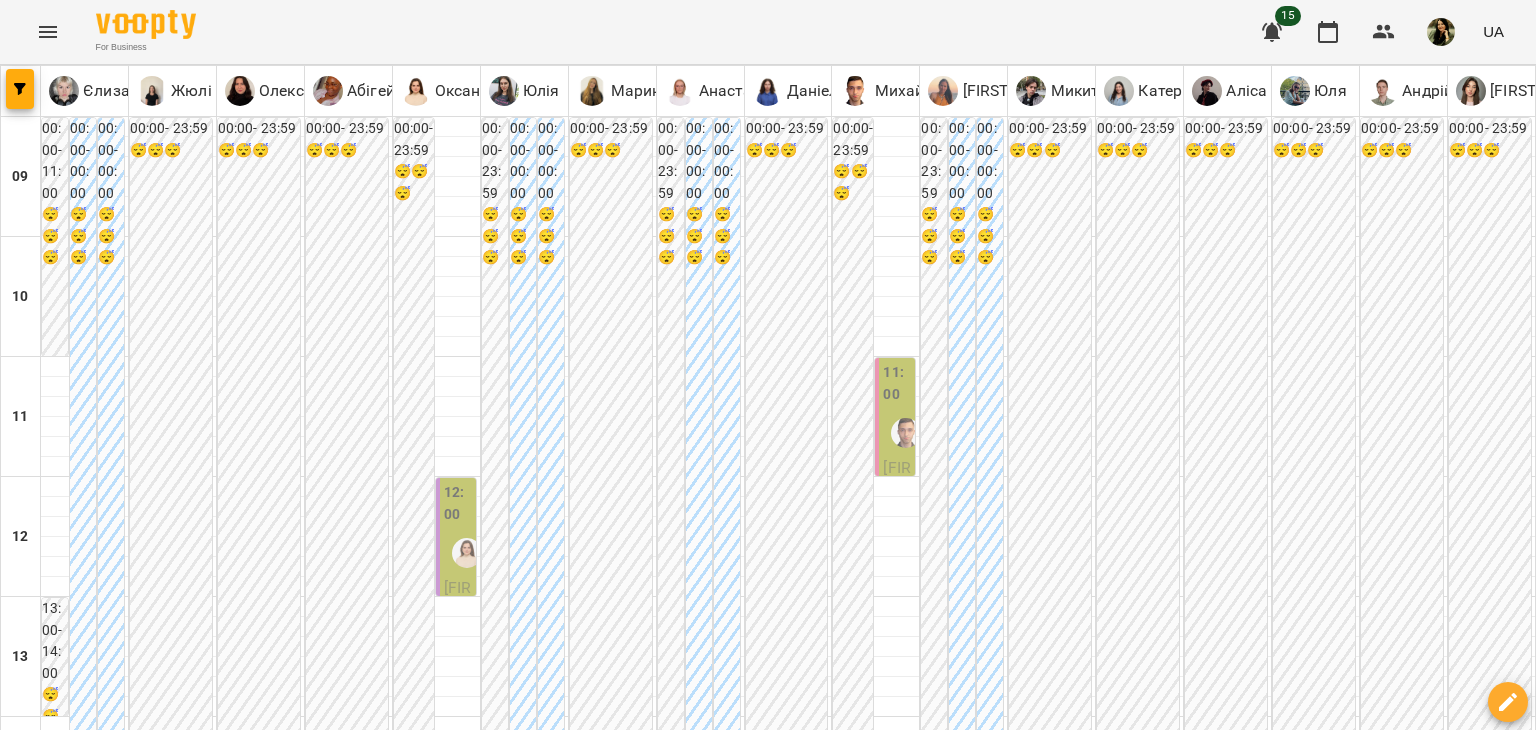 click on "нд" at bounding box center [1407, 1823] 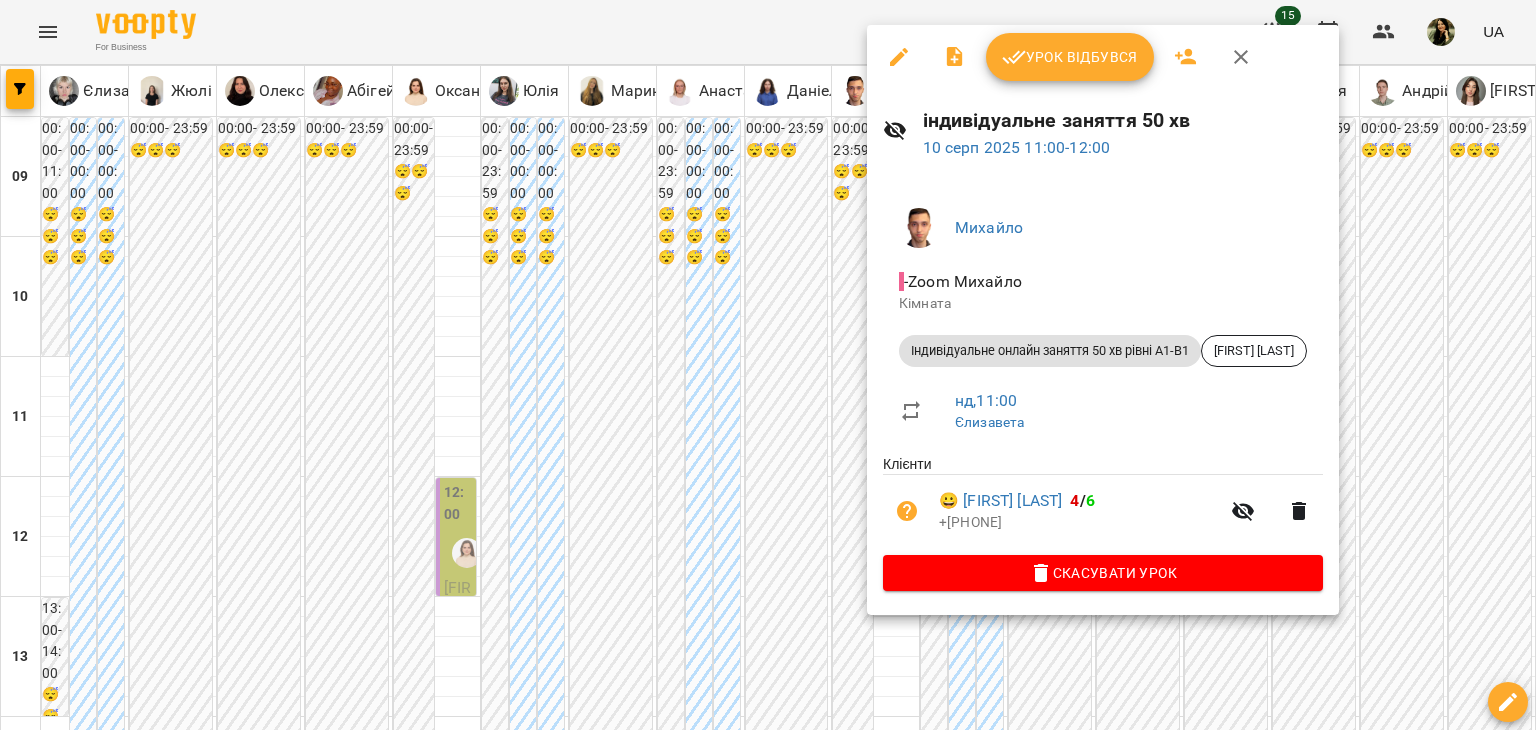 click at bounding box center [768, 365] 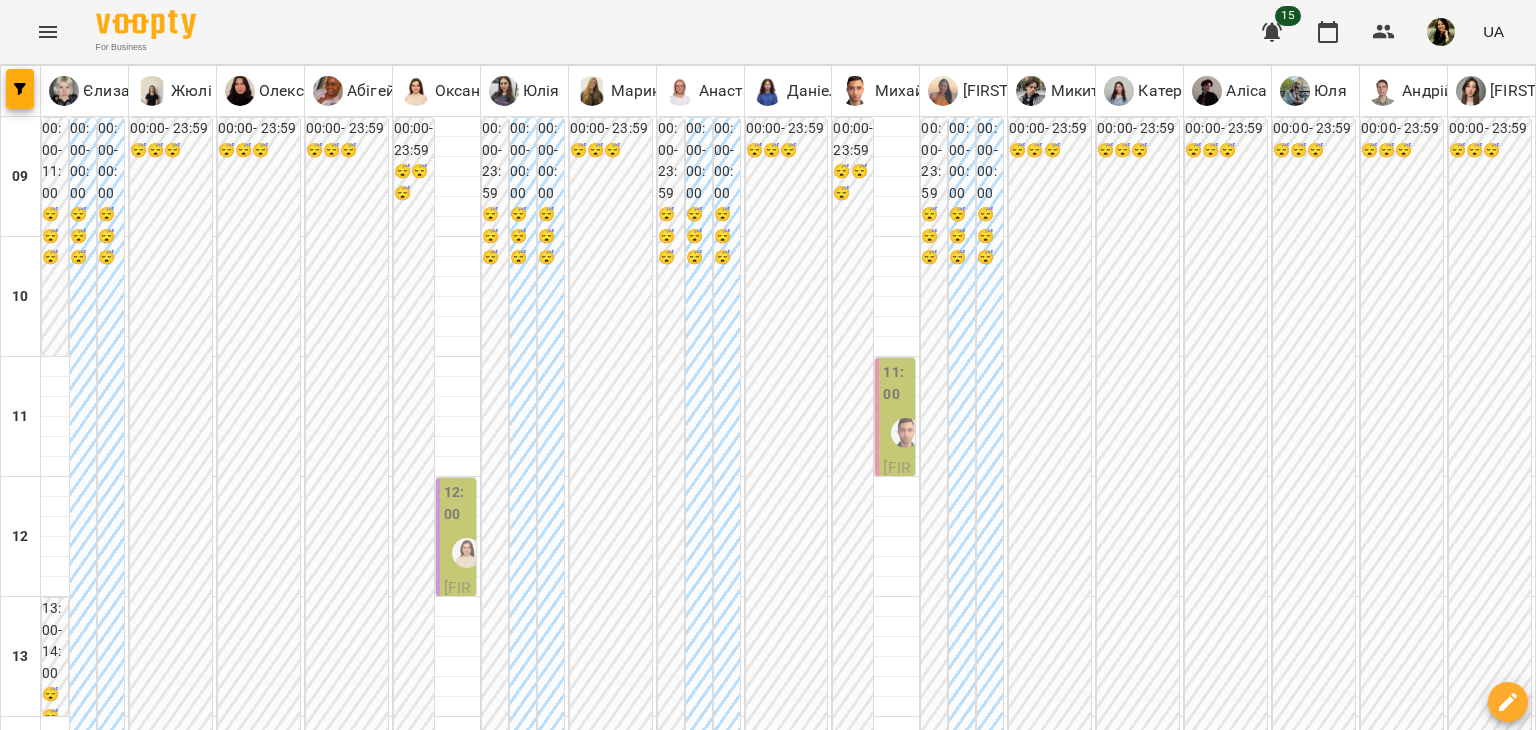 scroll, scrollTop: 0, scrollLeft: 0, axis: both 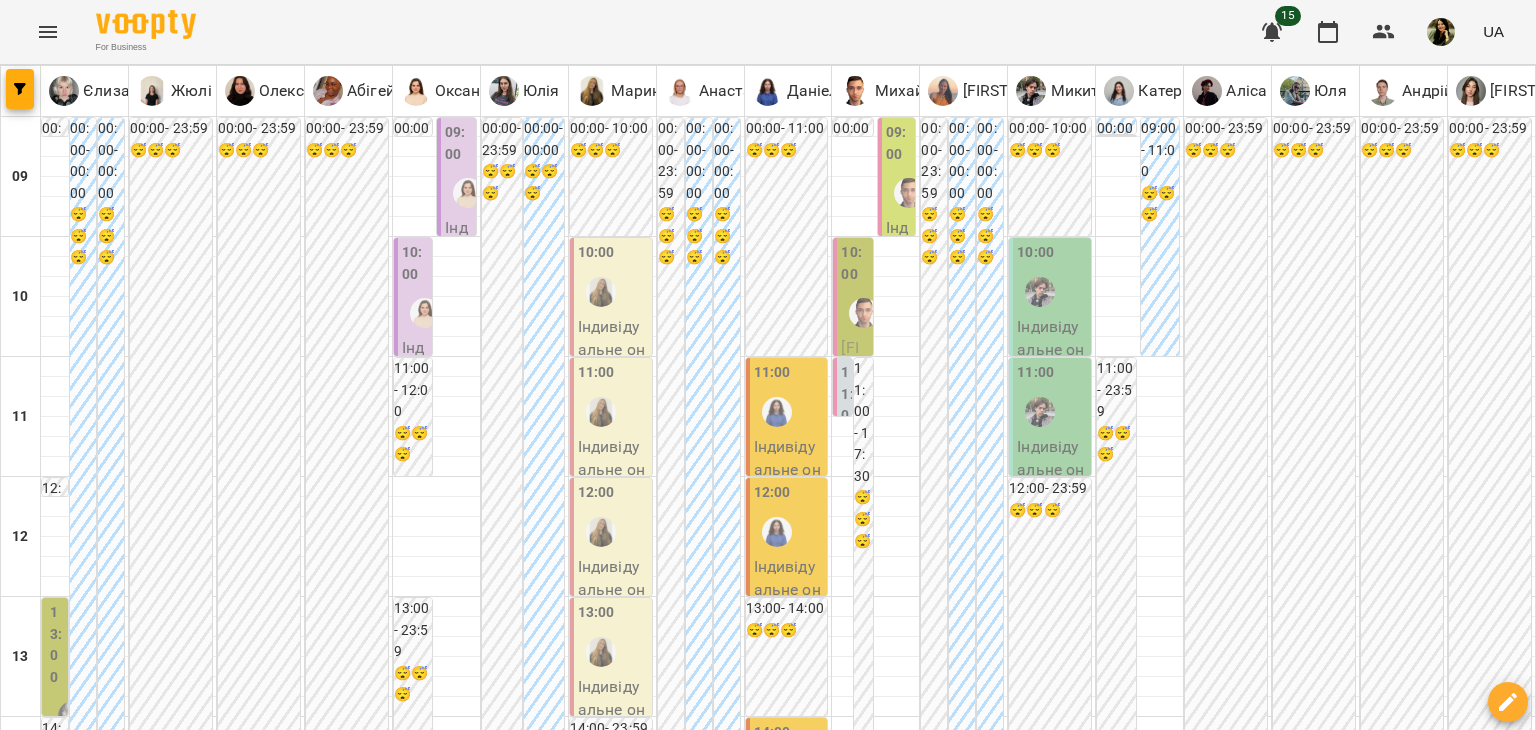 click on "09:00 Індивідуальне онлайн заняття  50 хв рівні А1-В1 - Щербатюк Христина" at bounding box center [896, 428] 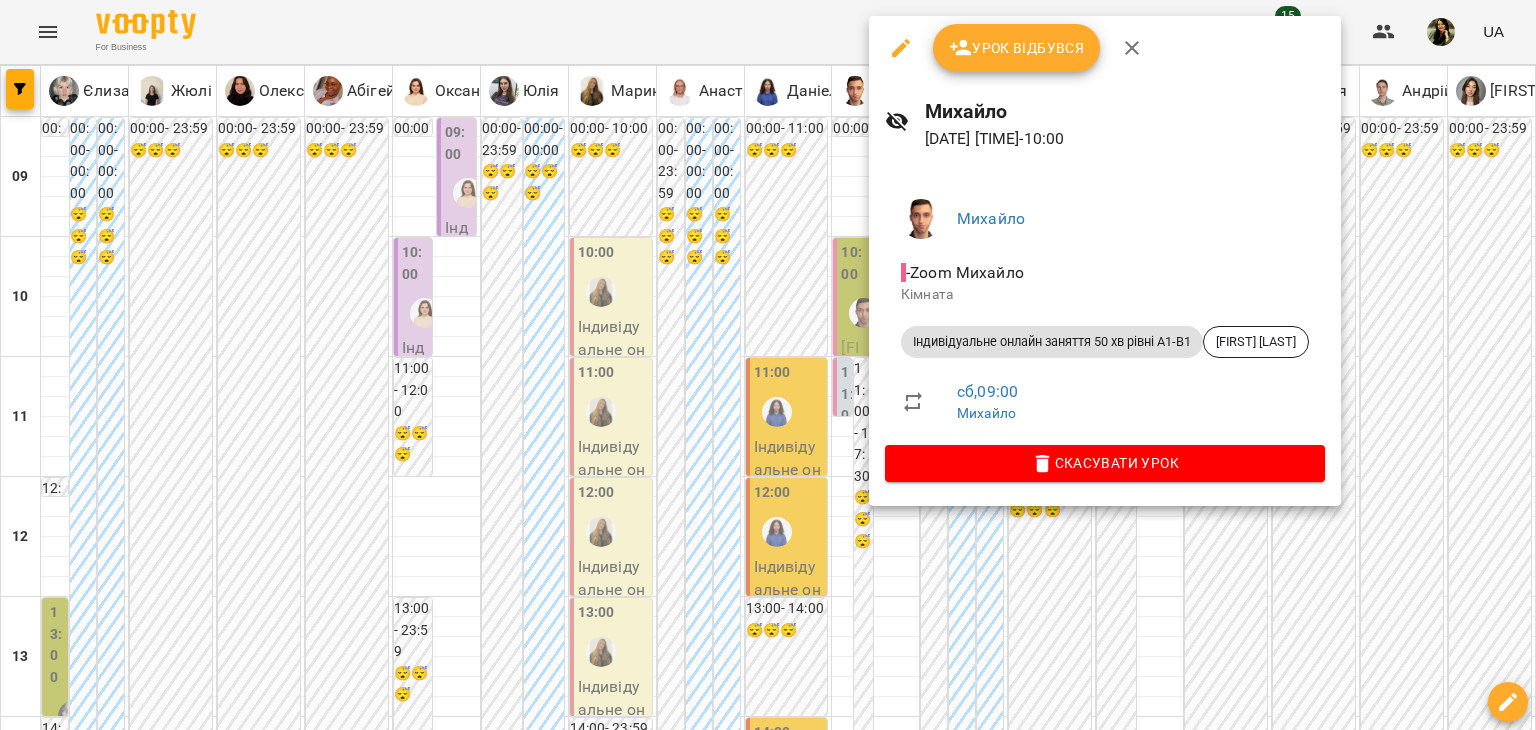 click at bounding box center (768, 365) 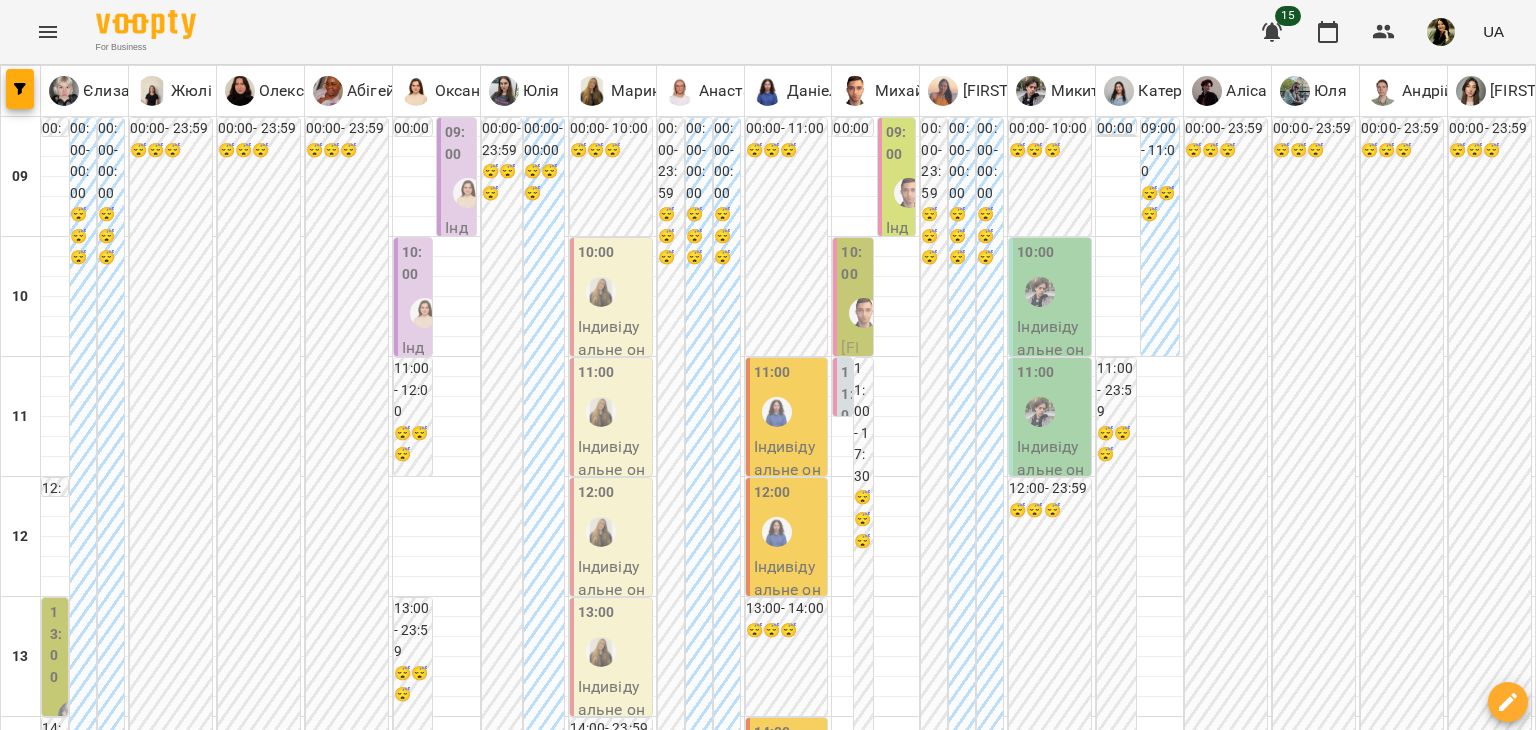 click on "10:00" at bounding box center [854, 263] 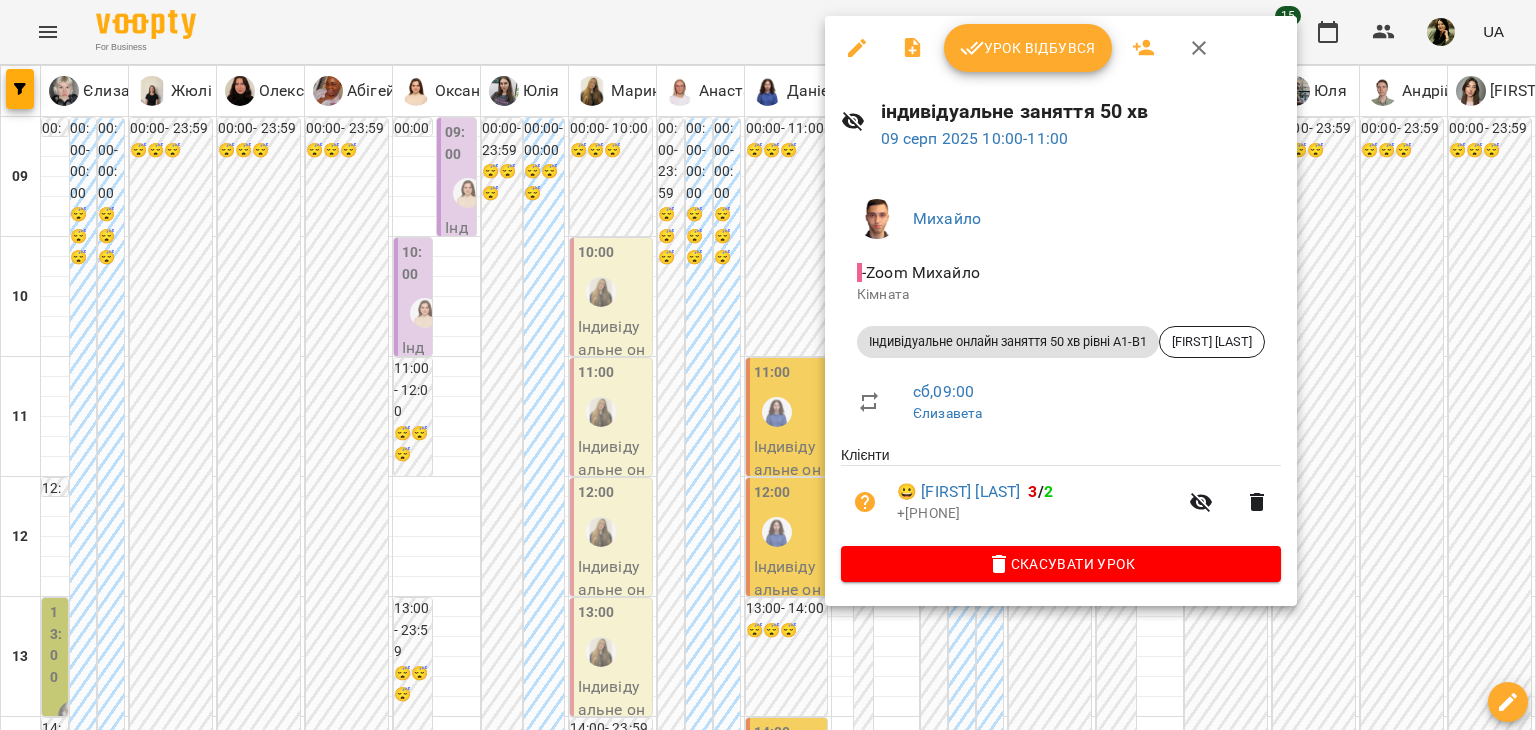 click at bounding box center (768, 365) 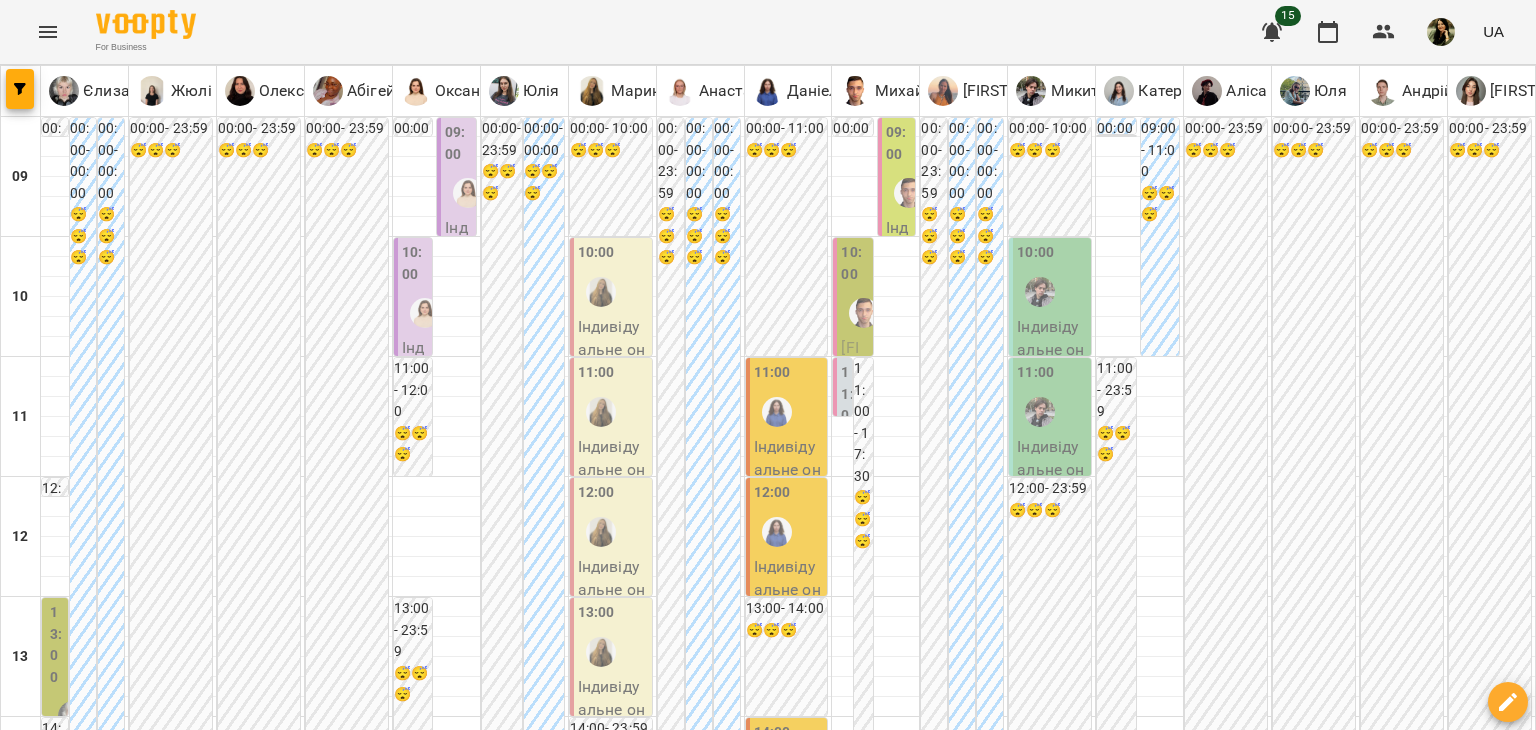 click on "11:00" at bounding box center (847, 405) 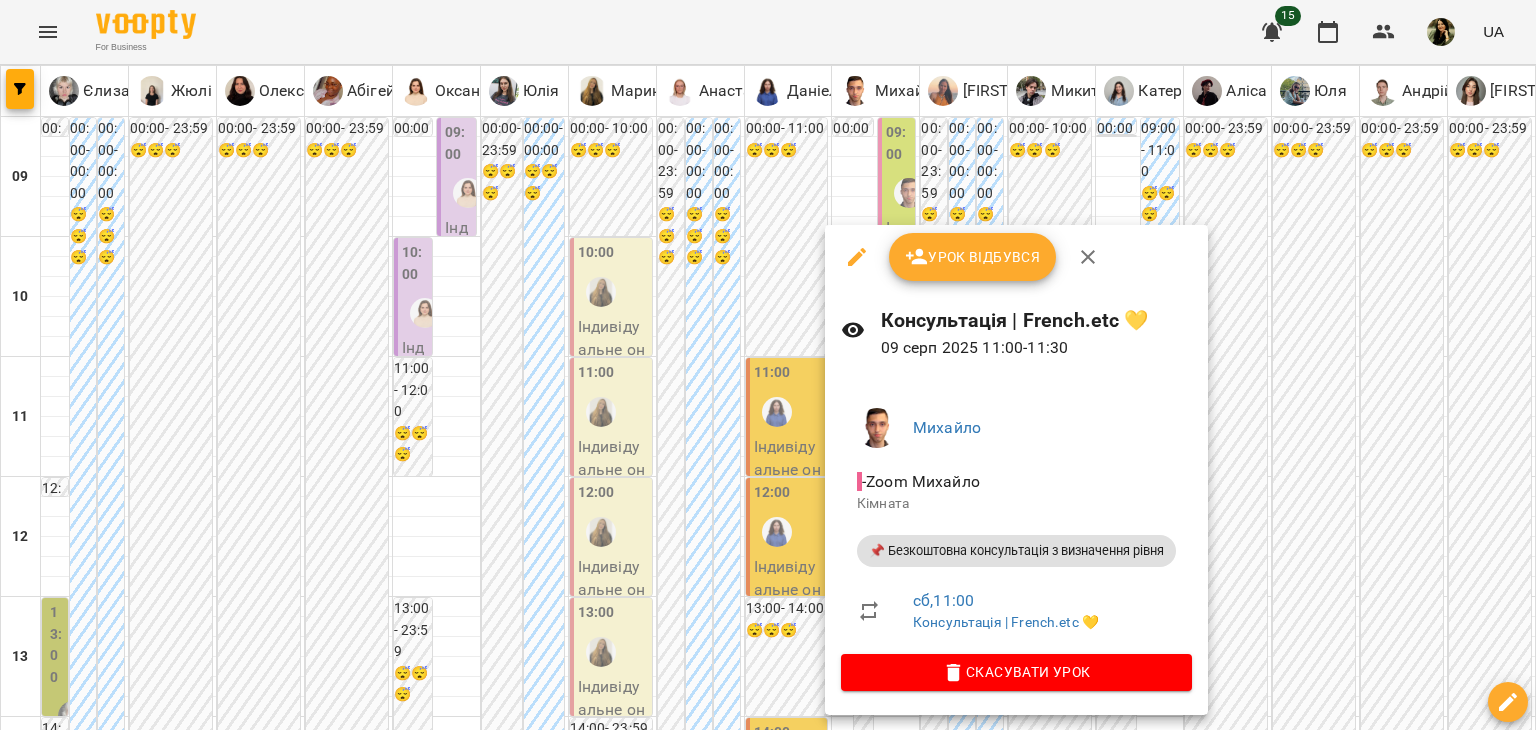 click at bounding box center [768, 365] 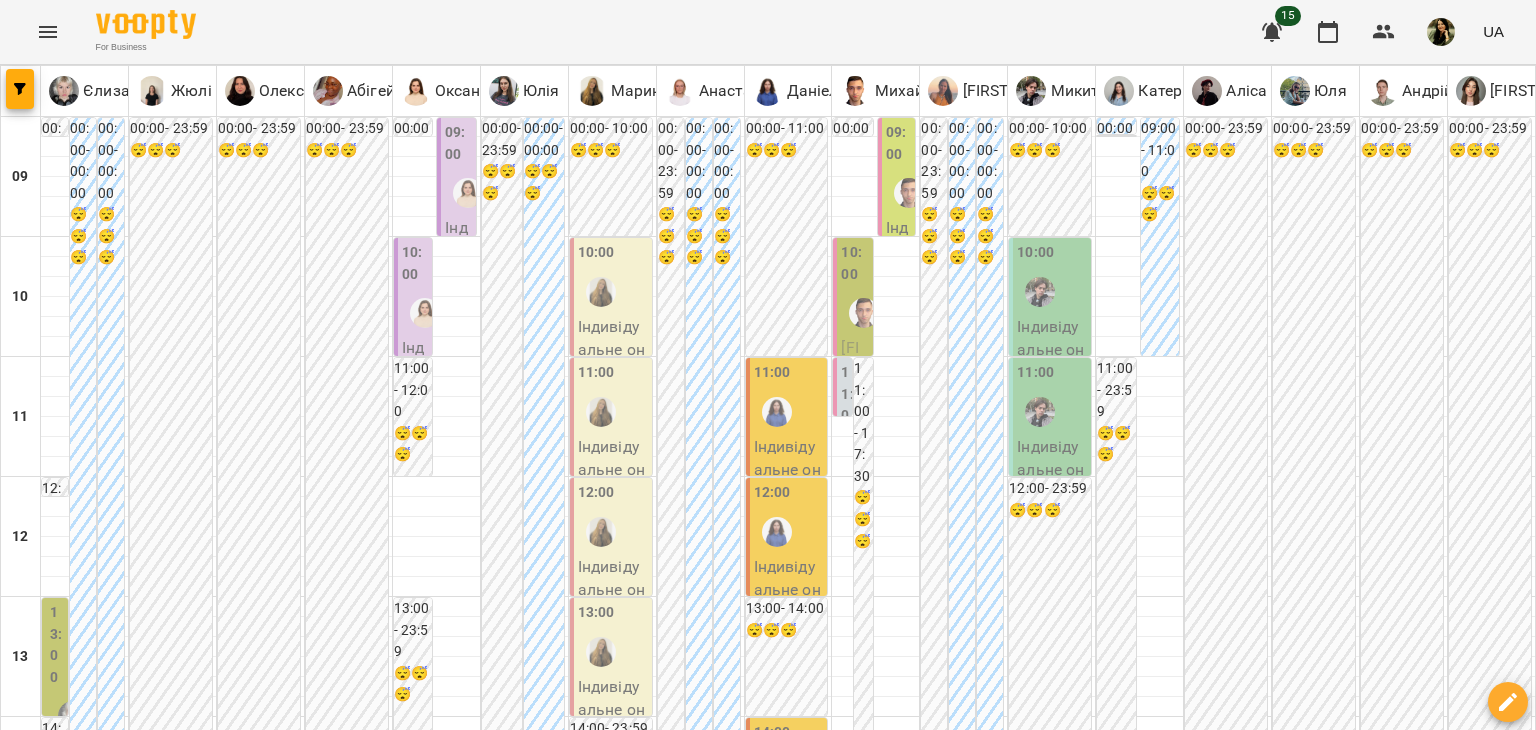scroll, scrollTop: 944, scrollLeft: 0, axis: vertical 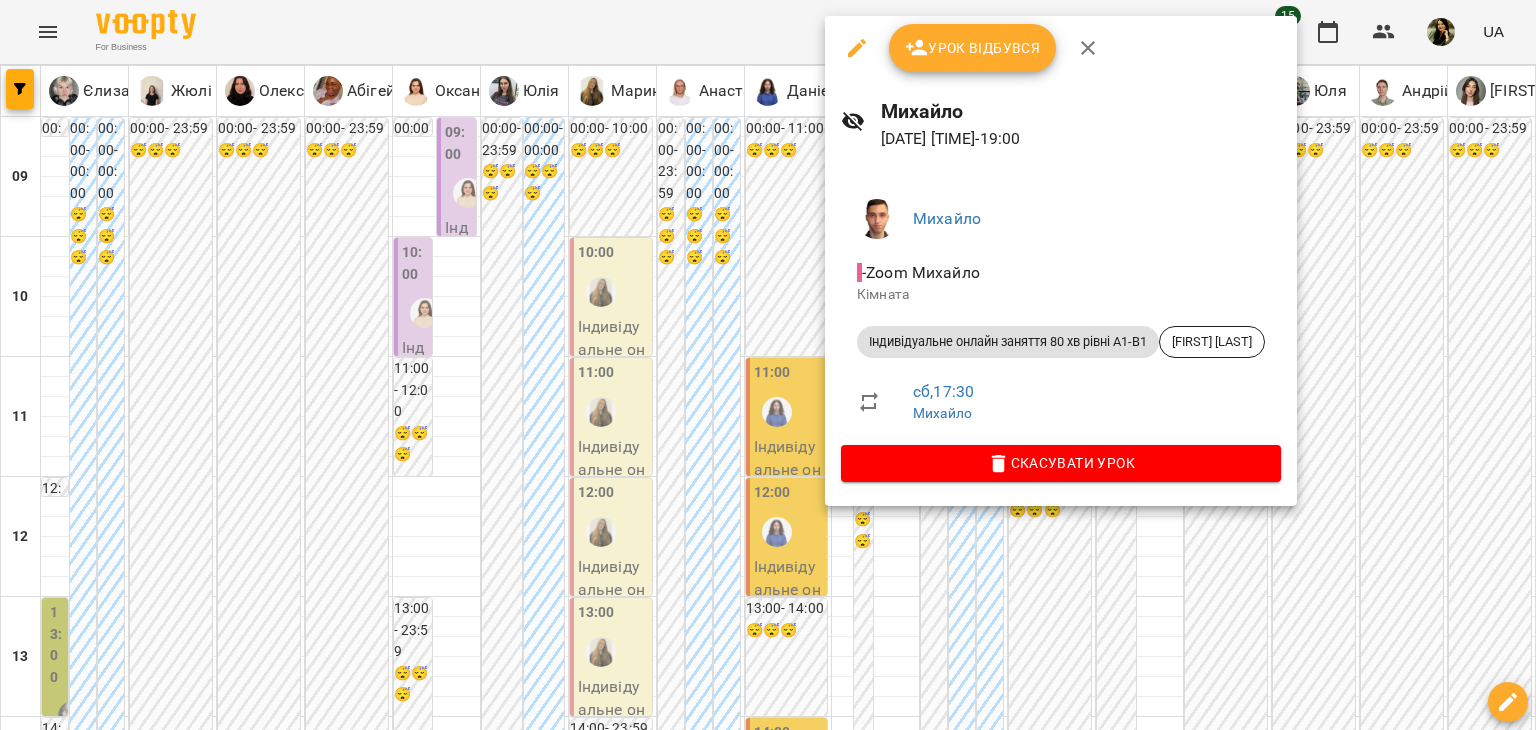 click at bounding box center (768, 365) 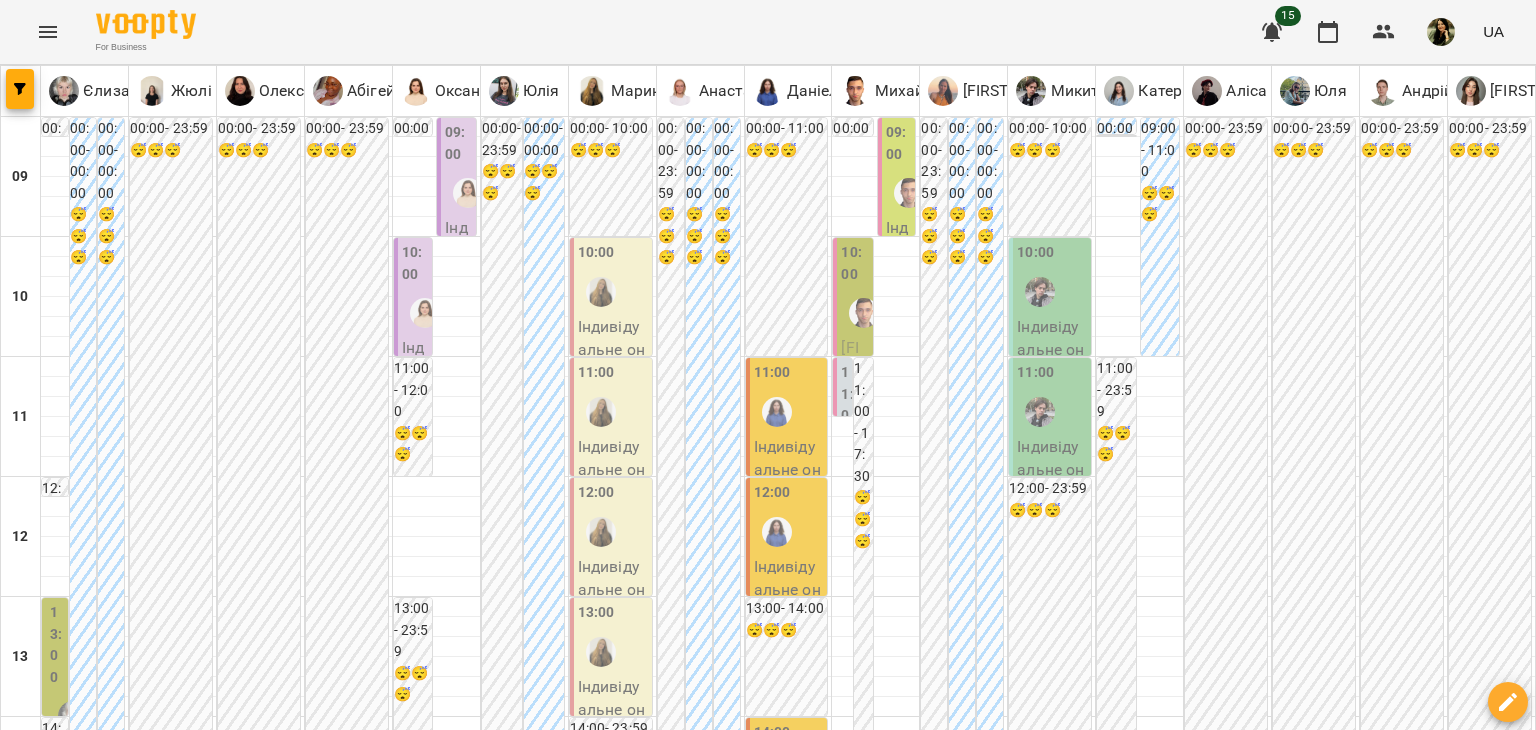 click at bounding box center [668, 1888] 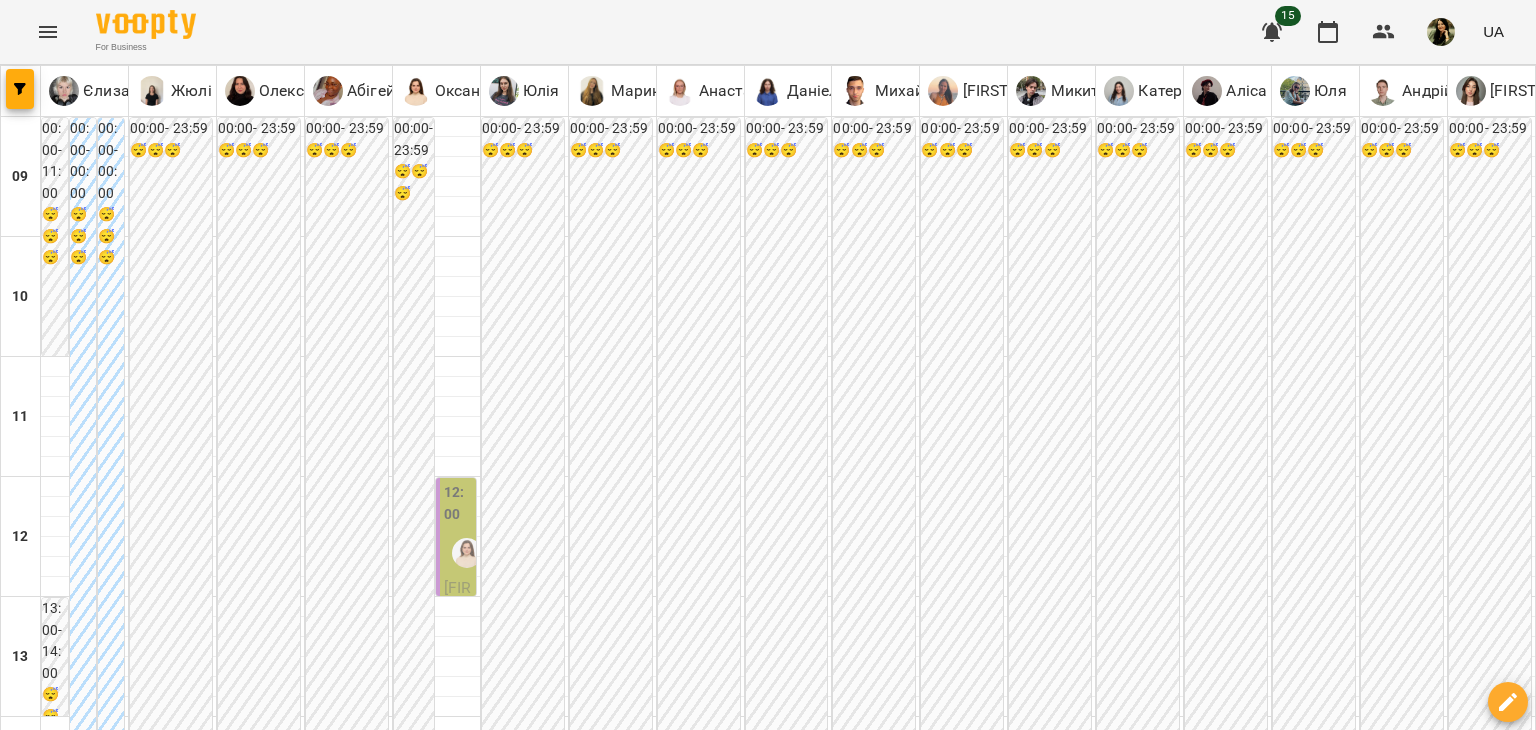 click on "02 серп" at bounding box center (1102, 1842) 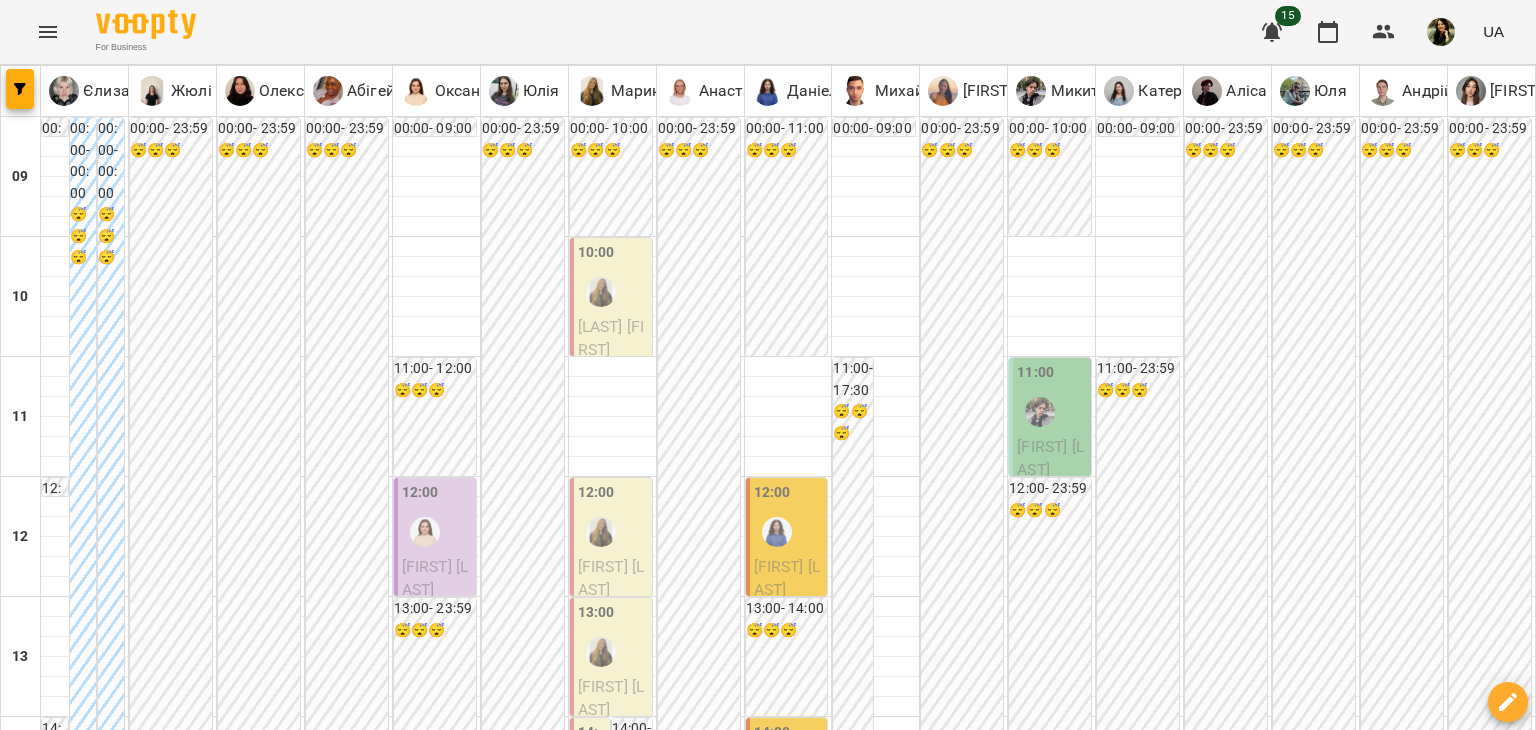 scroll, scrollTop: 0, scrollLeft: 0, axis: both 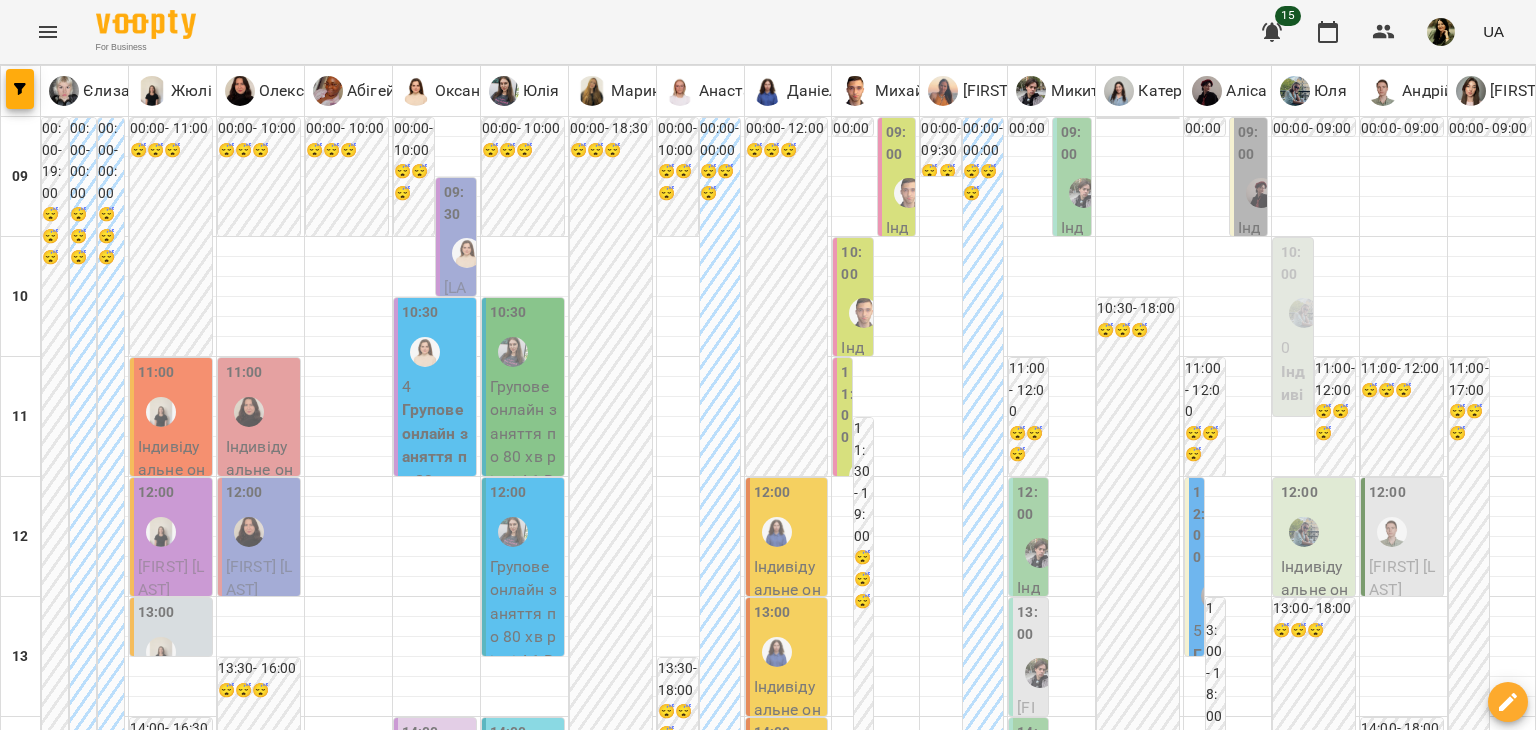 click on "Індивідуальне онлайн заняття  50 хв рівні А1-В1 - Рудик Віка" at bounding box center [789, 649] 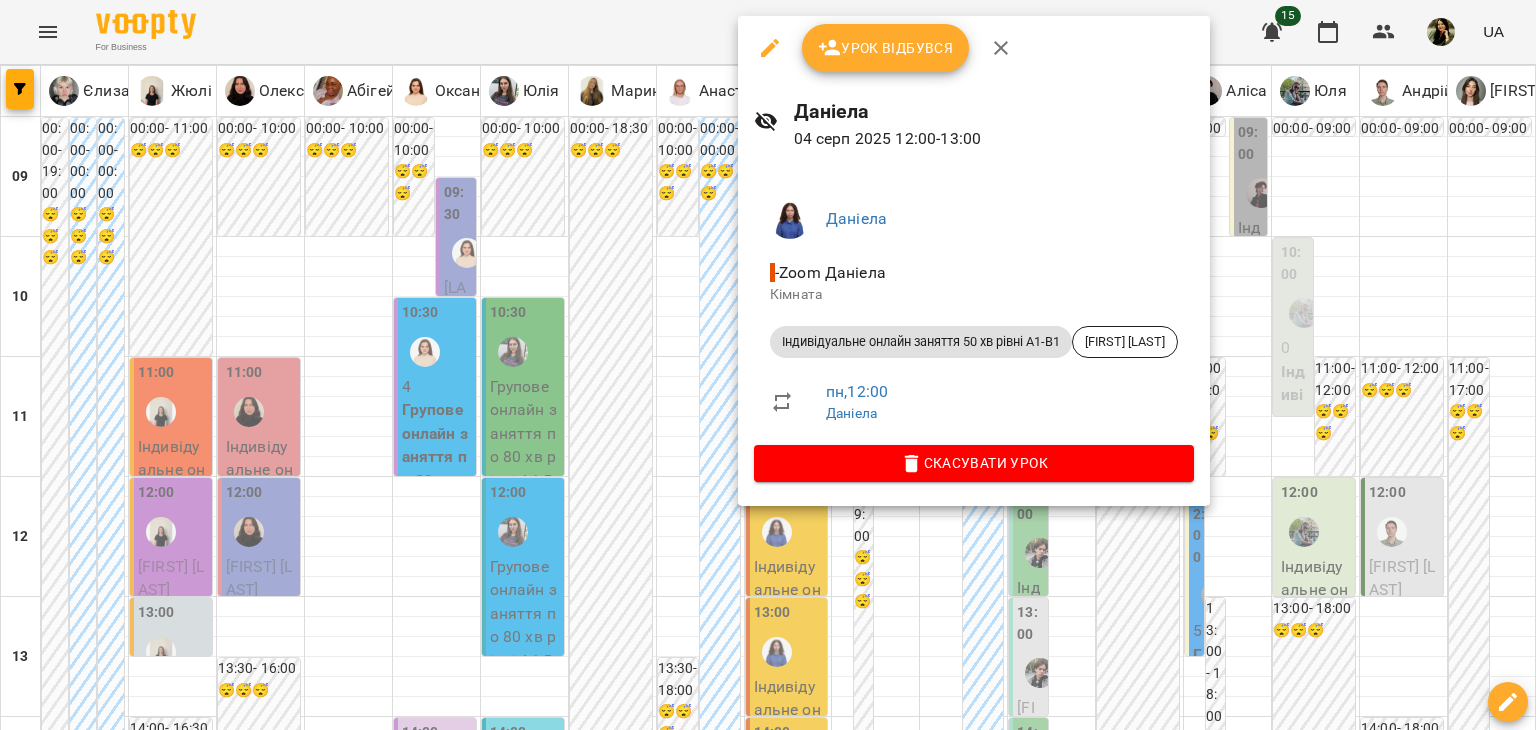 click at bounding box center (768, 365) 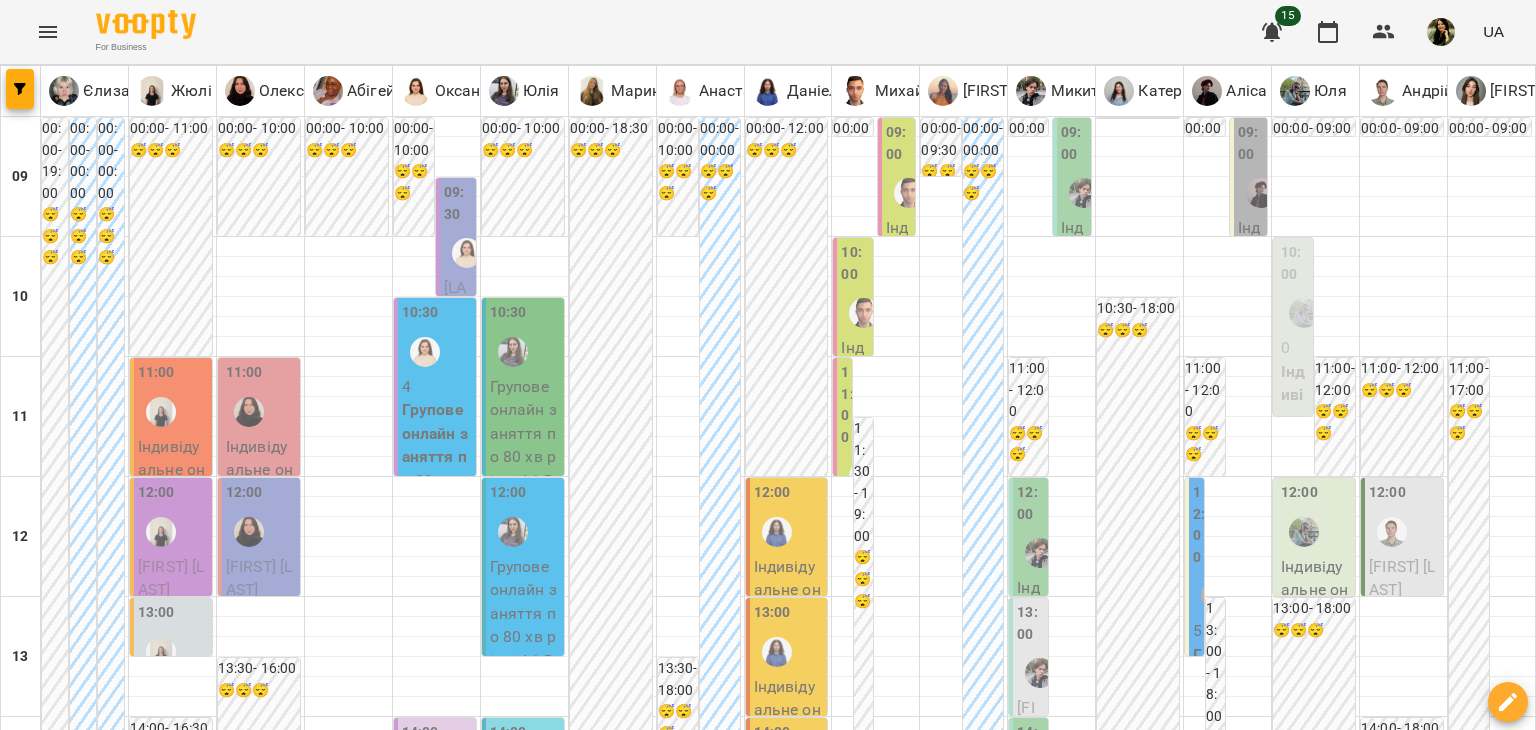 click at bounding box center (777, 532) 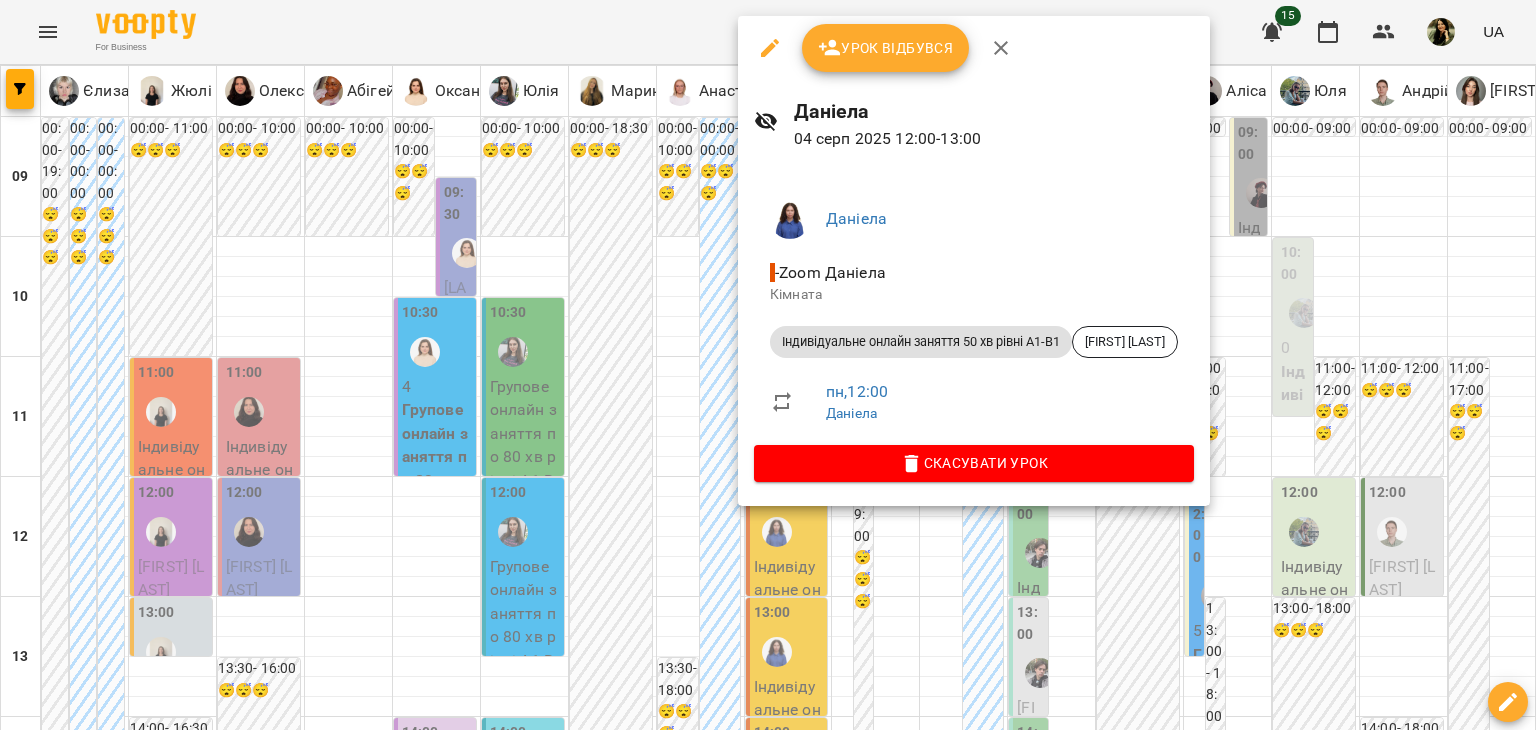click at bounding box center (768, 365) 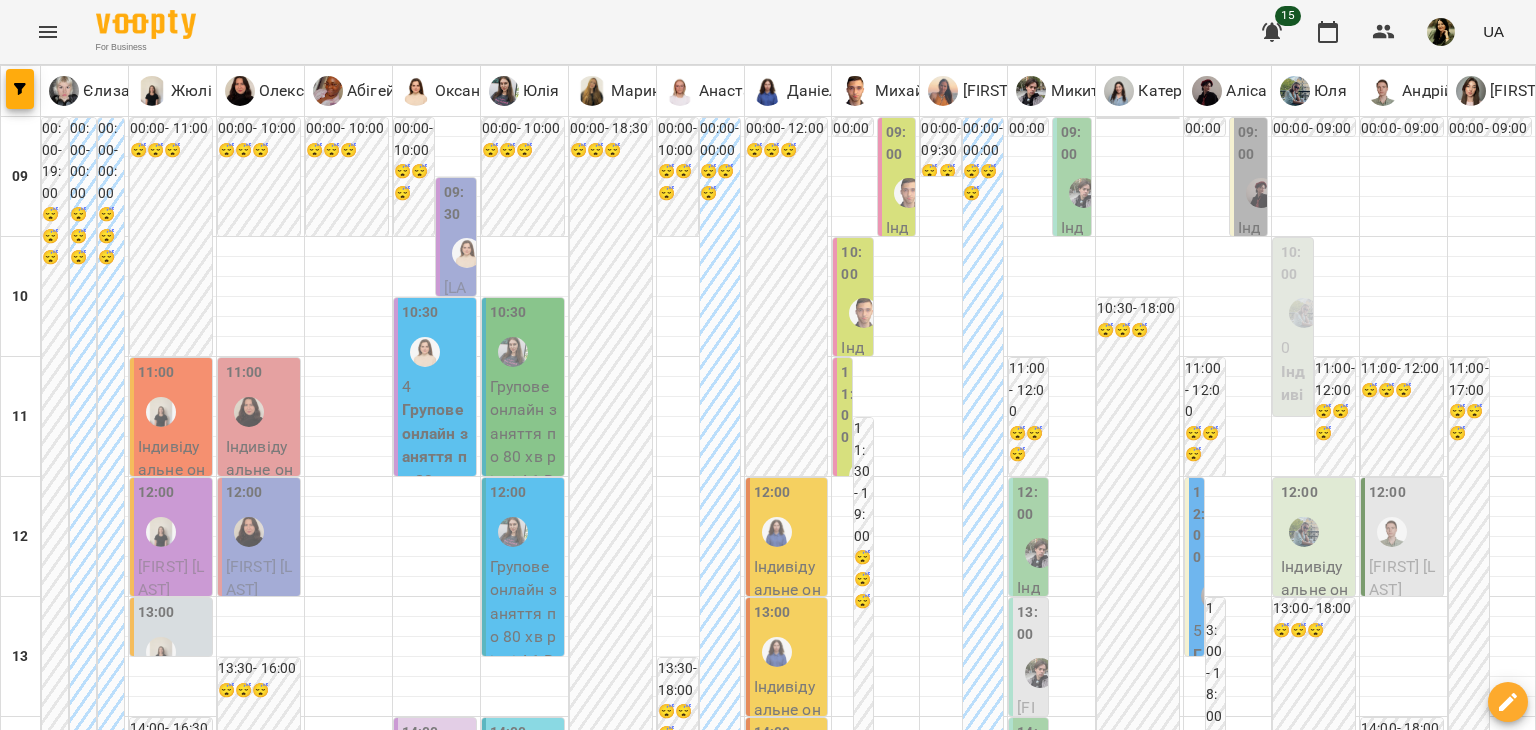 click at bounding box center (777, 652) 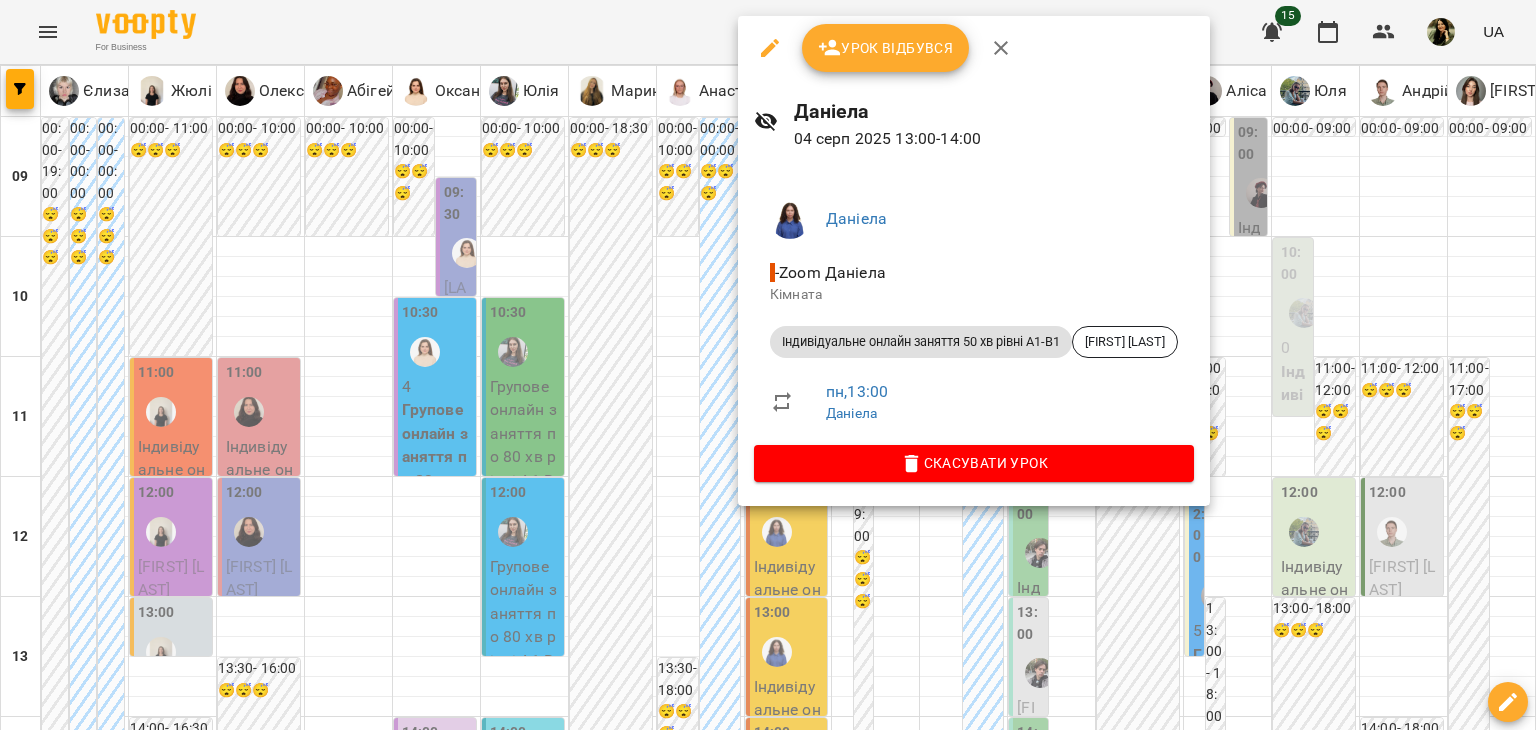 click at bounding box center [768, 365] 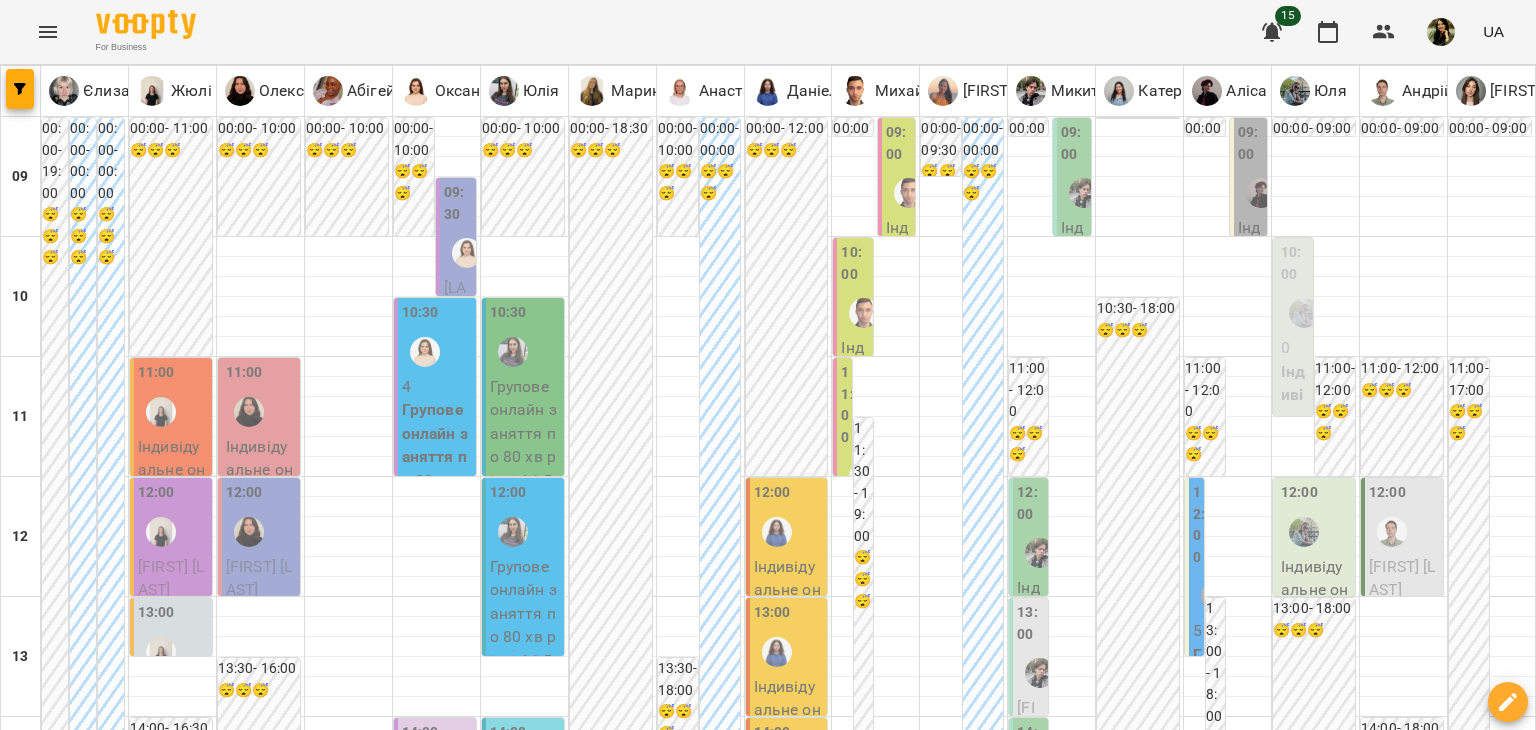 click on "Індивідуальне онлайн заняття  50 хв рівні А1-В1 - Дарина Чередниченко" at bounding box center [789, 769] 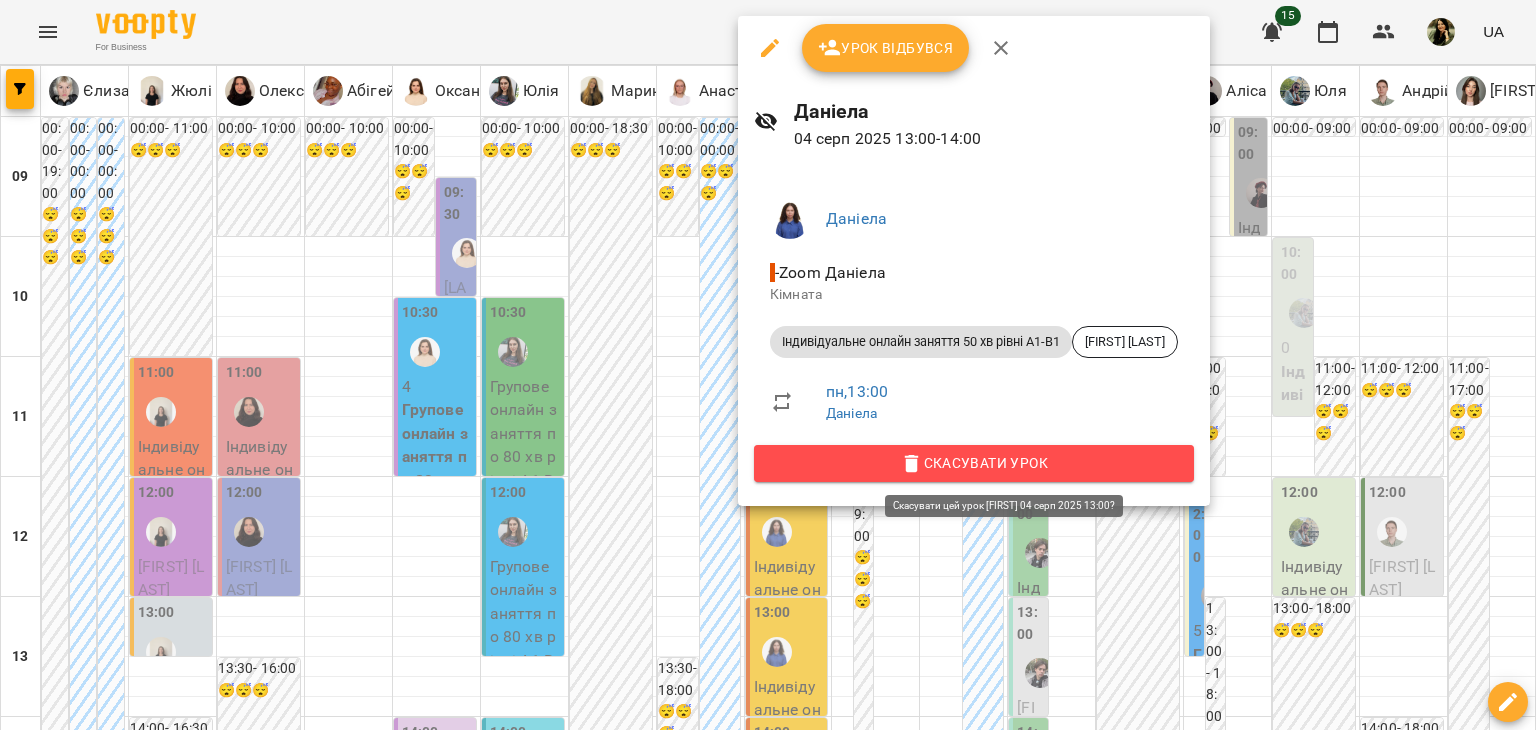 click on "Скасувати Урок" at bounding box center [974, 463] 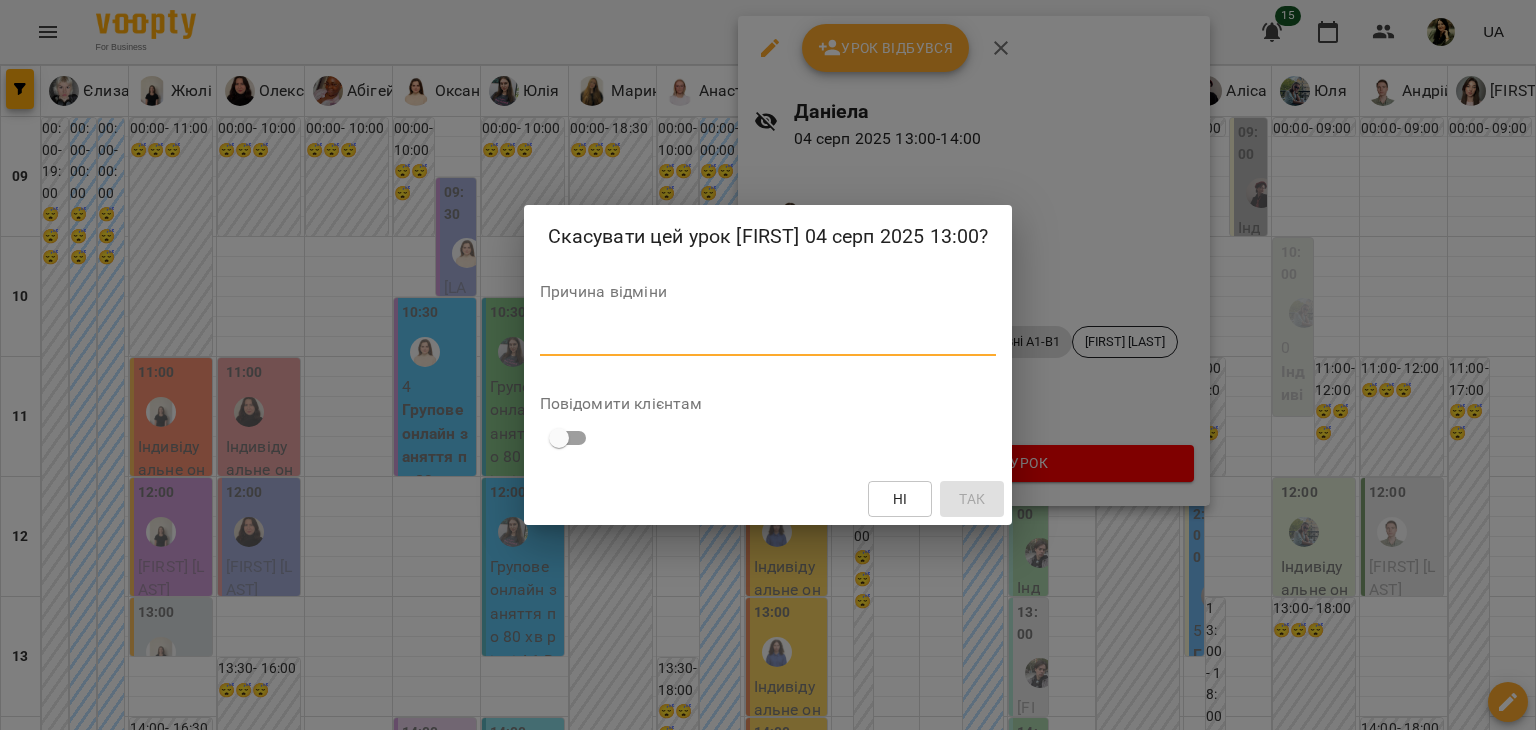 click at bounding box center [768, 339] 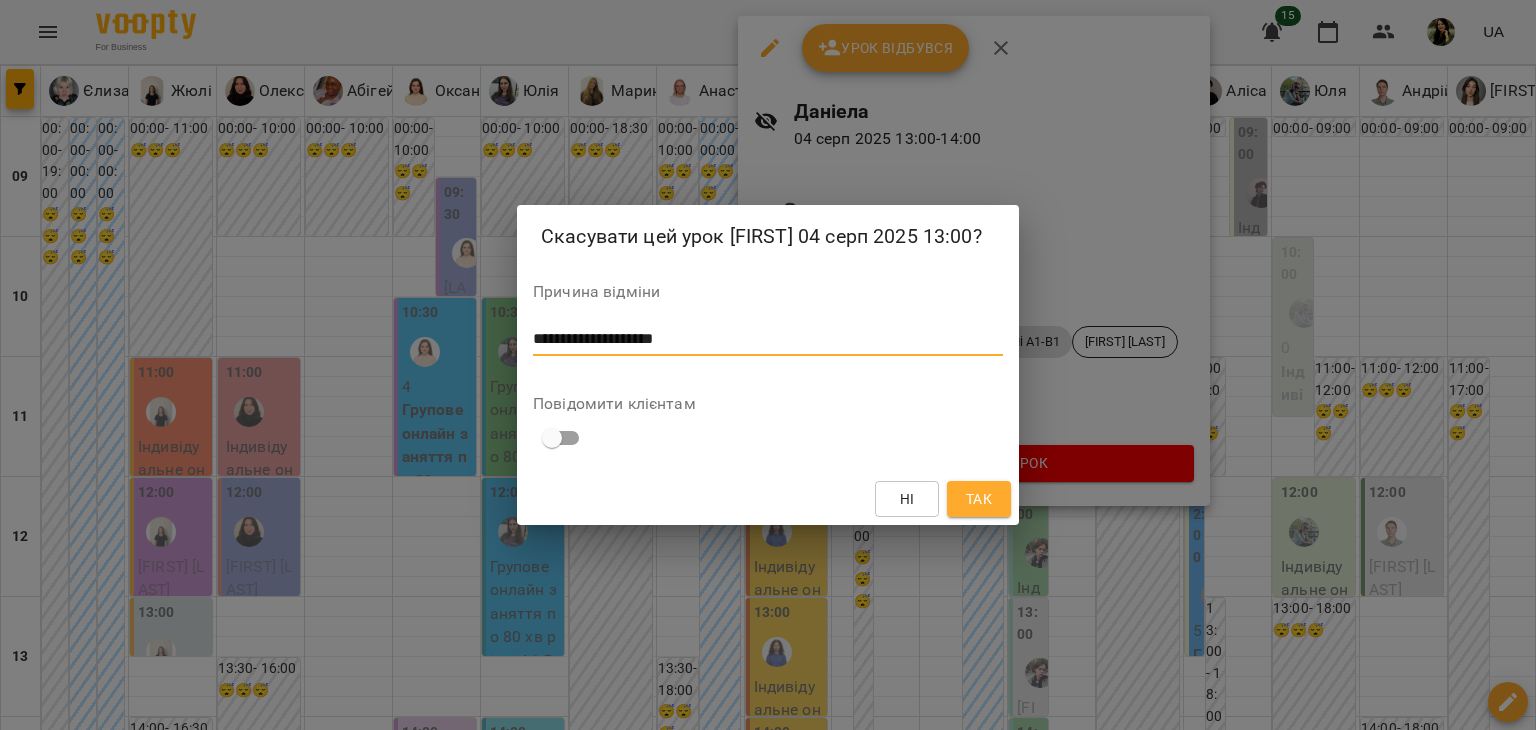 type on "**********" 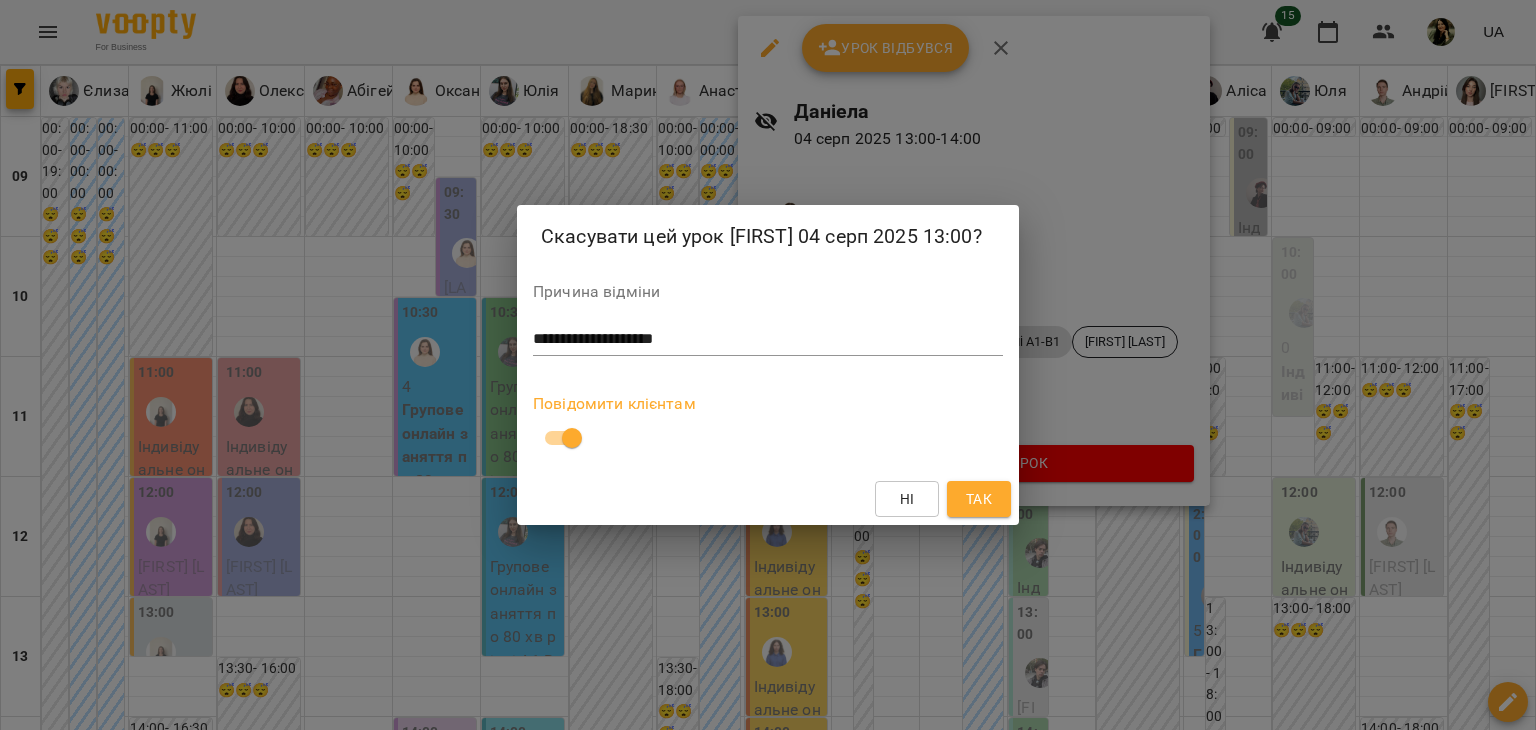 click on "Так" at bounding box center [979, 499] 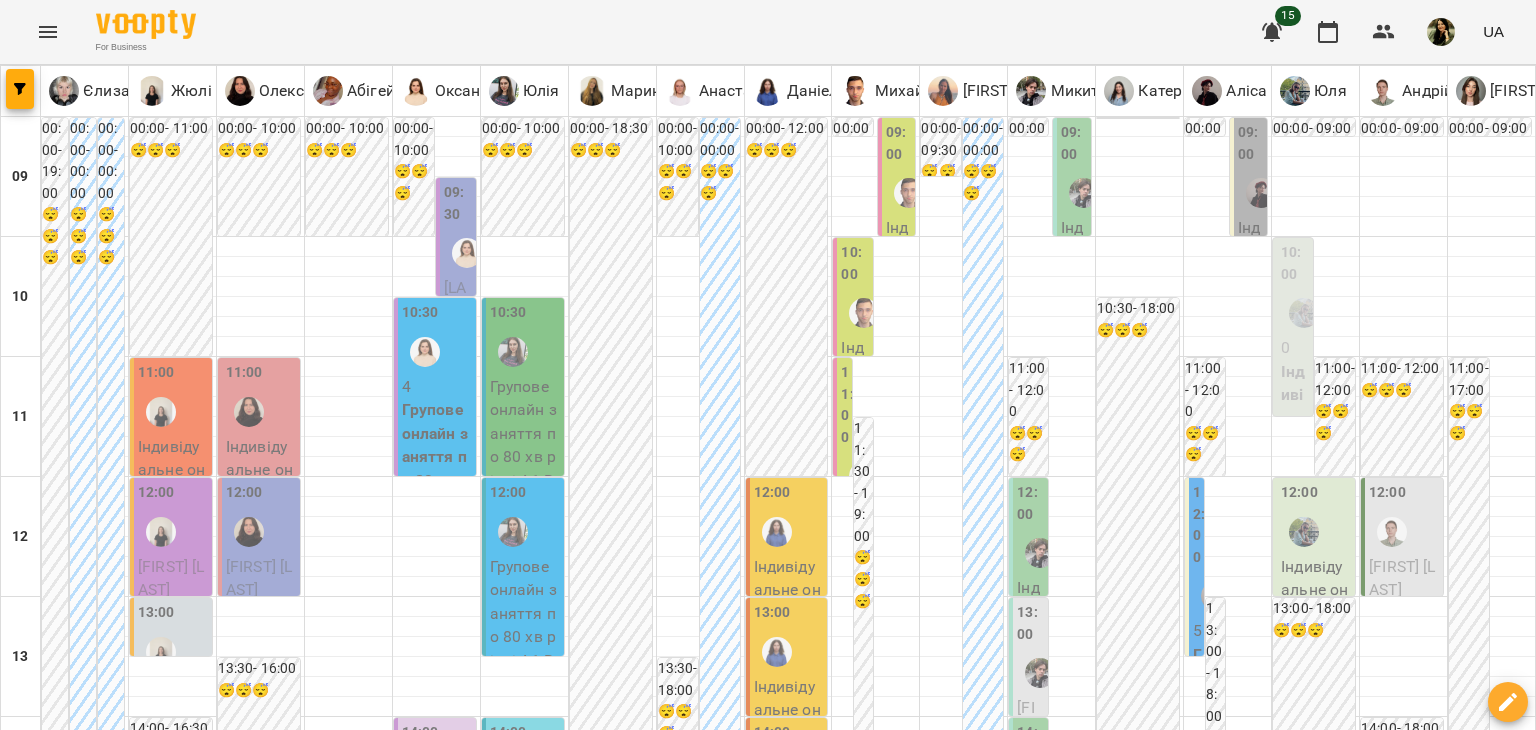 click on "07 серп" at bounding box center (855, 1842) 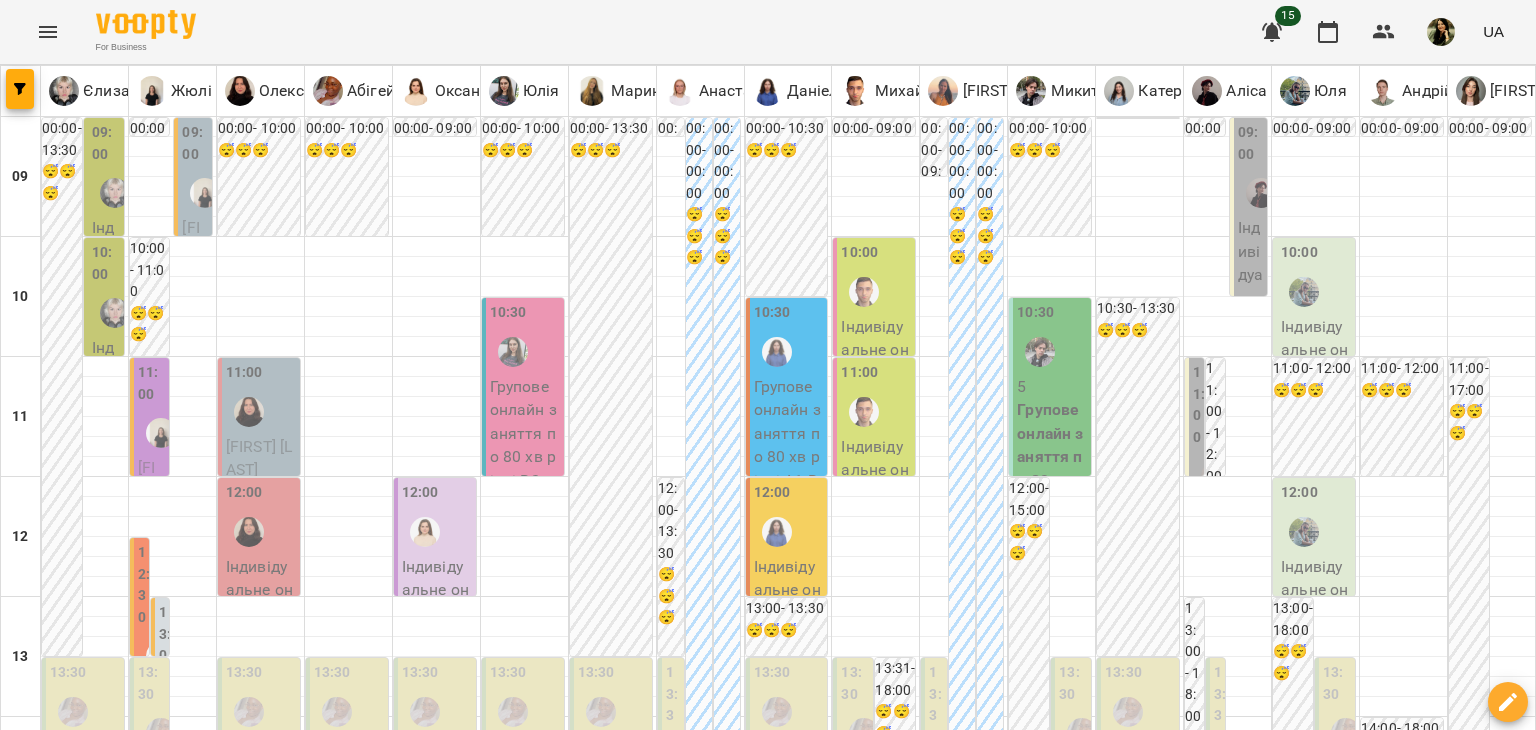 scroll, scrollTop: 0, scrollLeft: 0, axis: both 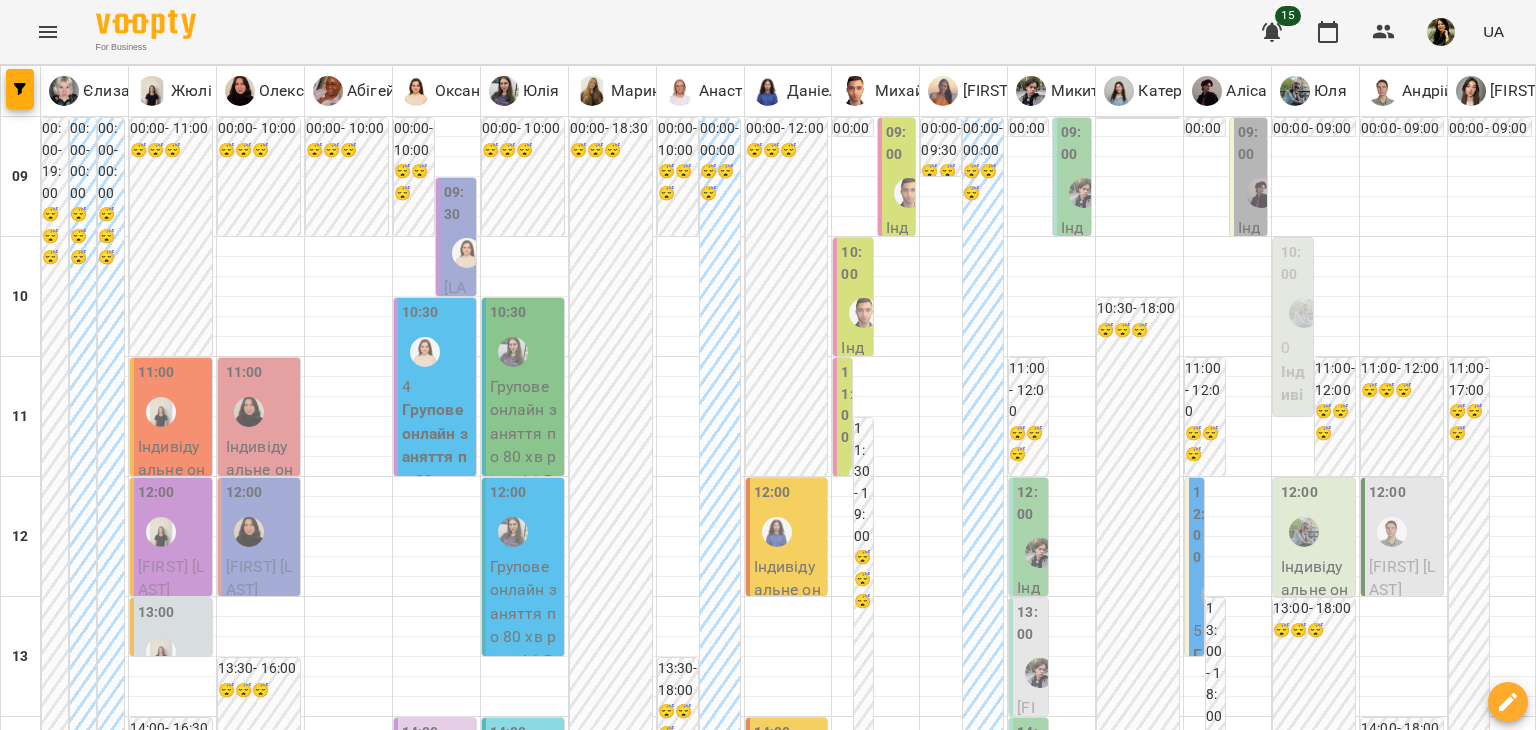 click at bounding box center [867, 1888] 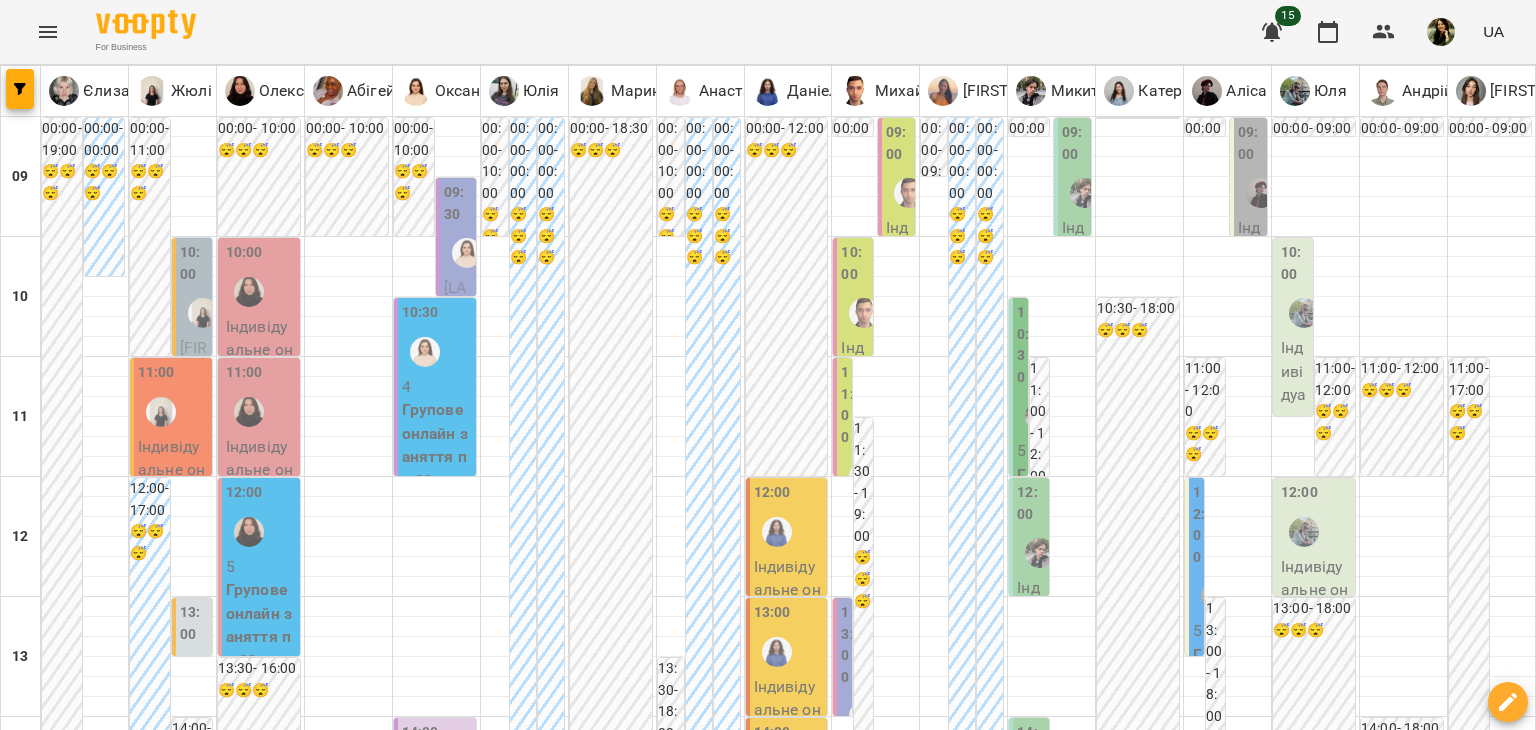 scroll, scrollTop: 0, scrollLeft: 0, axis: both 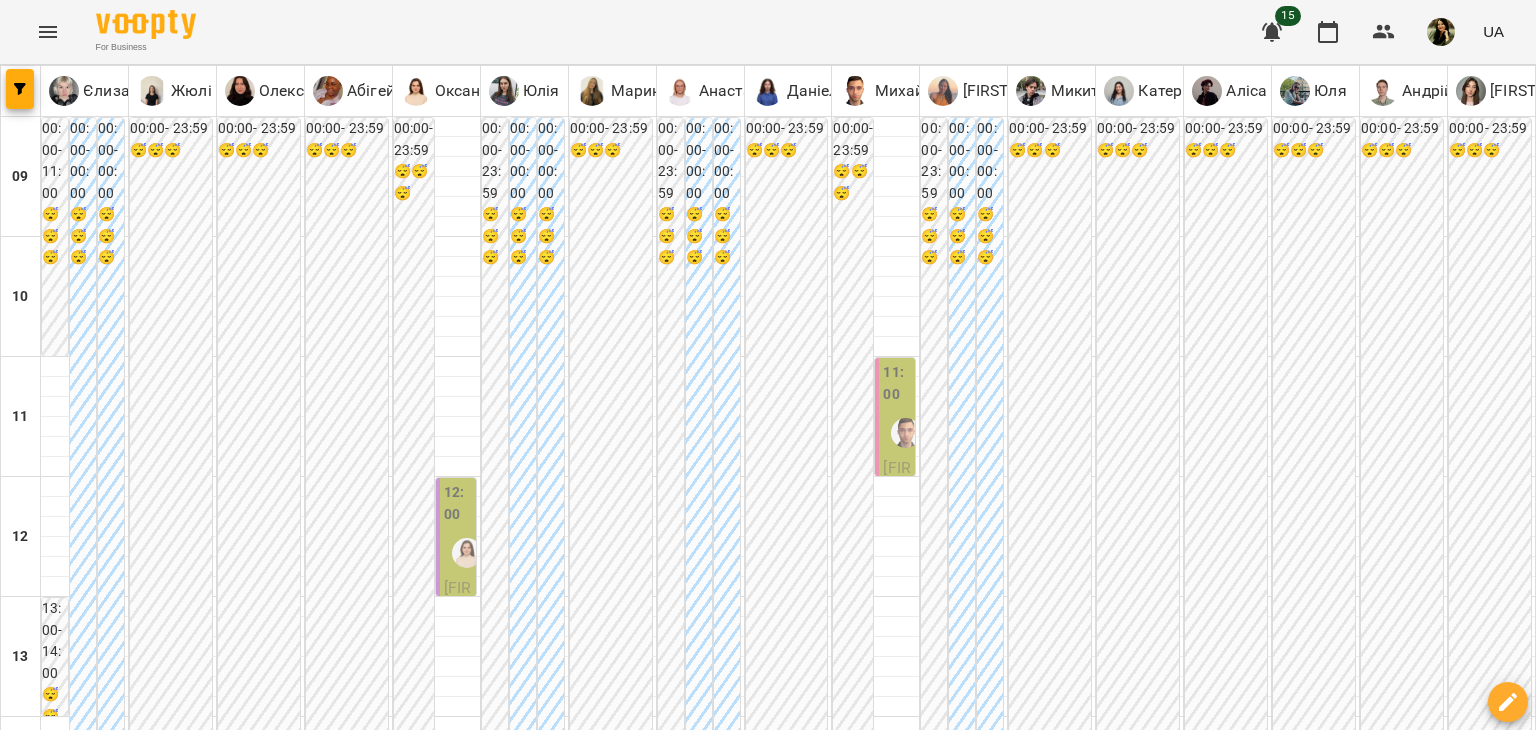 click on "04 серп" at bounding box center [41, 1842] 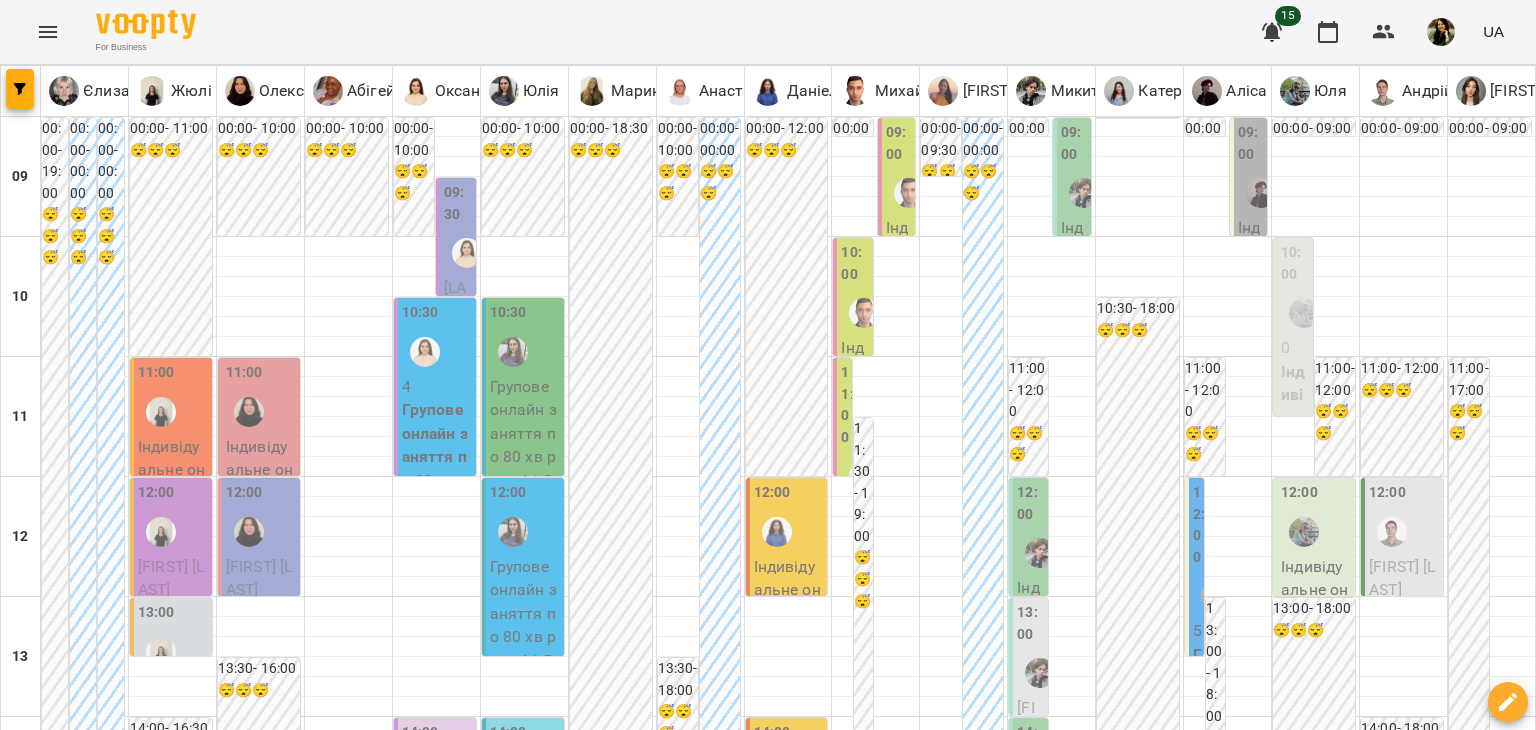 scroll, scrollTop: 0, scrollLeft: 0, axis: both 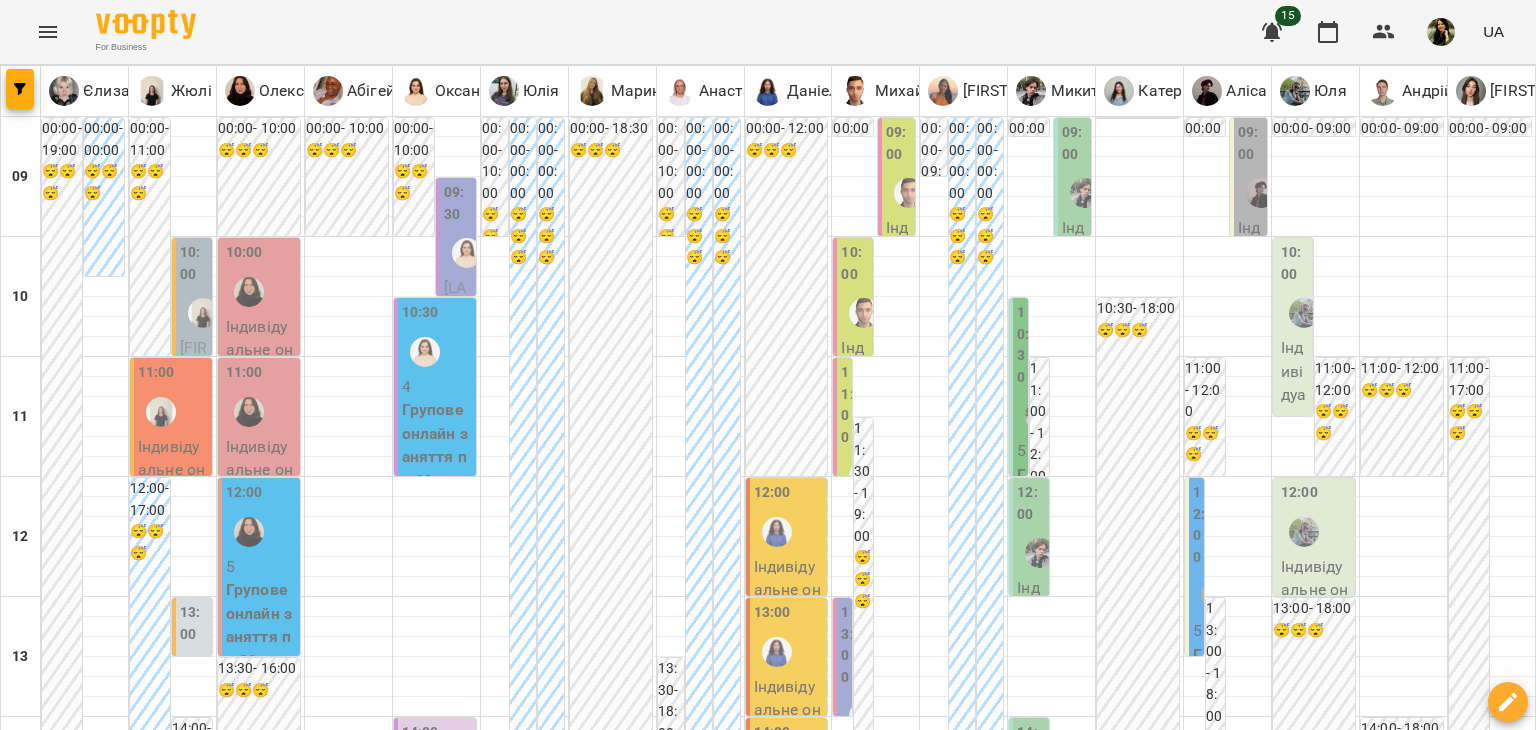 click on "пн" at bounding box center [129, 1823] 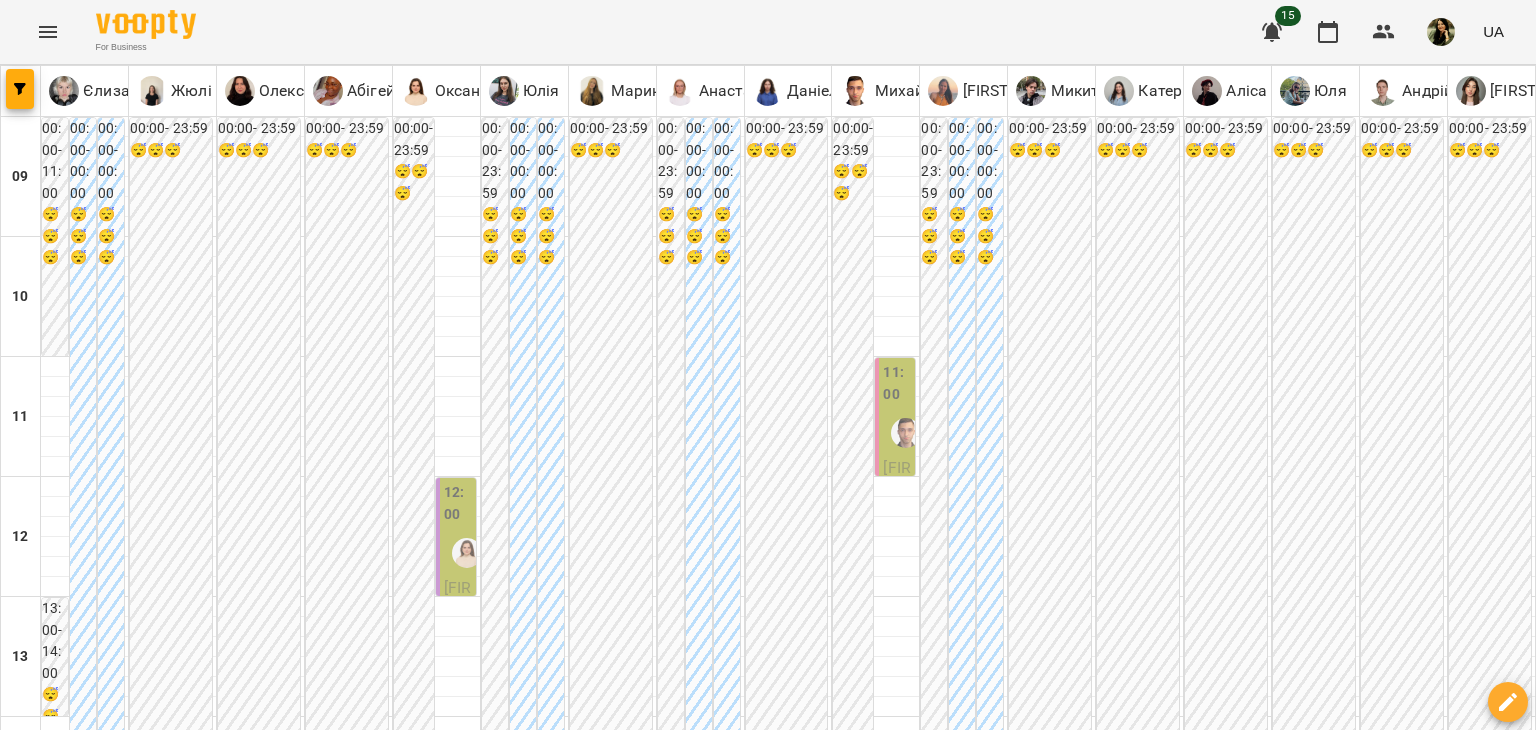 scroll, scrollTop: 0, scrollLeft: 0, axis: both 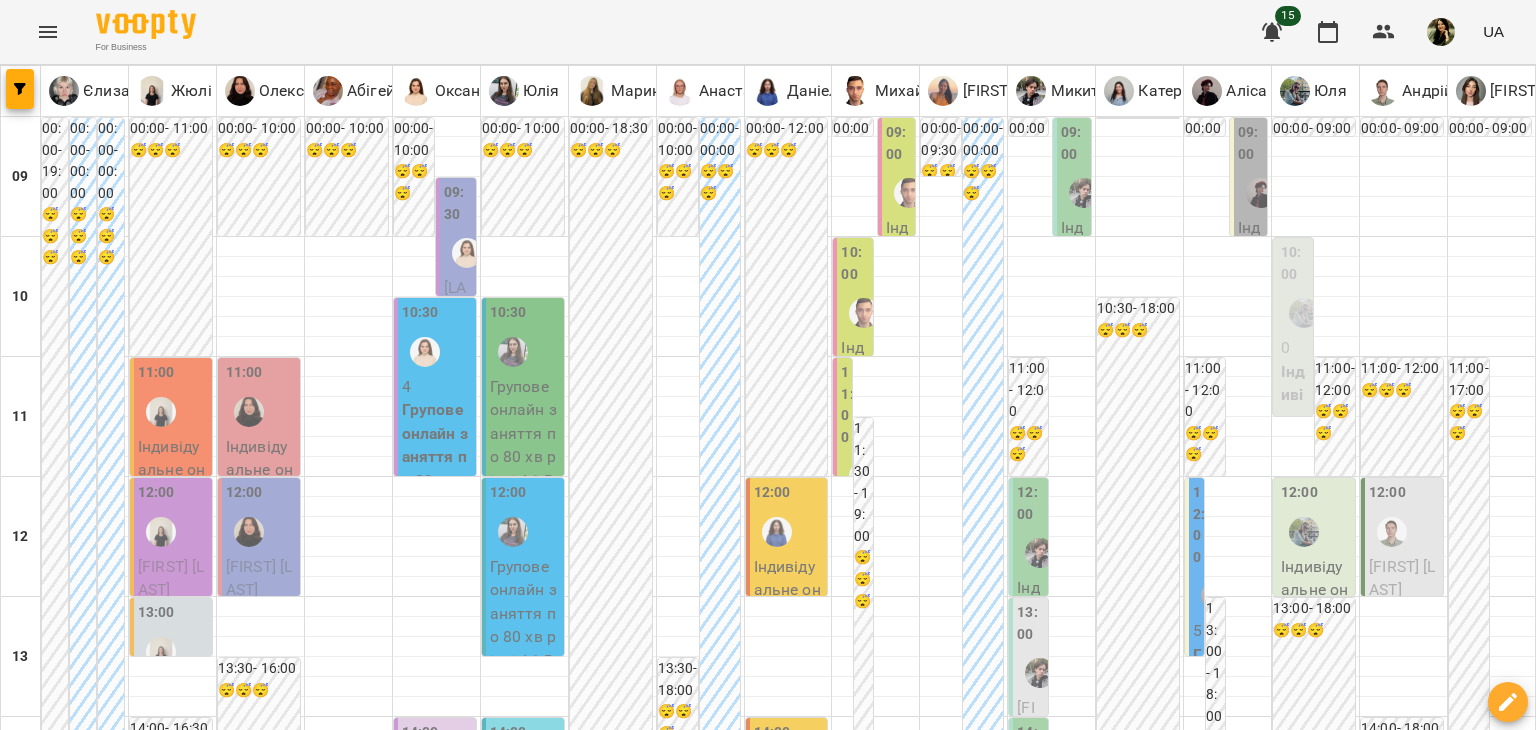 click on "19:30" at bounding box center [613, 1418] 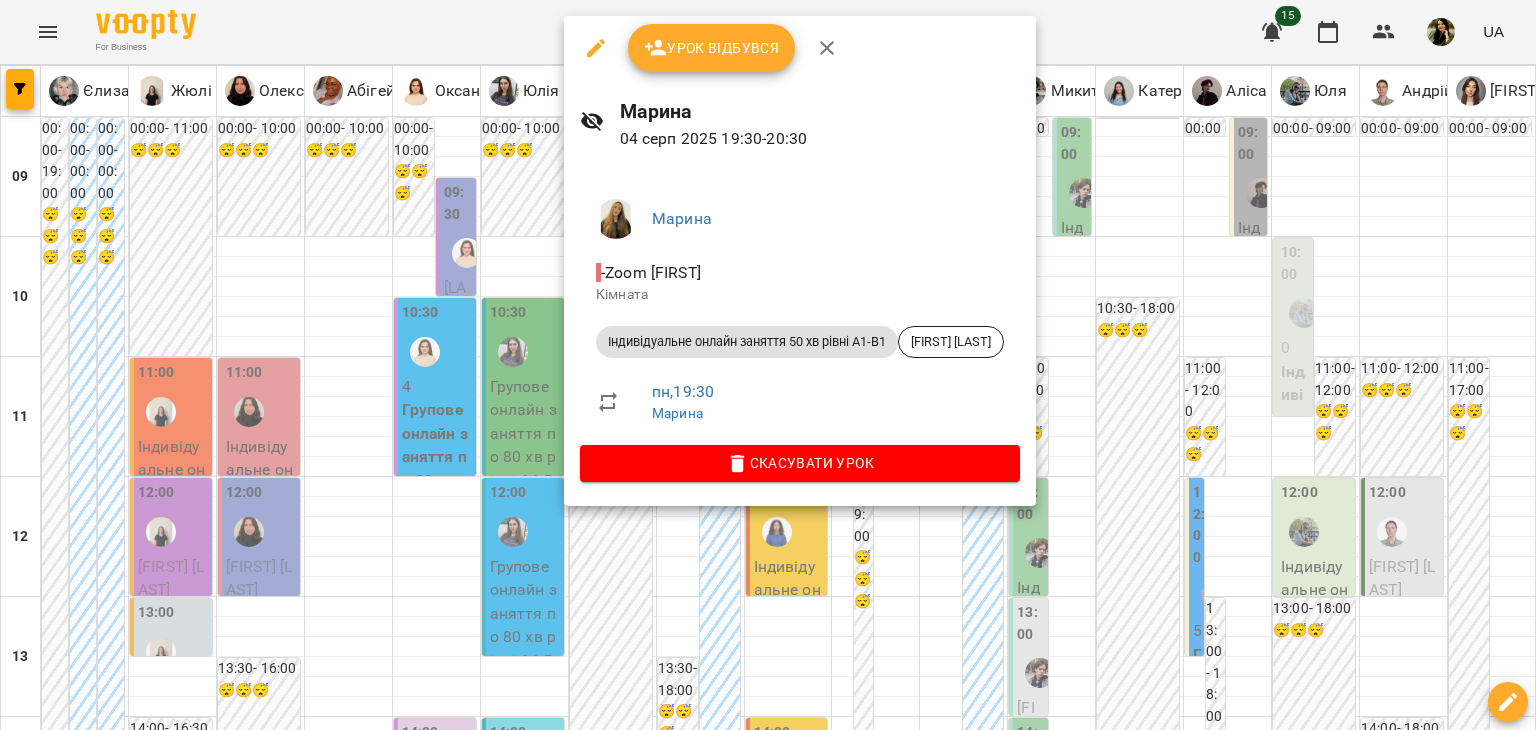 click at bounding box center [768, 365] 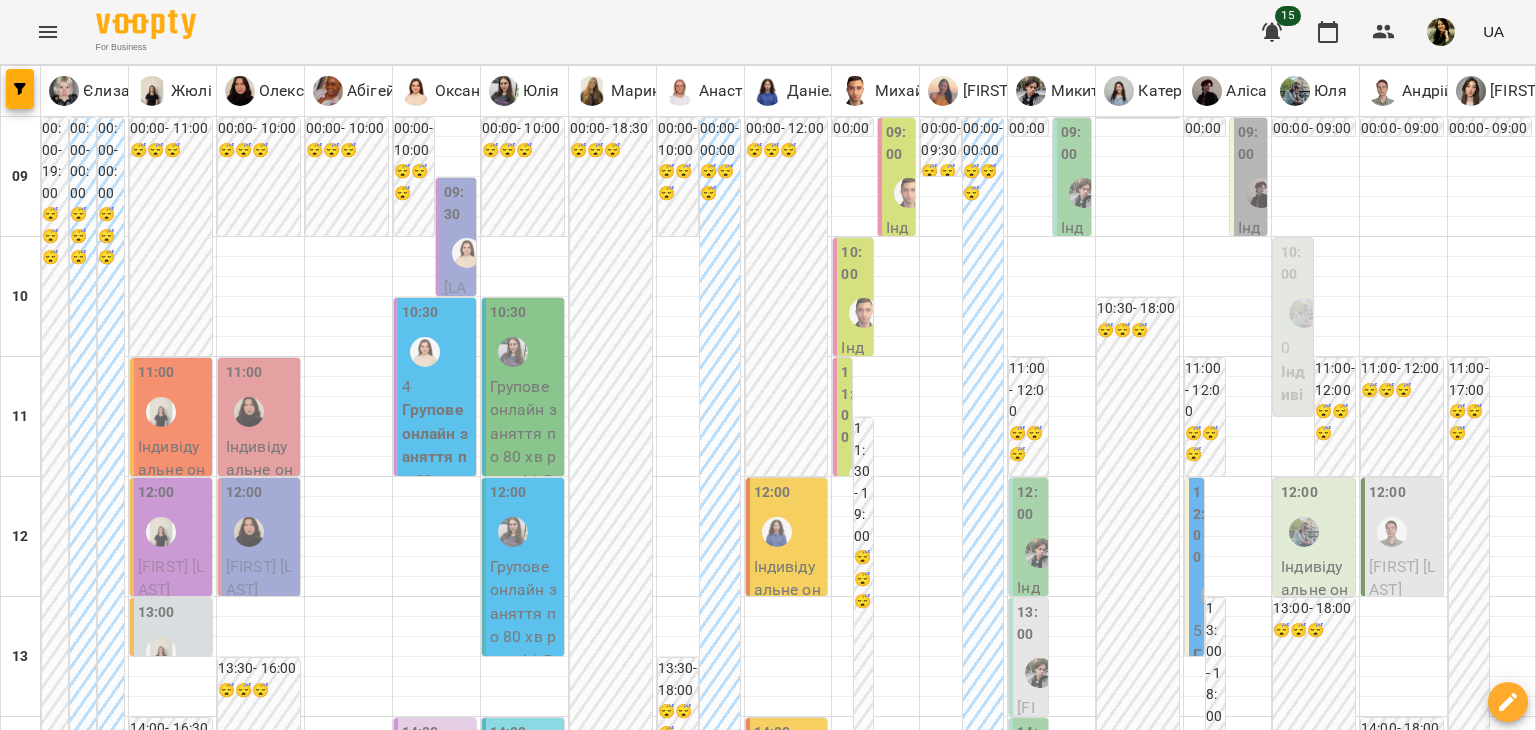 click on "Групове онлайн заняття по 80 хв рівні В2+ - Група 11 С1" at bounding box center [613, 1657] 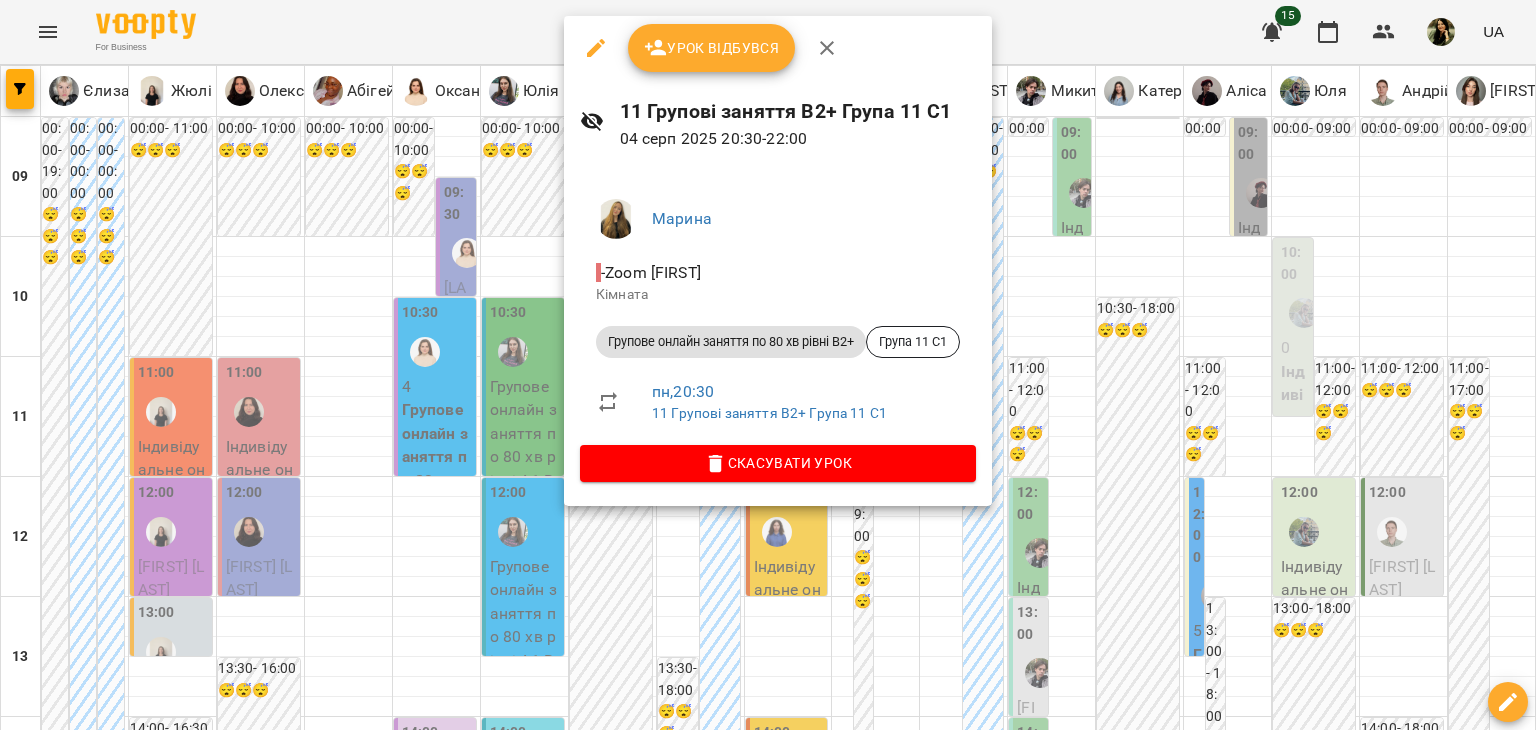 click at bounding box center [768, 365] 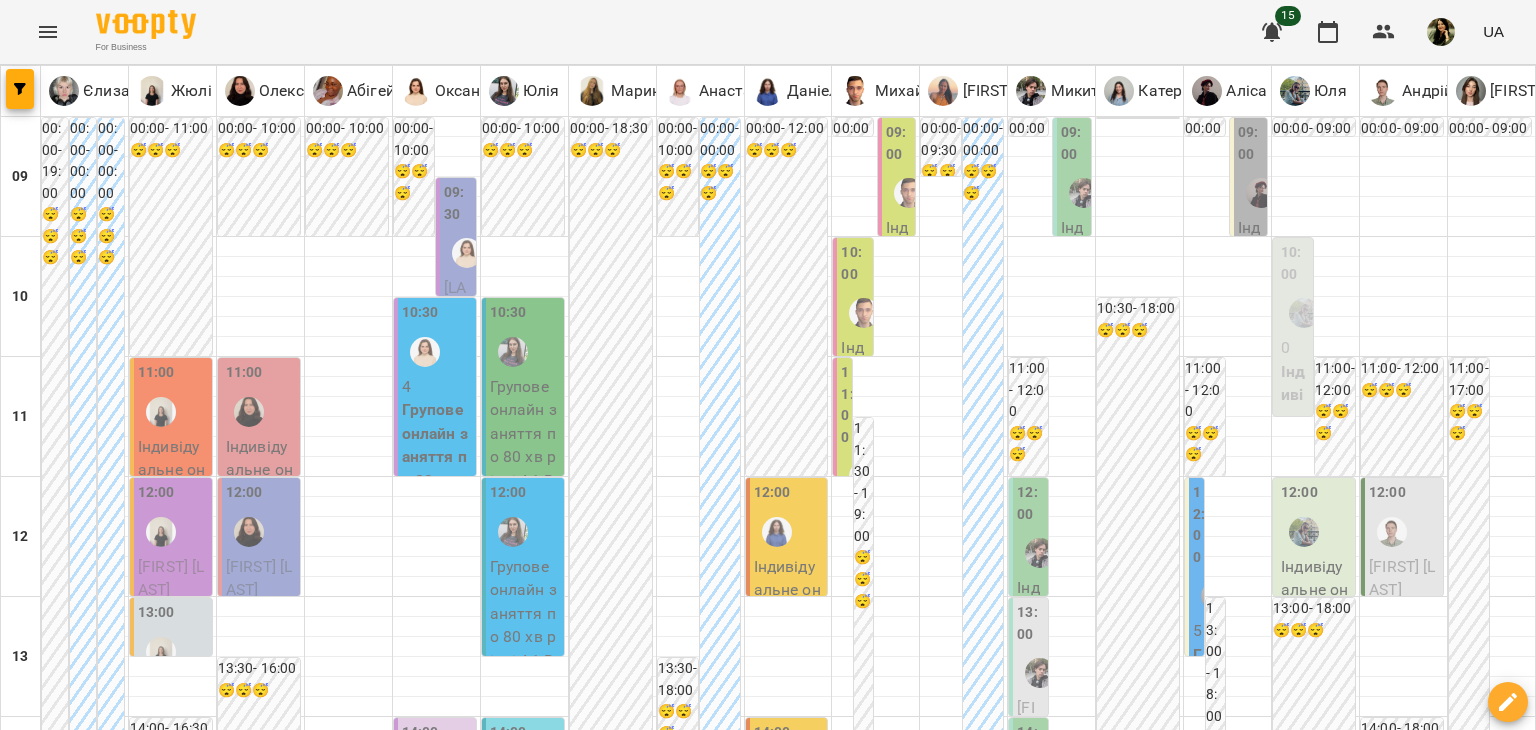 scroll, scrollTop: 172, scrollLeft: 0, axis: vertical 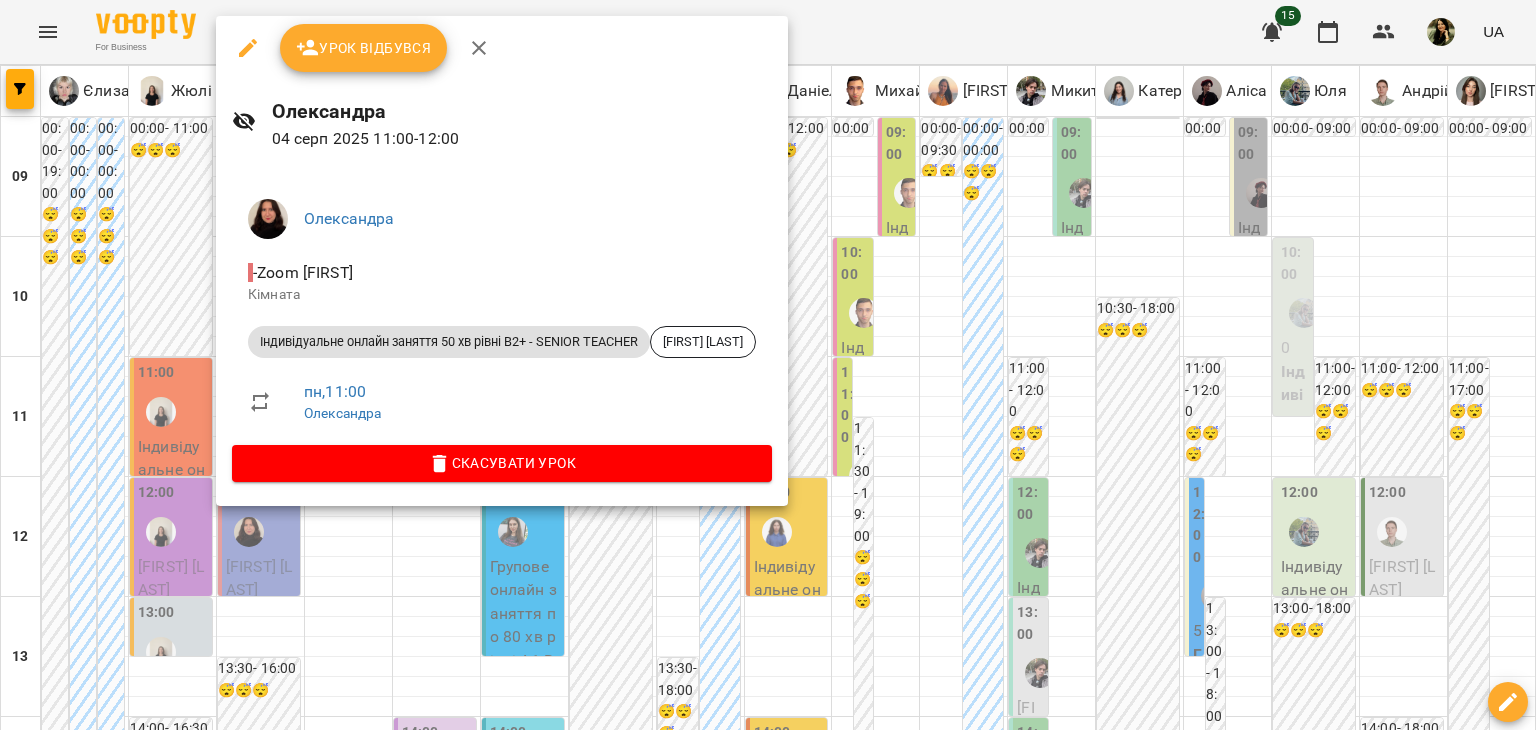 click at bounding box center (768, 365) 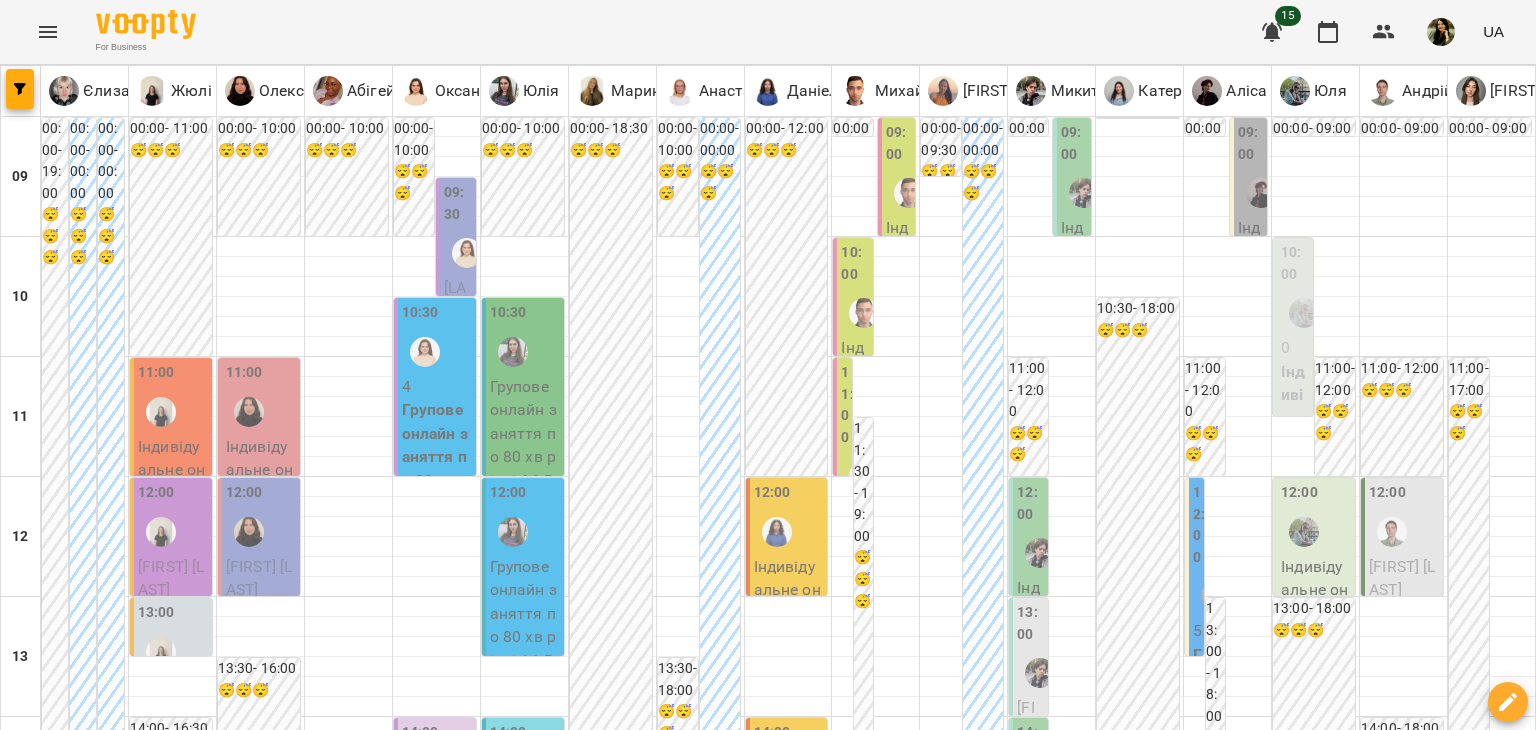 click on "12:00" at bounding box center (261, 518) 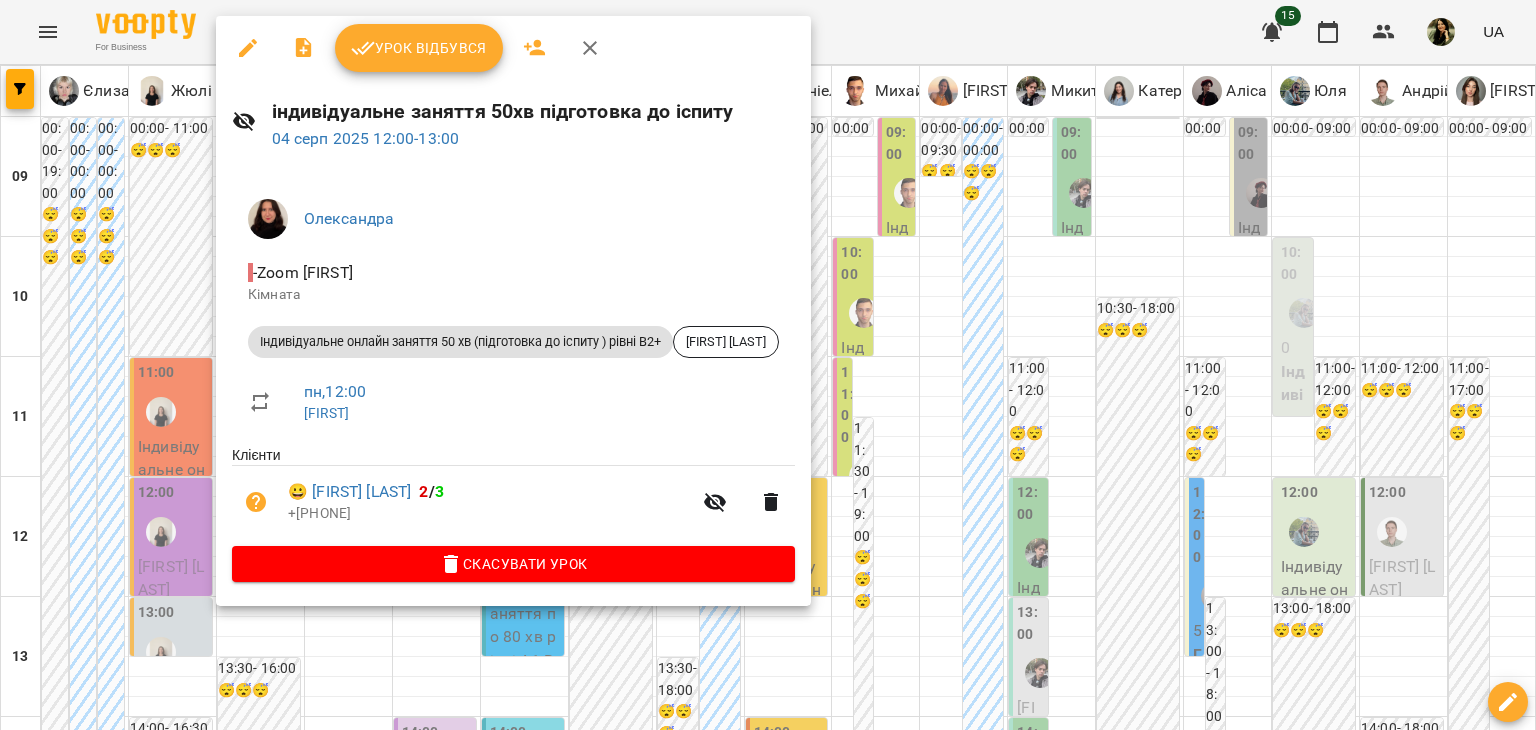 click at bounding box center (768, 365) 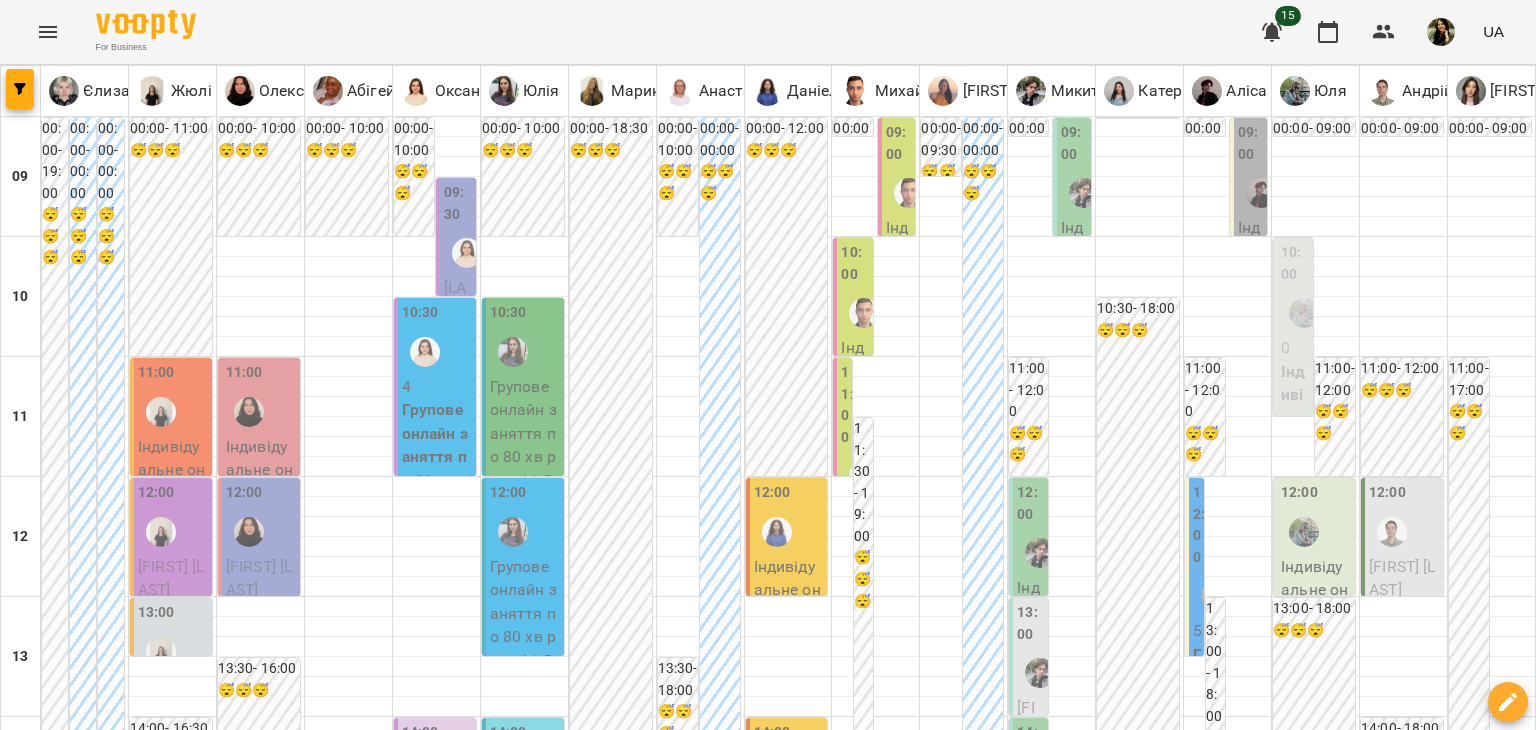 scroll, scrollTop: 1008, scrollLeft: 0, axis: vertical 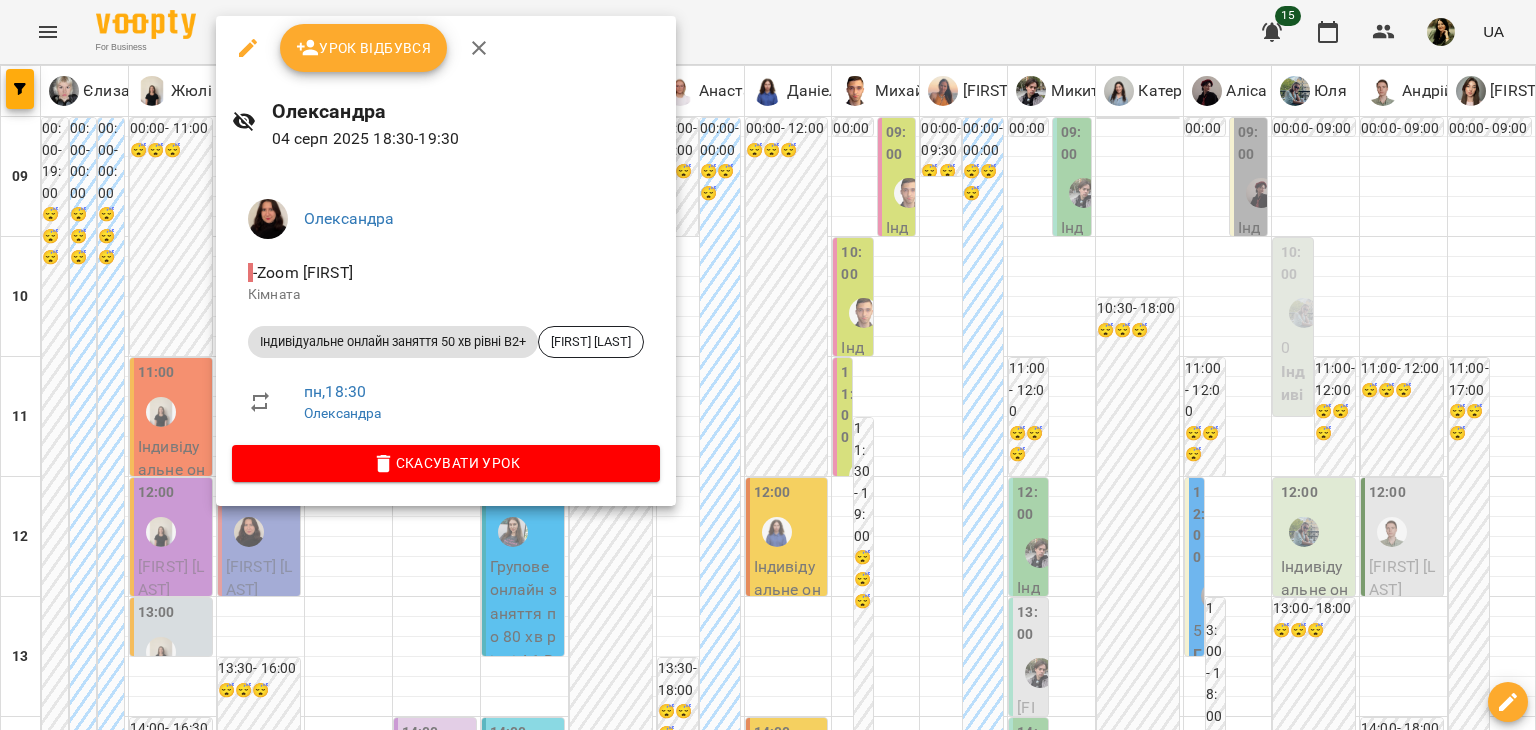 click at bounding box center (768, 365) 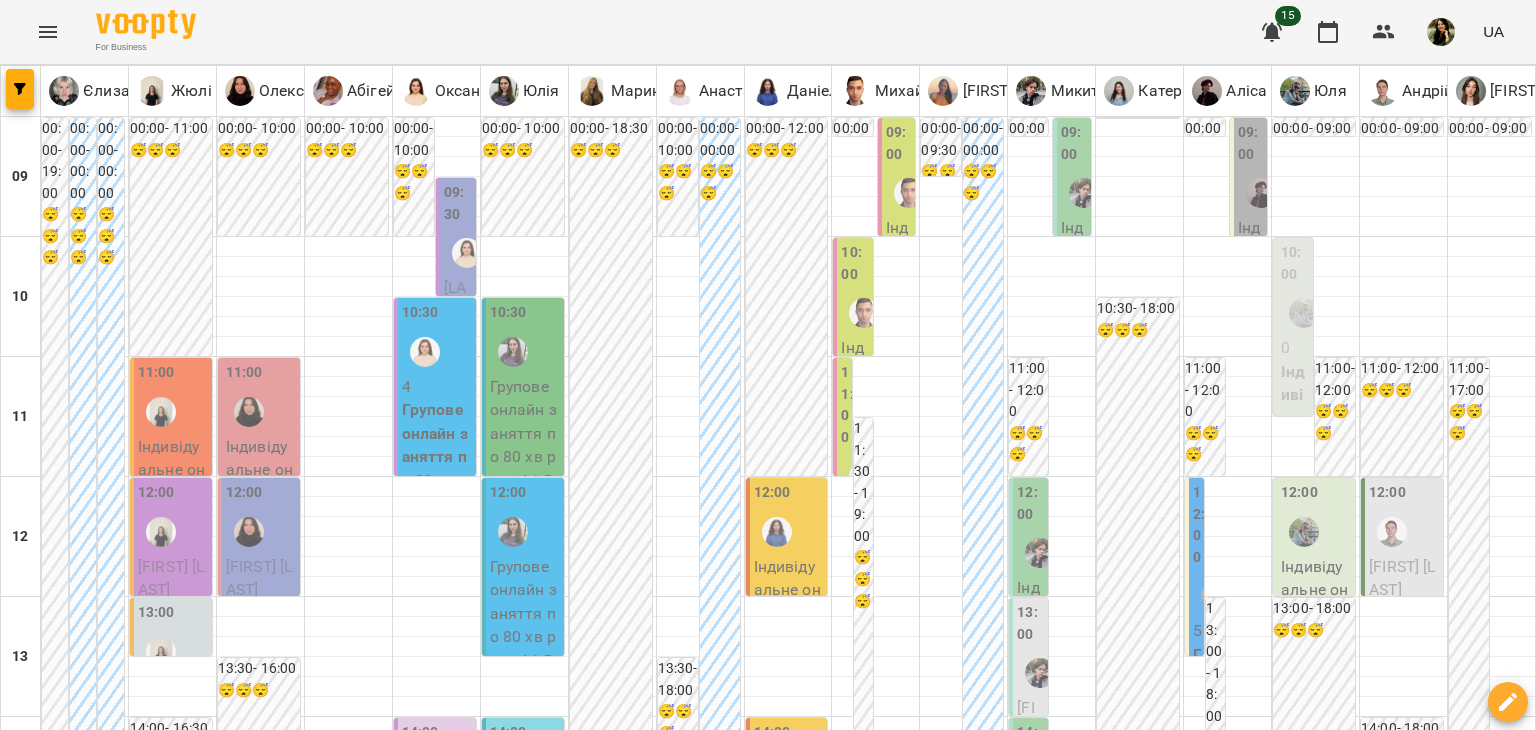 click at bounding box center [172, 1487] 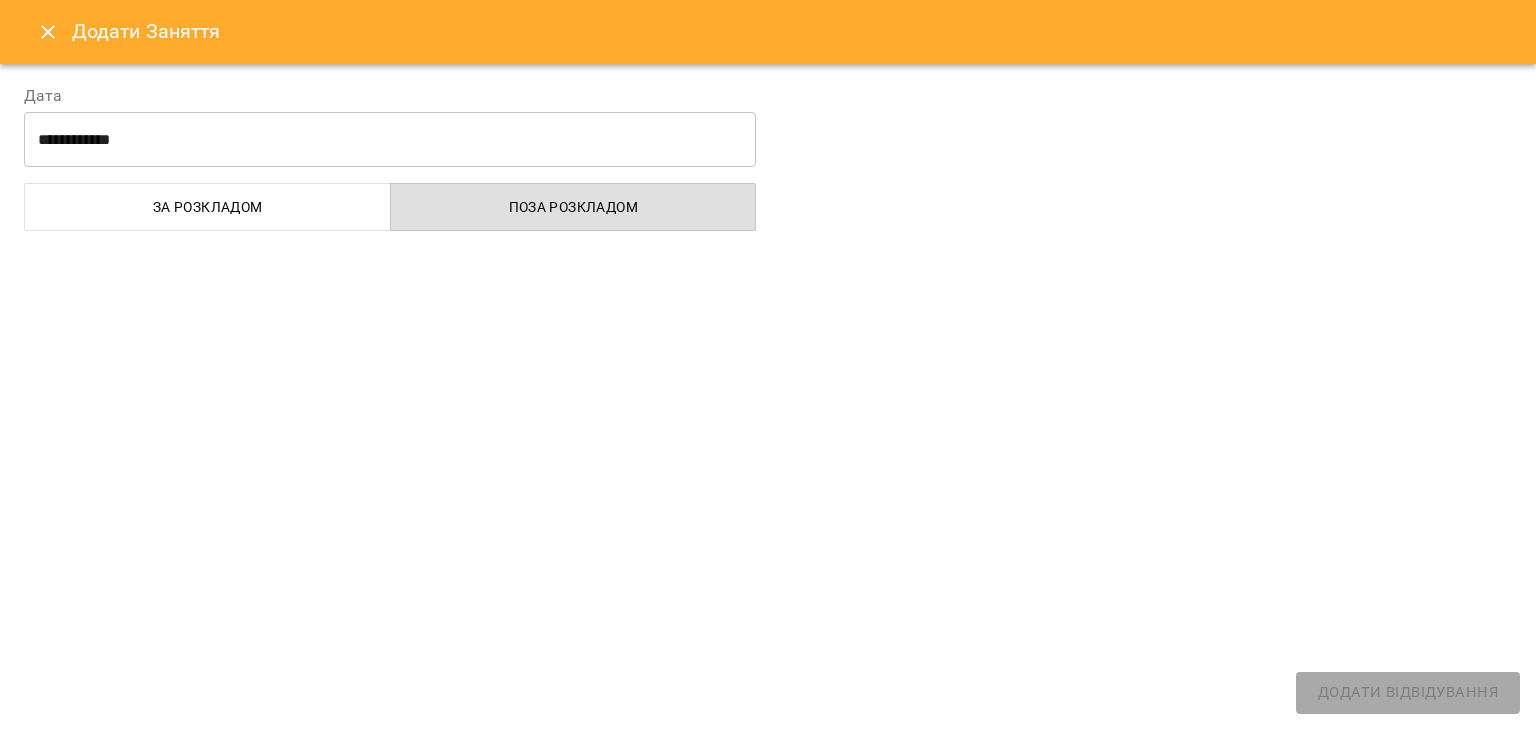 select 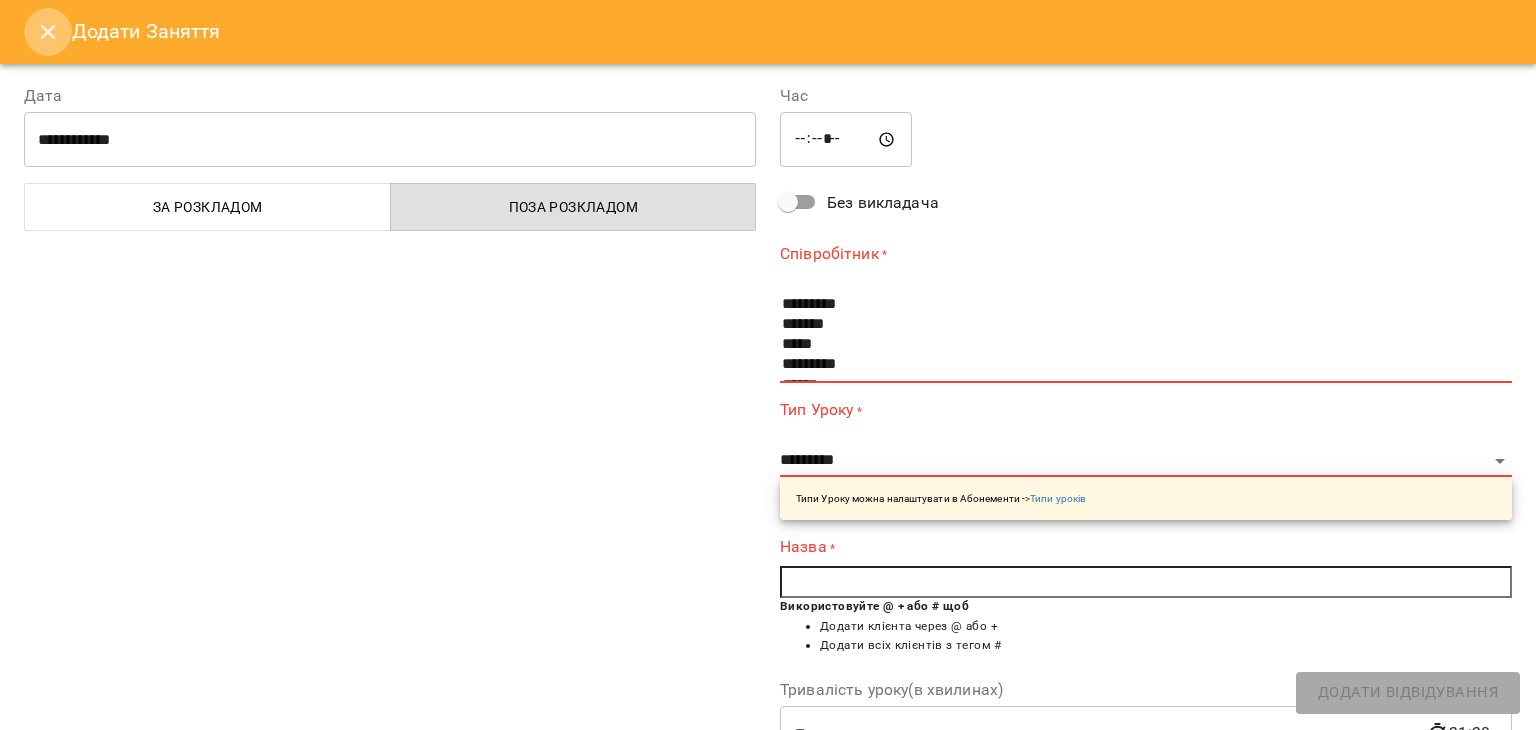 click 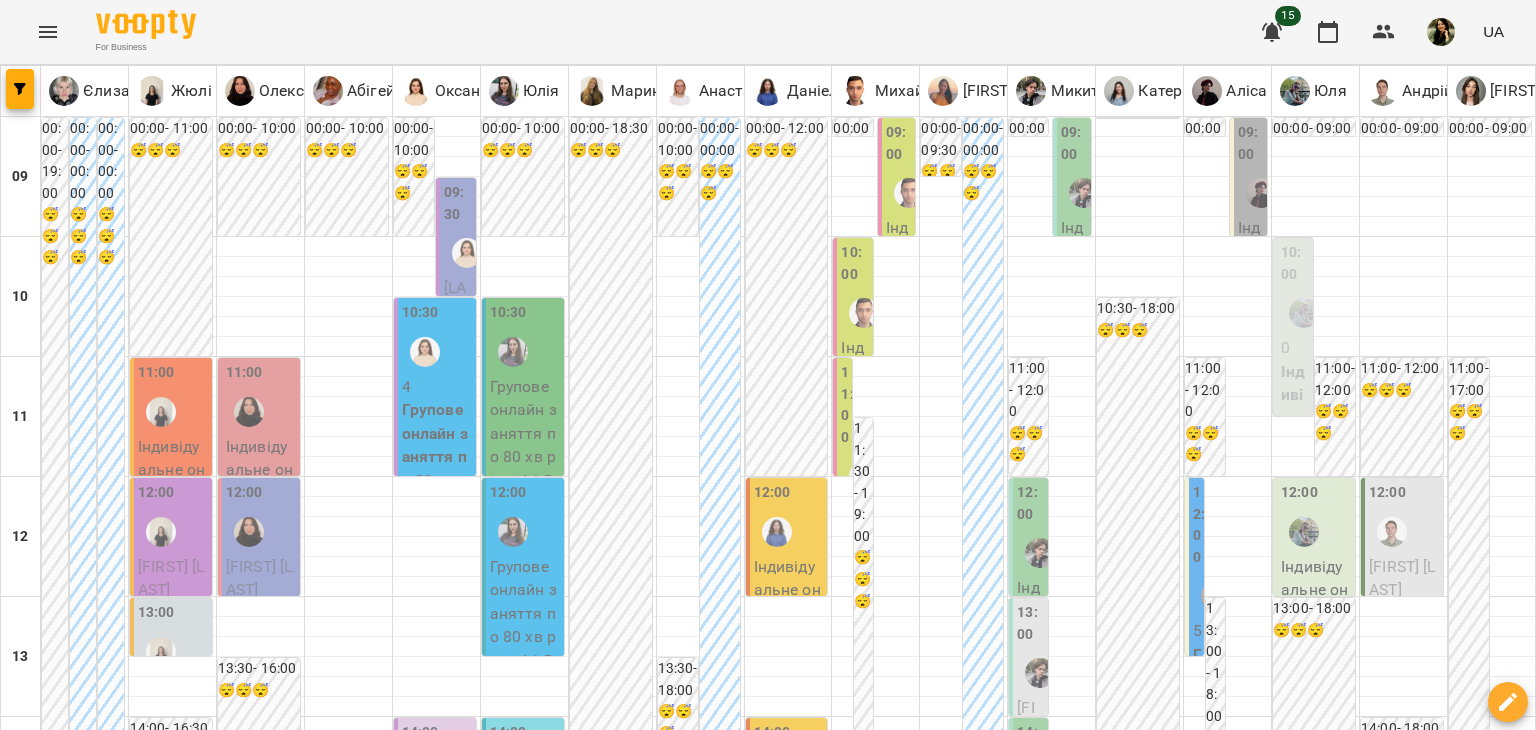 scroll, scrollTop: 1200, scrollLeft: 0, axis: vertical 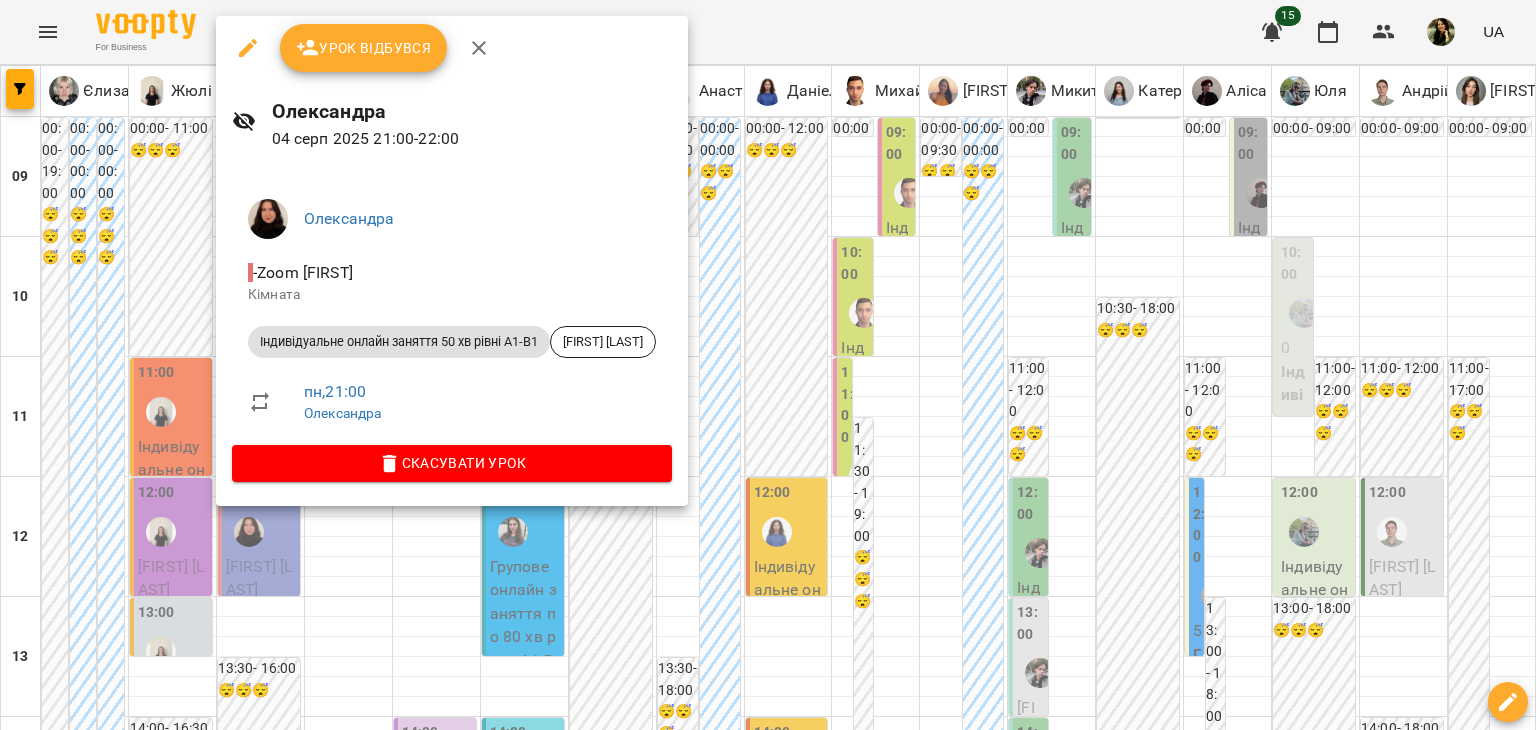click at bounding box center [768, 365] 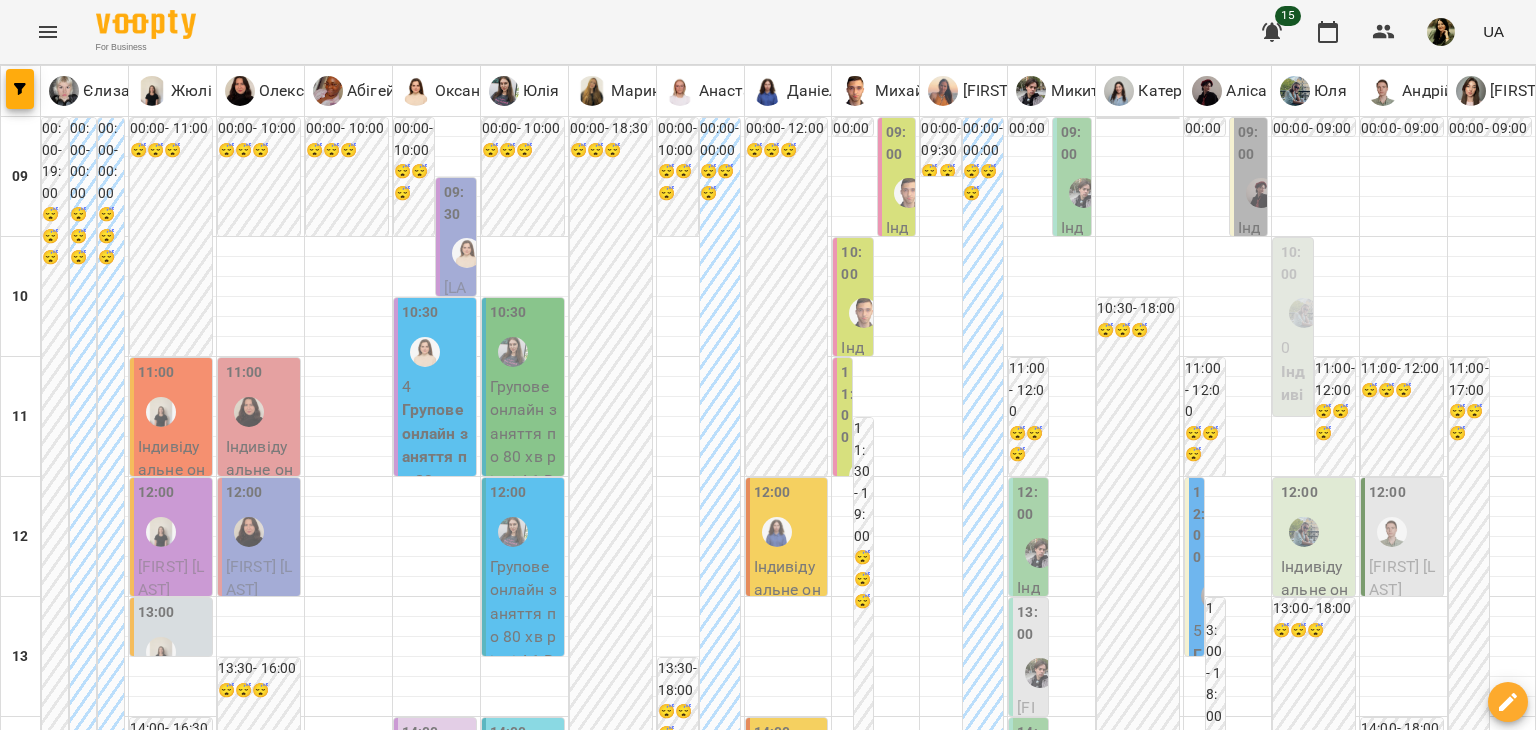 click on "07 серп" at bounding box center (855, 1842) 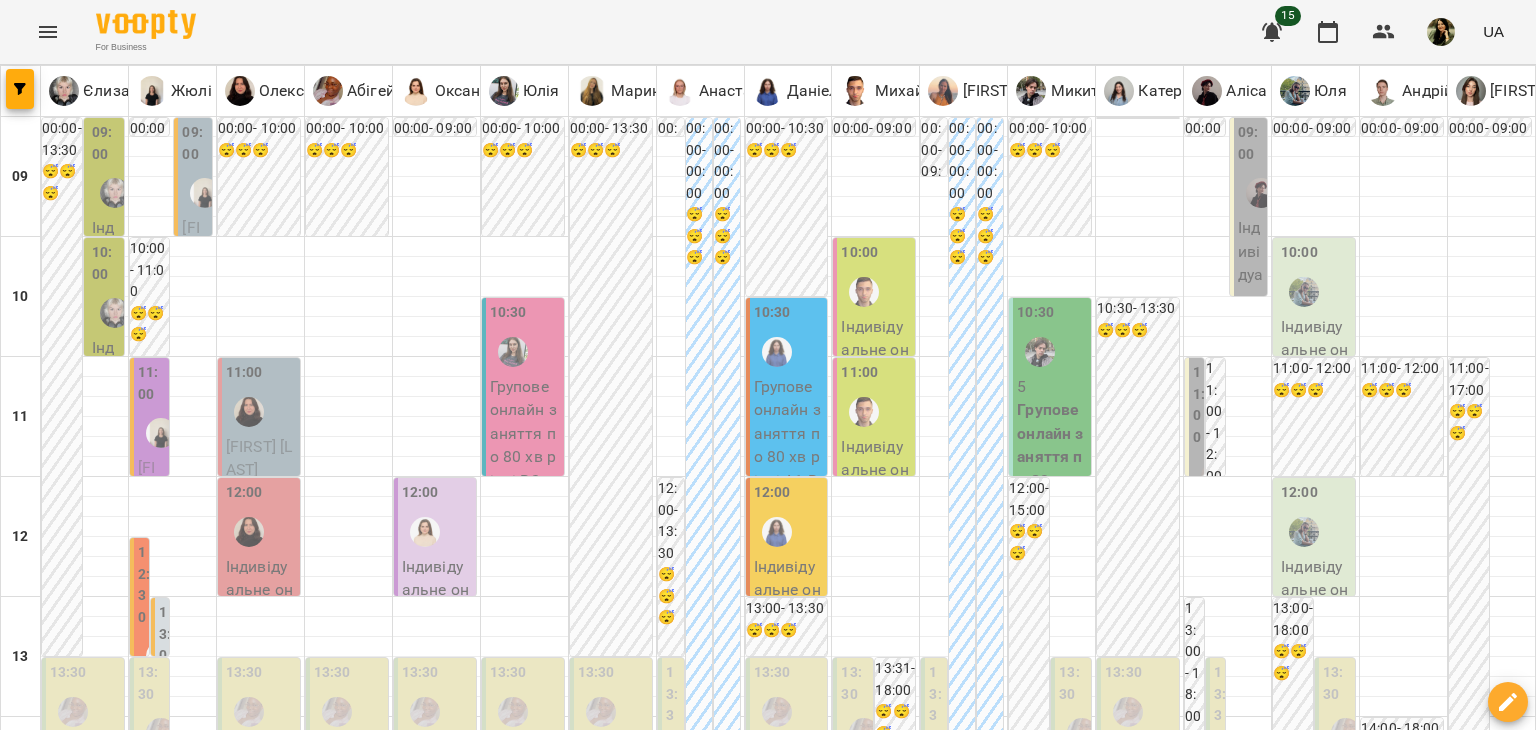 scroll, scrollTop: 0, scrollLeft: 0, axis: both 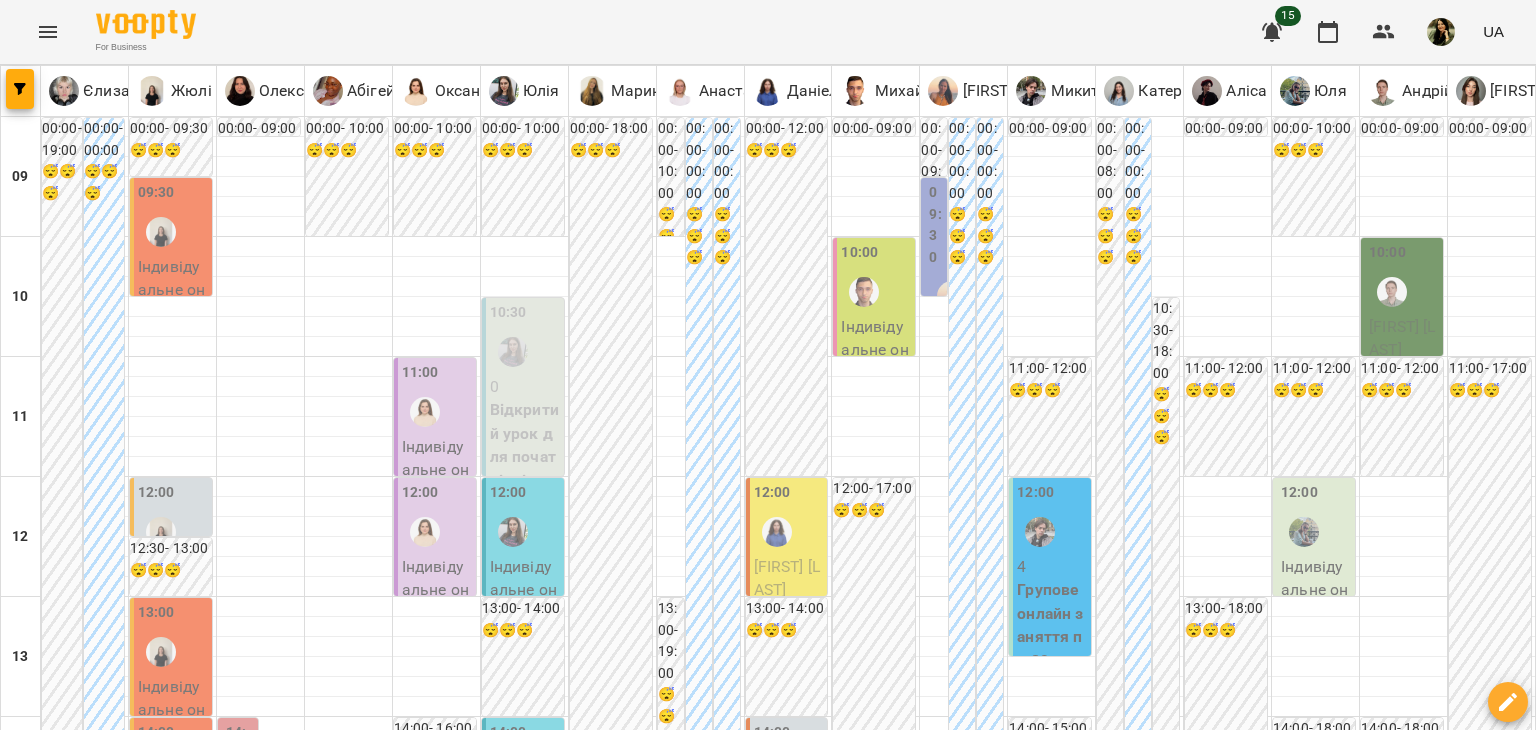 click on "чт" at bounding box center (678, 1823) 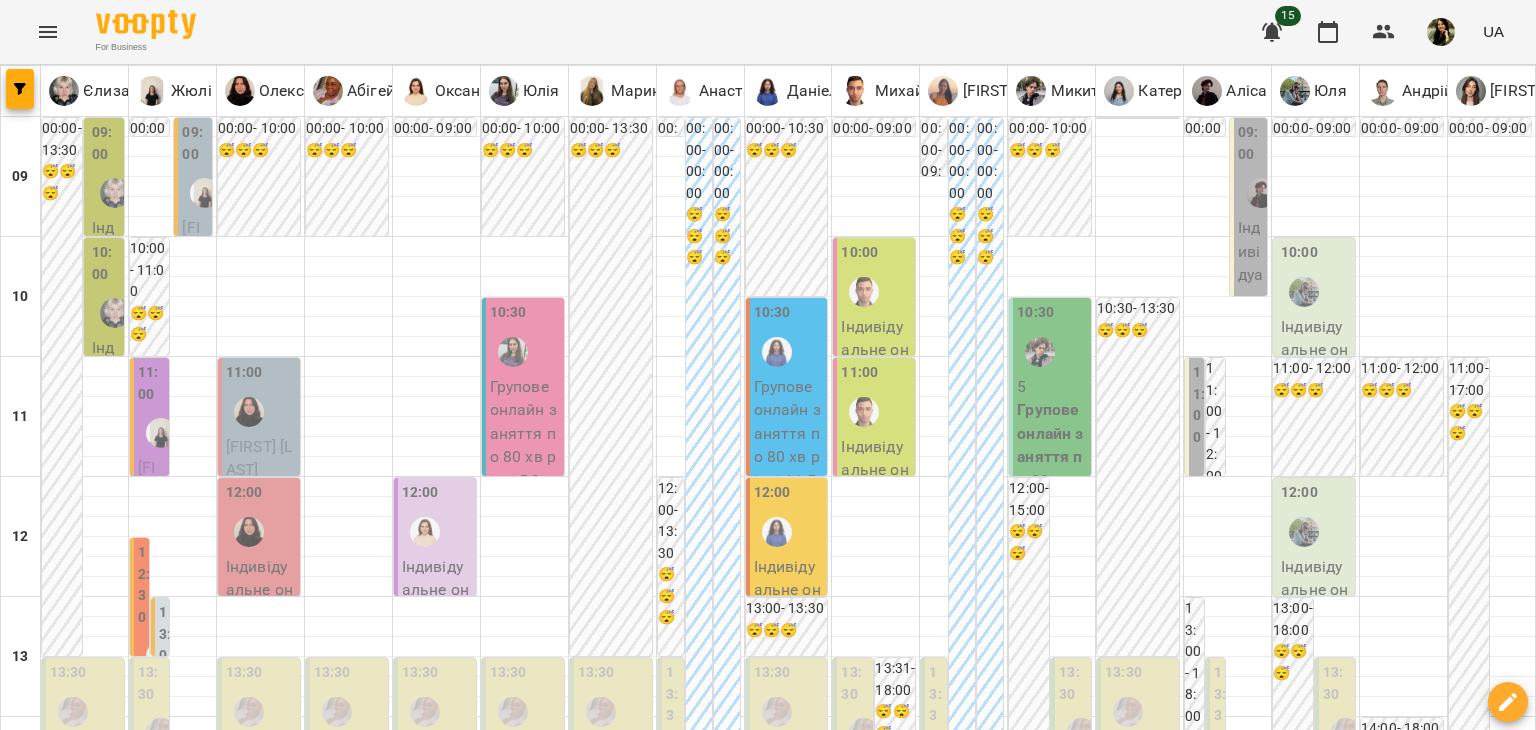 scroll, scrollTop: 0, scrollLeft: 0, axis: both 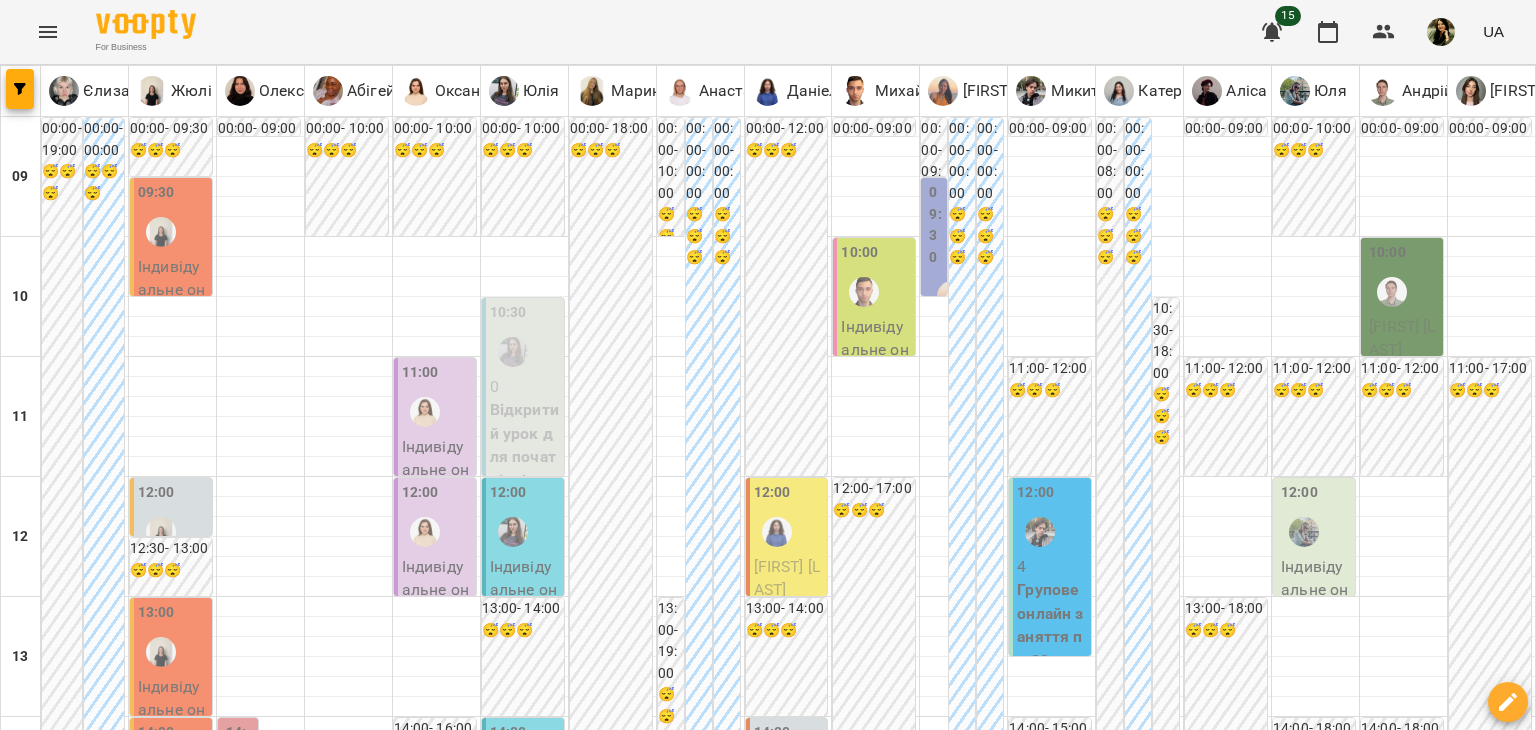 click on "чт" at bounding box center [678, 1823] 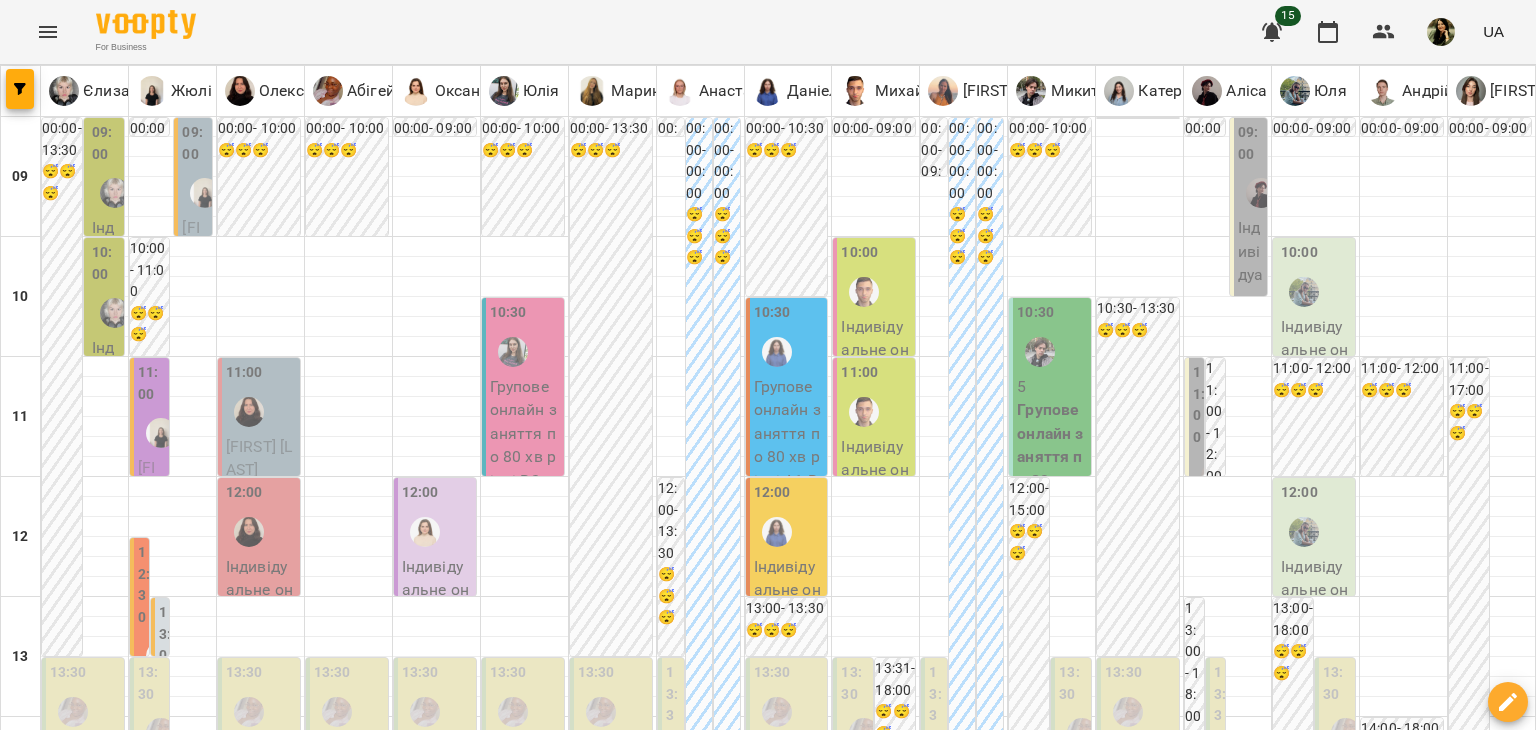 click on "04 серп" at bounding box center [41, 1842] 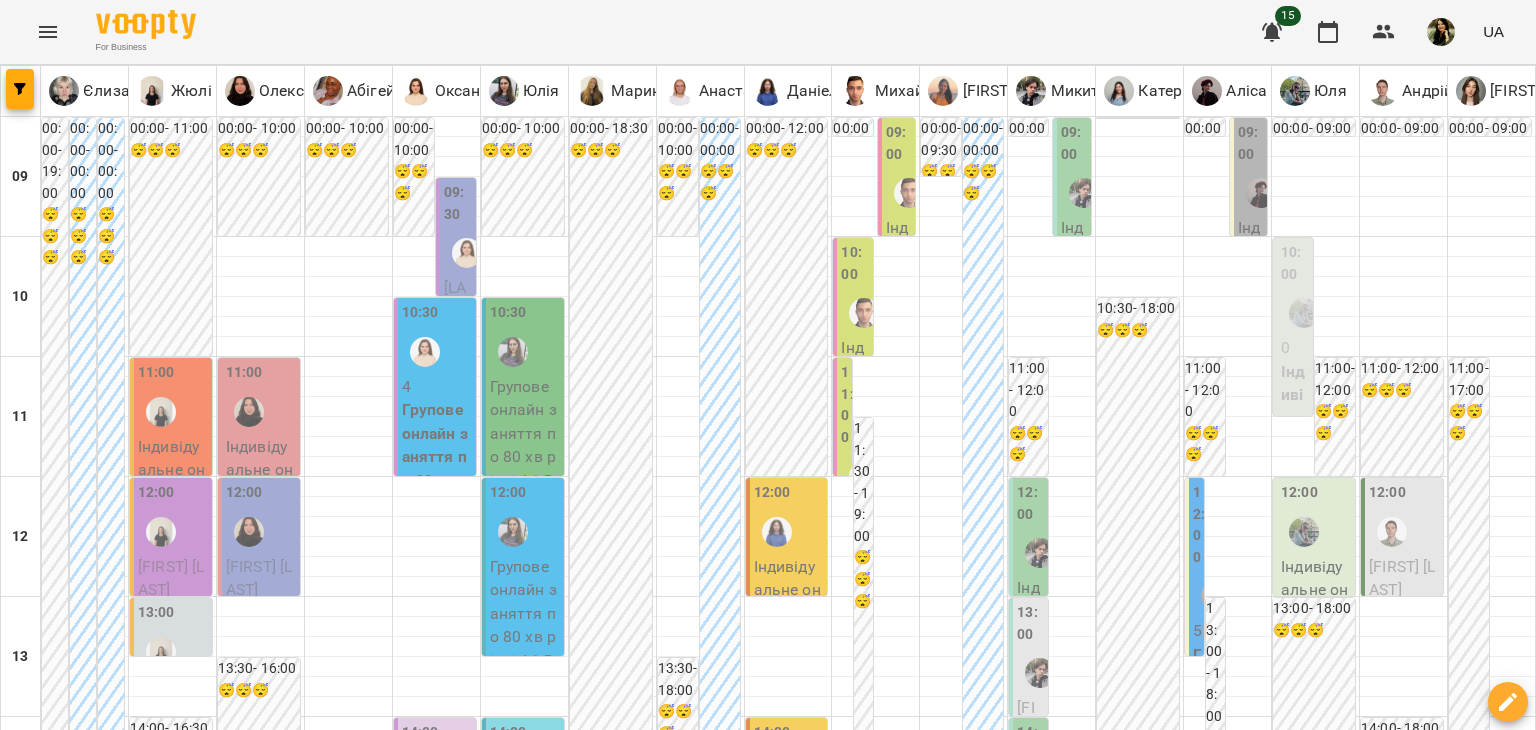scroll, scrollTop: 1200, scrollLeft: 0, axis: vertical 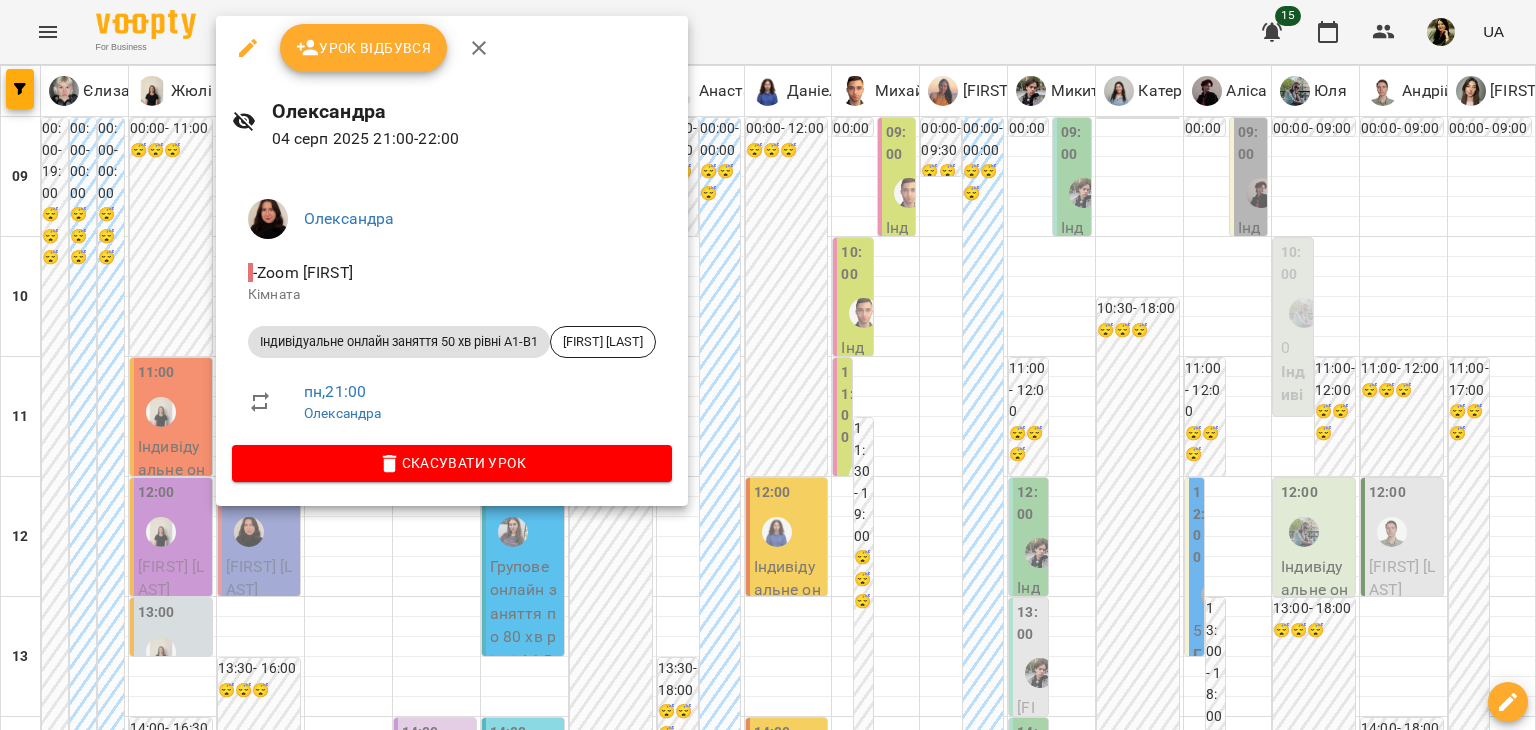 click at bounding box center (768, 365) 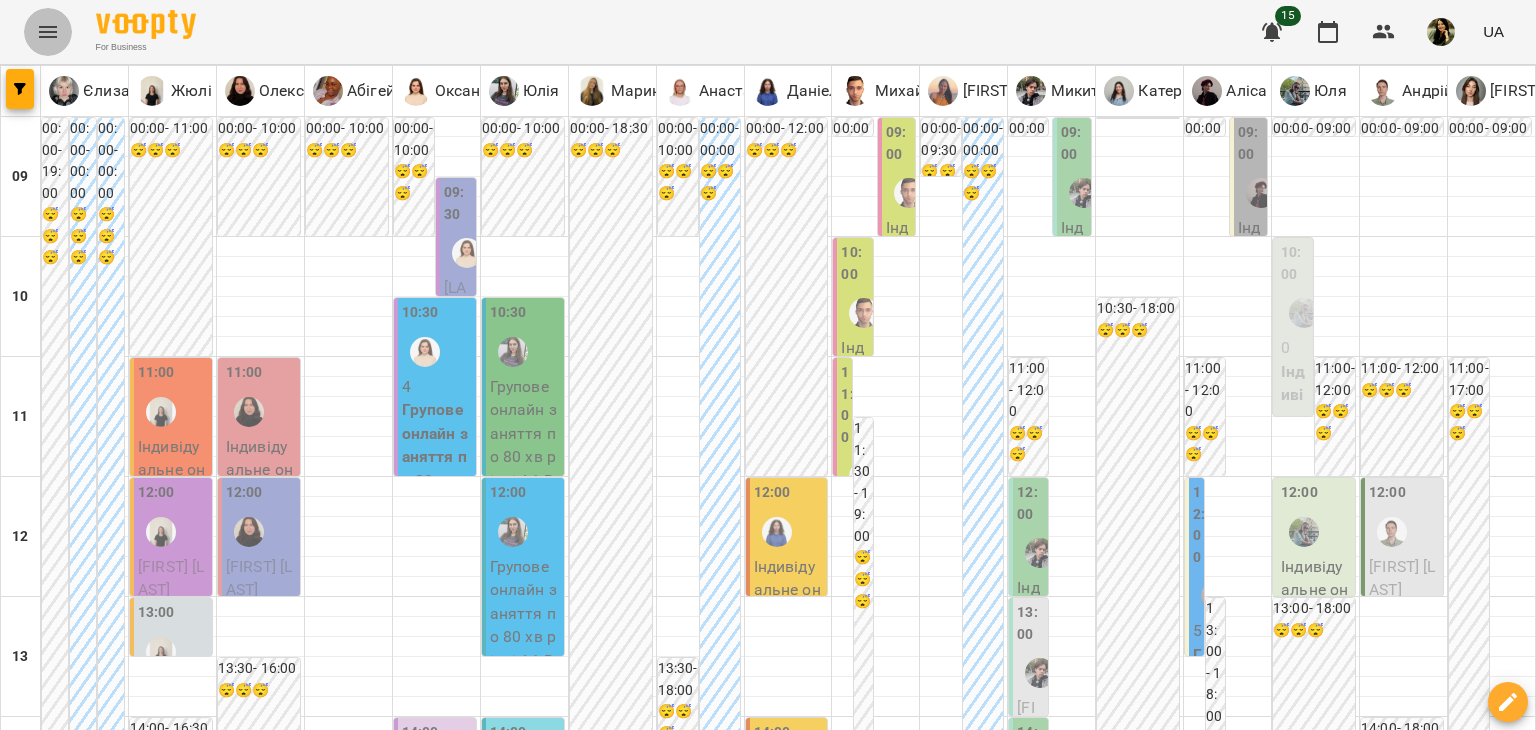 click 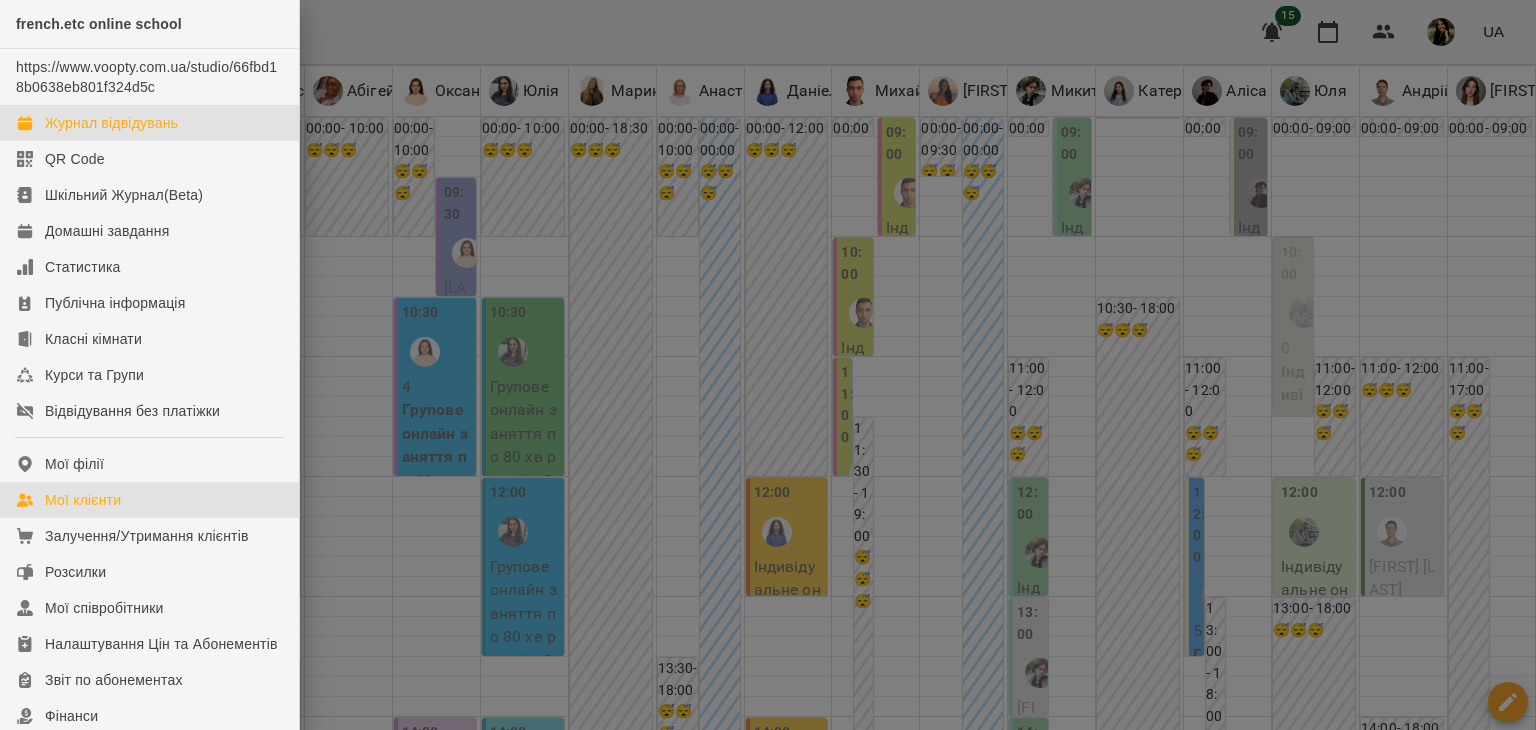 click on "Мої клієнти" at bounding box center [83, 500] 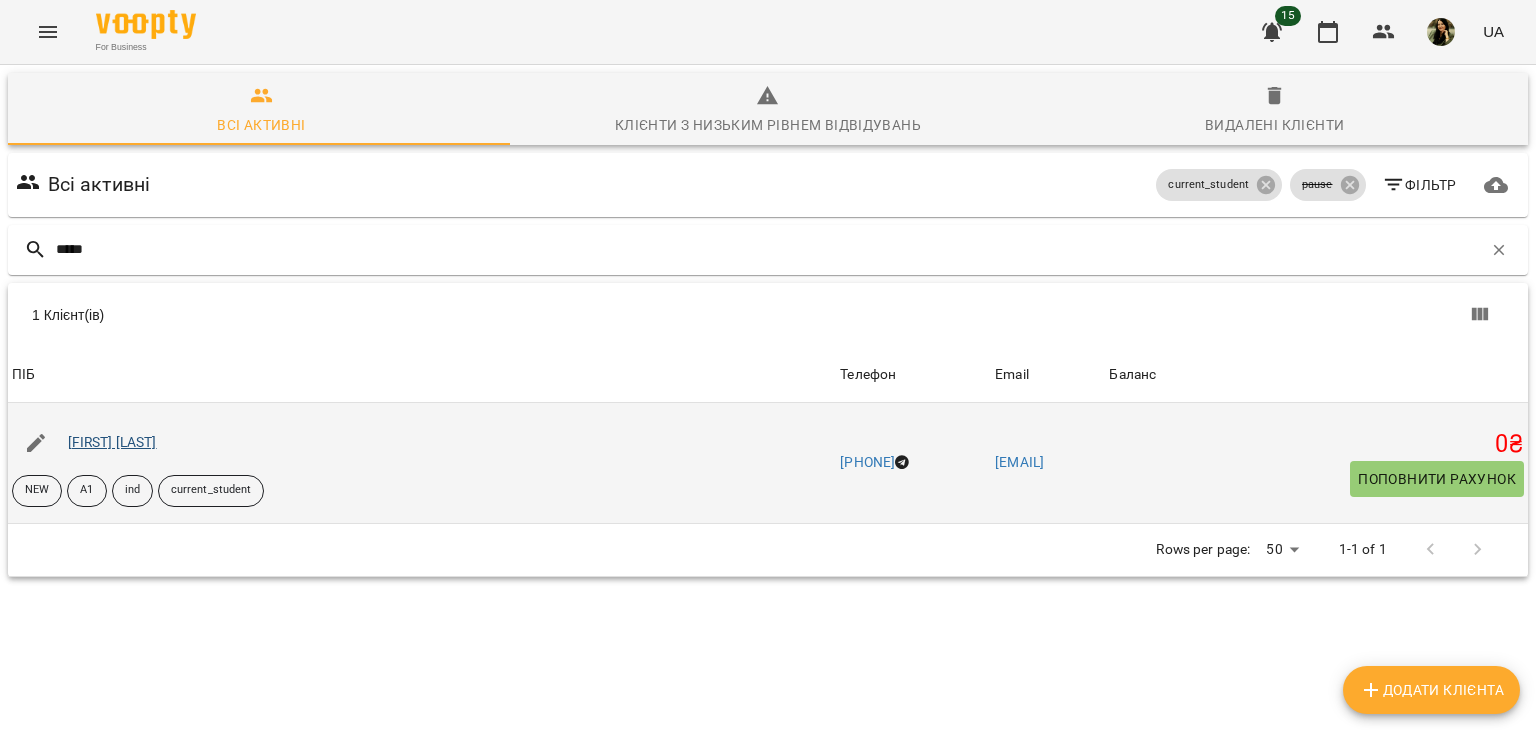 type on "*****" 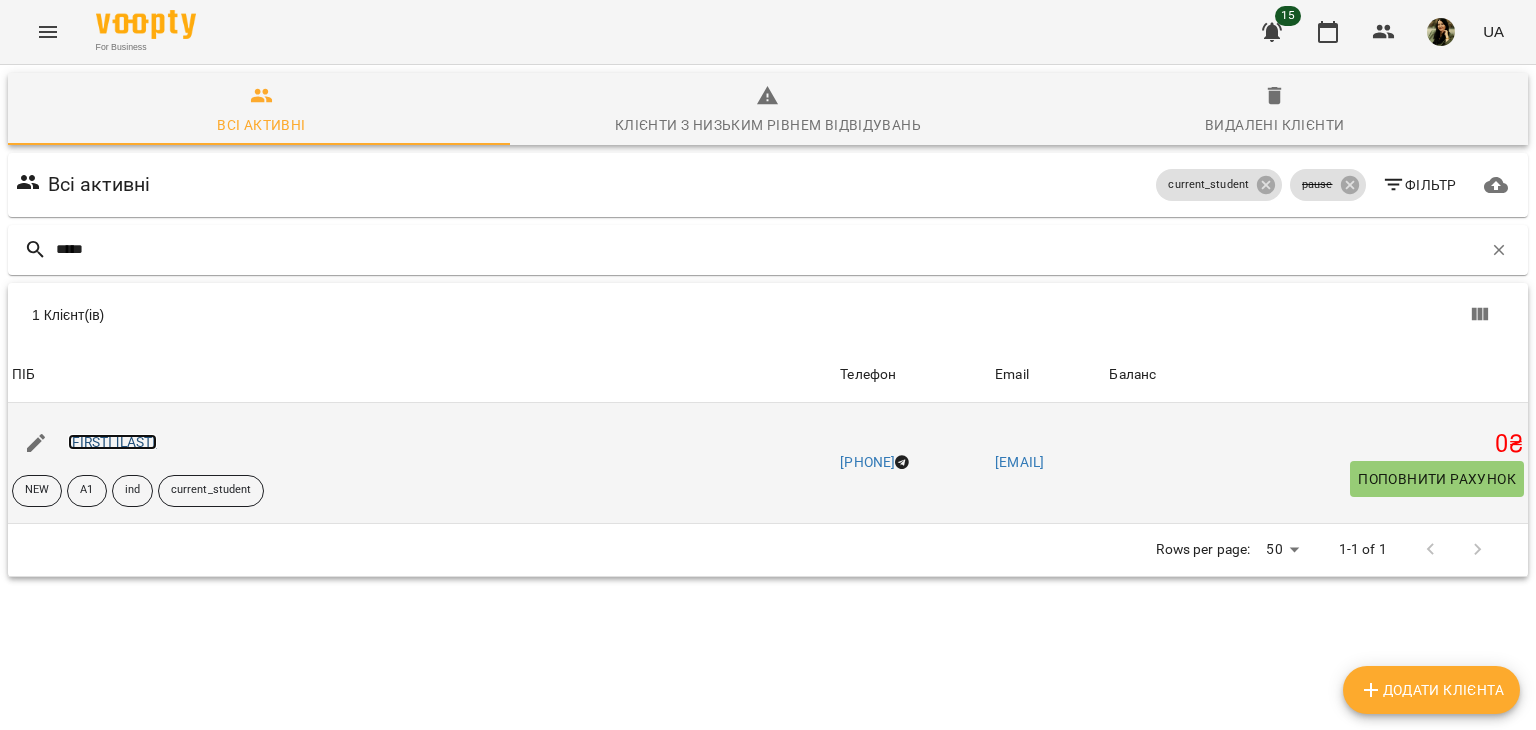click on "Анастасія Заруцька" at bounding box center (112, 442) 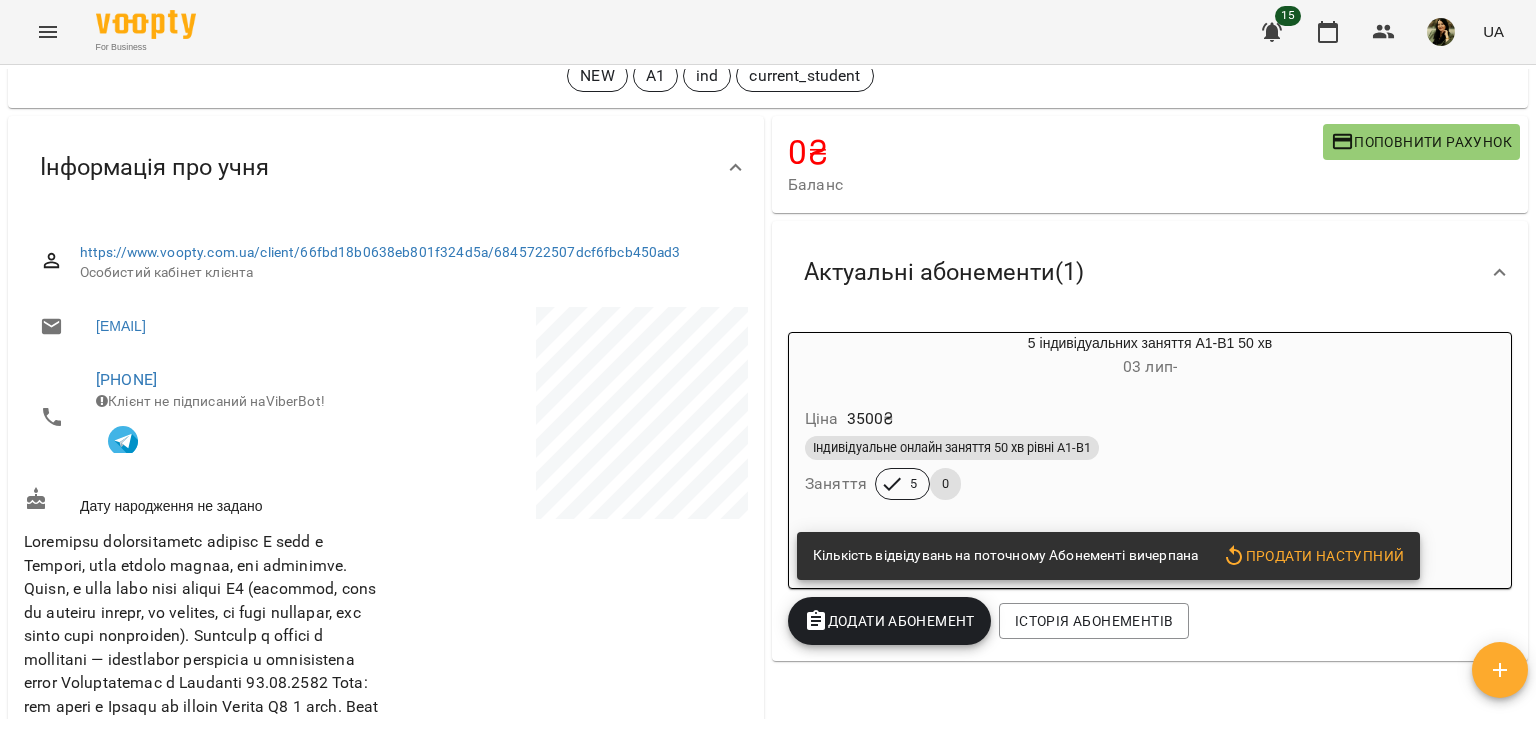 scroll, scrollTop: 73, scrollLeft: 0, axis: vertical 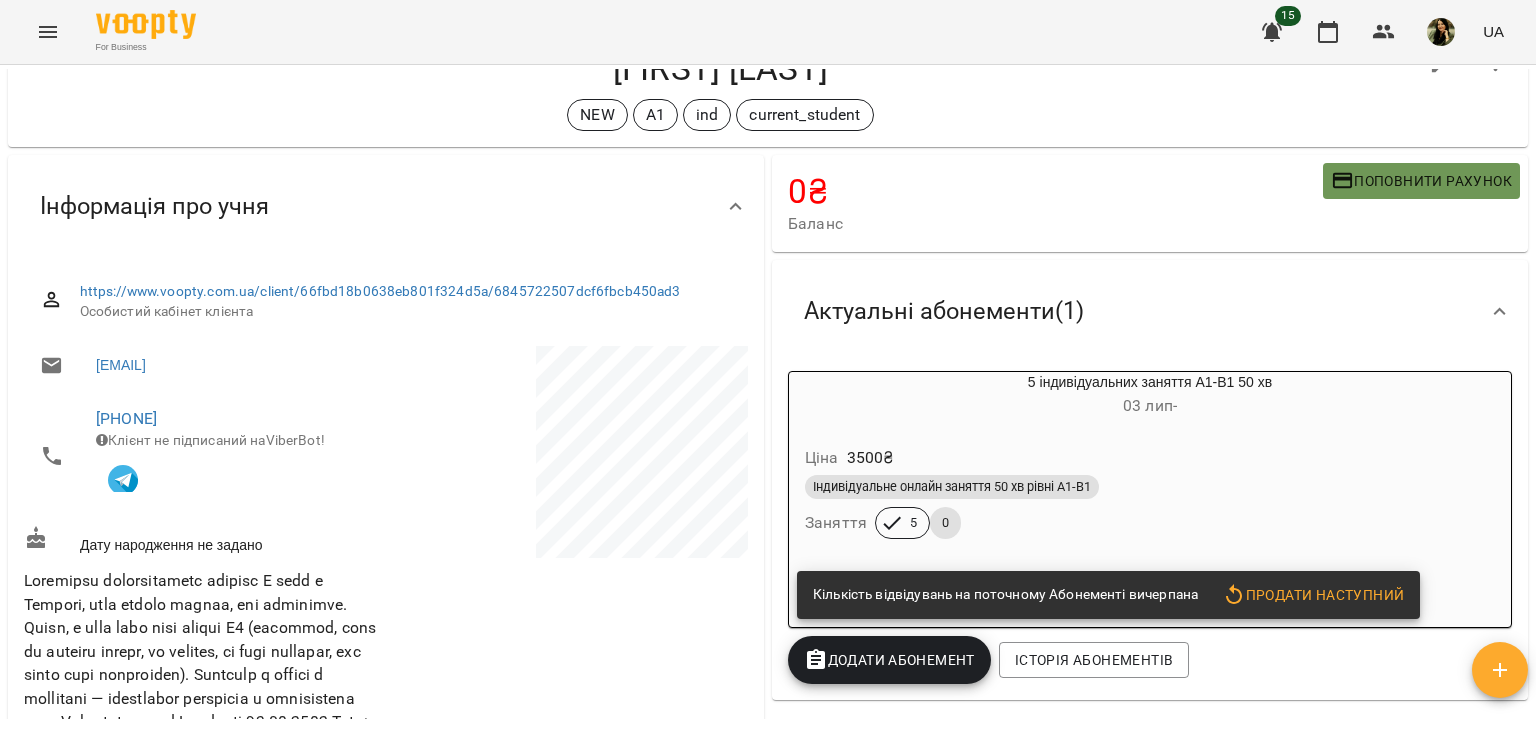 click on "Поповнити рахунок" at bounding box center [1421, 181] 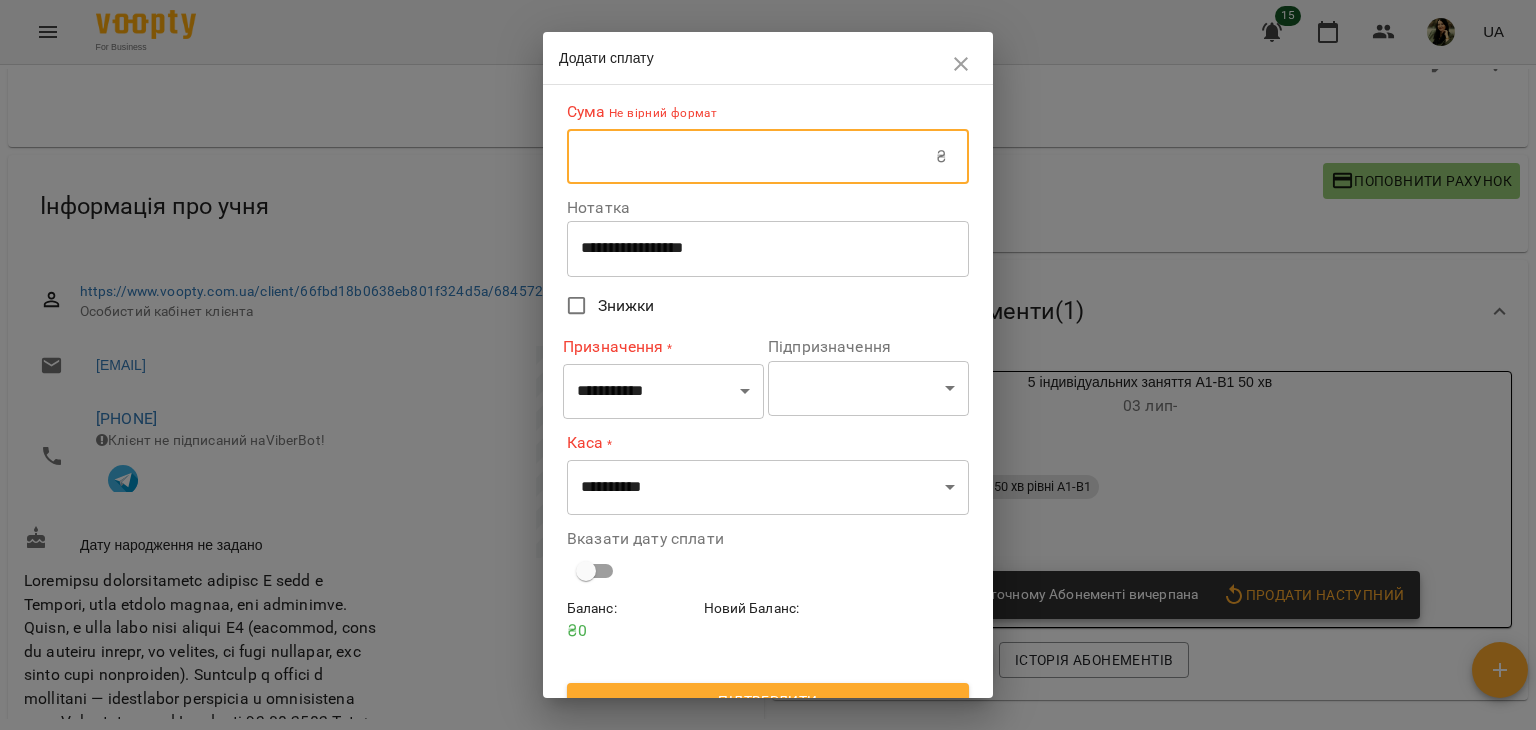 click at bounding box center [751, 157] 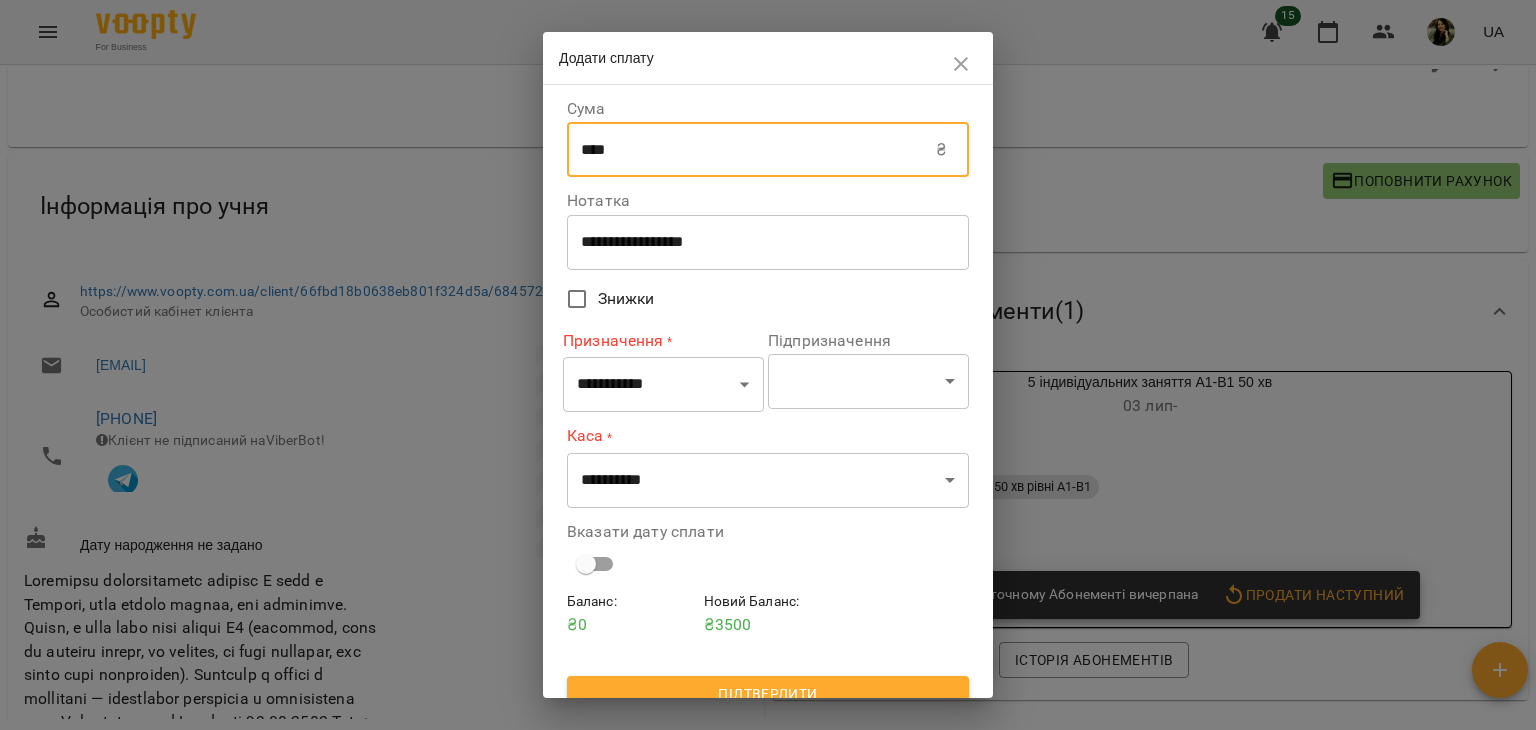 type on "****" 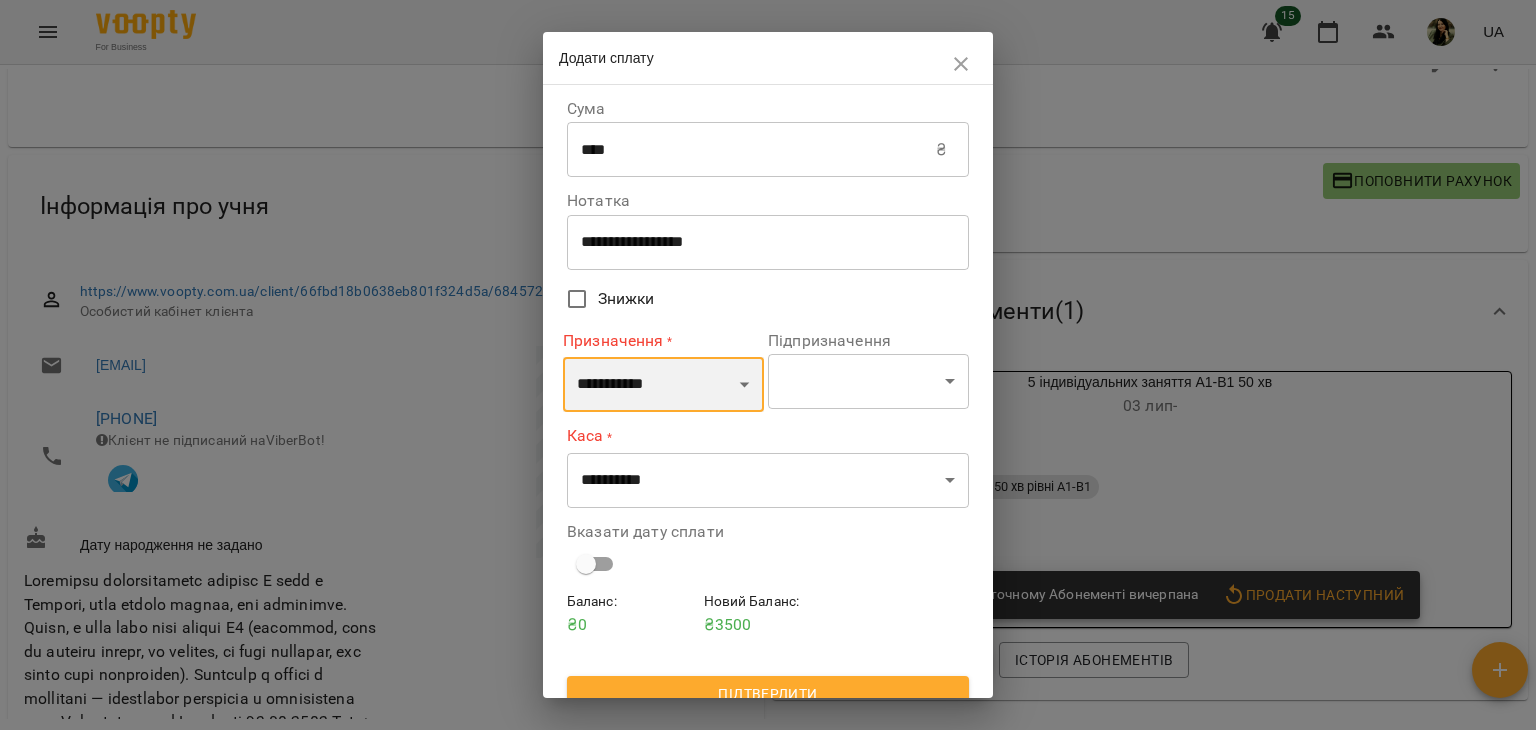 click on "**********" at bounding box center [663, 385] 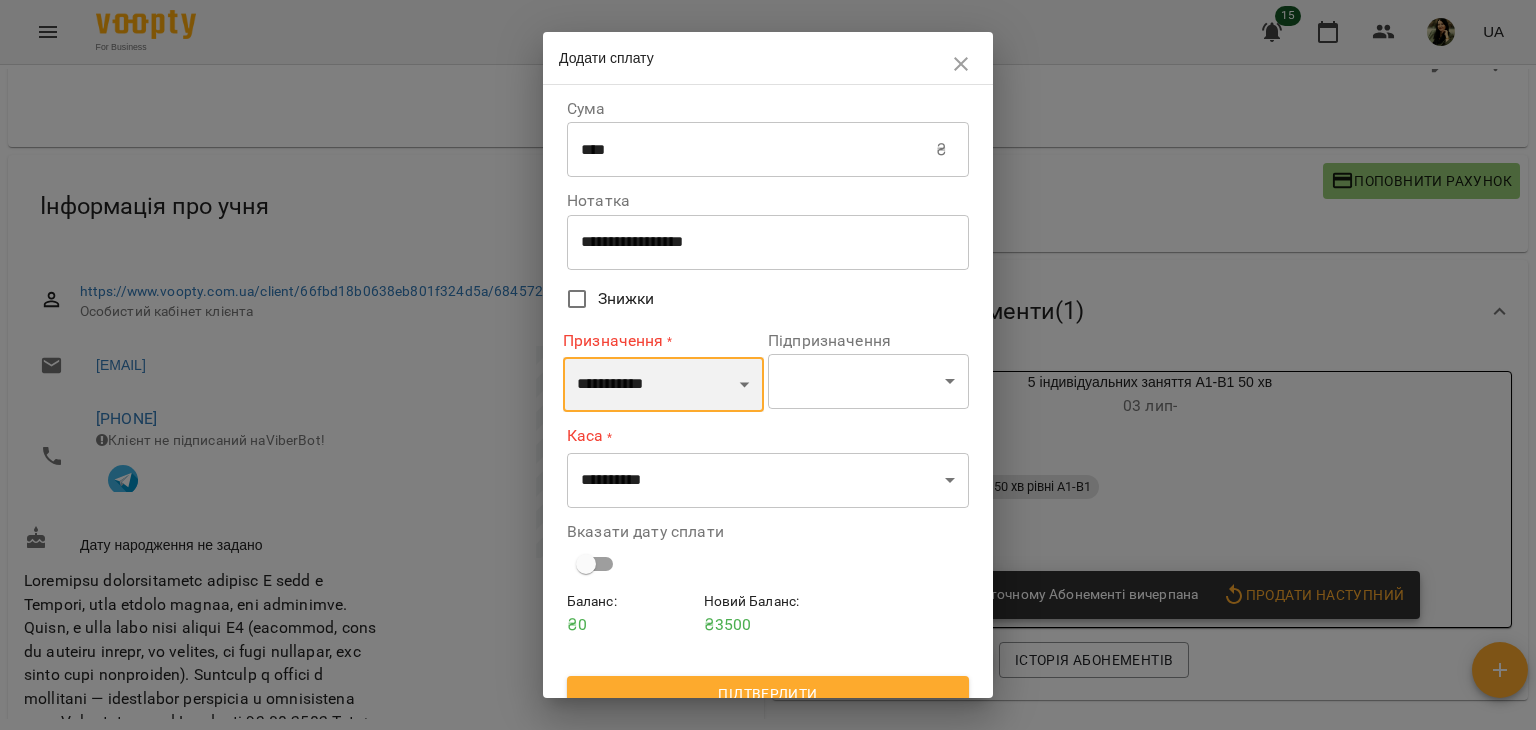 select on "*********" 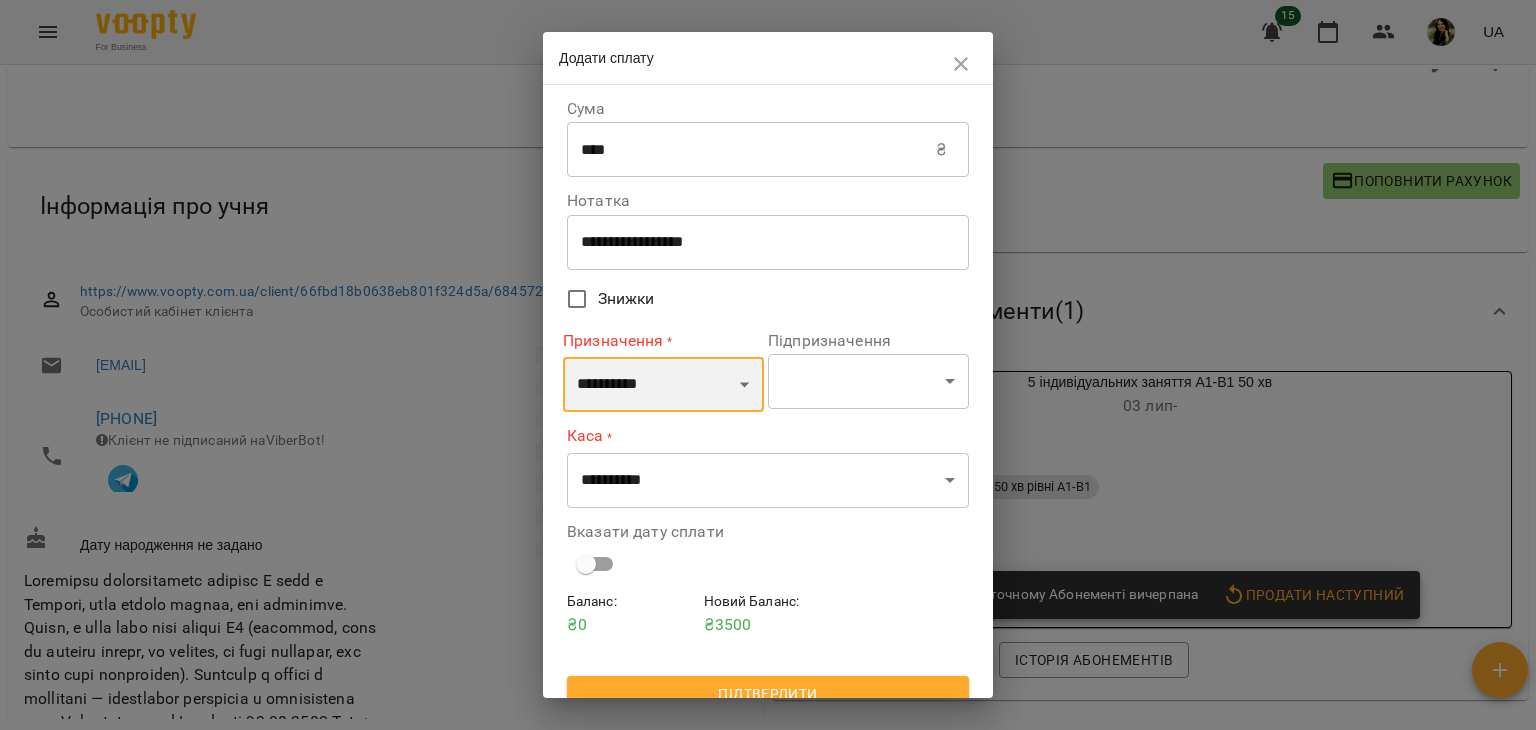 click on "**********" at bounding box center [663, 385] 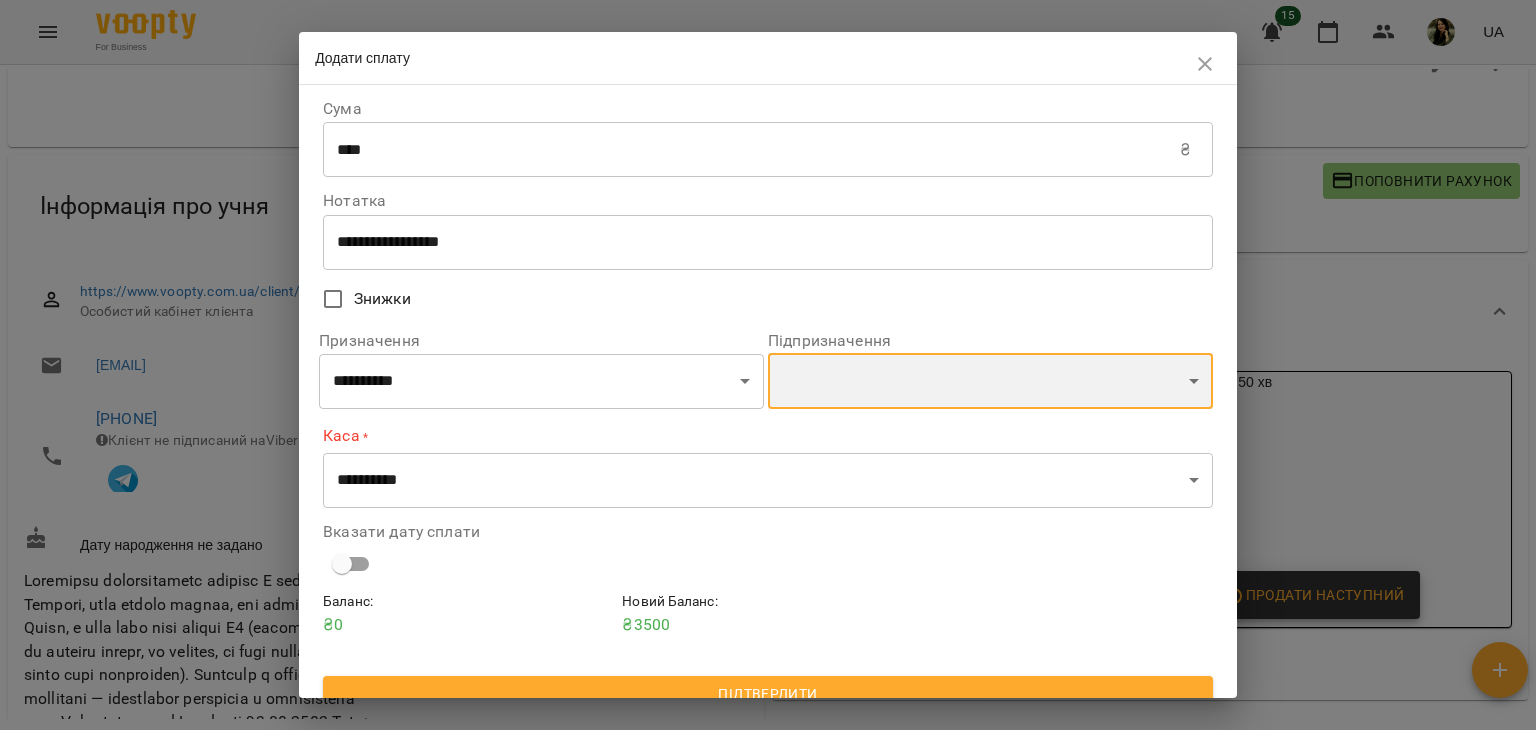 click on "**********" at bounding box center (990, 381) 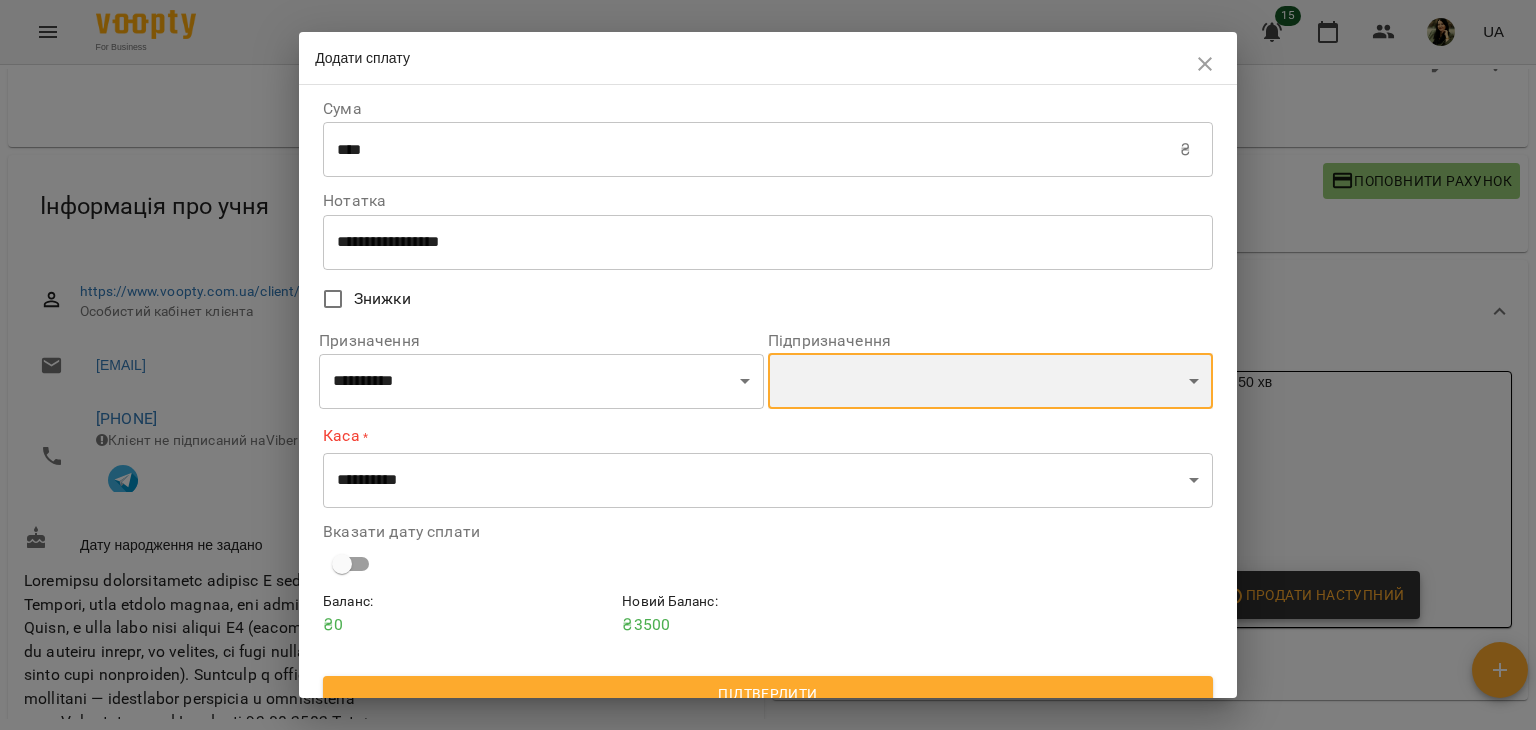 select on "**********" 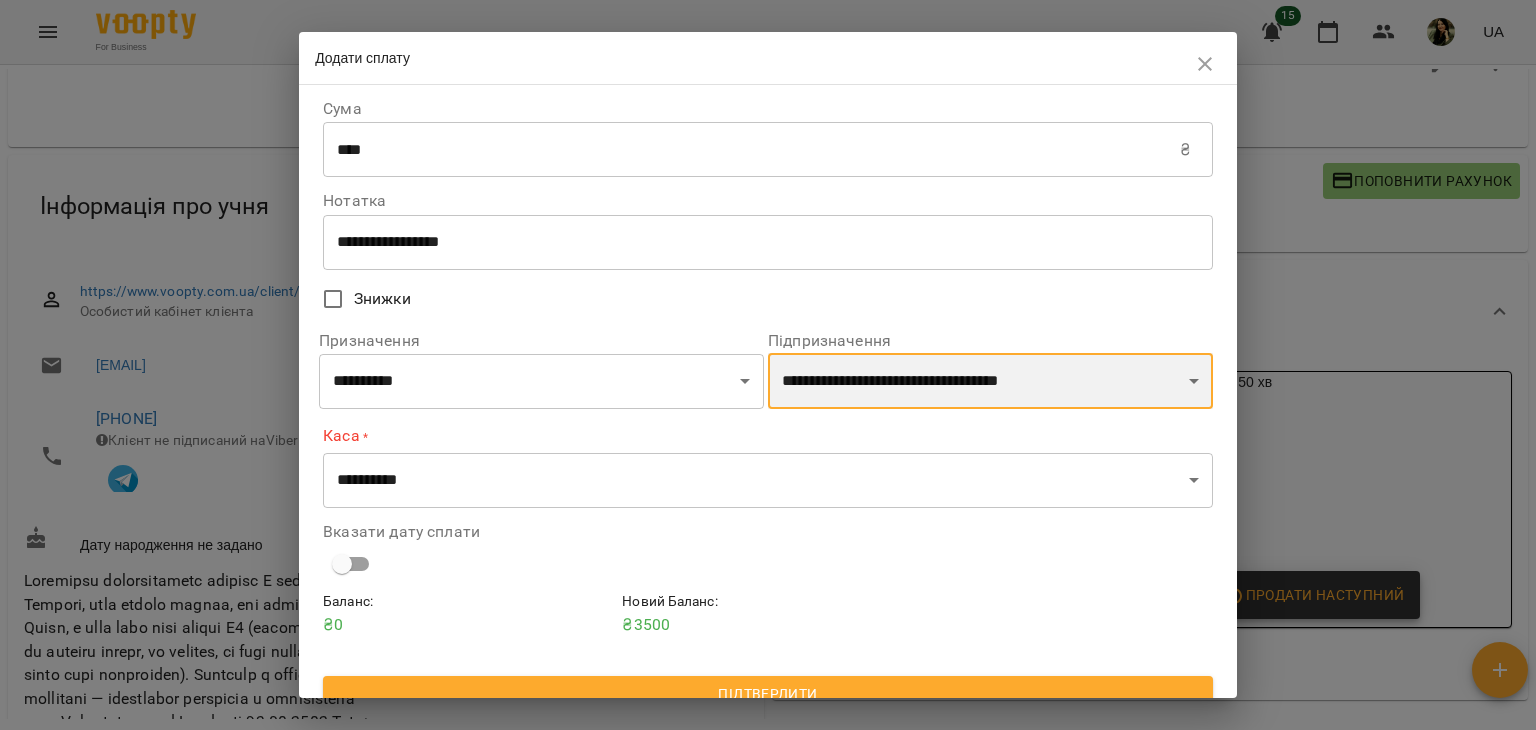 click on "**********" at bounding box center [990, 381] 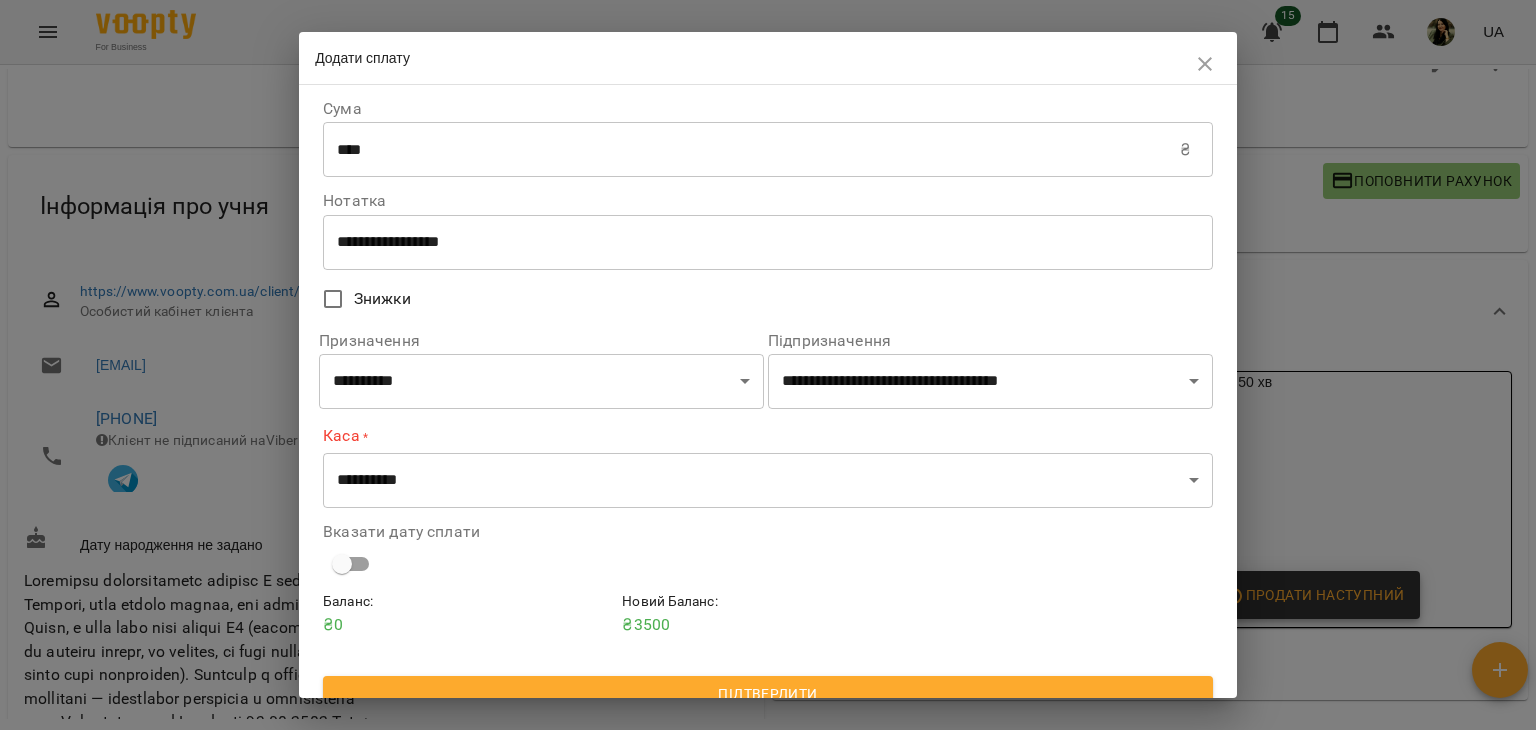 scroll, scrollTop: 24, scrollLeft: 0, axis: vertical 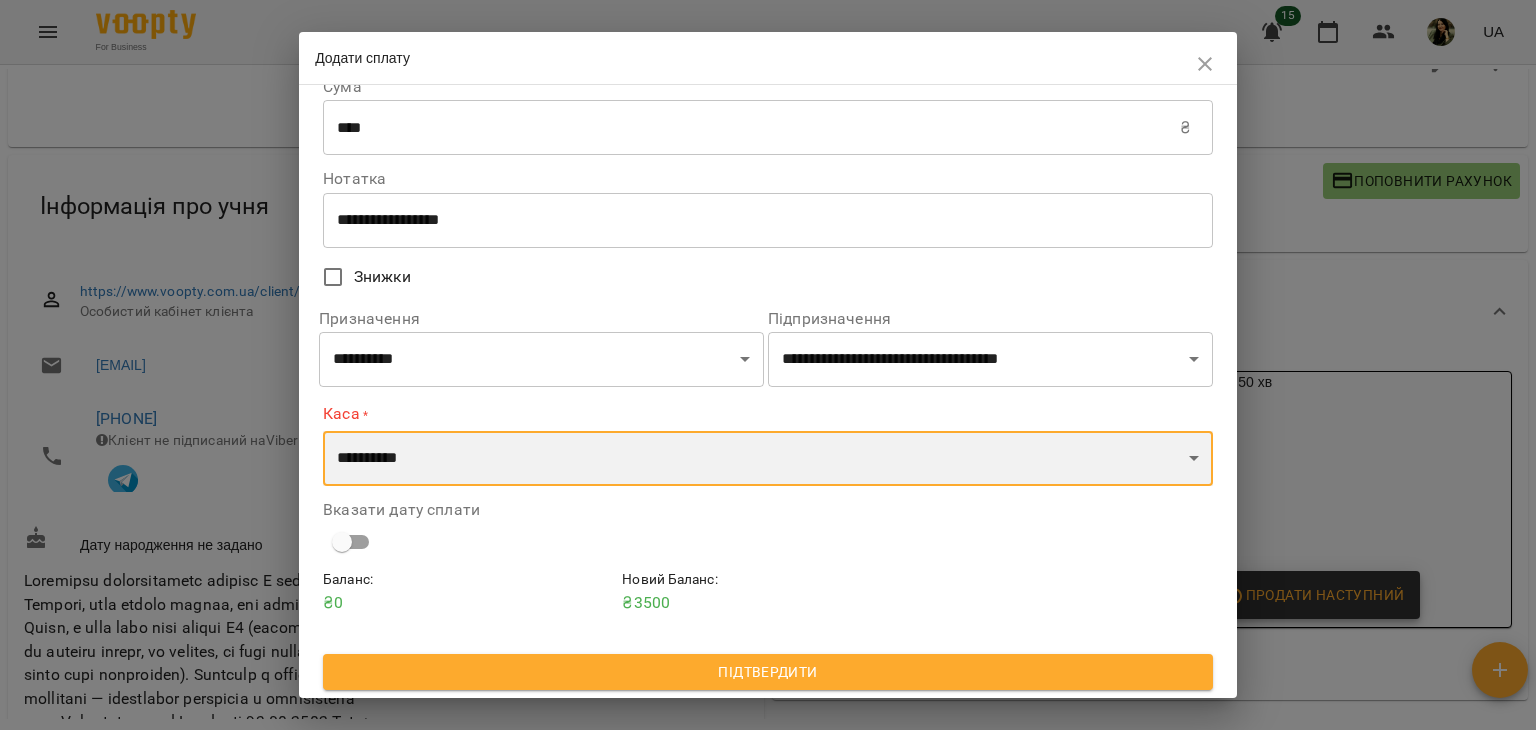 click on "**********" at bounding box center (768, 459) 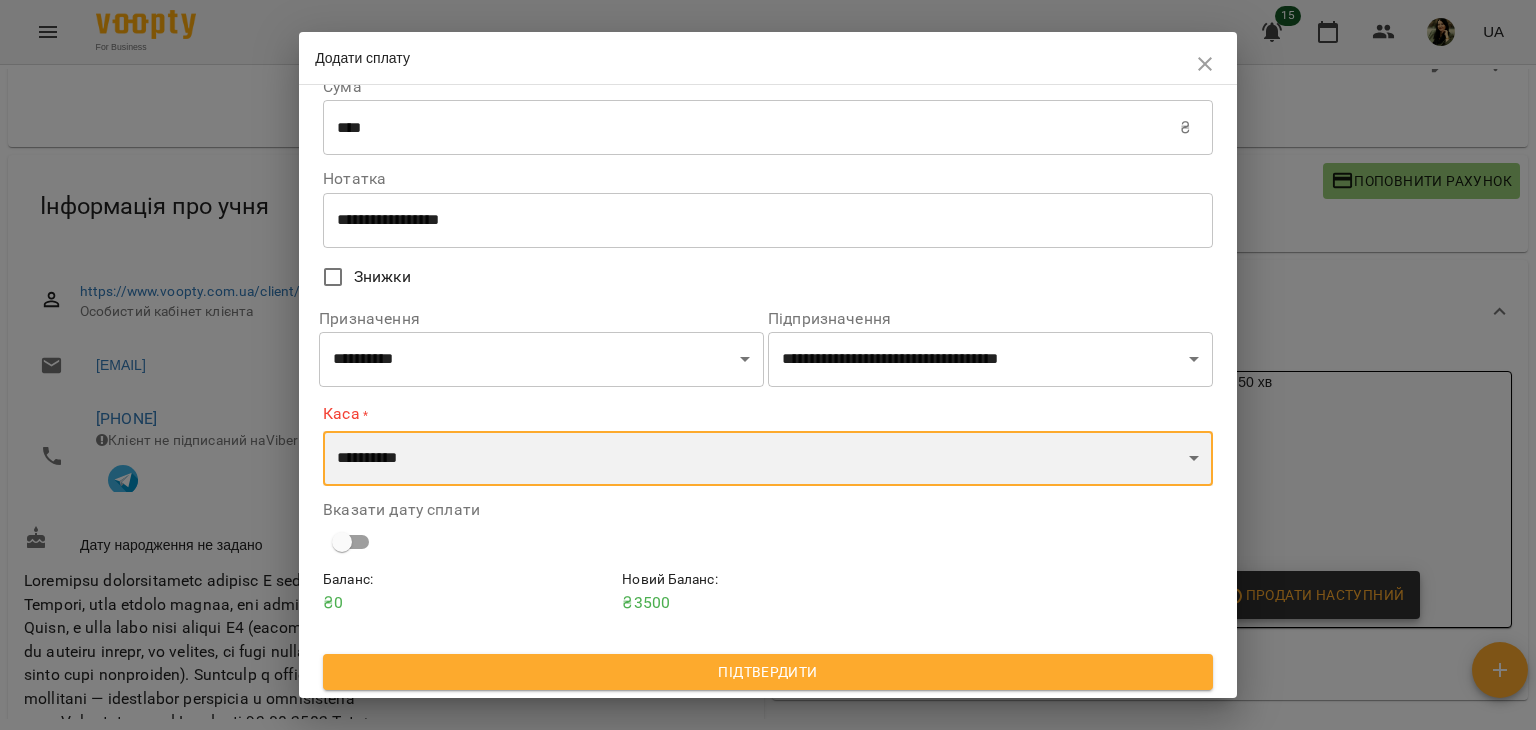 select on "****" 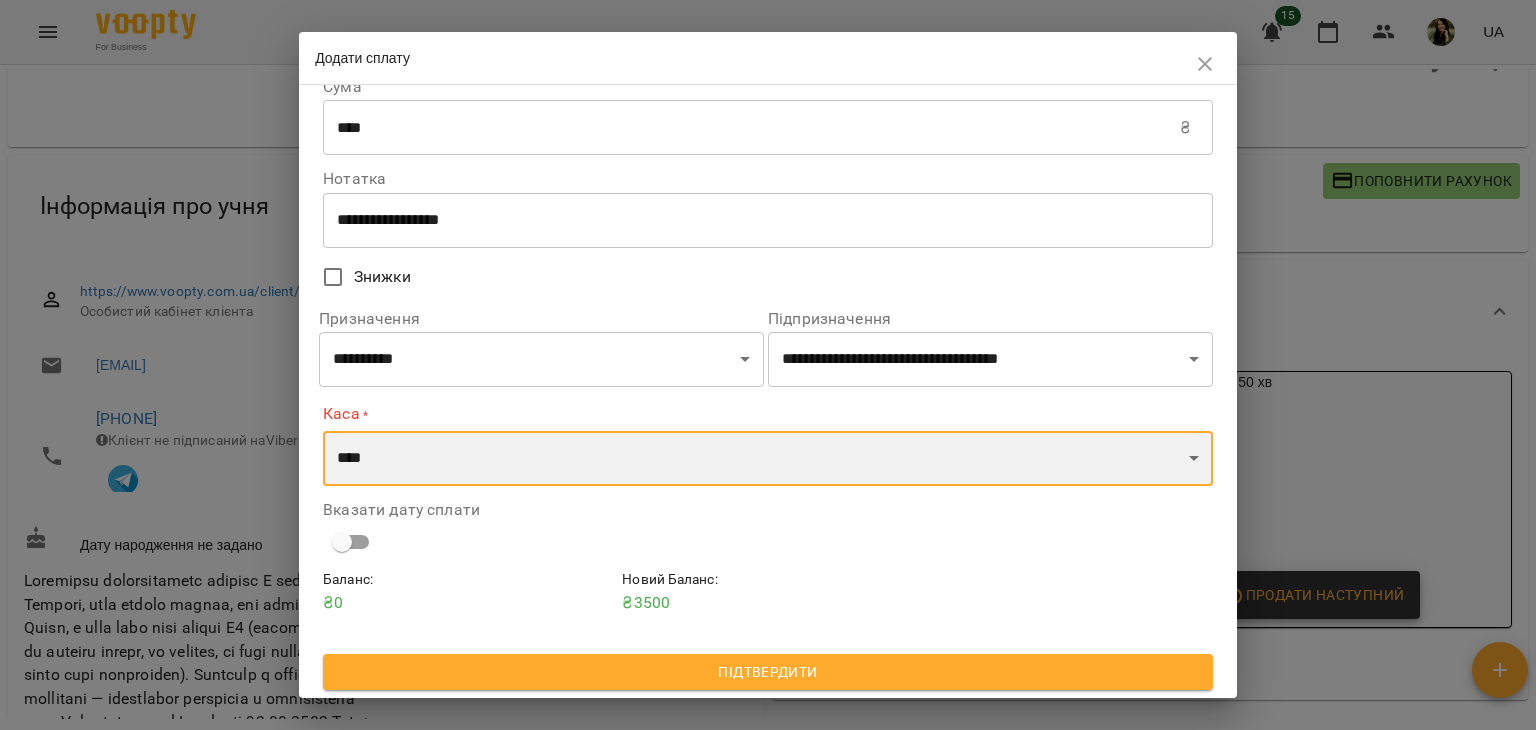 click on "**********" at bounding box center [768, 459] 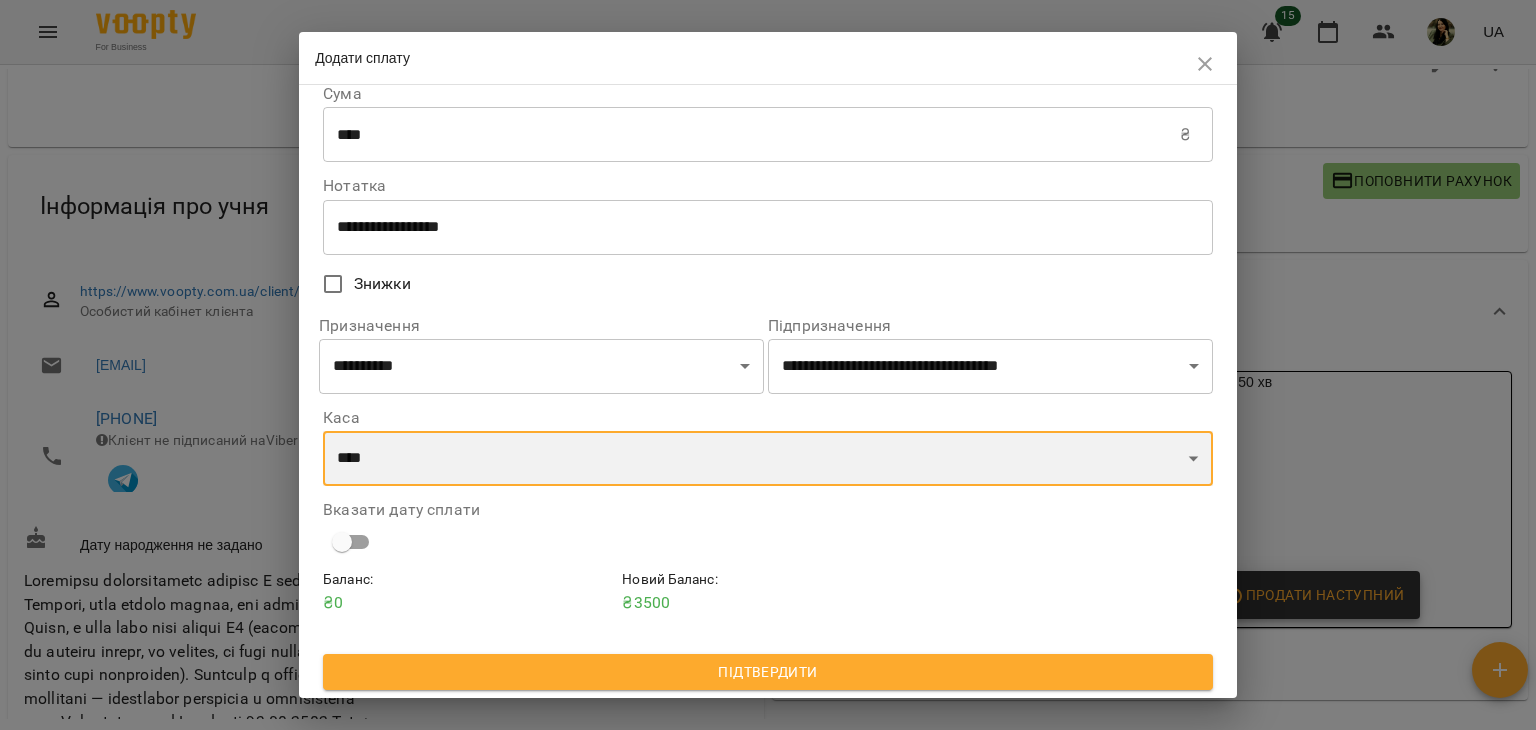scroll, scrollTop: 18, scrollLeft: 0, axis: vertical 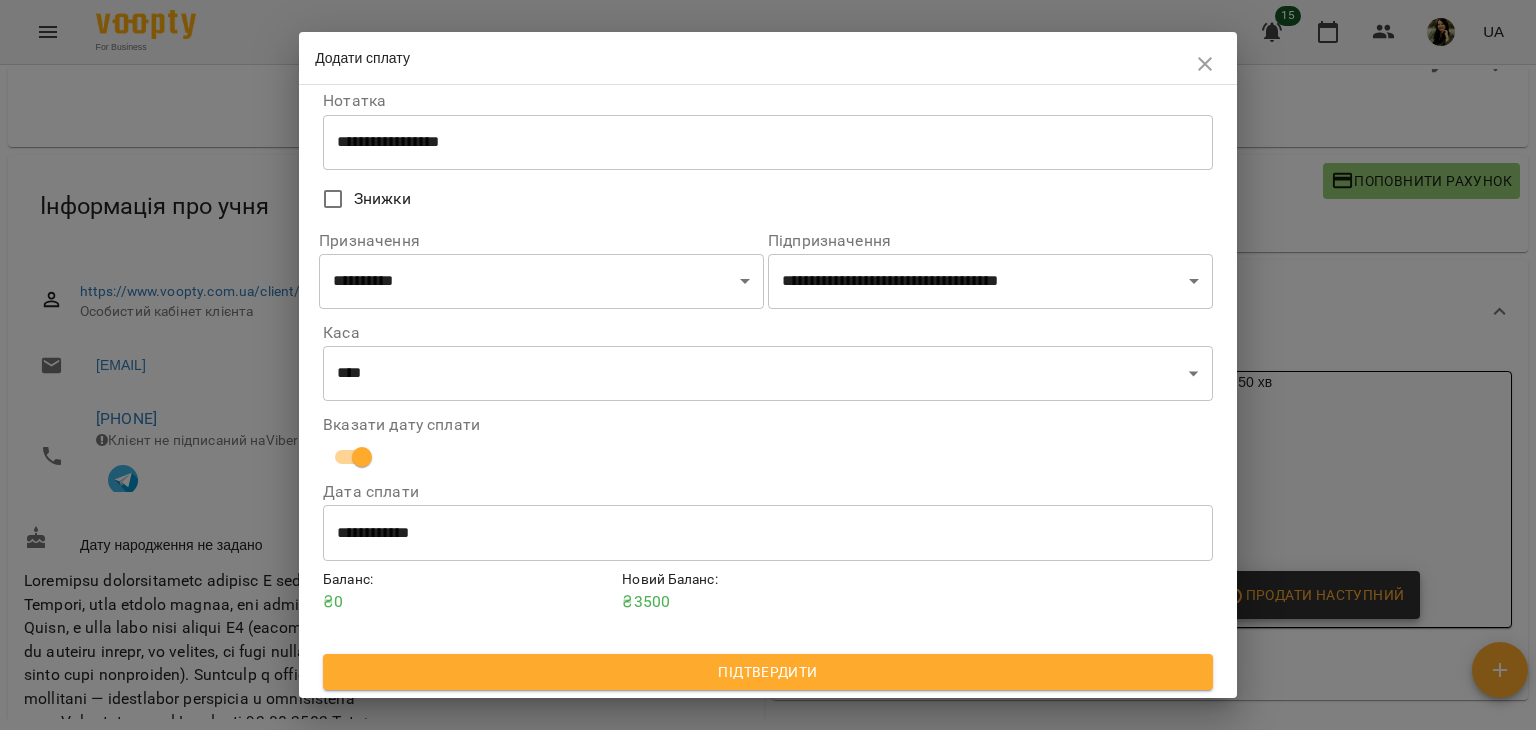 click on "Підтвердити" at bounding box center (768, 672) 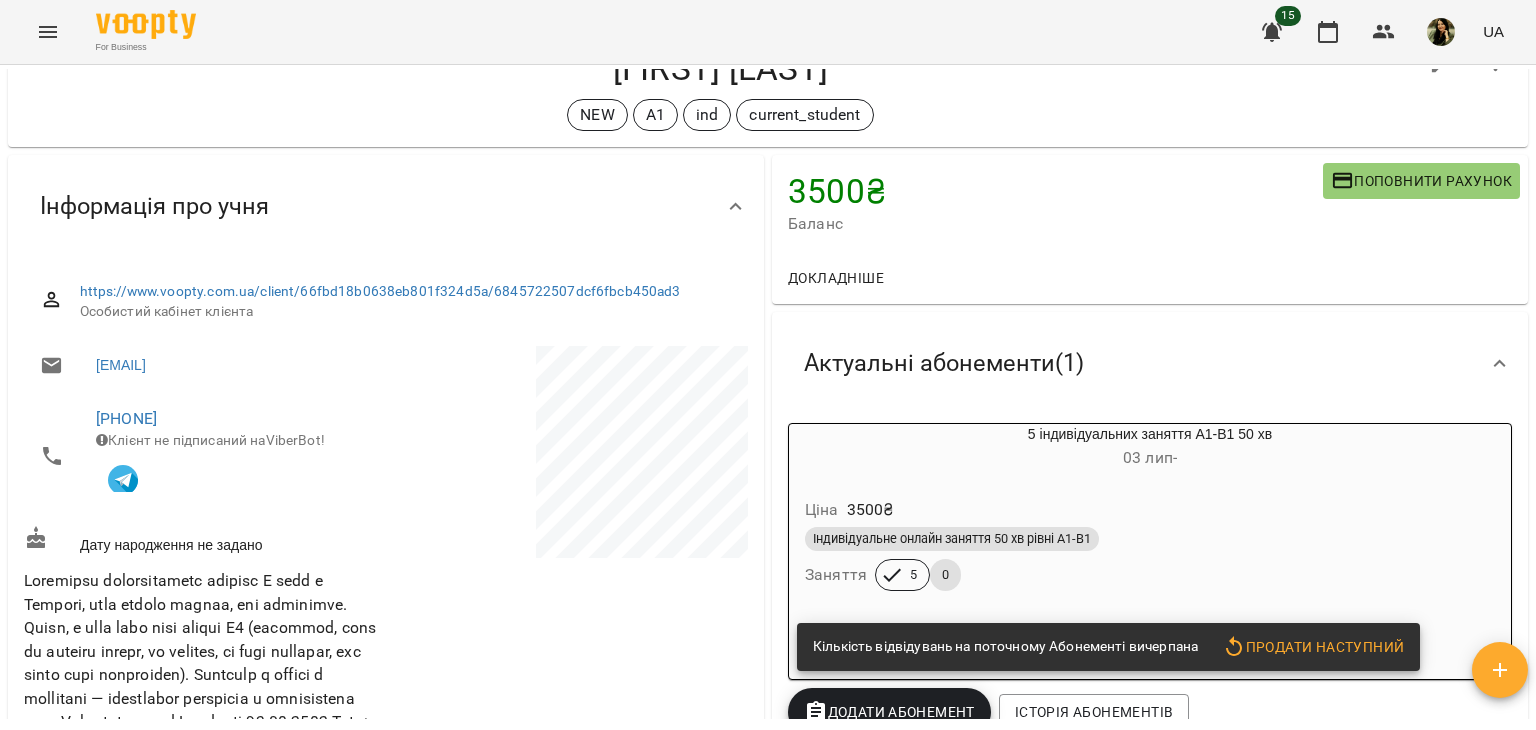 click on "Мої клієнти / Анастасія Заруцька Анастасія Заруцька NEW А1 ind current_student 3500 ₴ Баланс Поповнити рахунок Докладніше 3500   ₴ Абонементи 3500 ₴   5 індивідуальних заняття А1-В1 50 хв  Актуальні абонементи ( 1 ) 5 індивідуальних заняття А1-В1 50 хв  03 лип  -   Ціна 3500 ₴ Індивідуальне онлайн заняття  50 хв рівні А1-В1 Заняття 5 0 Кількість відвідувань на поточному Абонементі вичерпана Продати наступний Додати Абонемент Історія абонементів Інформація про учня https://www.voopty.com.ua/client/66fbd18b0638eb801f324d5a/6845722507dcf6fbcb450ad3 Особистий кабінет клієнта zarutska.nastya17@gmail.com +33768951427 Клієнт не підписаний на   »  ," at bounding box center (768, 430) 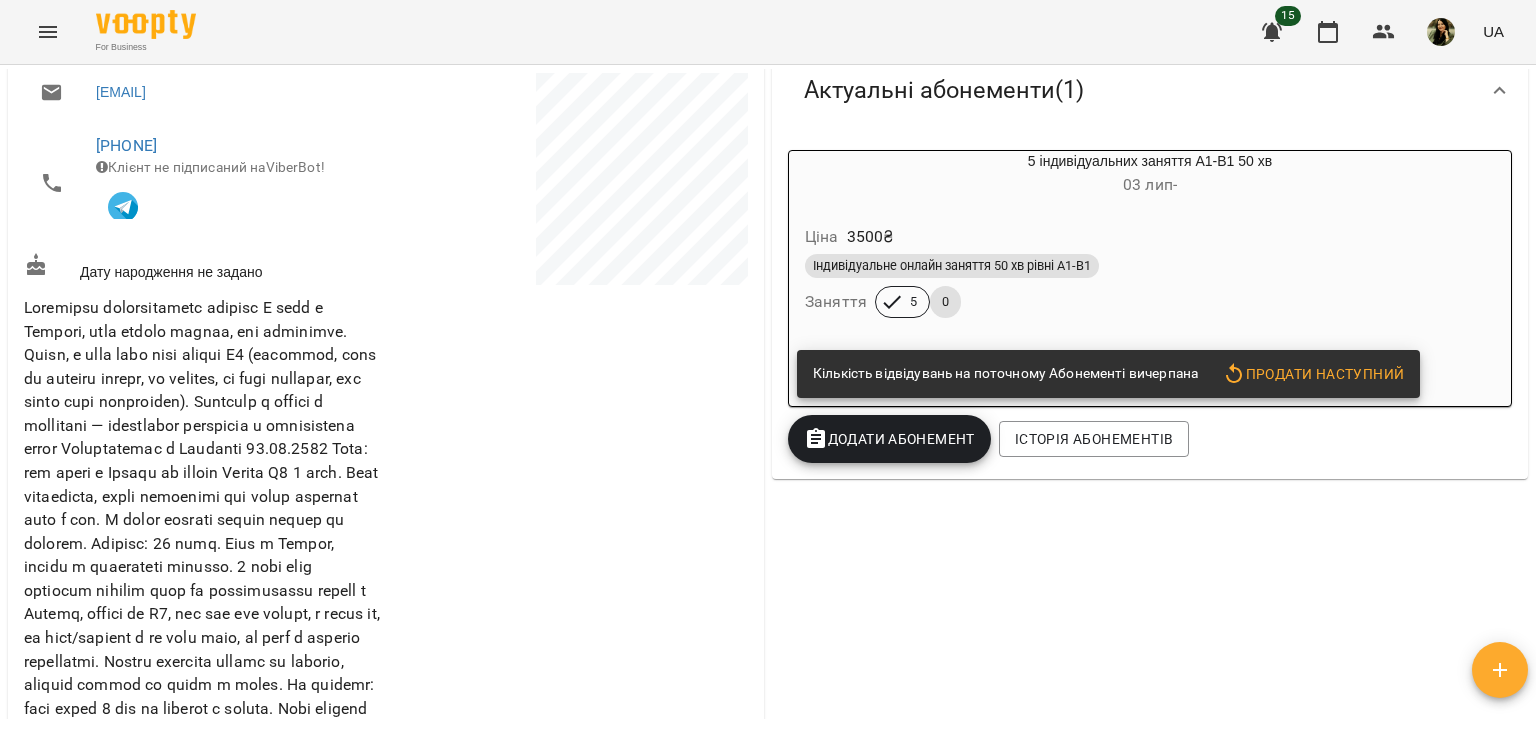 scroll, scrollTop: 349, scrollLeft: 0, axis: vertical 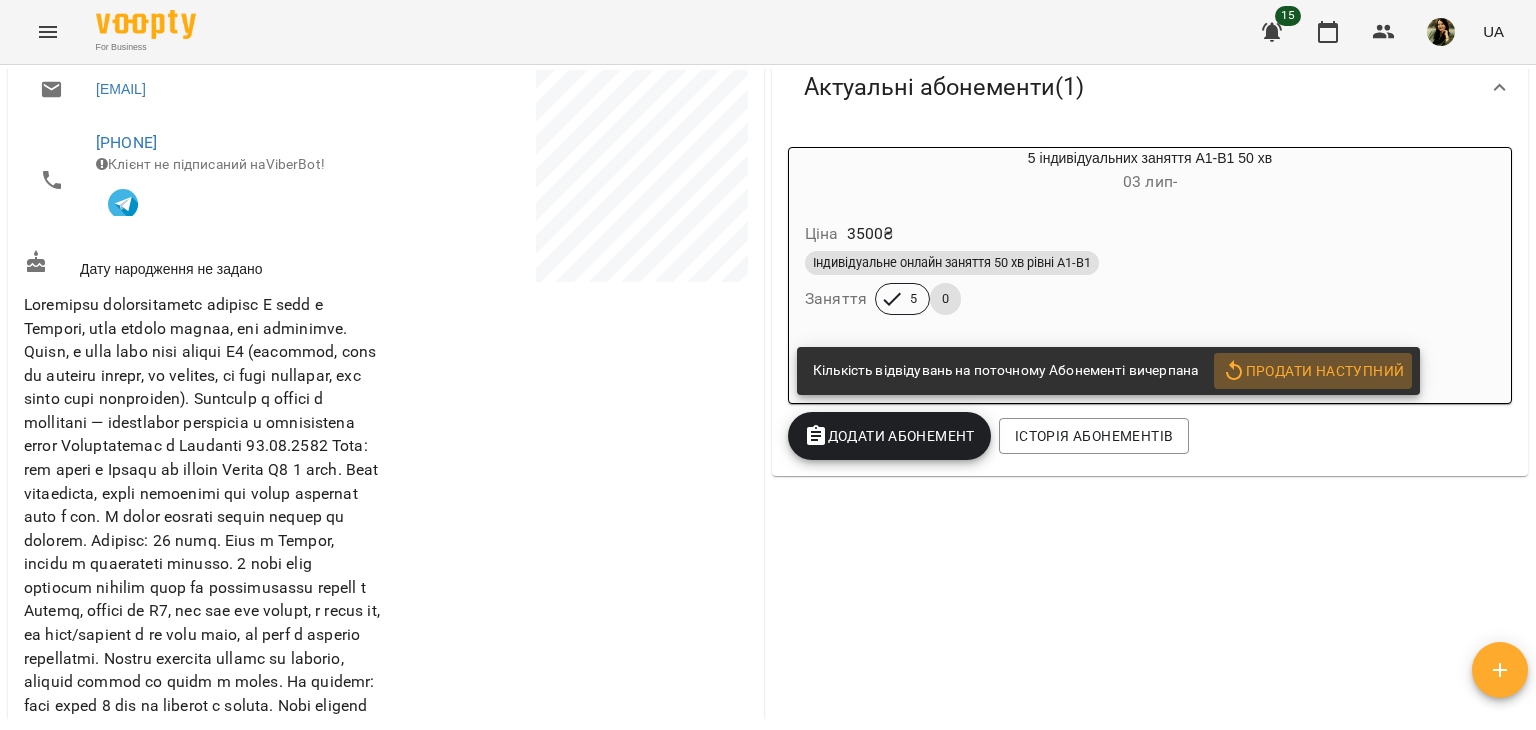 click on "Продати наступний" at bounding box center (1313, 371) 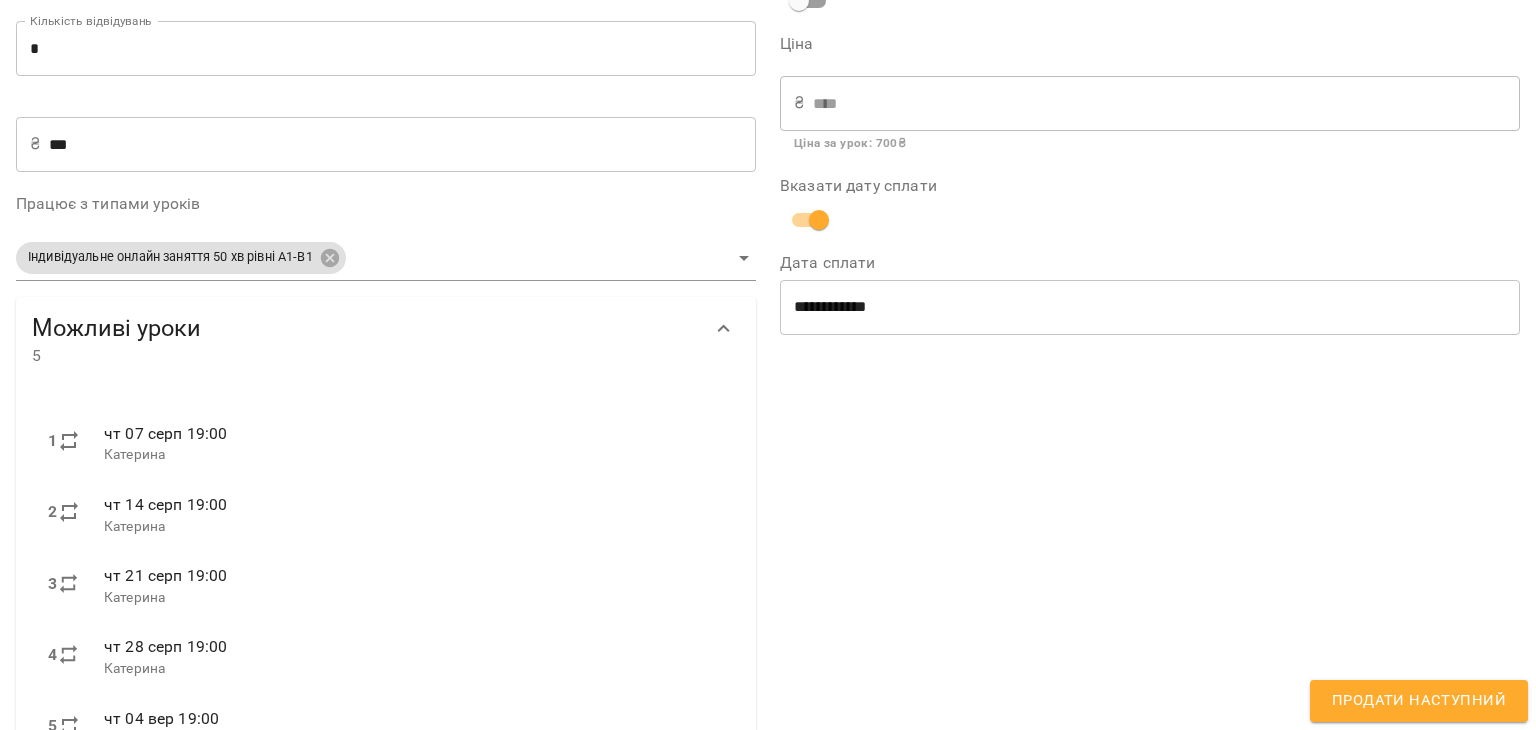 scroll, scrollTop: 355, scrollLeft: 0, axis: vertical 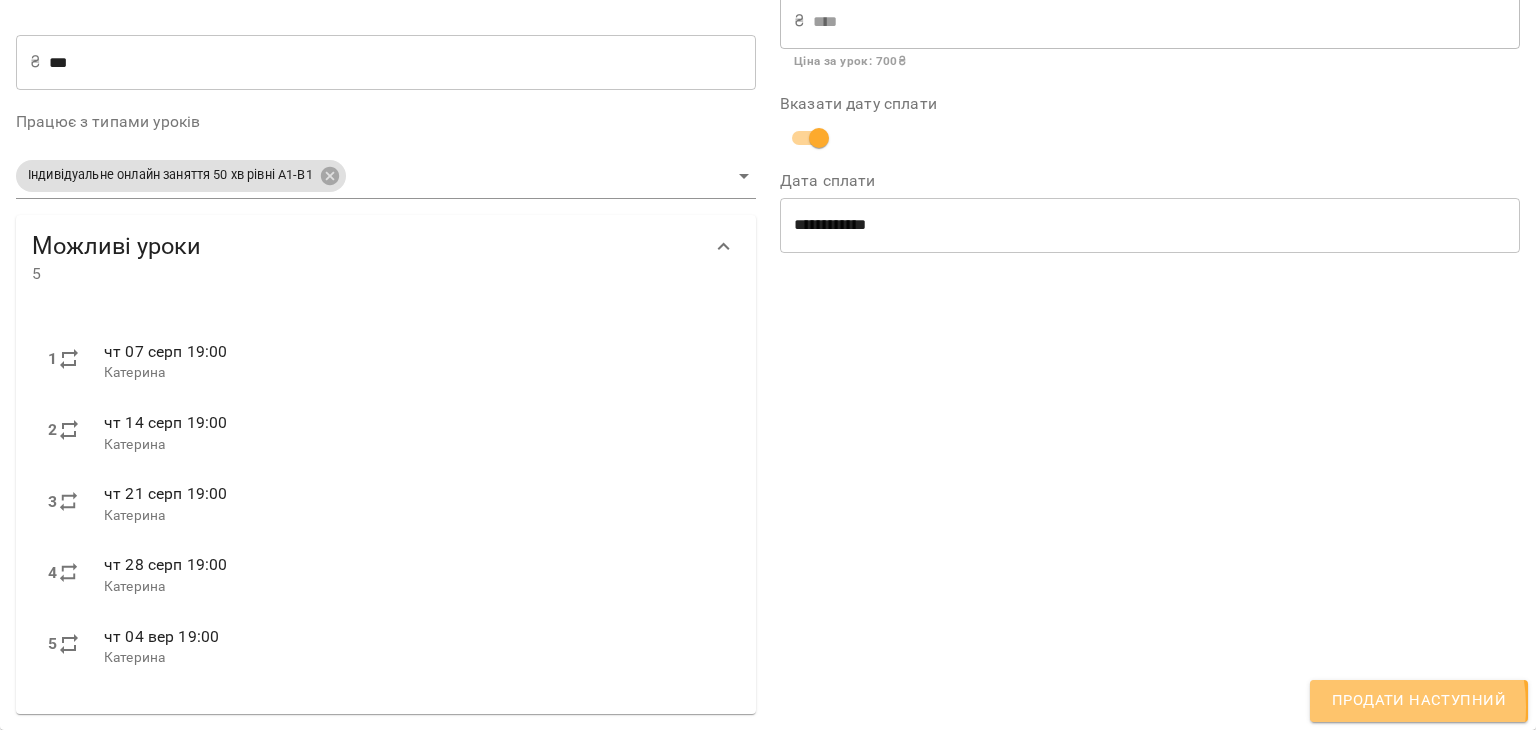click on "Продати наступний" at bounding box center (1419, 701) 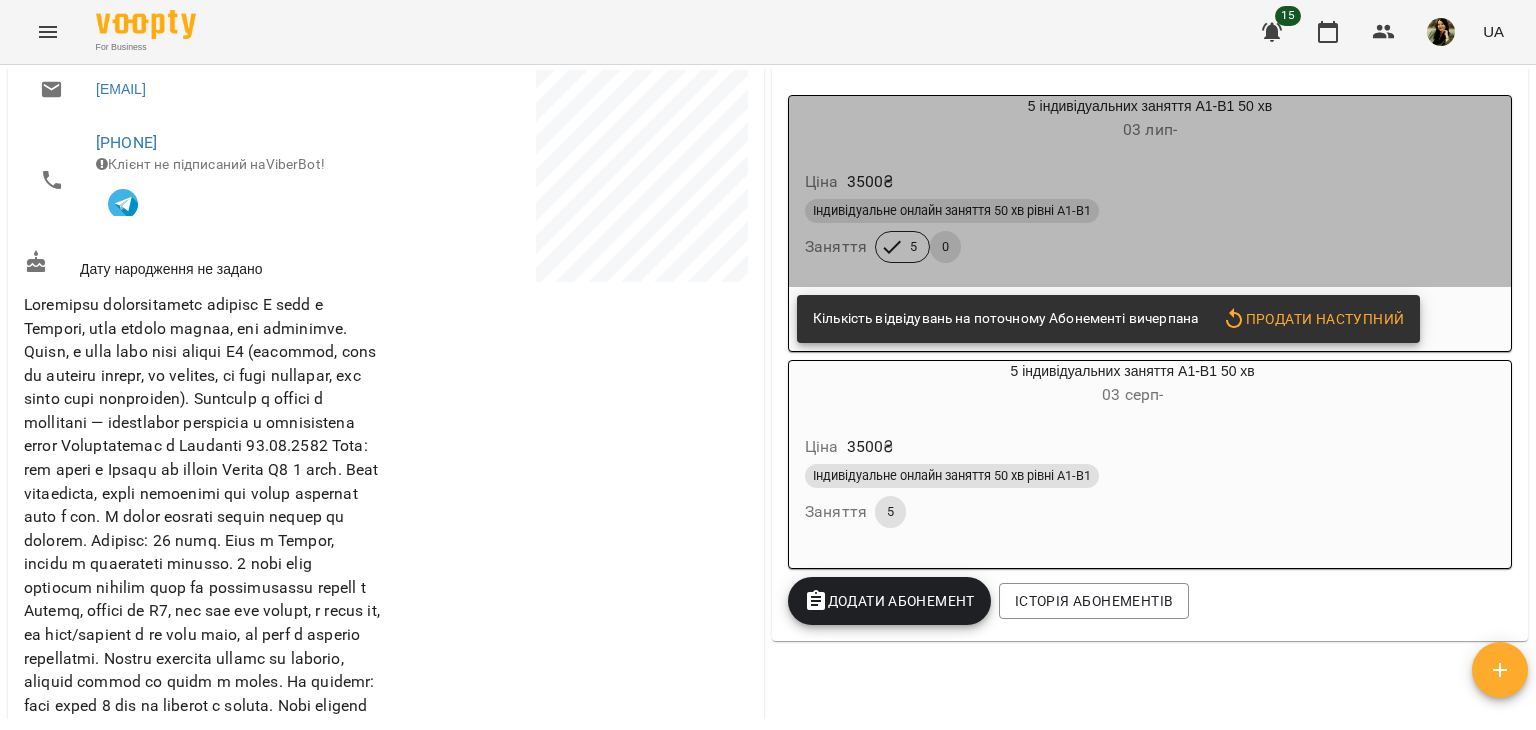 click on "Індивідуальне онлайн заняття  50 хв рівні А1-В1" at bounding box center [1150, 211] 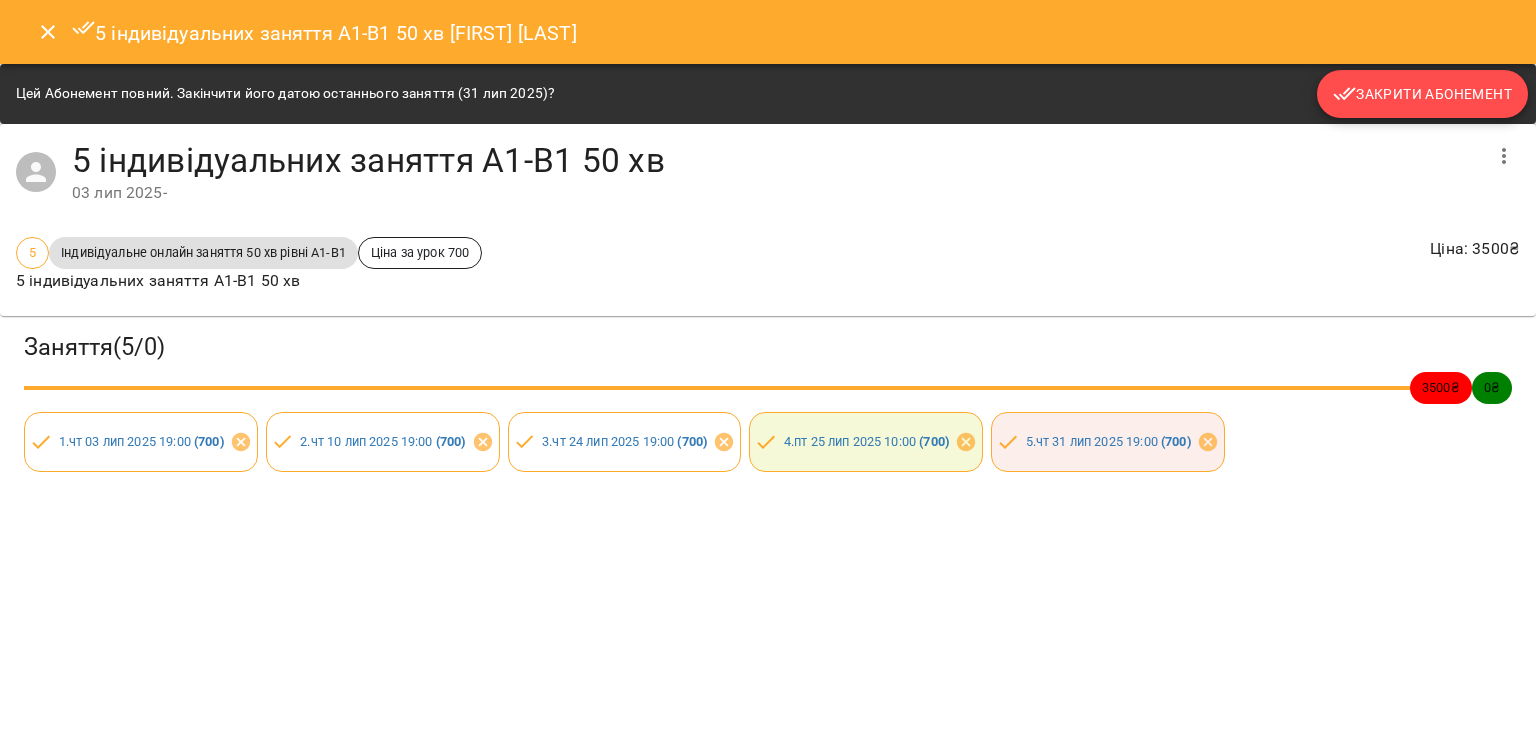 click on "Закрити Абонемент" at bounding box center [1422, 94] 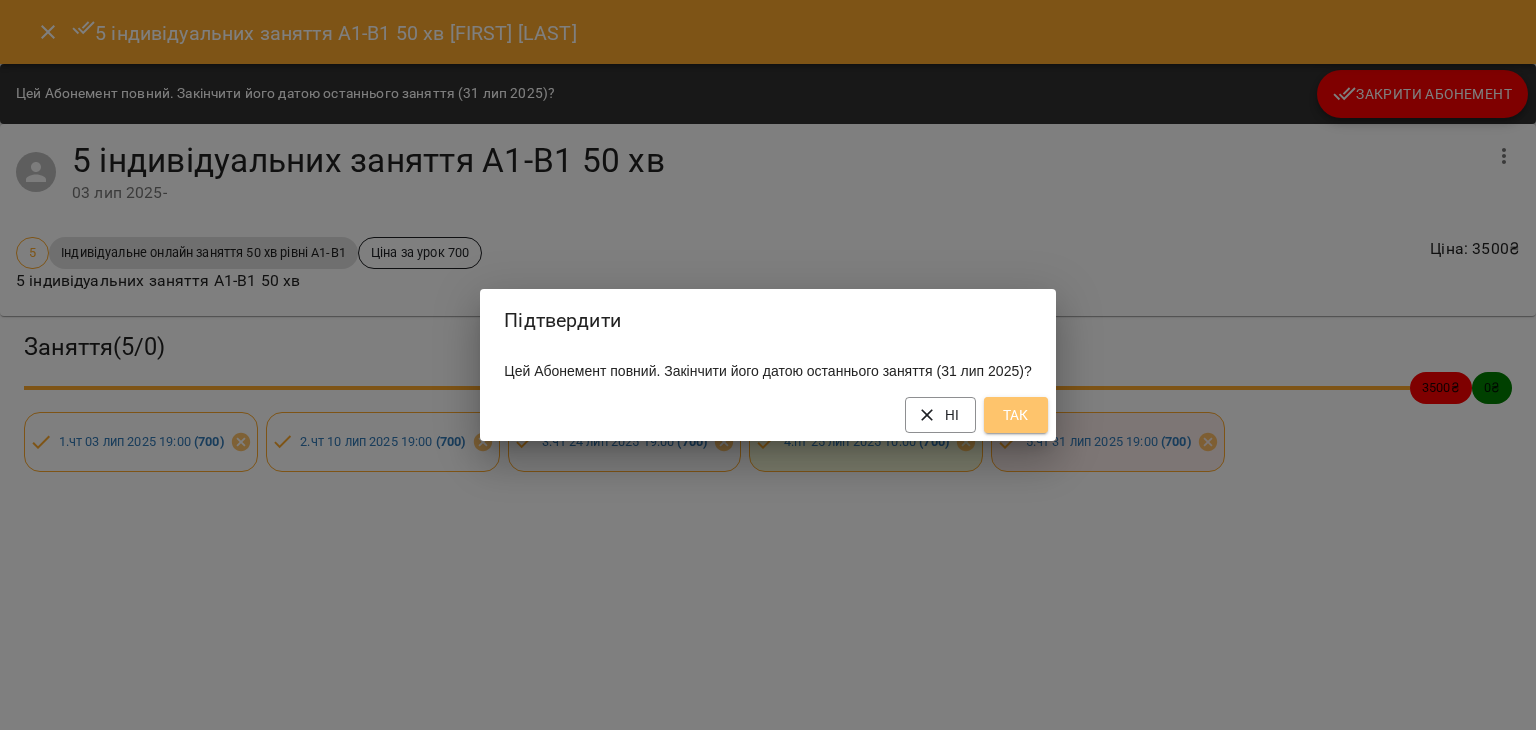 click on "Так" at bounding box center [1016, 415] 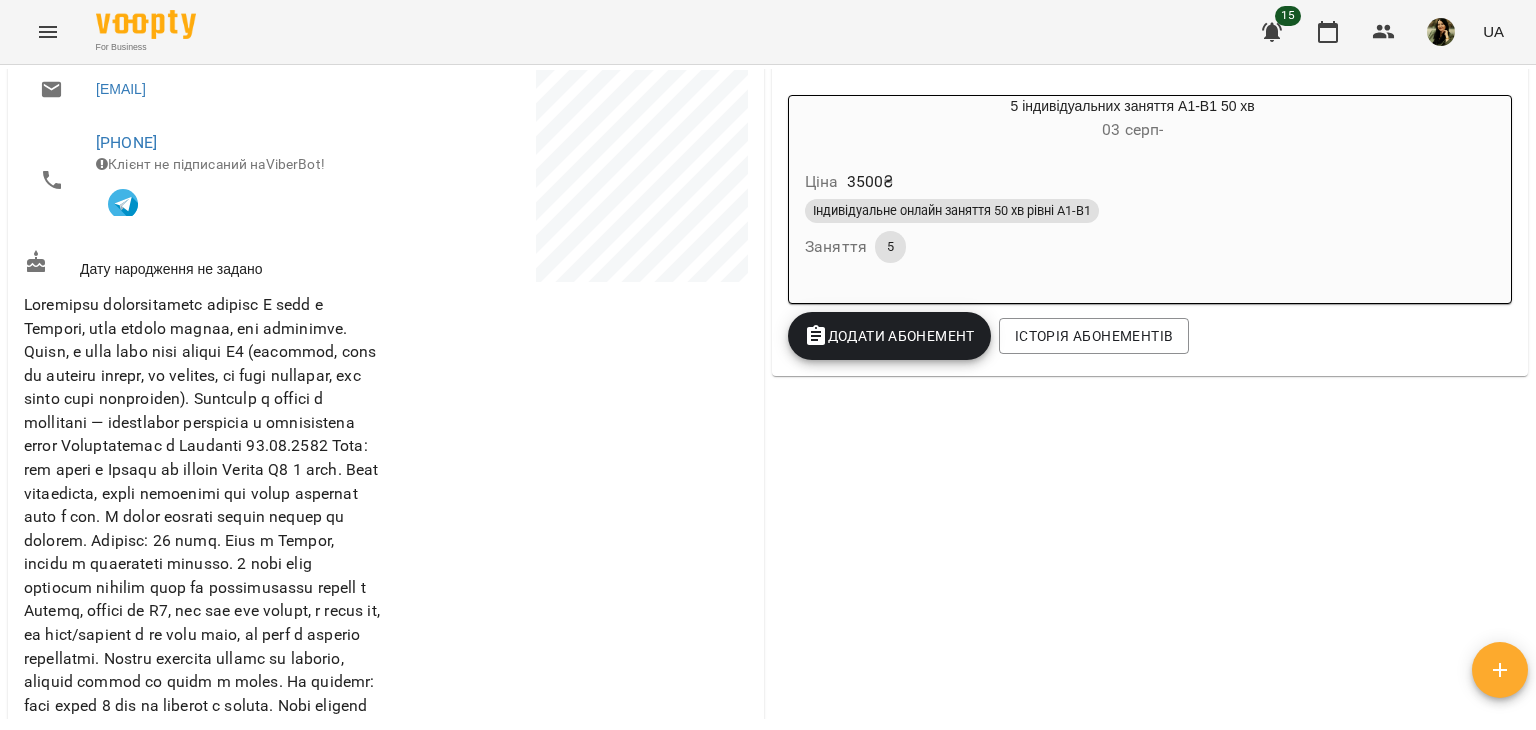 scroll, scrollTop: 0, scrollLeft: 0, axis: both 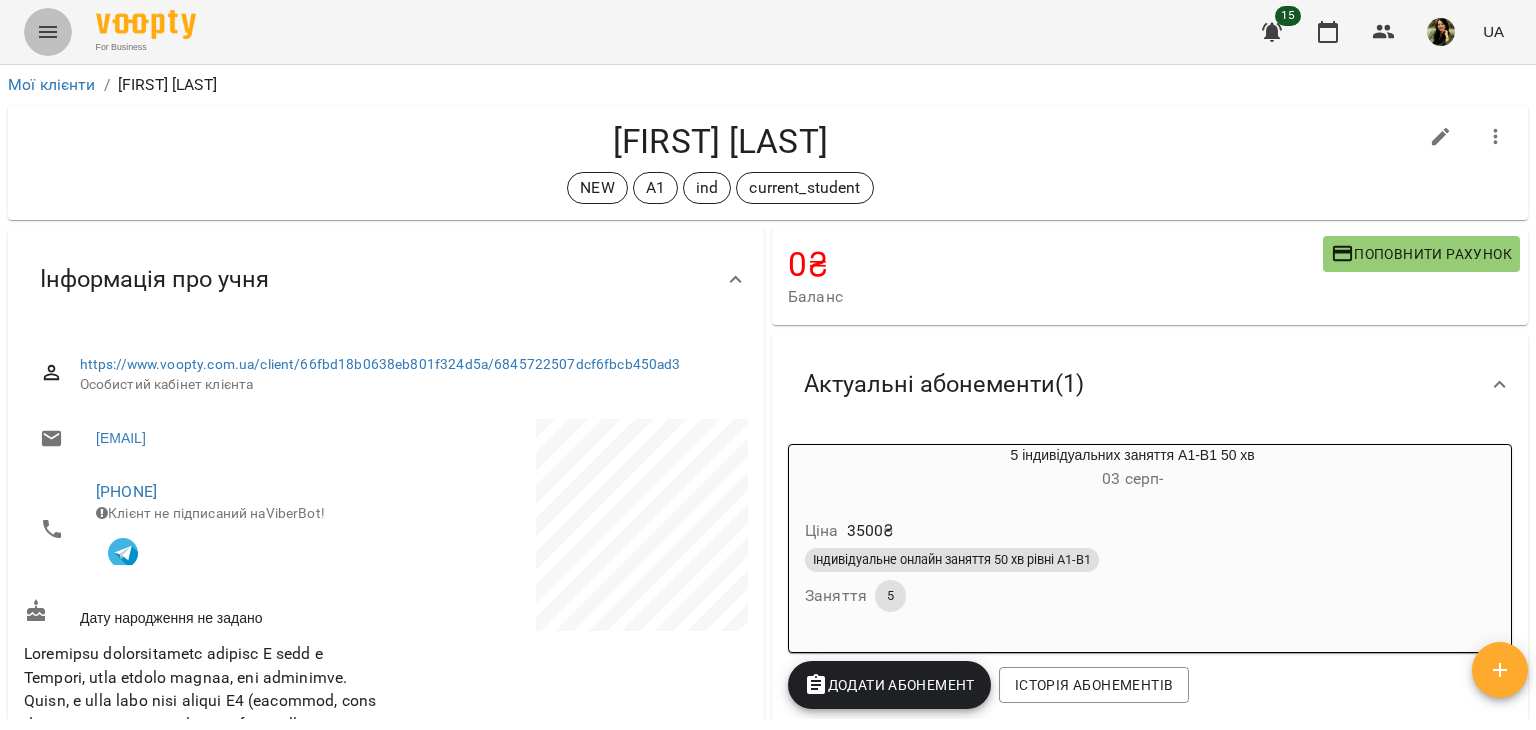 click 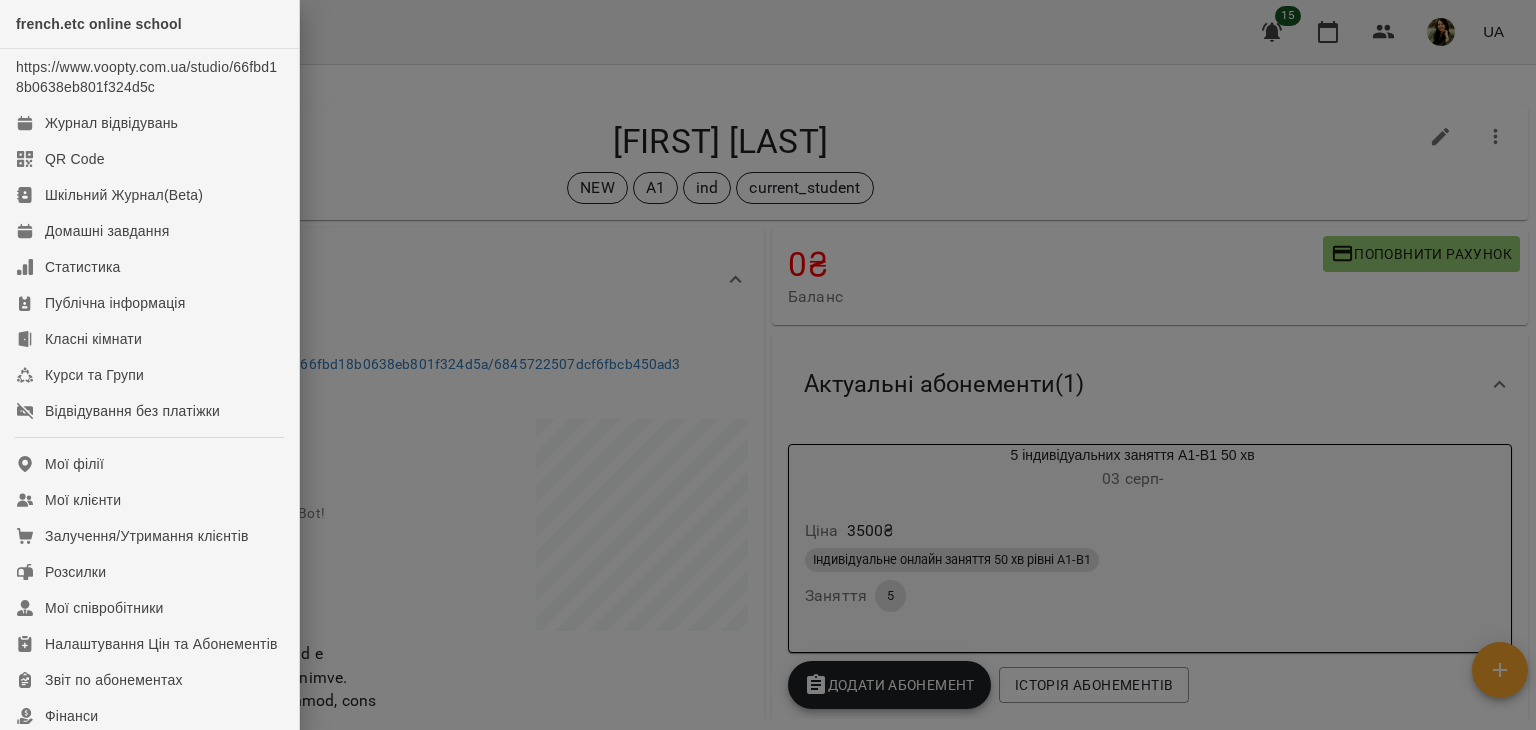 click at bounding box center (768, 365) 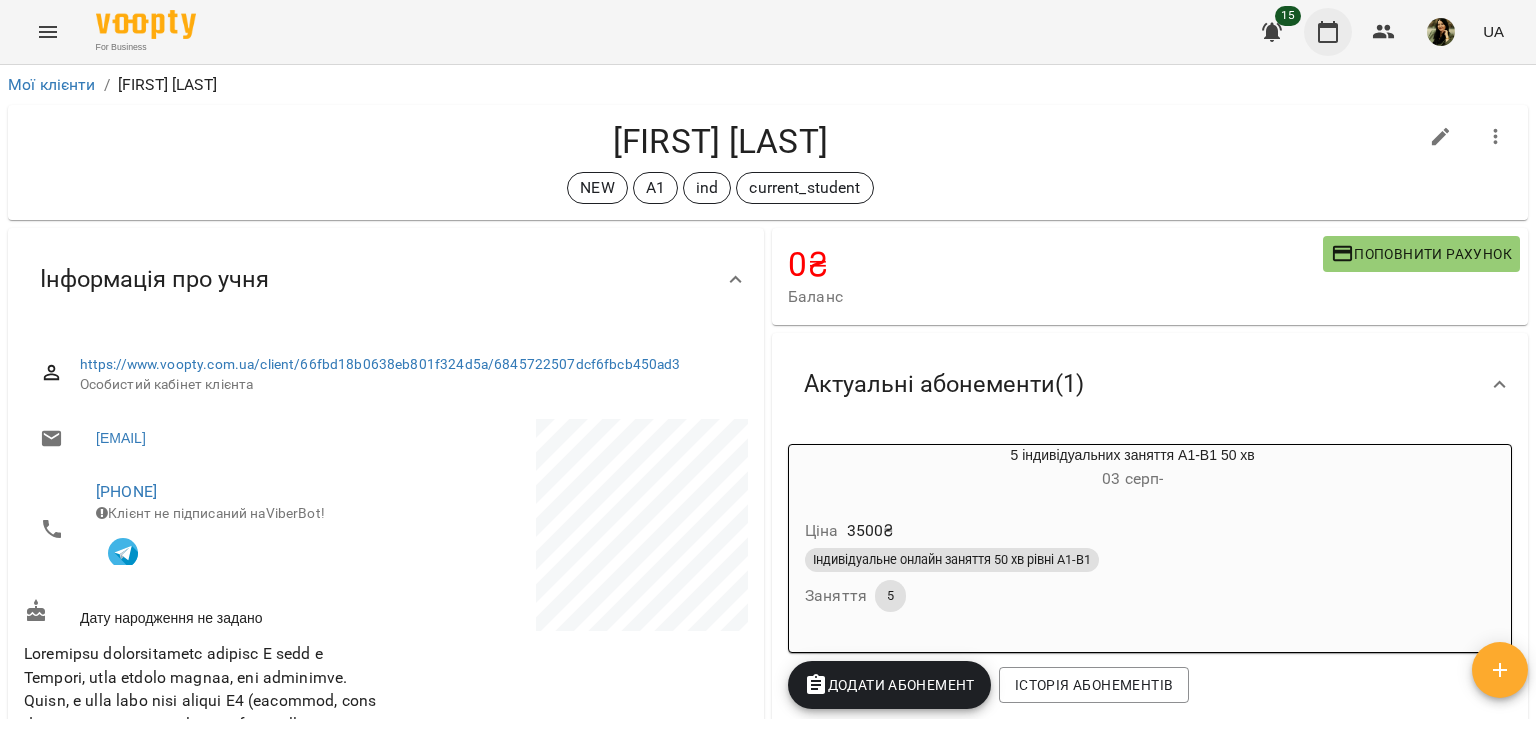 click at bounding box center [1328, 32] 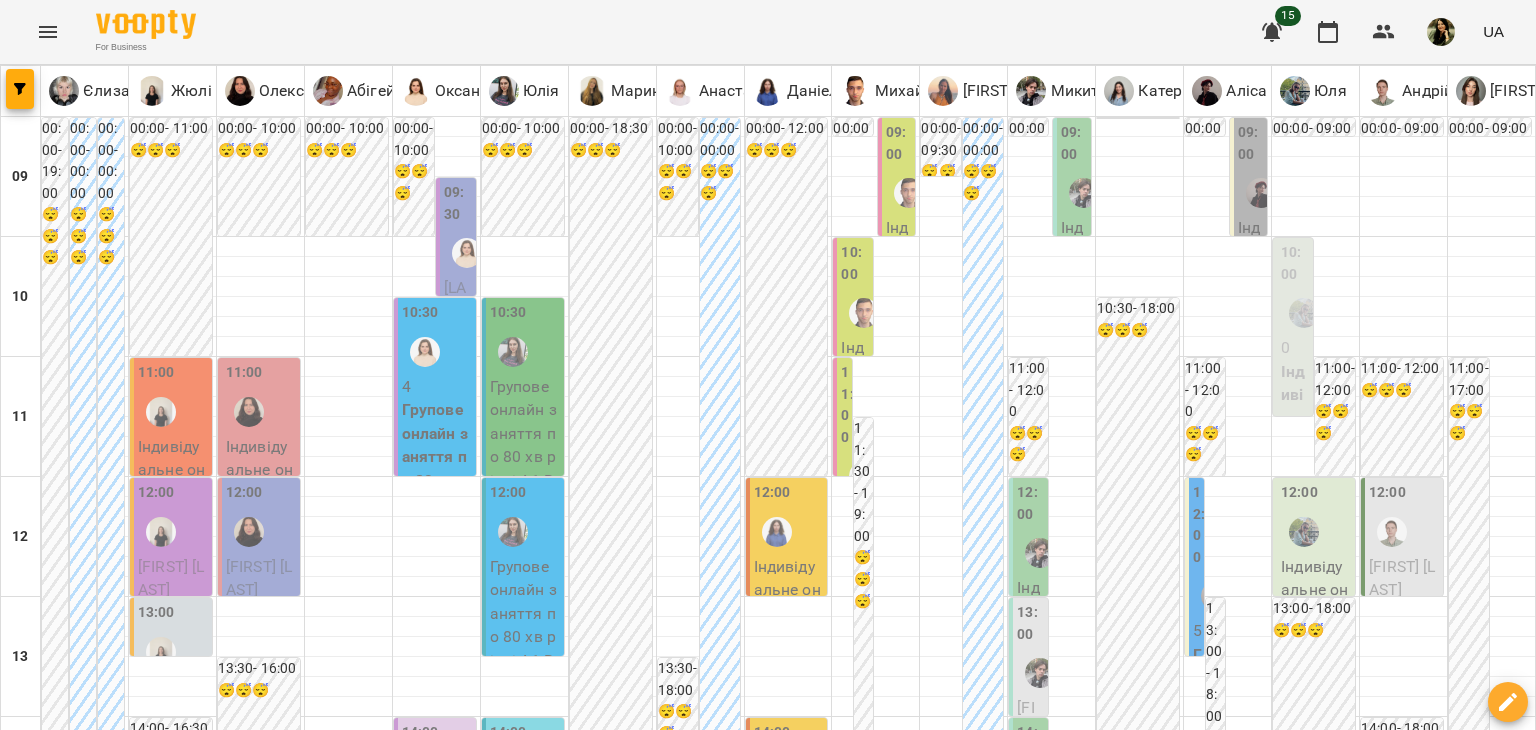 scroll, scrollTop: 75, scrollLeft: 0, axis: vertical 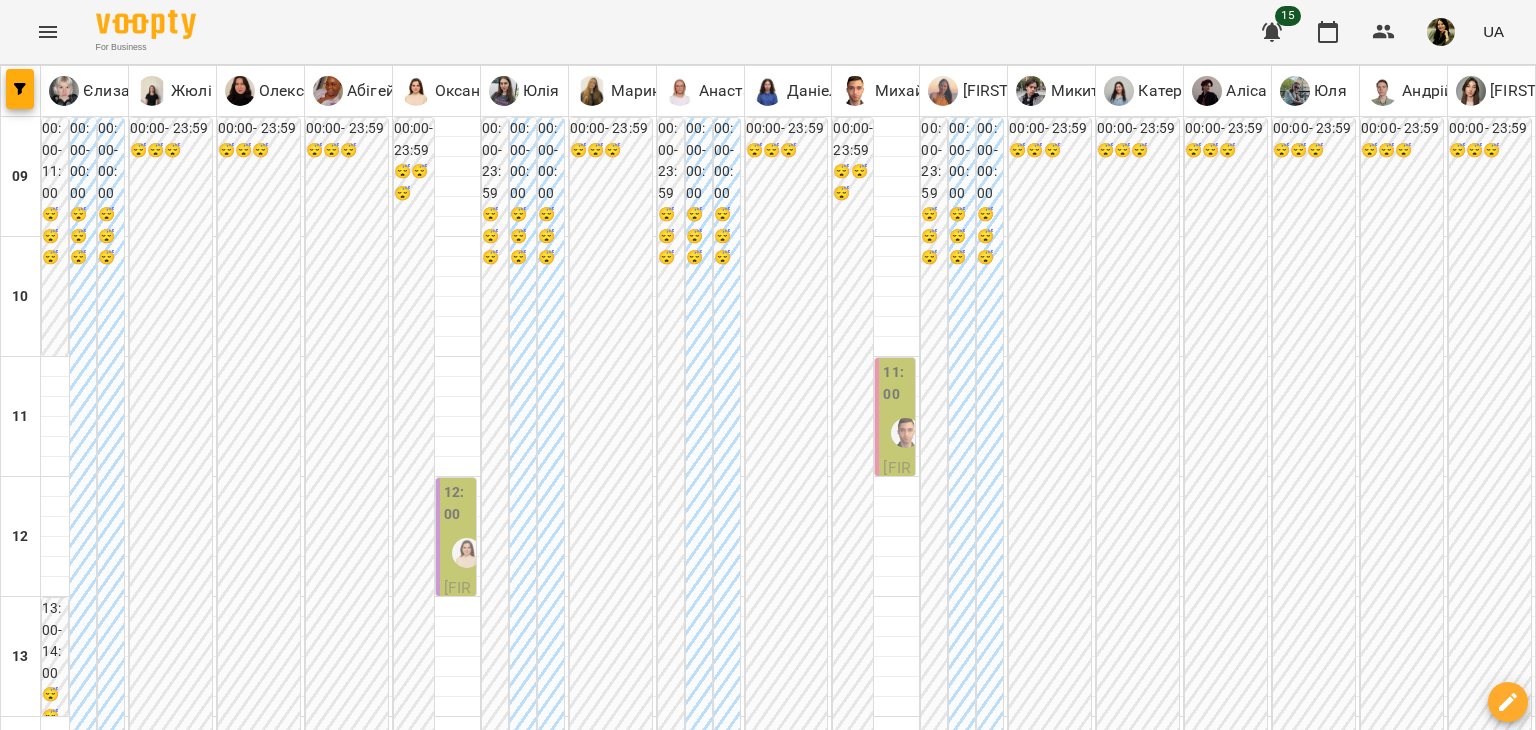 click on "пн" at bounding box center (41, 1823) 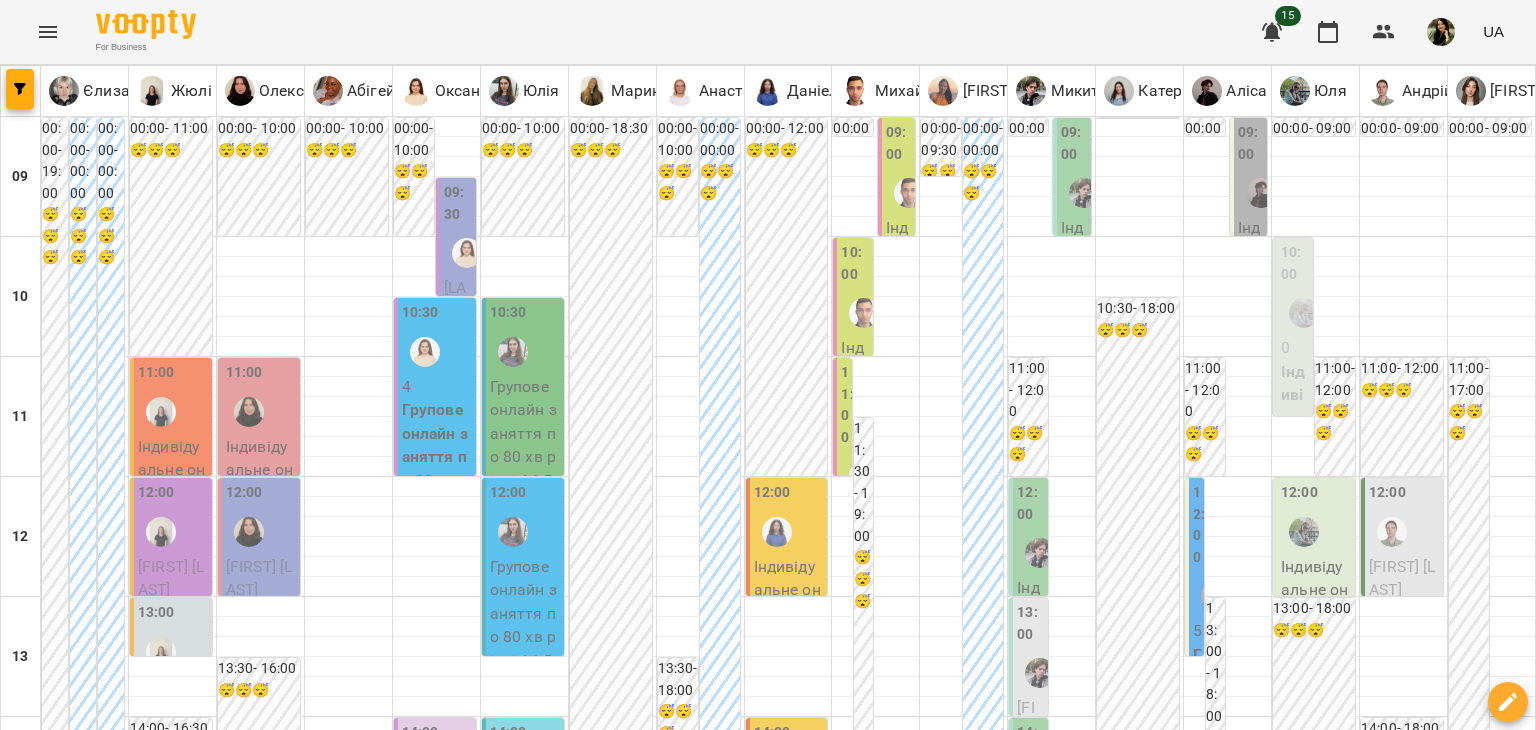 scroll, scrollTop: 30, scrollLeft: 0, axis: vertical 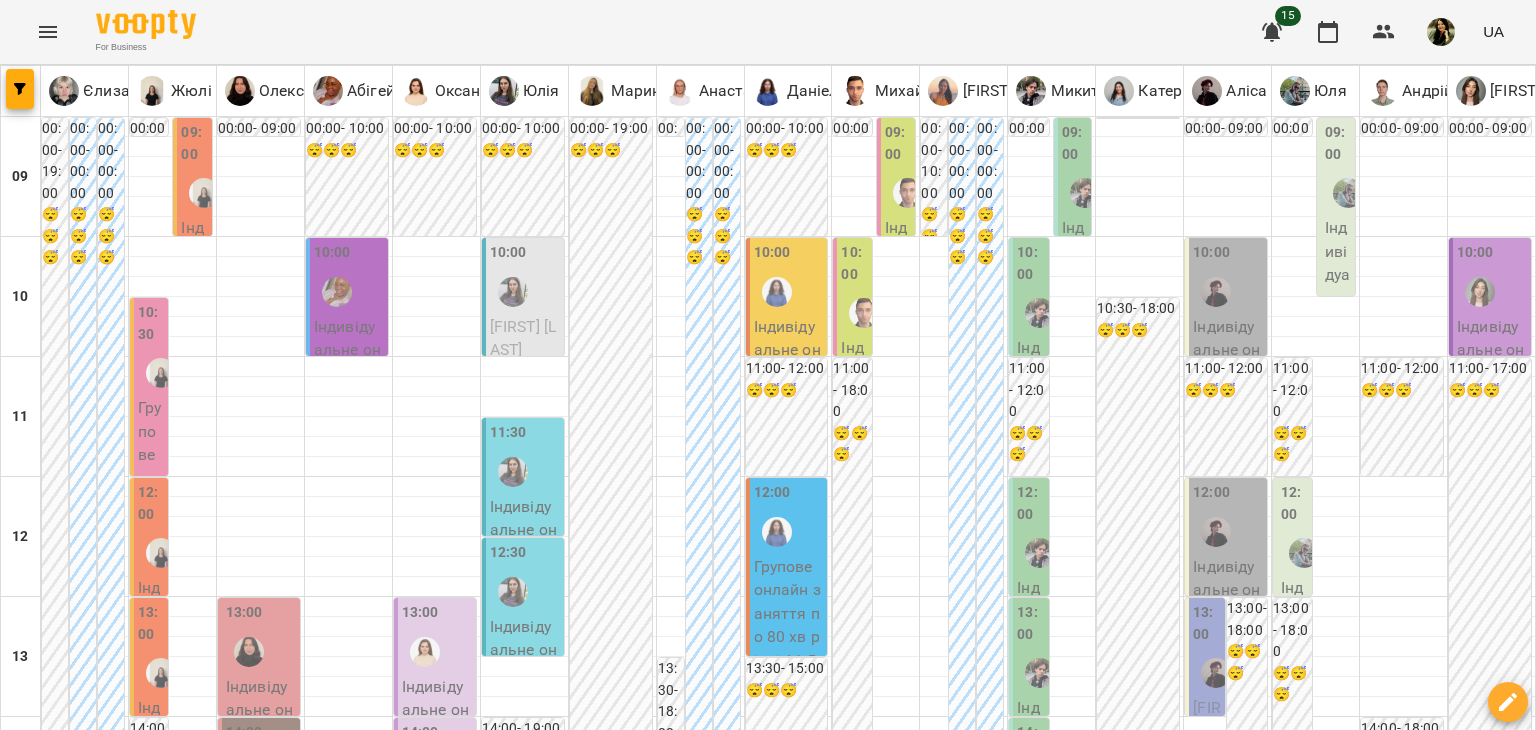 click on "04 серп" at bounding box center [41, 1842] 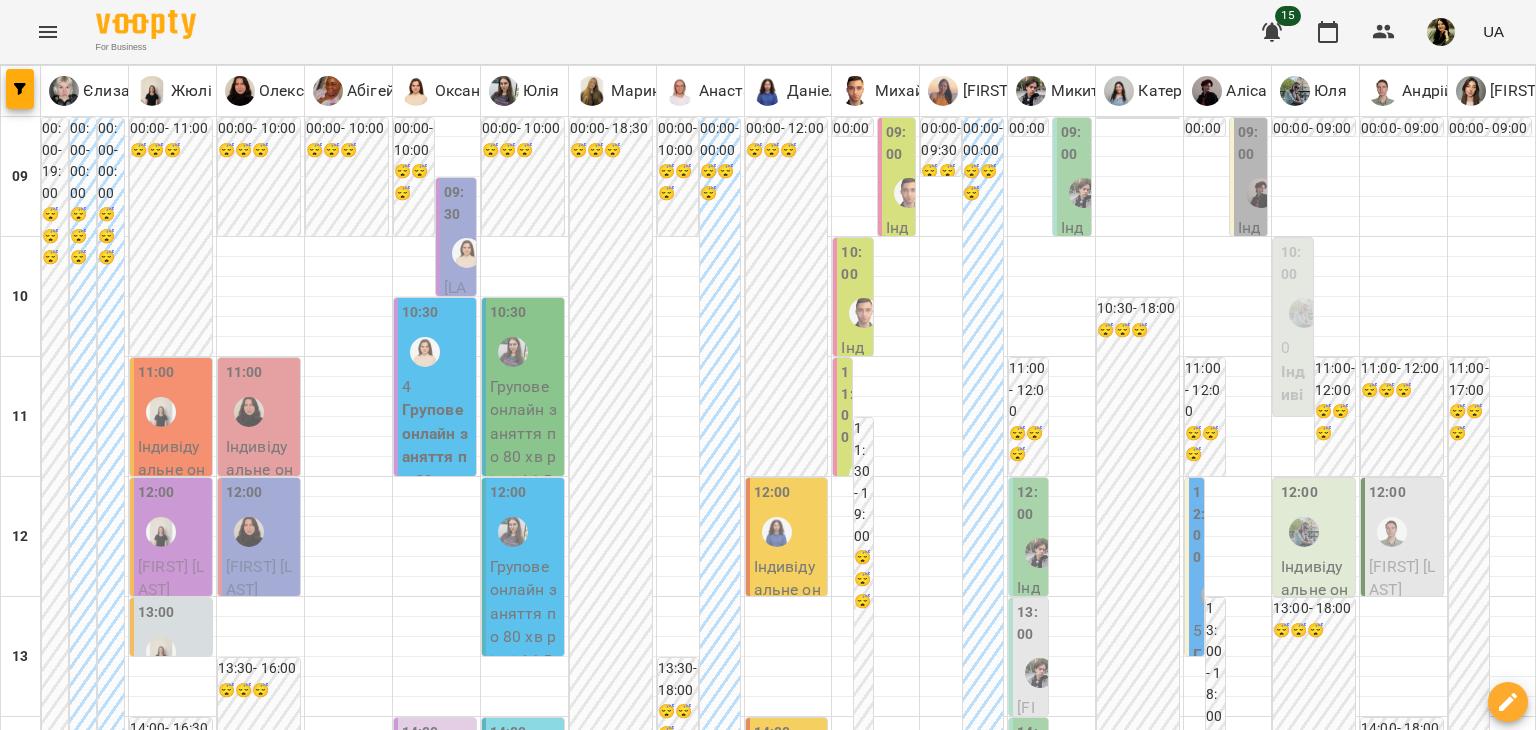 click at bounding box center (867, 1888) 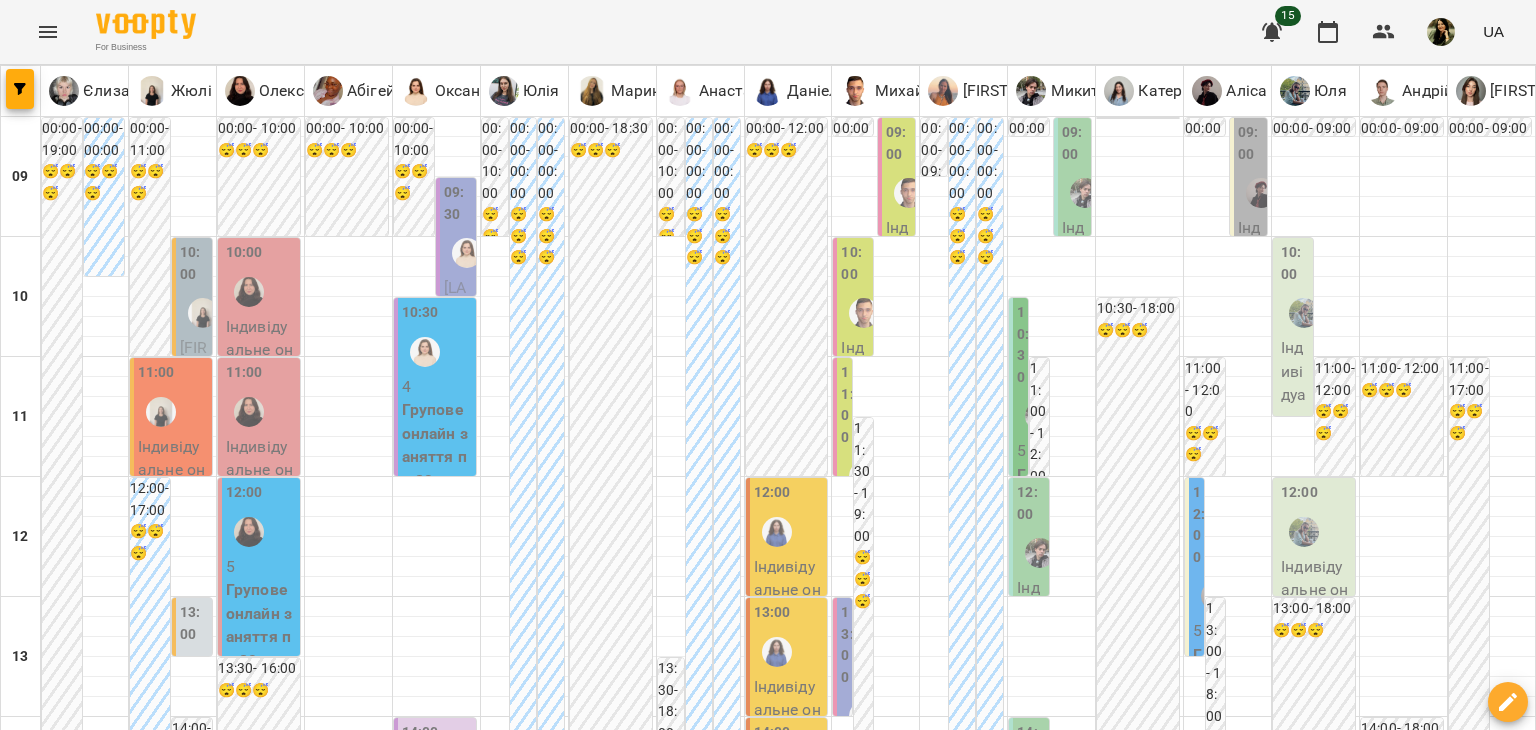 click on "вт" at bounding box center (430, 1823) 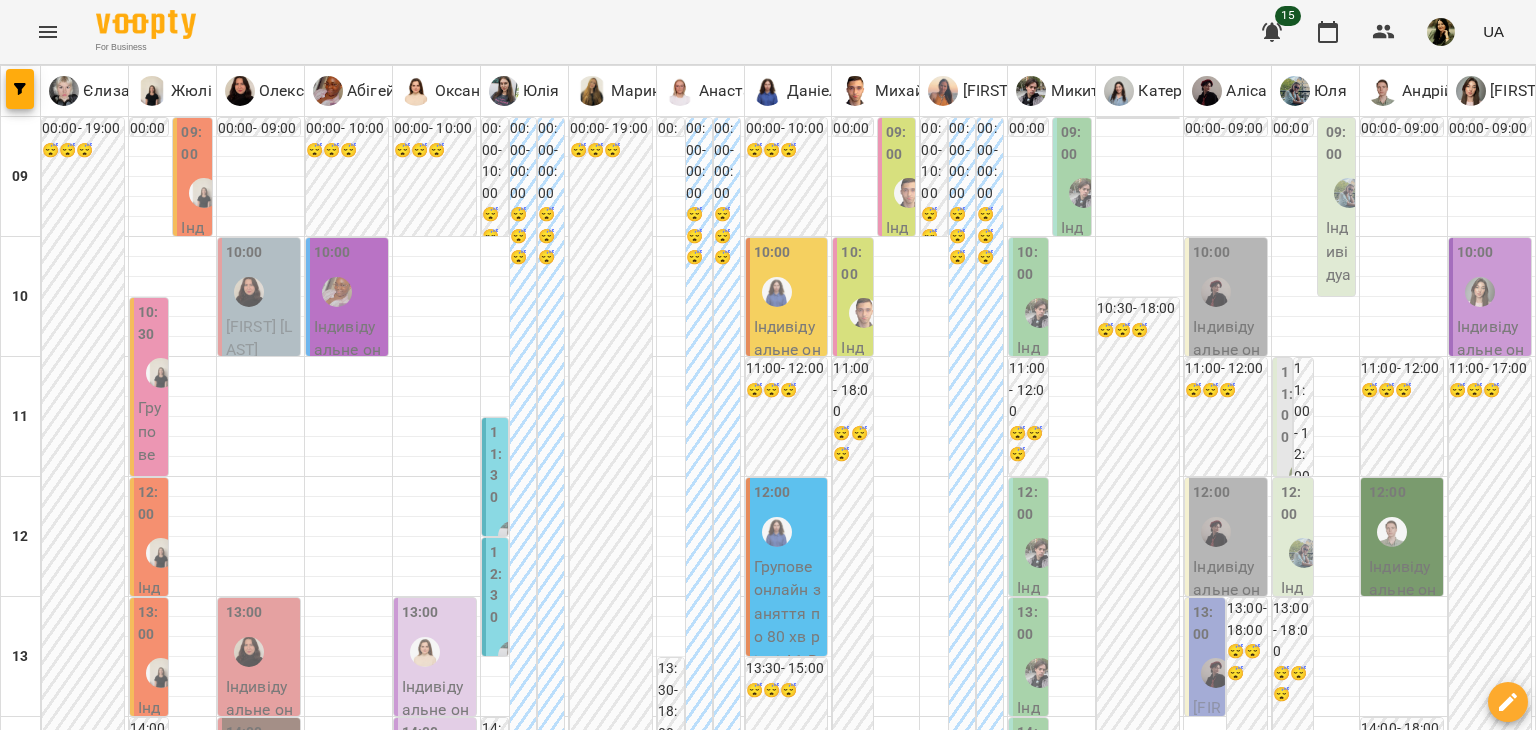 click on "пн" at bounding box center [41, 1823] 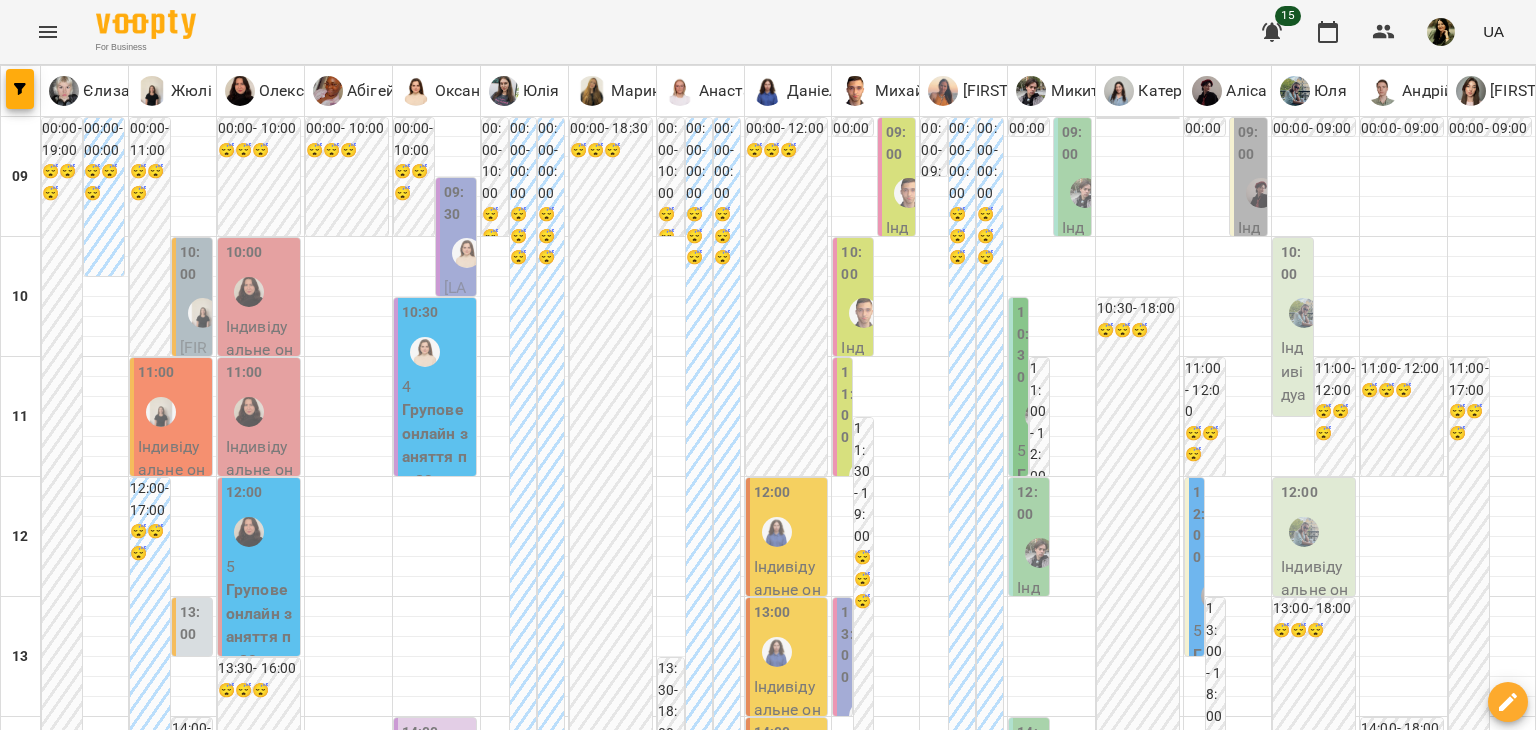 scroll, scrollTop: 242, scrollLeft: 0, axis: vertical 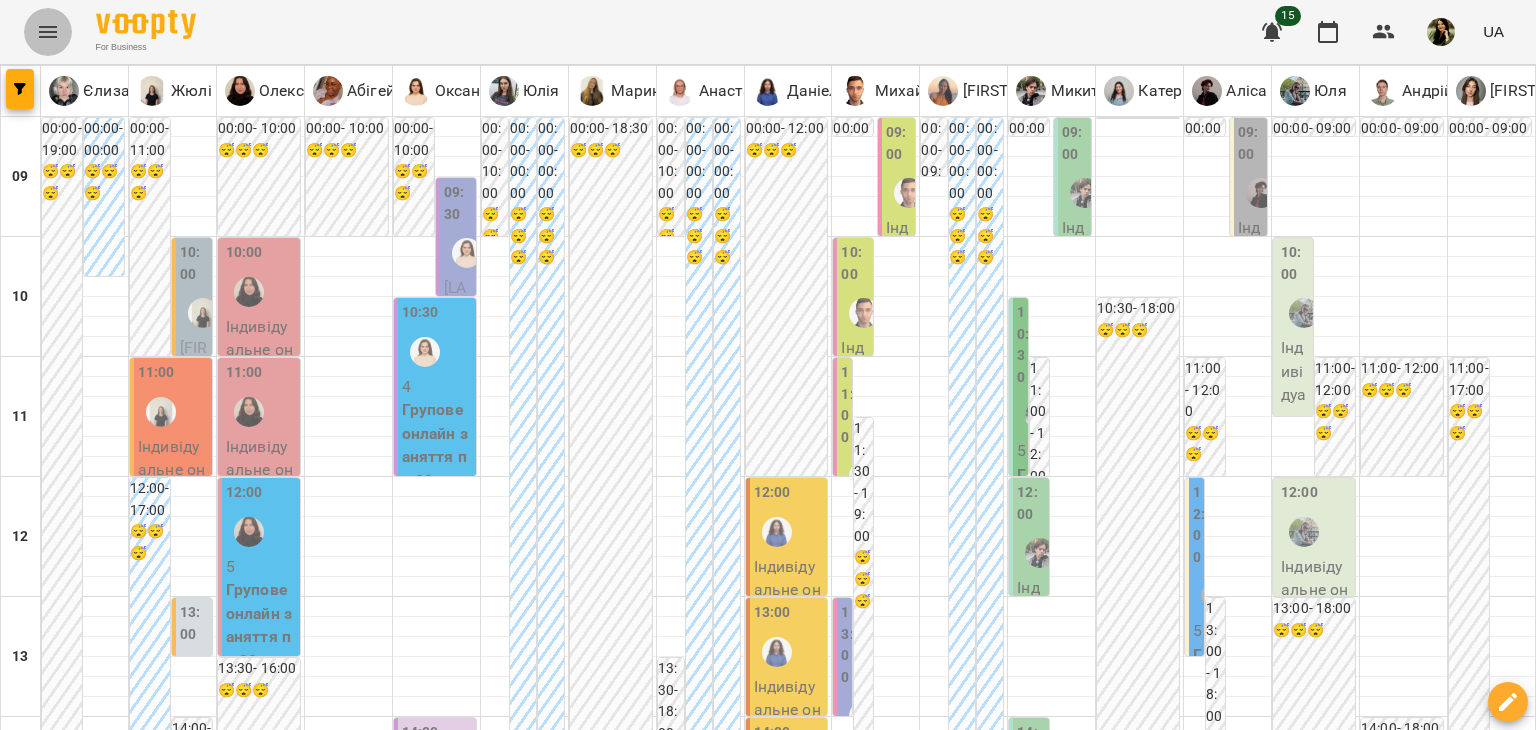 click at bounding box center [48, 32] 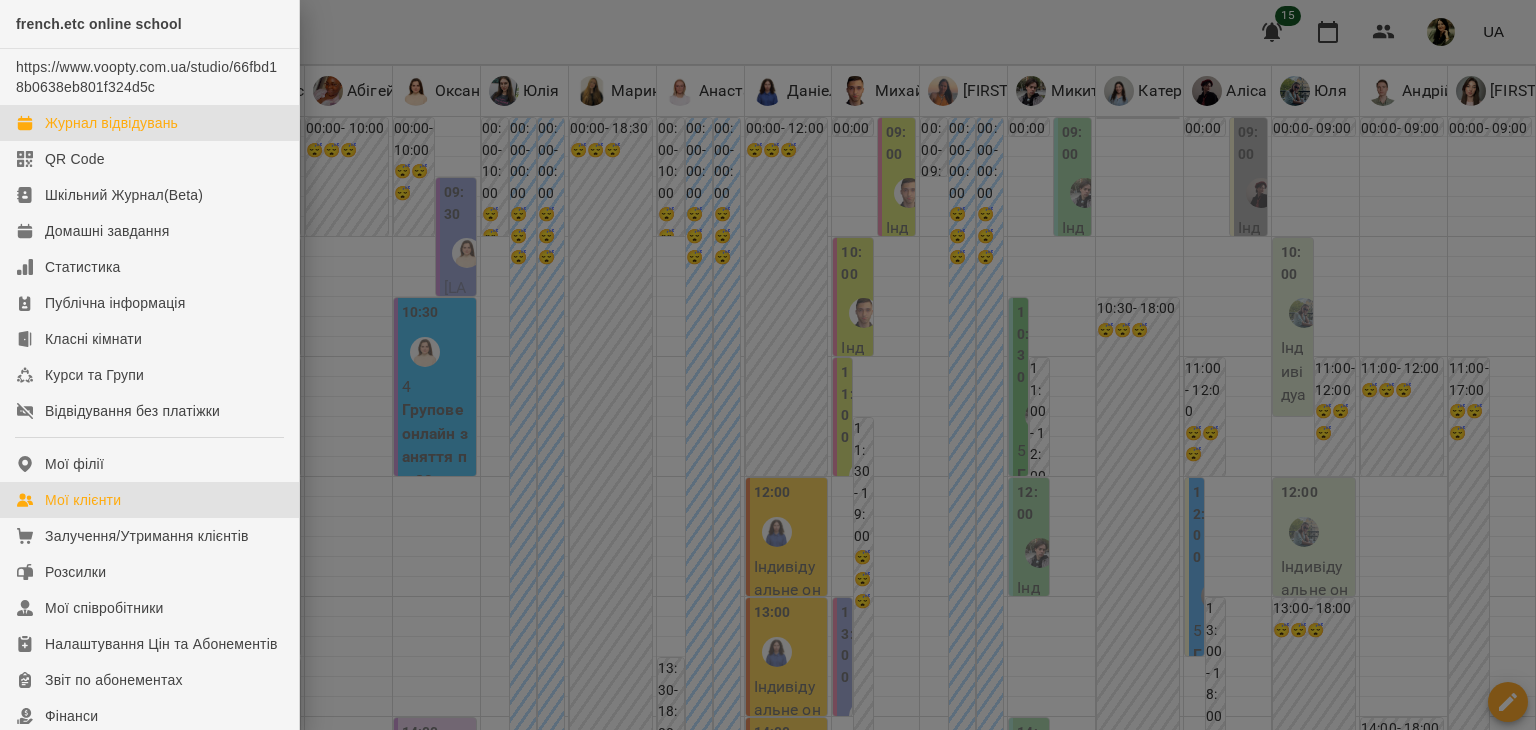 click on "Мої клієнти" at bounding box center [149, 500] 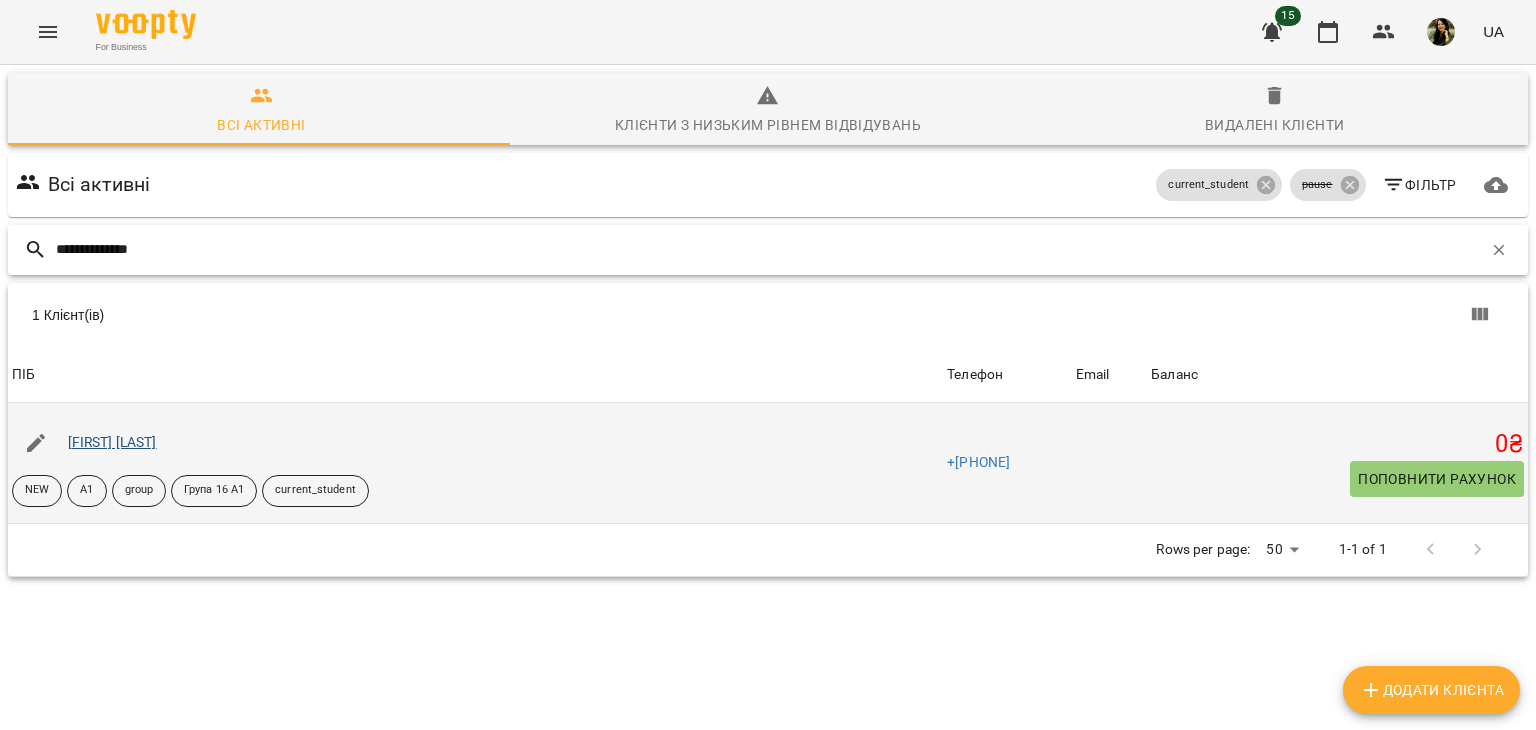 type on "**********" 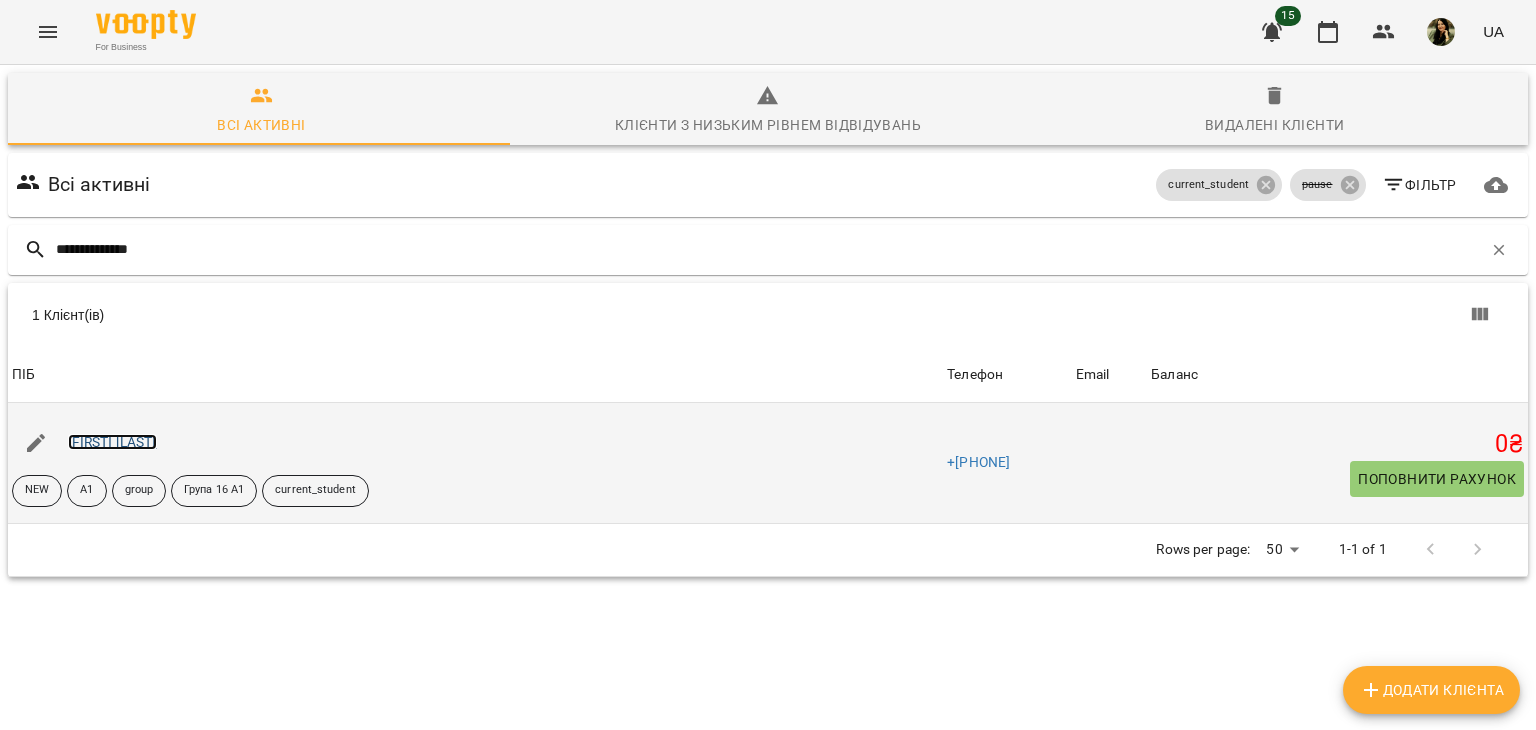 click on "Марія Зіненко" at bounding box center (112, 442) 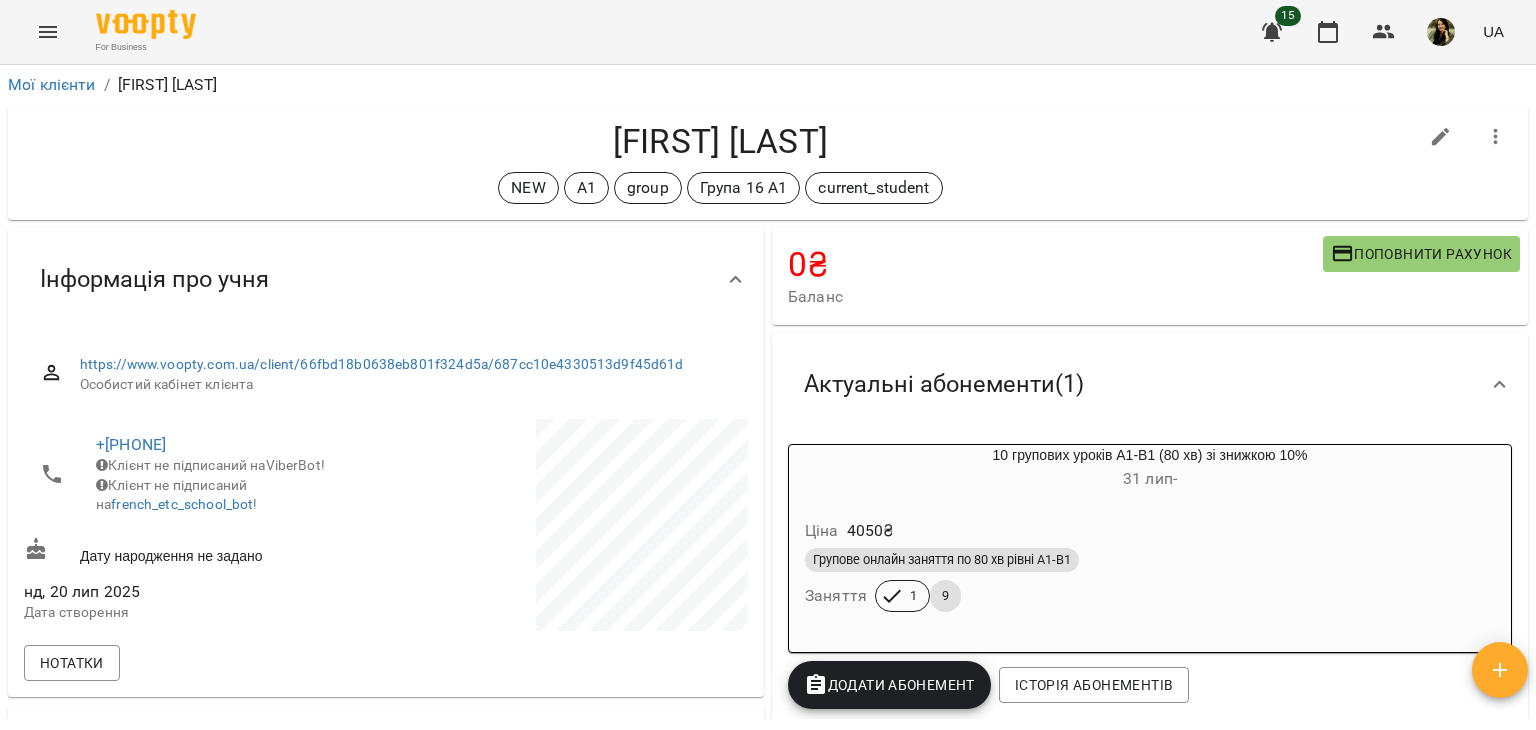 drag, startPoint x: 1535, startPoint y: 135, endPoint x: 1526, endPoint y: 162, distance: 28.460499 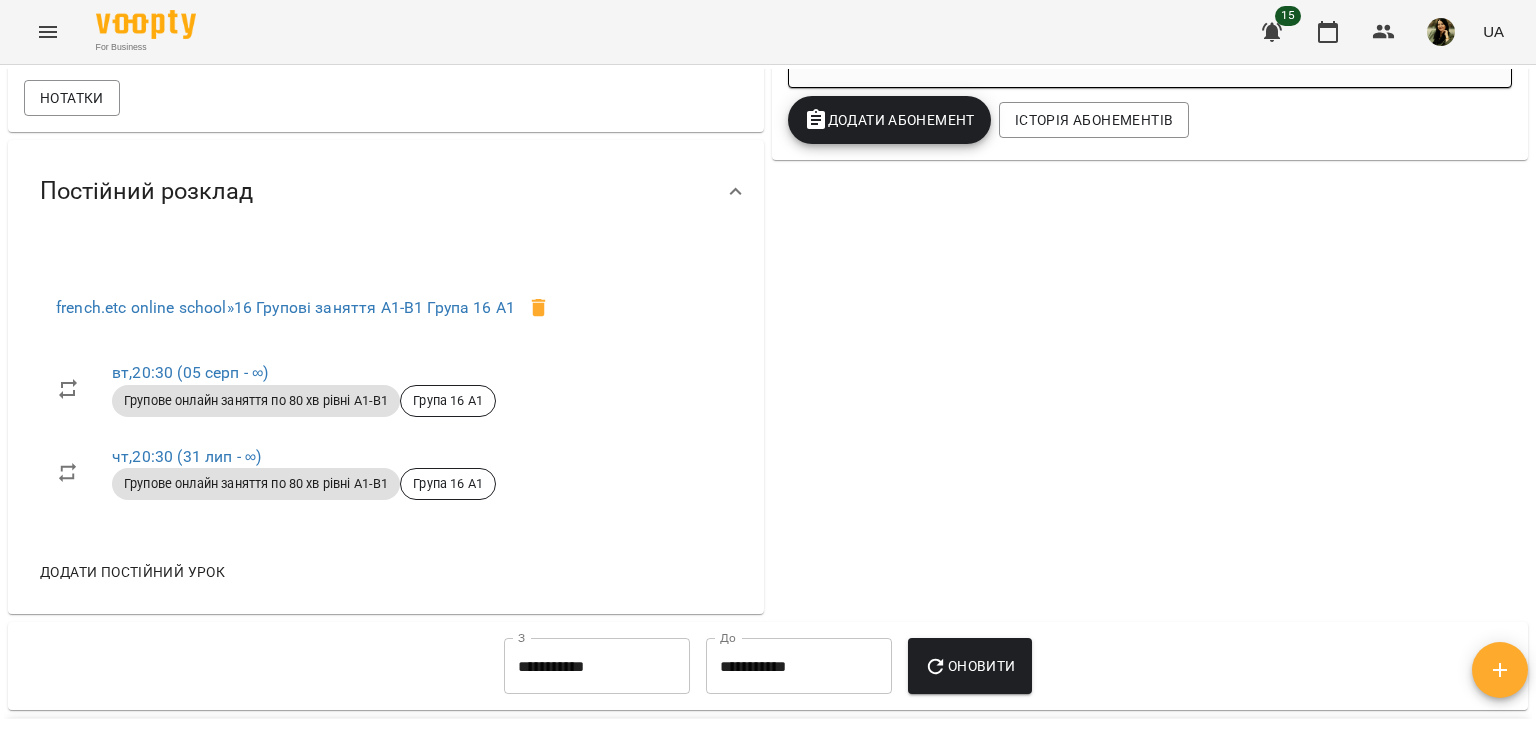 scroll, scrollTop: 578, scrollLeft: 0, axis: vertical 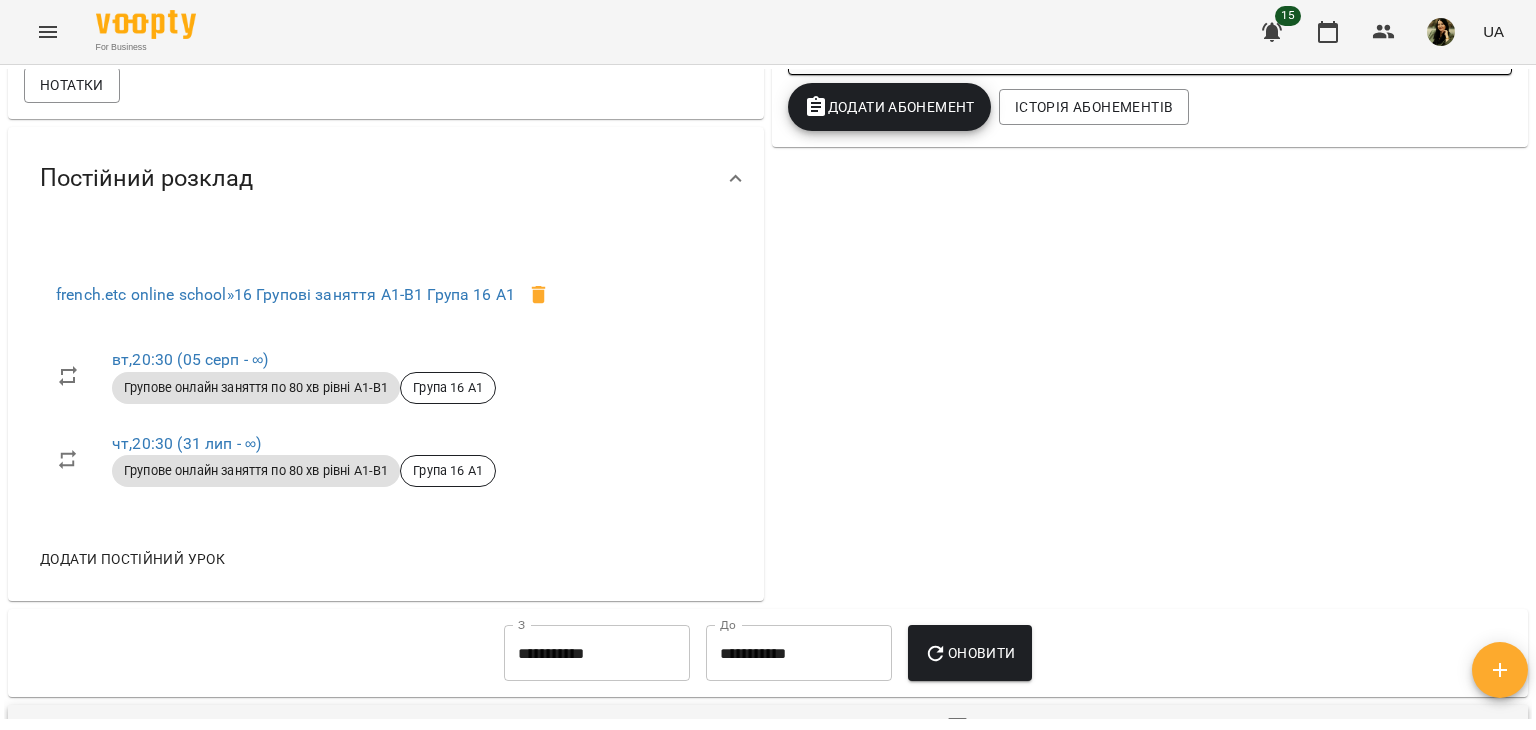 drag, startPoint x: 1535, startPoint y: 358, endPoint x: 1533, endPoint y: 113, distance: 245.00816 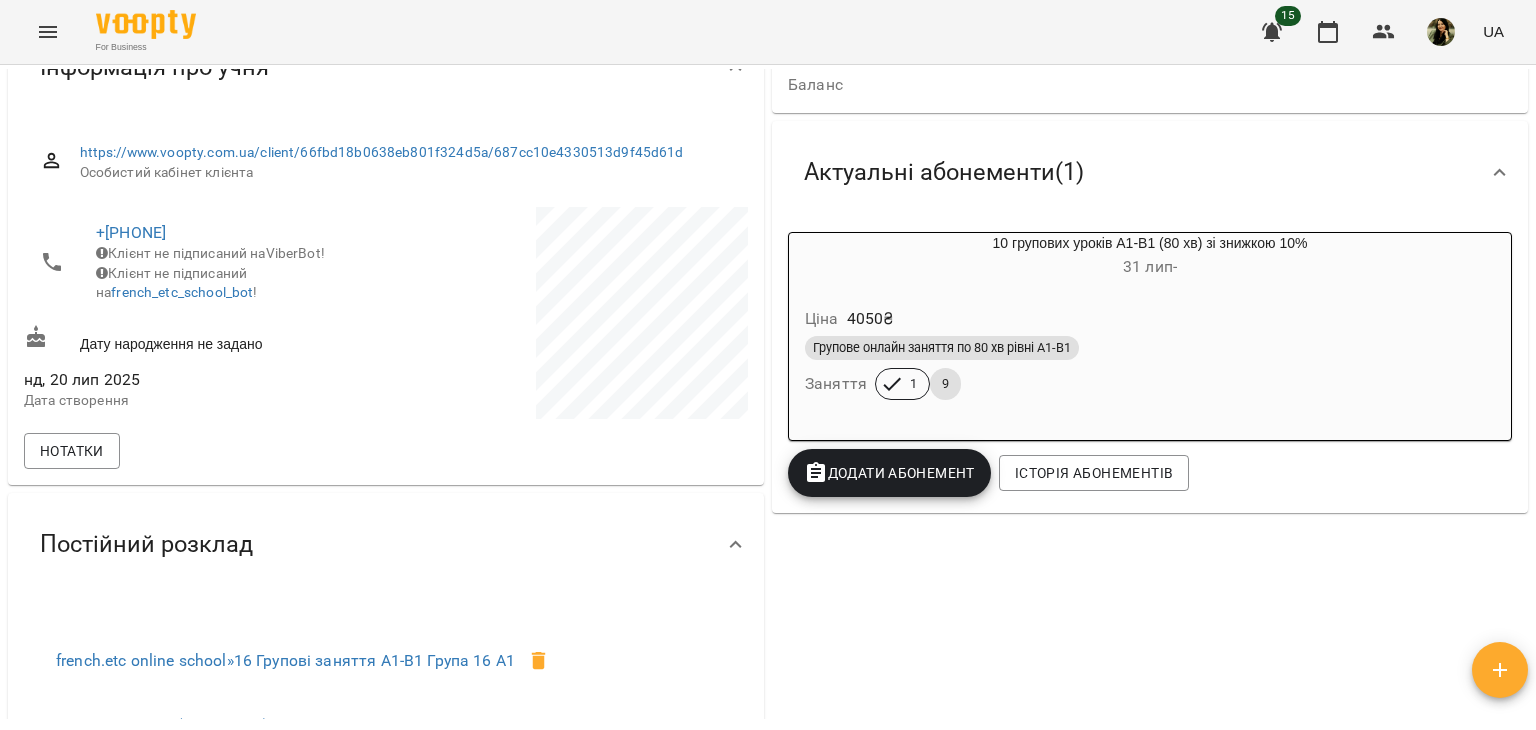 scroll, scrollTop: 0, scrollLeft: 0, axis: both 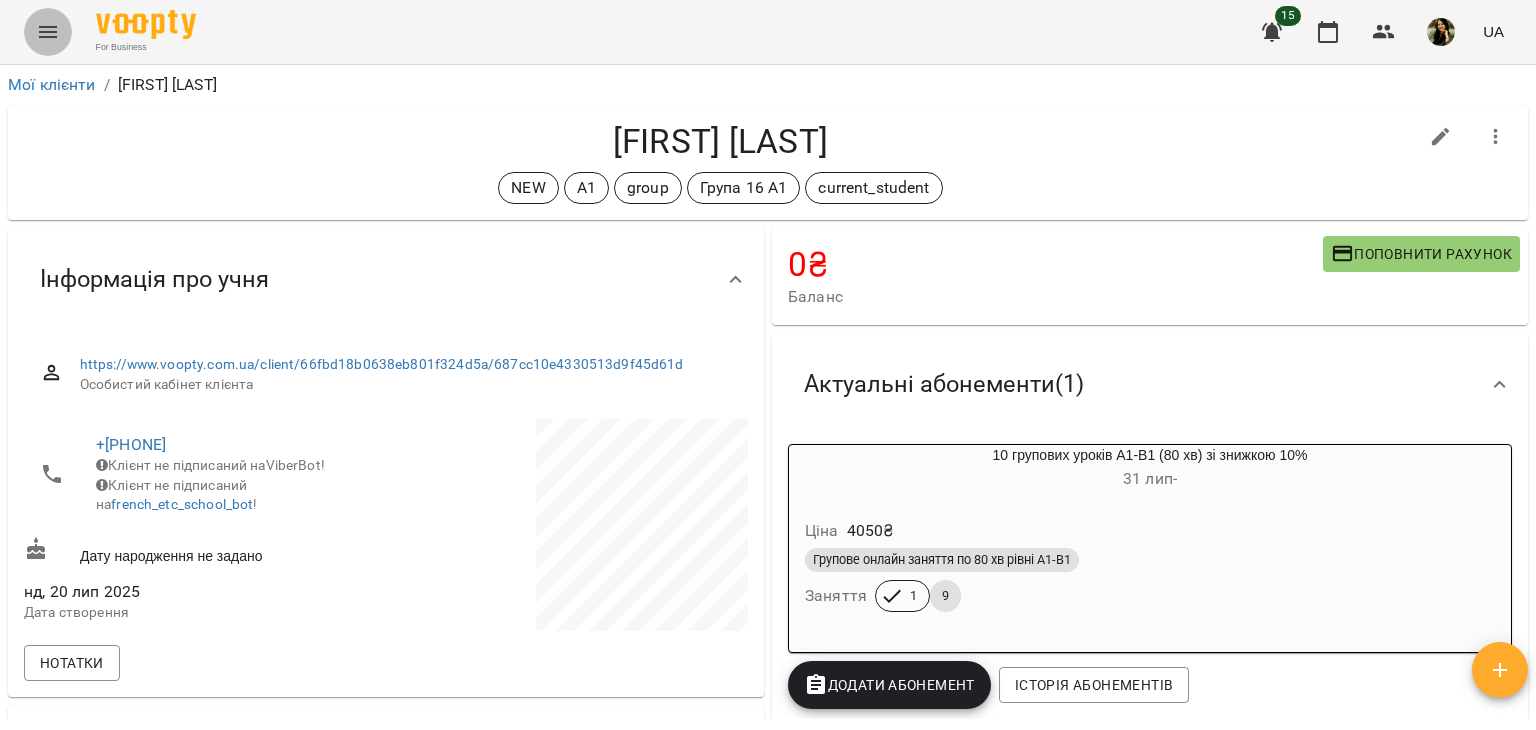 click at bounding box center (48, 32) 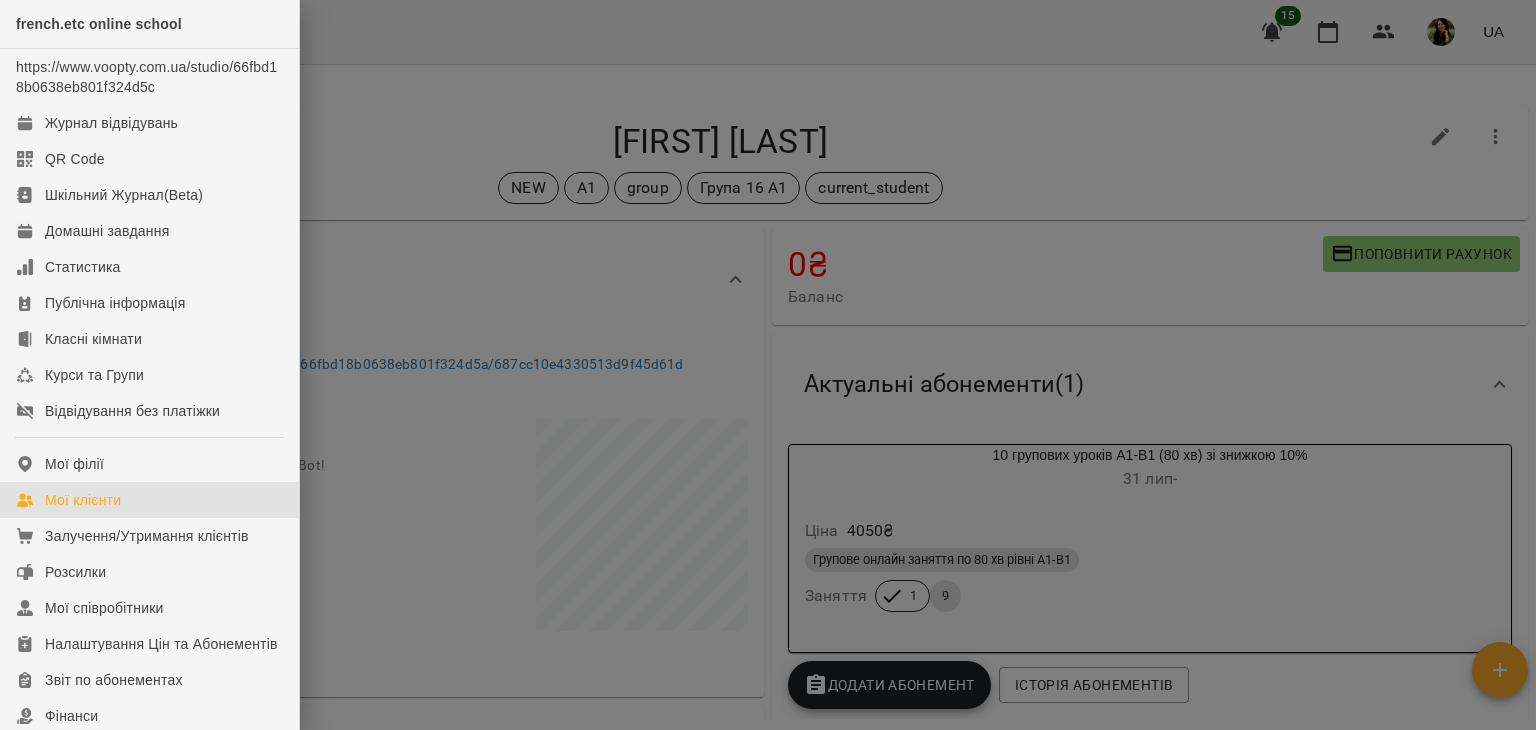 click on "Мої клієнти" at bounding box center (83, 500) 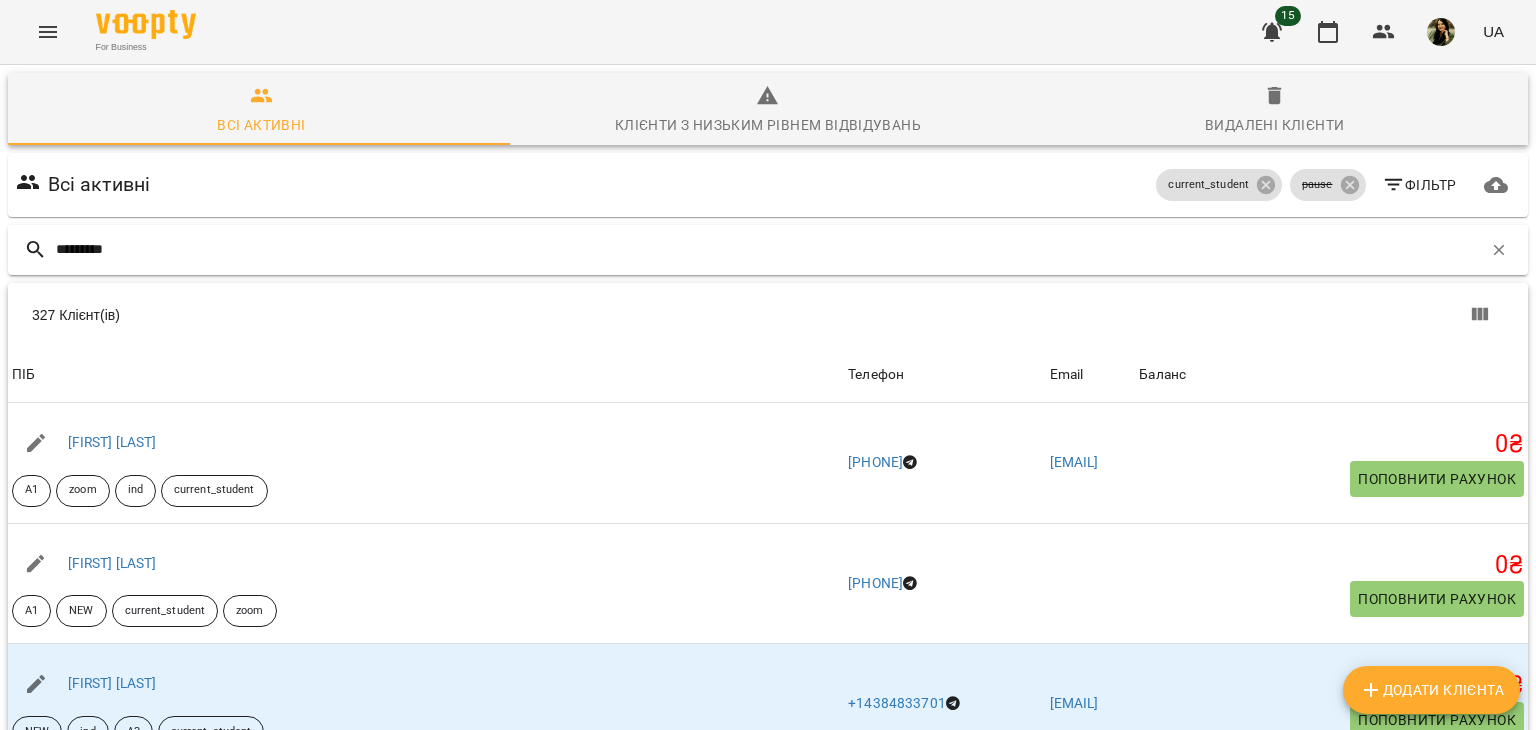 type on "********" 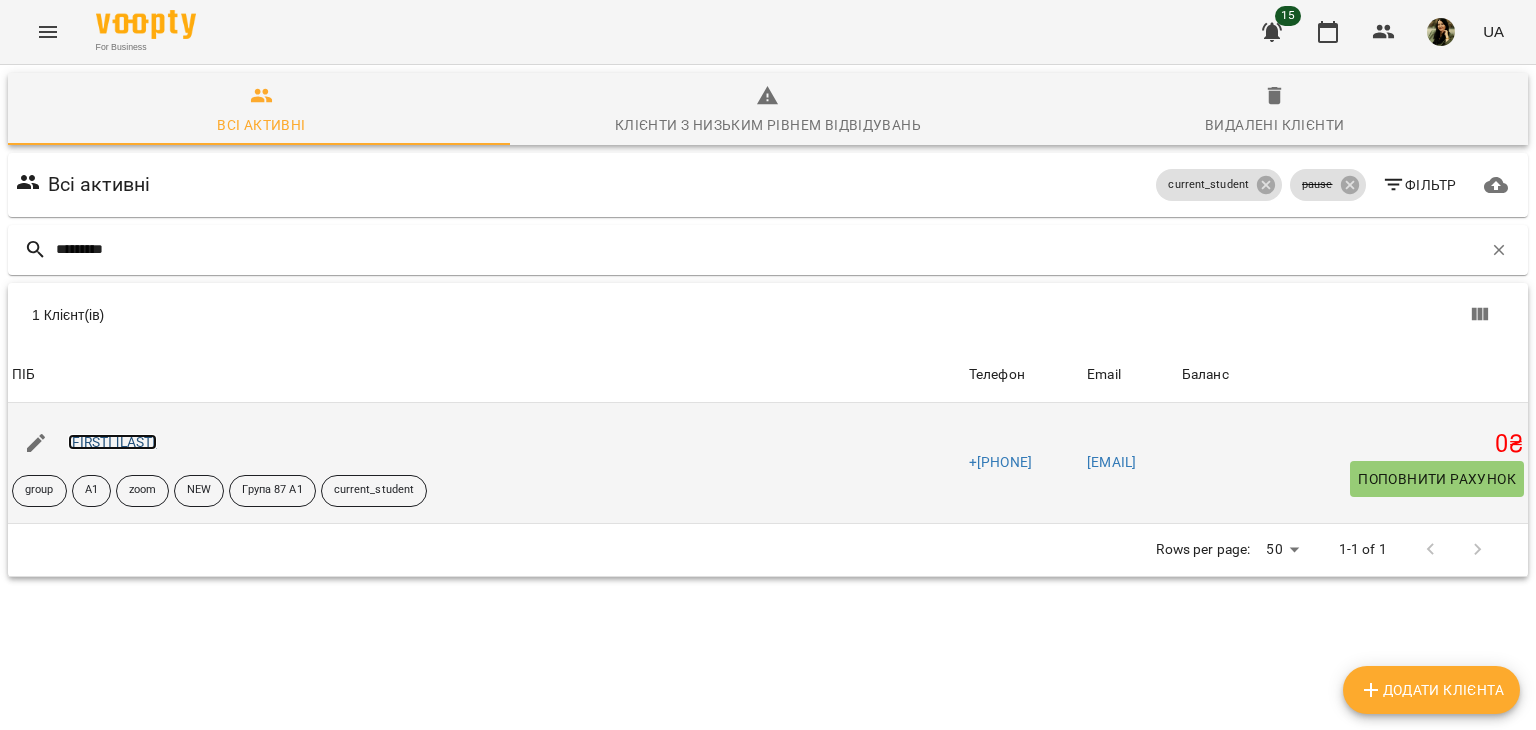 click on "Анастасія Петрович" at bounding box center (112, 442) 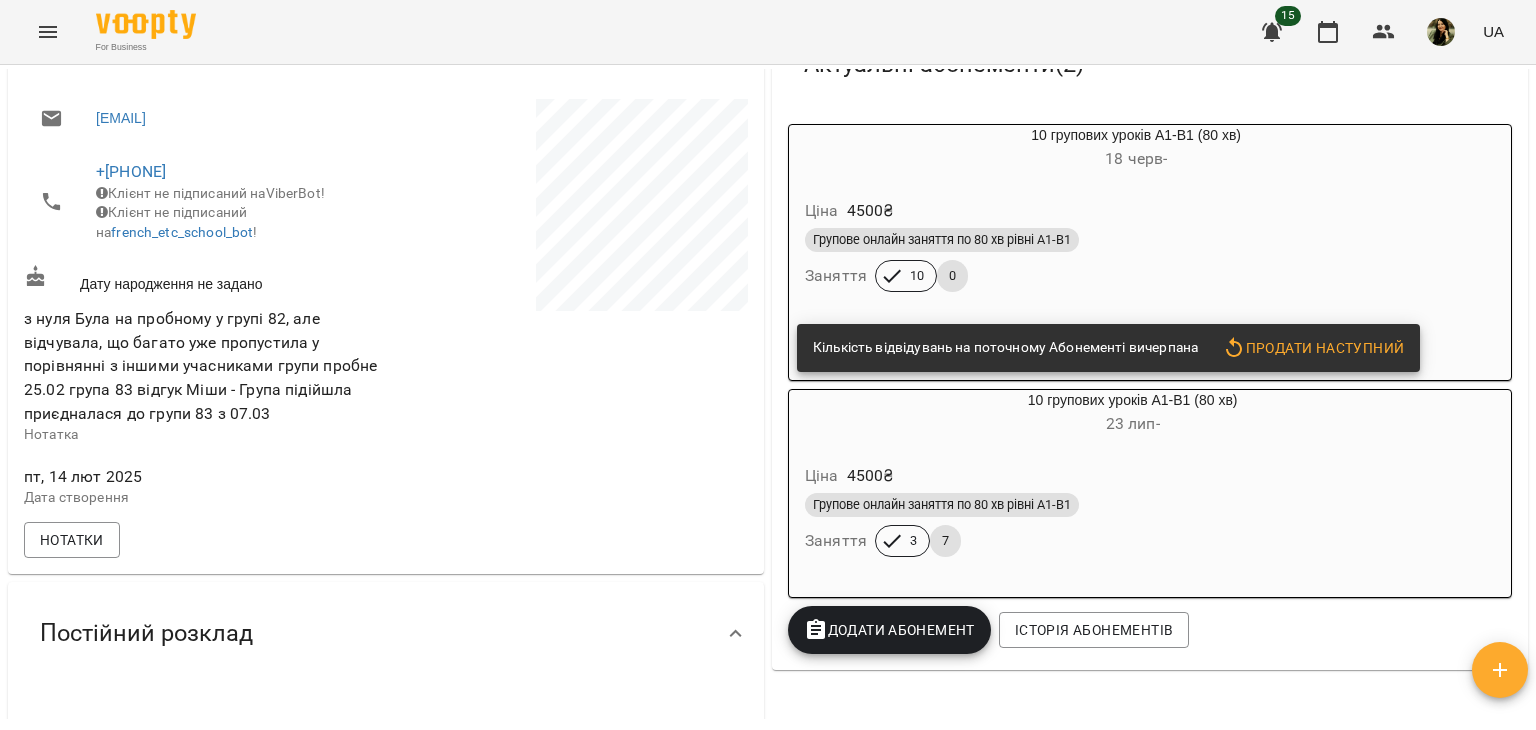 scroll, scrollTop: 324, scrollLeft: 0, axis: vertical 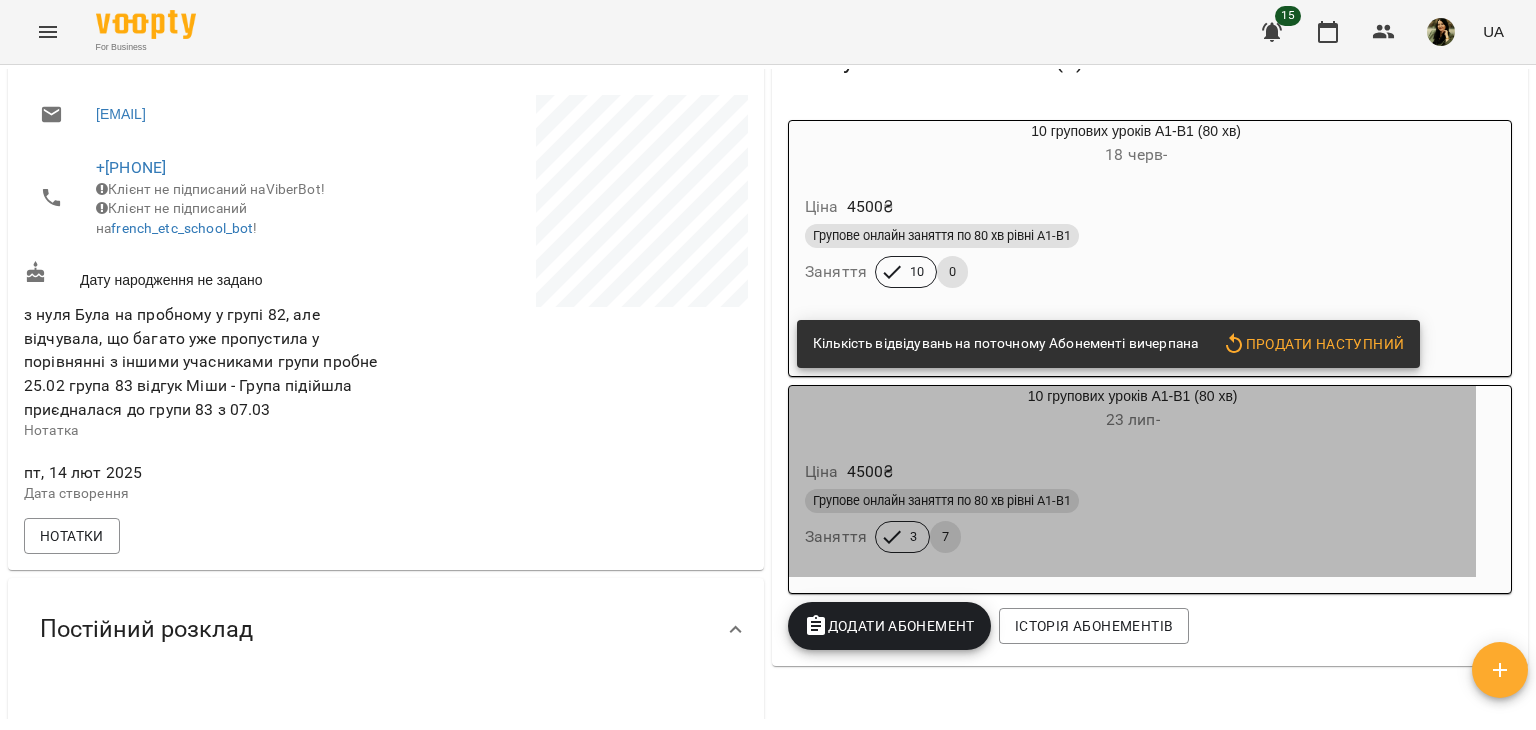 click on "Ціна 4500 ₴ Групове онлайн заняття по 80 хв рівні А1-В1 Заняття 3 7" at bounding box center (1132, 510) 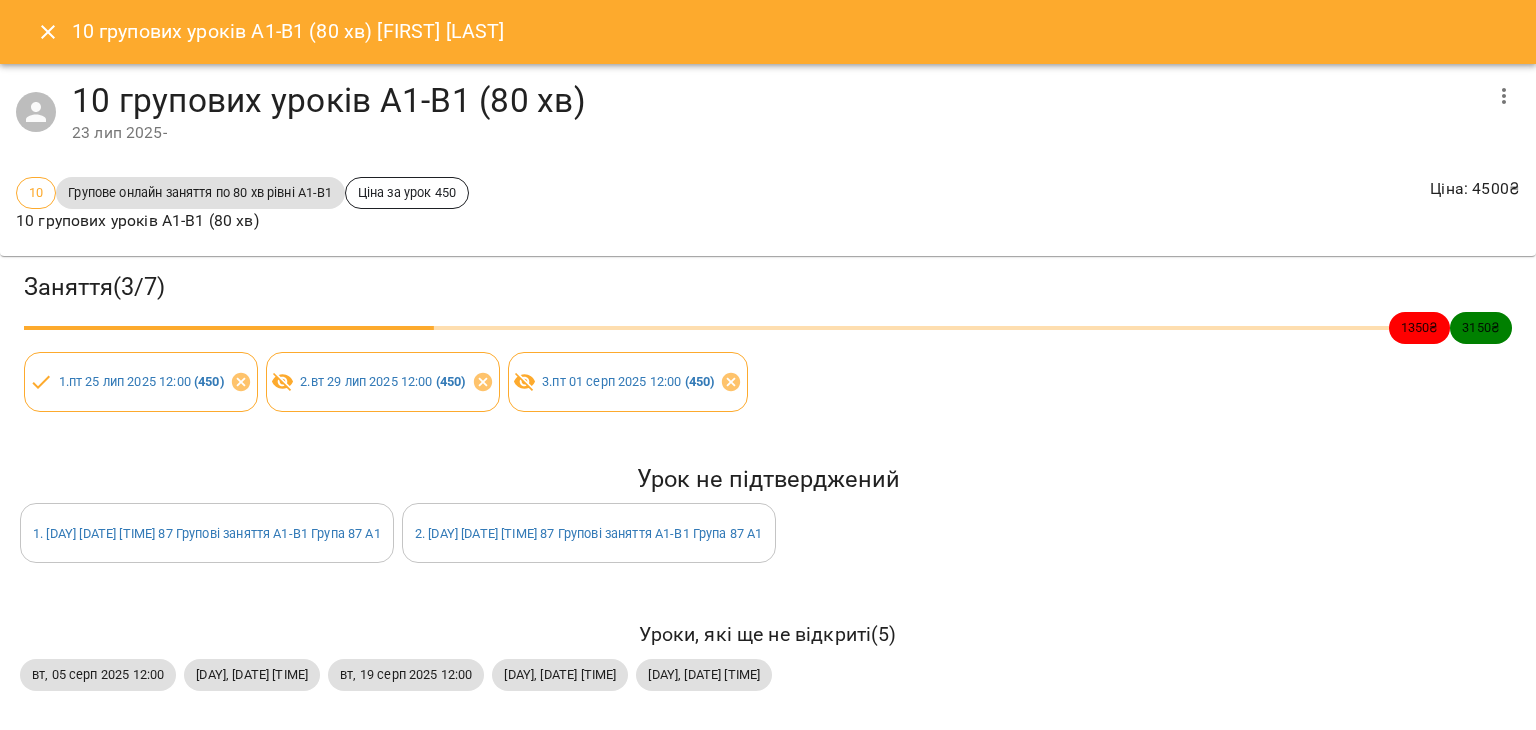 click 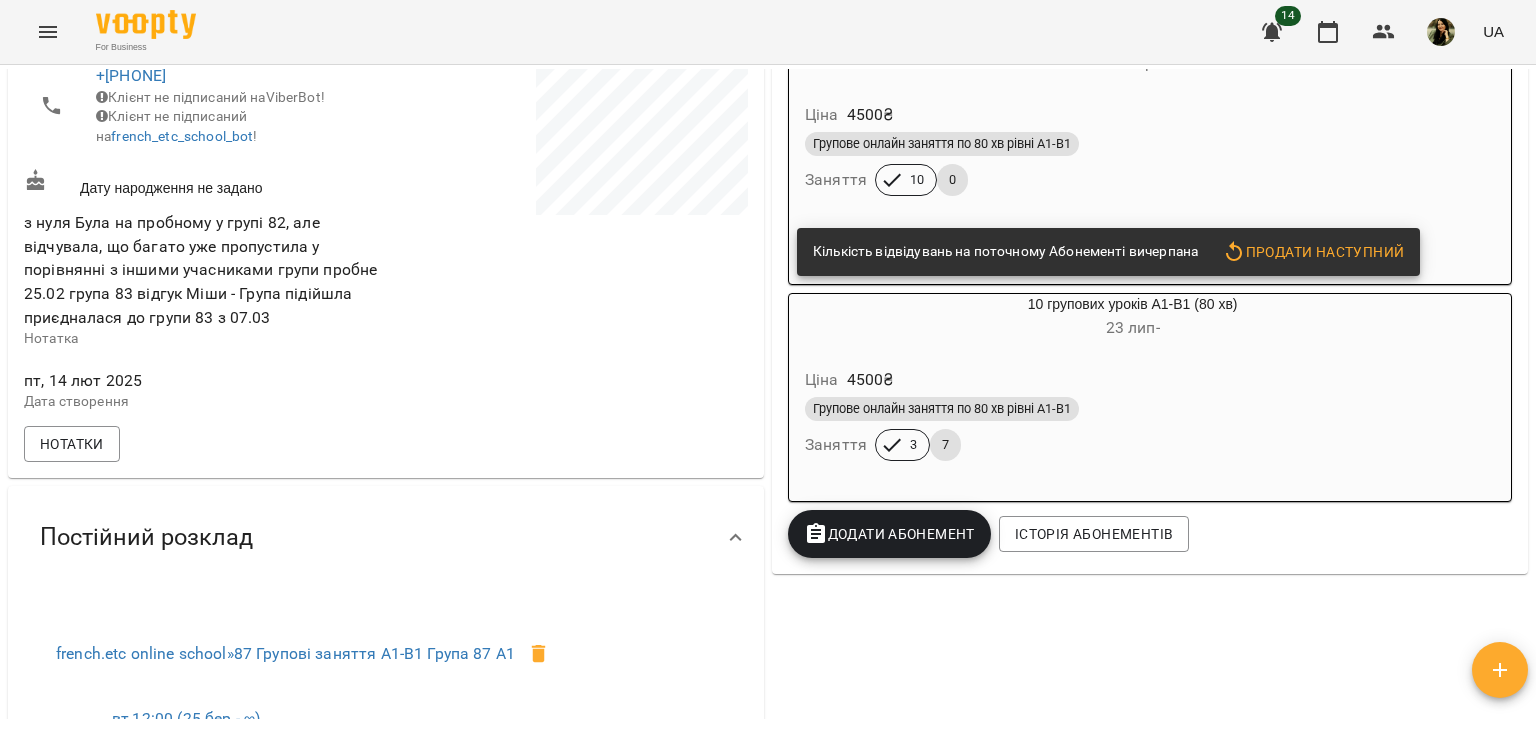 scroll, scrollTop: 420, scrollLeft: 0, axis: vertical 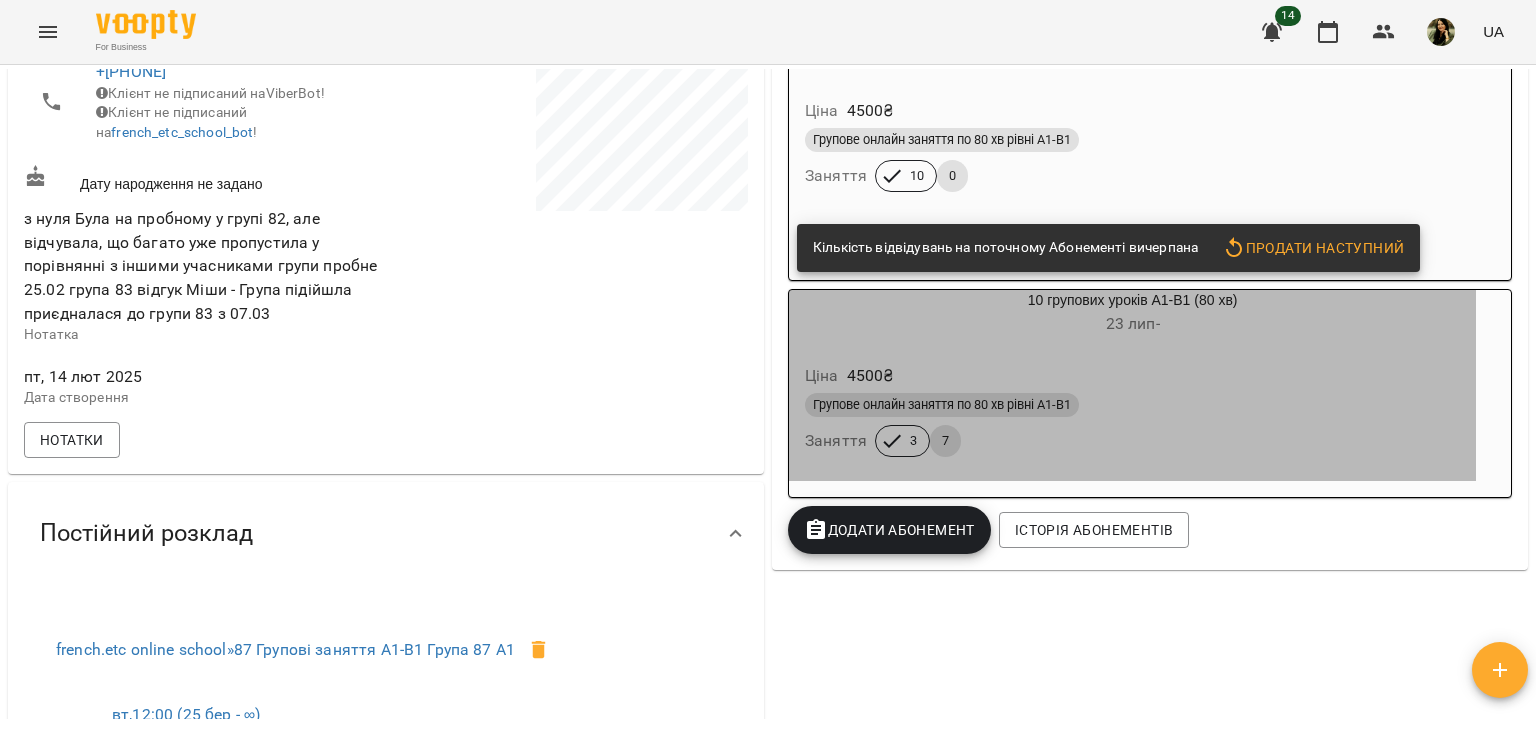 click on "Ціна 4500 ₴" at bounding box center (1132, 376) 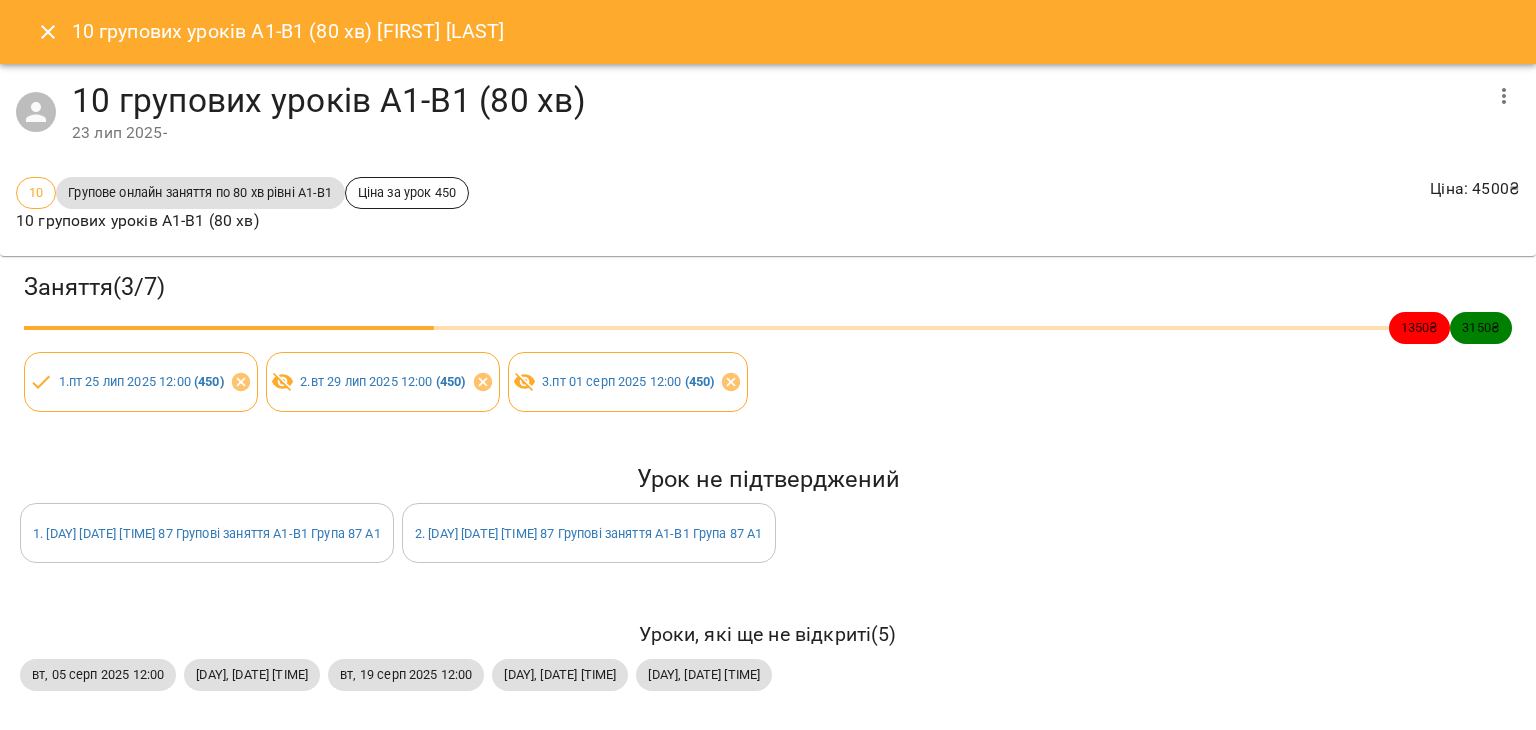 scroll, scrollTop: 84, scrollLeft: 0, axis: vertical 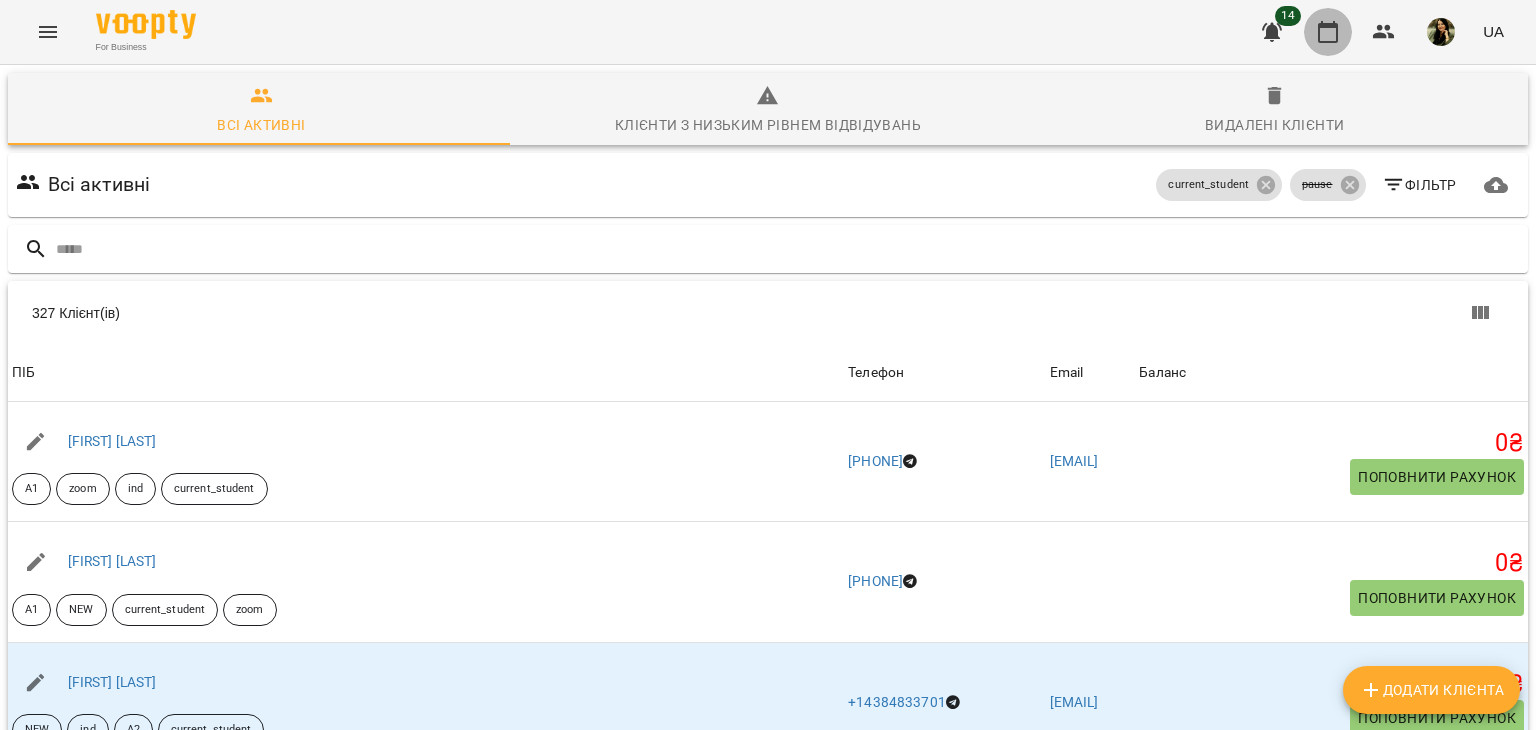 click 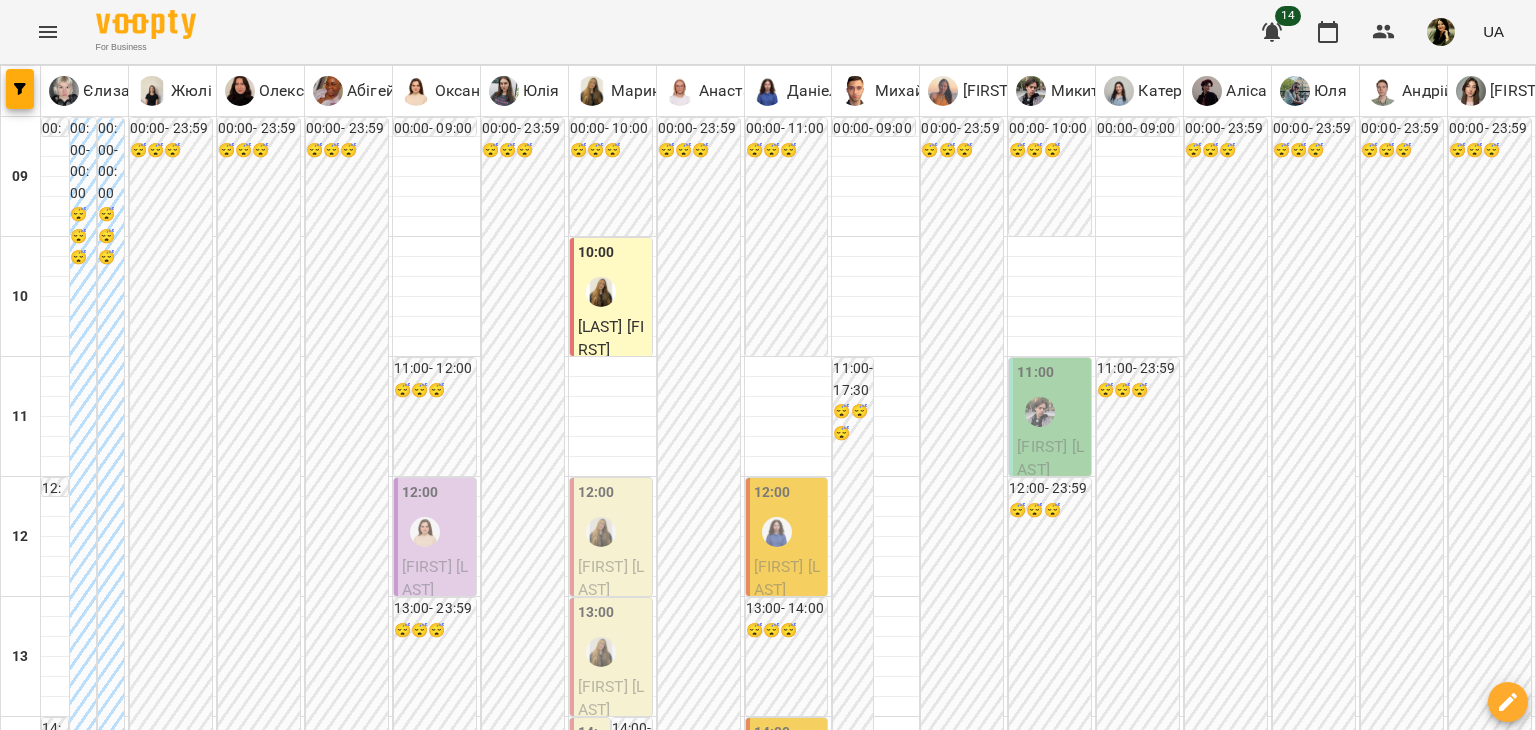 click on "вт" at bounding box center [250, 1823] 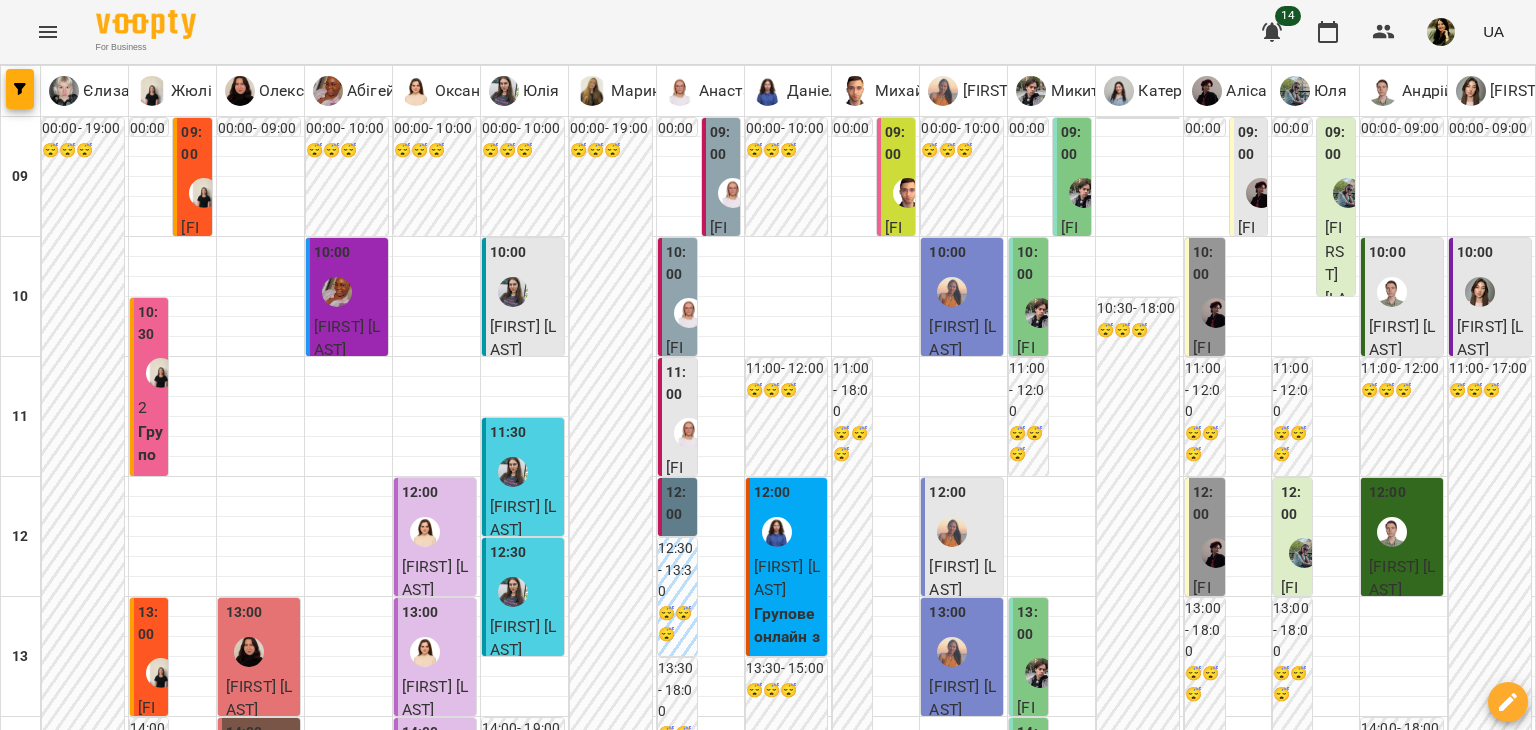 click at bounding box center [867, 1888] 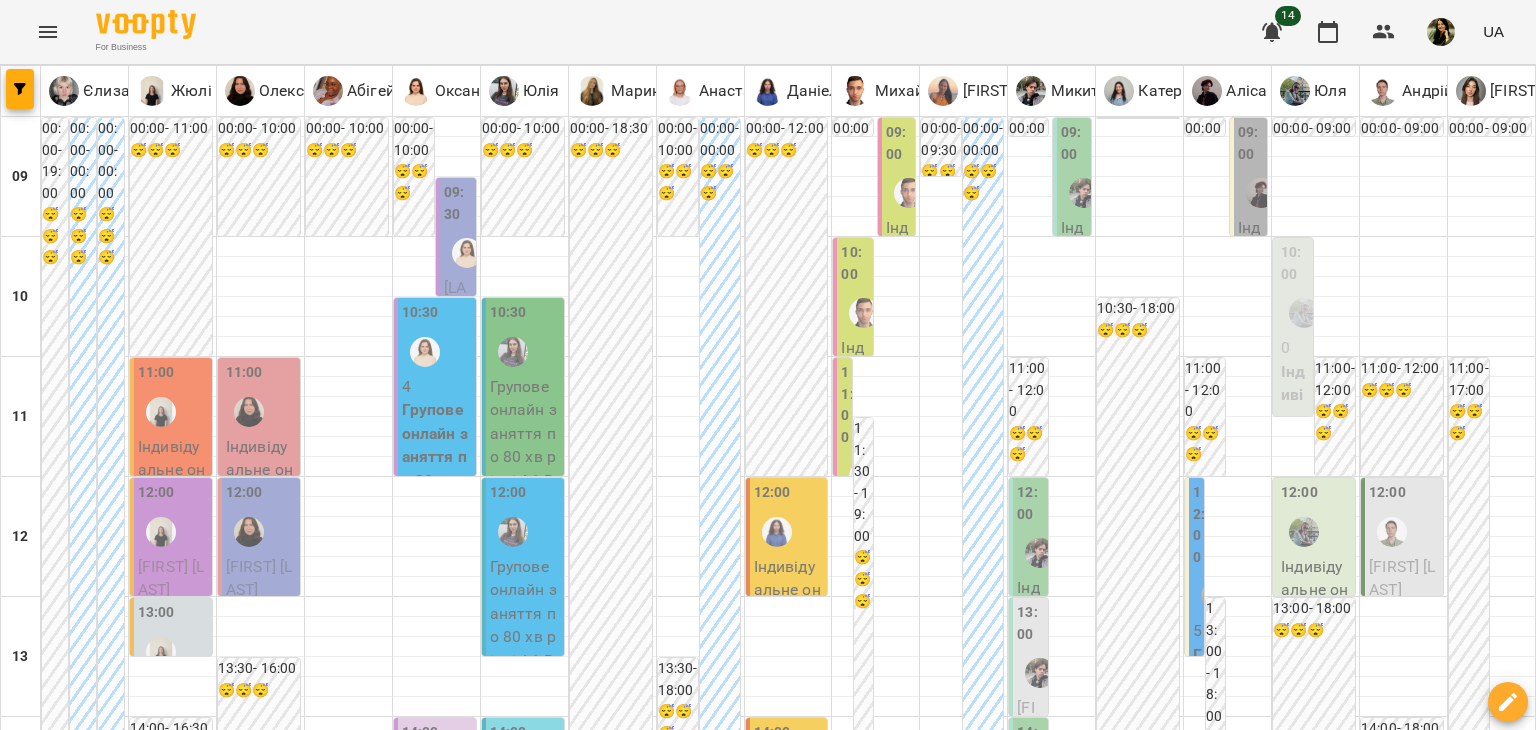 click on "05 серп" at bounding box center (430, 1842) 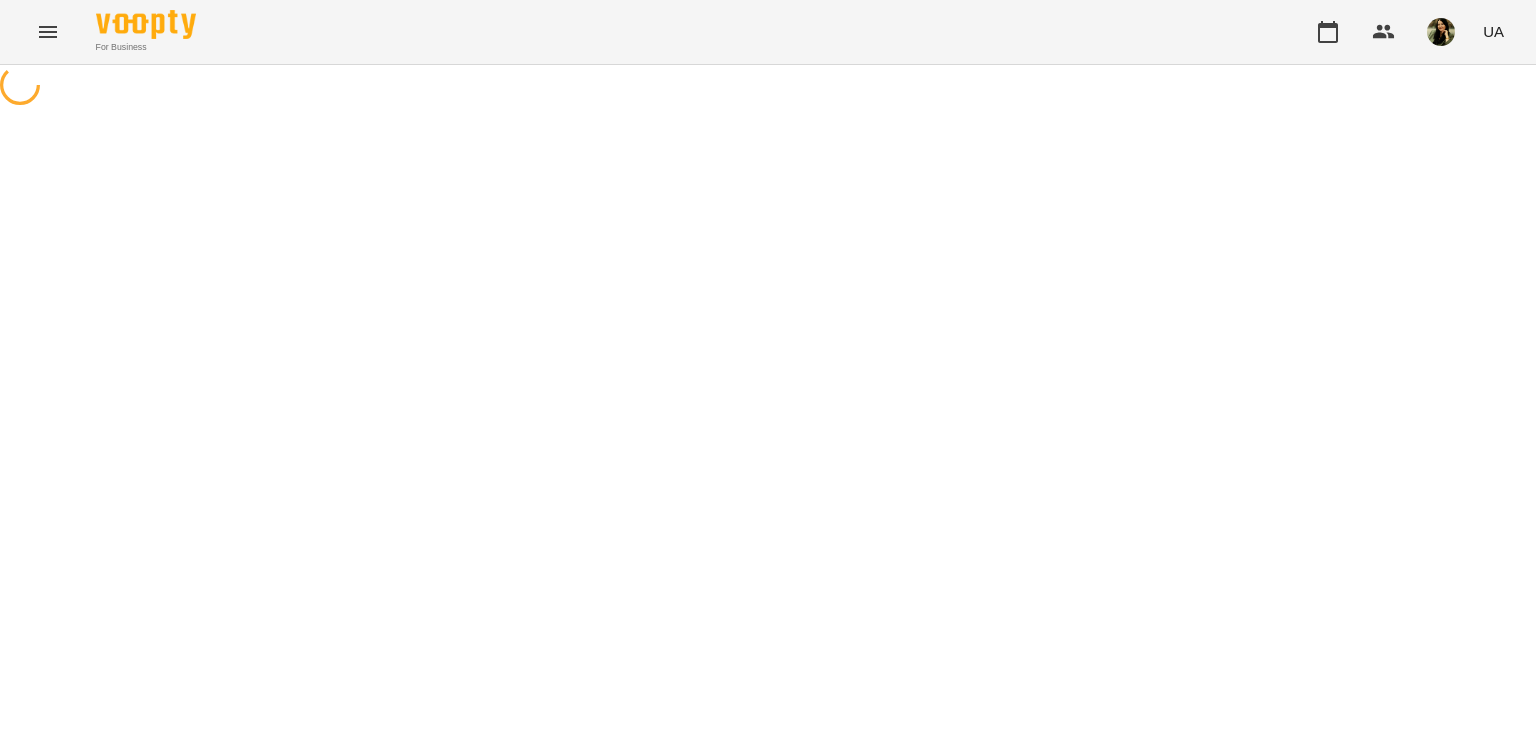 scroll, scrollTop: 0, scrollLeft: 0, axis: both 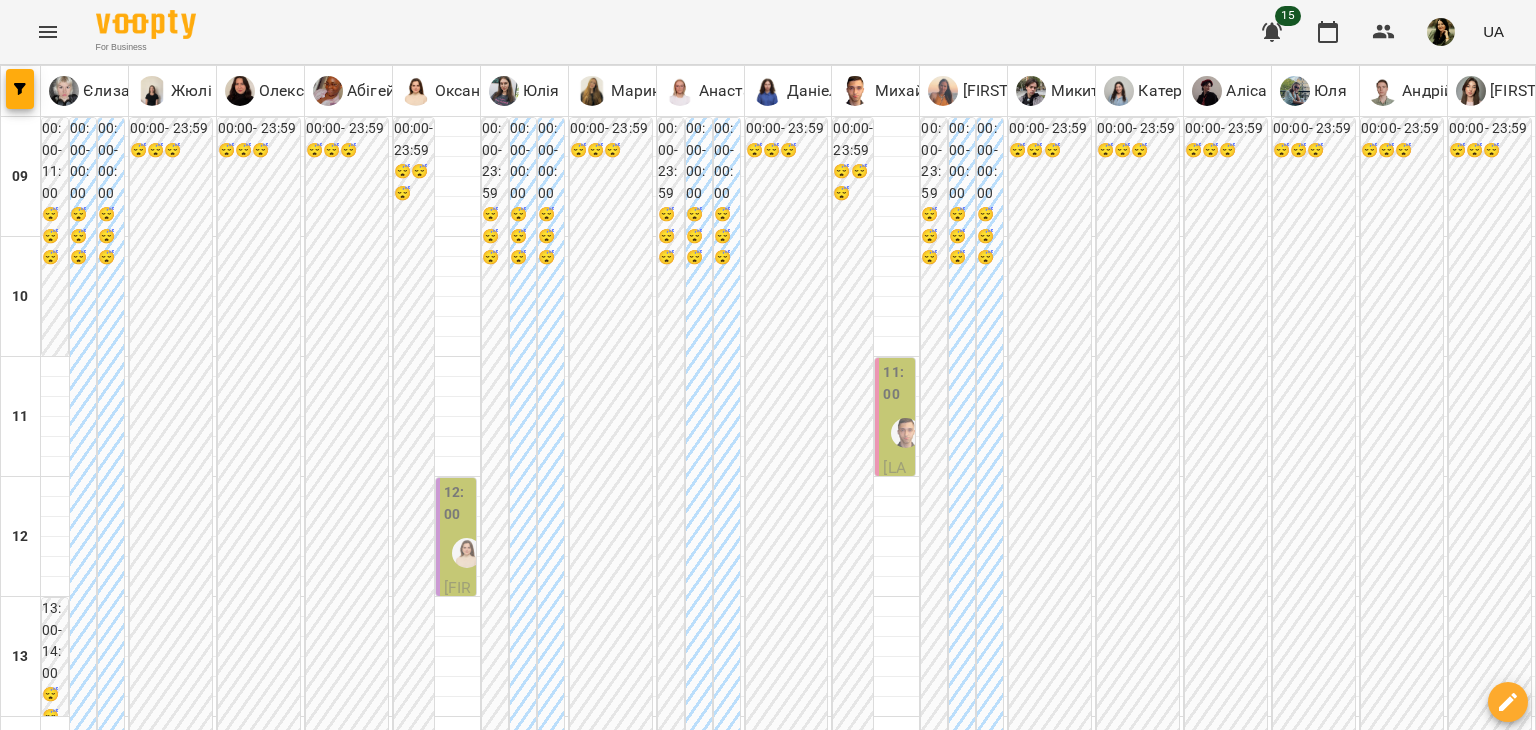click 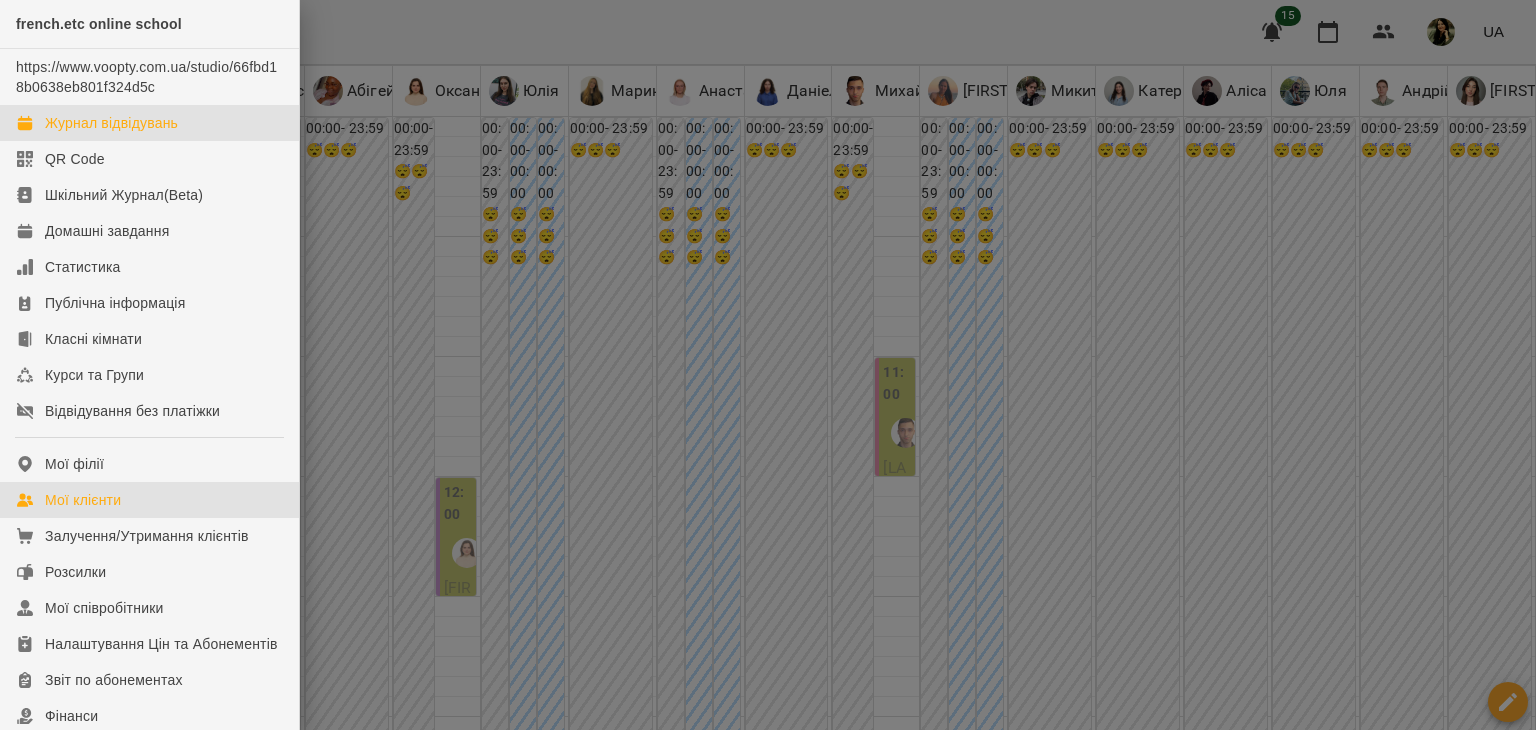 click on "Мої клієнти" at bounding box center [83, 500] 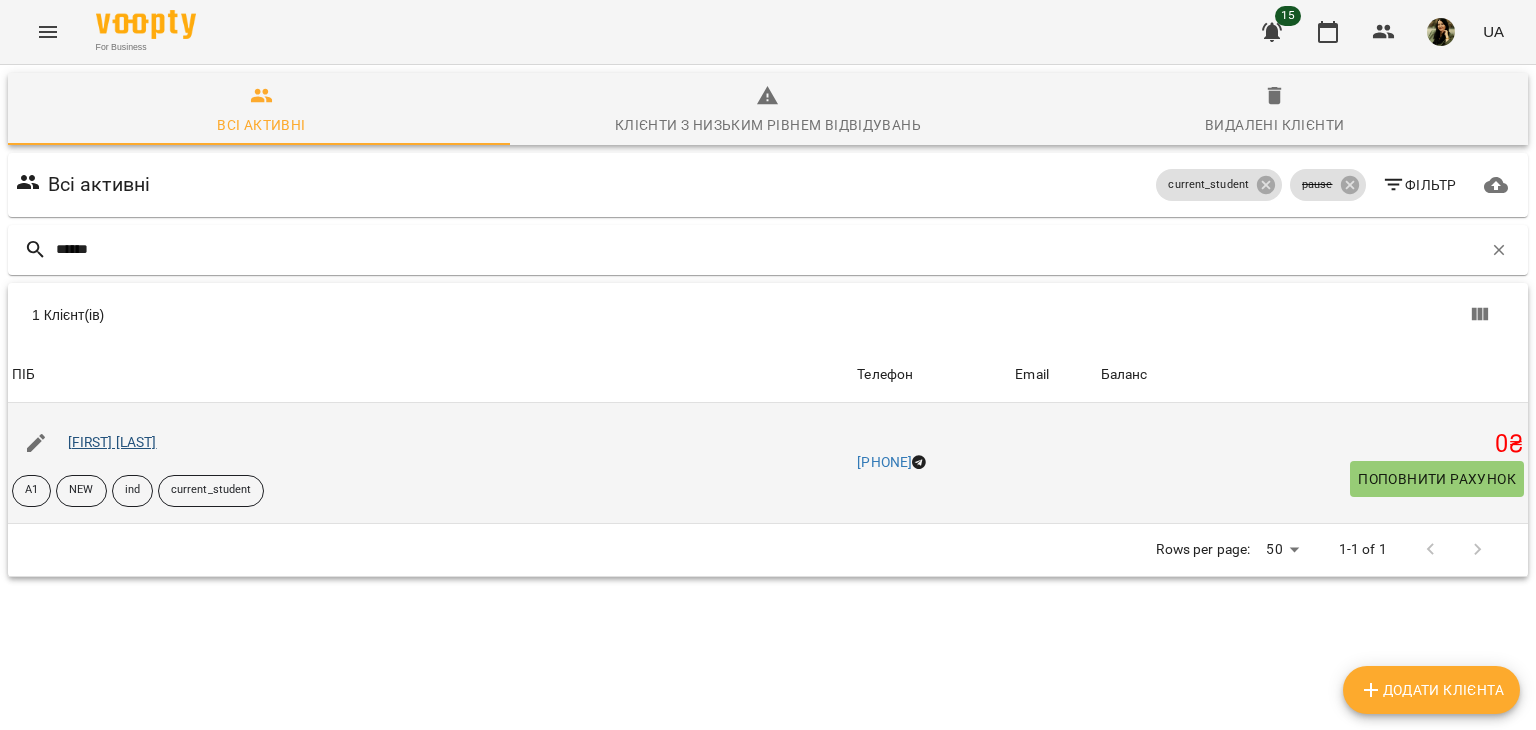 type on "******" 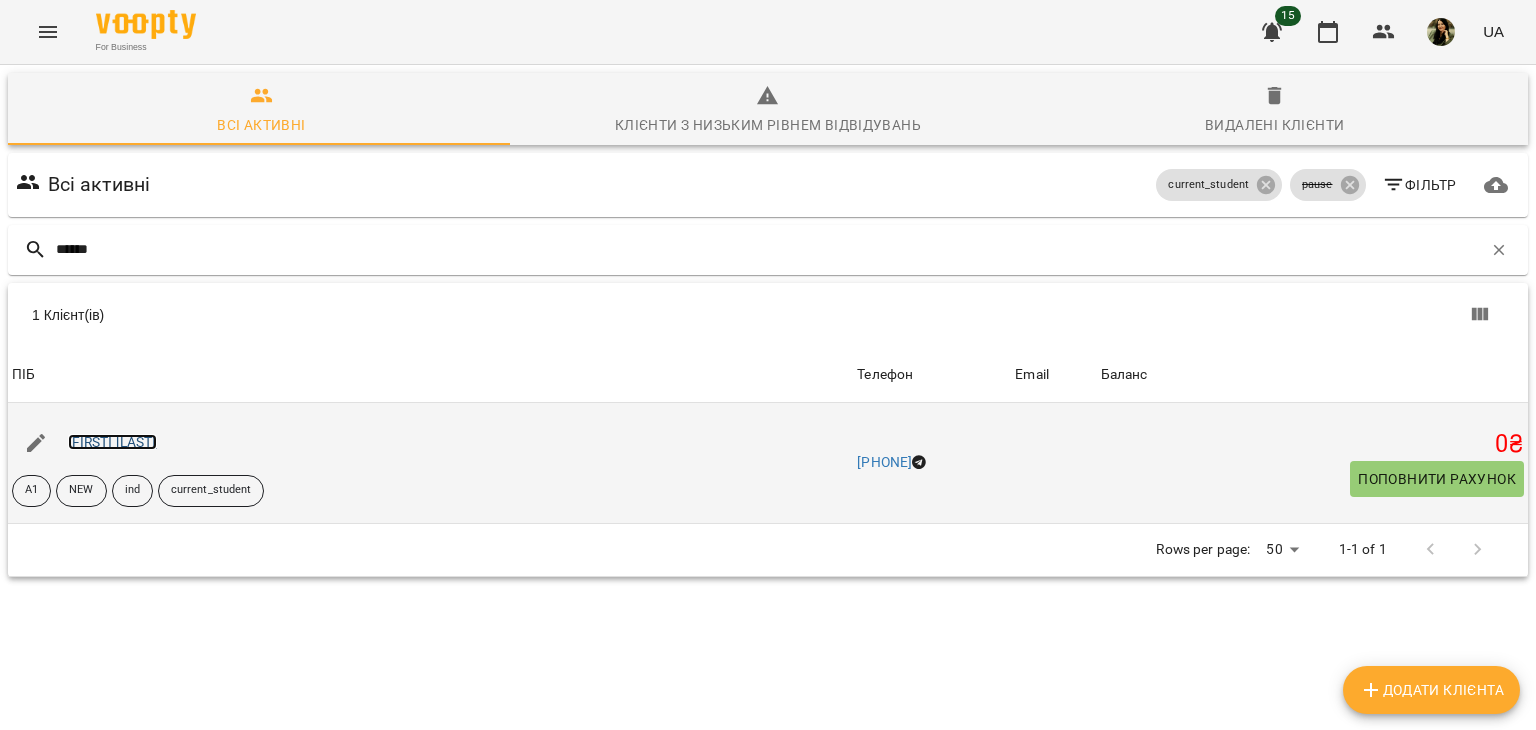 click on "[FIRST] [LAST]" at bounding box center (112, 442) 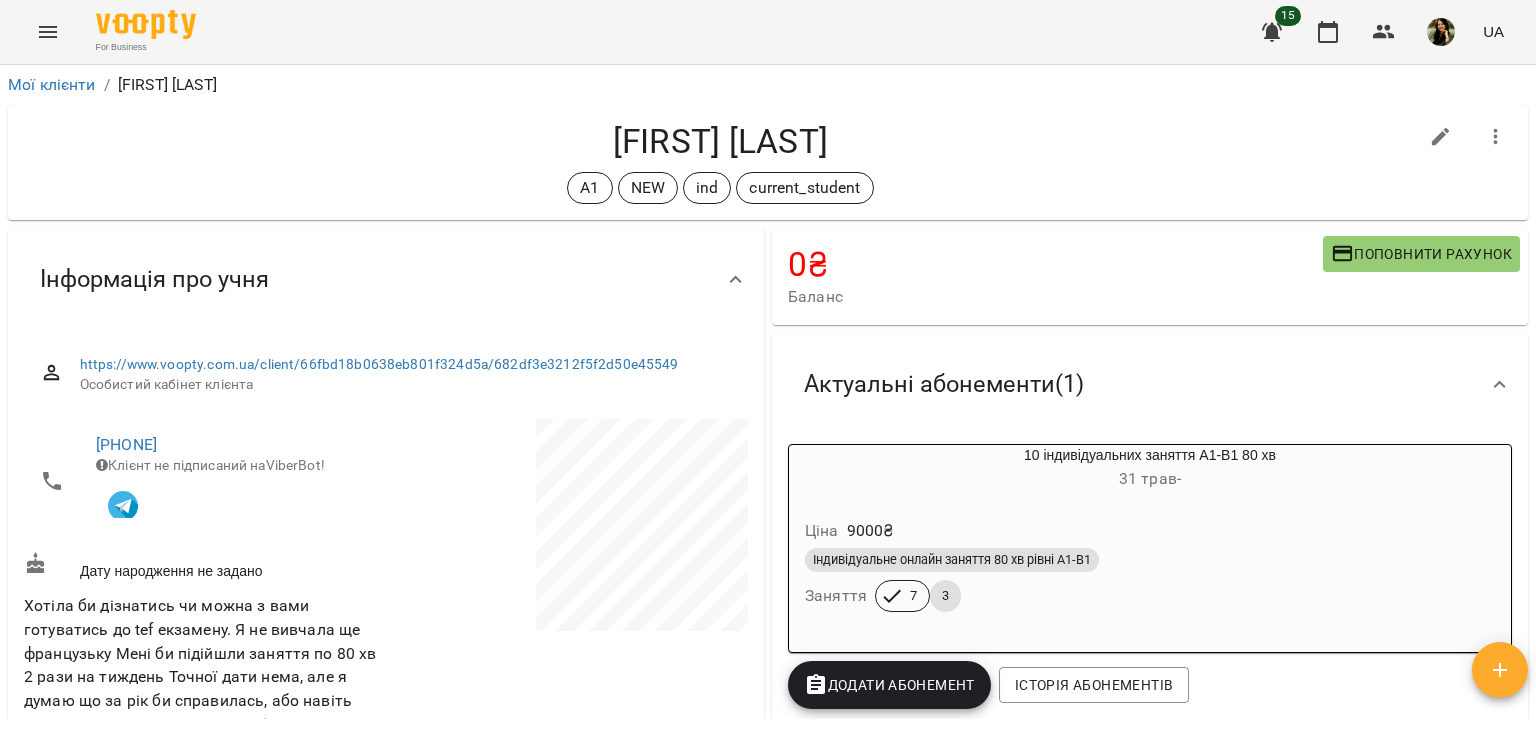 drag, startPoint x: 1535, startPoint y: 99, endPoint x: 1525, endPoint y: 125, distance: 27.856777 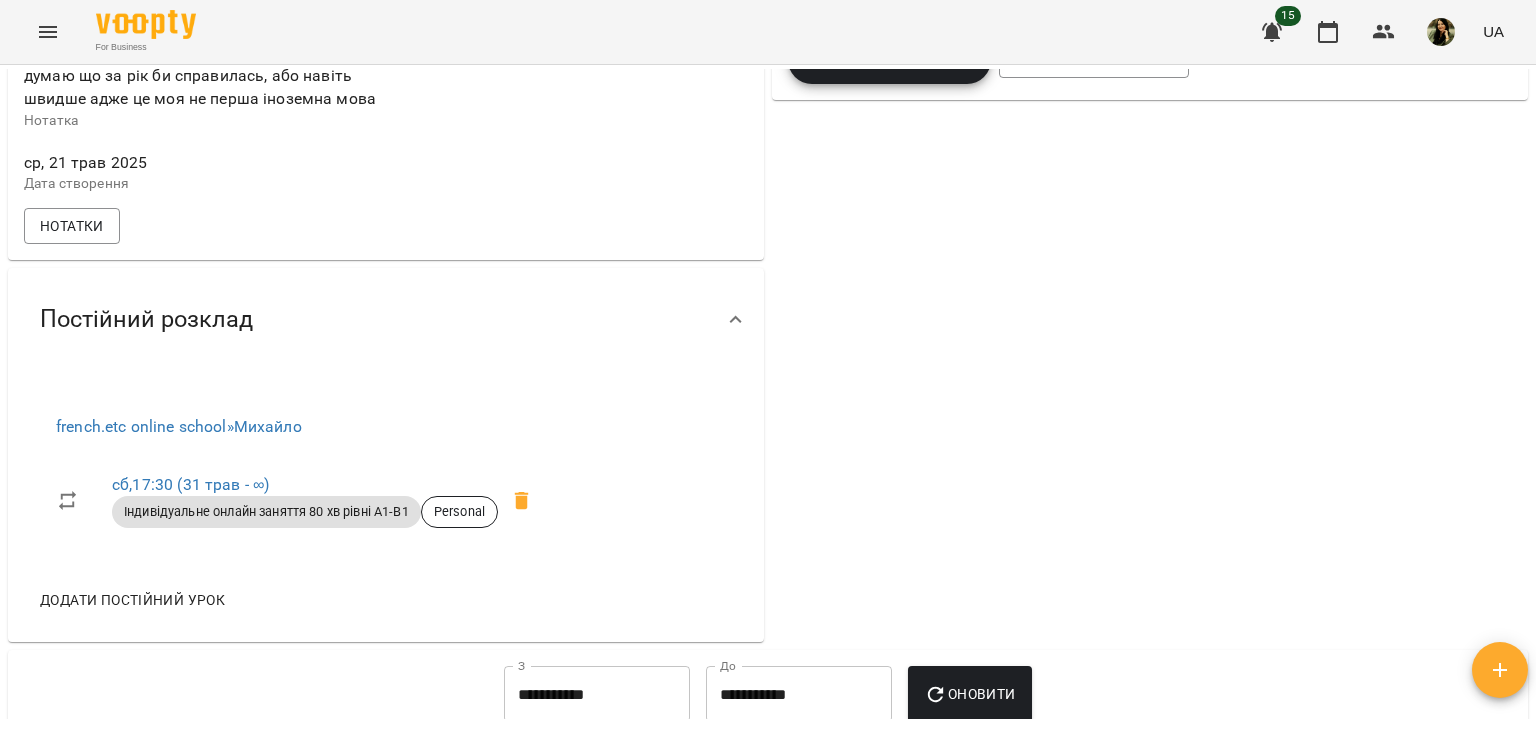 scroll, scrollTop: 632, scrollLeft: 0, axis: vertical 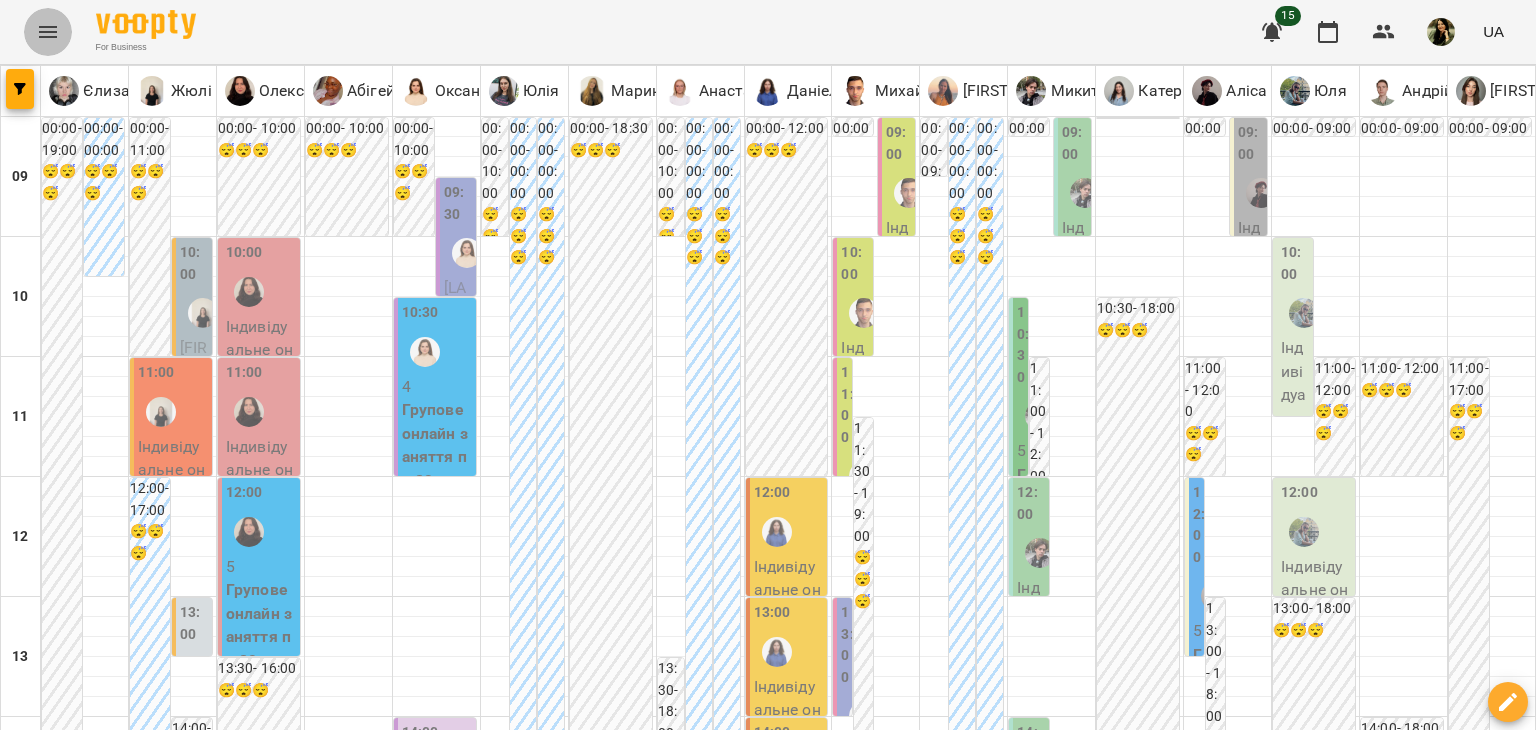 click 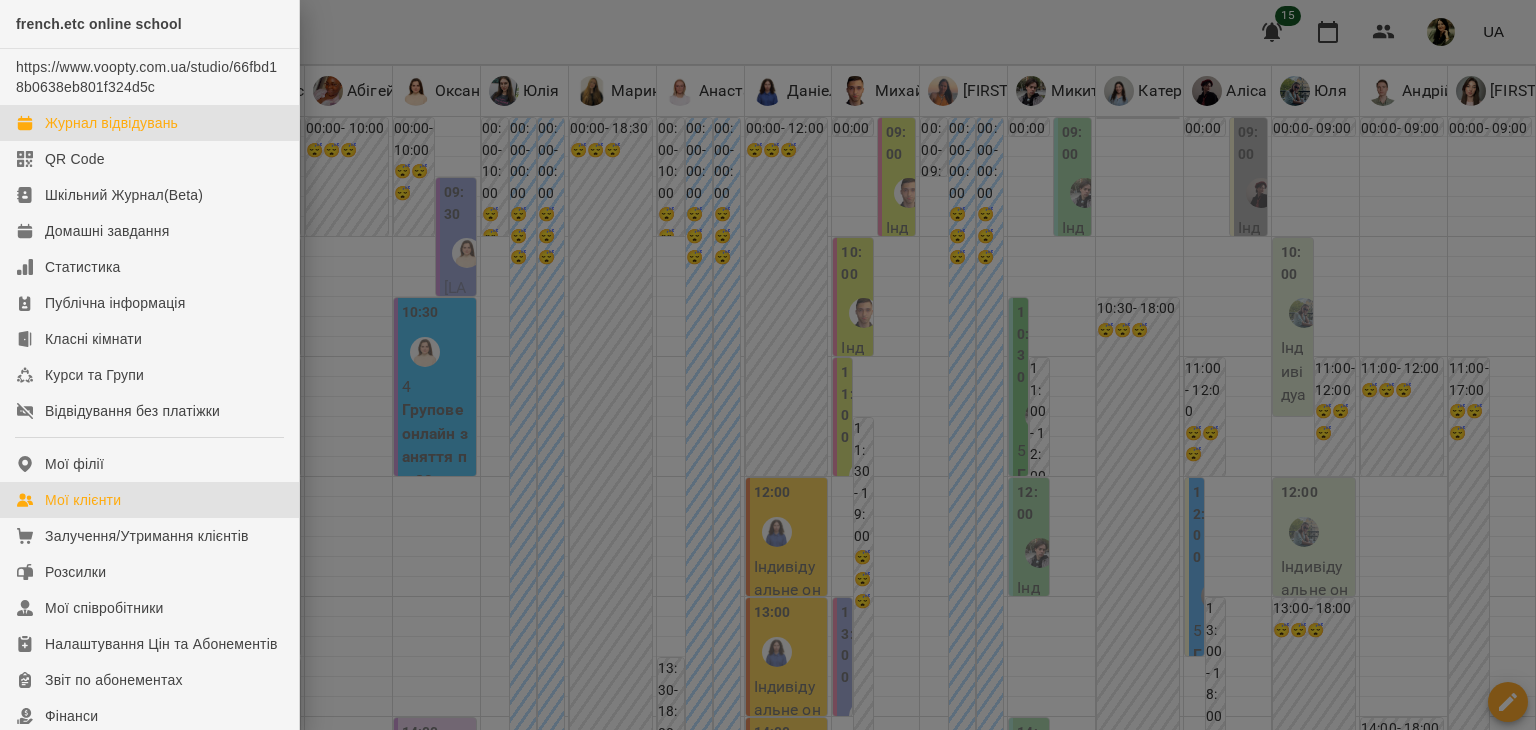 click on "Мої клієнти" at bounding box center [83, 500] 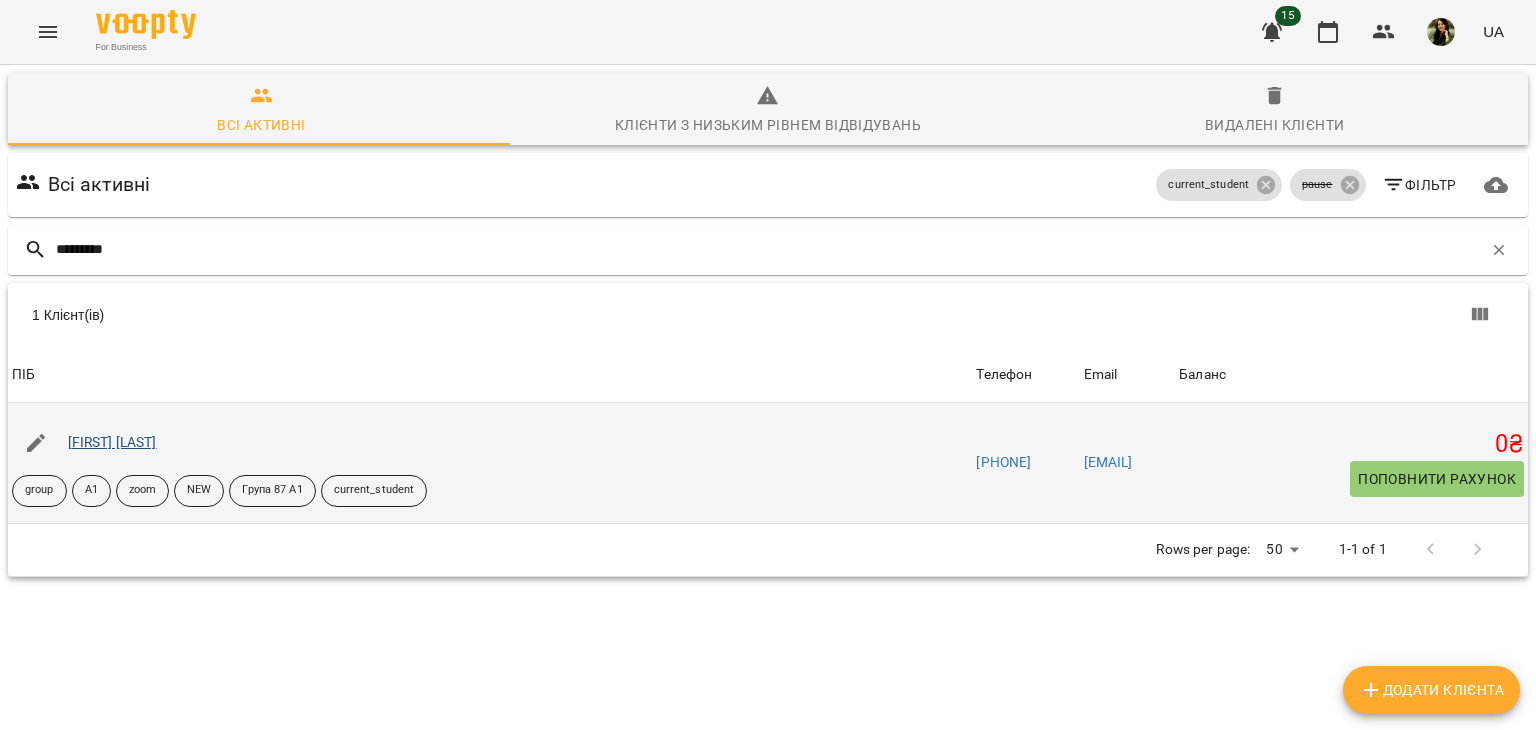 type on "********" 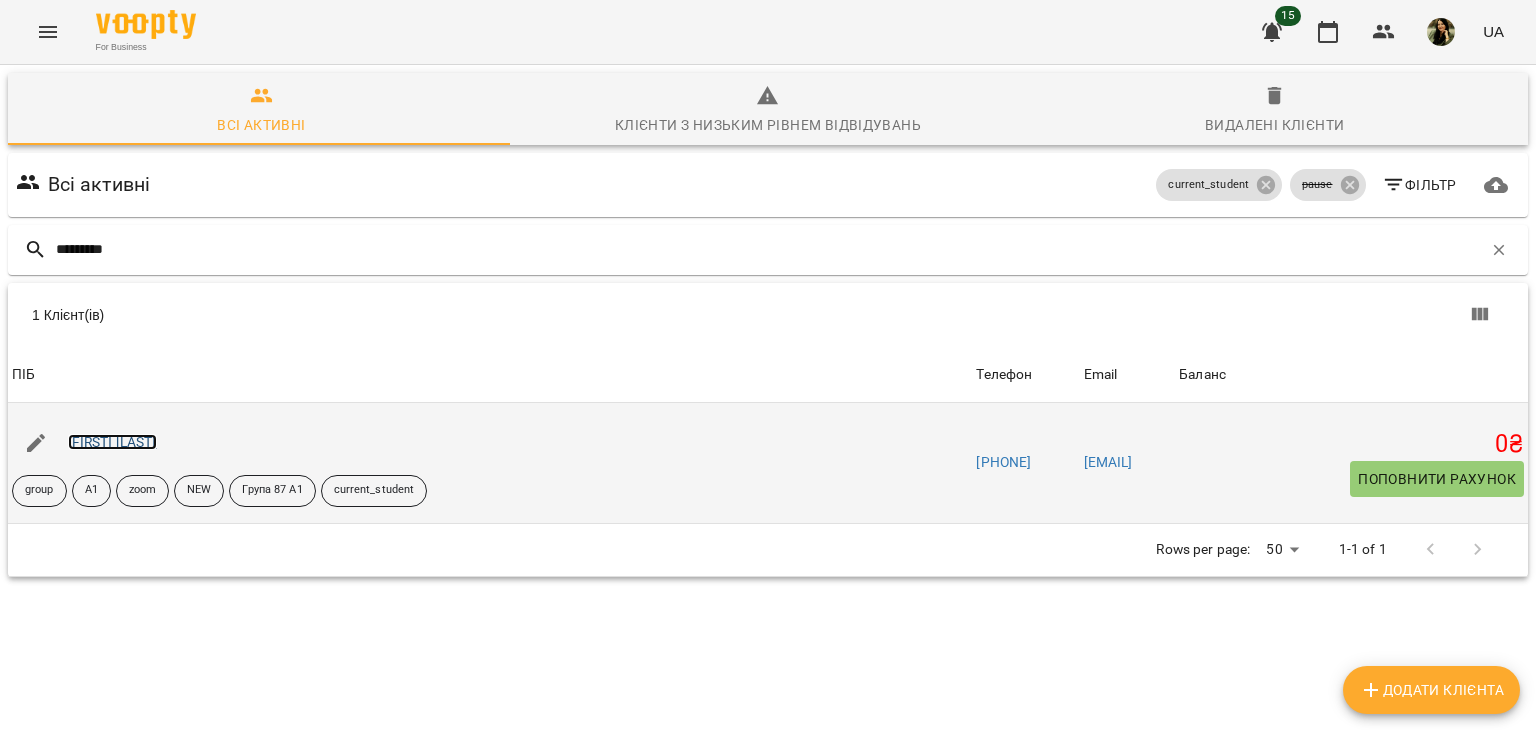 click on "Анастасія Петрович" at bounding box center [112, 442] 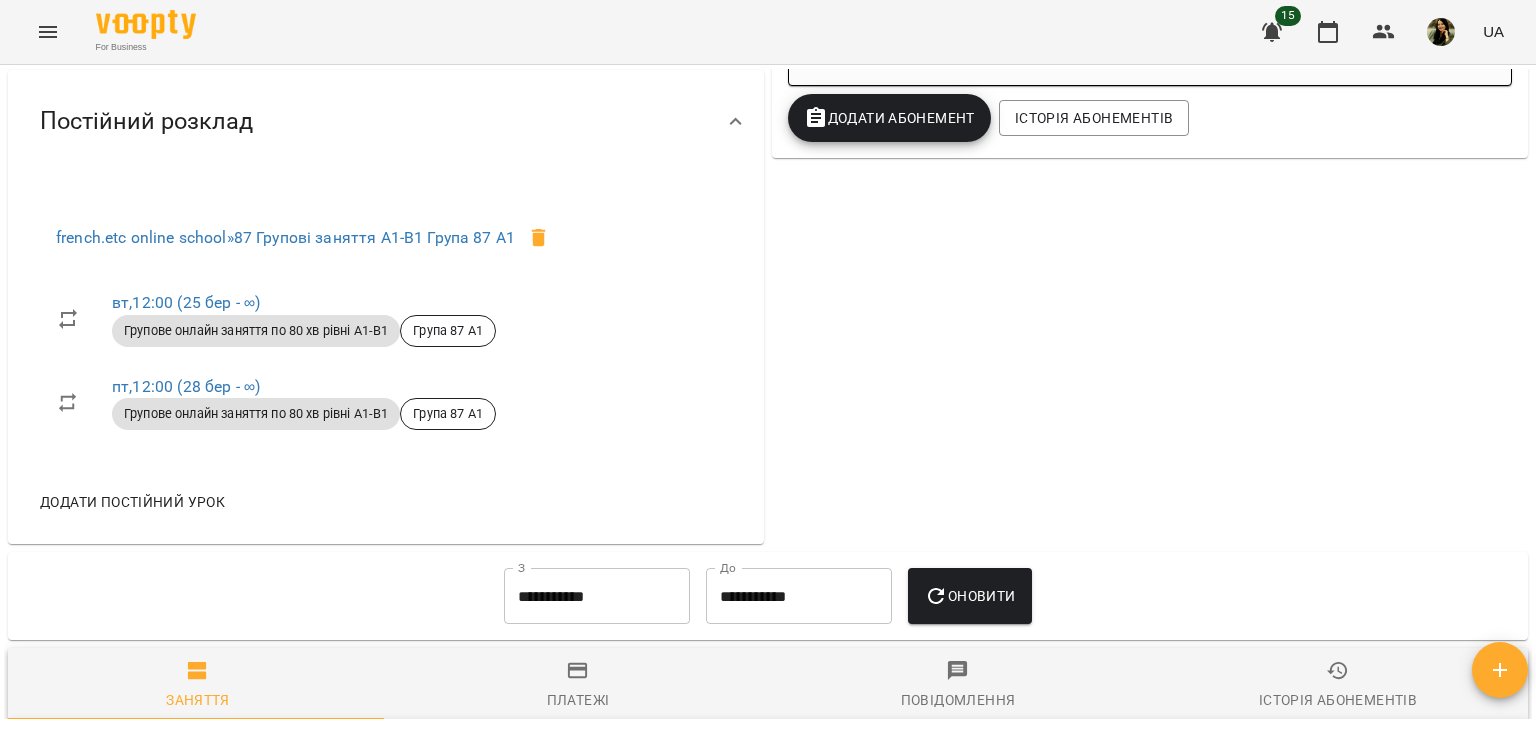 scroll, scrollTop: 844, scrollLeft: 0, axis: vertical 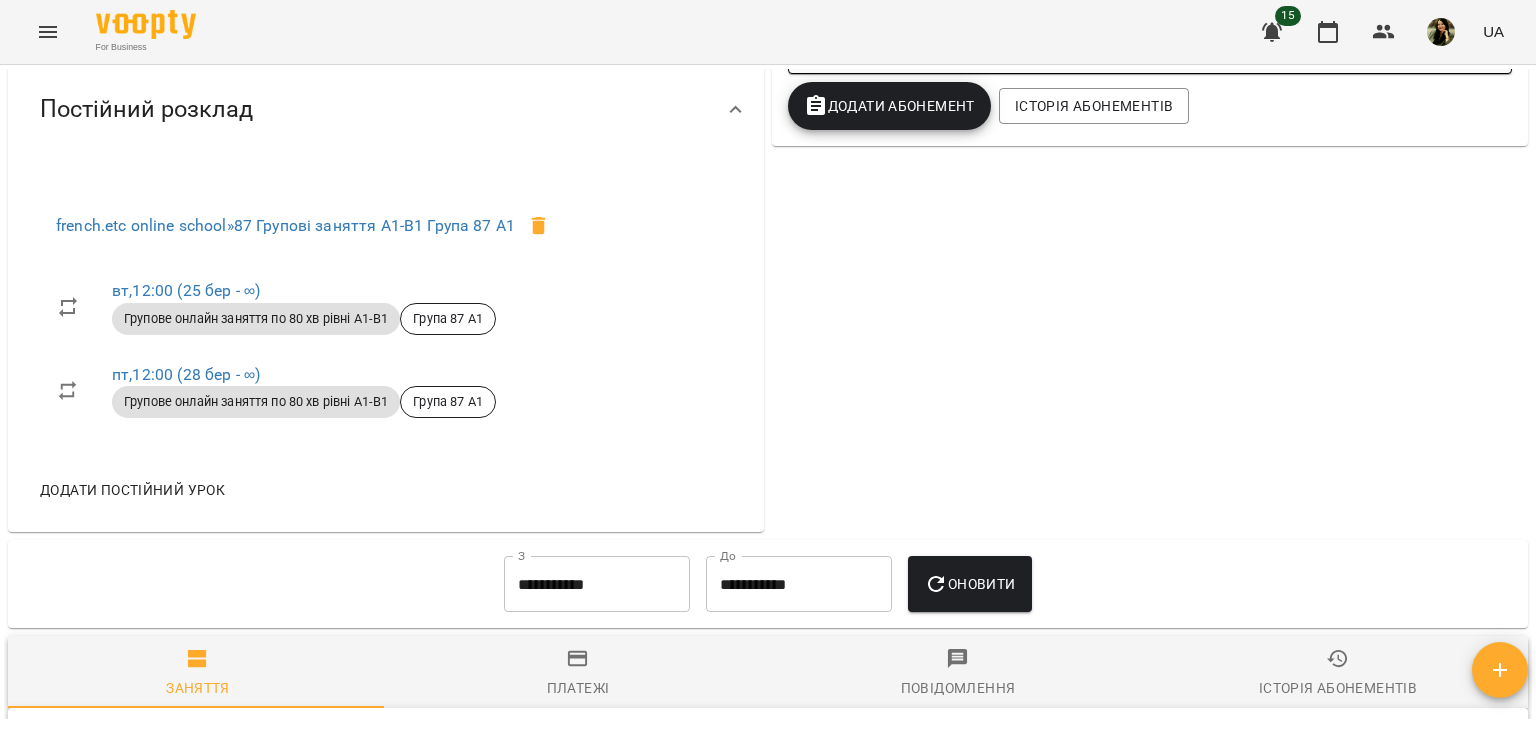 drag, startPoint x: 1535, startPoint y: 334, endPoint x: 1525, endPoint y: 323, distance: 14.866069 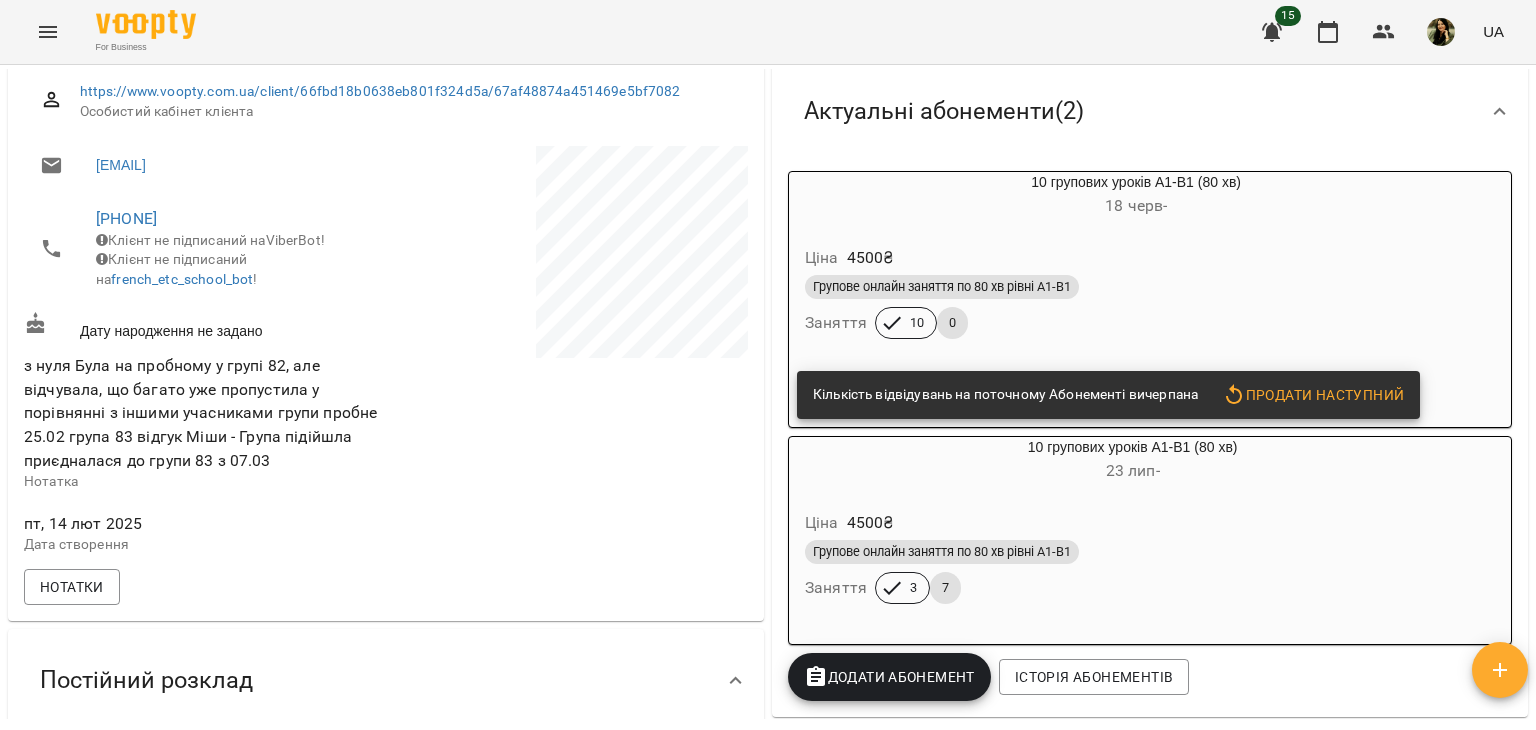 scroll, scrollTop: 269, scrollLeft: 0, axis: vertical 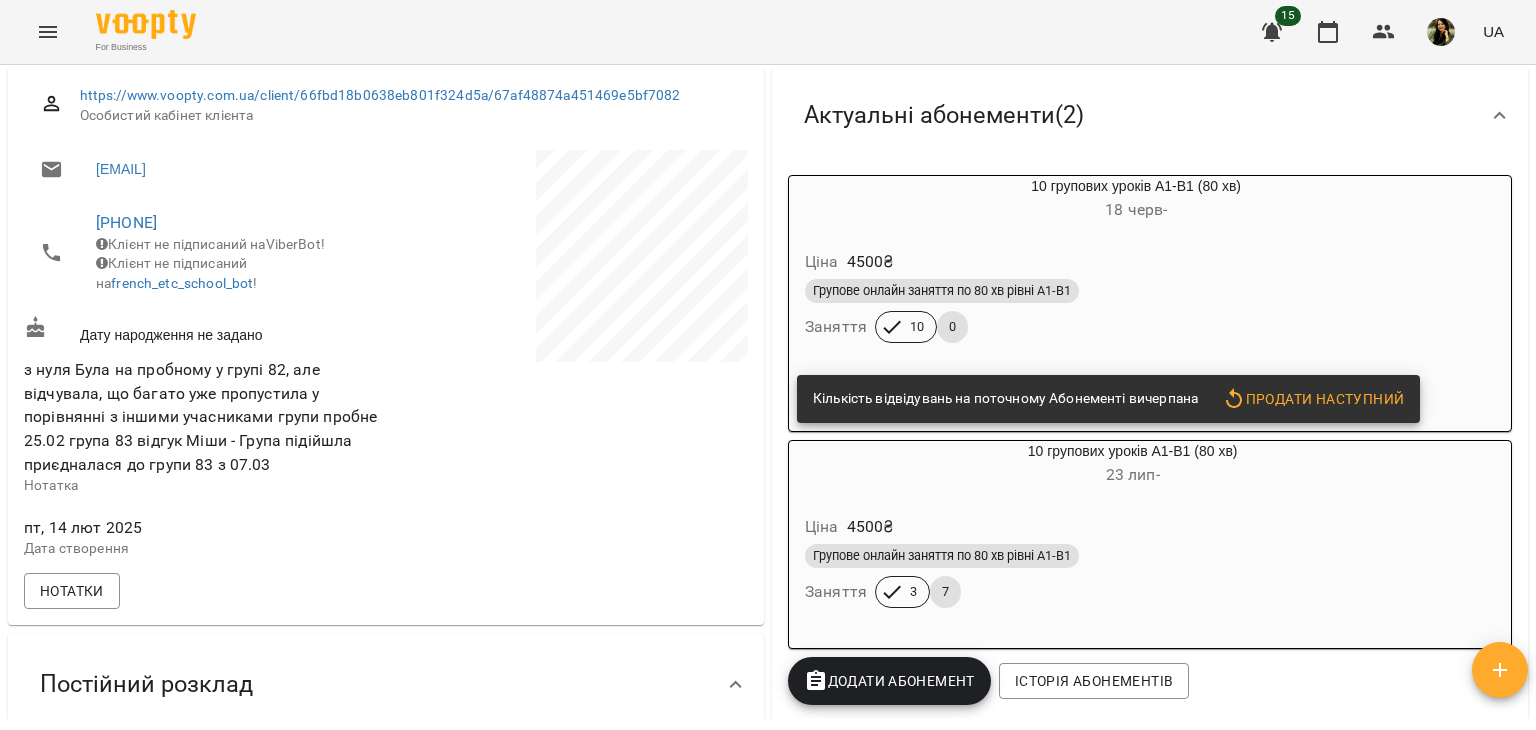 click on "Мої клієнти / Анастасія Петрович Анастасія Петрович group А1 zoom NEW Група 87 A1 current_student 0 ₴ Баланс Поповнити рахунок Актуальні абонементи ( 2 ) 10 групових уроків А1-В1 (80 хв) 18 черв  -   Ціна 4500 ₴ Групове онлайн заняття по 80 хв рівні А1-В1 Заняття 10 0 Кількість відвідувань на поточному Абонементі вичерпана Продати наступний 10 групових уроків А1-В1 (80 хв) 23 лип  -   Ціна 4500 ₴ Групове онлайн заняття по 80 хв рівні А1-В1 Заняття 3 7 Додати Абонемент Історія абонементів Інформація про учня https://www.voopty.com.ua/client/66fbd18b0638eb801f324d5a/67af48874a451469e5bf7082 Особистий кабінет клієнта anastasiyapetrovych25@gmail.com !  »" at bounding box center [768, 430] 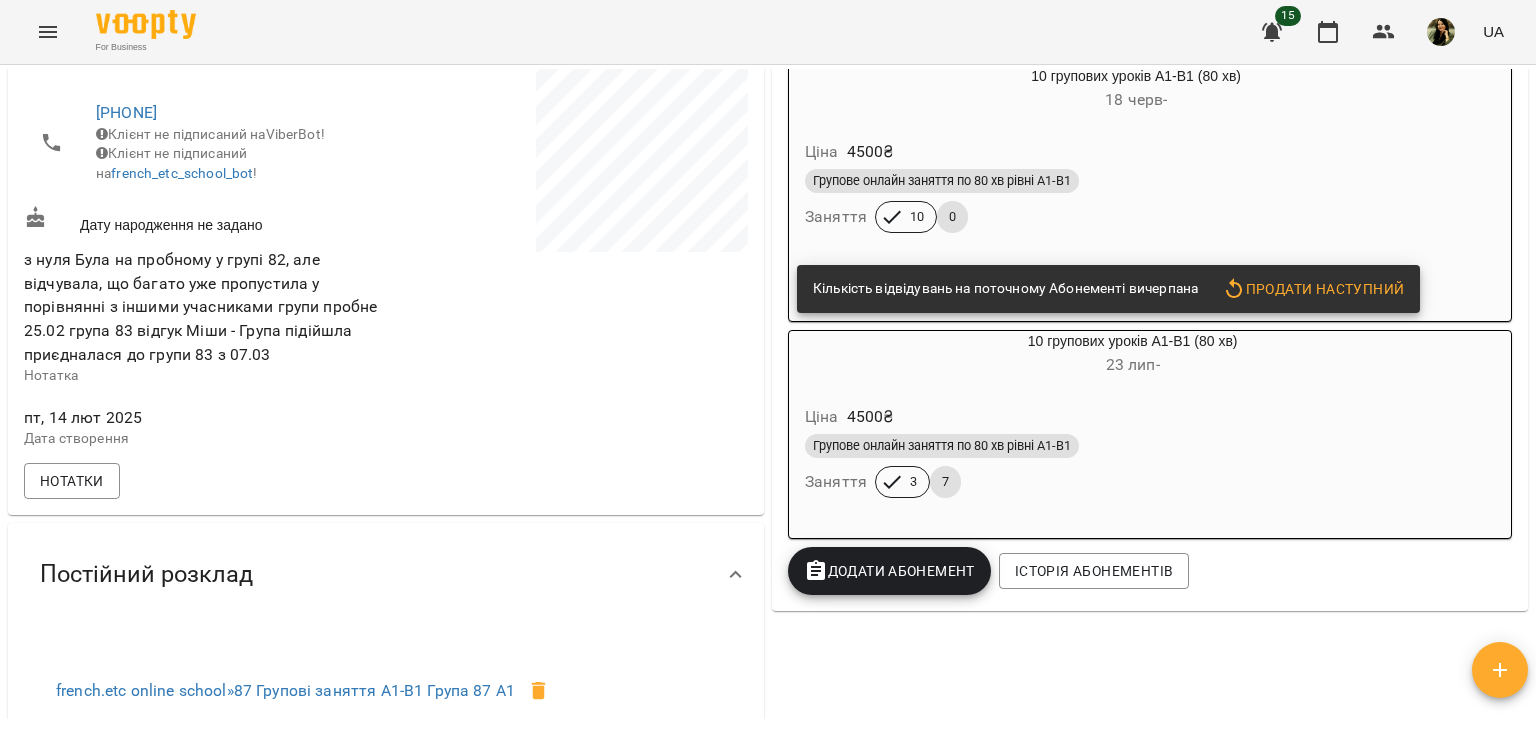 scroll, scrollTop: 382, scrollLeft: 0, axis: vertical 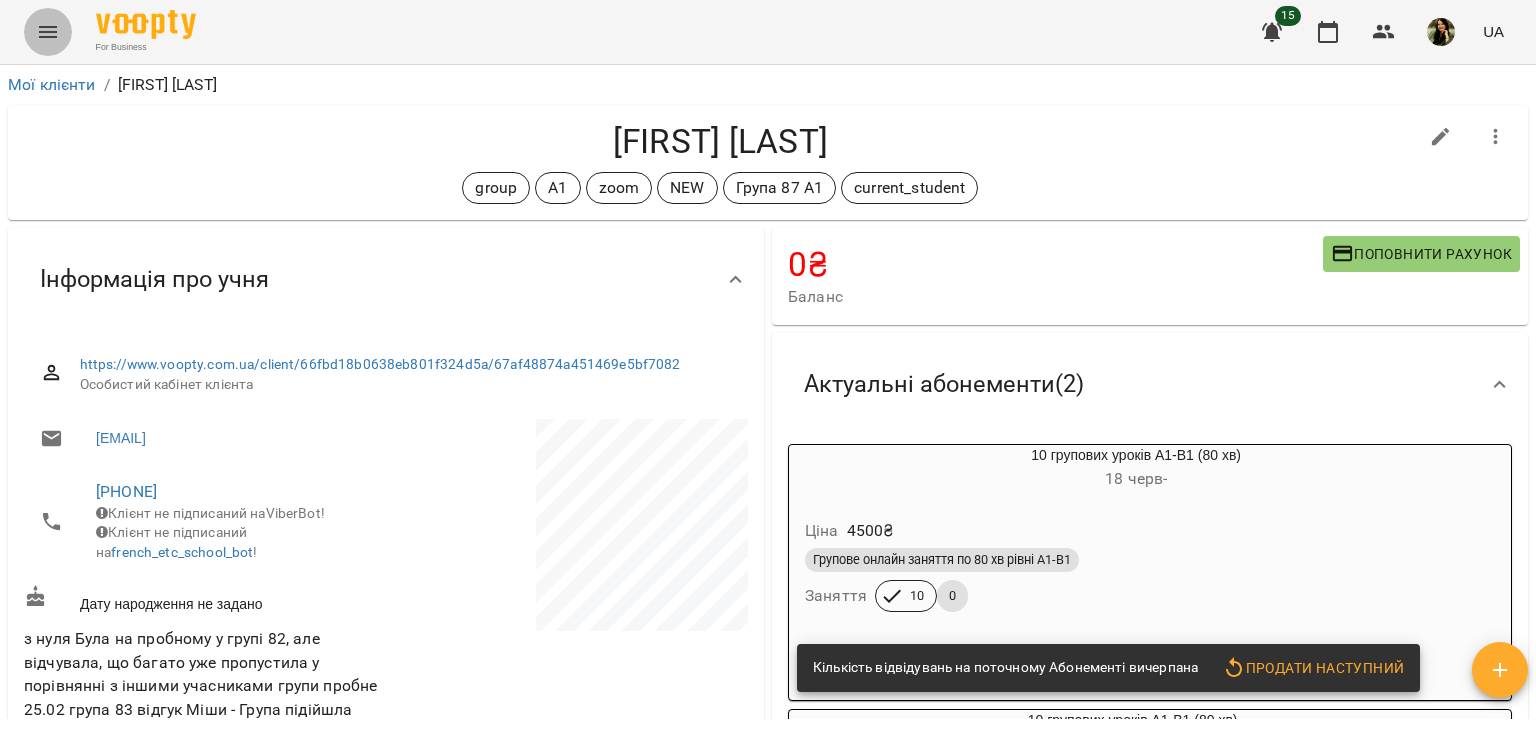 click 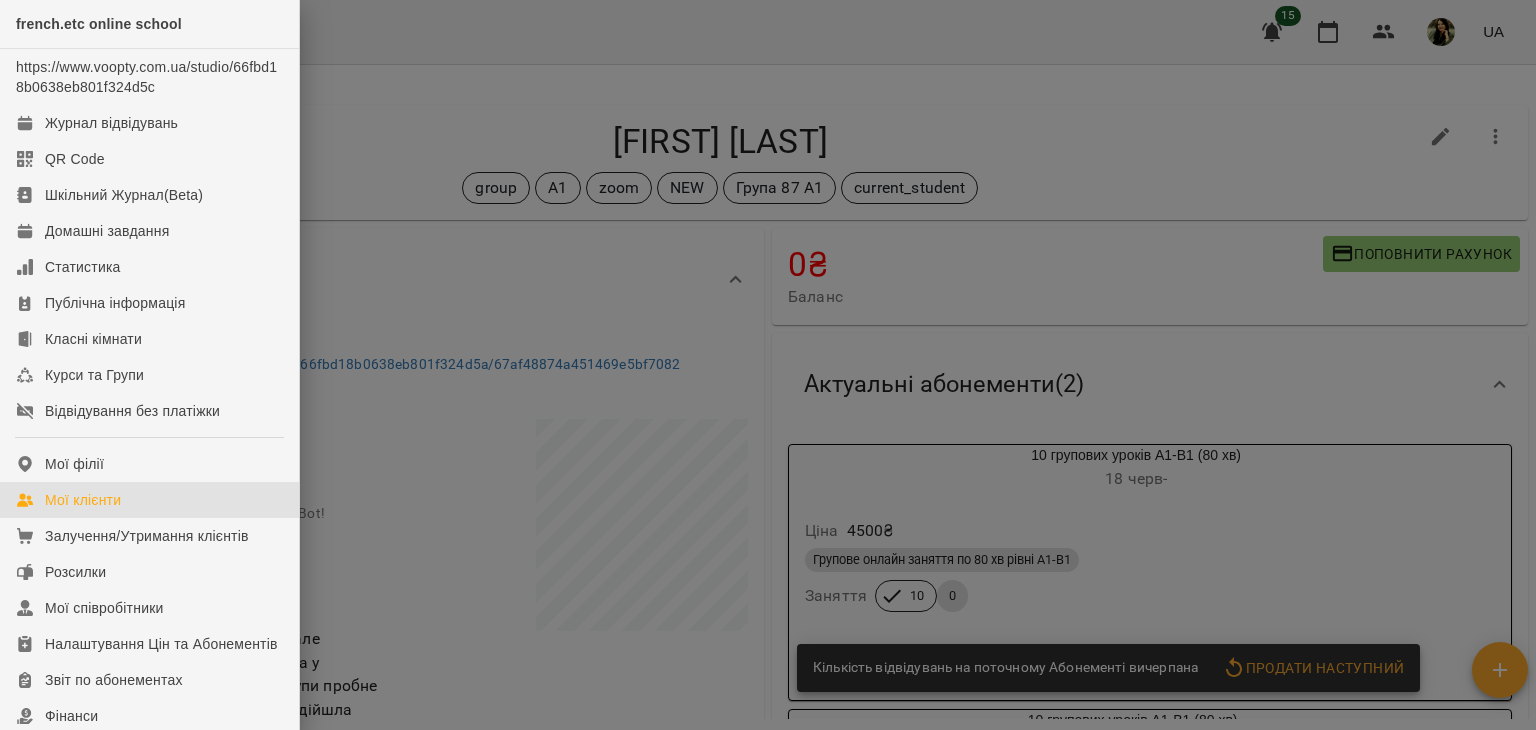click on "Мої клієнти" at bounding box center [149, 500] 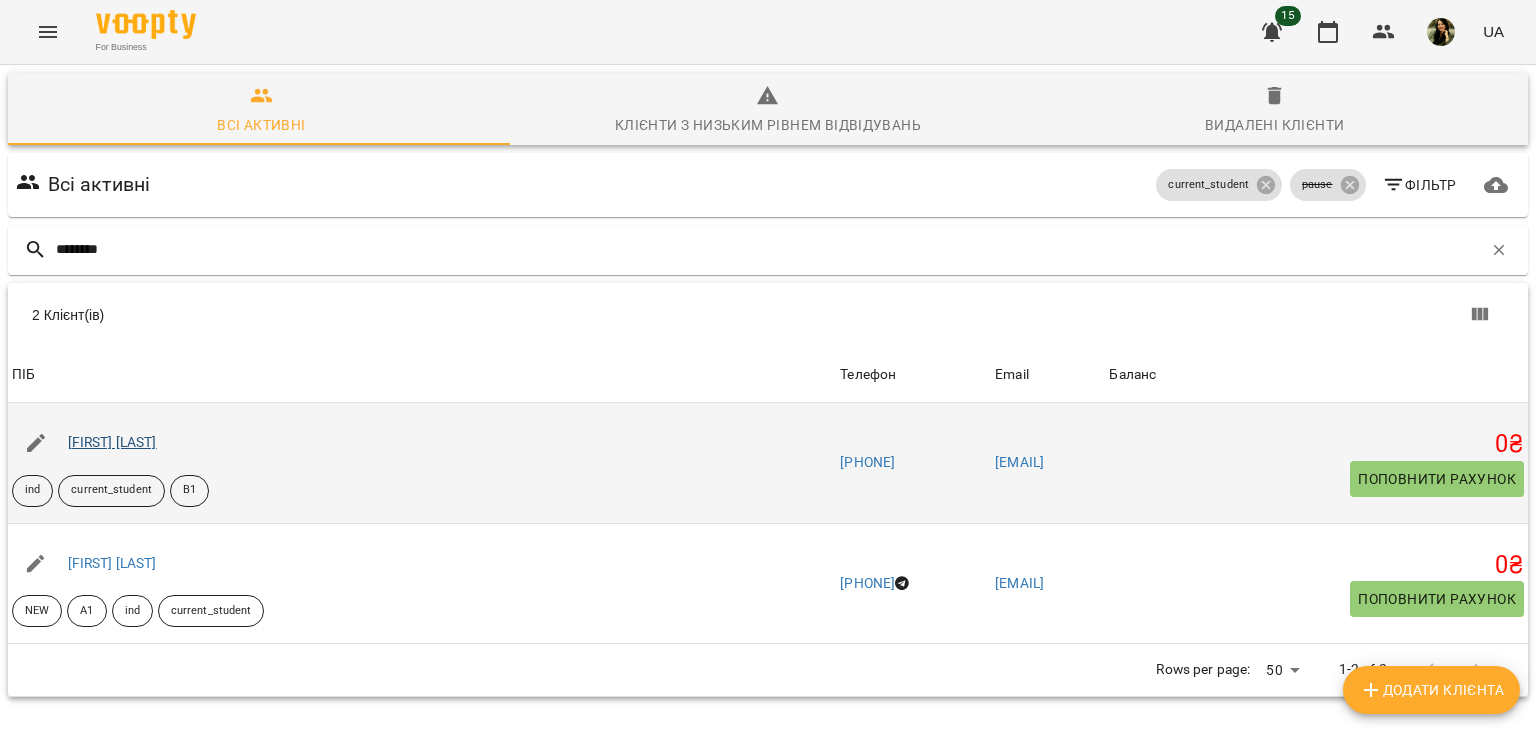 type on "********" 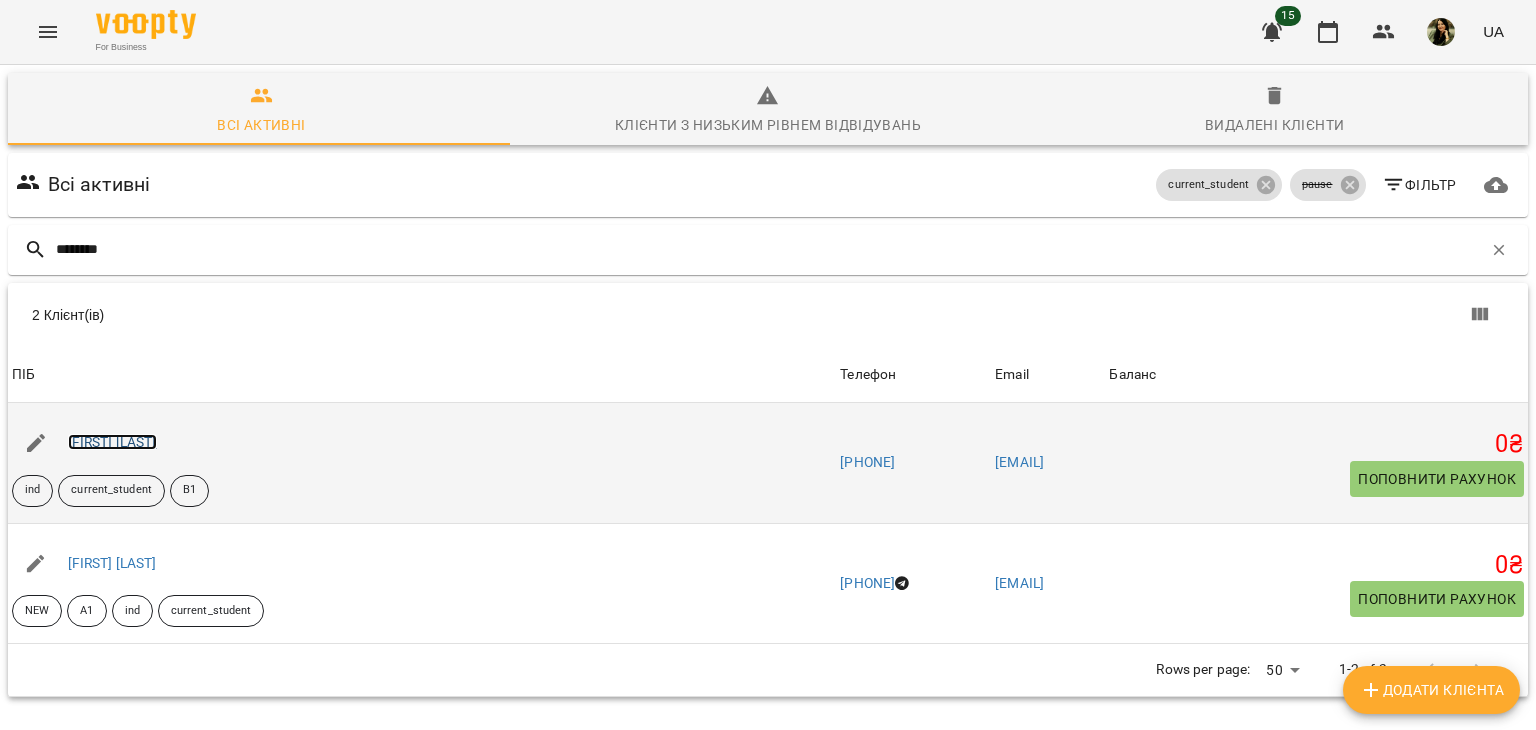 click on "[FIRST] [LAST]" at bounding box center (112, 442) 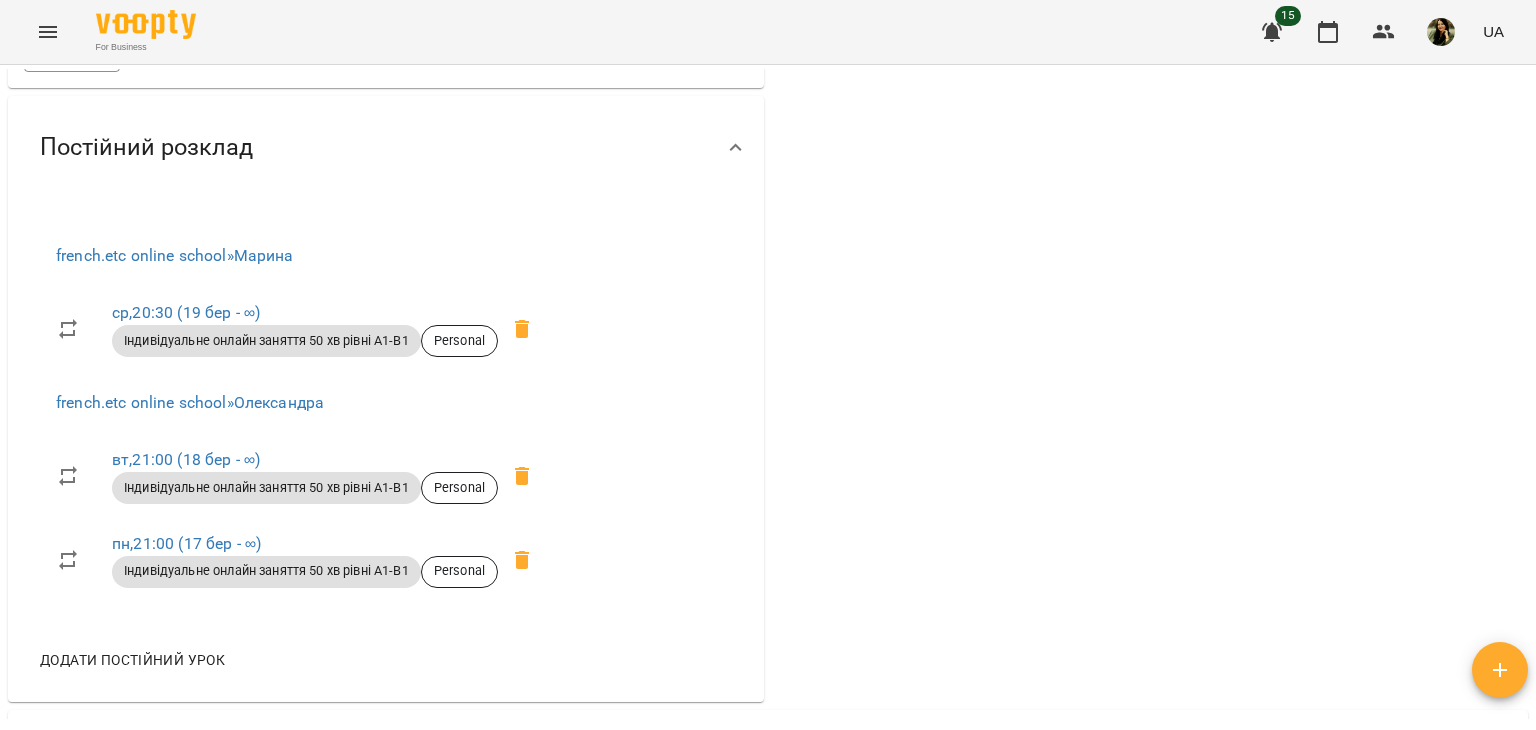 scroll, scrollTop: 1157, scrollLeft: 0, axis: vertical 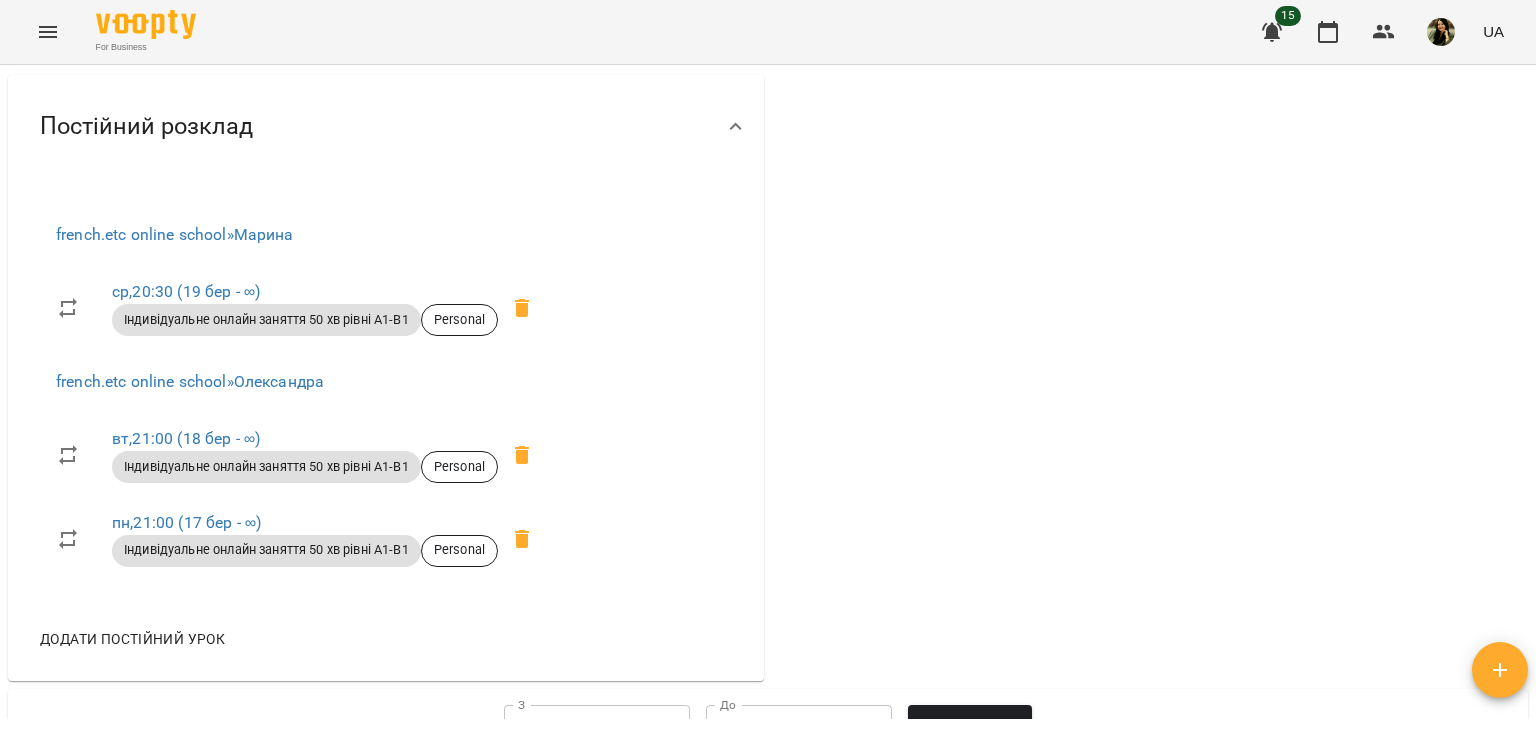 drag, startPoint x: 1535, startPoint y: 370, endPoint x: 1522, endPoint y: 333, distance: 39.217342 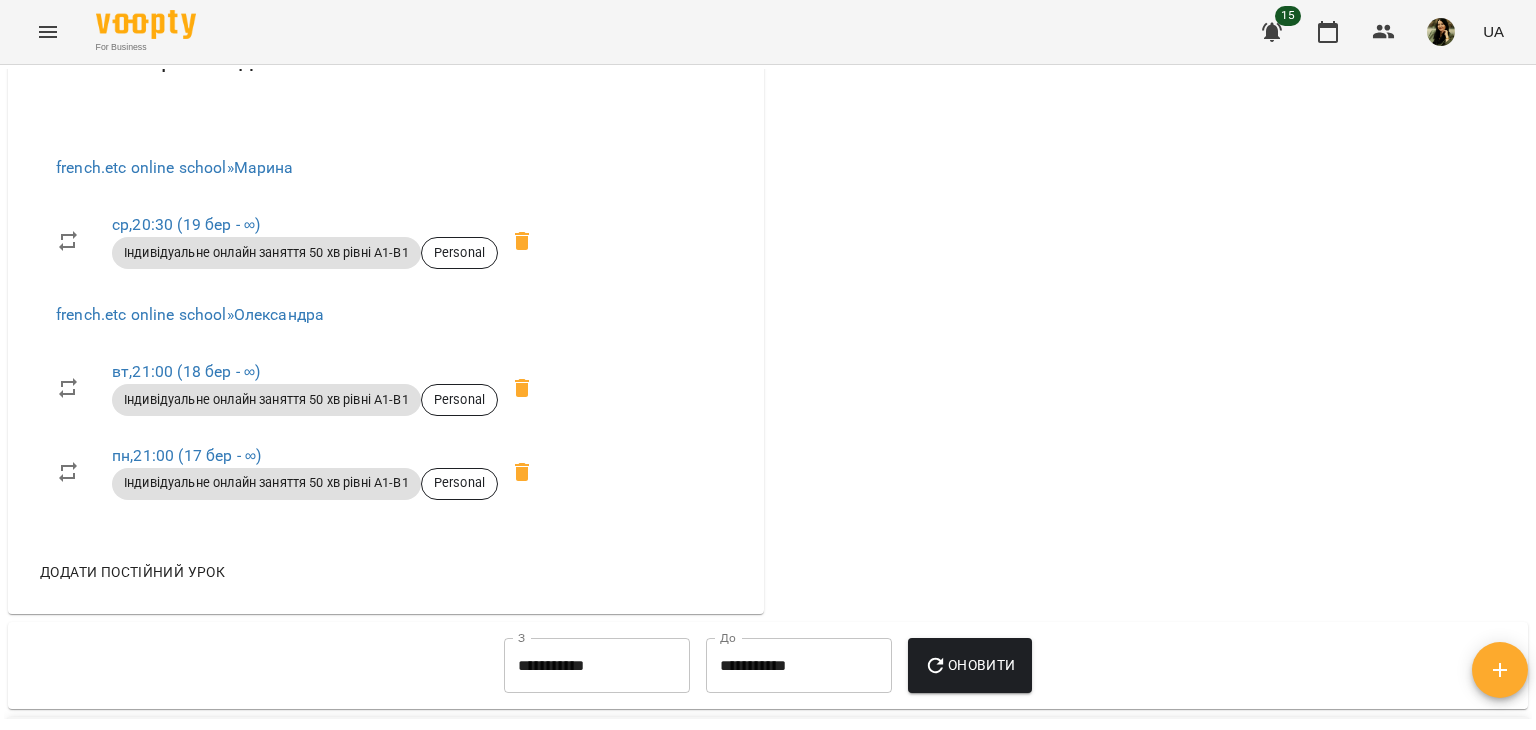 scroll, scrollTop: 1220, scrollLeft: 0, axis: vertical 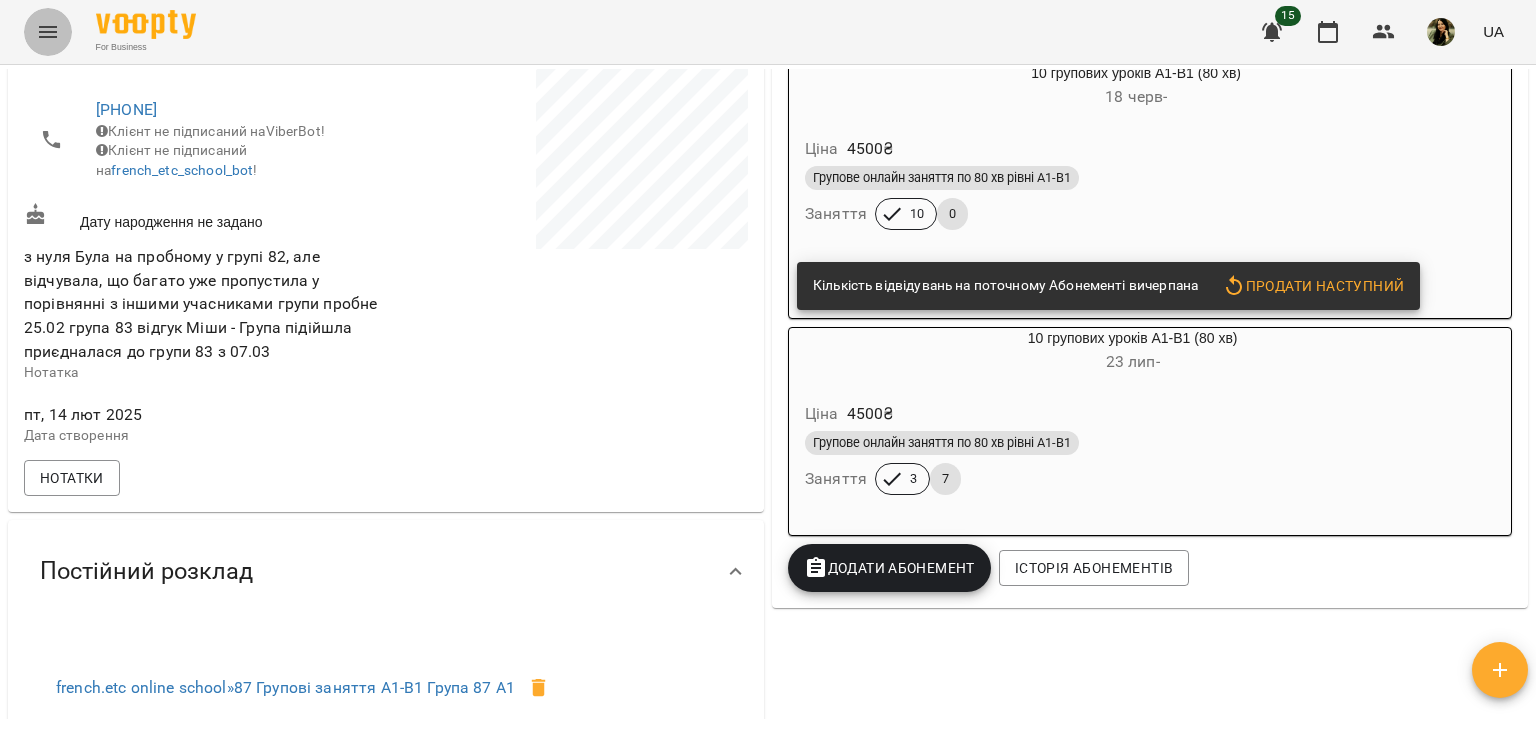 click 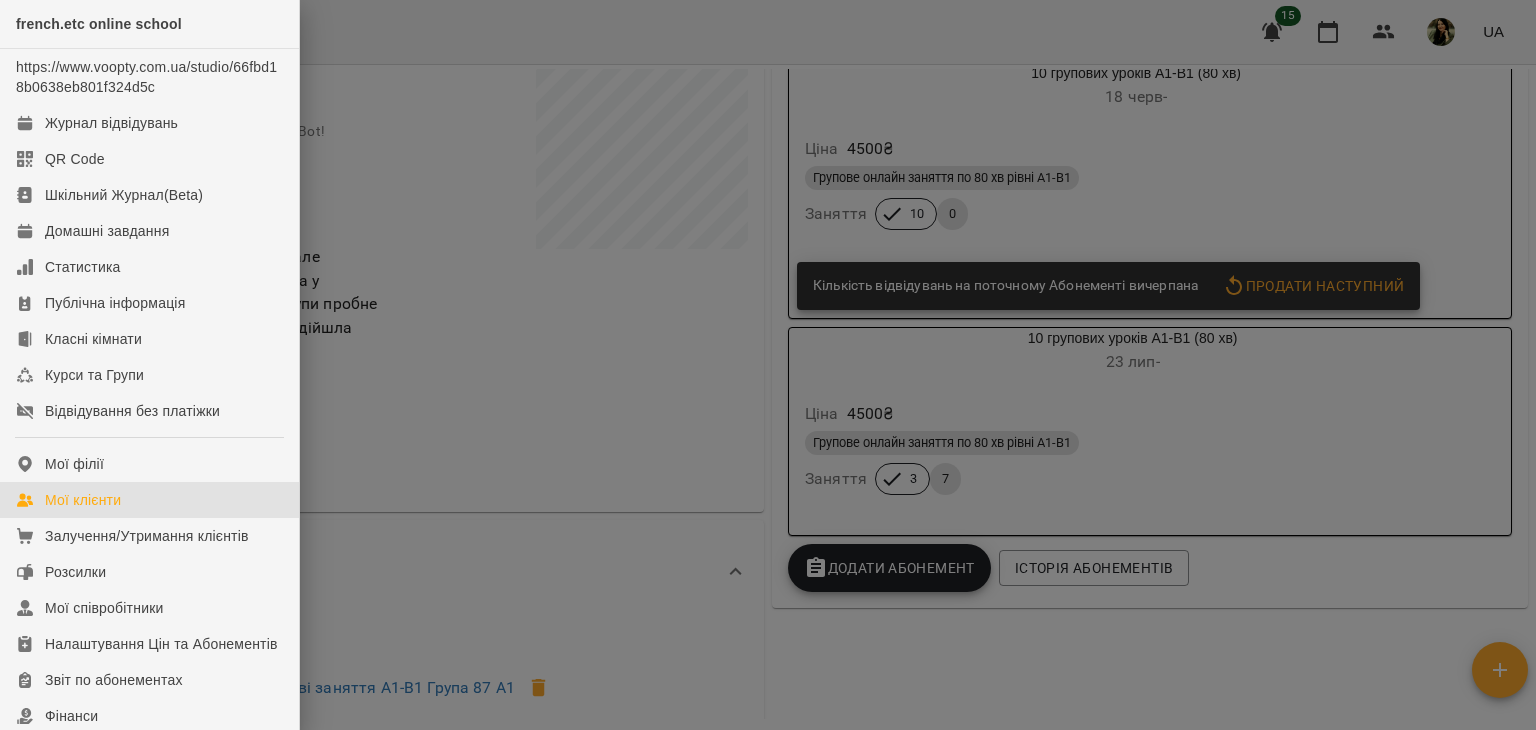 click on "Мої клієнти" at bounding box center (149, 500) 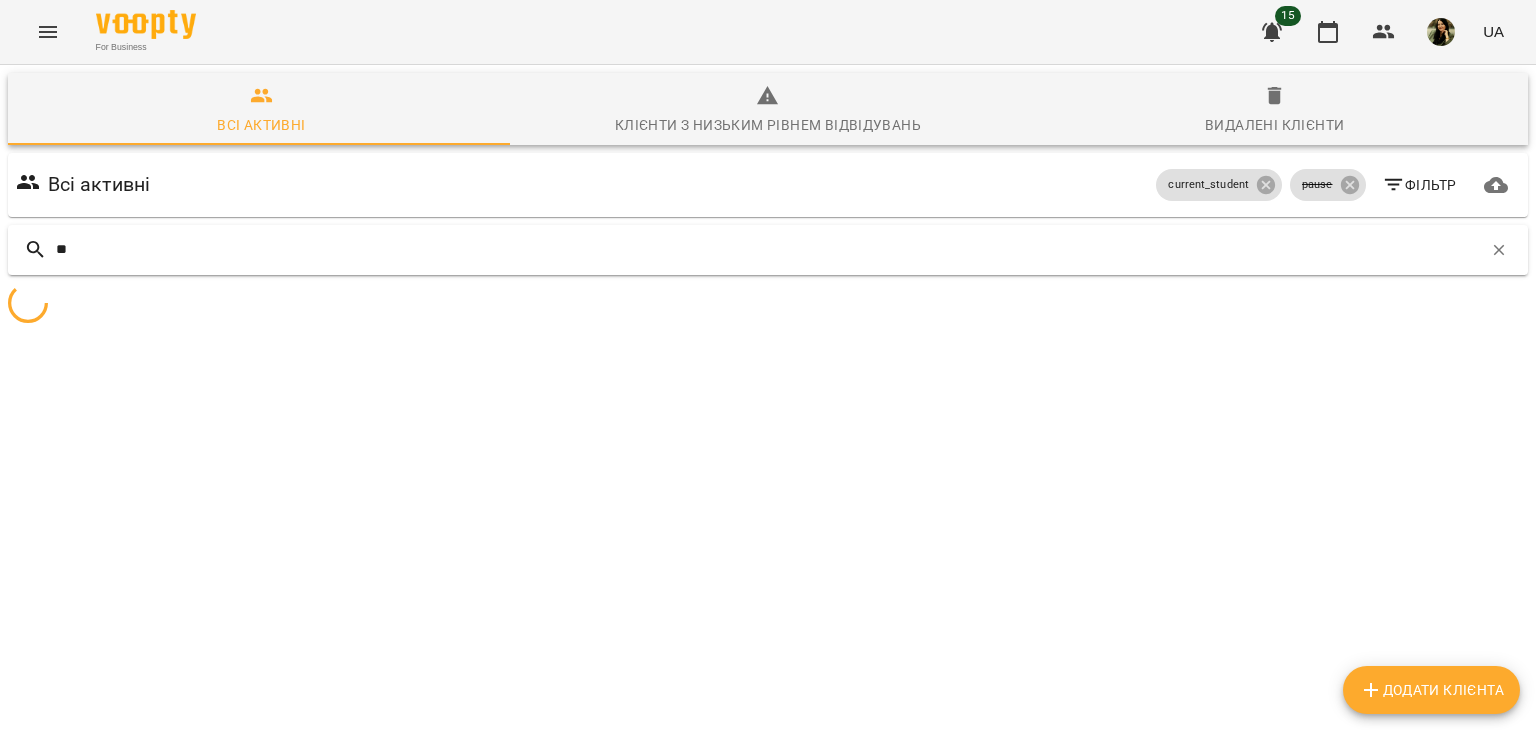 type on "*" 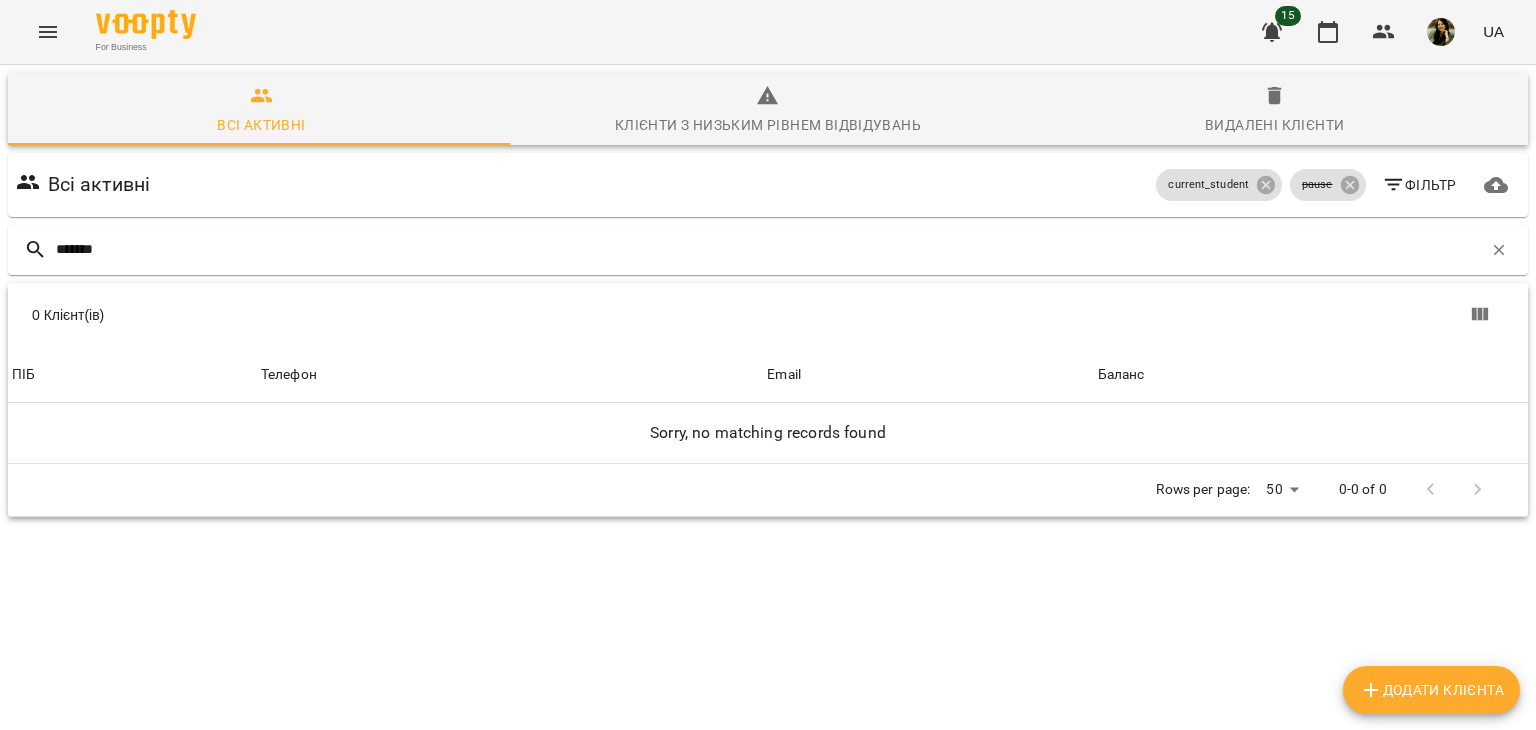 type on "******" 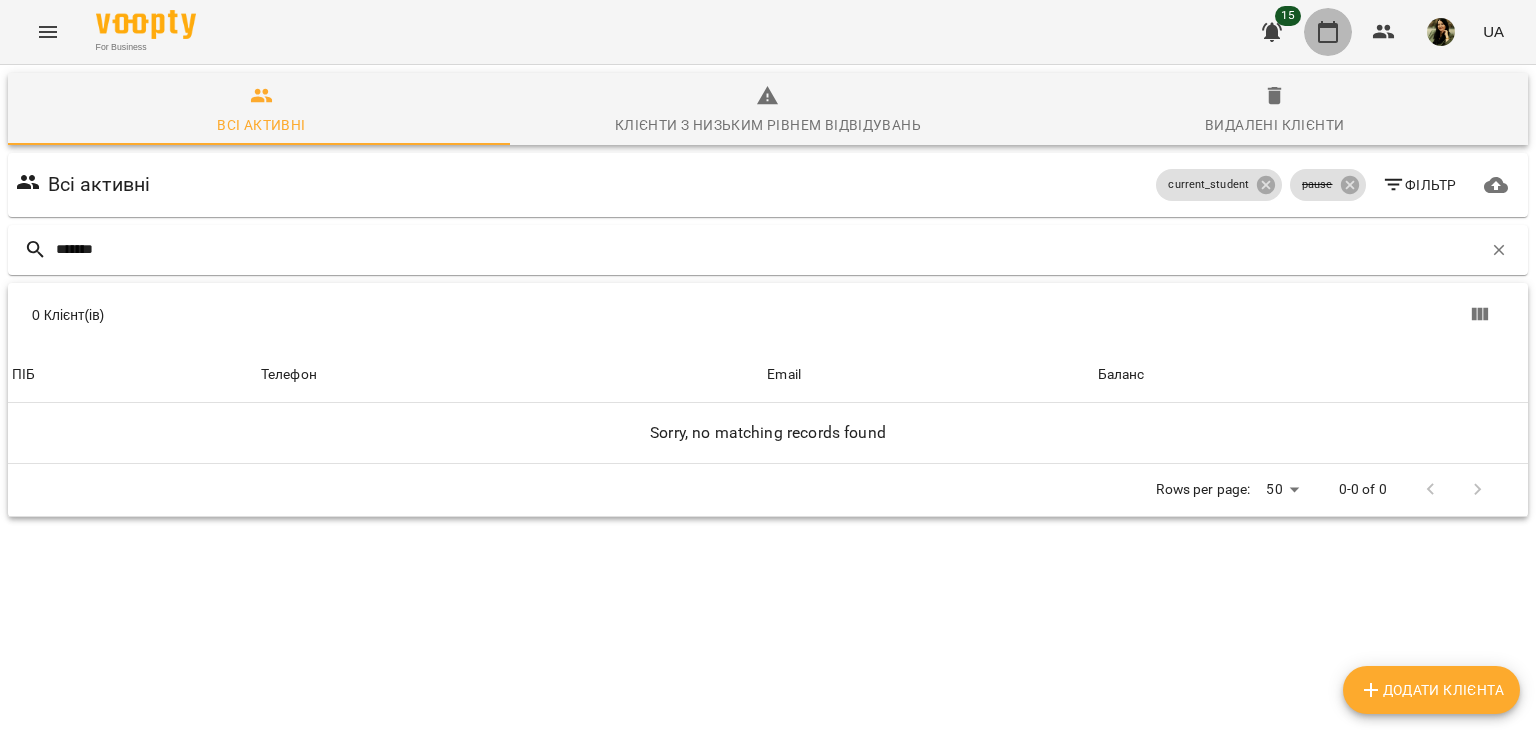 click 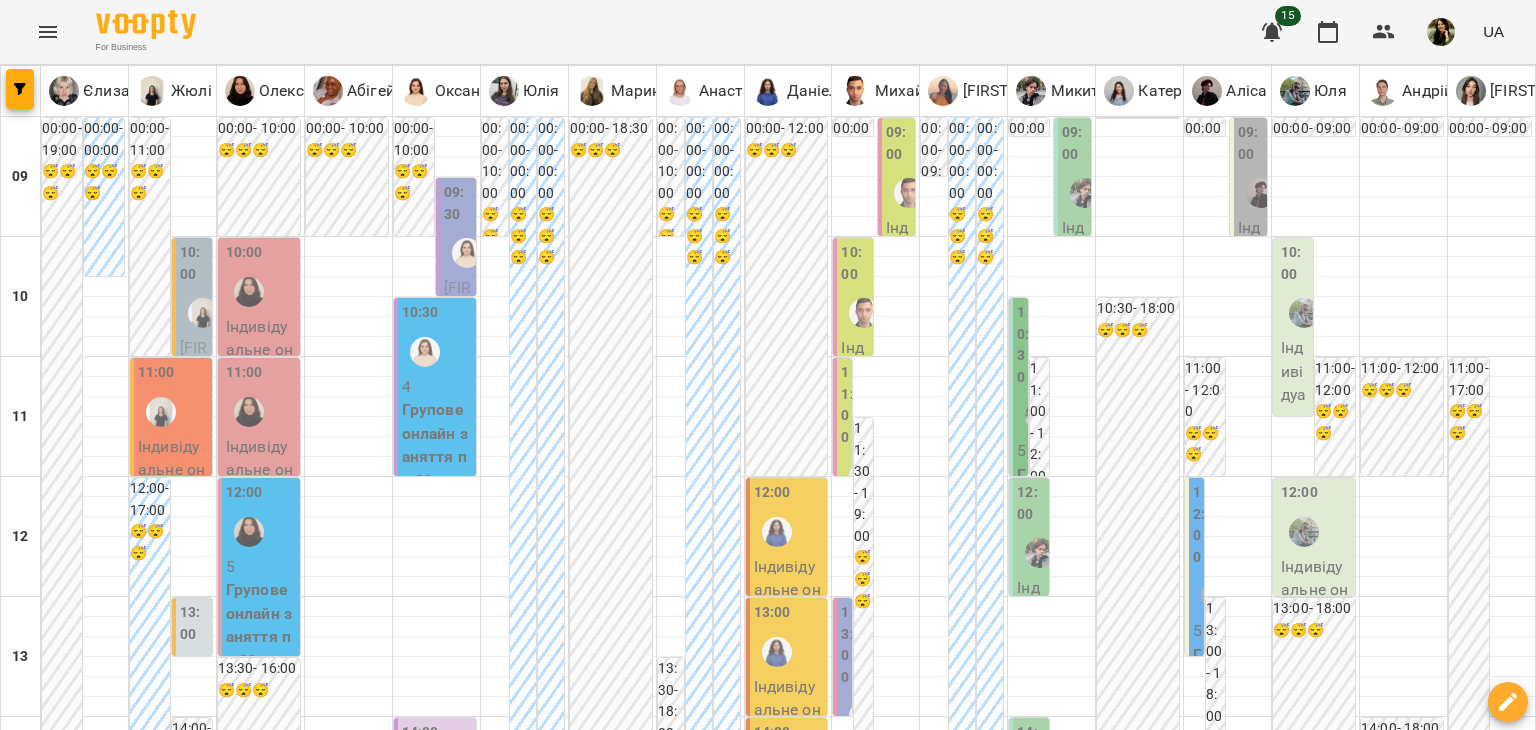 scroll, scrollTop: 253, scrollLeft: 0, axis: vertical 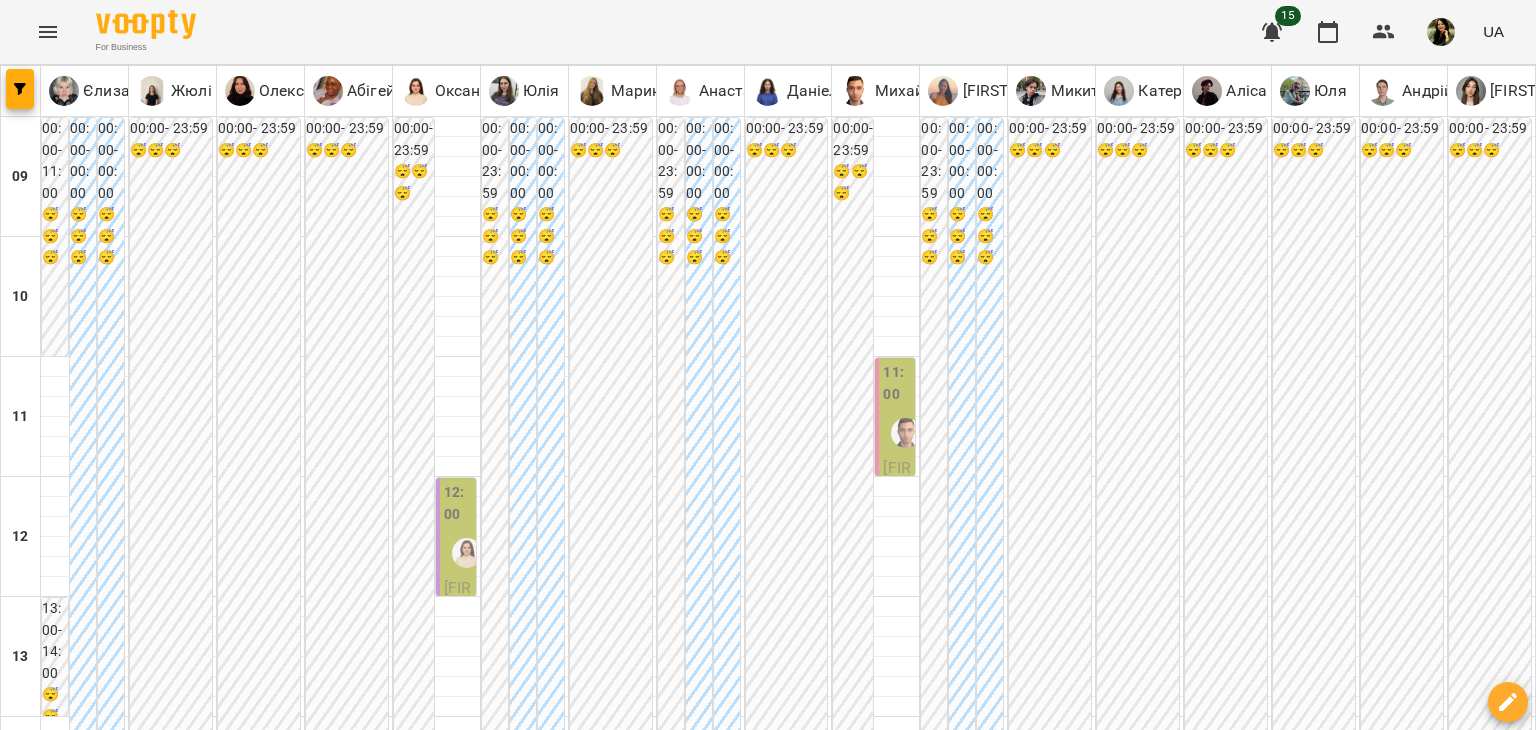 click on "сб" at bounding box center (1105, 1823) 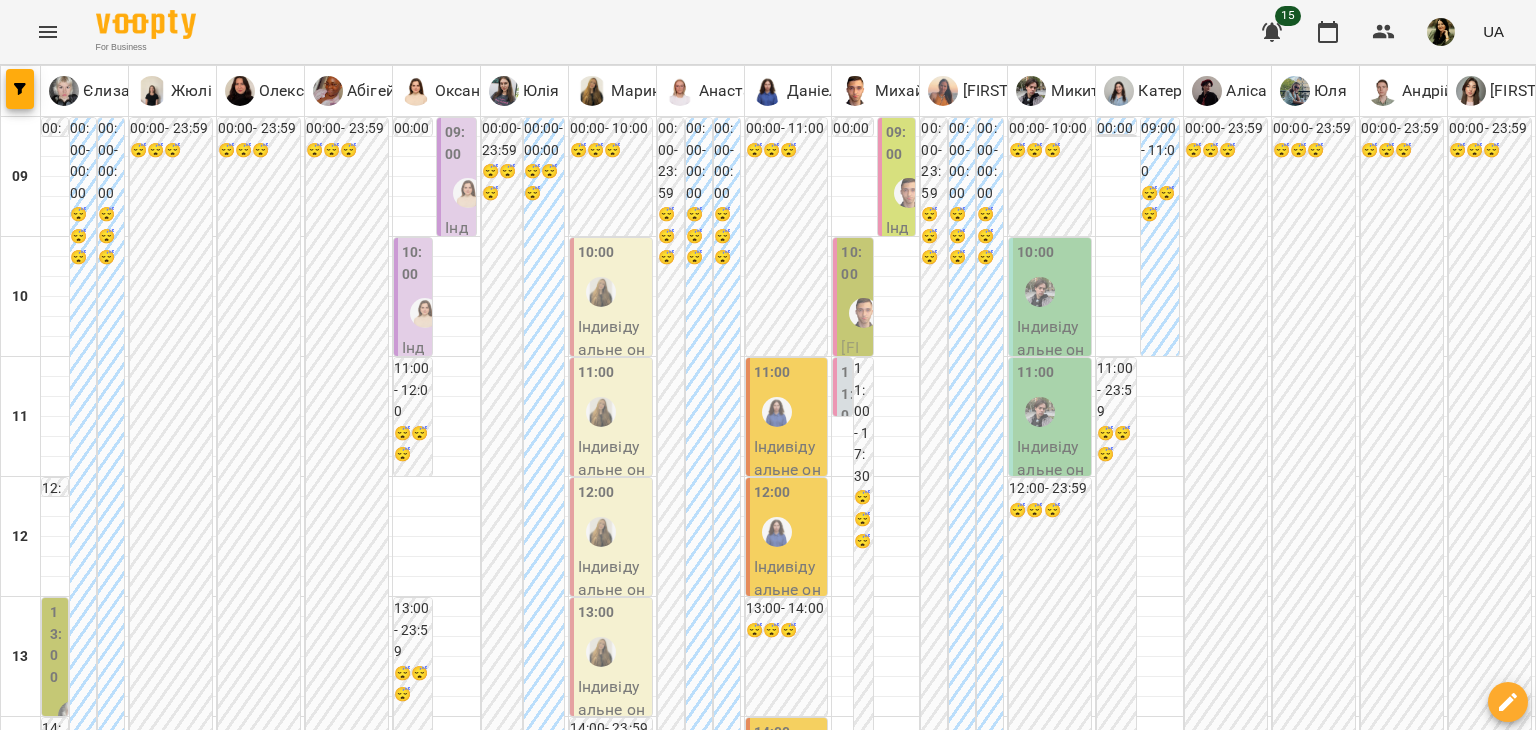 scroll, scrollTop: 150, scrollLeft: 0, axis: vertical 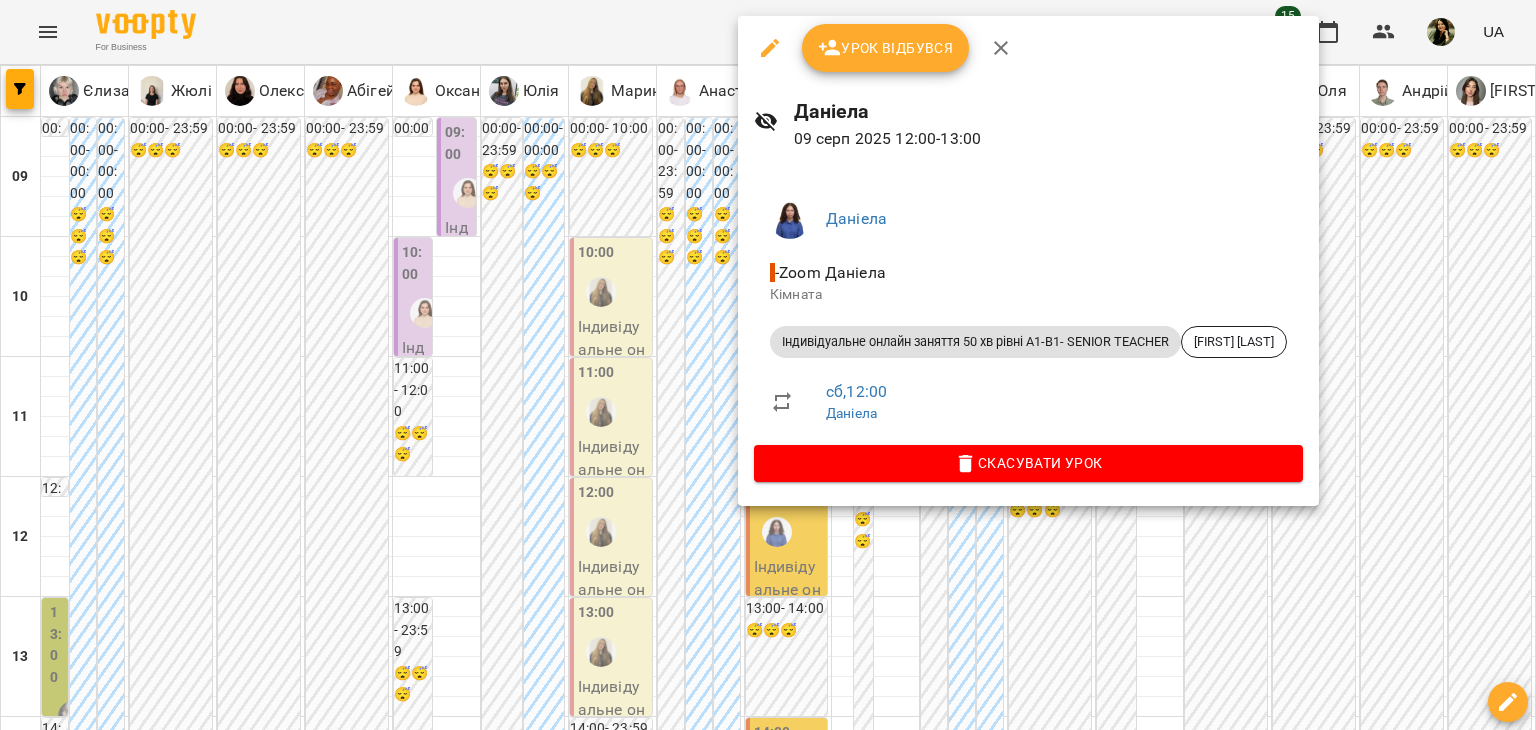 click at bounding box center [768, 365] 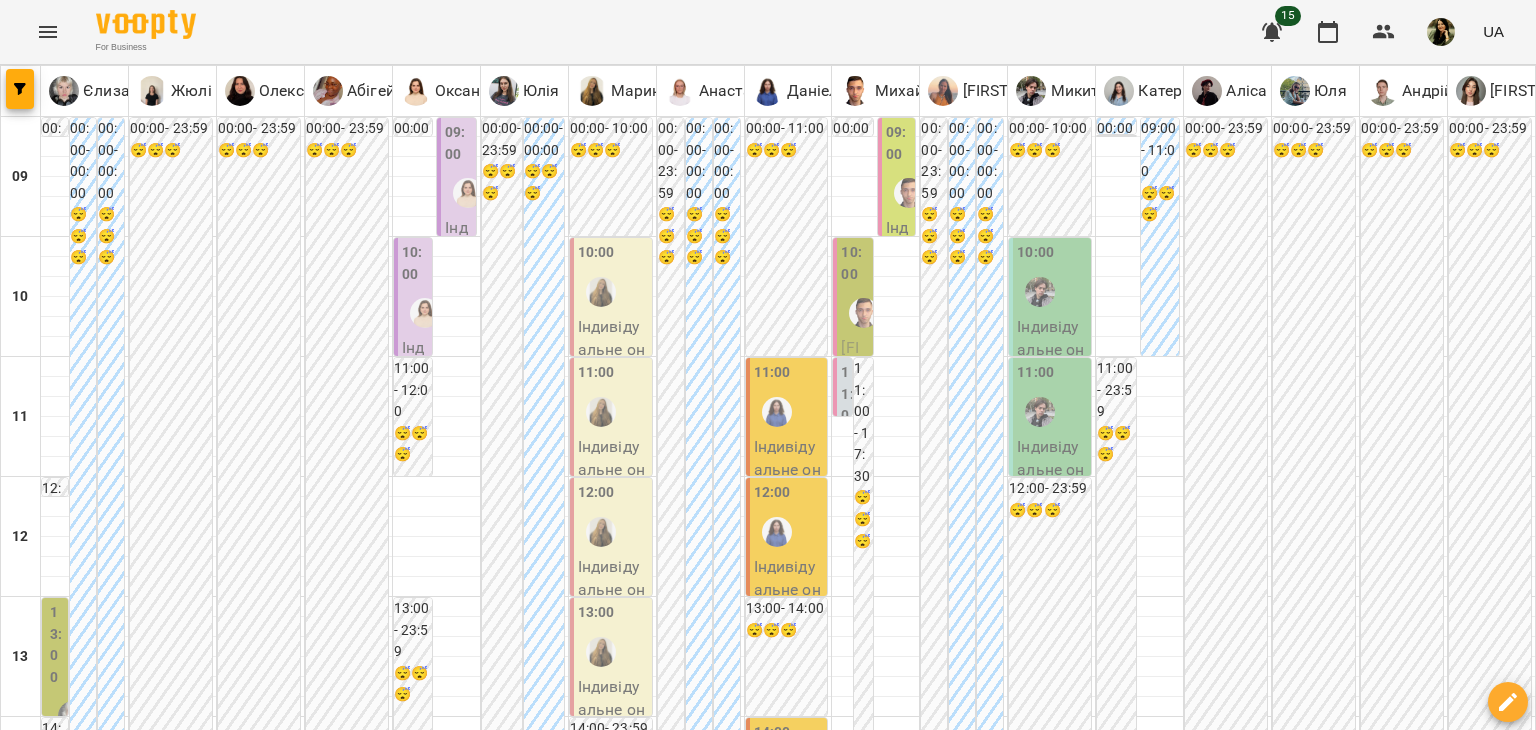 click on "12:00" at bounding box center (789, 518) 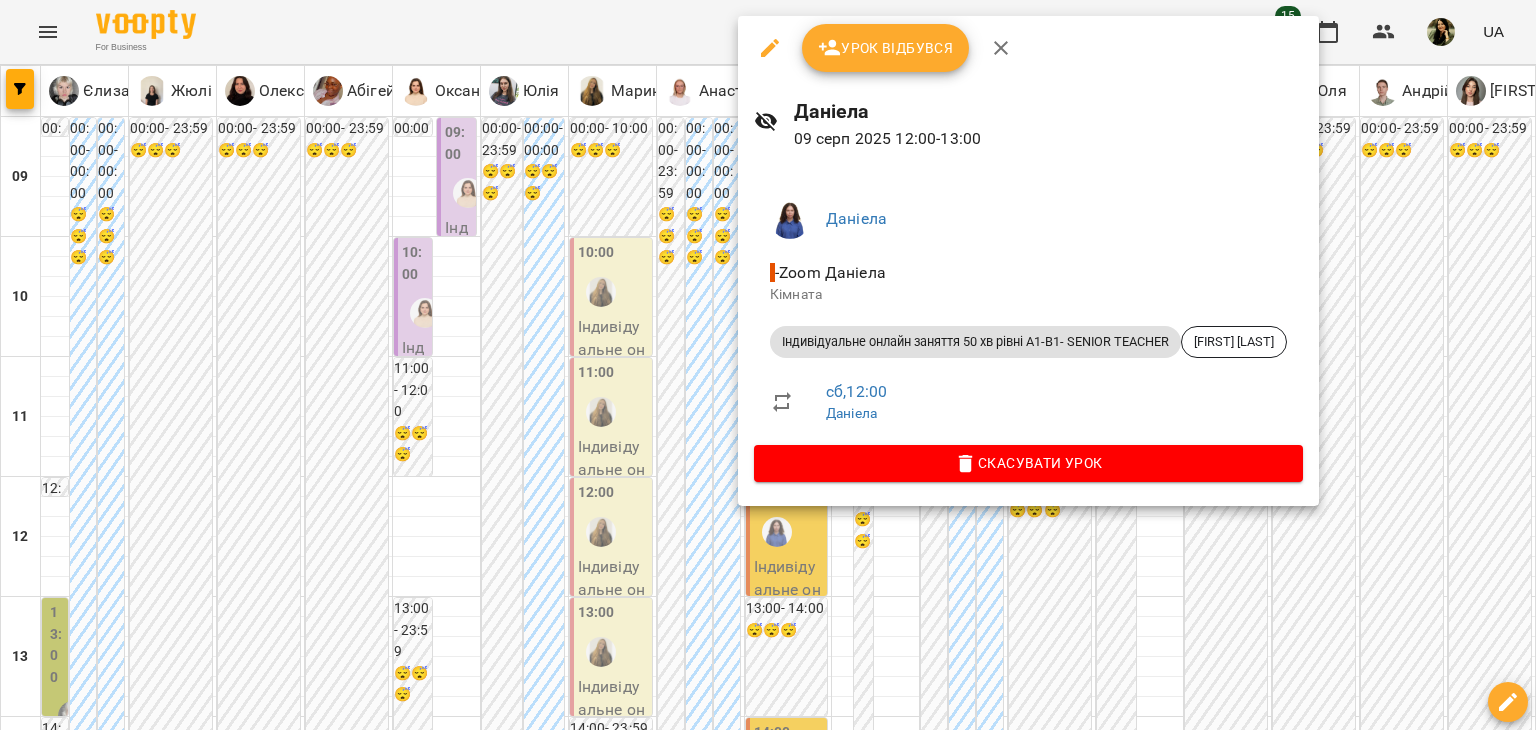 click at bounding box center (768, 365) 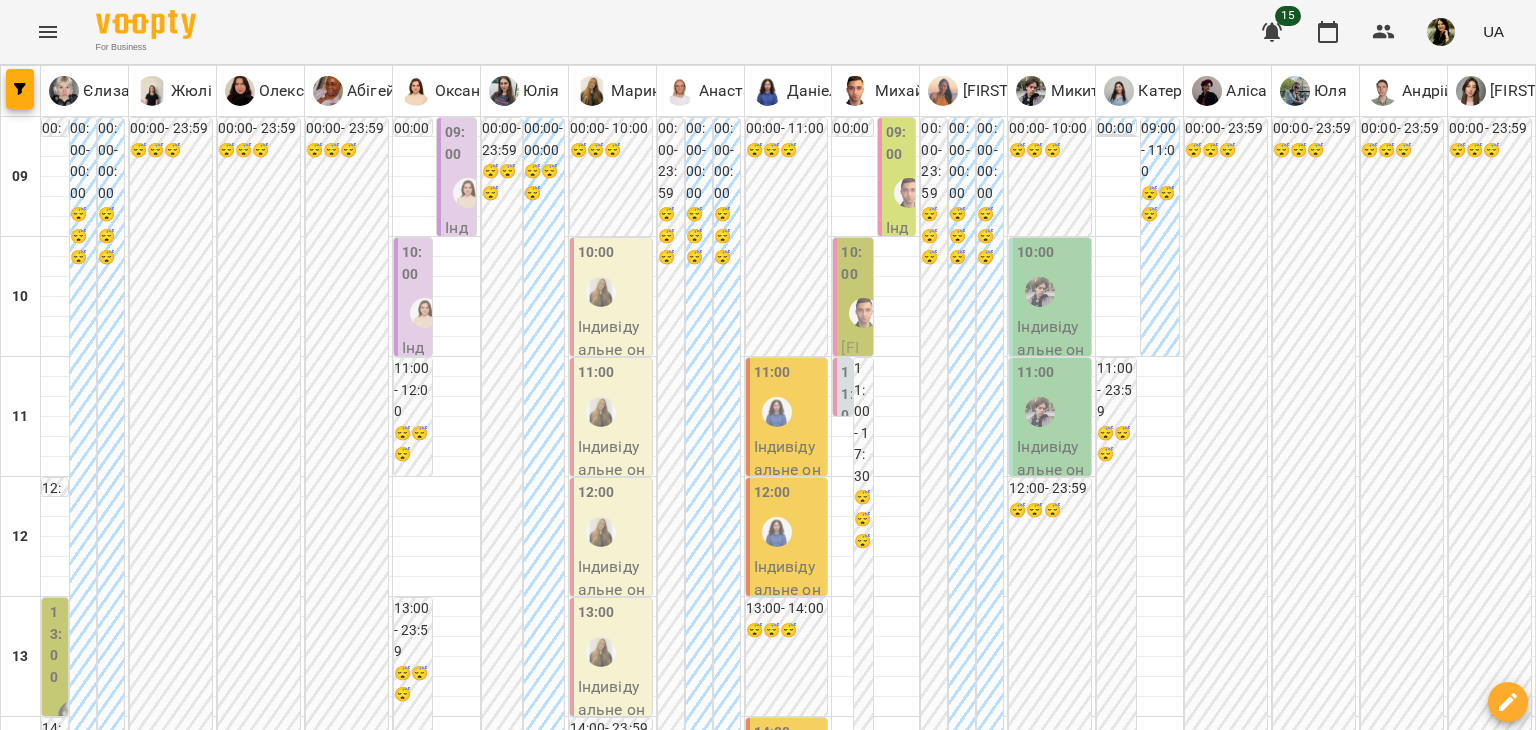 click 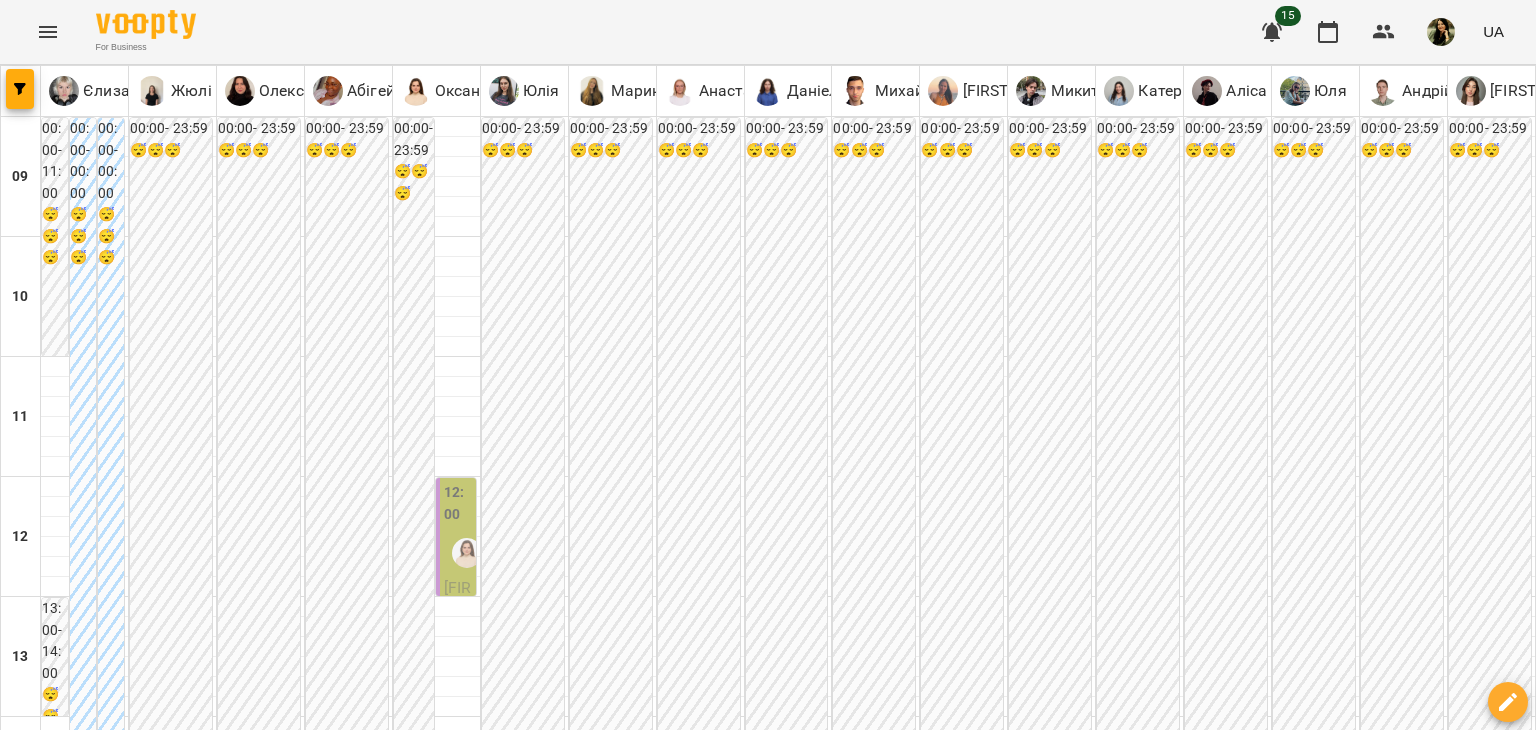 click on "сб" at bounding box center [1102, 1823] 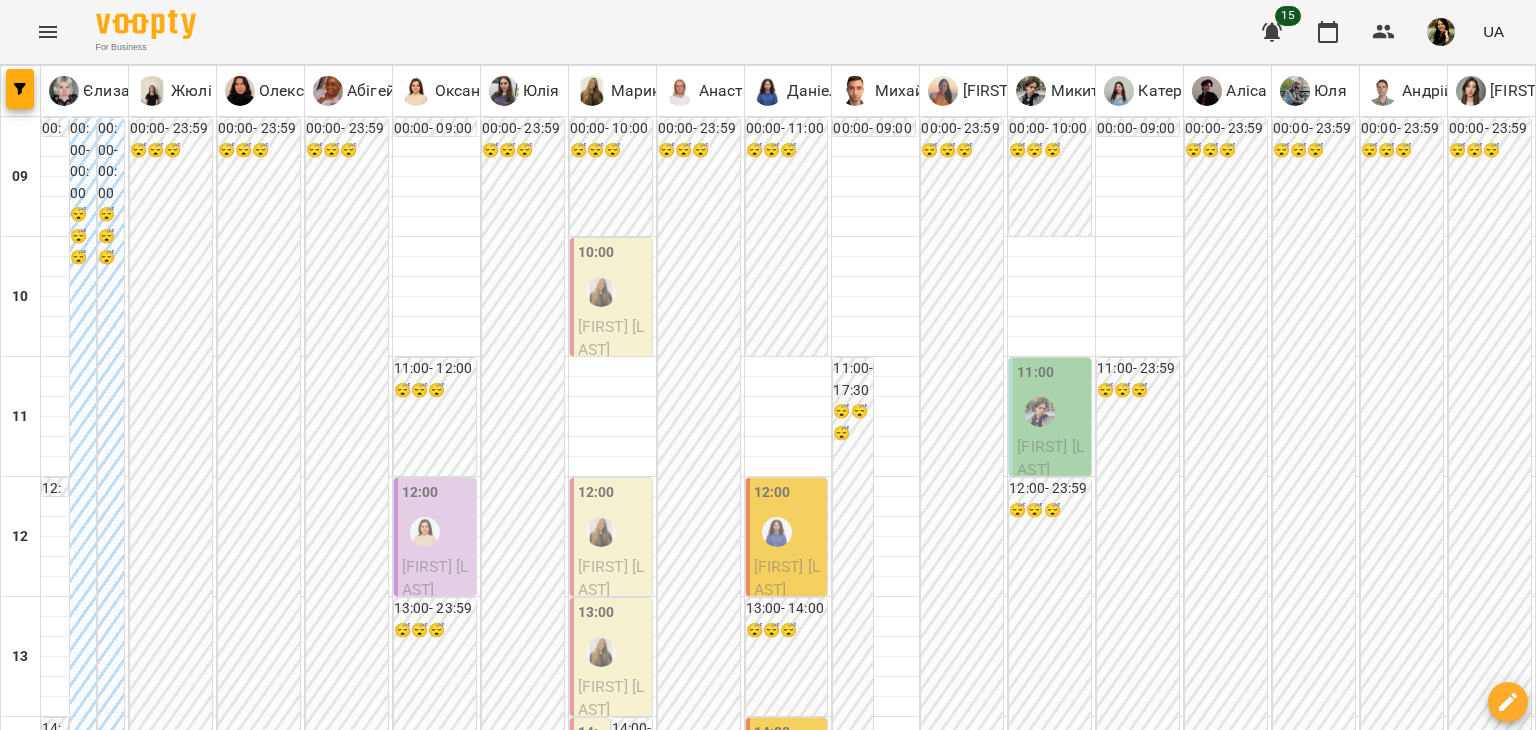 scroll, scrollTop: 236, scrollLeft: 0, axis: vertical 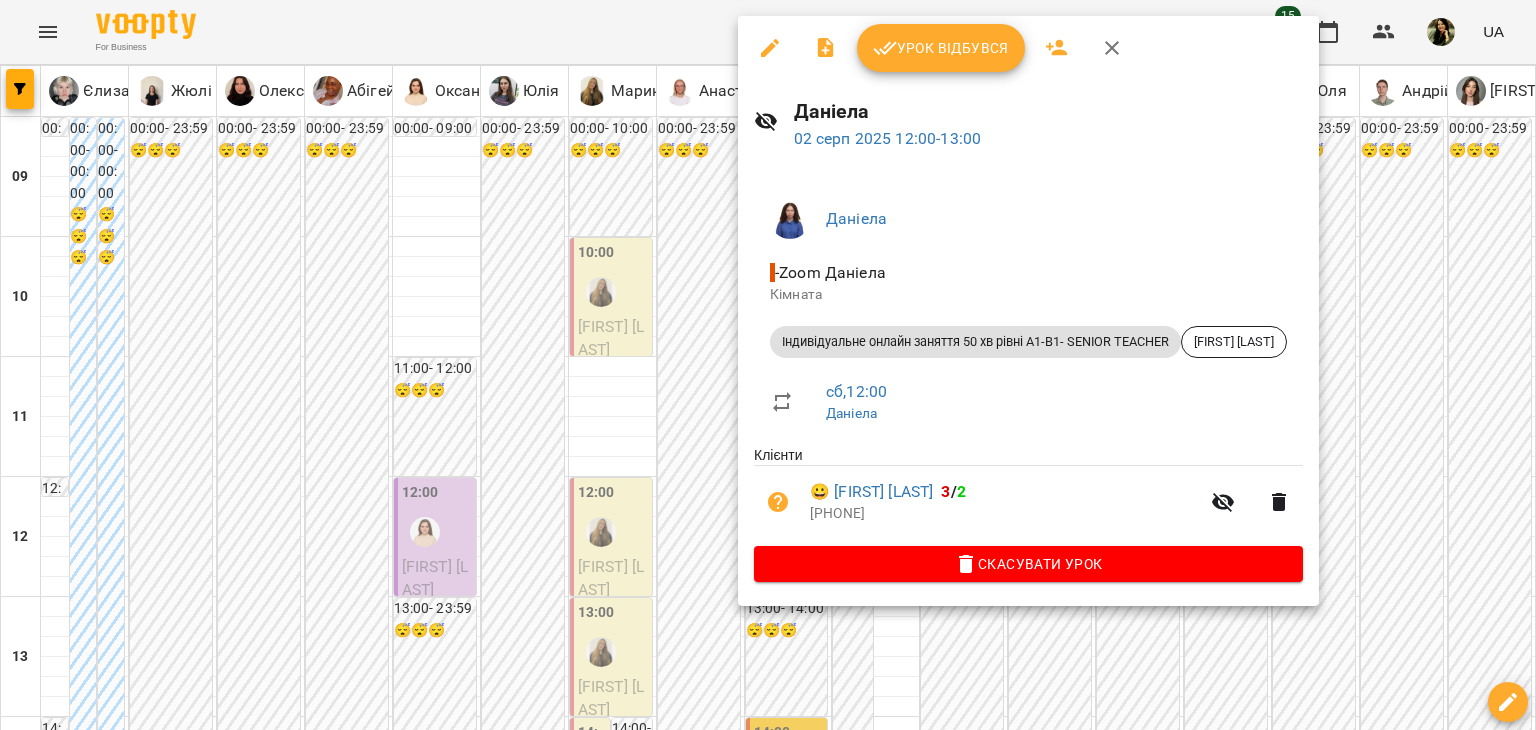 click at bounding box center [768, 365] 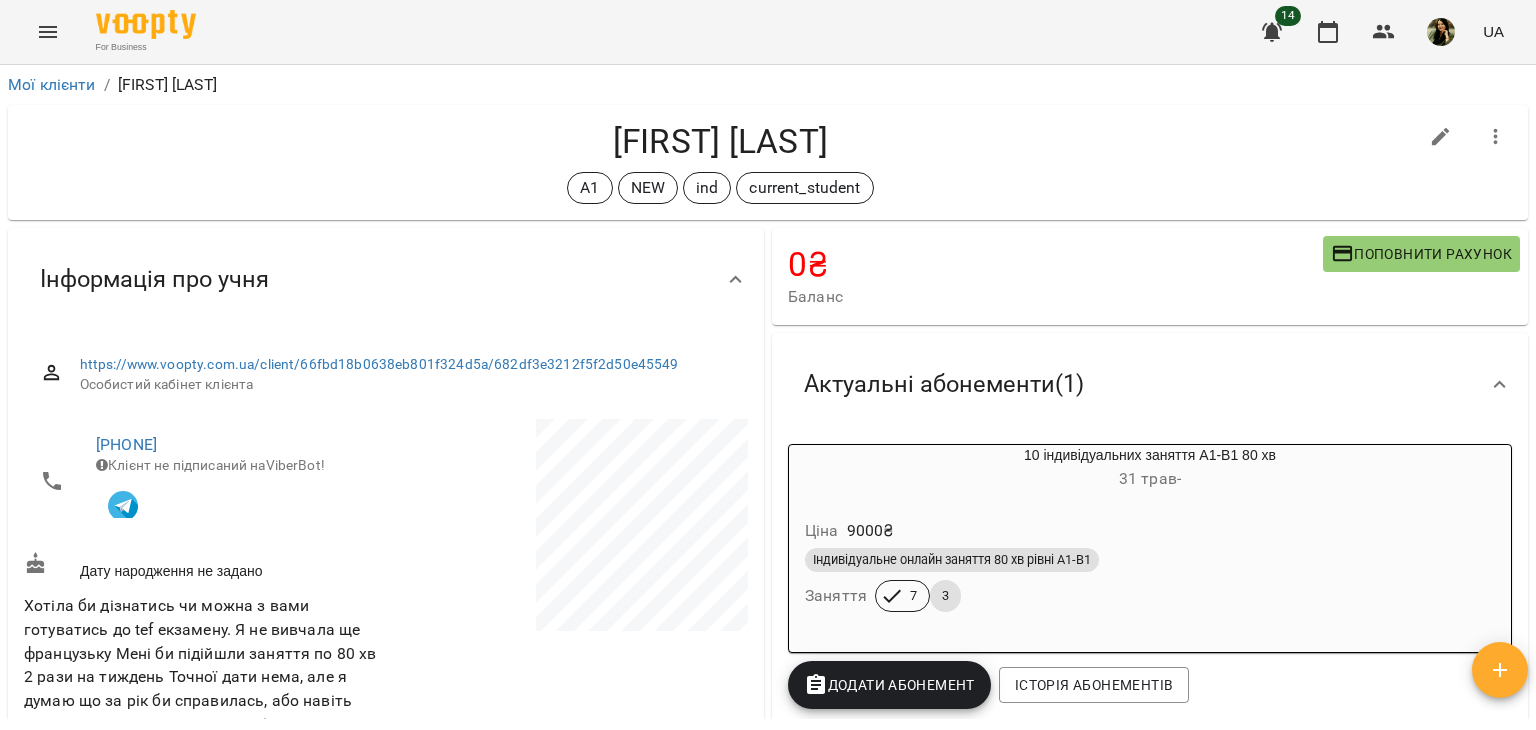 scroll, scrollTop: 0, scrollLeft: 0, axis: both 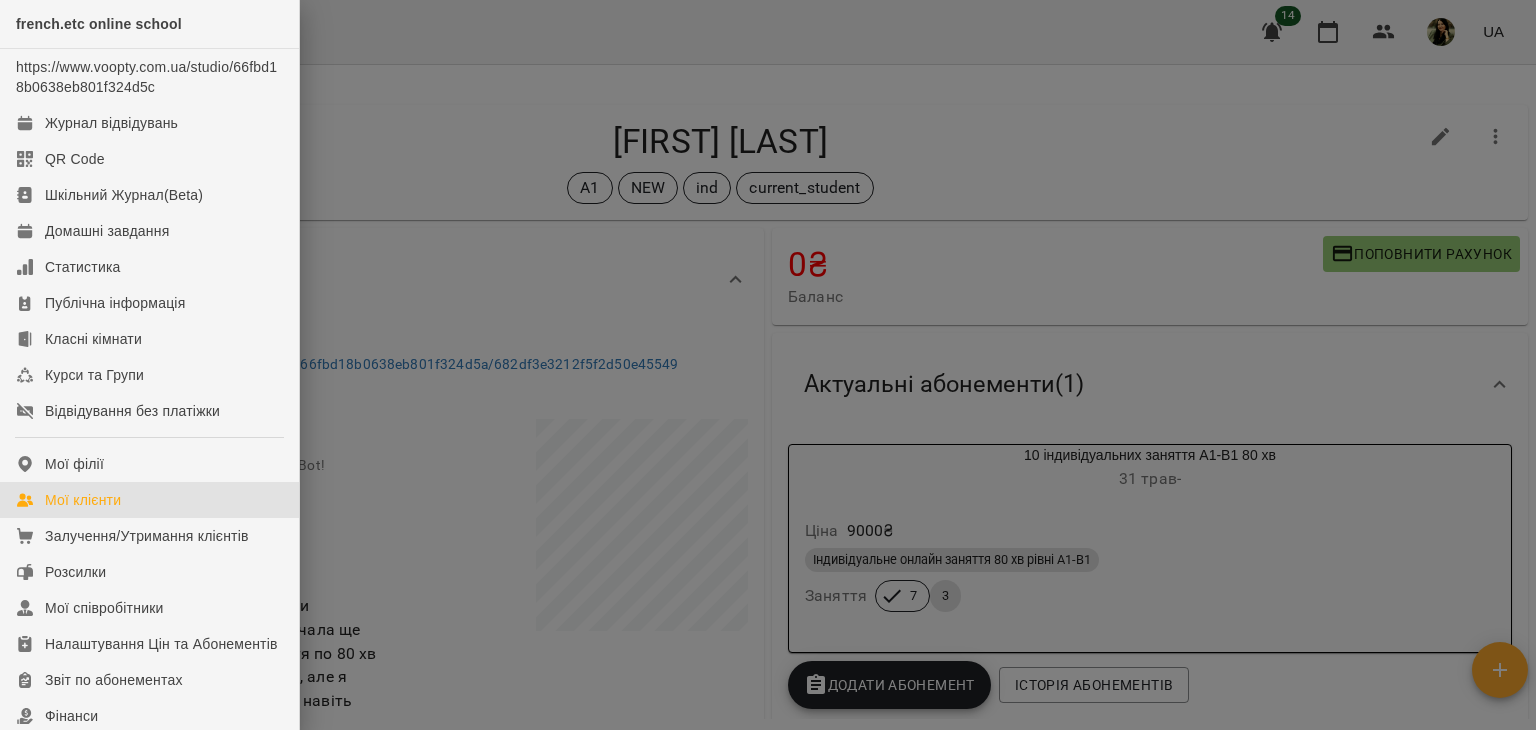 click on "Мої клієнти" at bounding box center (83, 500) 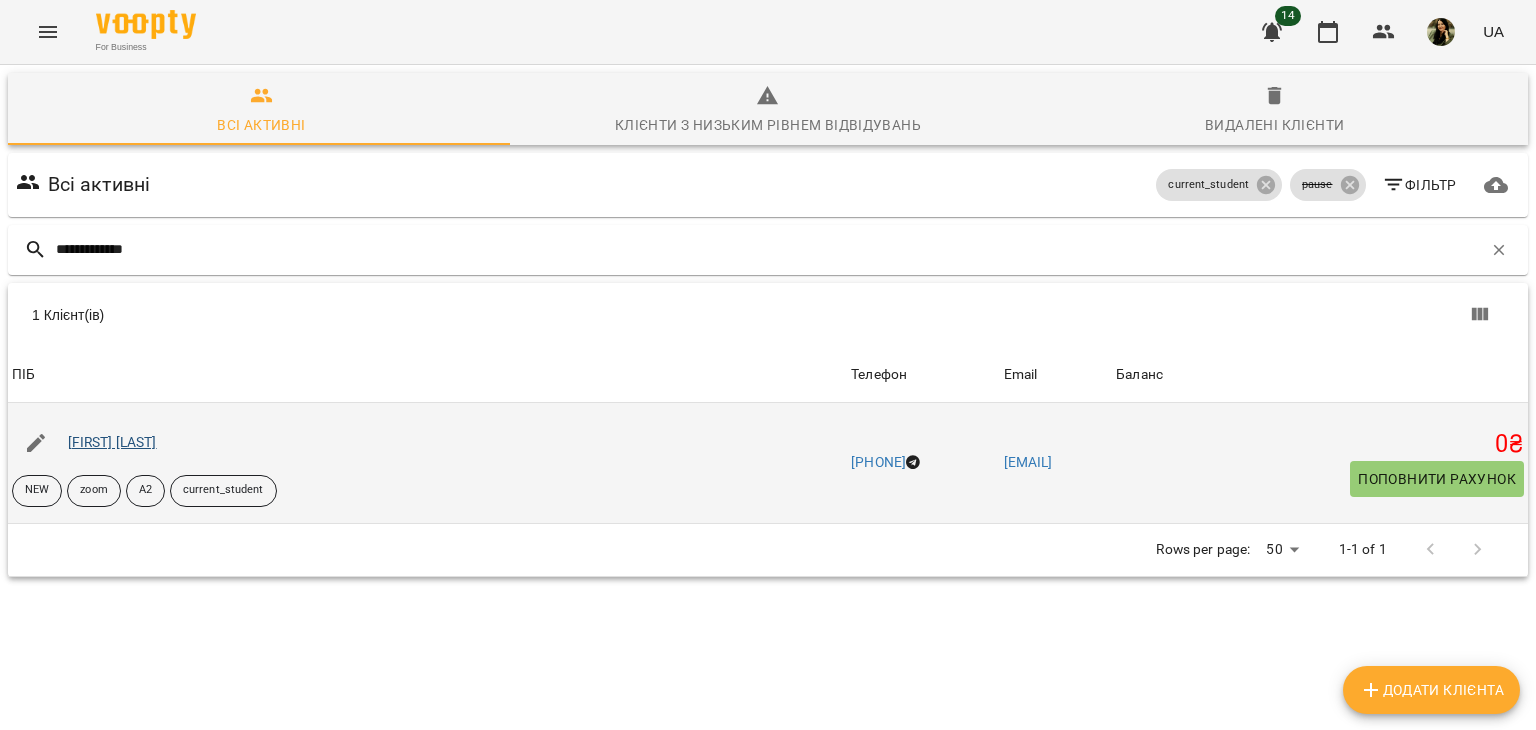 type on "**********" 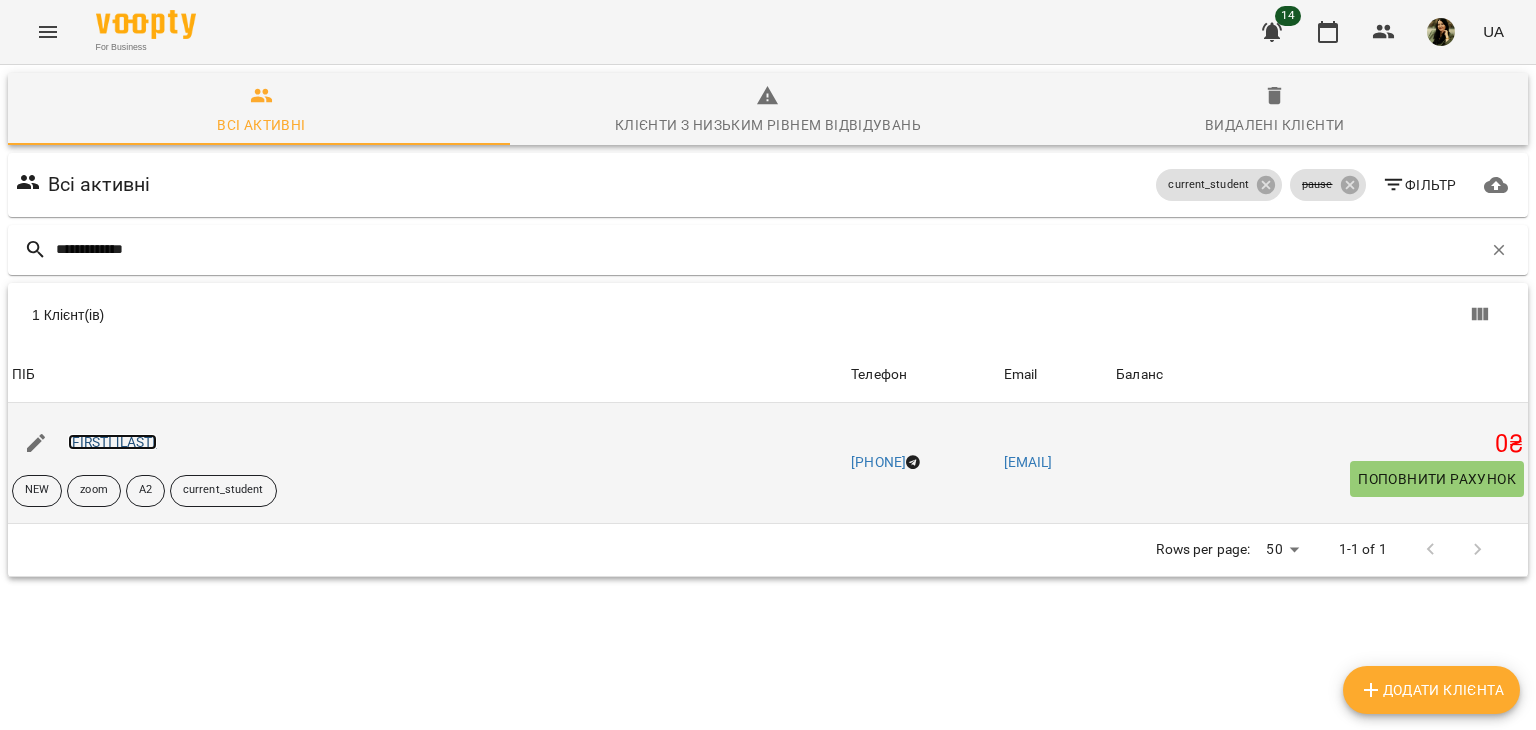 click on "[FIRST] [LAST]" at bounding box center (112, 442) 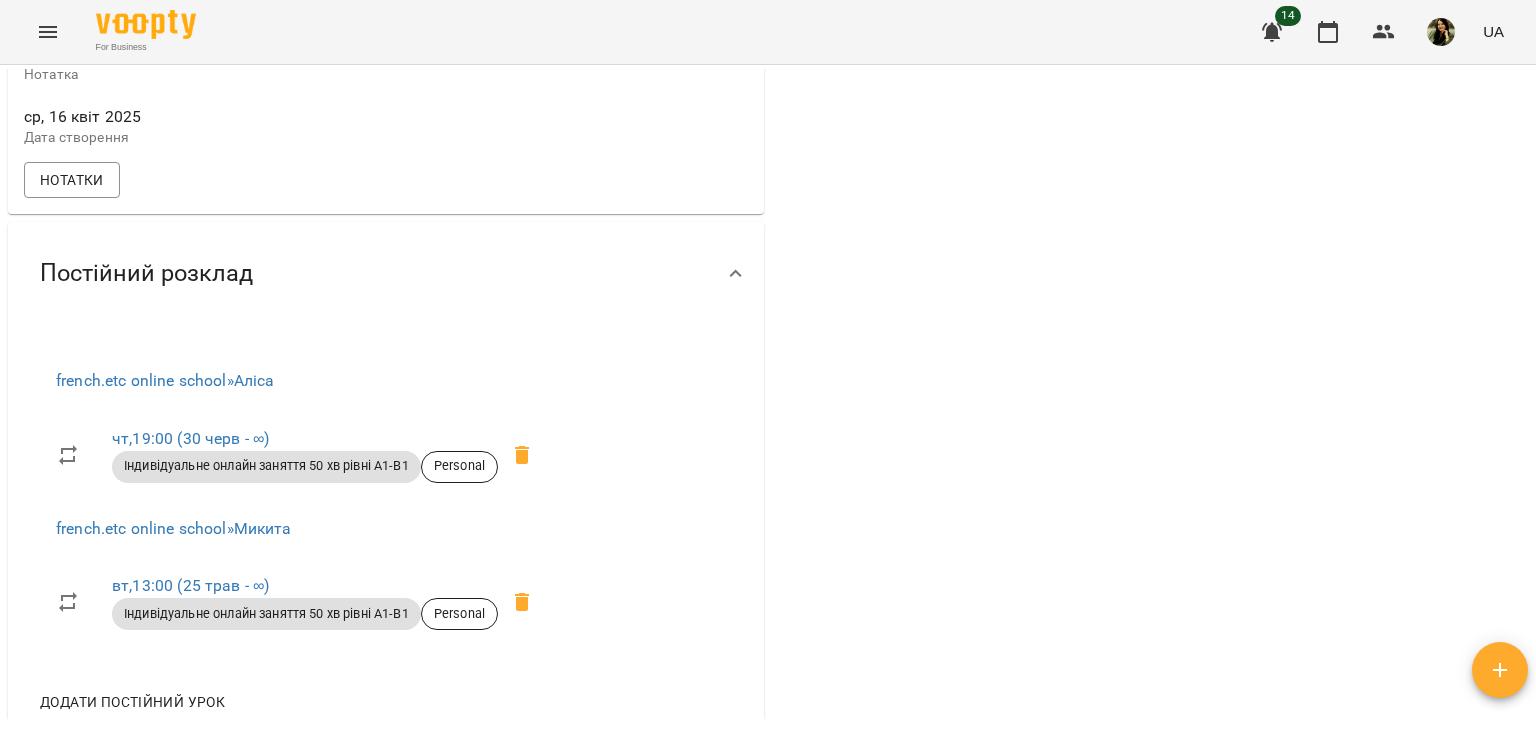 scroll, scrollTop: 928, scrollLeft: 0, axis: vertical 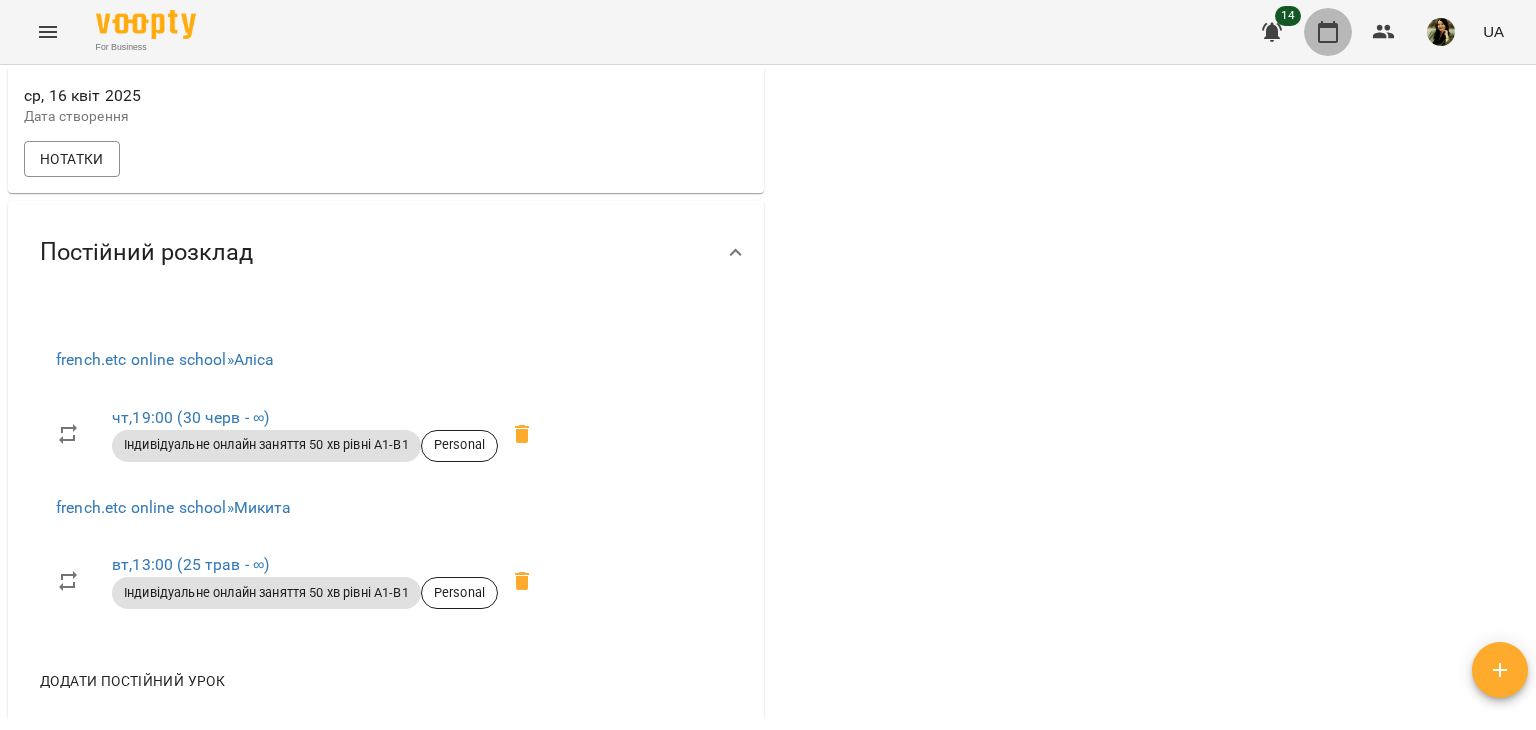 click 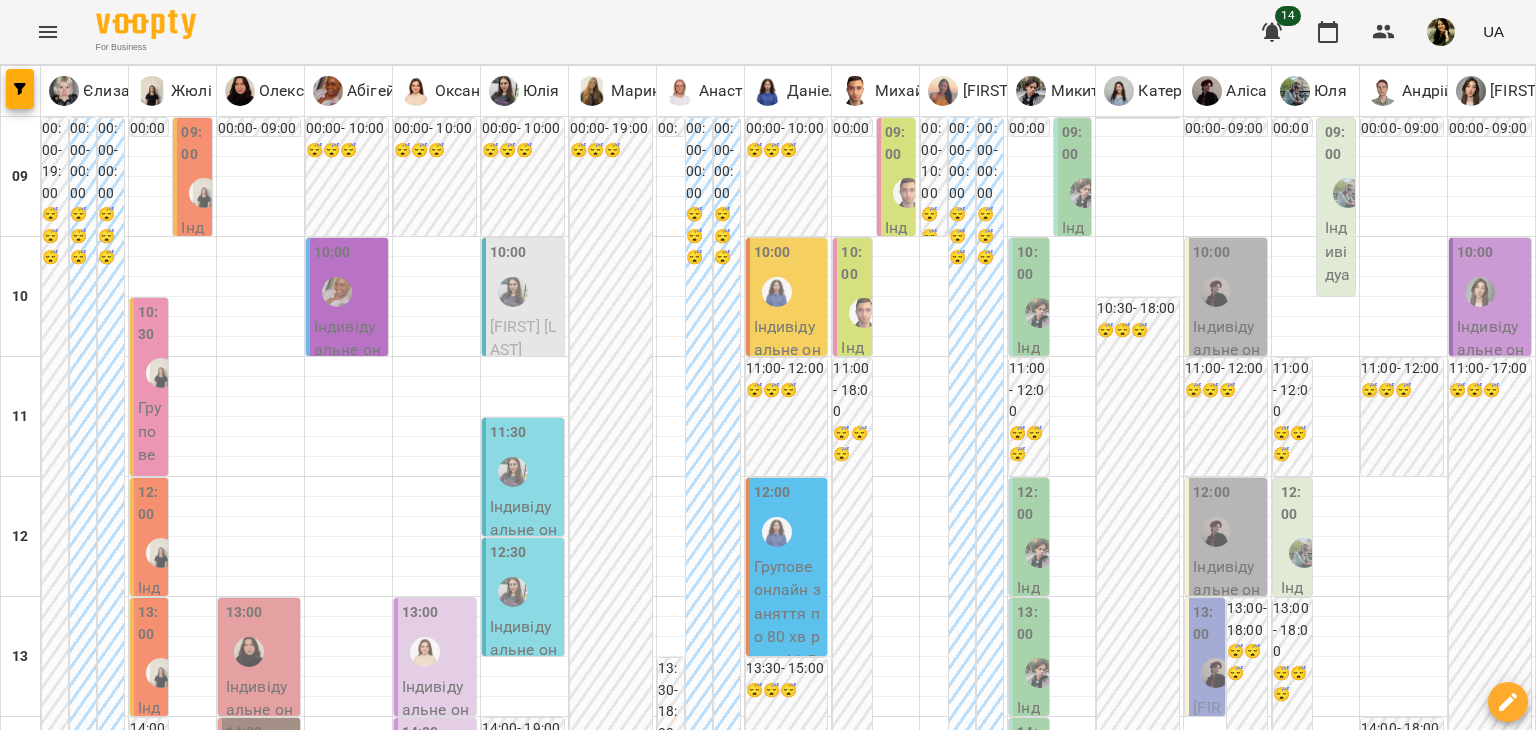 scroll, scrollTop: 894, scrollLeft: 0, axis: vertical 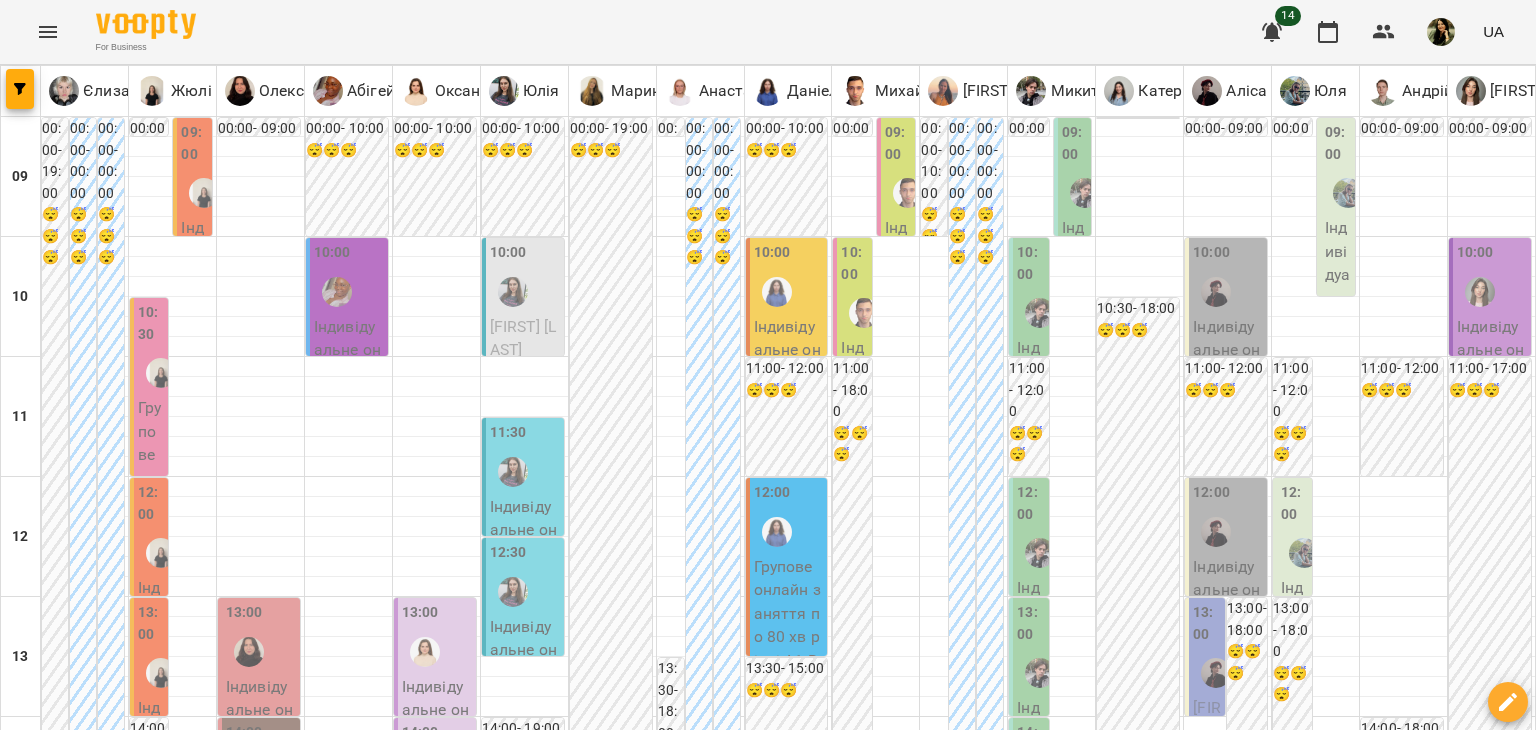 click on "ср 06 серп" at bounding box center [644, 1829] 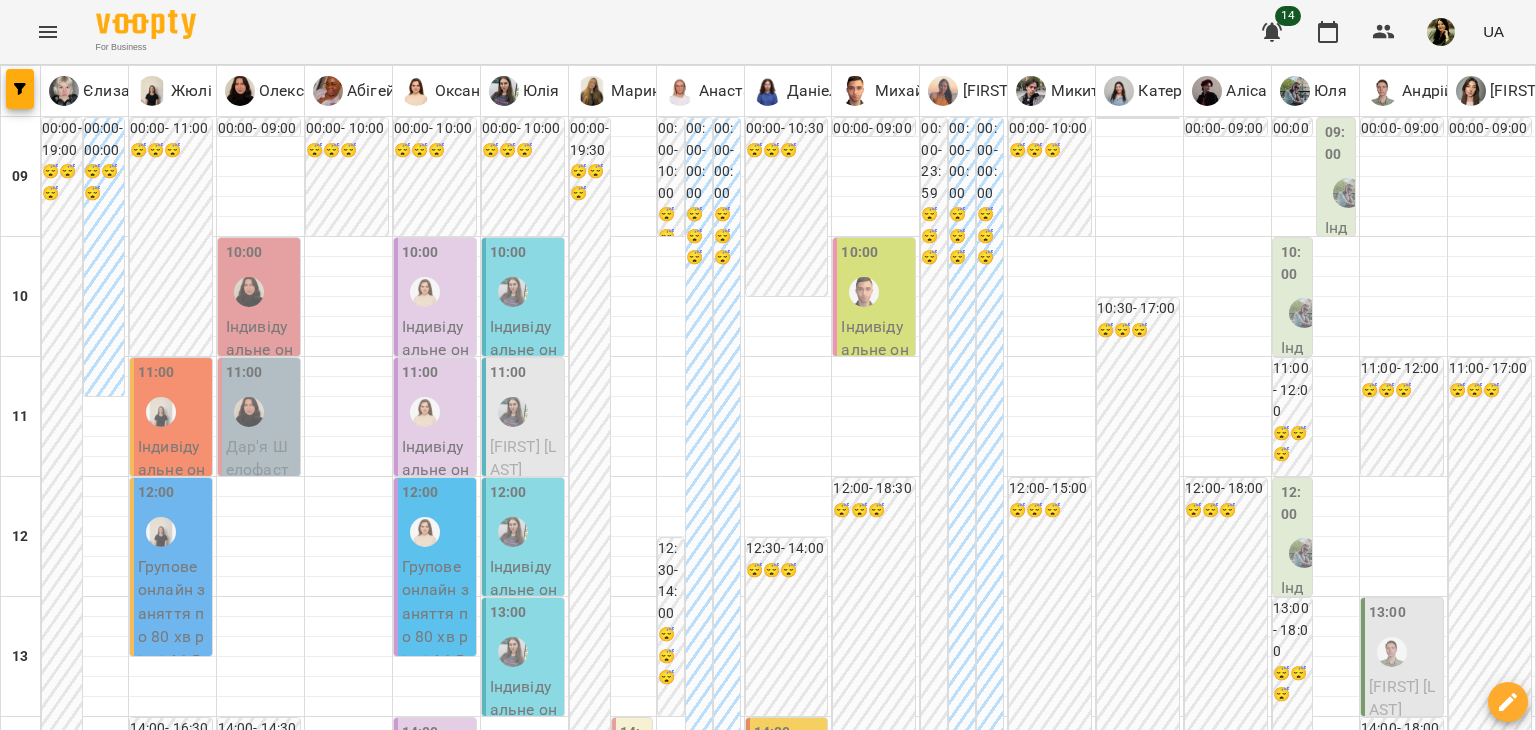 scroll, scrollTop: 0, scrollLeft: 0, axis: both 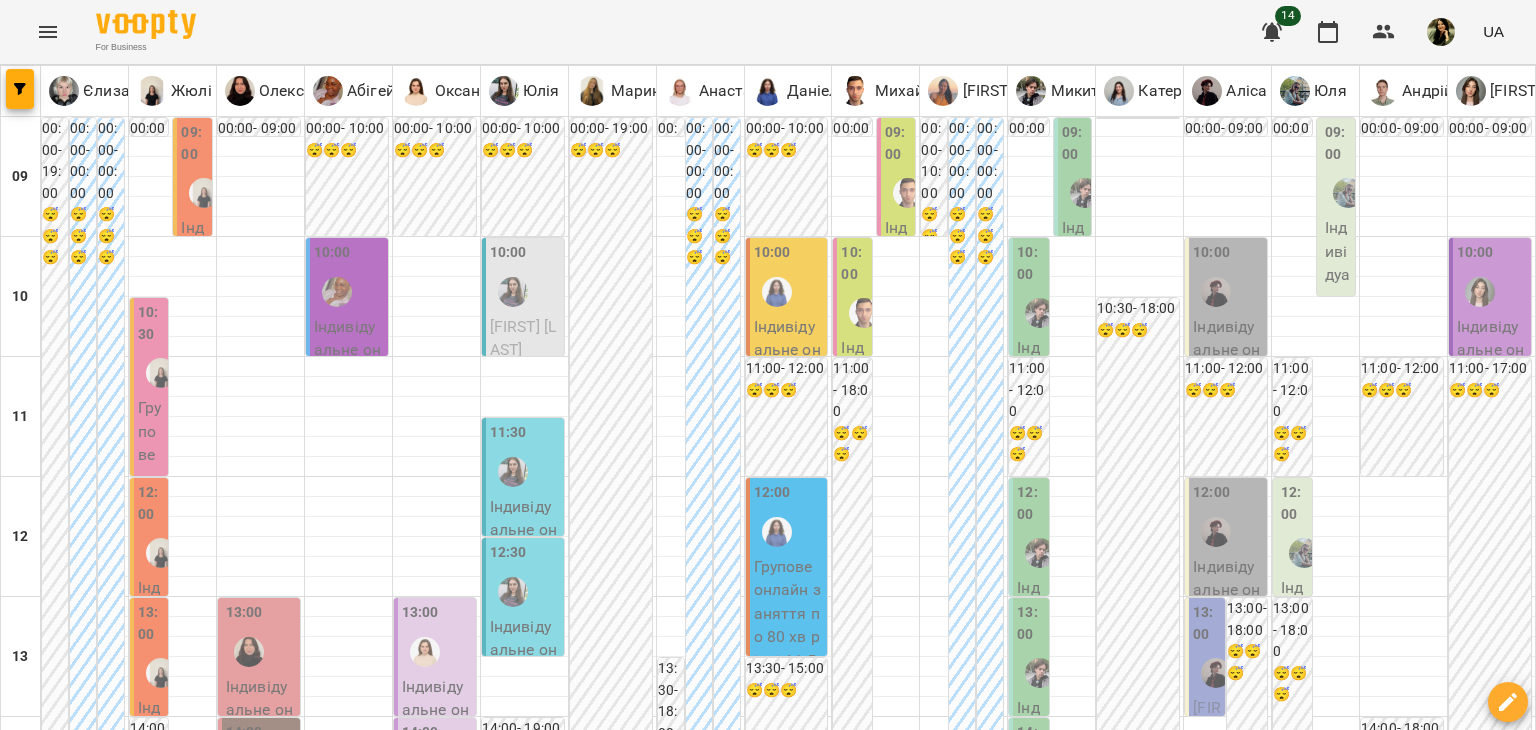 click on "чт" at bounding box center [857, 1823] 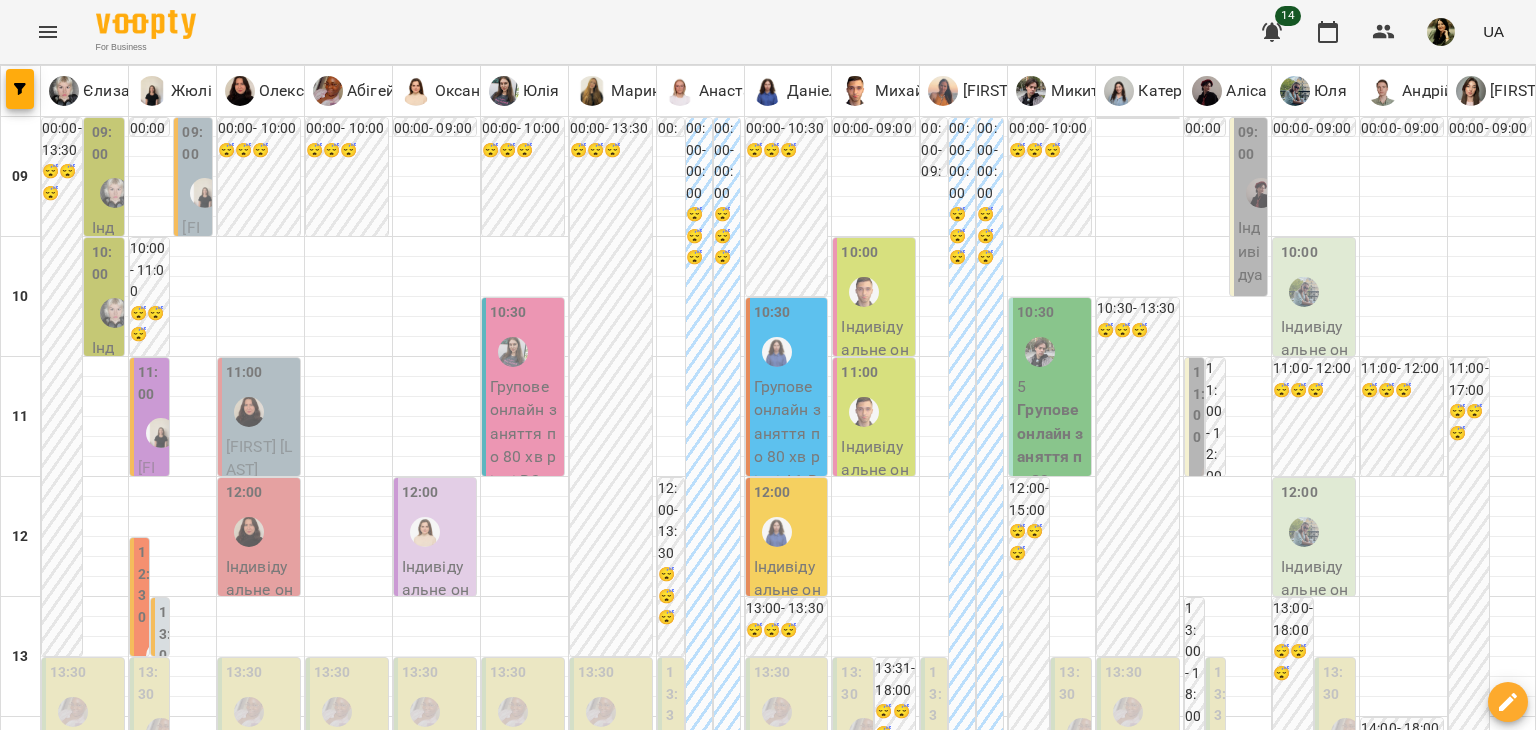 scroll, scrollTop: 743, scrollLeft: 0, axis: vertical 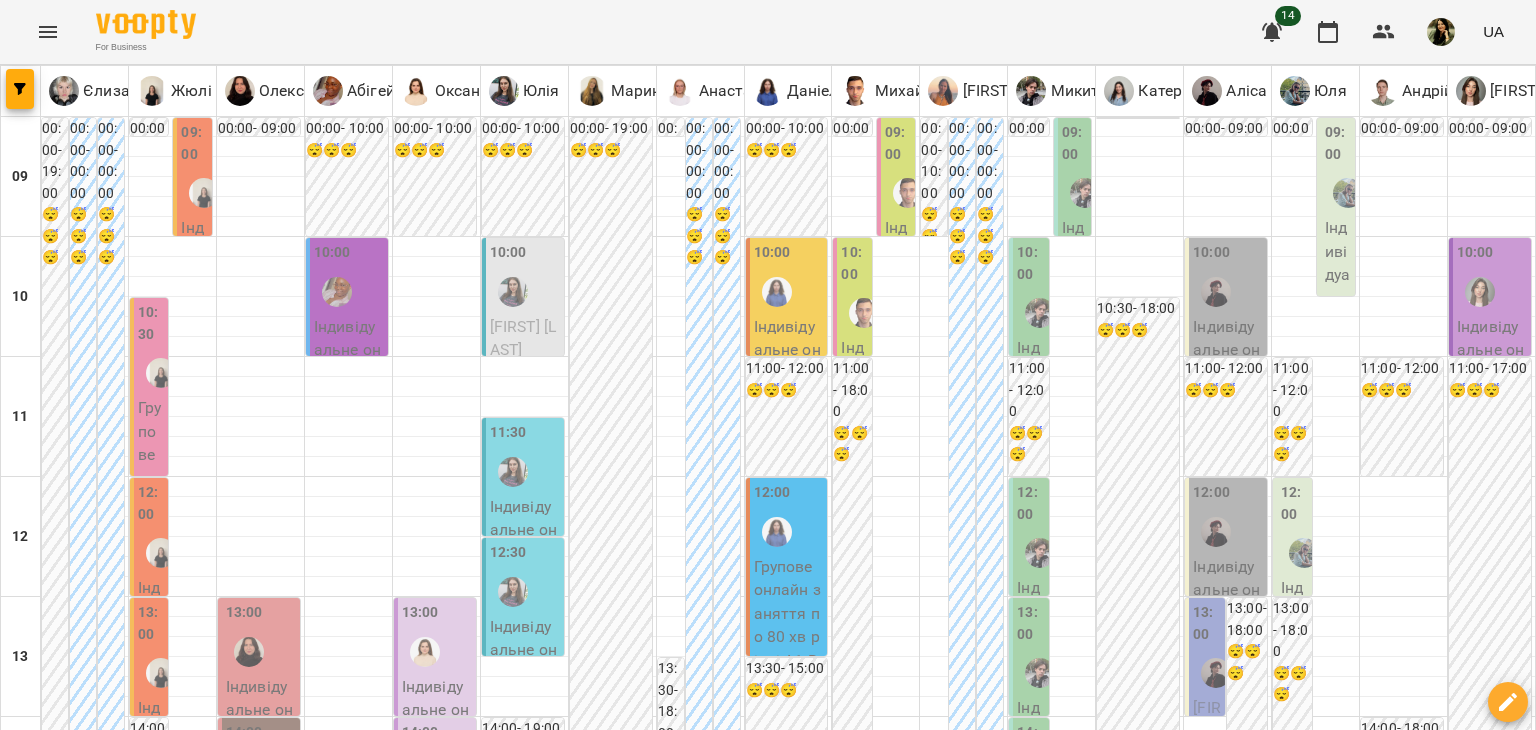 click on "ср 06 серп" at bounding box center (644, 1829) 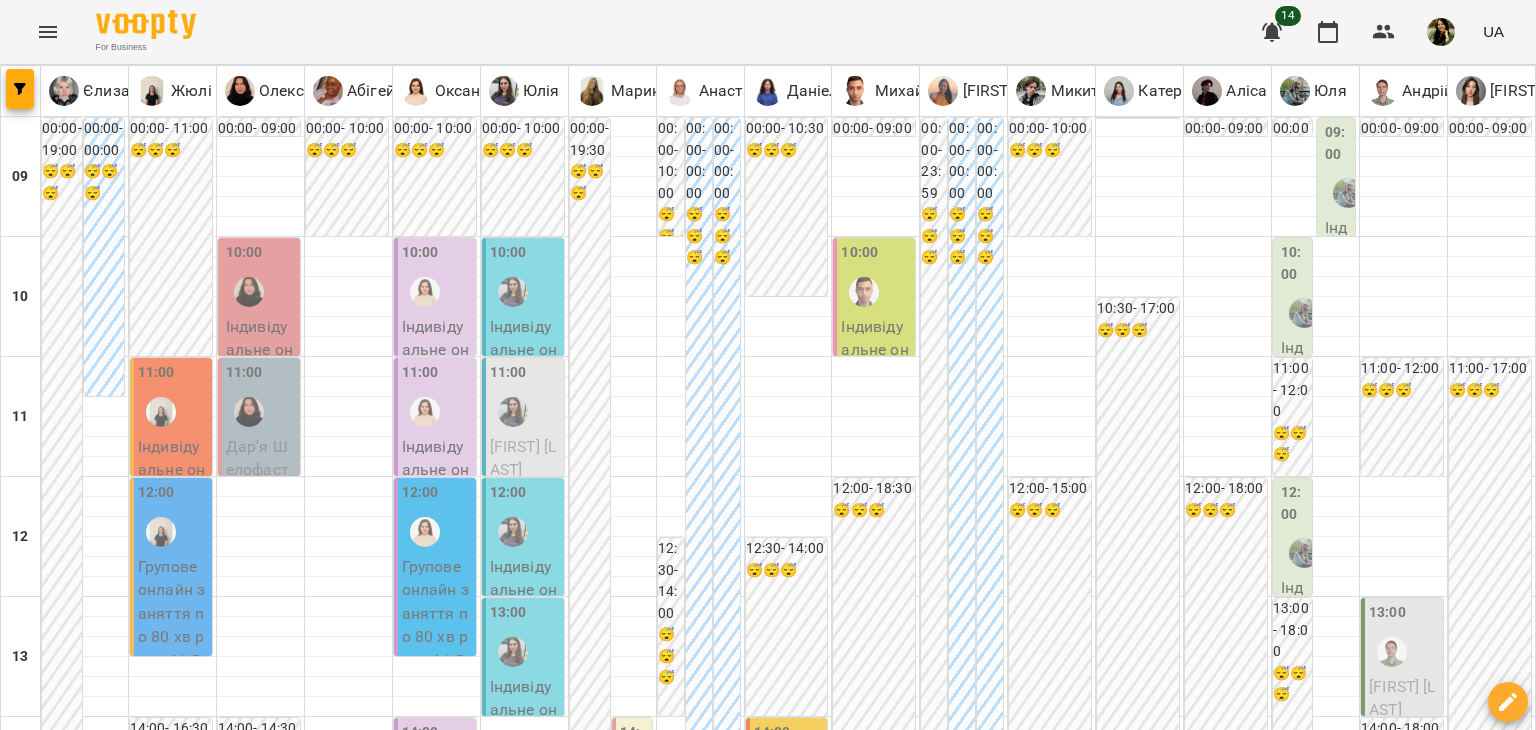 click on "07 серп" at bounding box center (856, 1842) 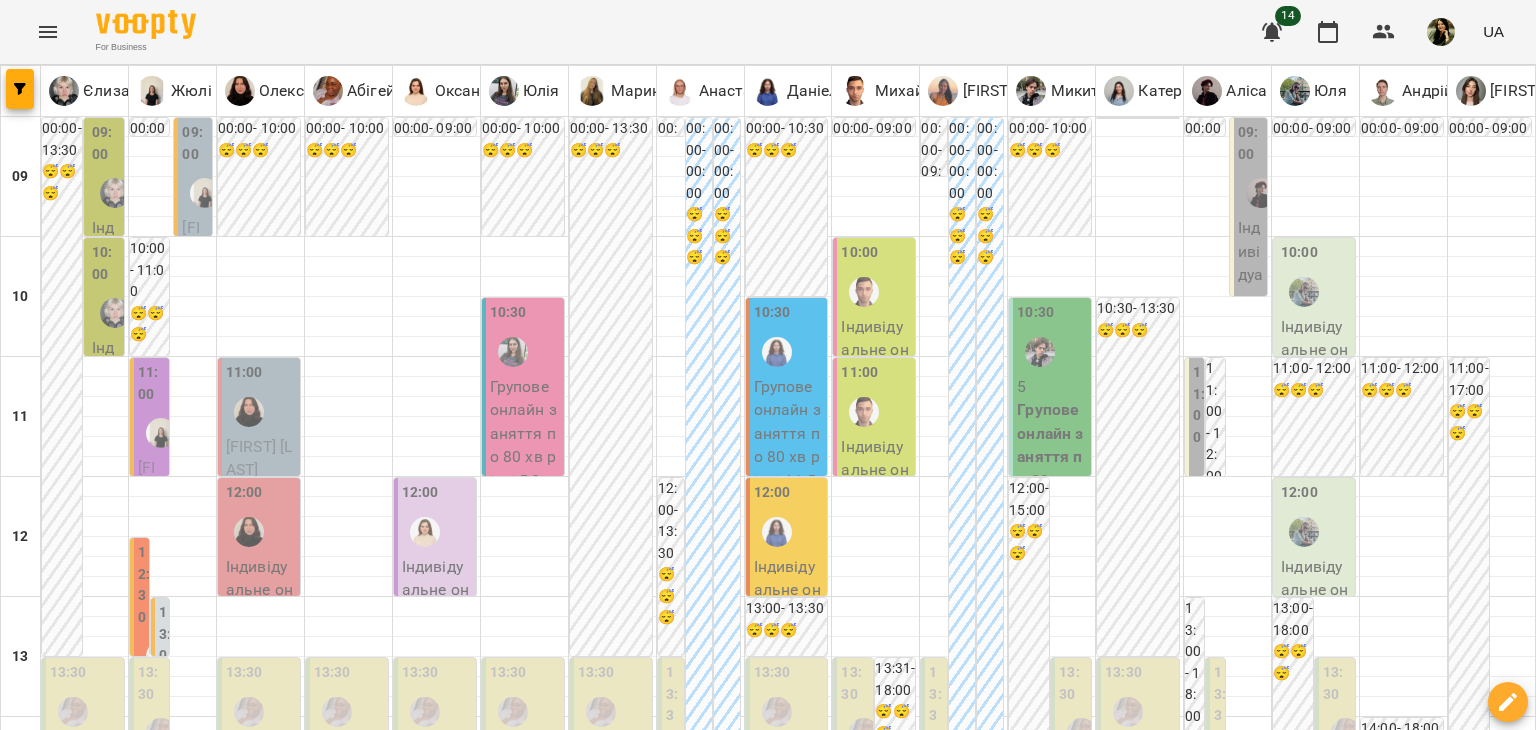 scroll, scrollTop: 0, scrollLeft: 0, axis: both 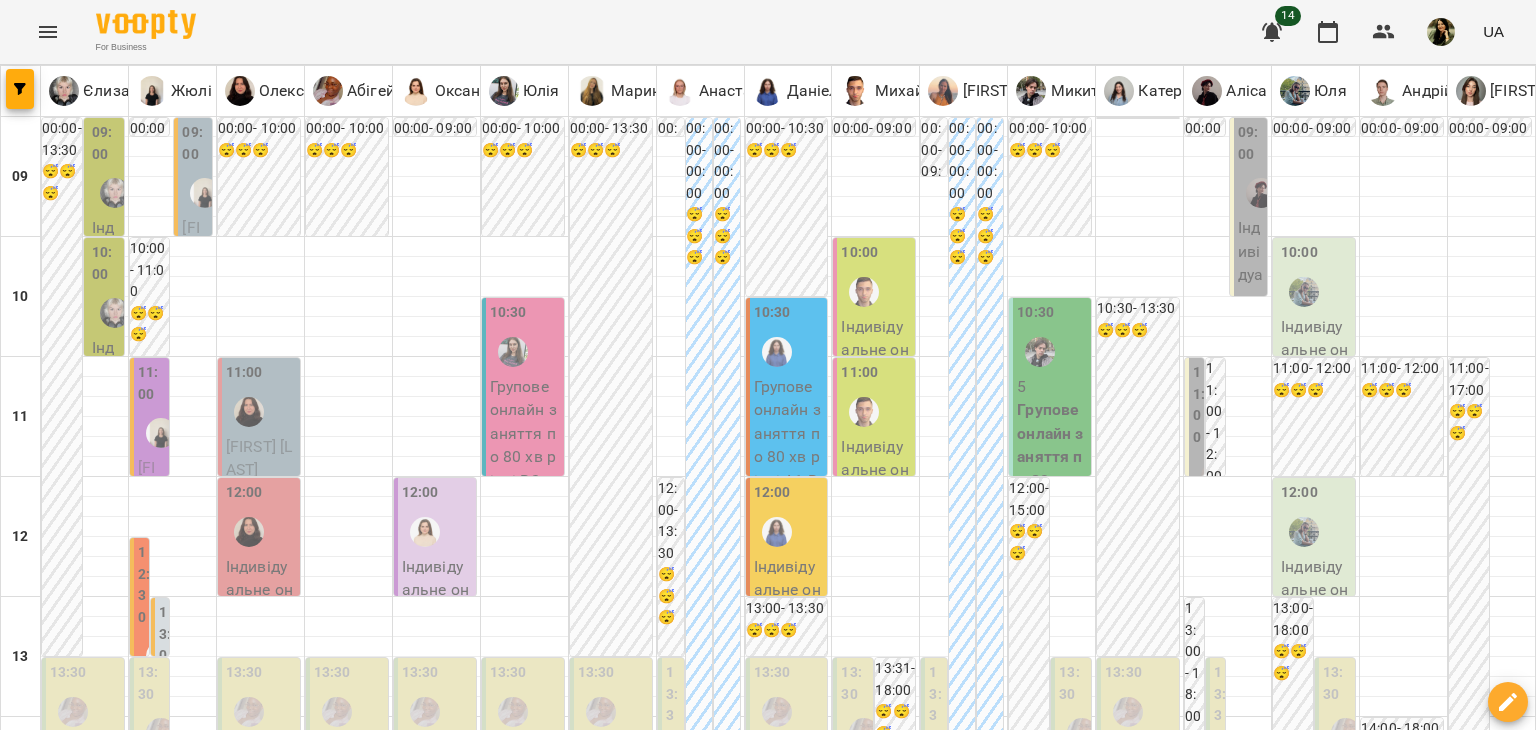 click on "пт" at bounding box center [1068, 1823] 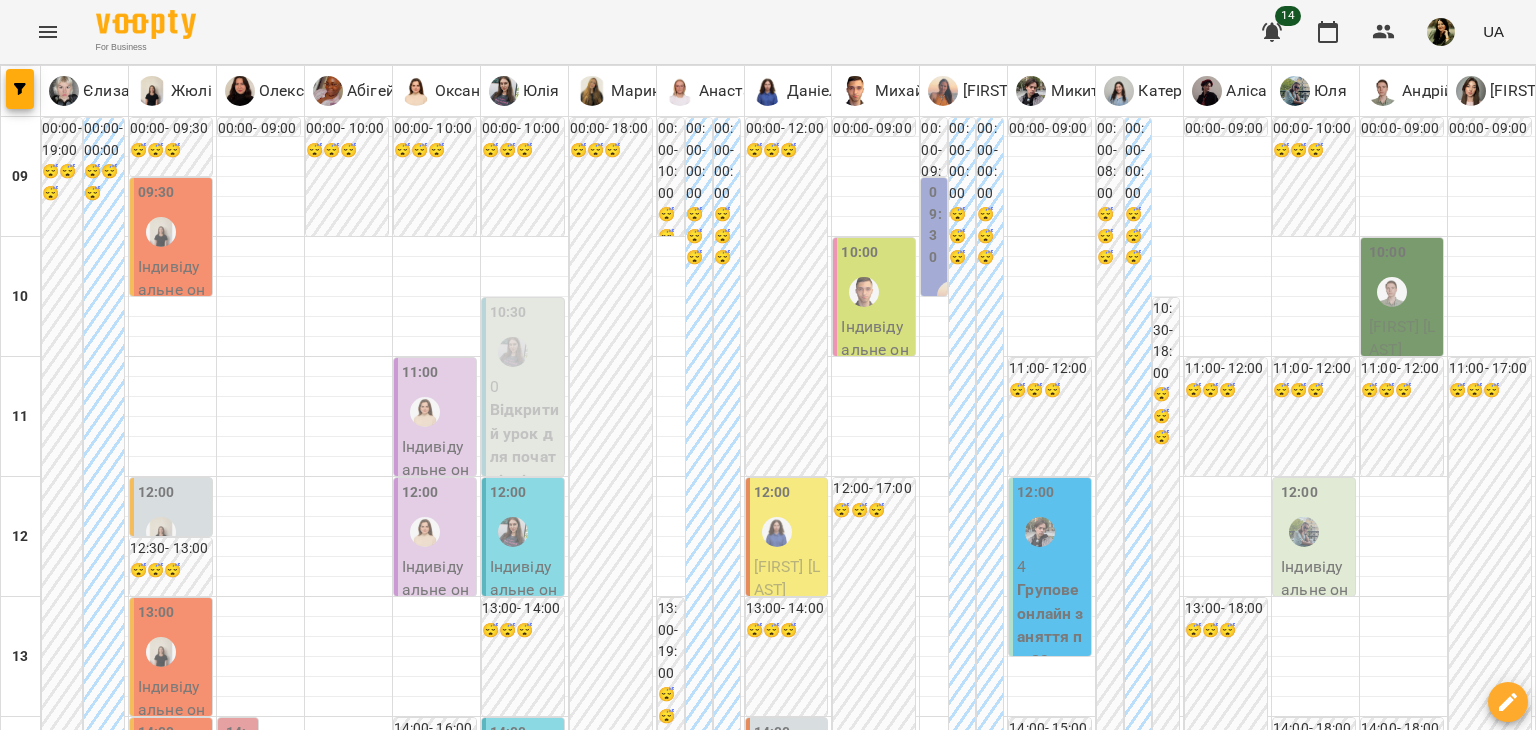 scroll, scrollTop: 997, scrollLeft: 0, axis: vertical 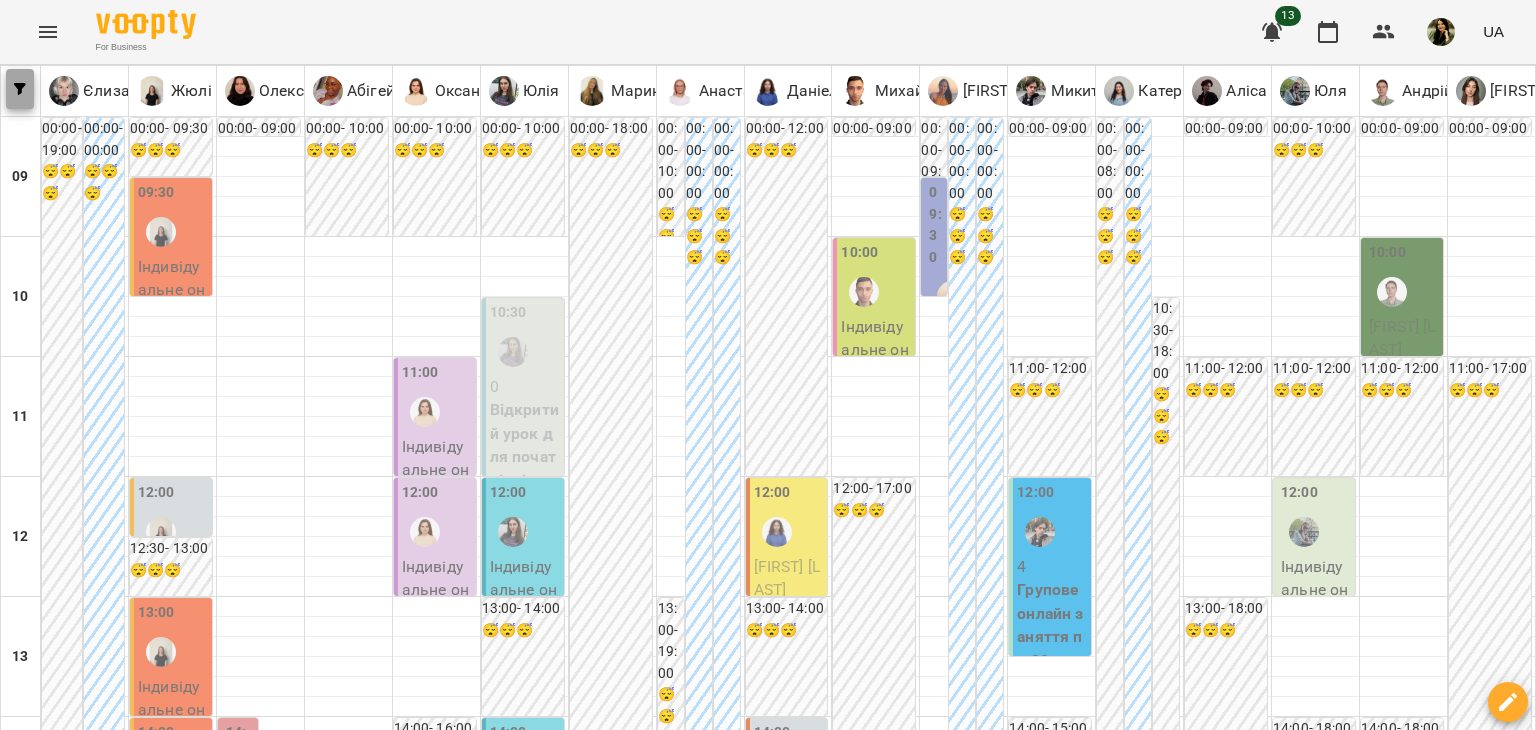 click at bounding box center (20, 89) 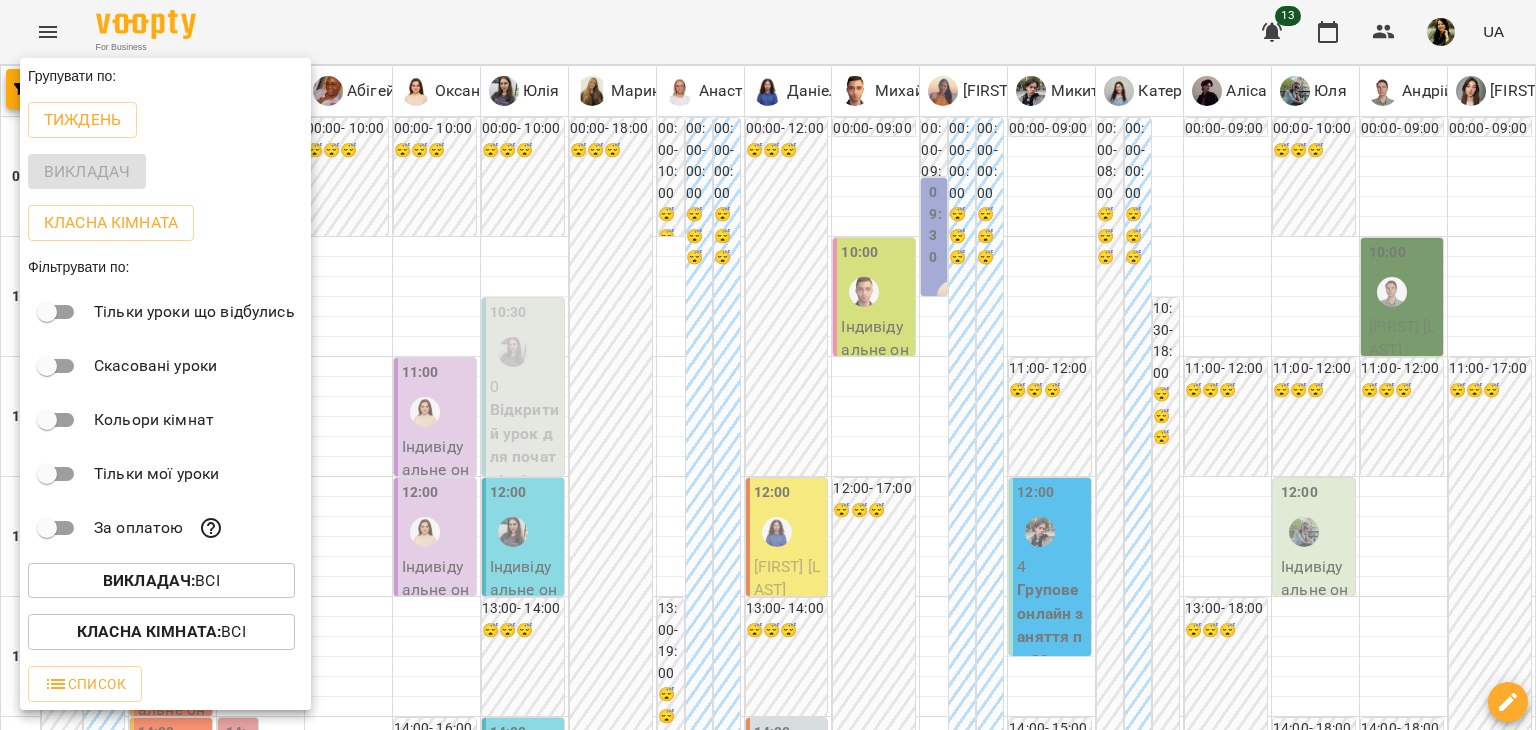click at bounding box center [768, 365] 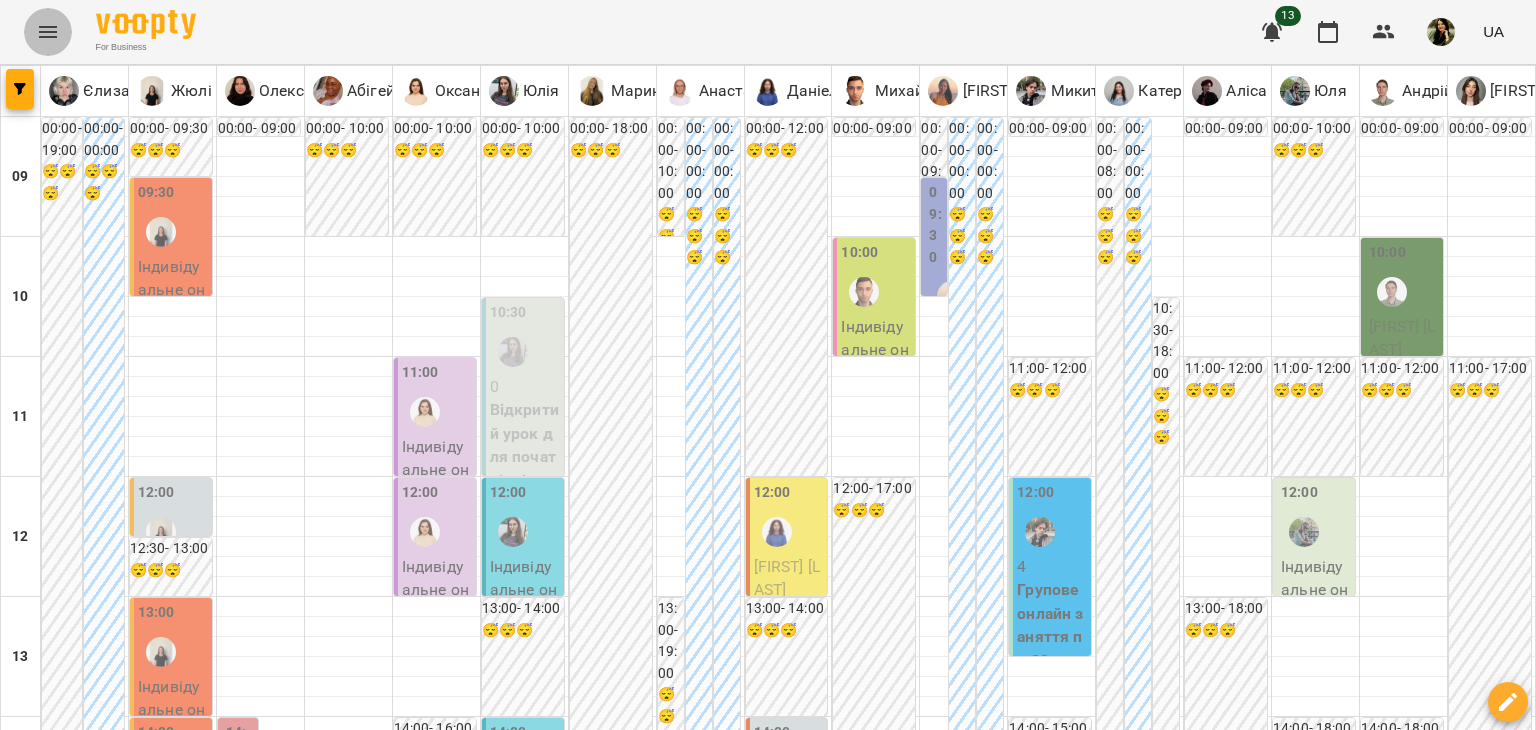 click 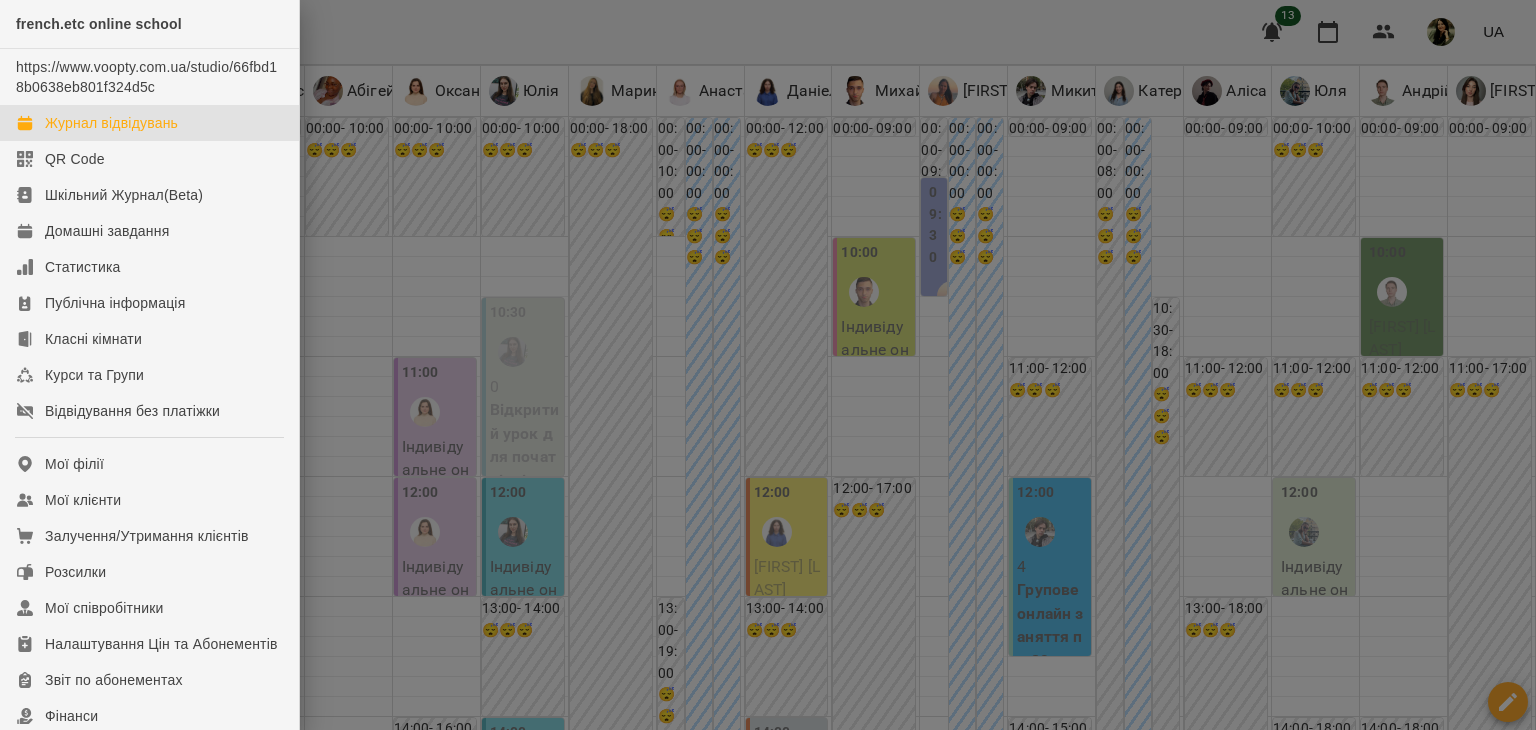 click at bounding box center [768, 365] 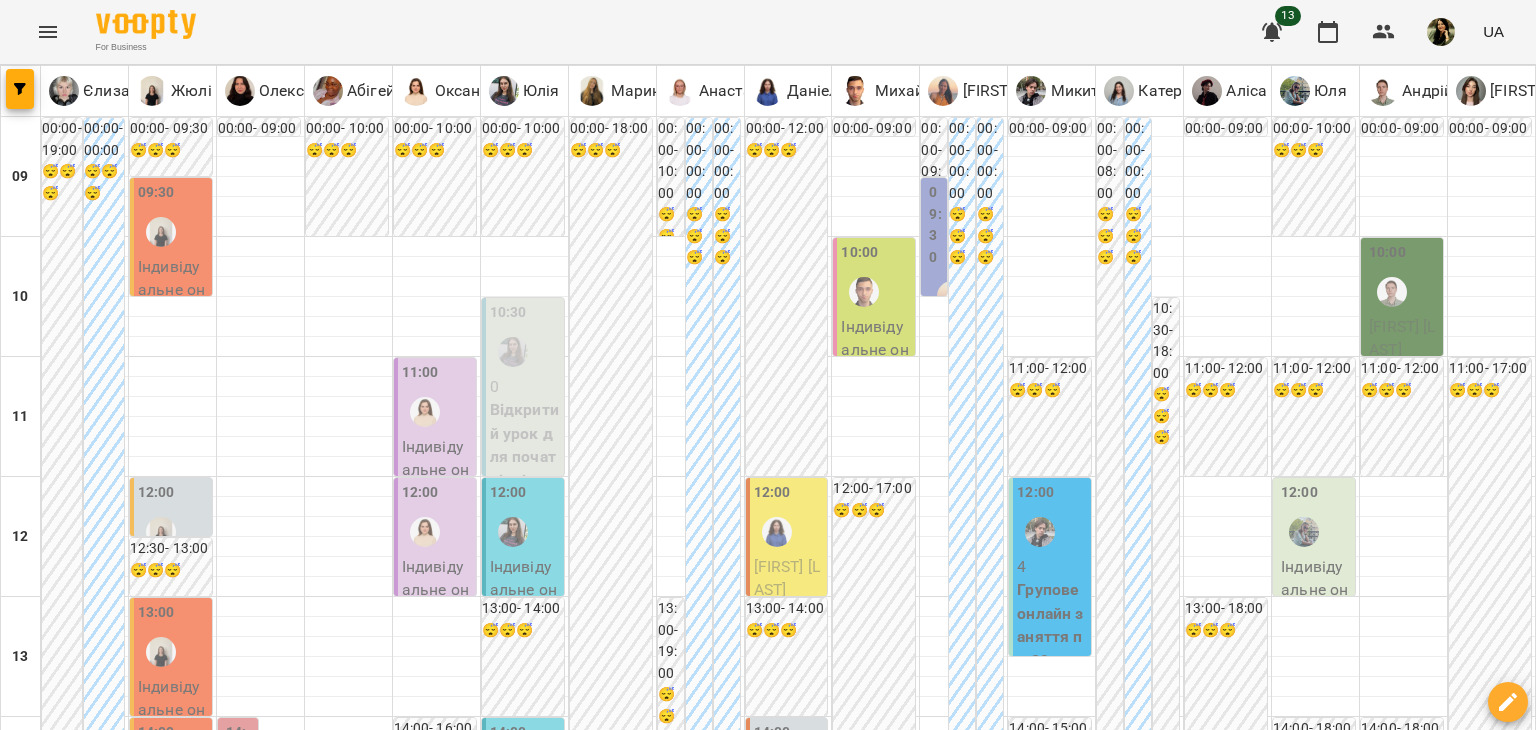 click at bounding box center (668, 1888) 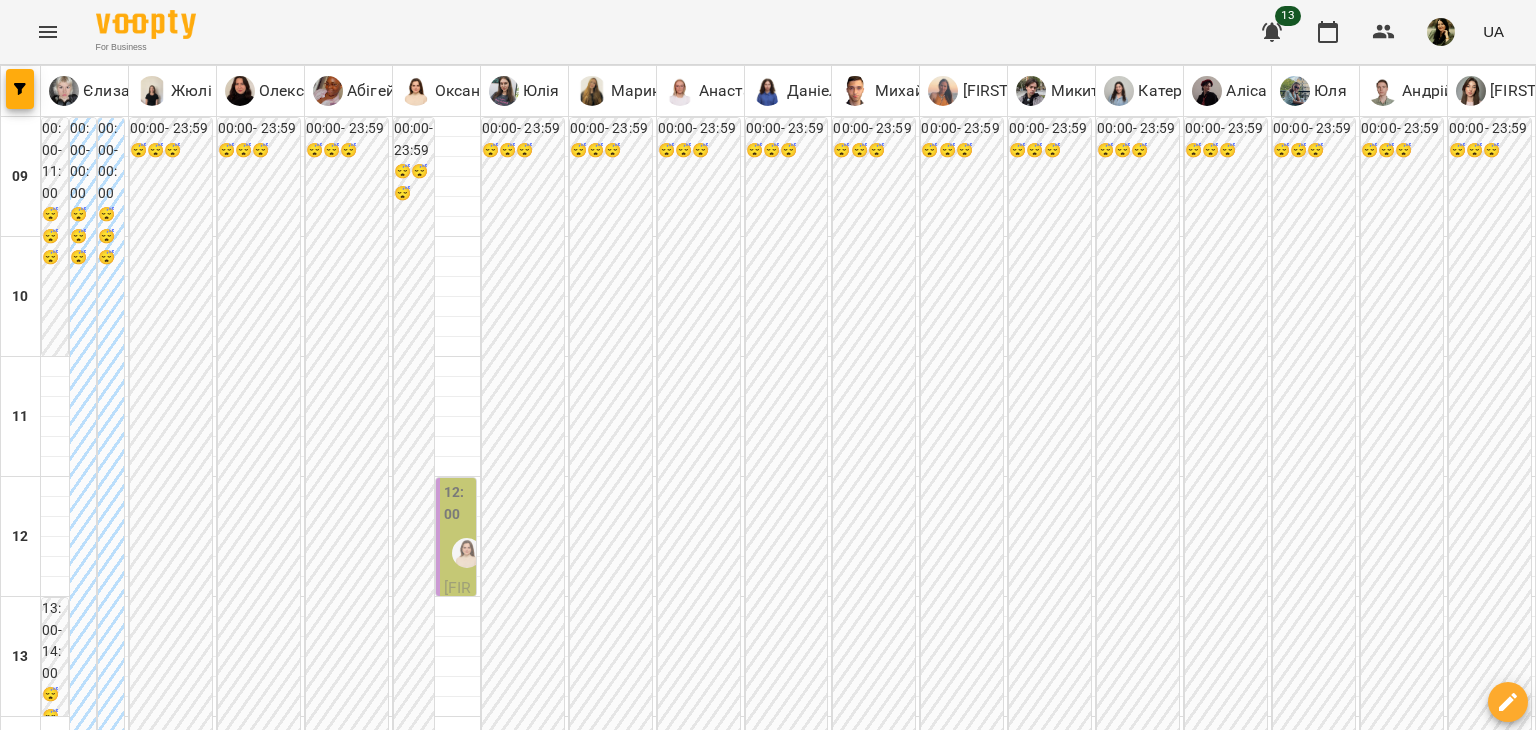 click on "сб" at bounding box center (1102, 1823) 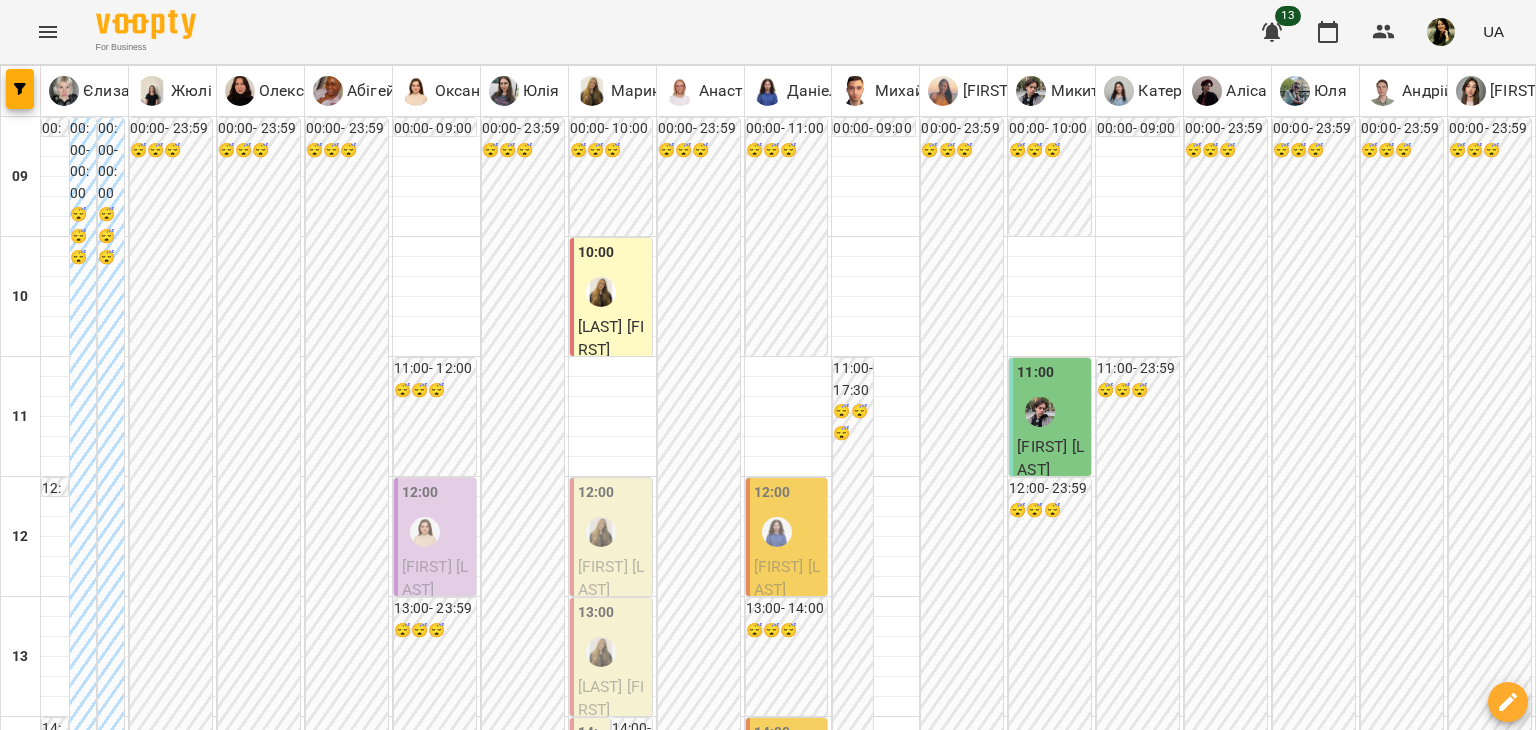scroll, scrollTop: 8, scrollLeft: 0, axis: vertical 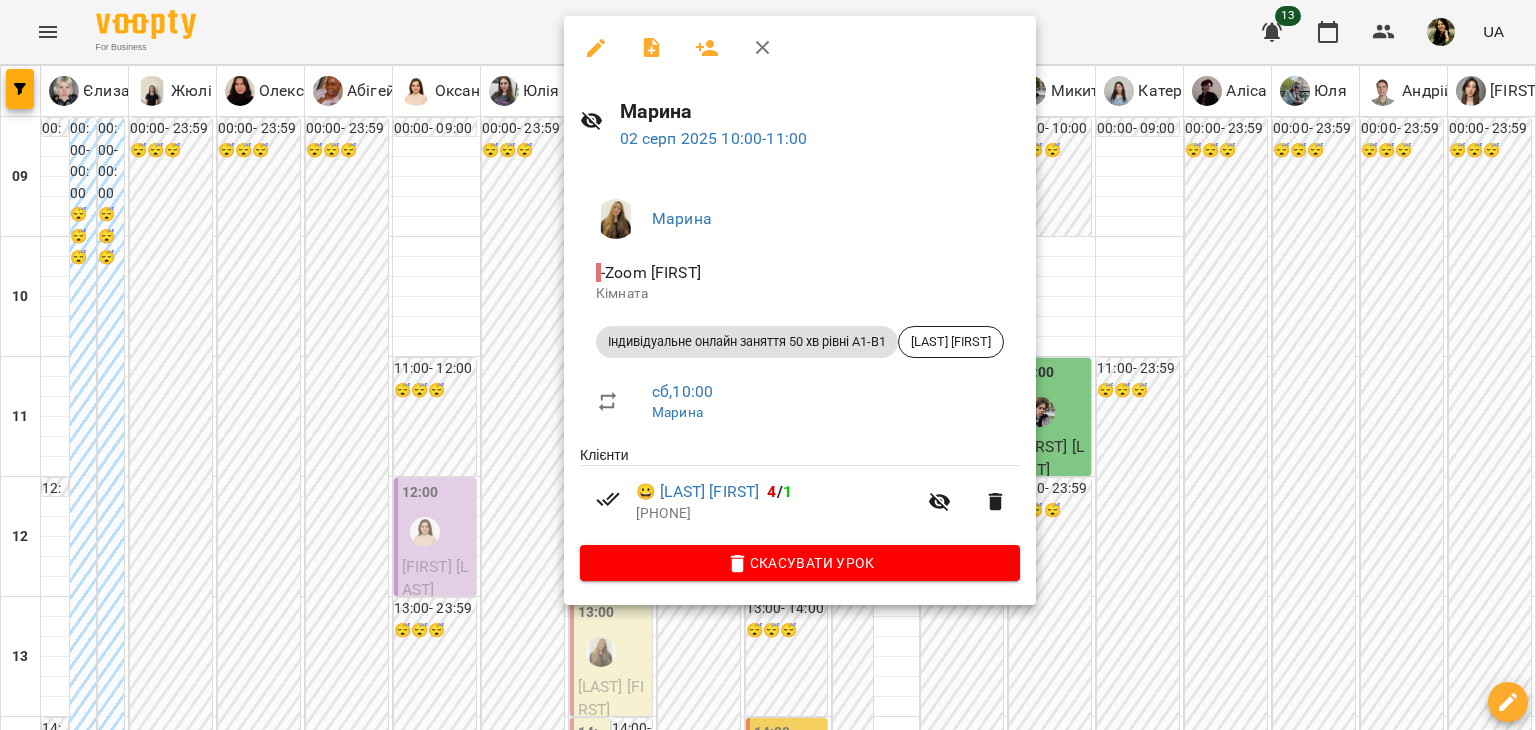 click at bounding box center [768, 365] 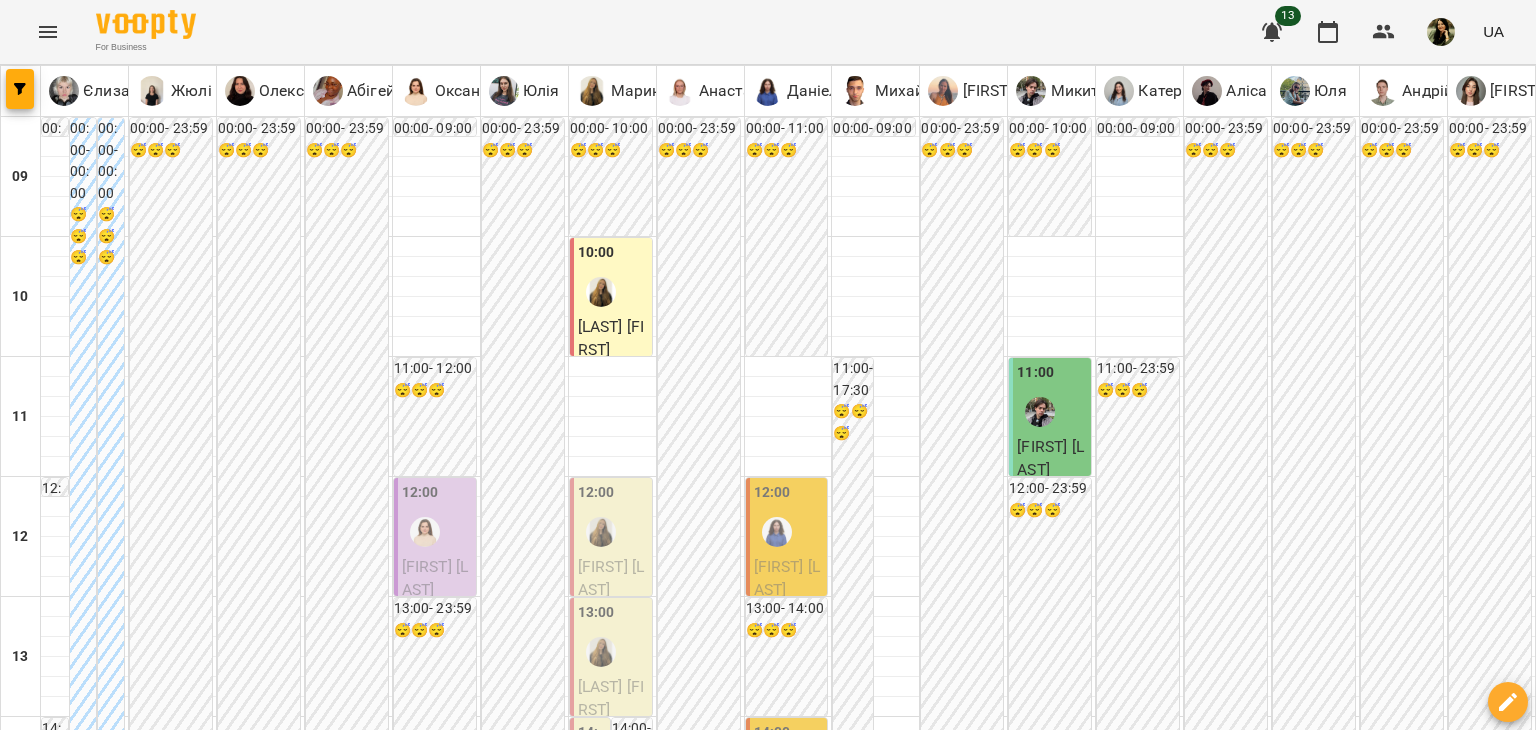 click at bounding box center (425, 532) 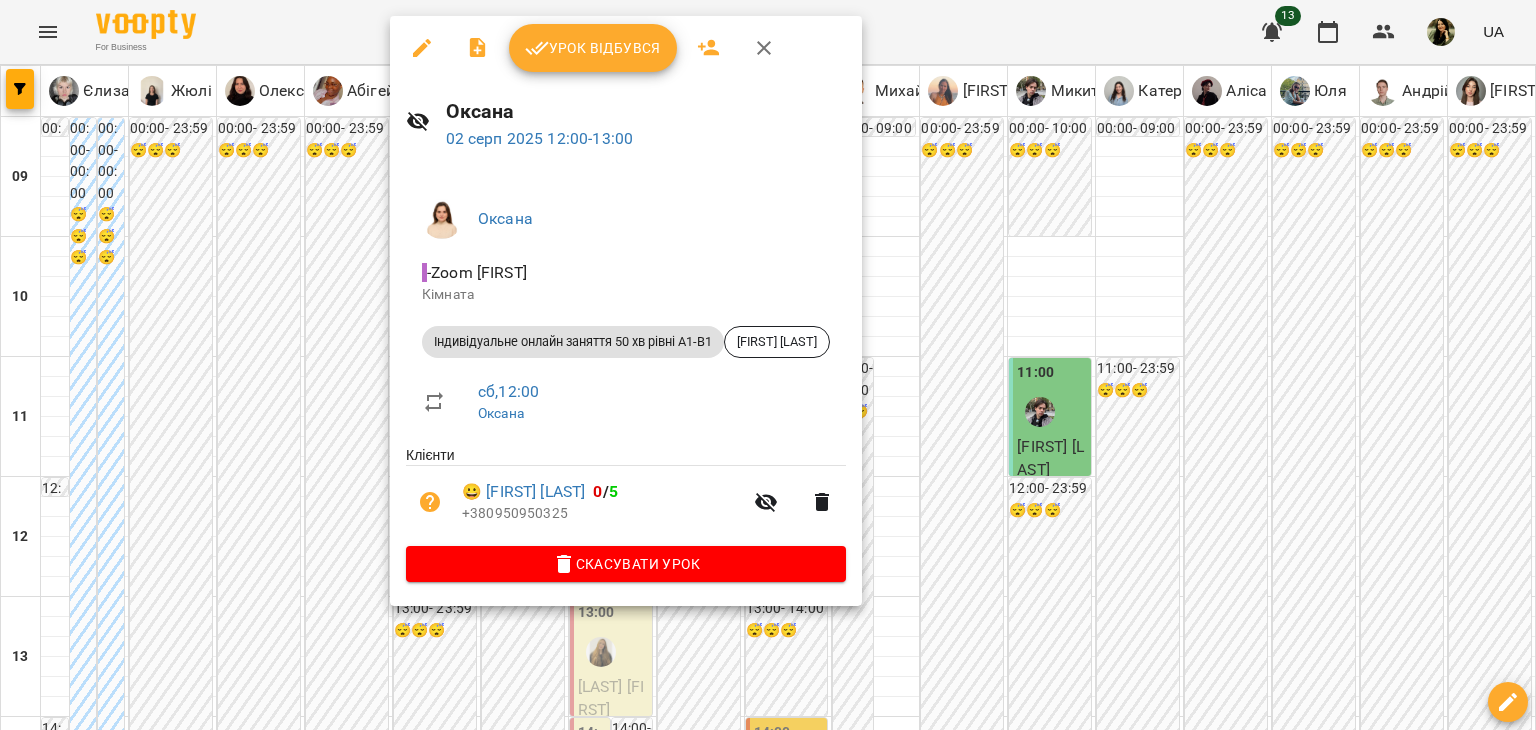 click at bounding box center [768, 365] 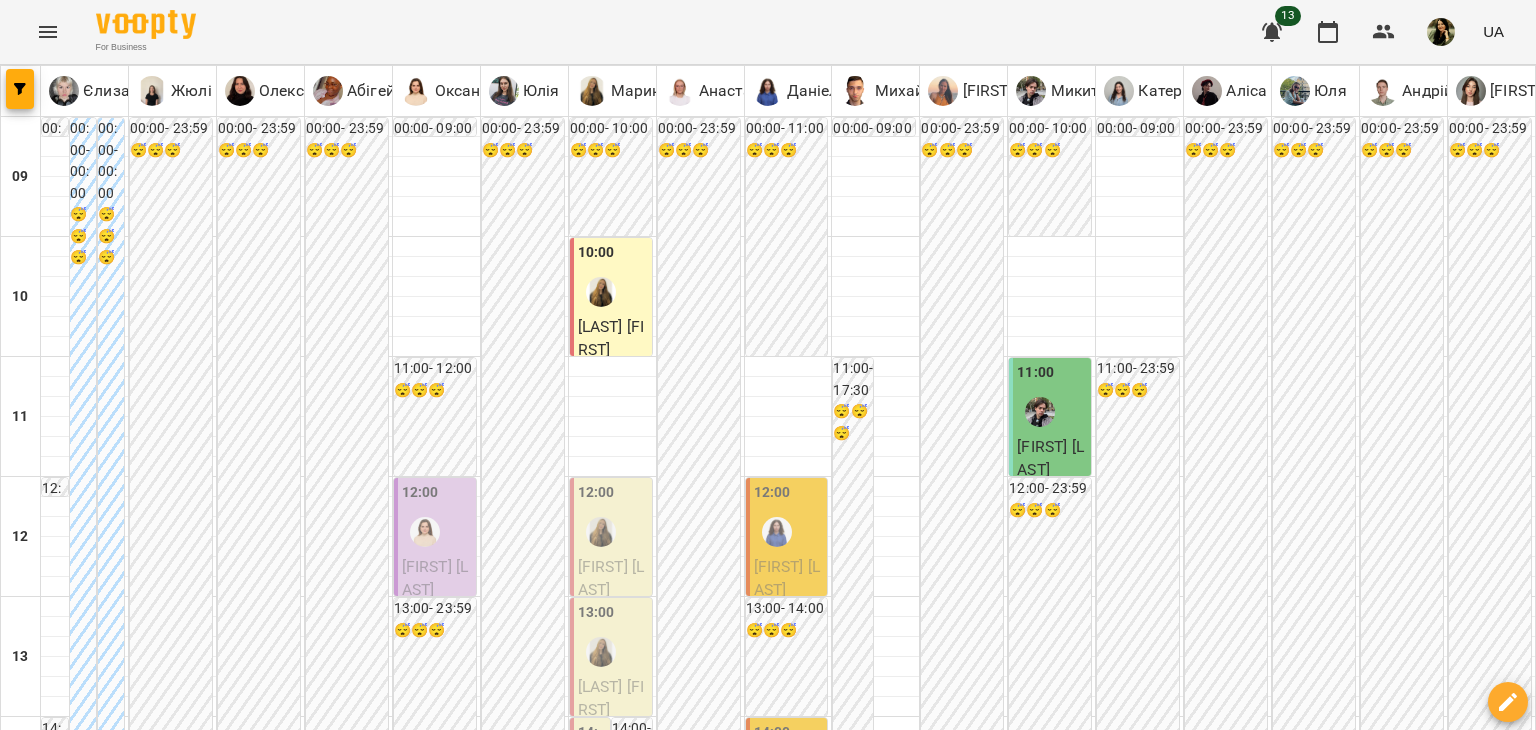 click on "12:00" at bounding box center [613, 518] 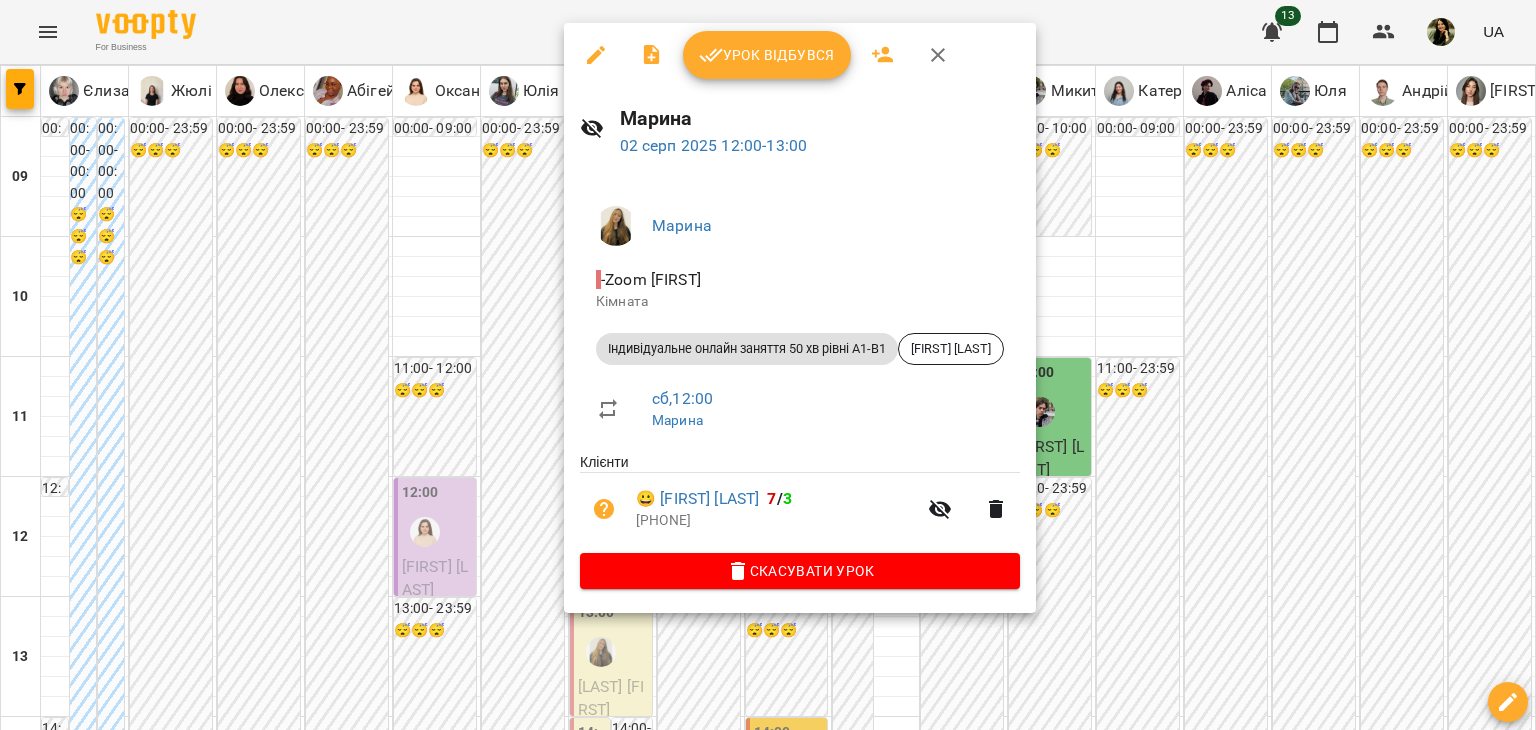 click at bounding box center (768, 365) 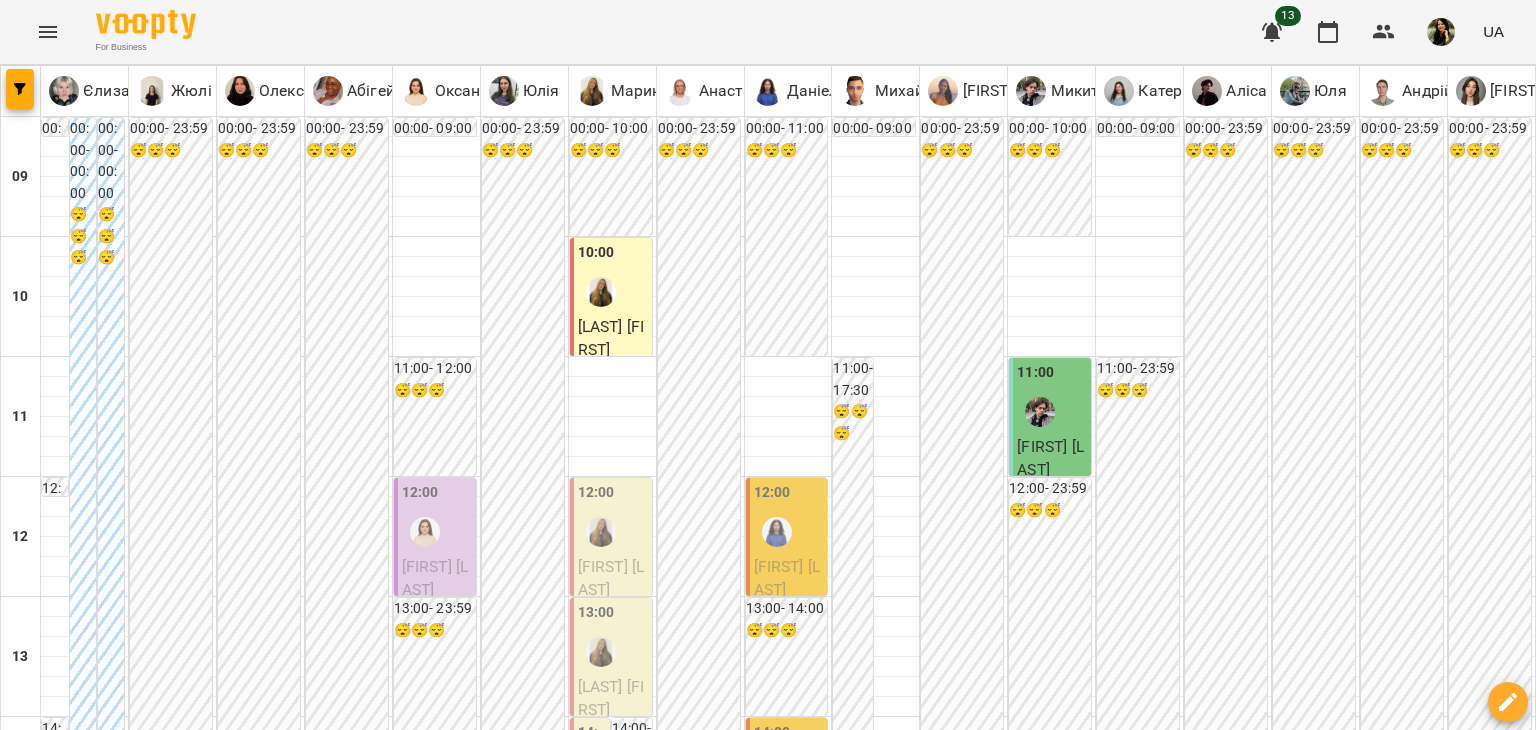 click on "11:00 -   17:30 😴😴😴" at bounding box center (853, 747) 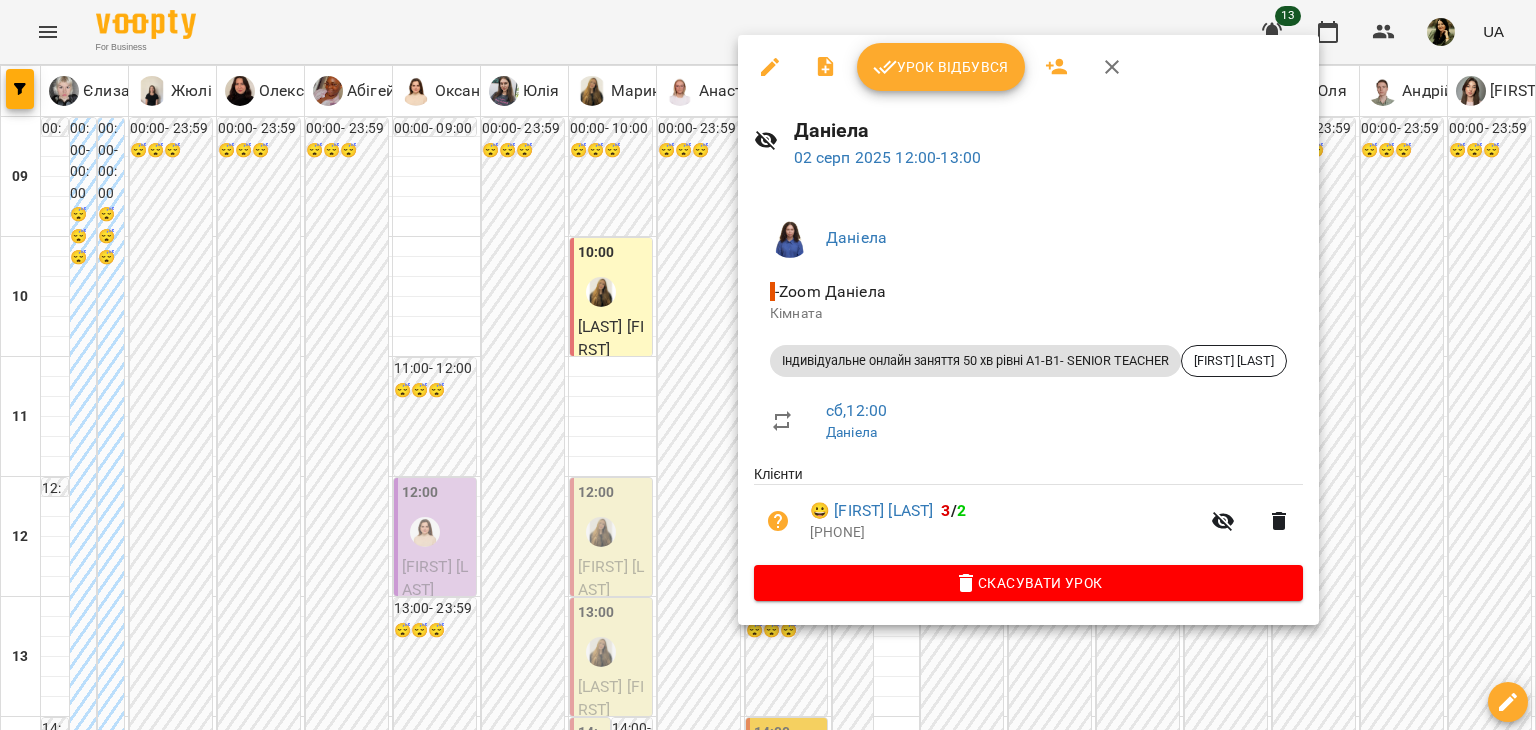 click at bounding box center [768, 365] 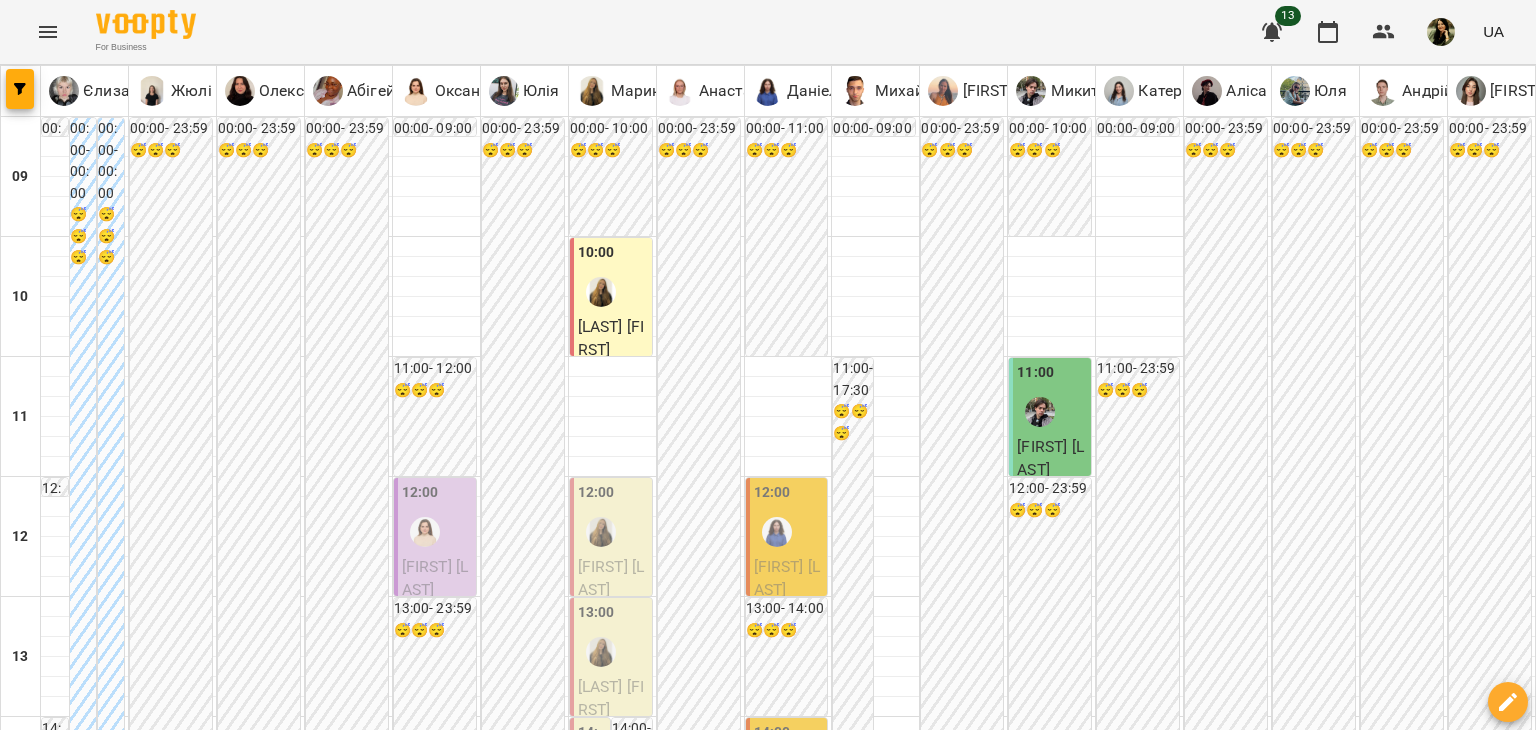 click on "Ірина Гордіюк" at bounding box center (1050, 458) 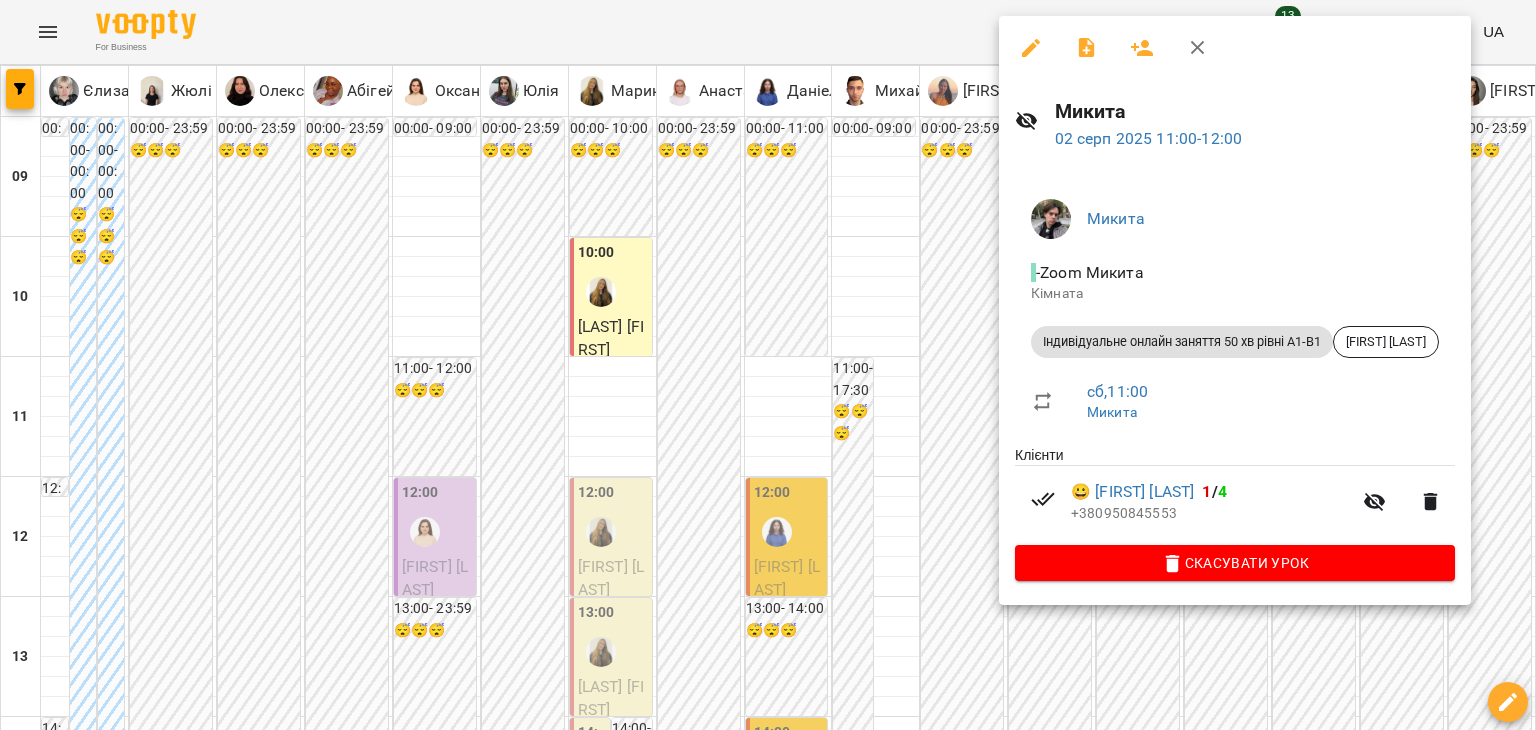 click at bounding box center [768, 365] 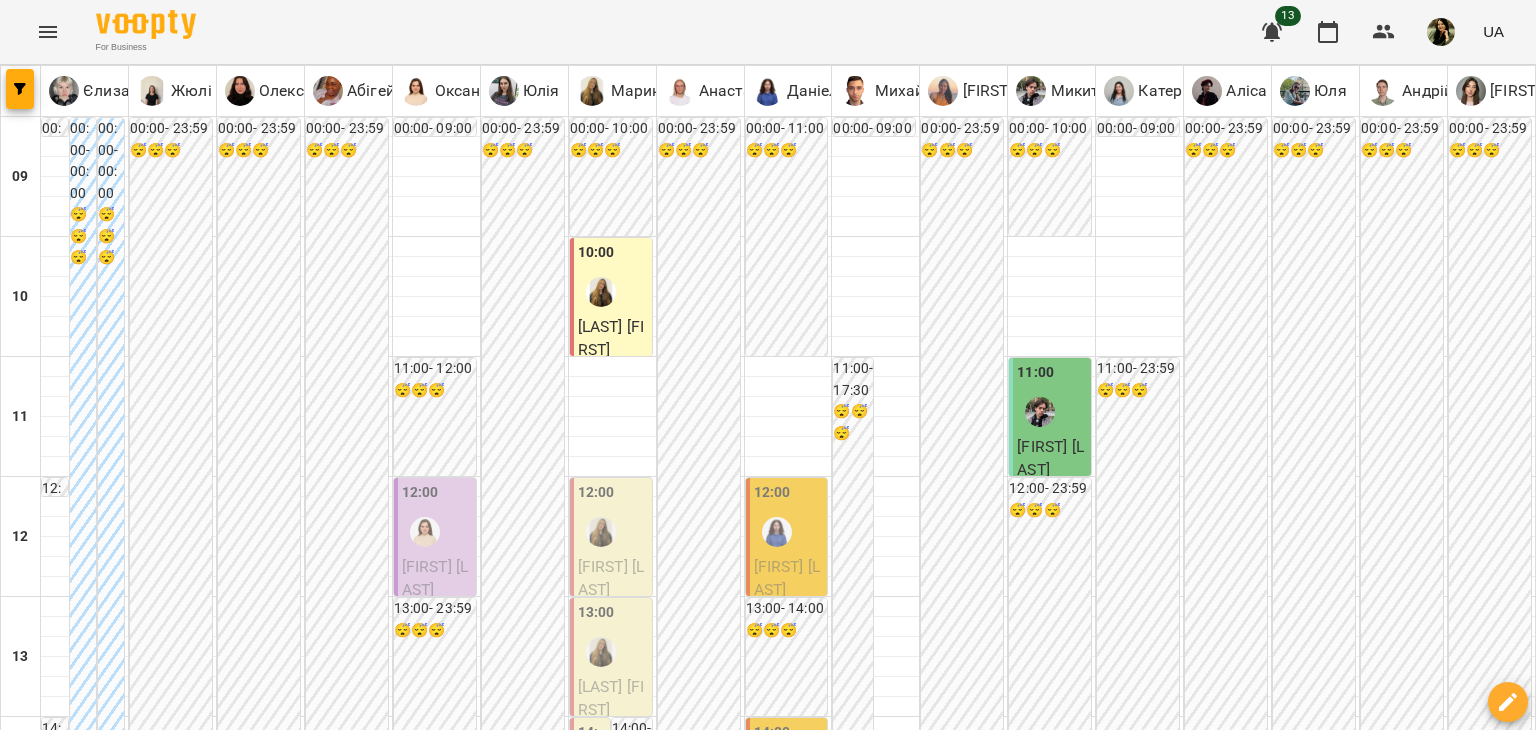 scroll, scrollTop: 440, scrollLeft: 0, axis: vertical 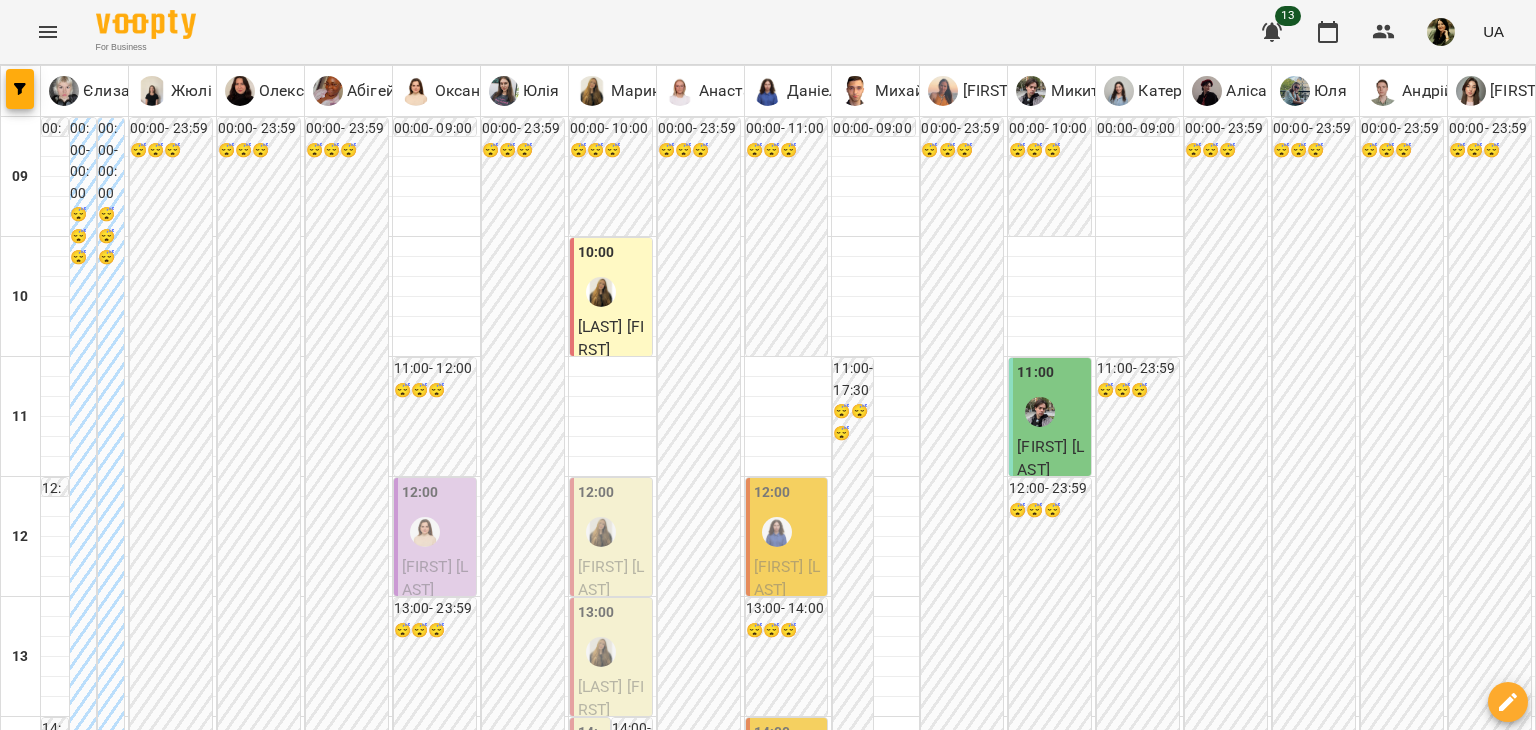 click on "13:00" at bounding box center [613, 638] 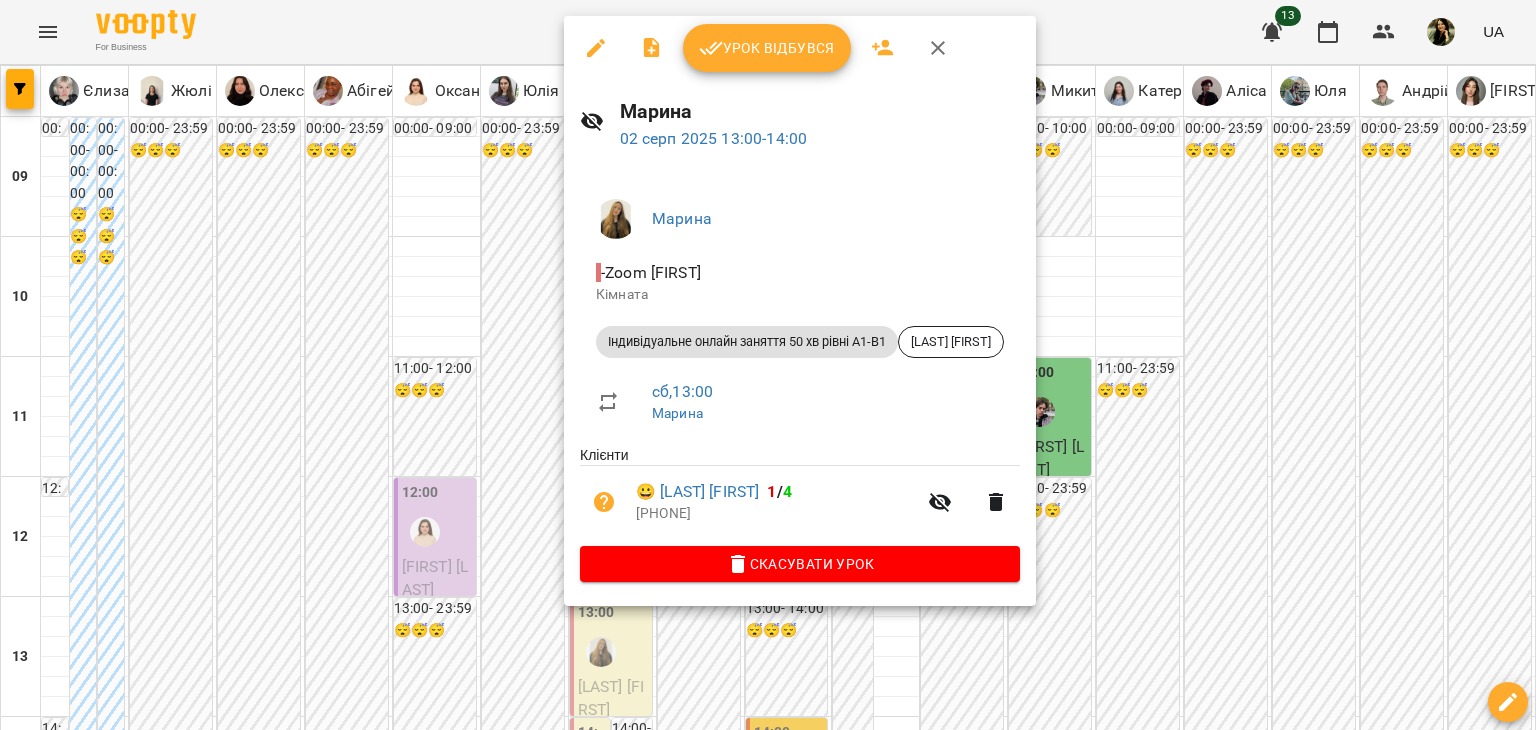 click at bounding box center (768, 365) 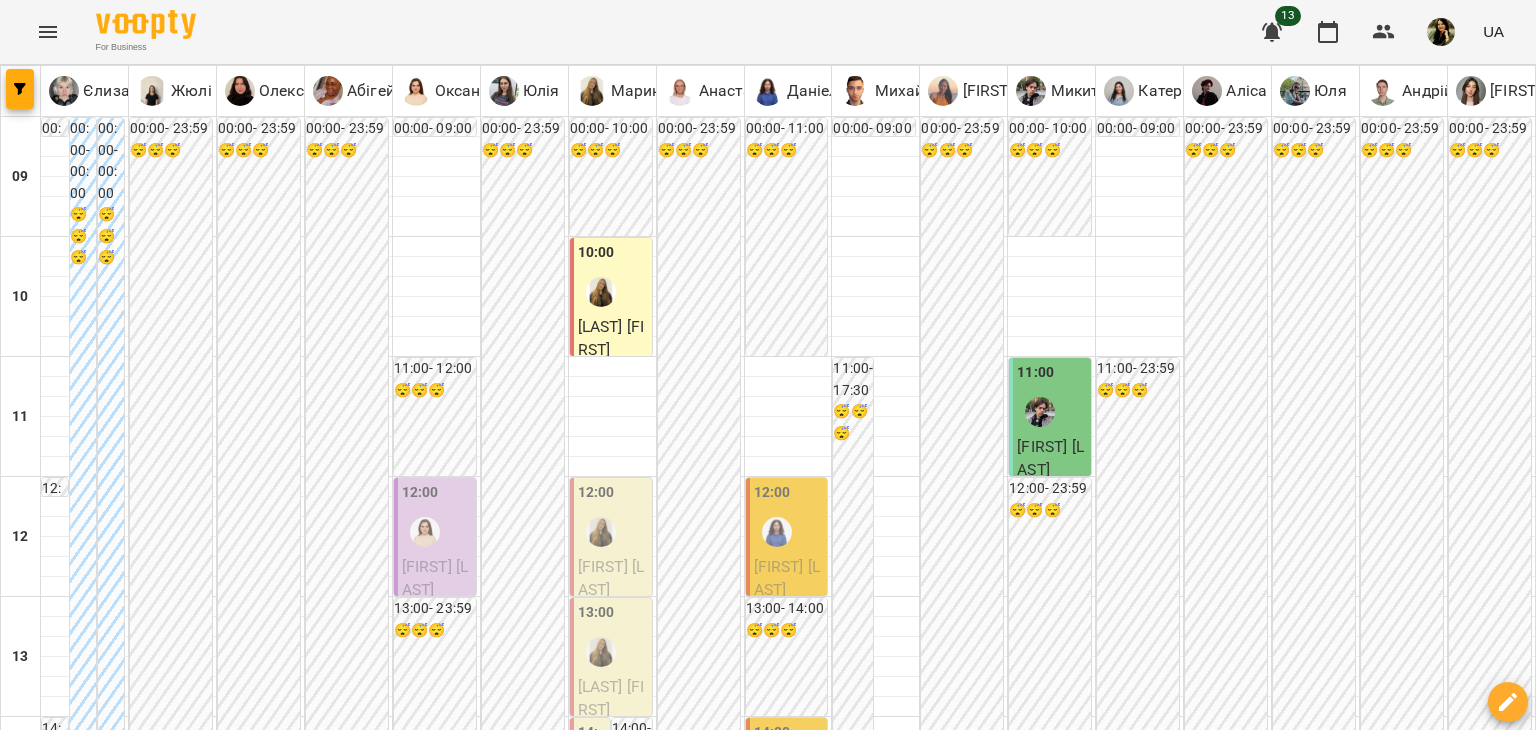 click at bounding box center [601, 793] 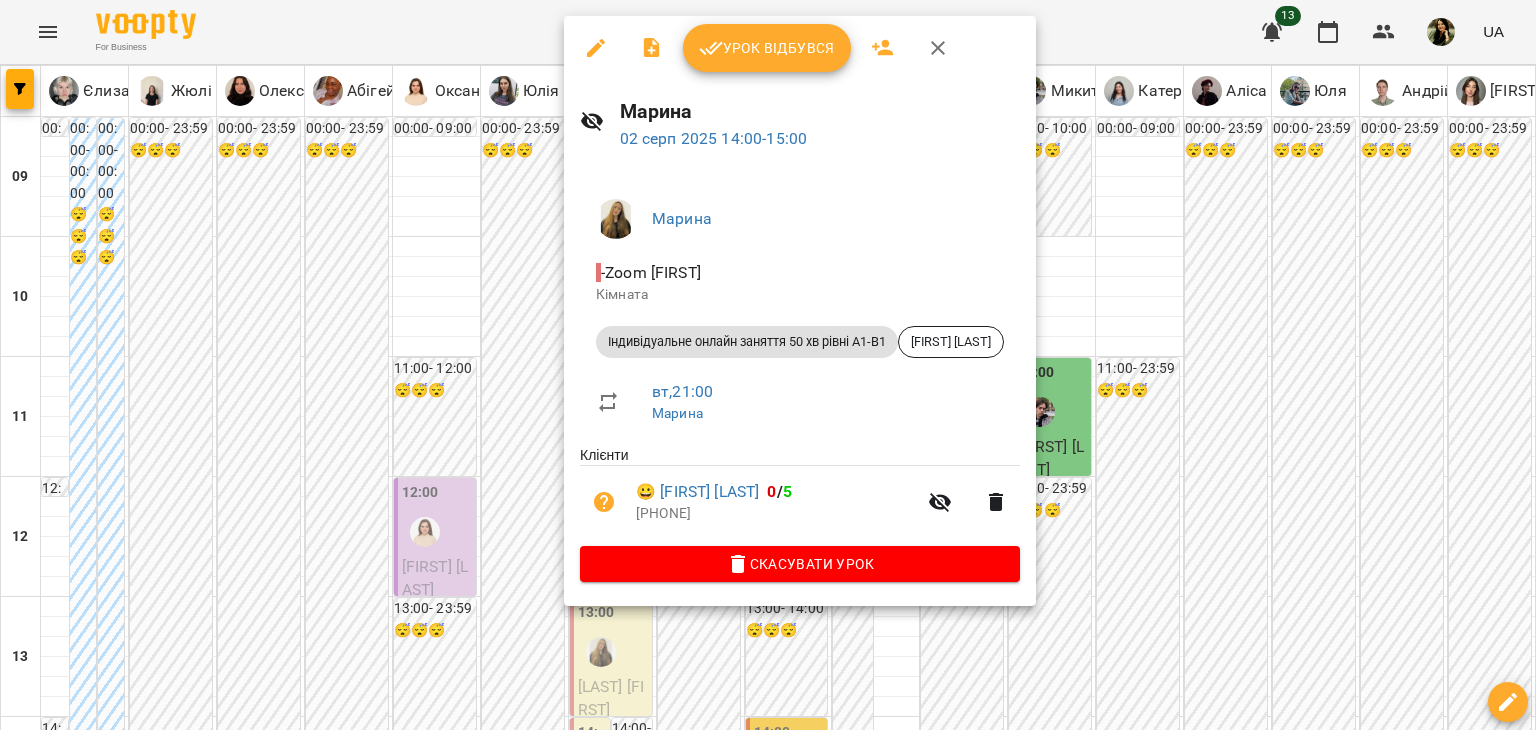 click at bounding box center (768, 365) 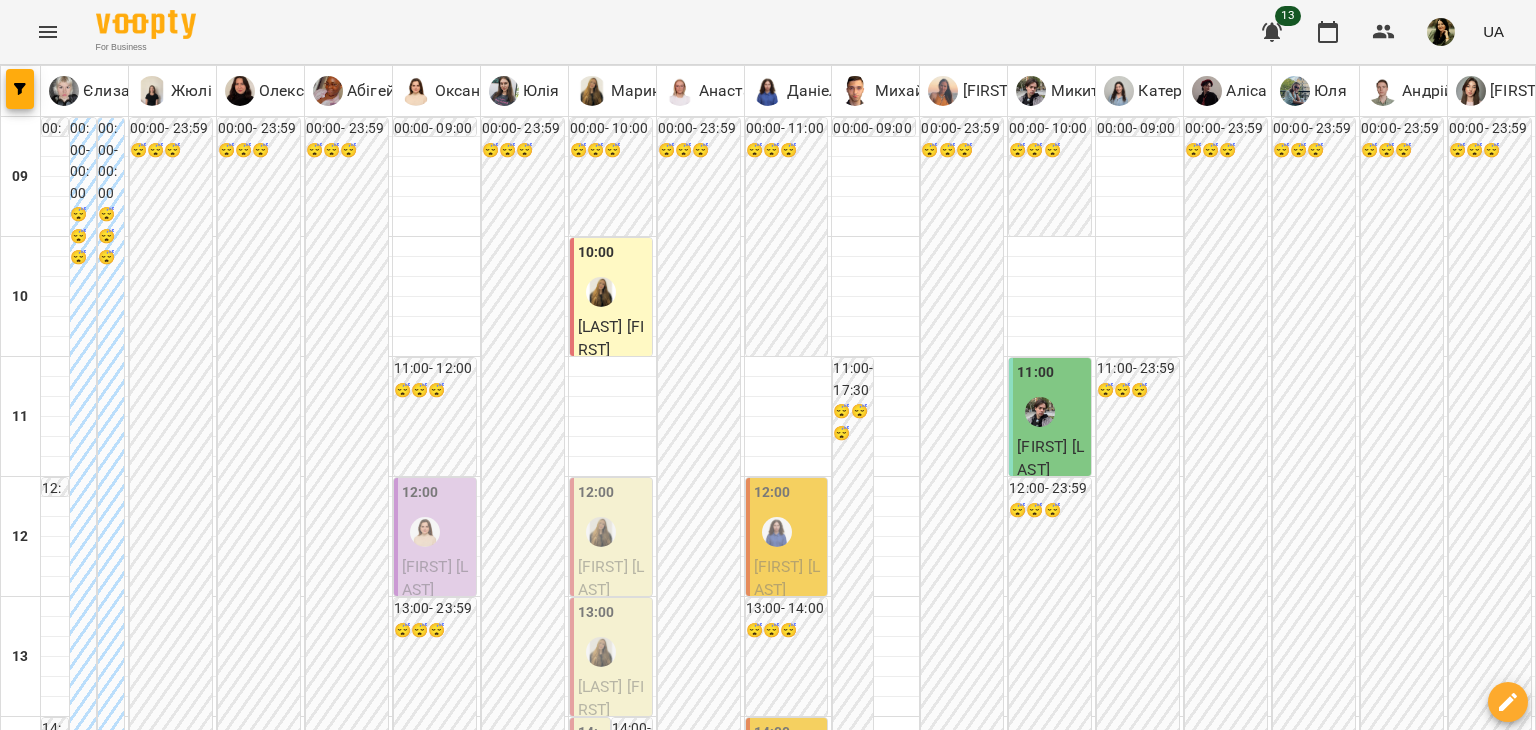 click on "14:00" at bounding box center [789, 758] 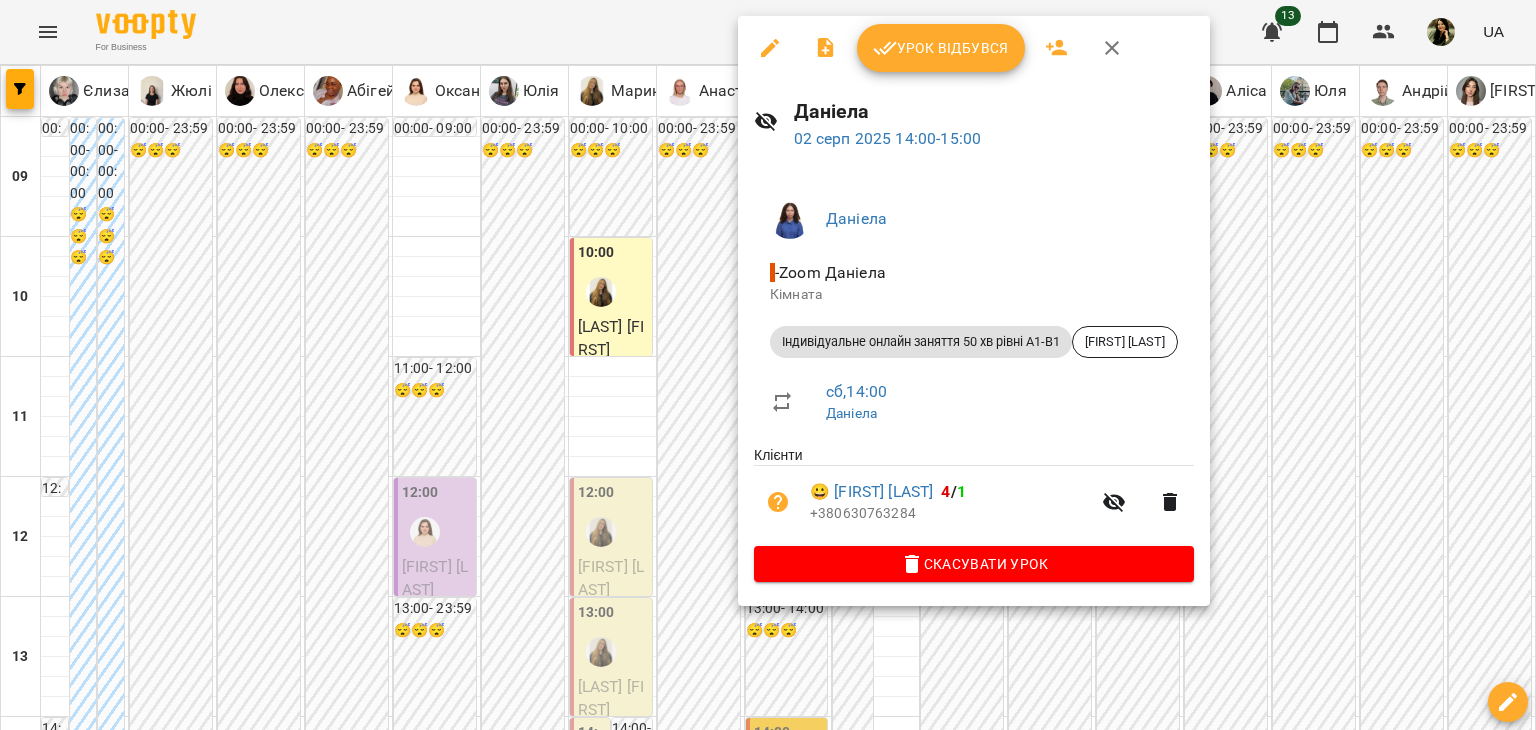 click at bounding box center (768, 365) 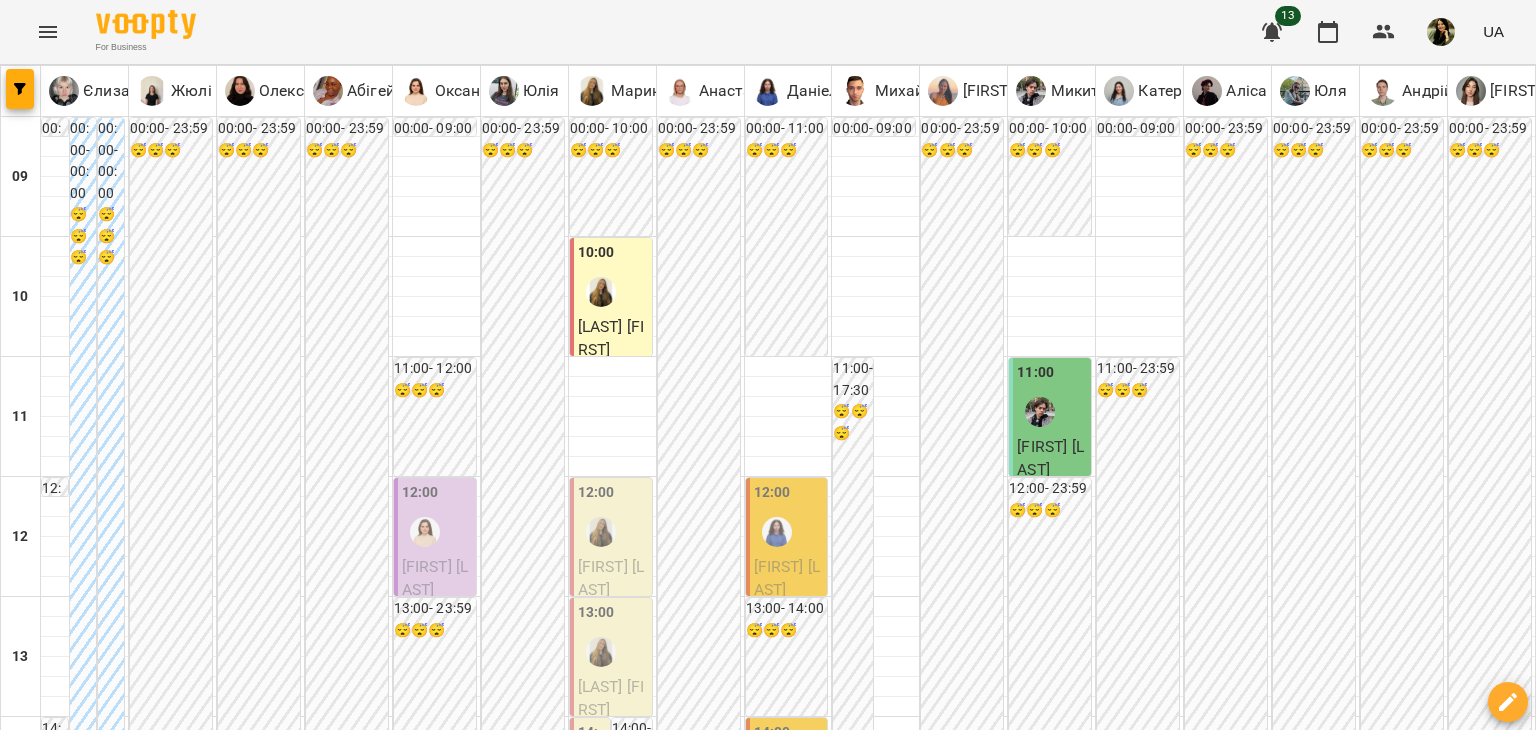 scroll, scrollTop: 784, scrollLeft: 0, axis: vertical 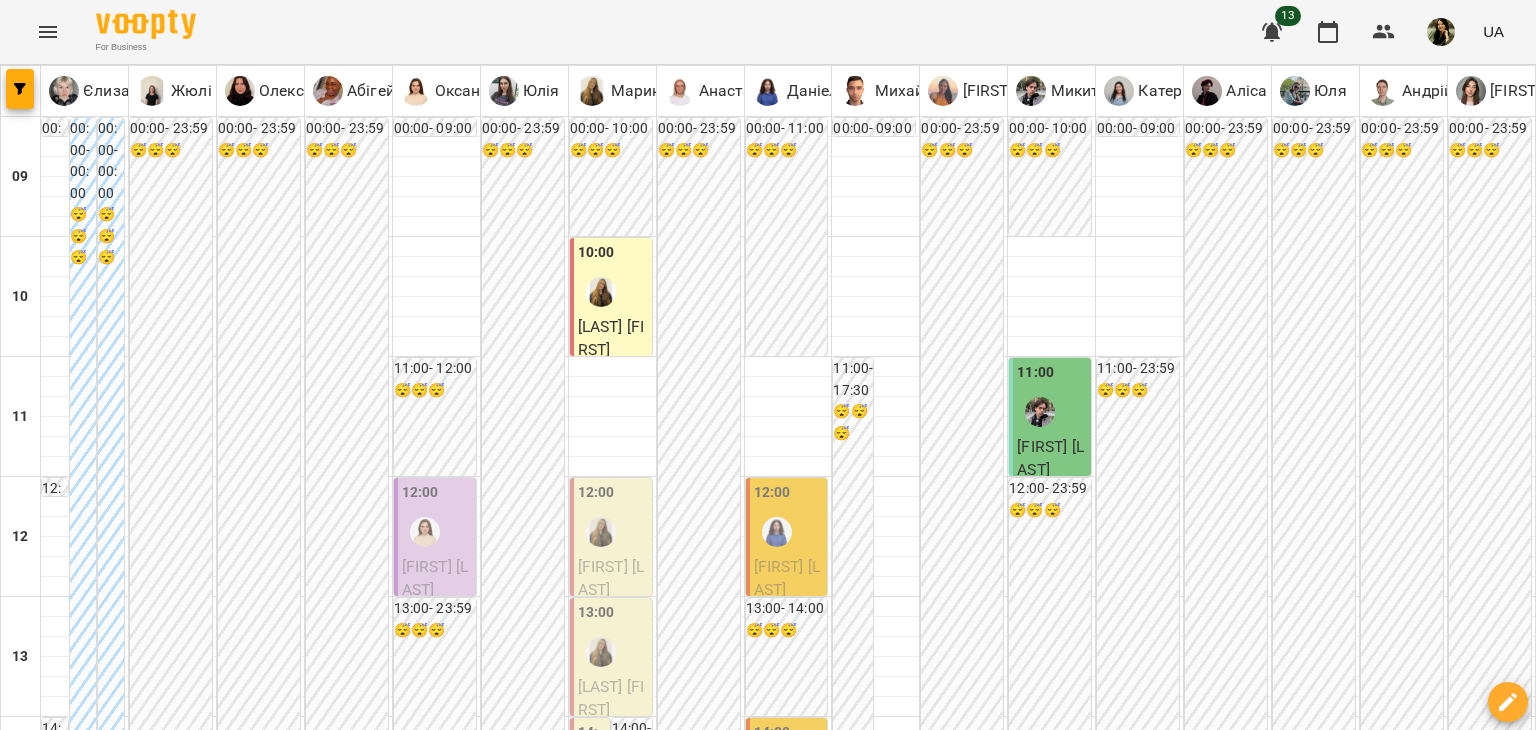 click on "16:00" at bounding box center [897, 983] 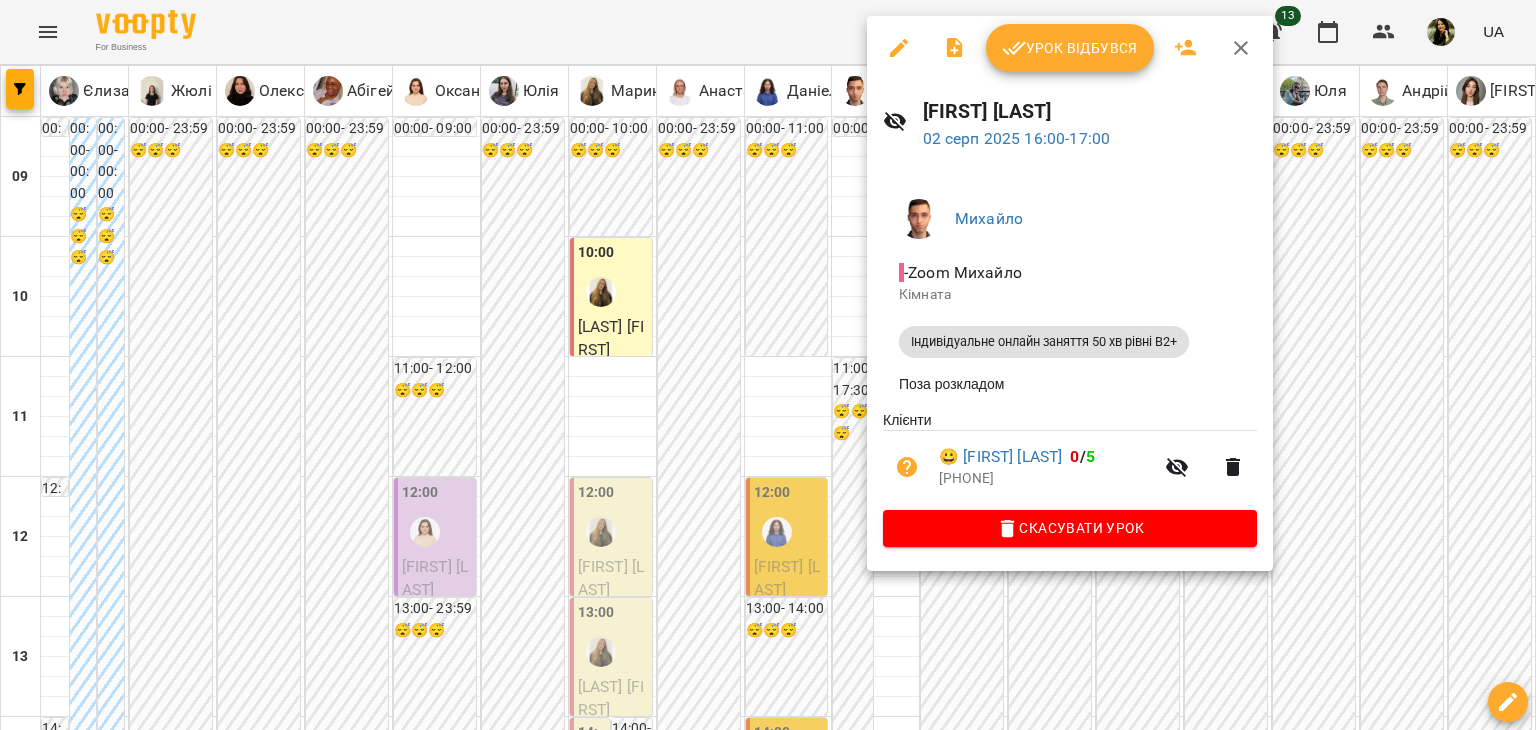 click at bounding box center (768, 365) 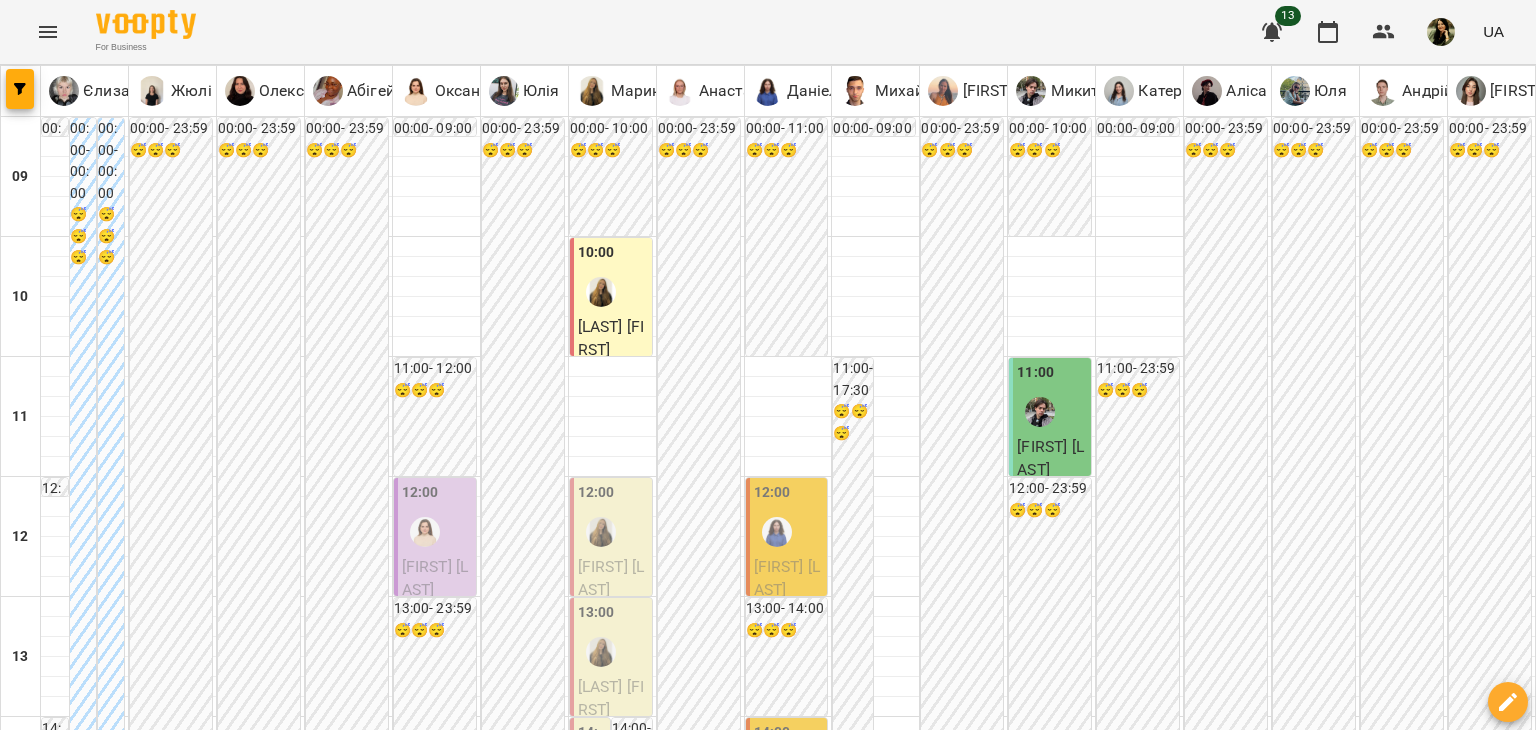 click on "Анастасія Слівка" at bounding box center [874, 1238] 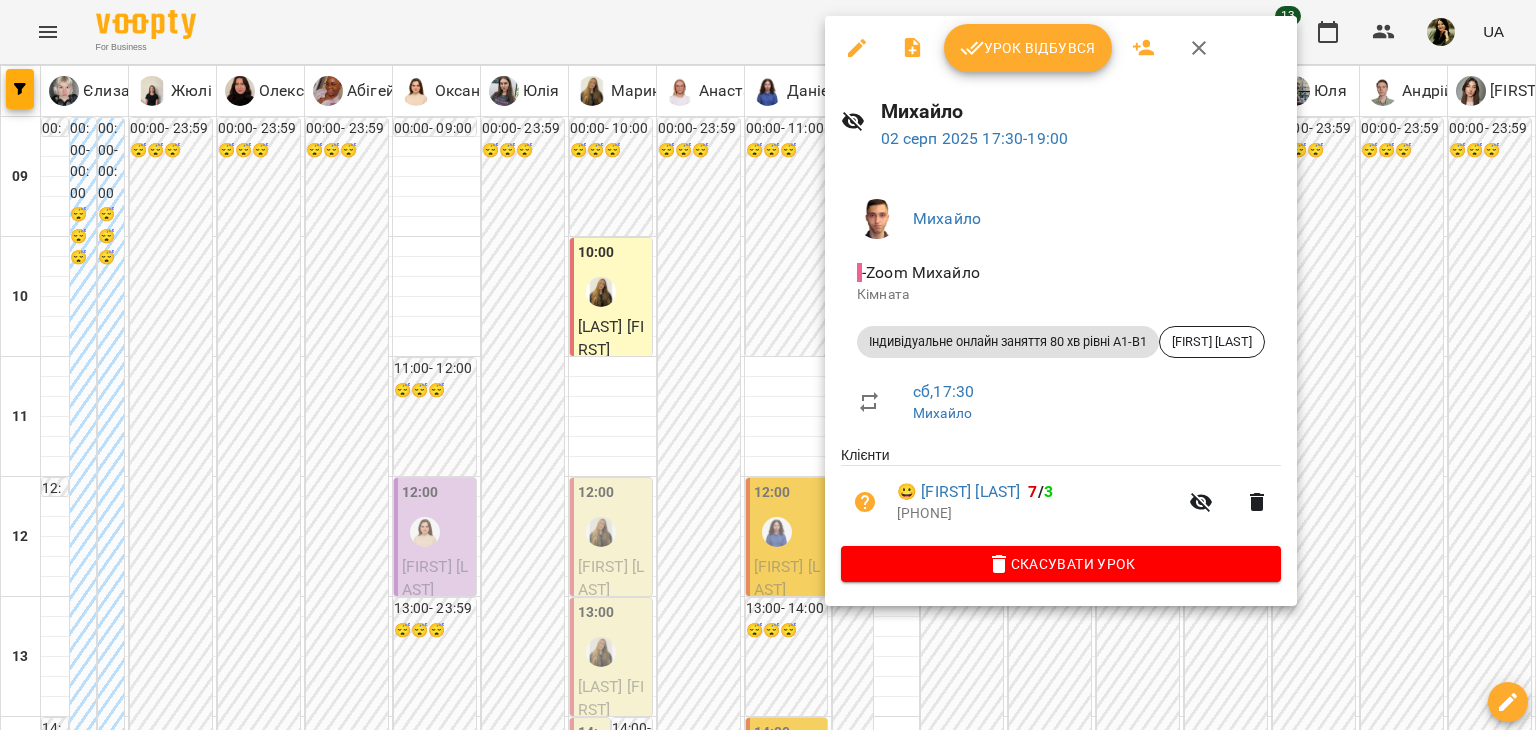 click at bounding box center (768, 365) 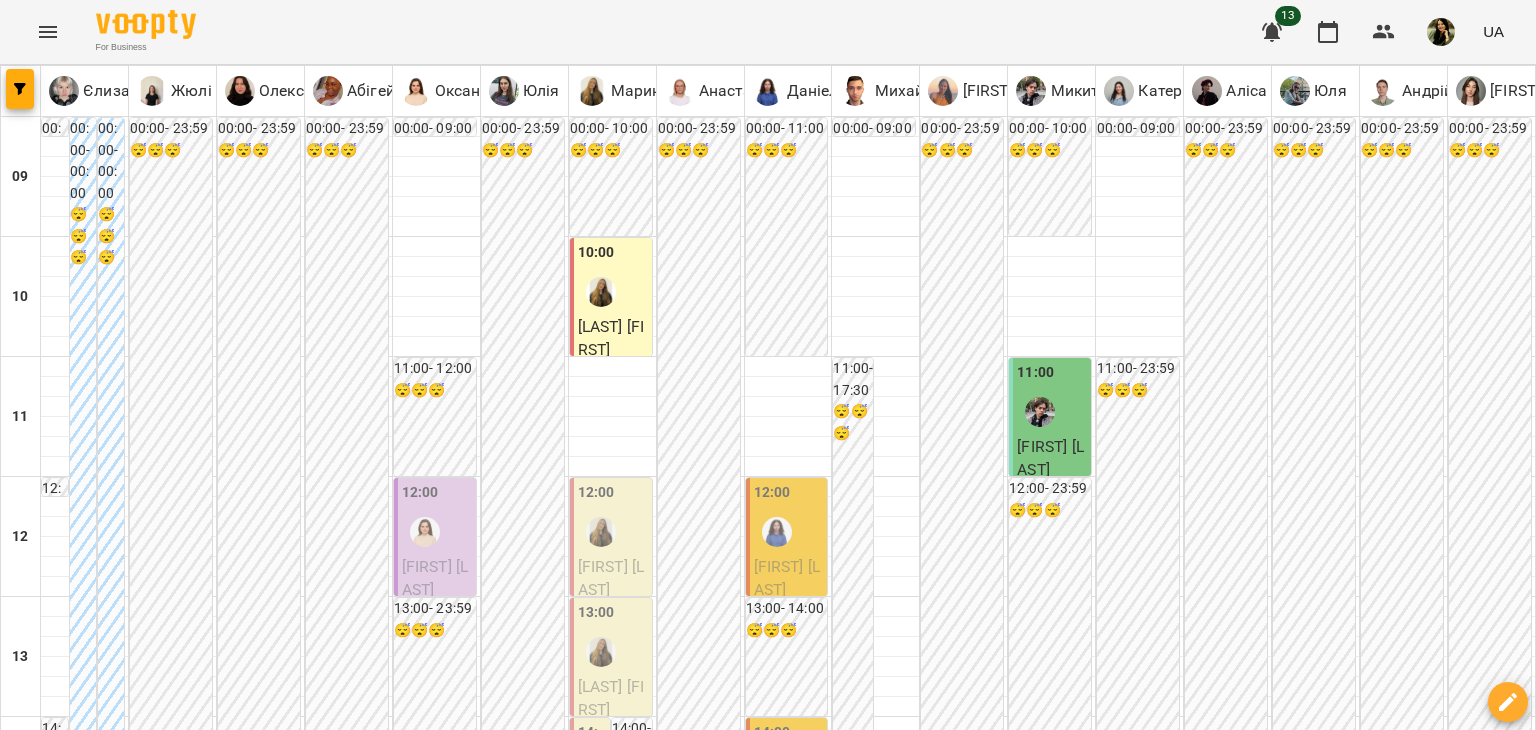 scroll, scrollTop: 0, scrollLeft: 0, axis: both 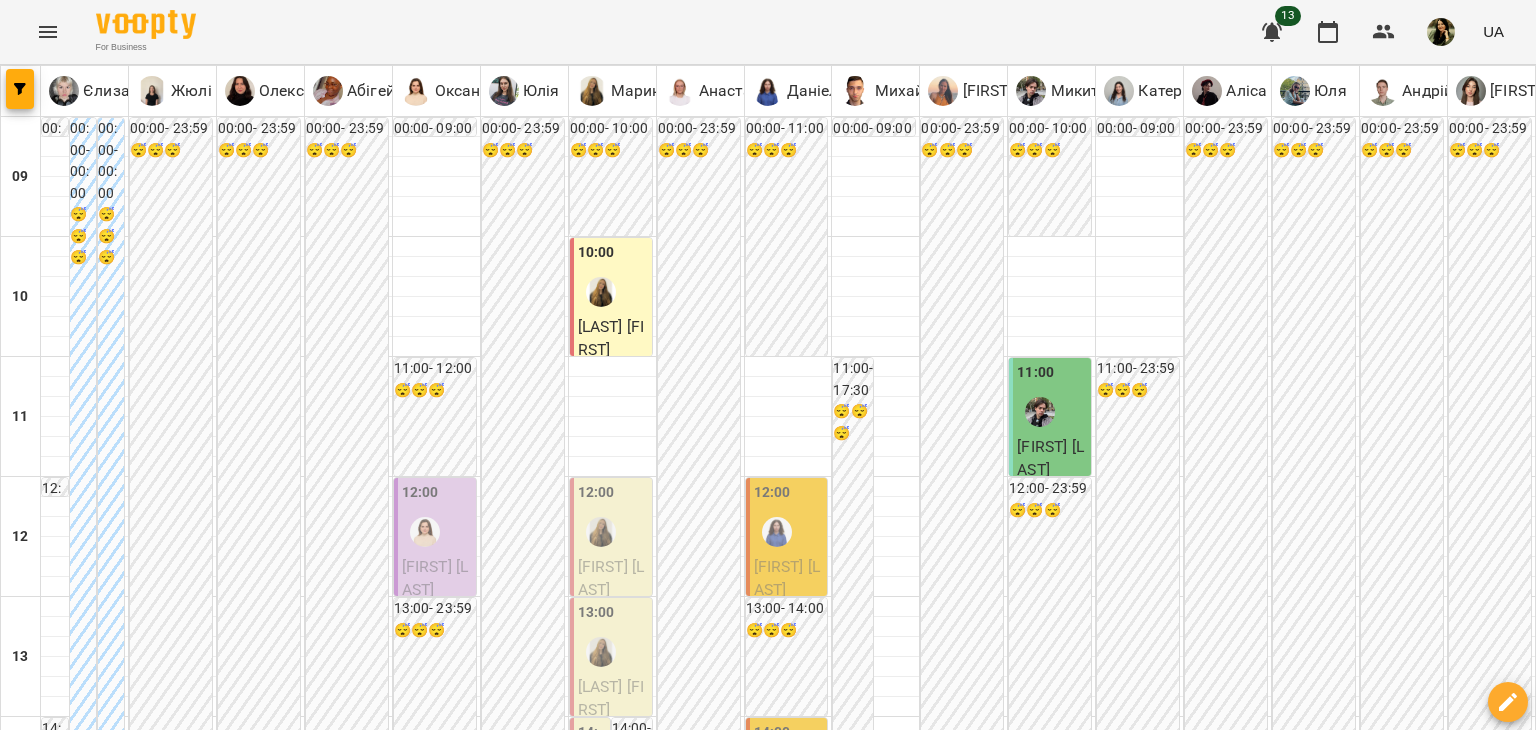 click at bounding box center [867, 1888] 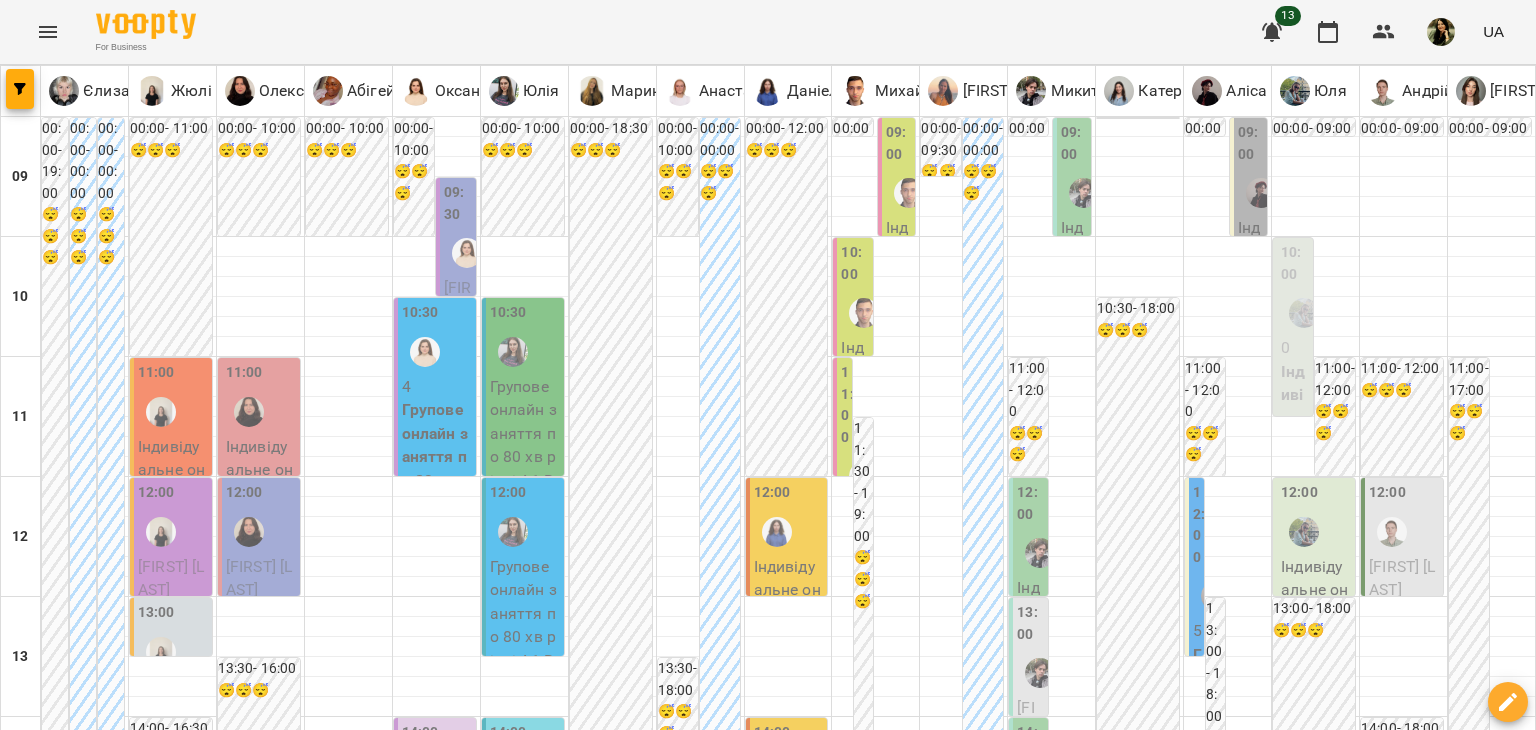 click on "05 серп" at bounding box center [430, 1842] 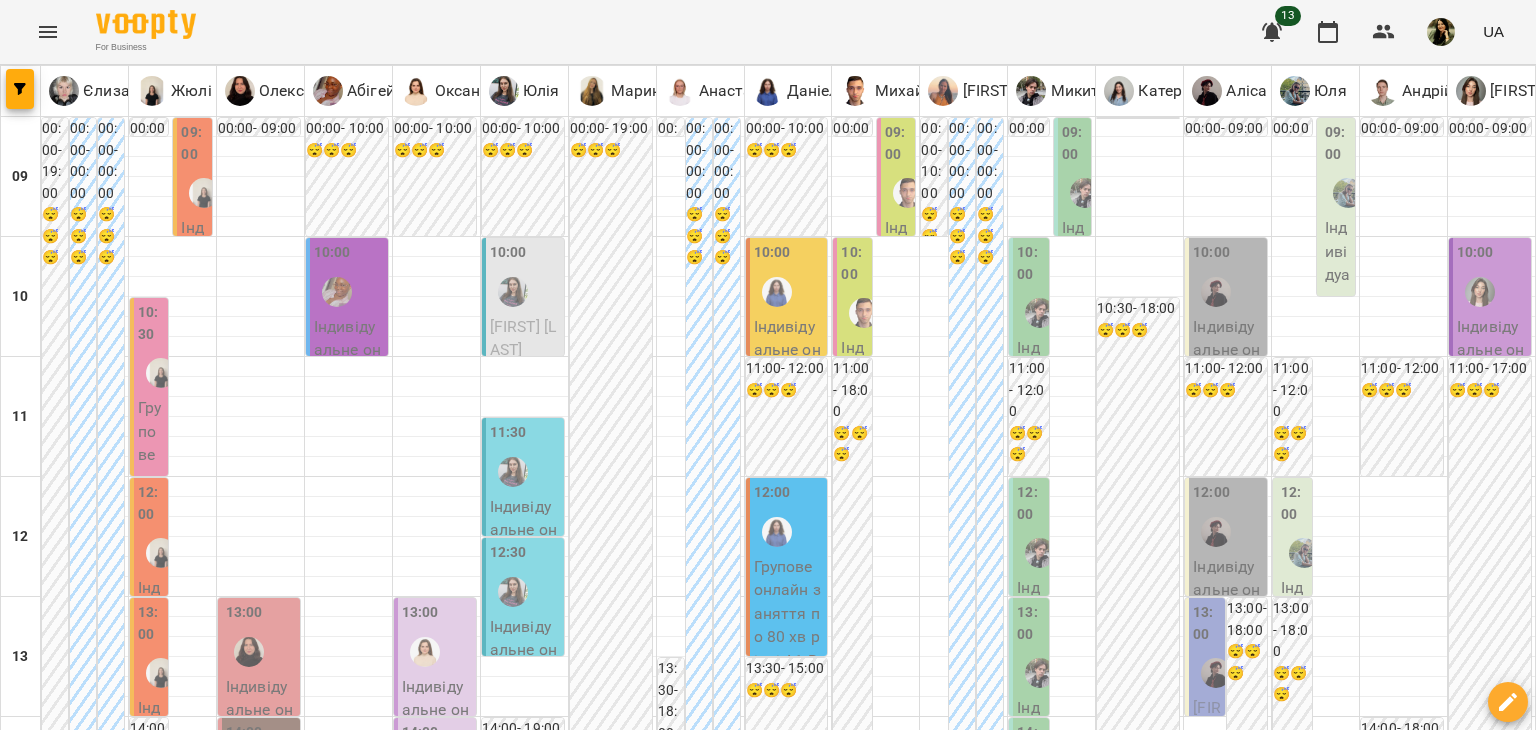click on "08 серп" at bounding box center [1069, 1842] 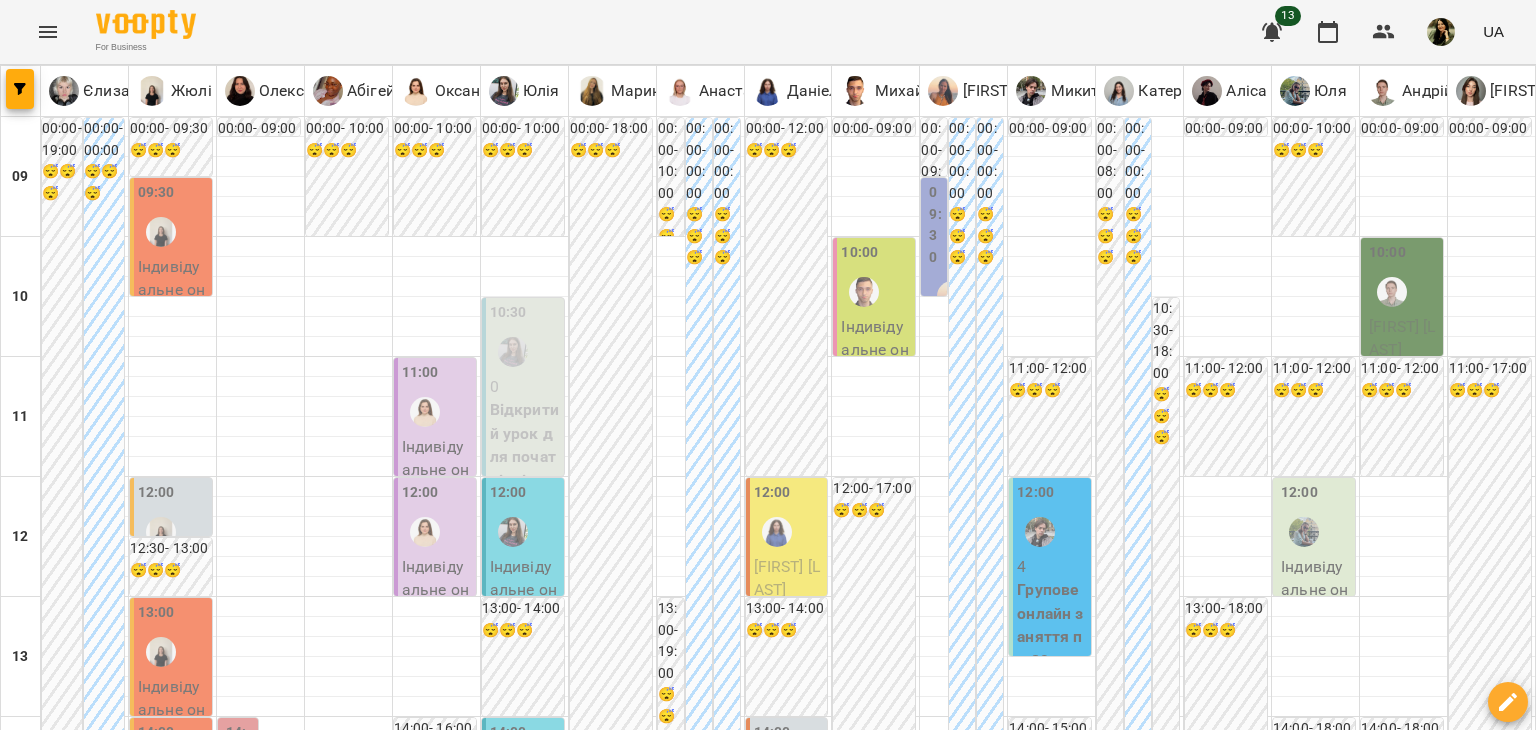 scroll, scrollTop: 544, scrollLeft: 0, axis: vertical 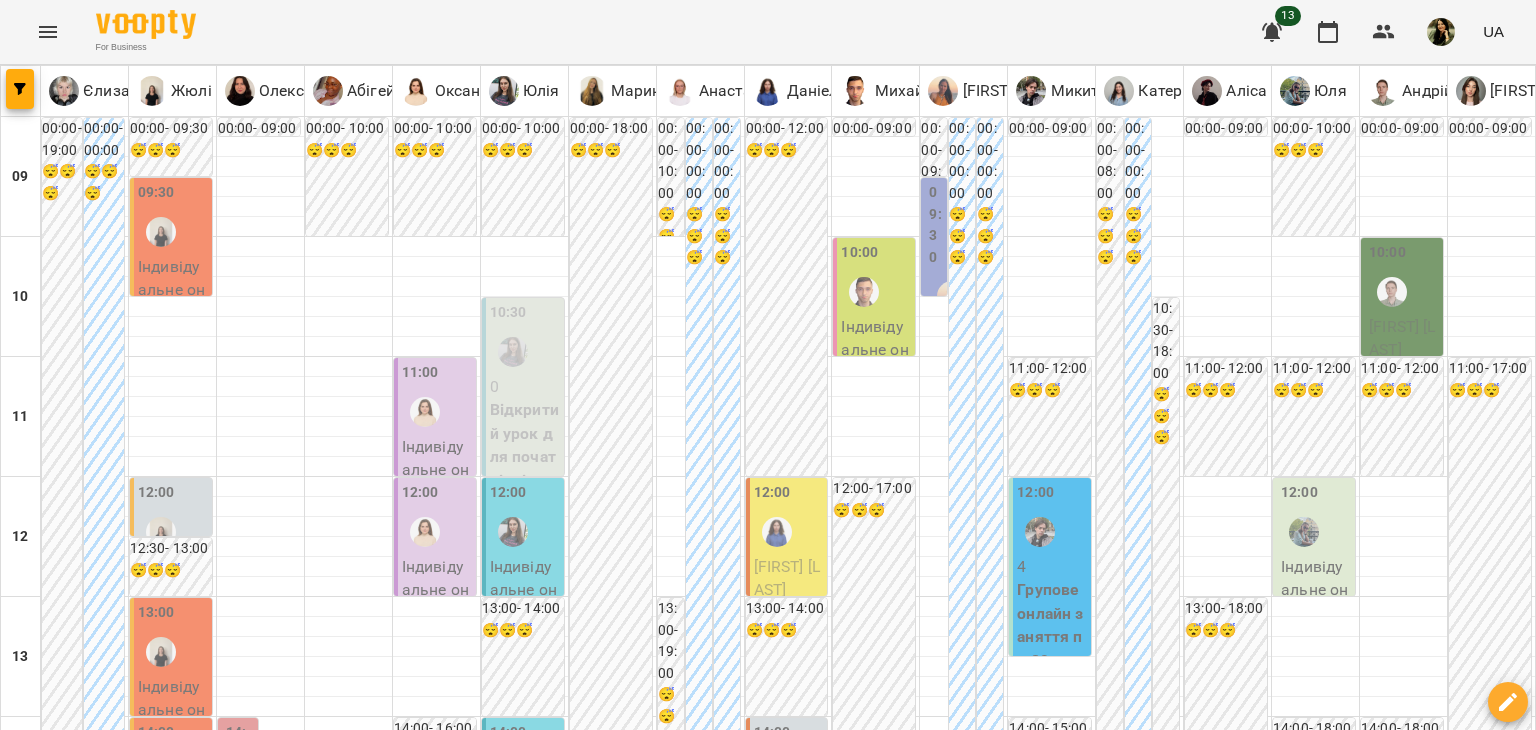 click on "[FIRST] [LAST]" at bounding box center [1052, 938] 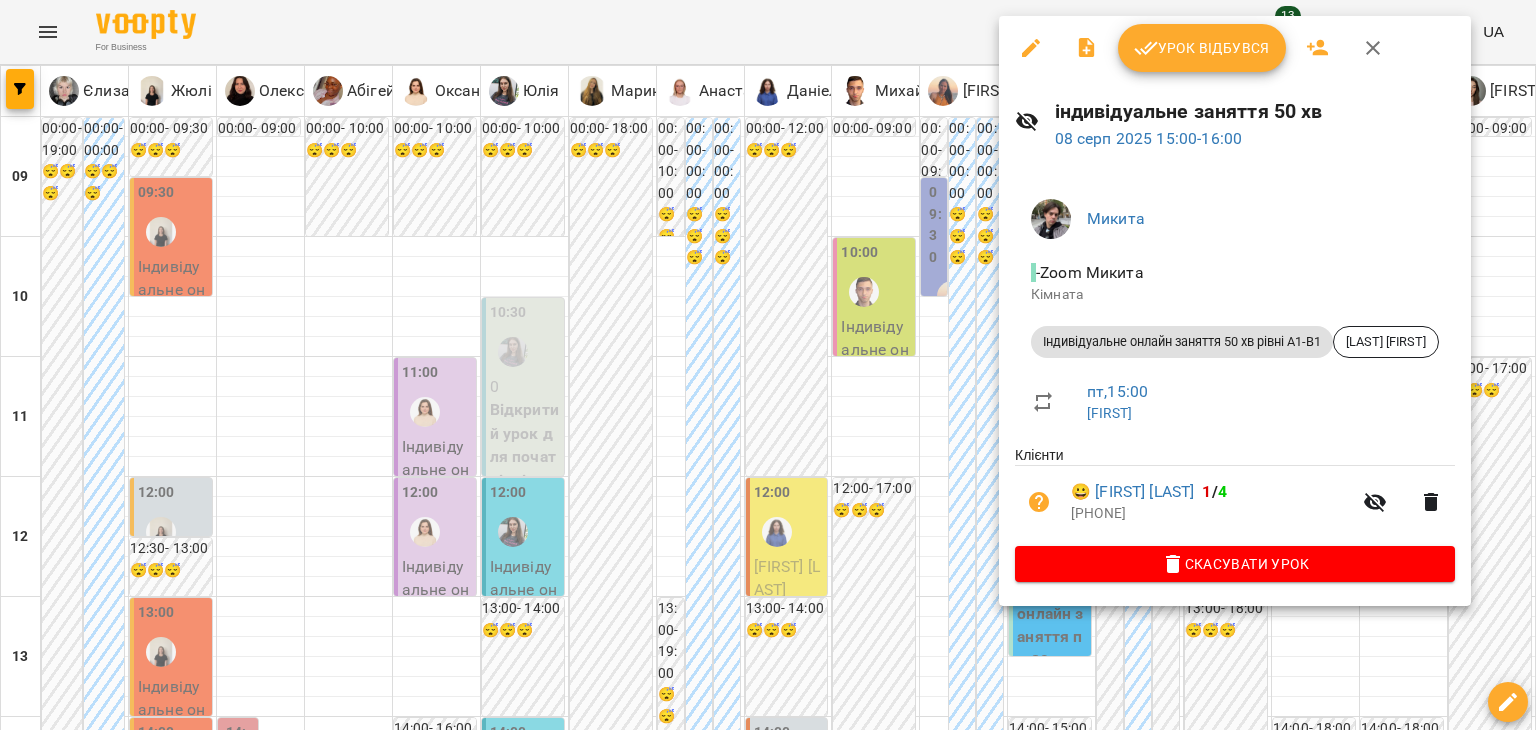 click at bounding box center [768, 365] 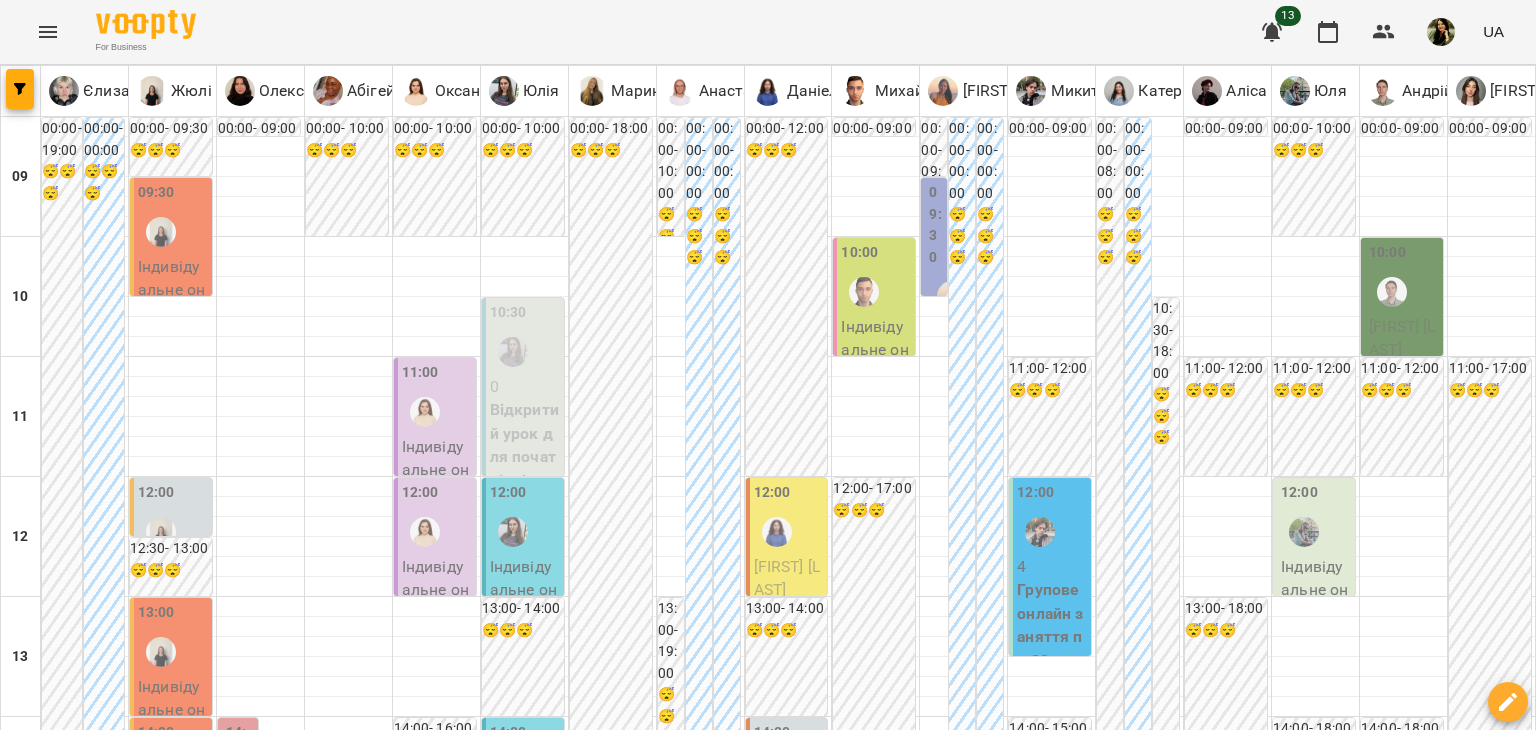 scroll, scrollTop: 0, scrollLeft: 0, axis: both 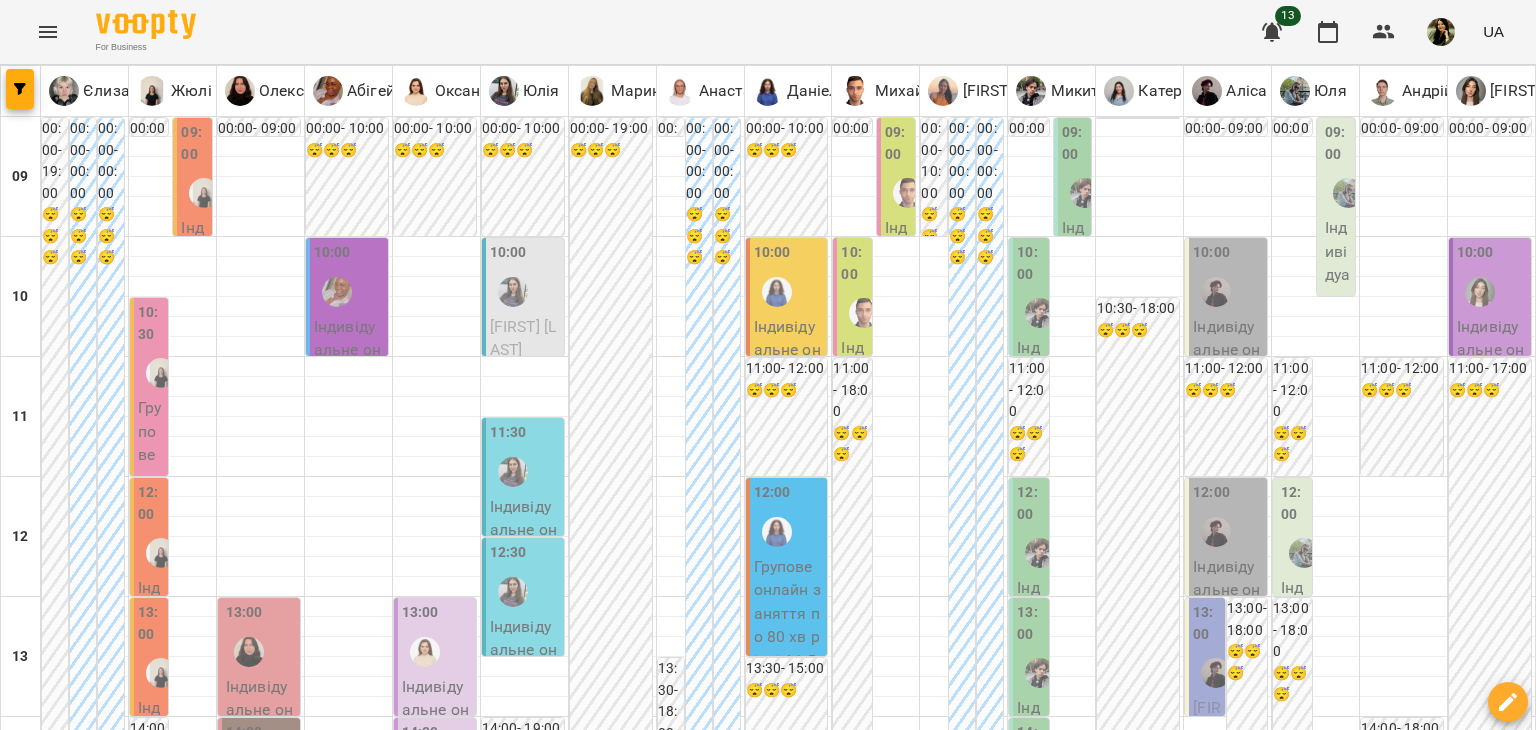 click on "ср" at bounding box center [644, 1823] 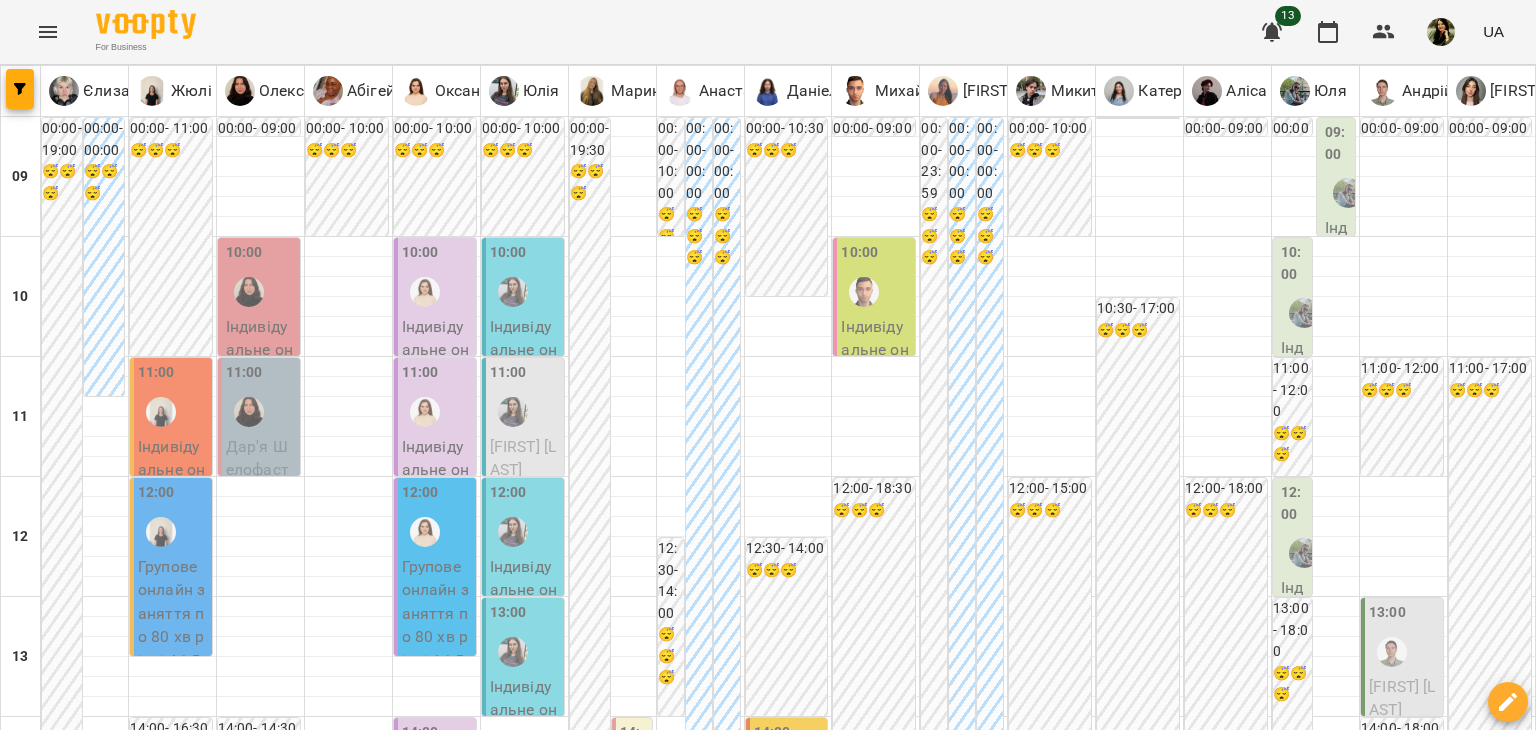 click on "вт" at bounding box center (253, 1823) 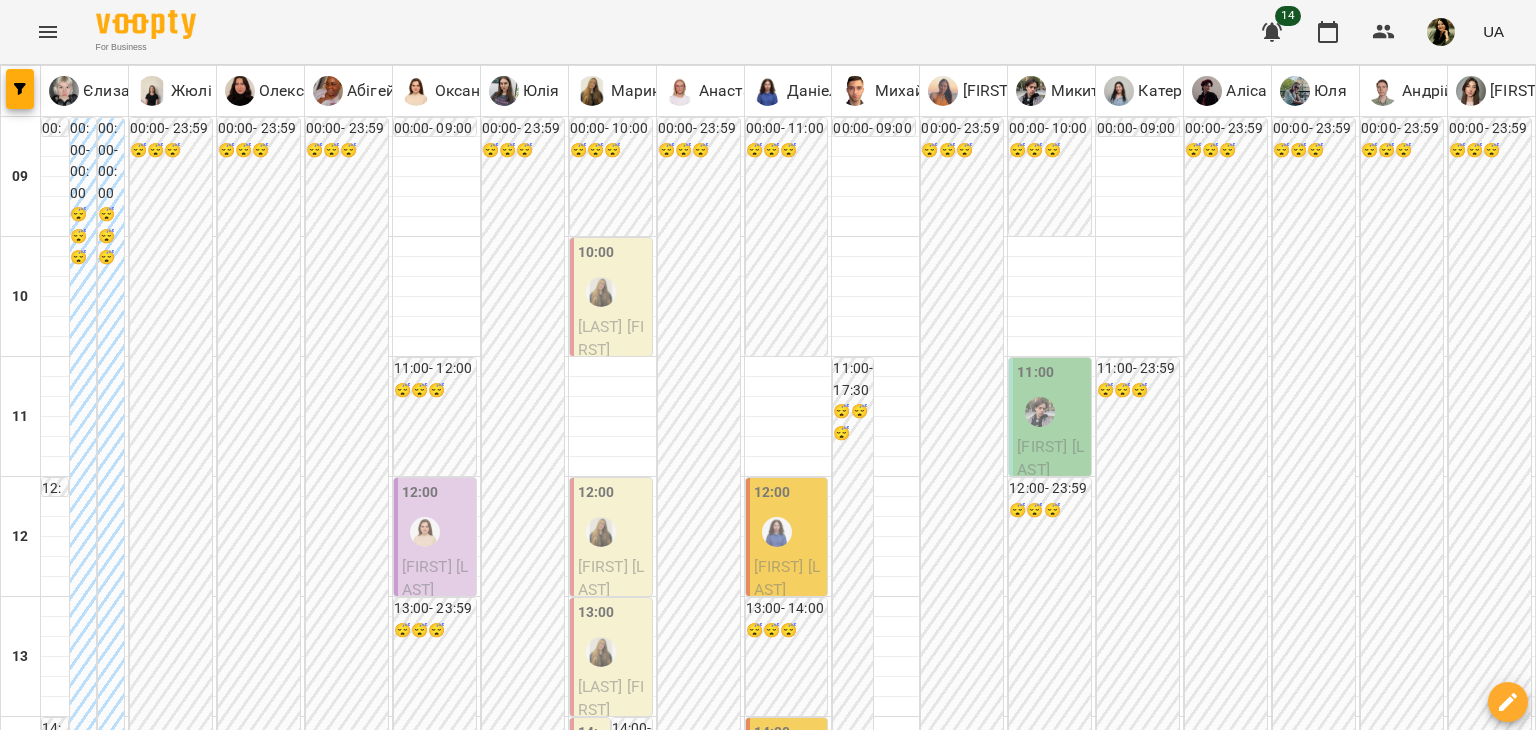 scroll, scrollTop: 0, scrollLeft: 0, axis: both 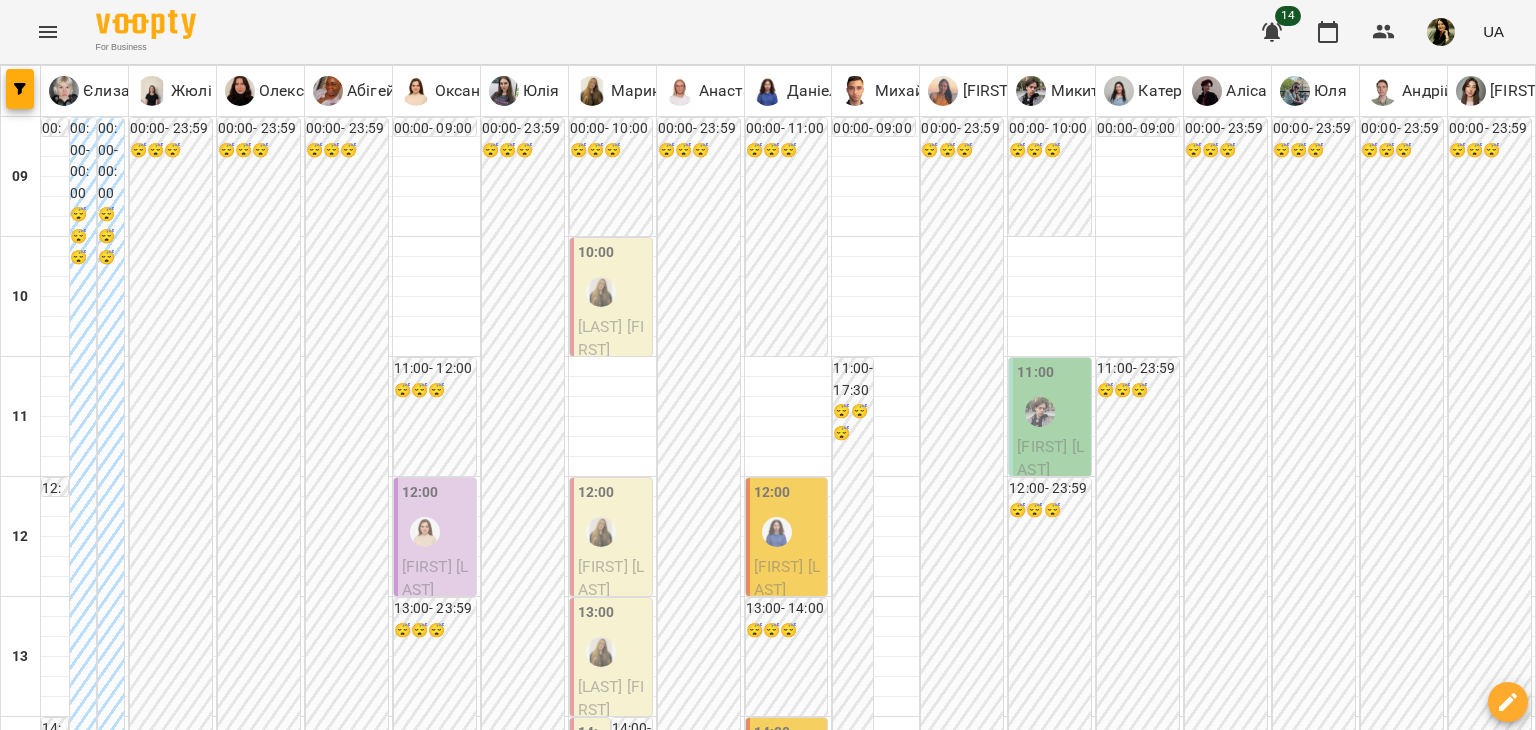 click at bounding box center (867, 1888) 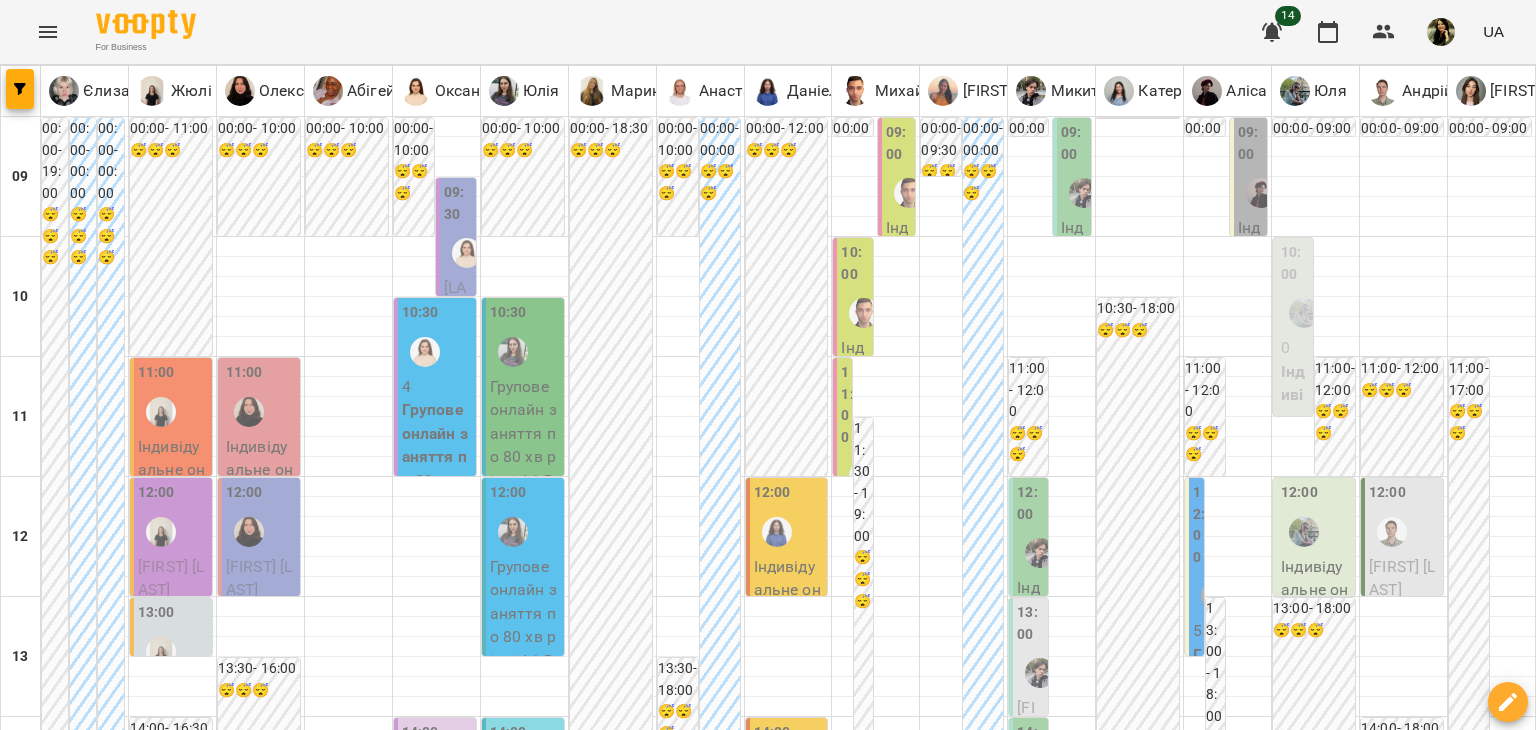 click on "вт" at bounding box center (430, 1823) 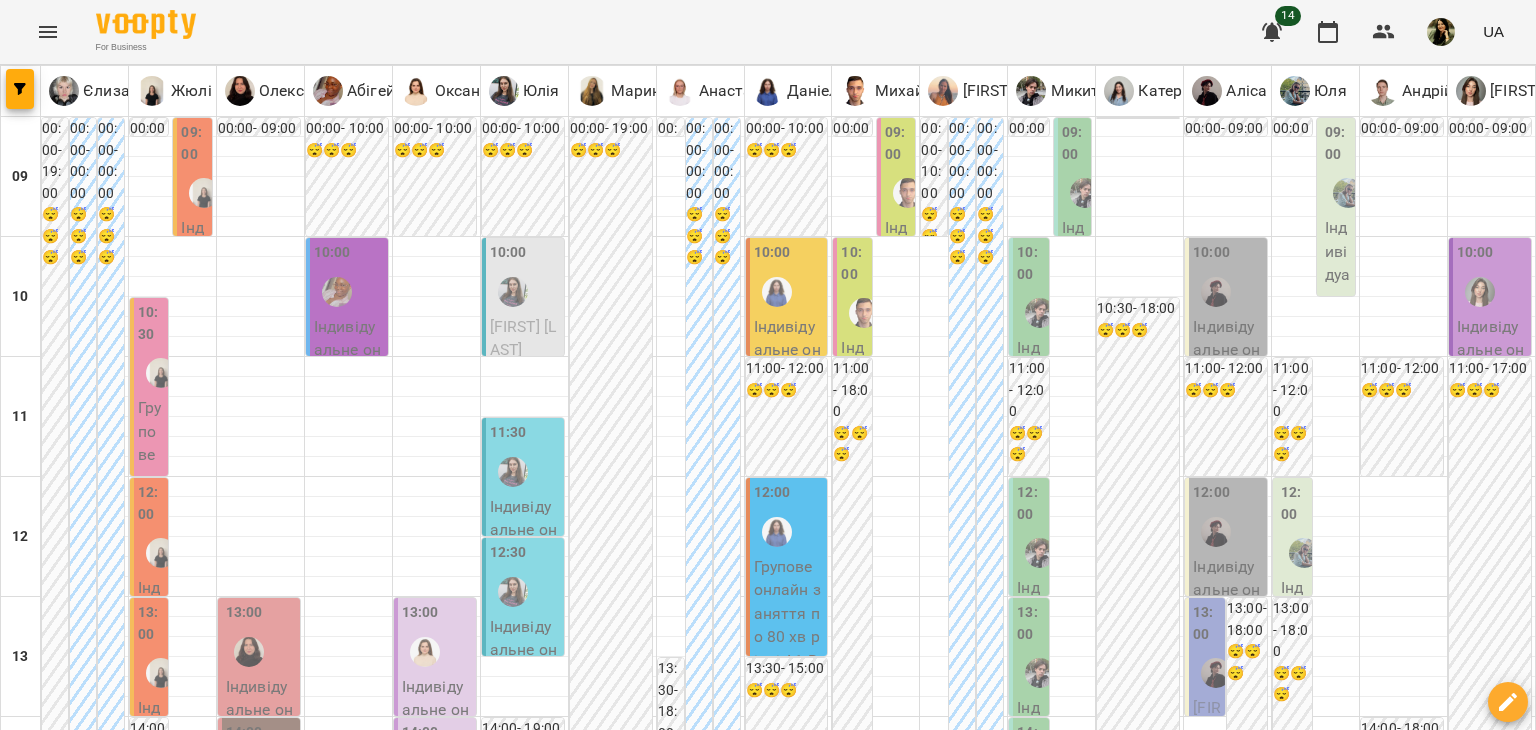 click at bounding box center (1085, 193) 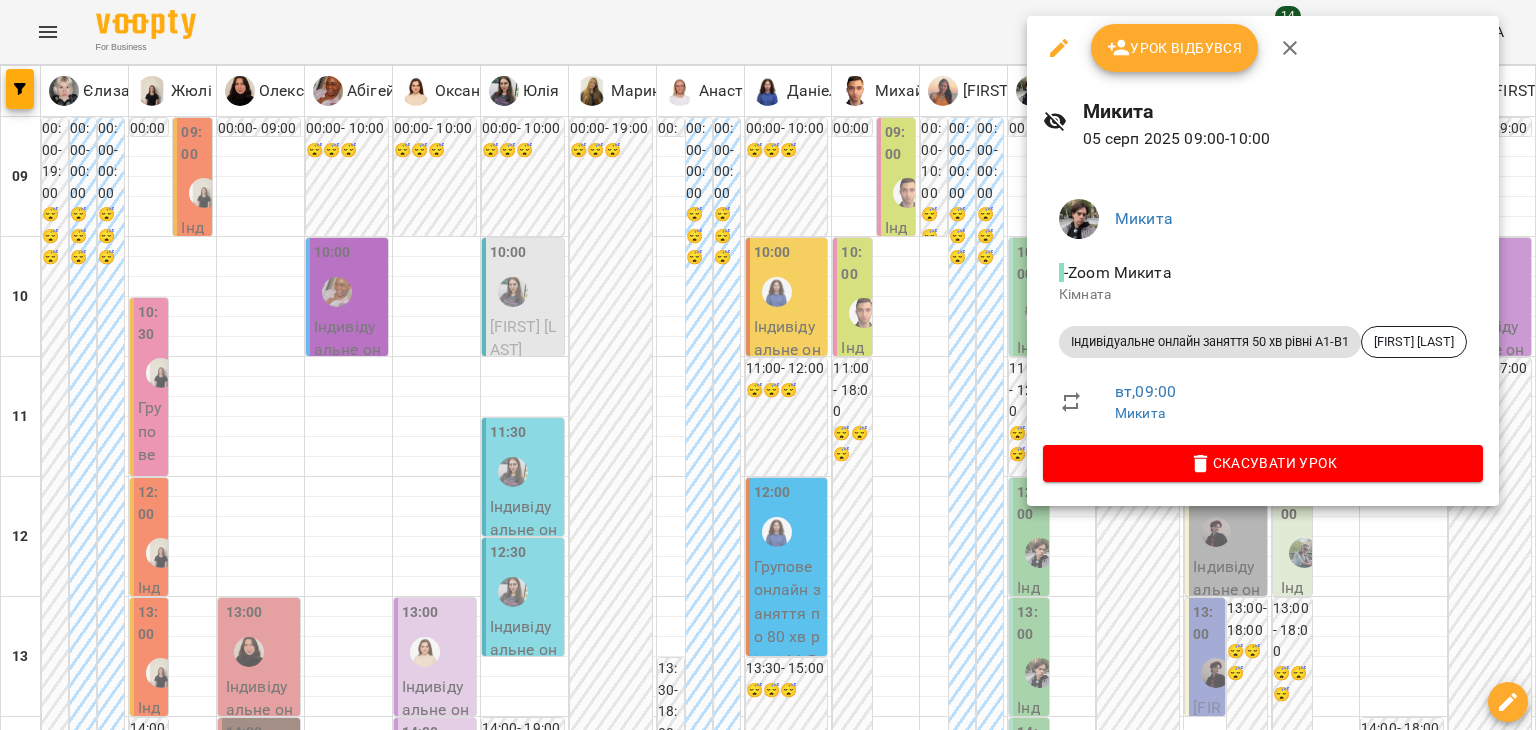 click at bounding box center [768, 365] 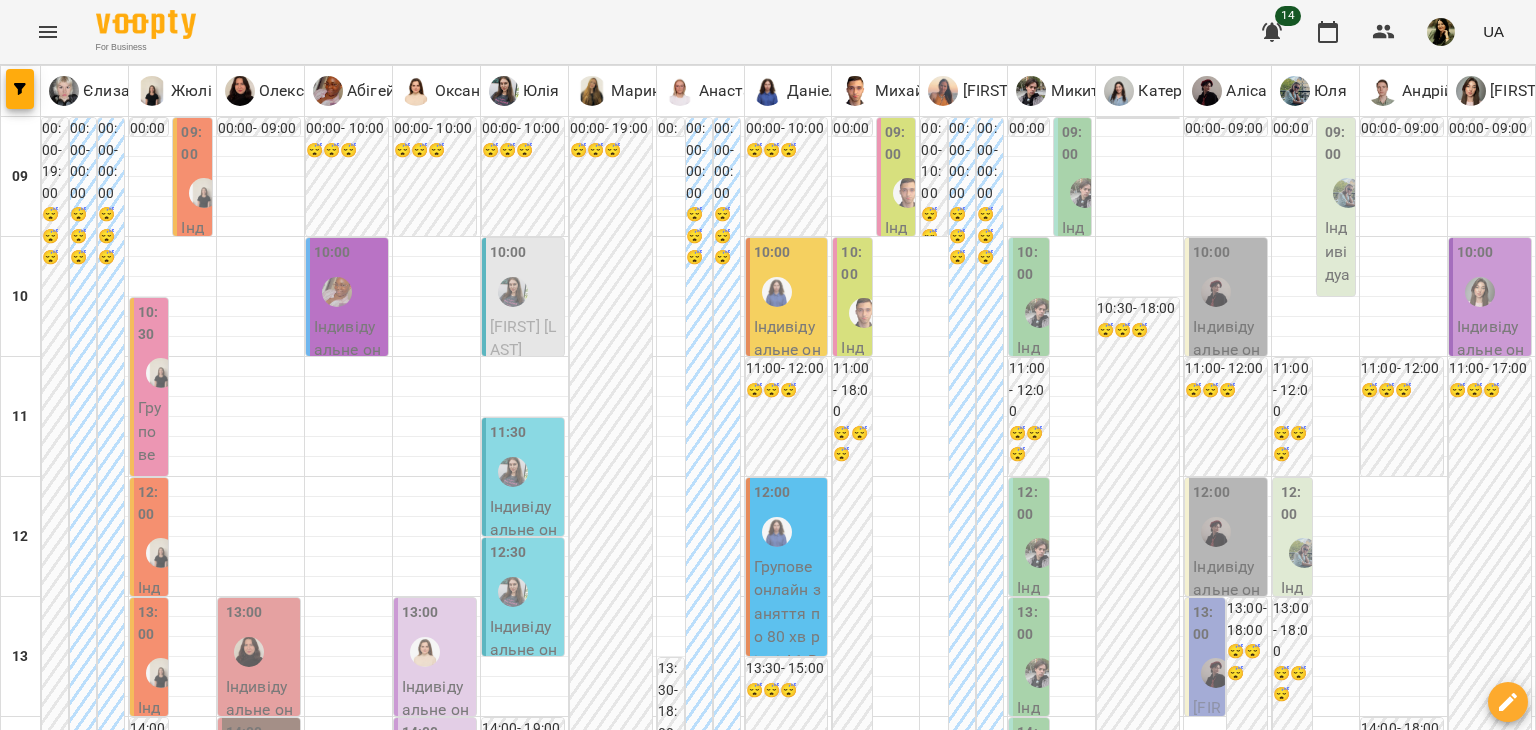 click at bounding box center [1040, 313] 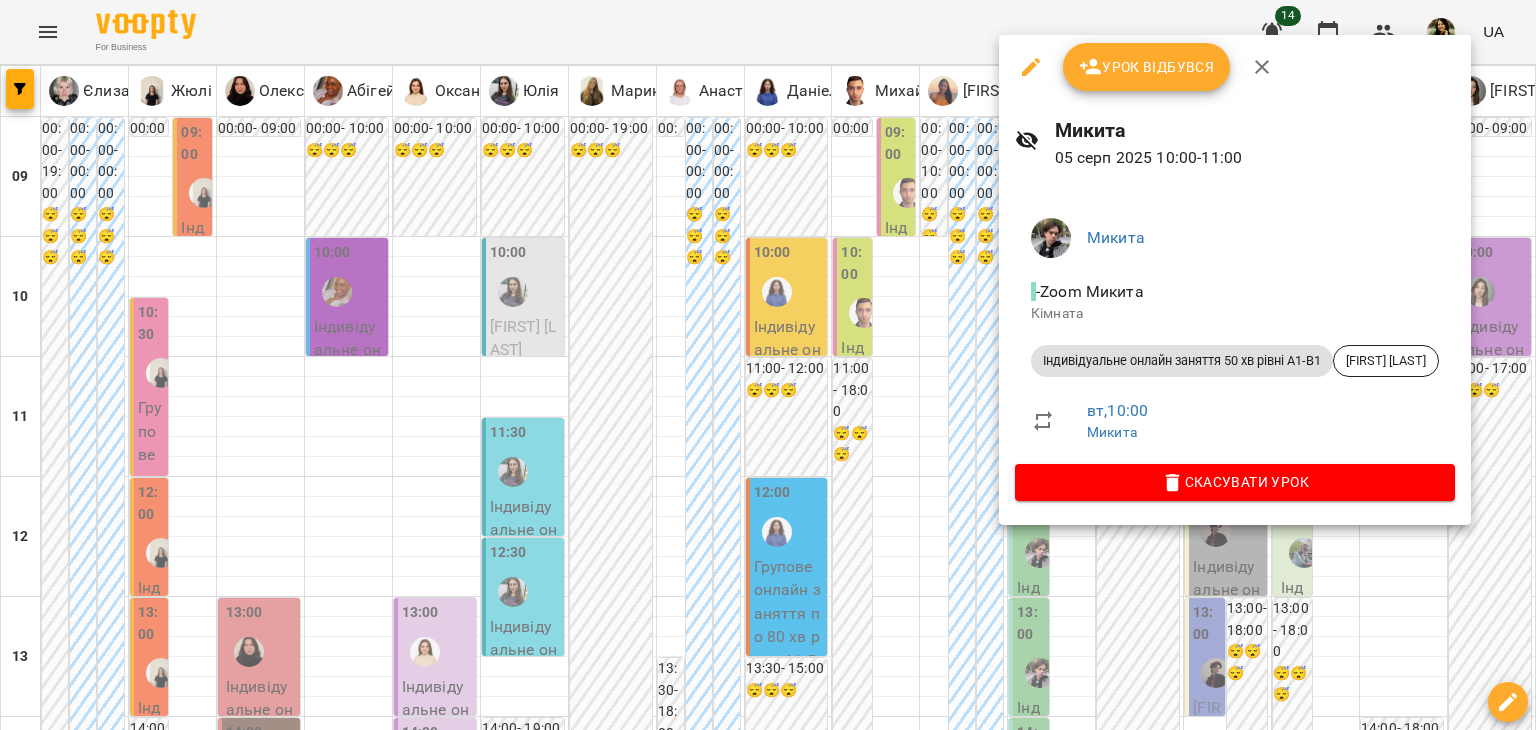 click at bounding box center (768, 365) 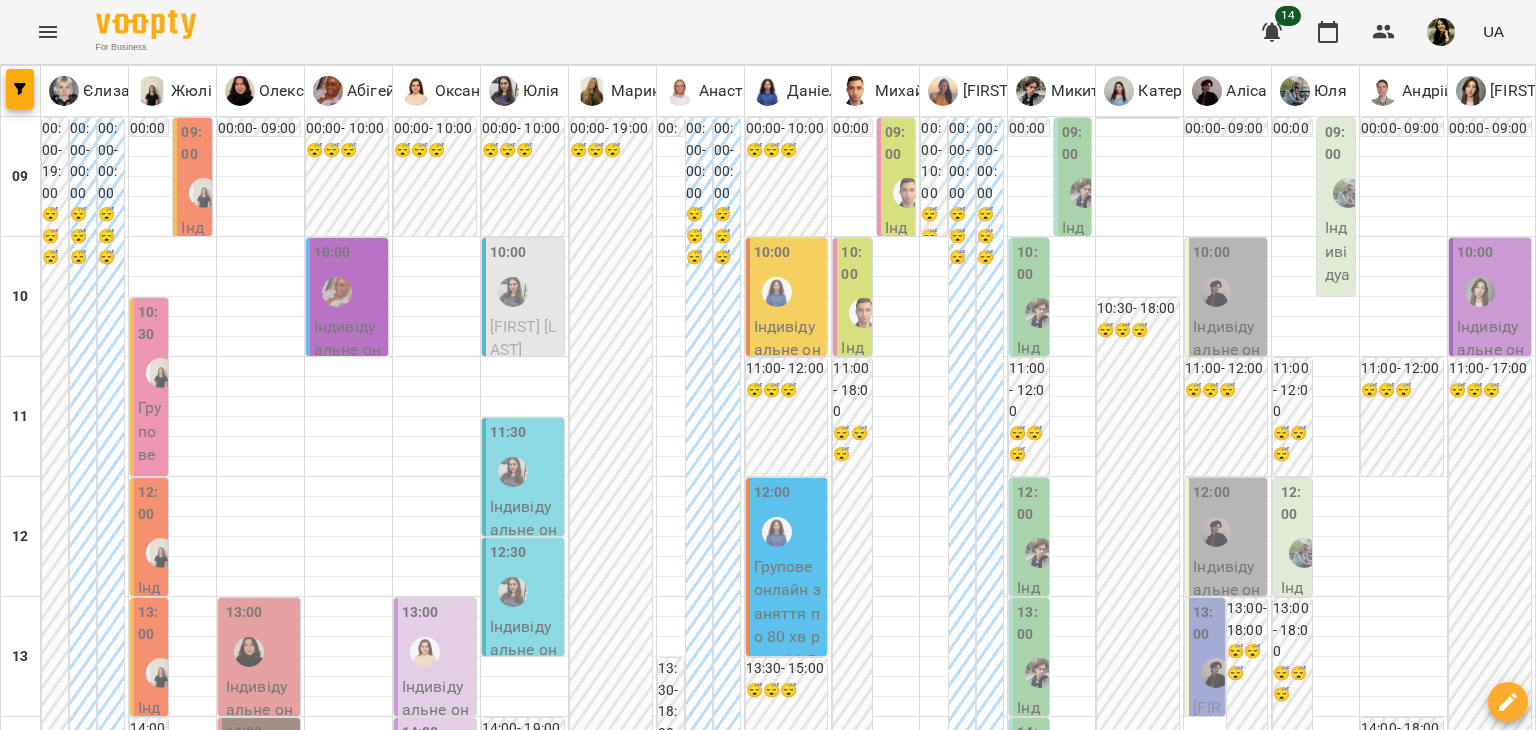 scroll, scrollTop: 329, scrollLeft: 0, axis: vertical 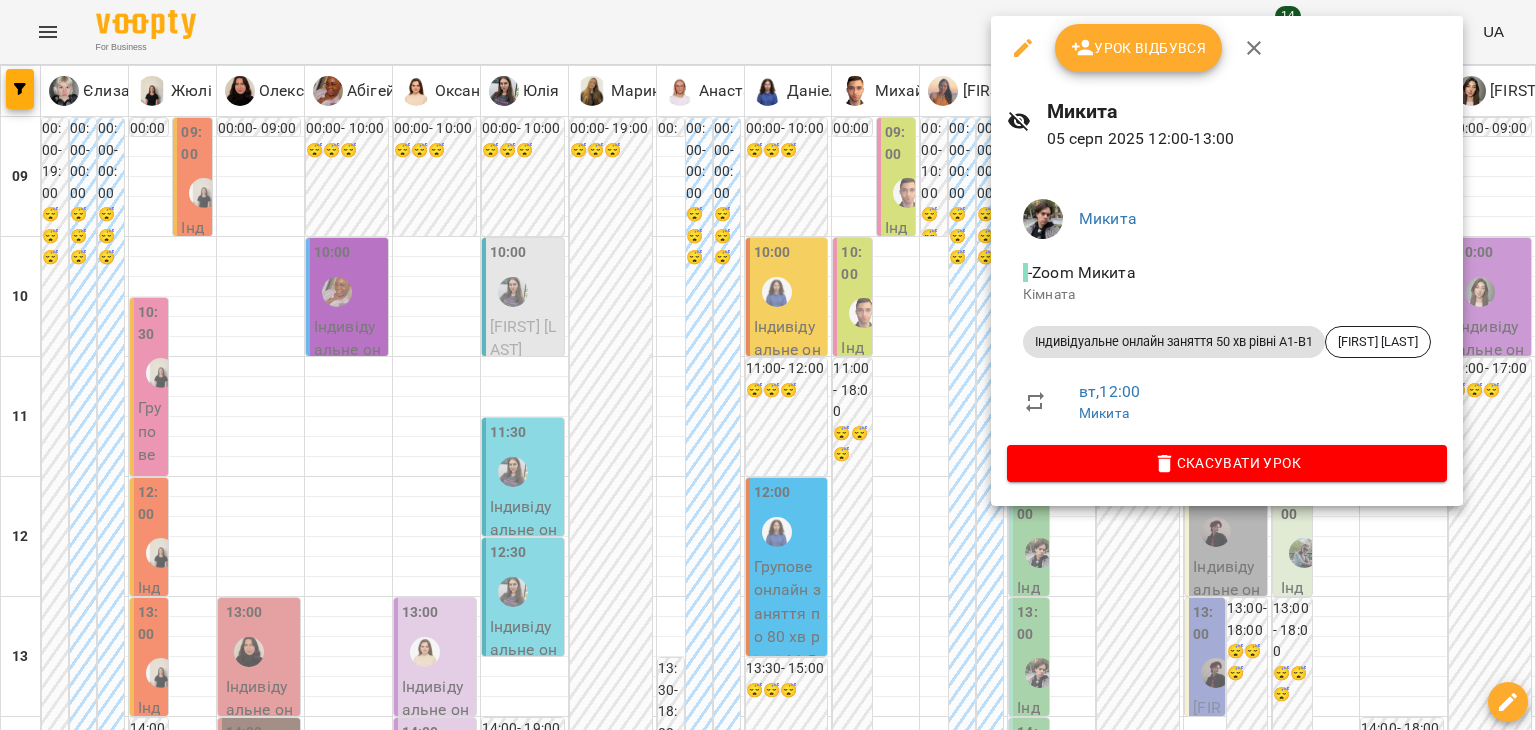 click at bounding box center [768, 365] 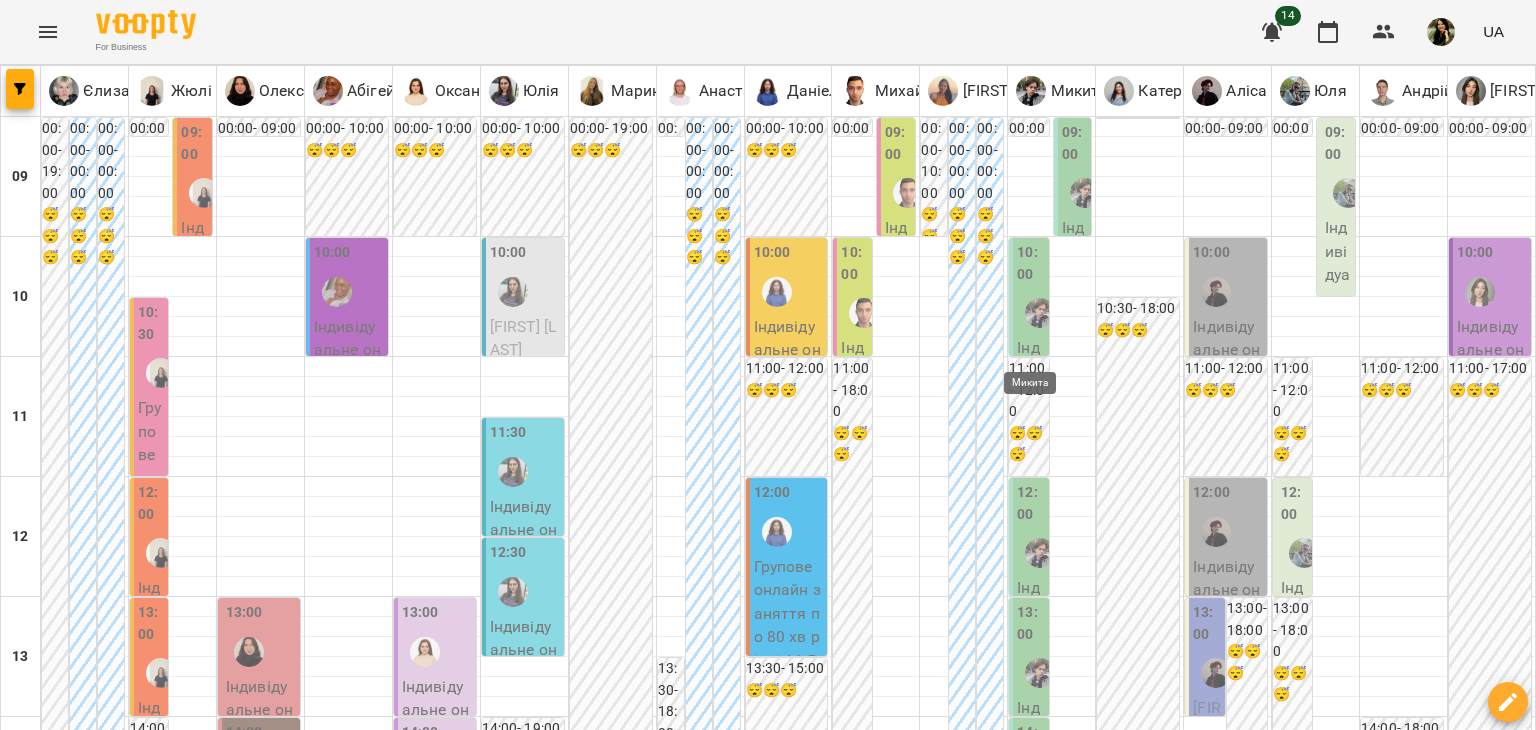click at bounding box center [1040, 673] 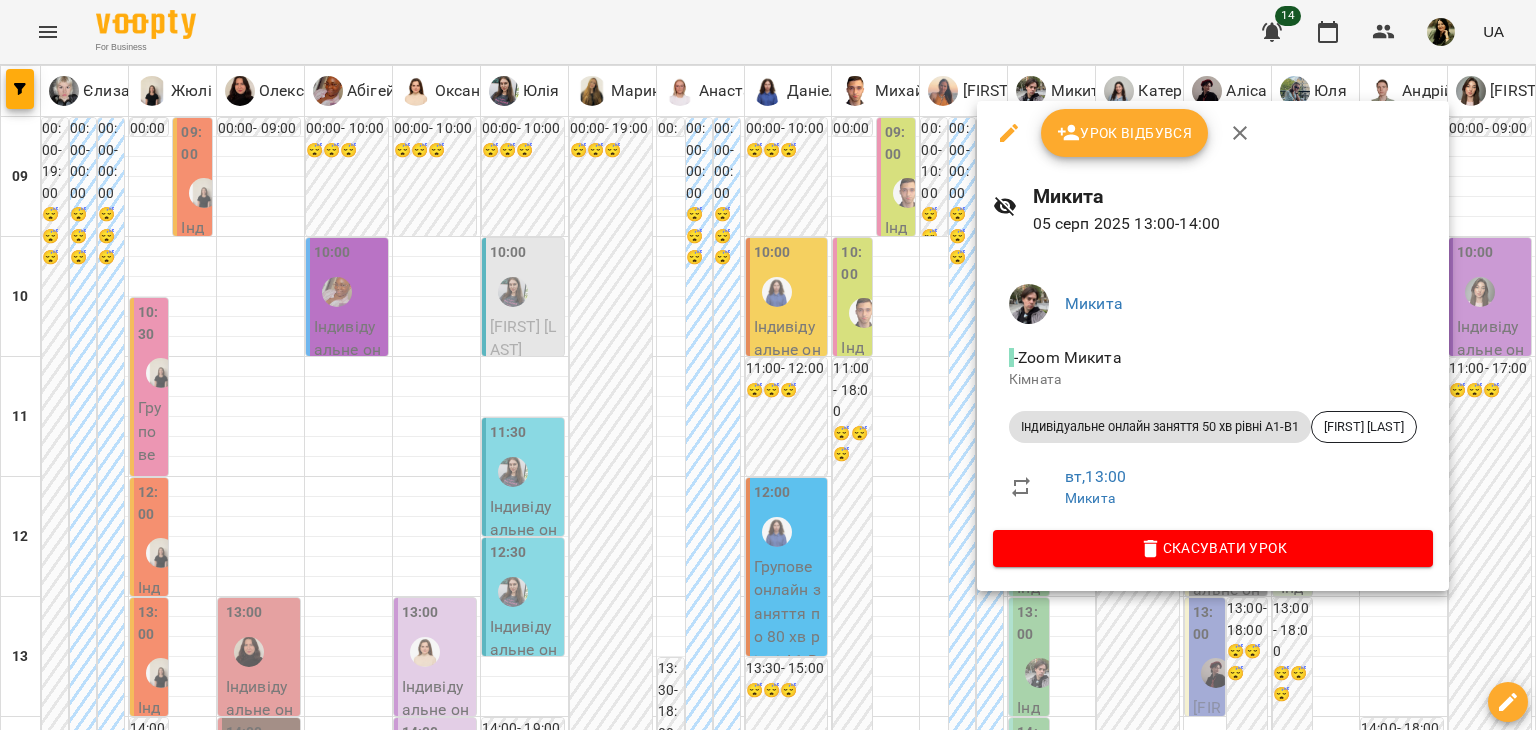 click at bounding box center (768, 365) 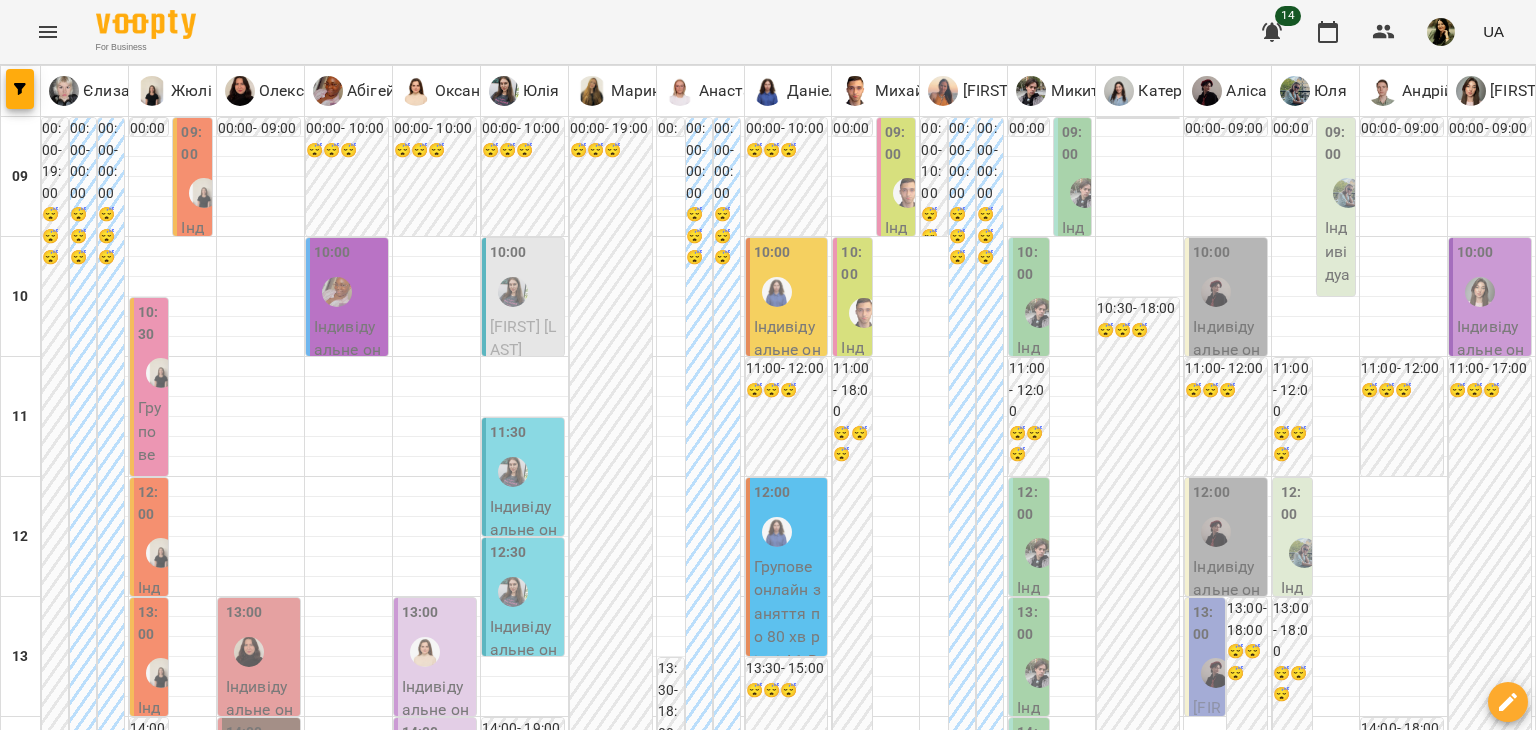 scroll, scrollTop: 0, scrollLeft: 0, axis: both 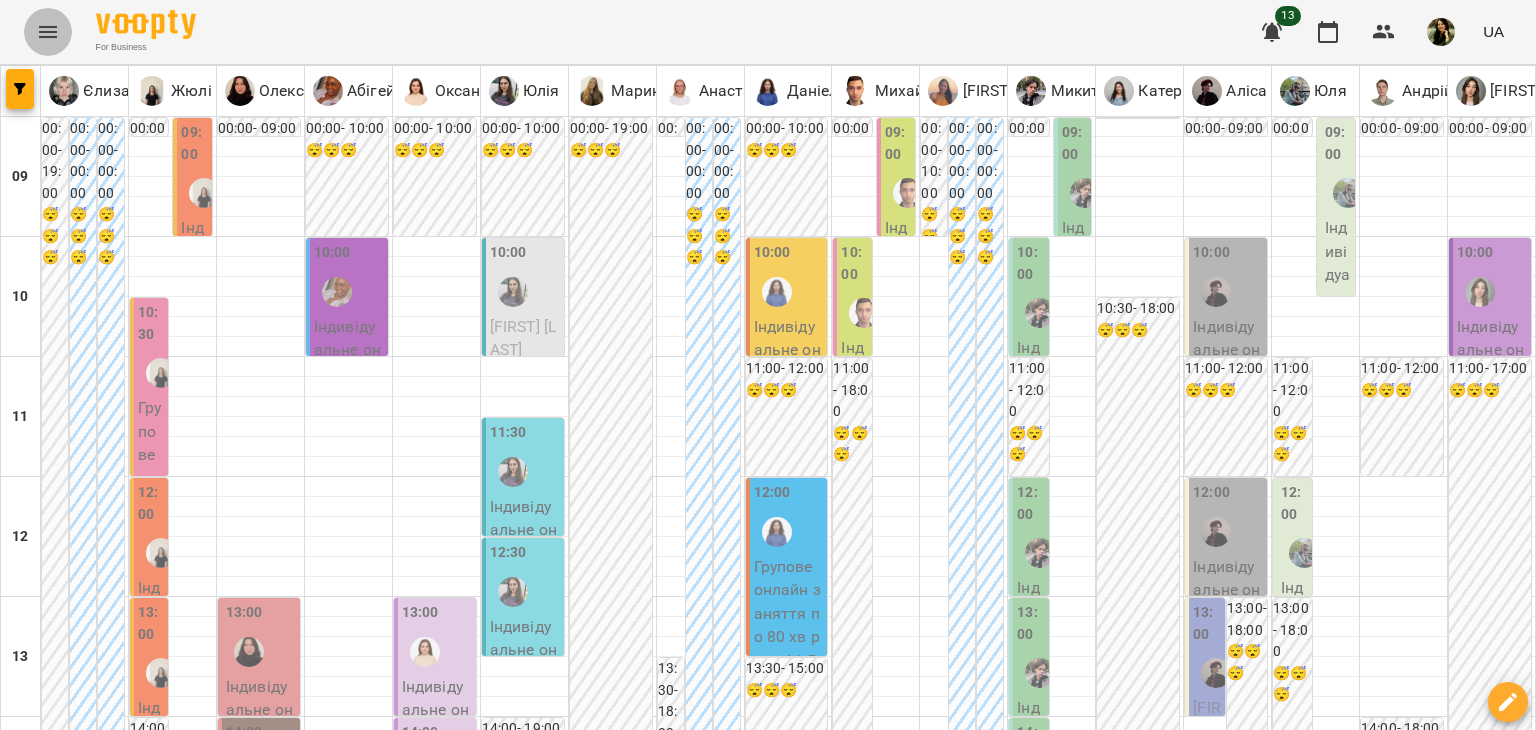 click 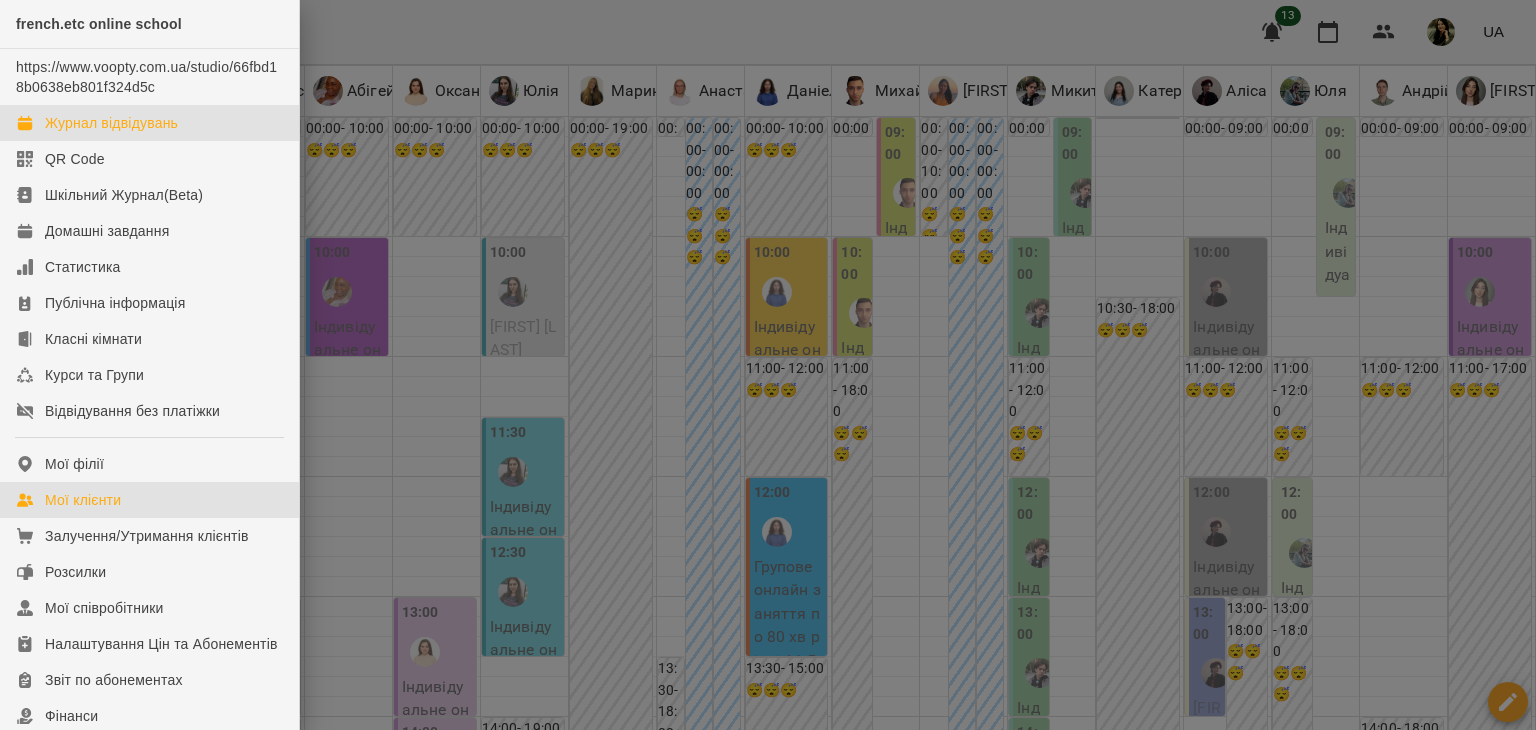 click on "Мої клієнти" at bounding box center [149, 500] 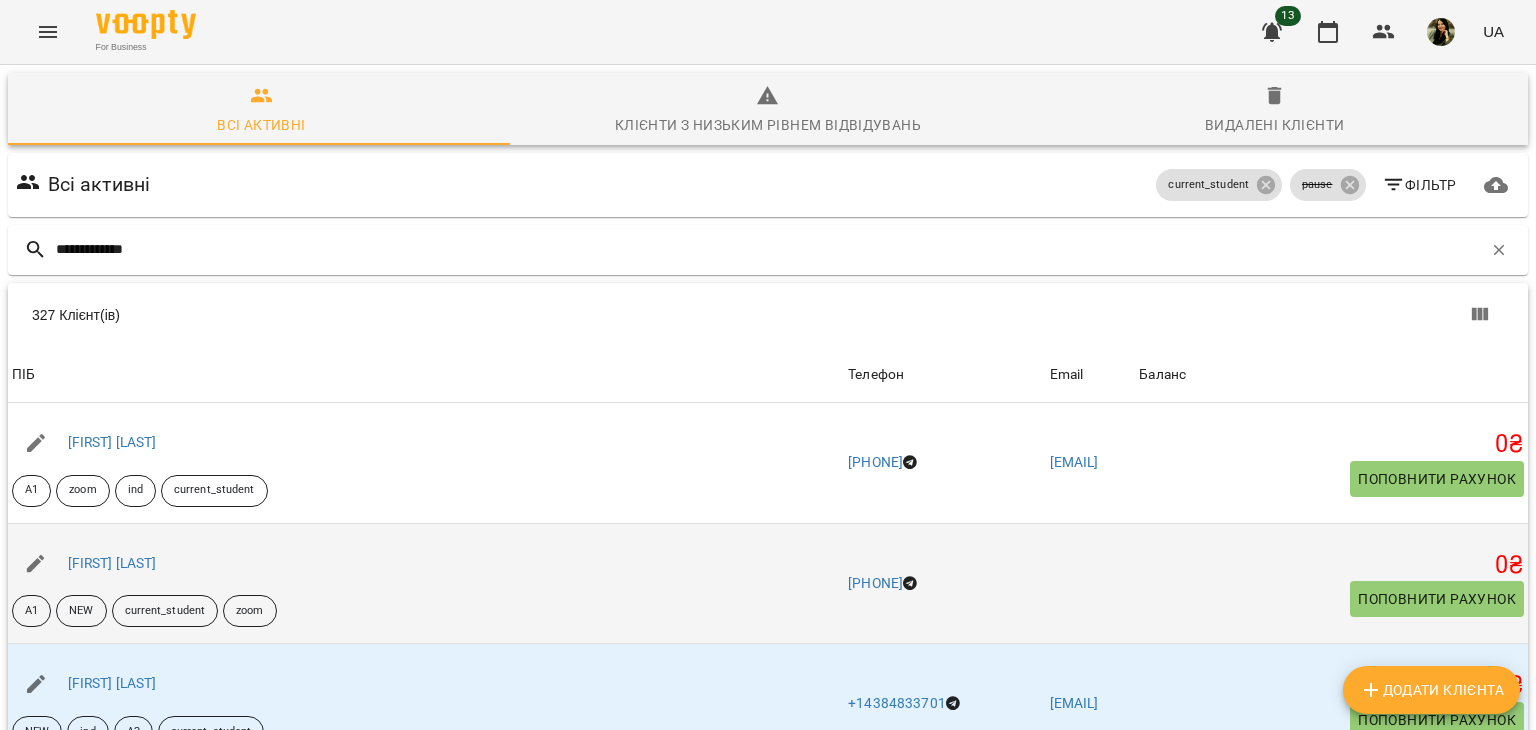 type on "**********" 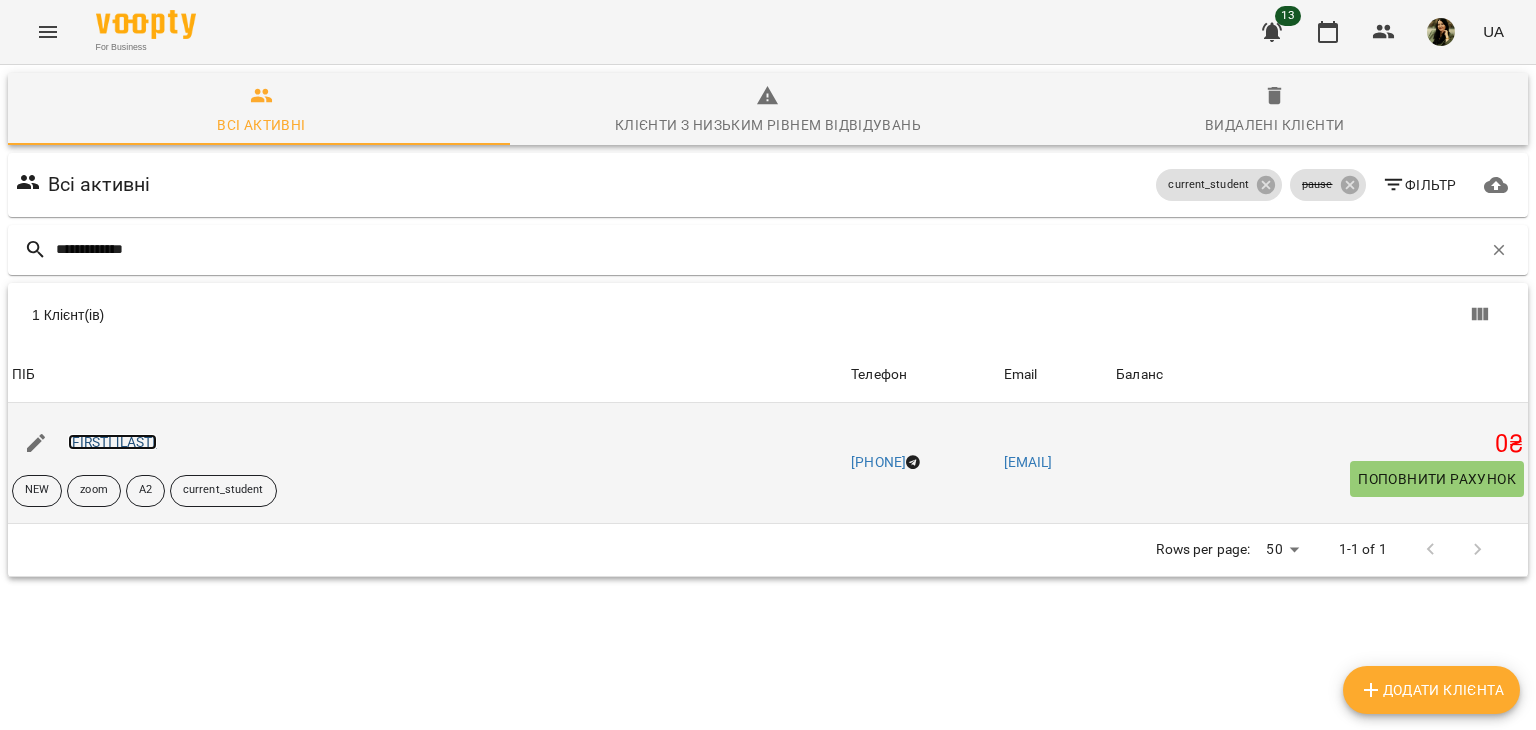 click on "[FIRST] [LAST]" at bounding box center [112, 442] 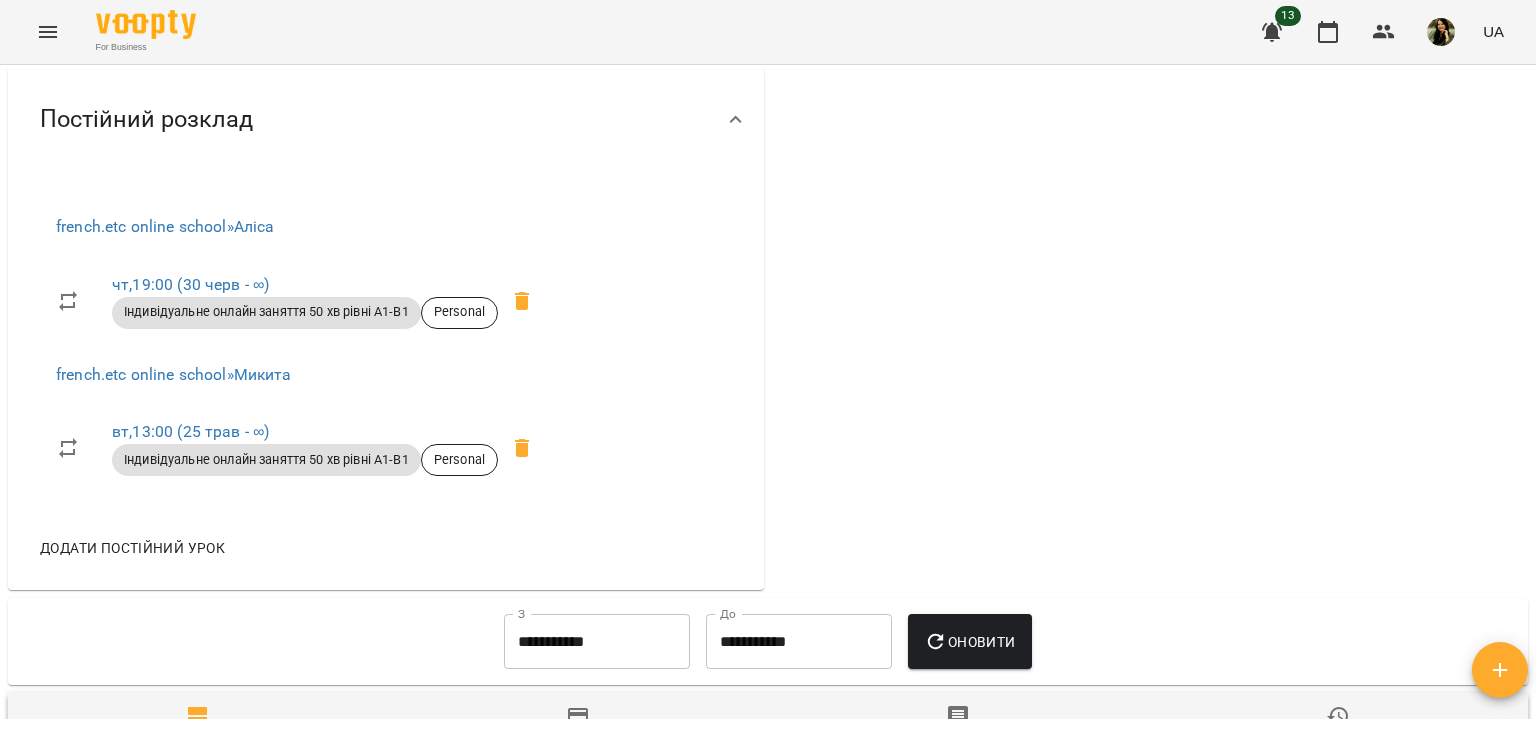 scroll, scrollTop: 1072, scrollLeft: 0, axis: vertical 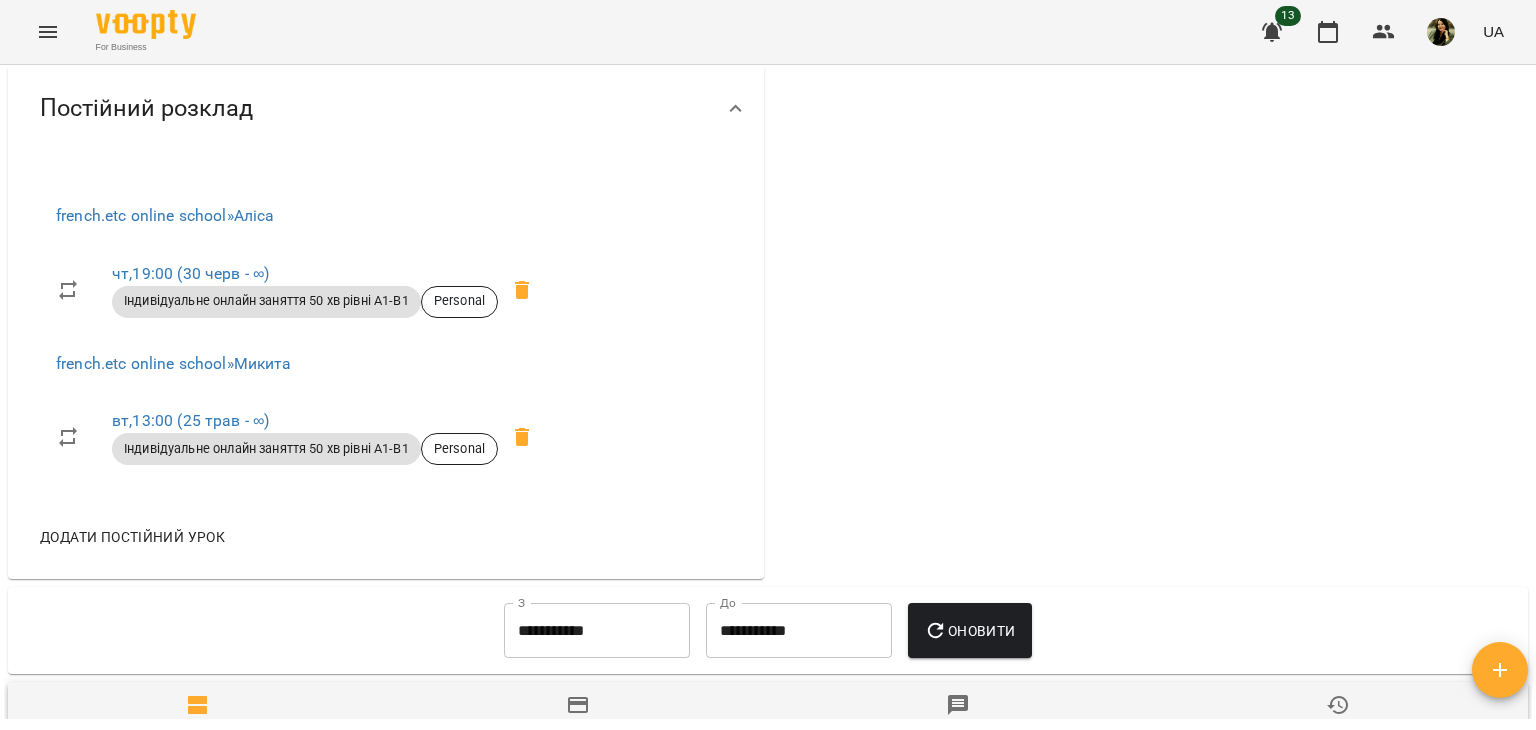 drag, startPoint x: 1535, startPoint y: 357, endPoint x: 1535, endPoint y: 369, distance: 12 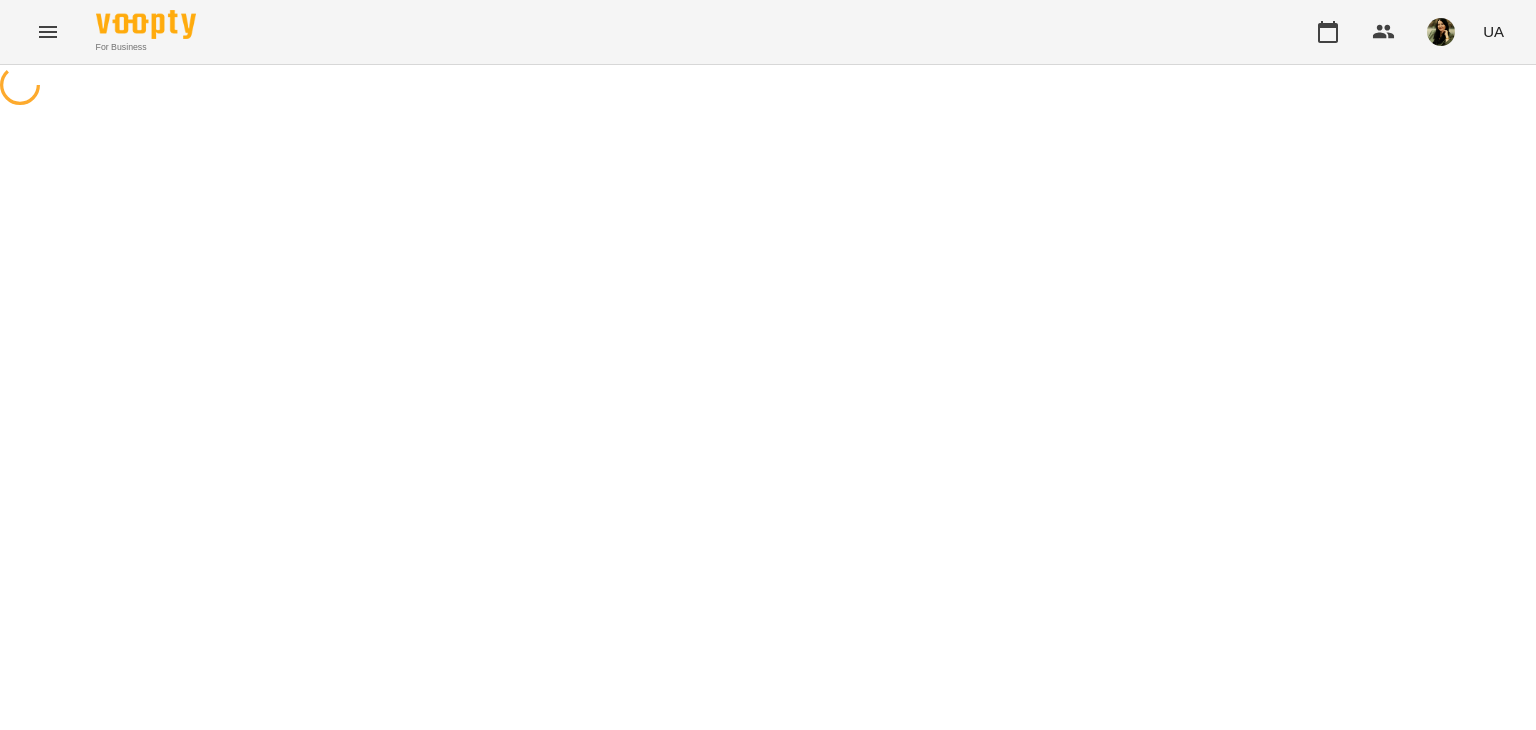 scroll, scrollTop: 0, scrollLeft: 0, axis: both 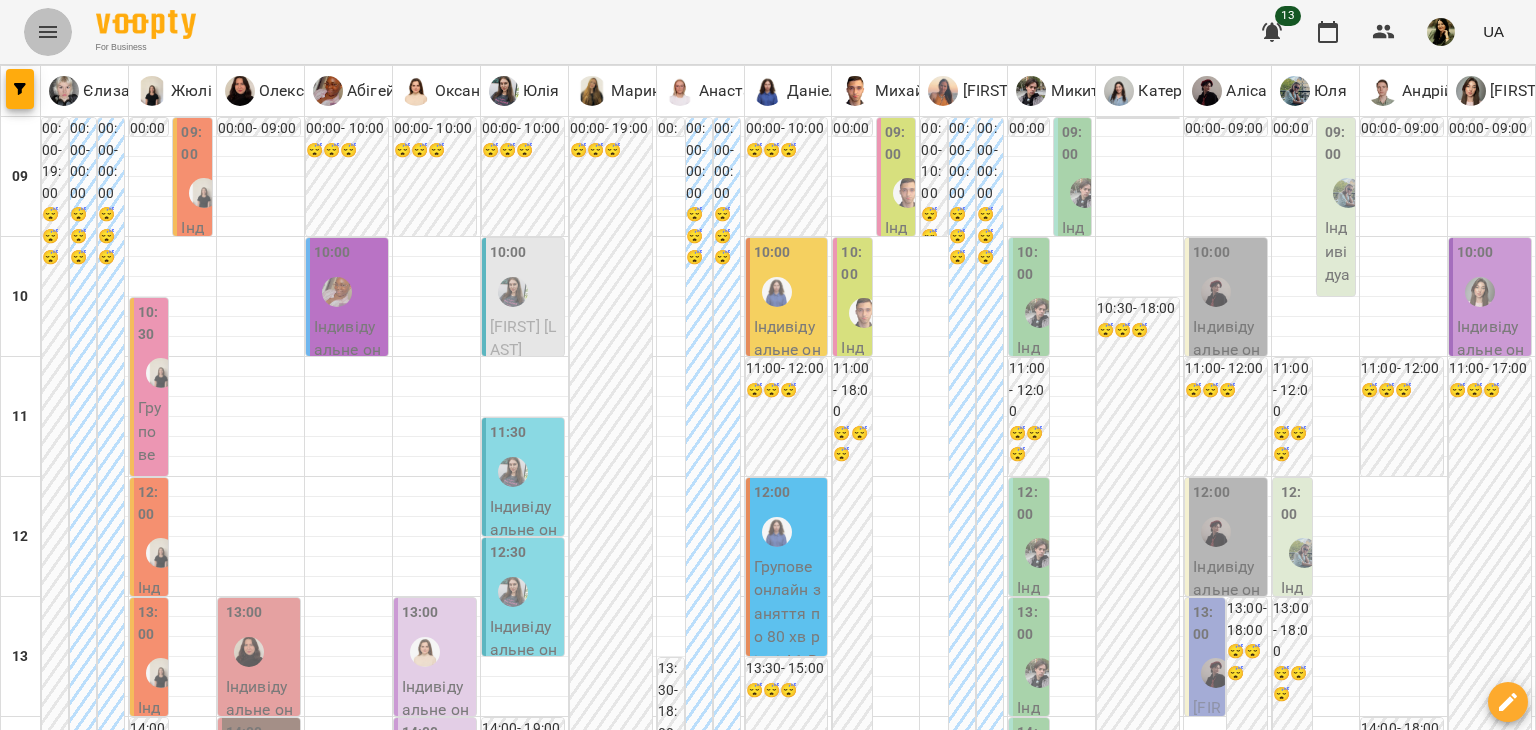 click 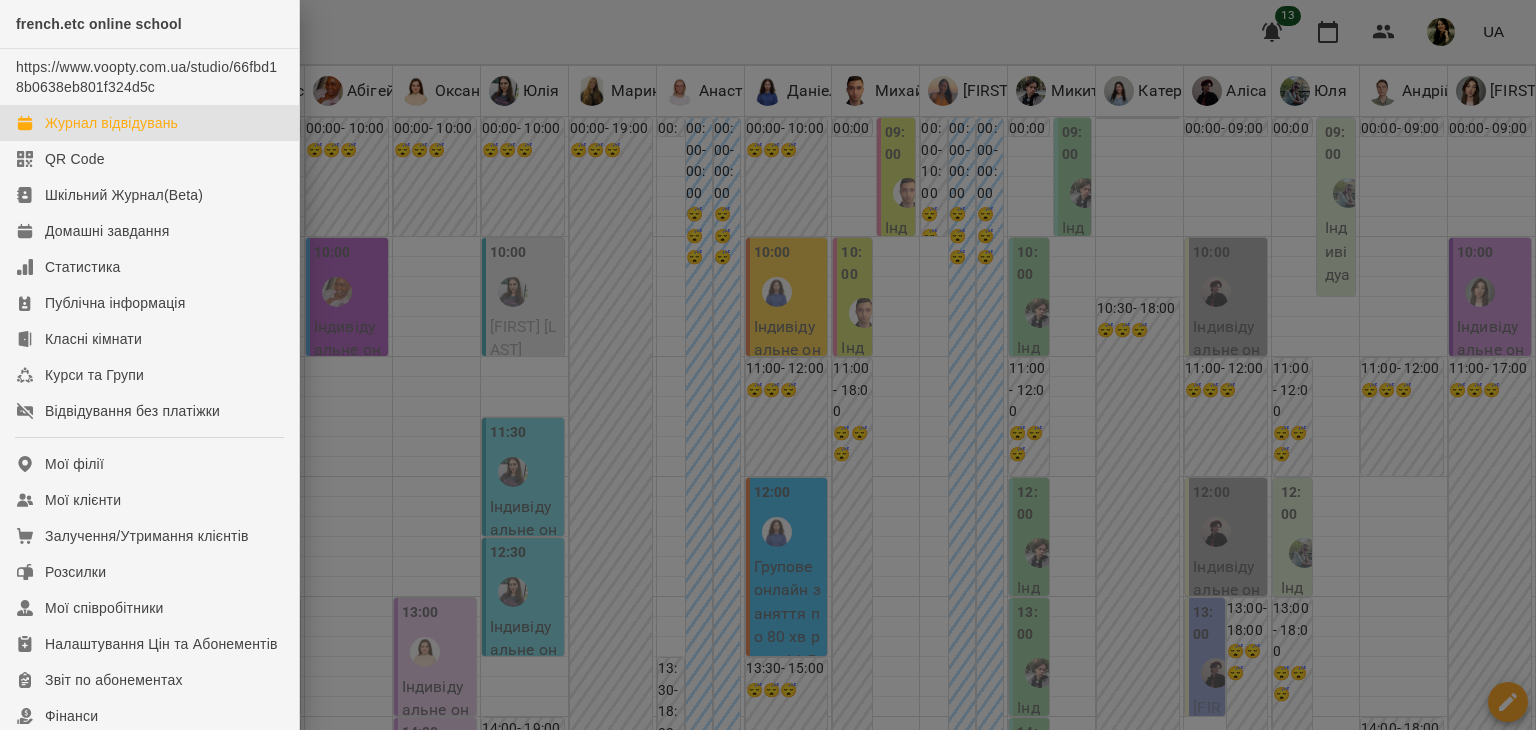 click at bounding box center (768, 365) 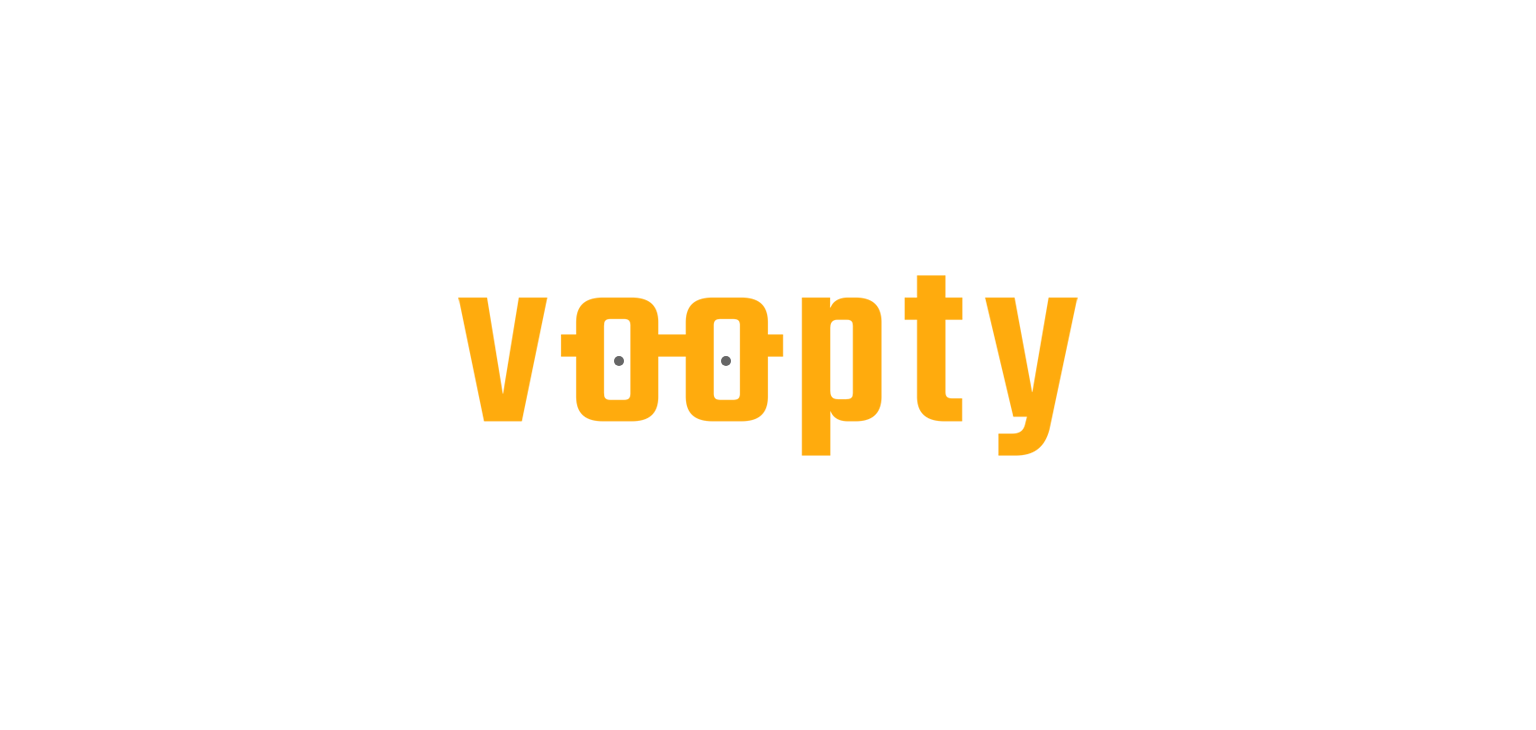 scroll, scrollTop: 0, scrollLeft: 0, axis: both 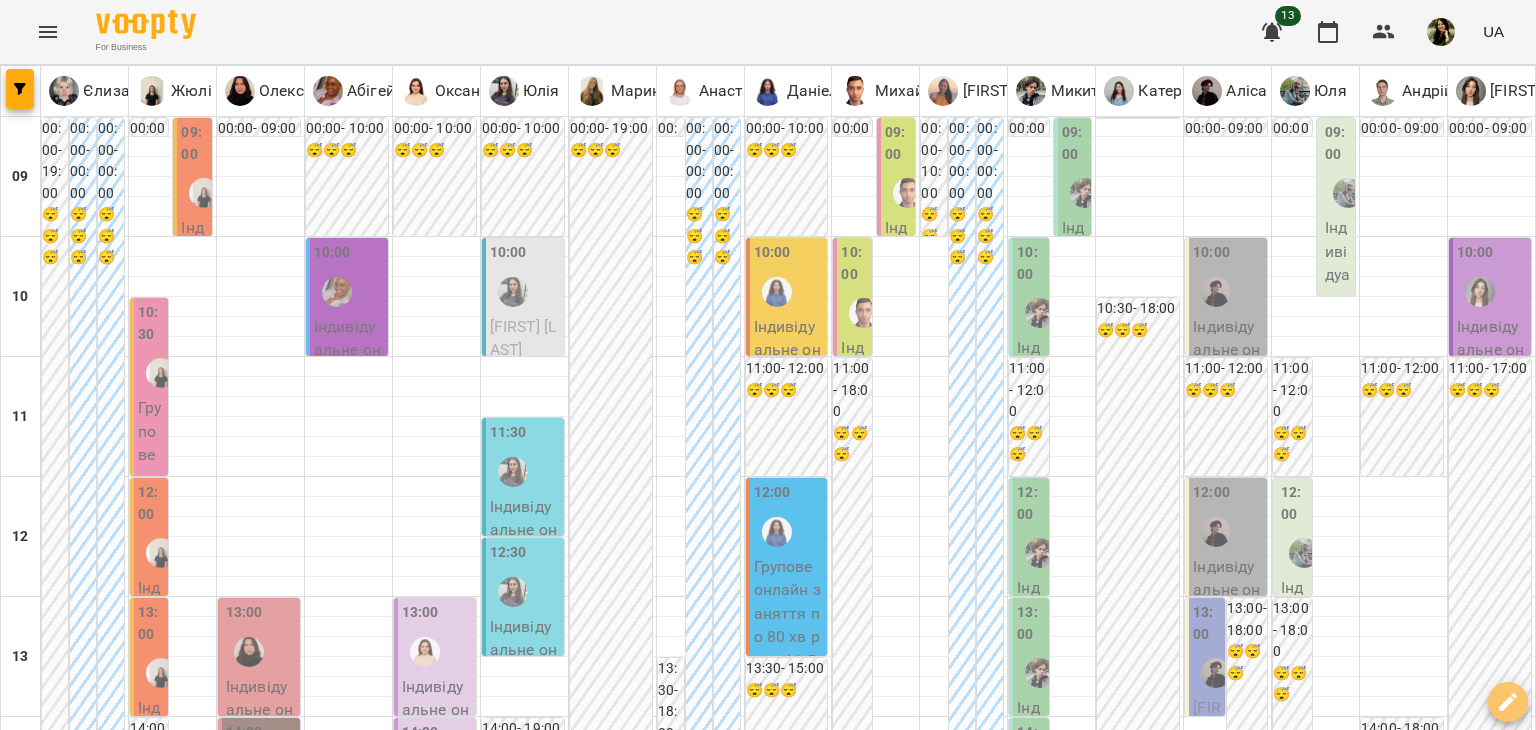 click 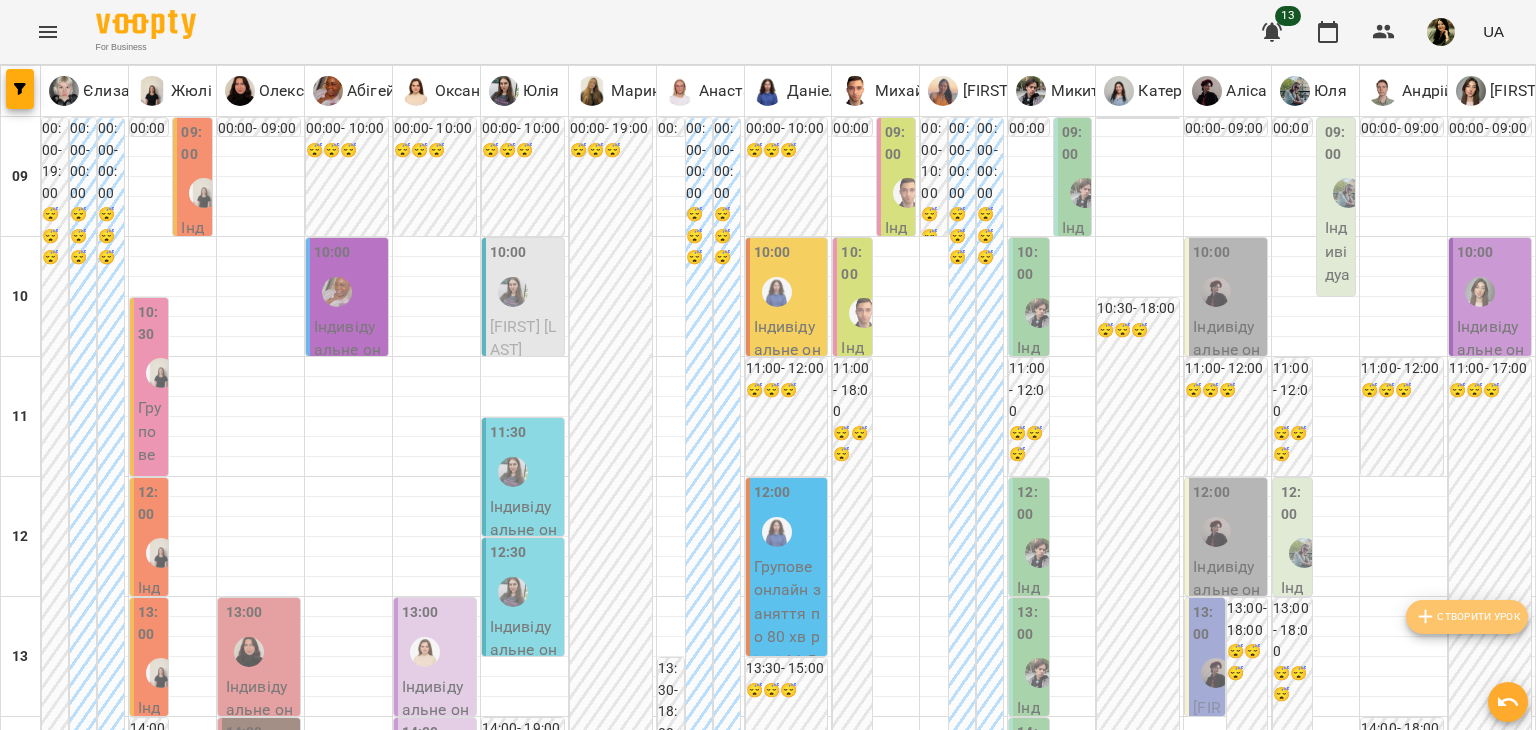 click on "Створити урок" at bounding box center [1467, 617] 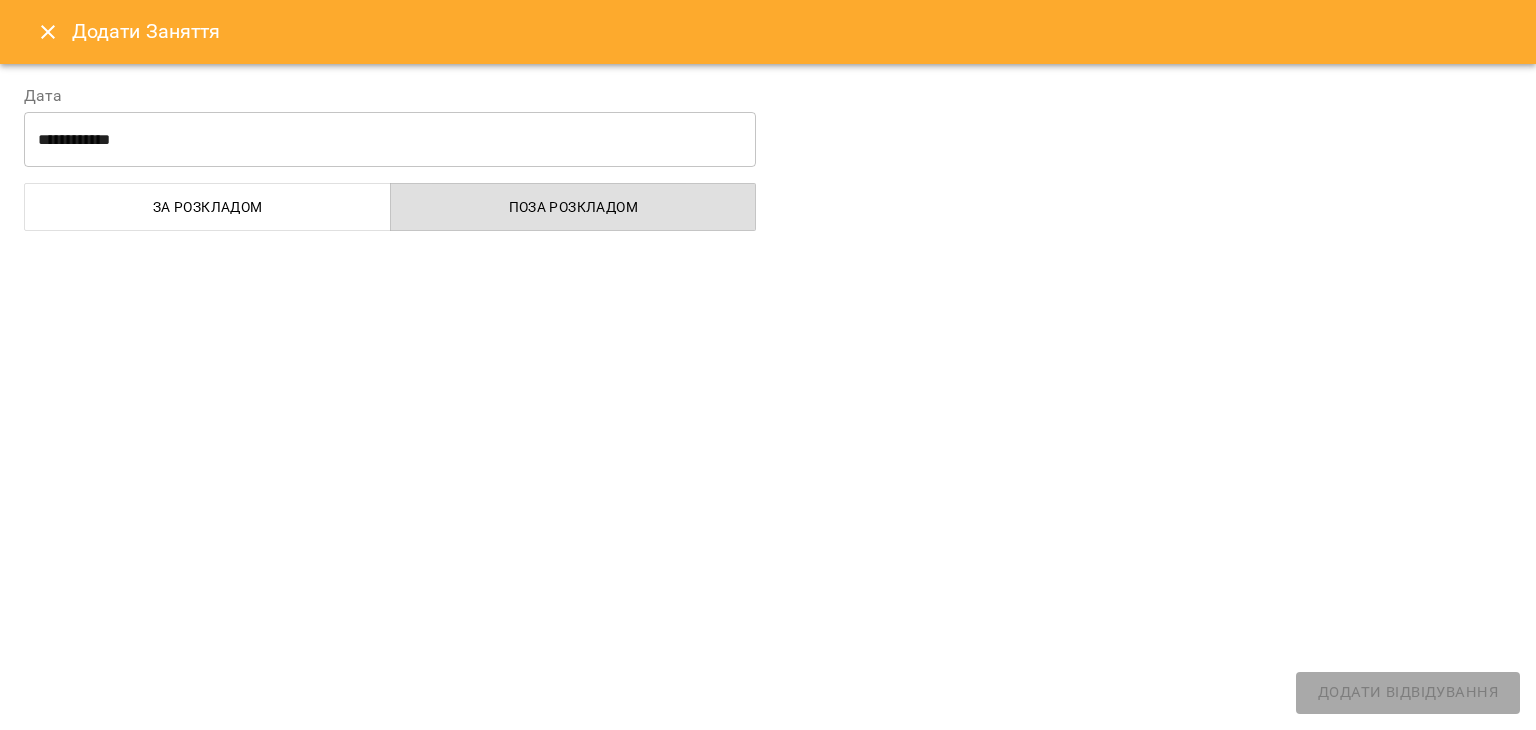 select 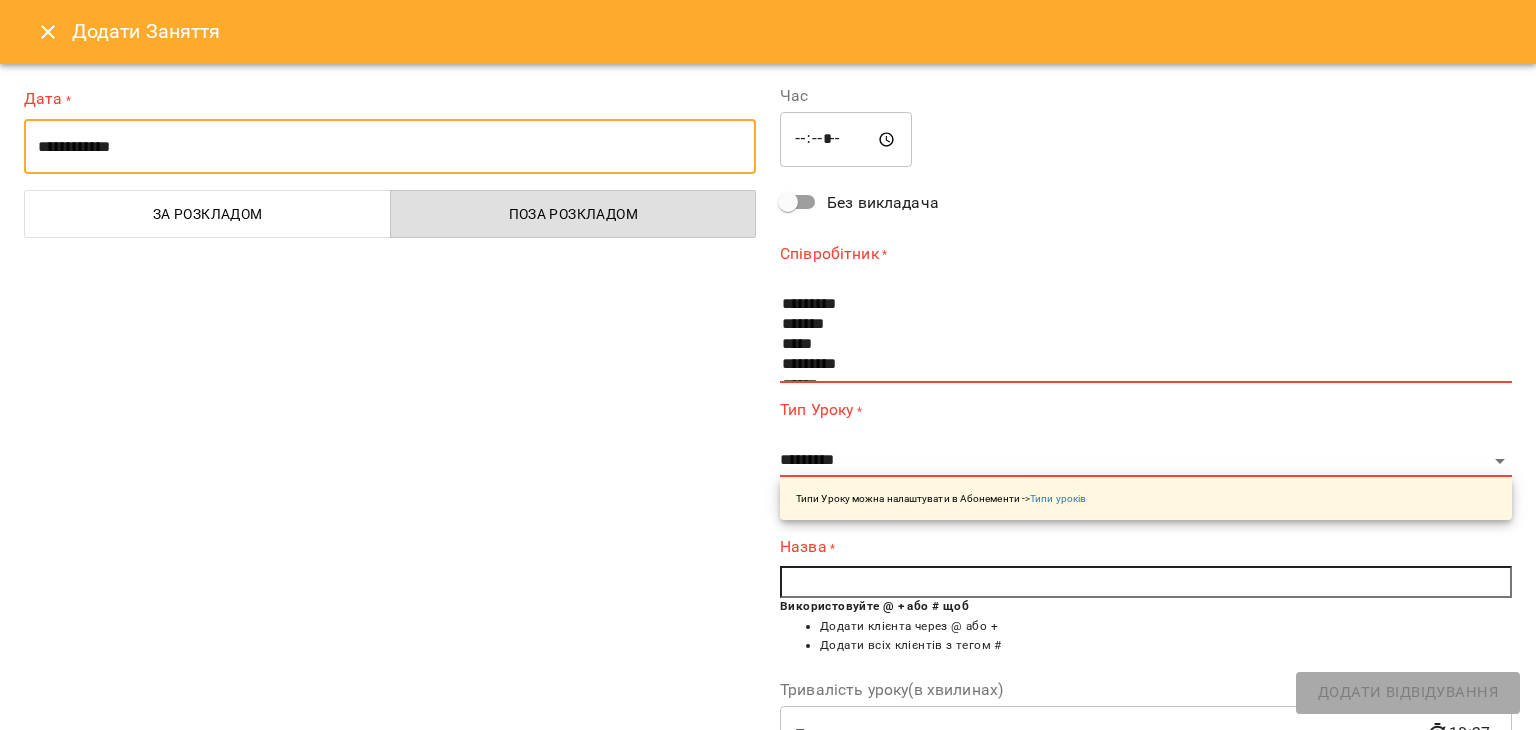 click on "**********" at bounding box center (390, 147) 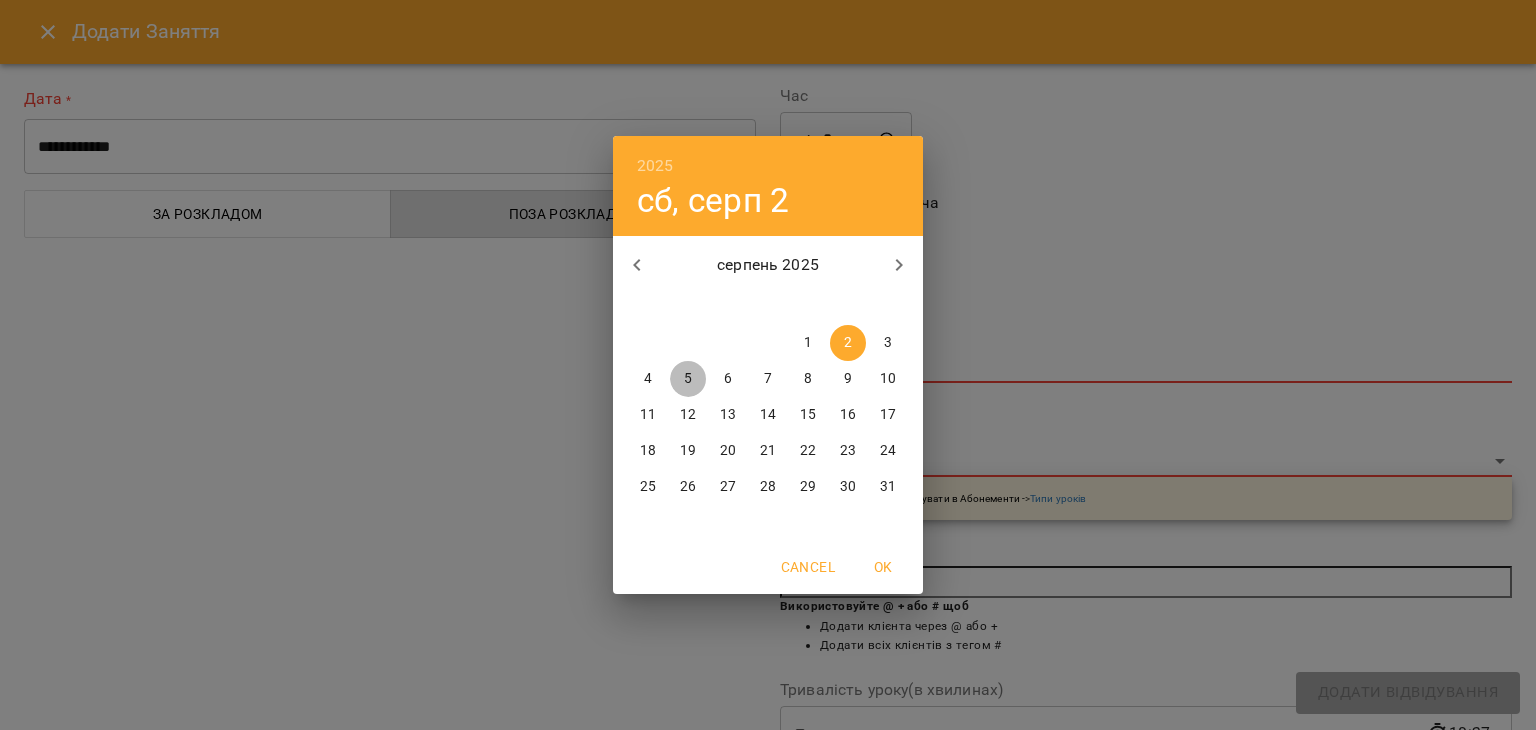 click on "5" at bounding box center (688, 379) 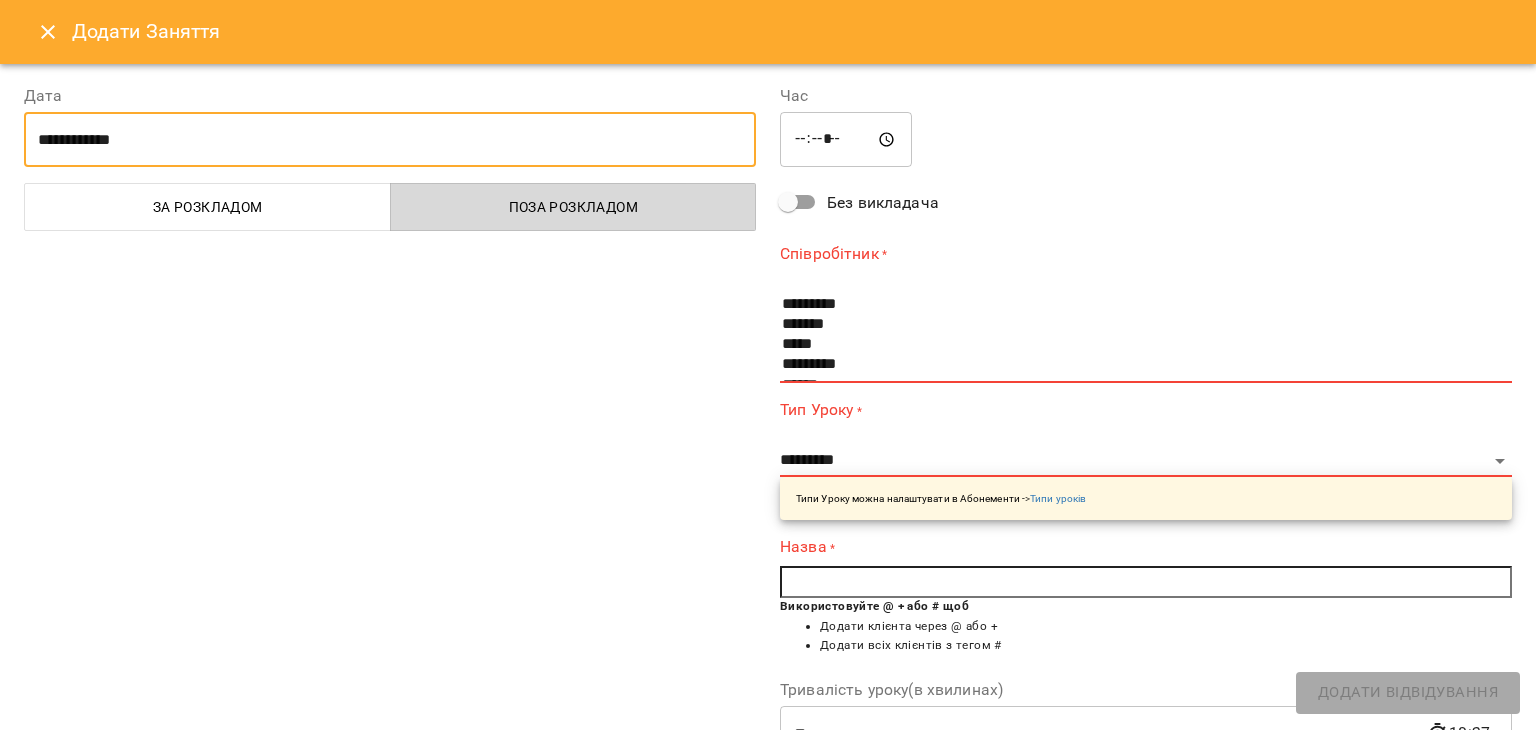 click on "Поза розкладом" at bounding box center [573, 207] 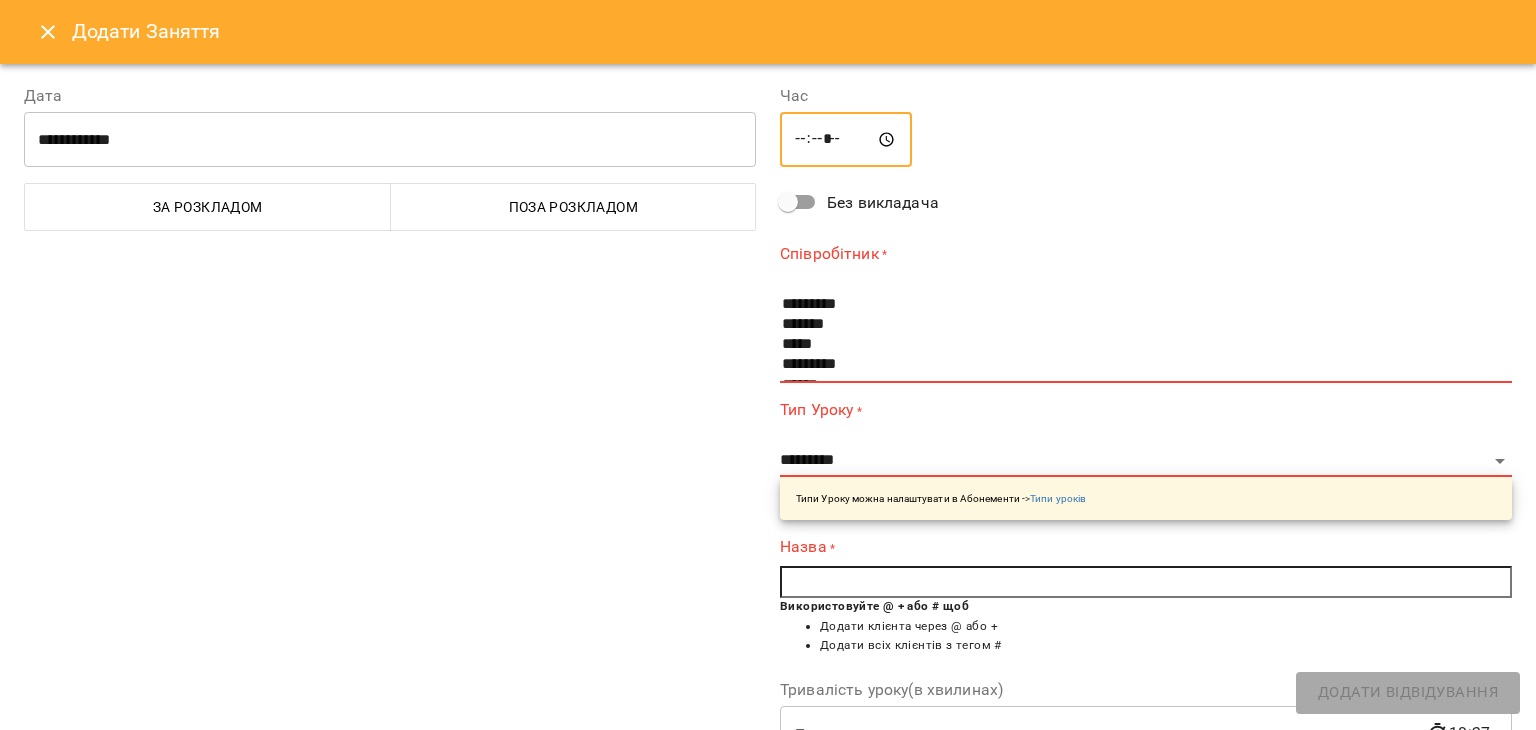 click on "*****" at bounding box center [846, 140] 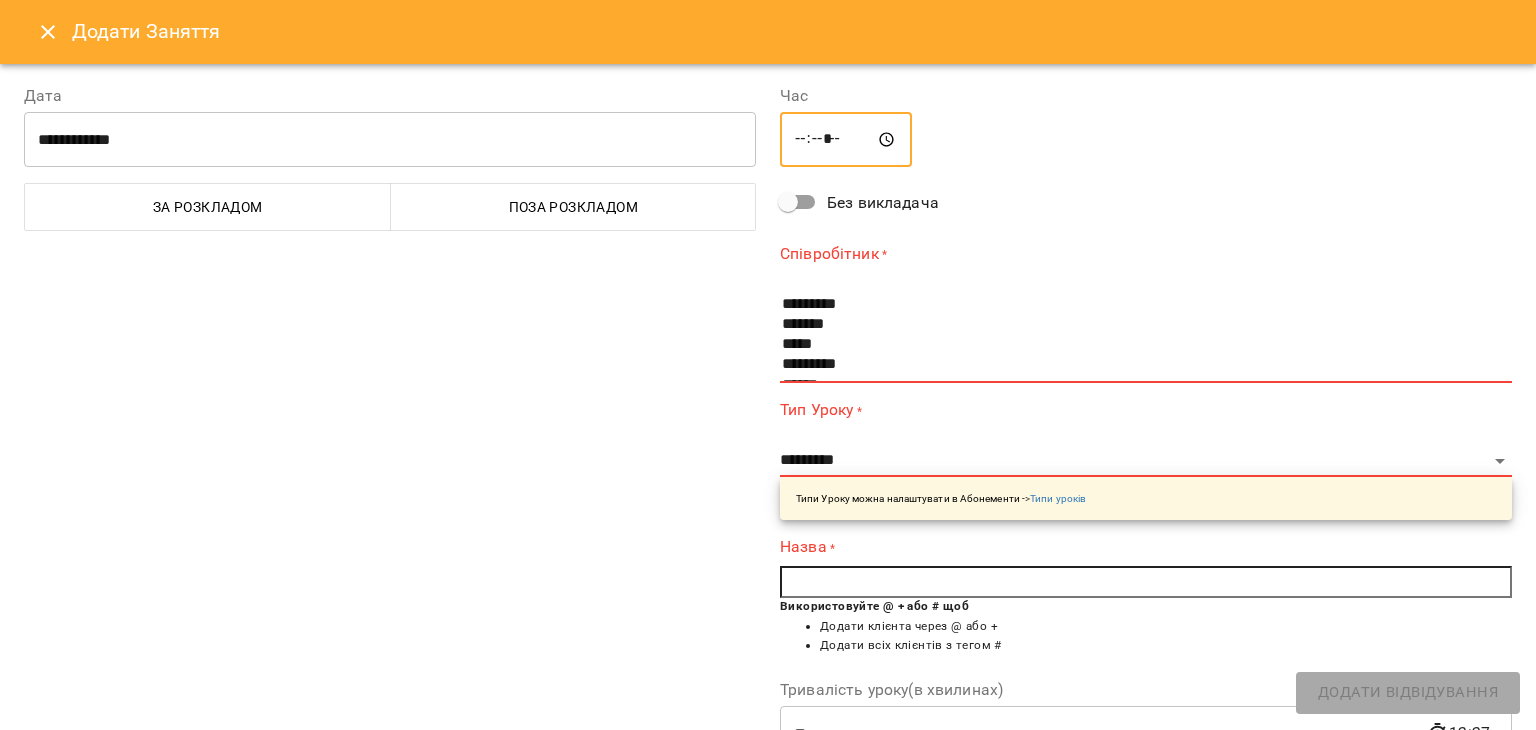 type on "*****" 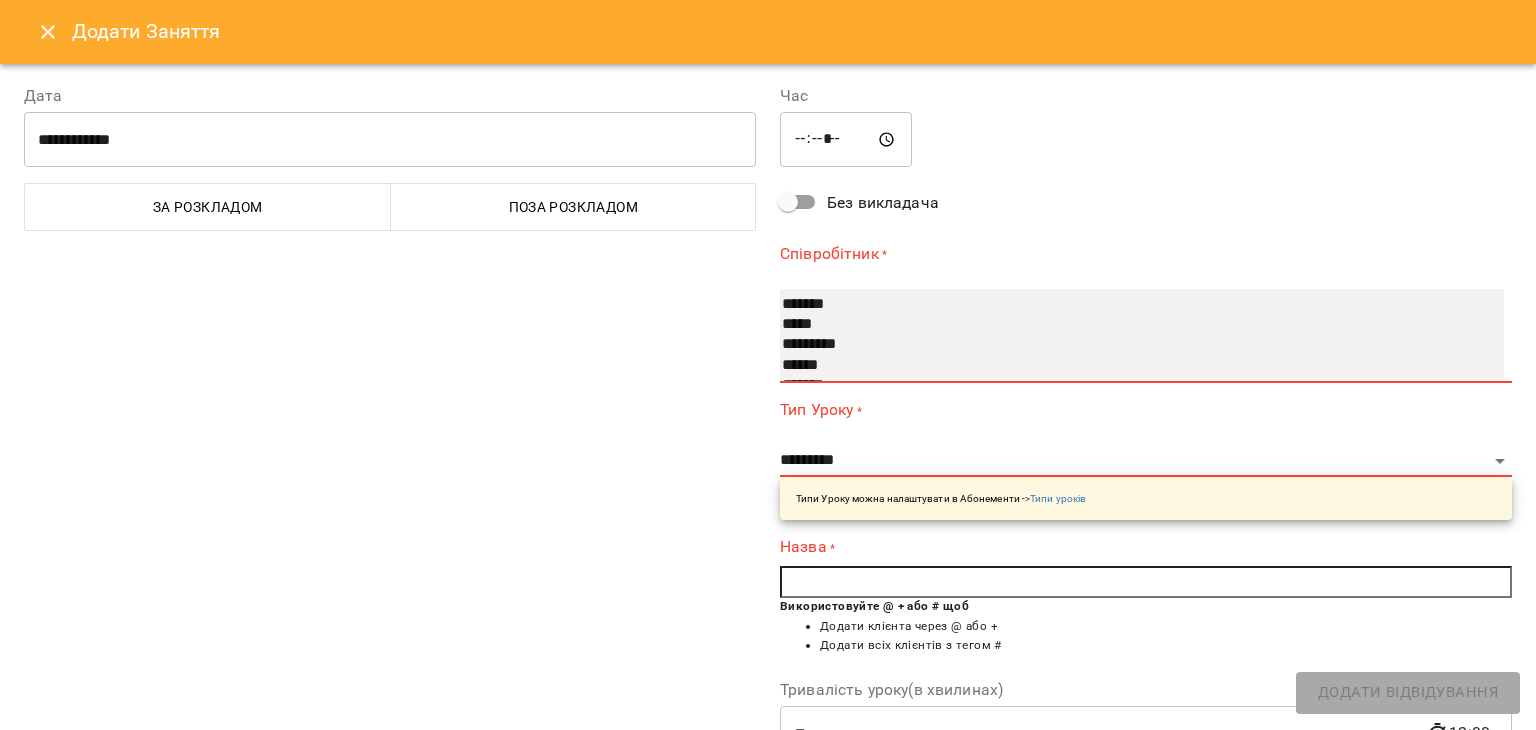 scroll, scrollTop: 0, scrollLeft: 0, axis: both 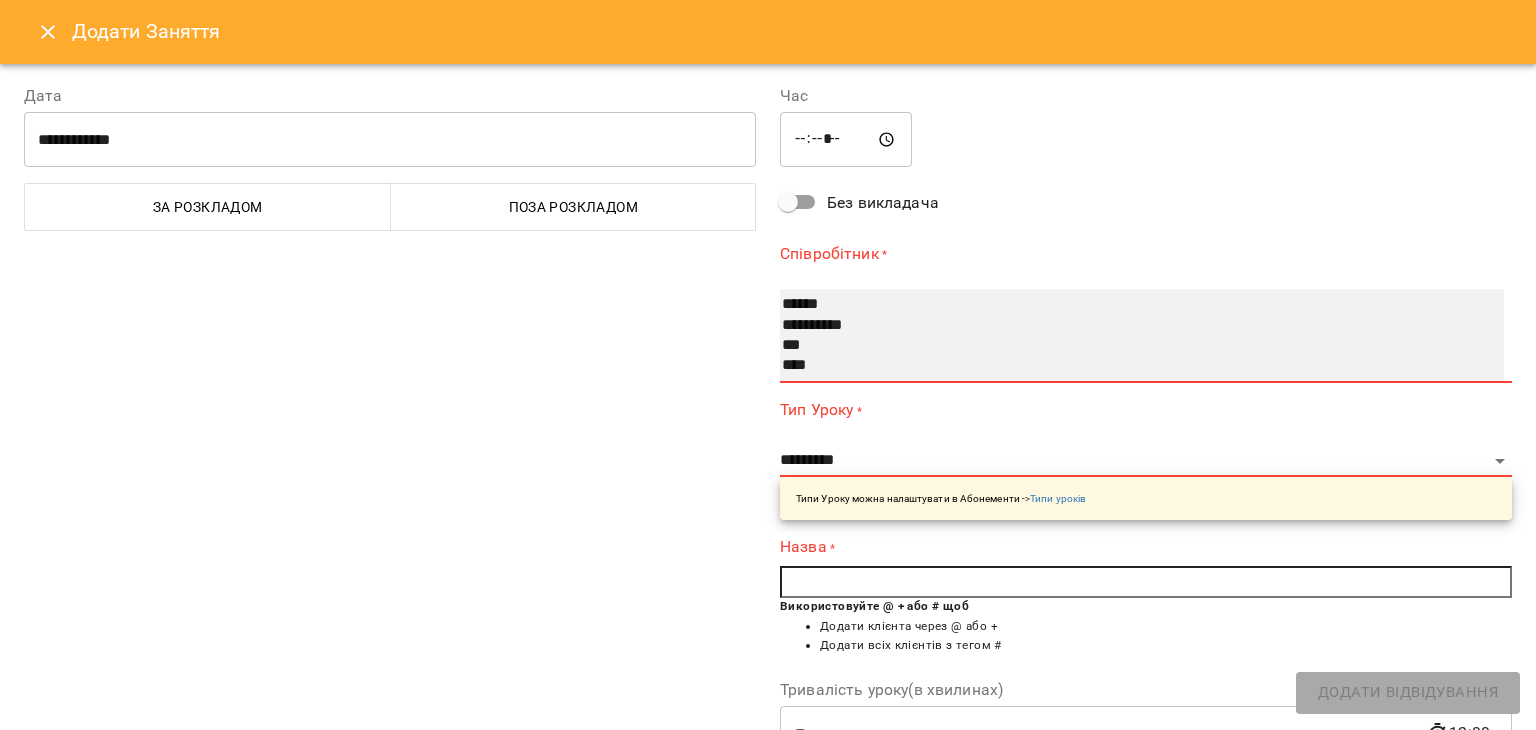 select on "**********" 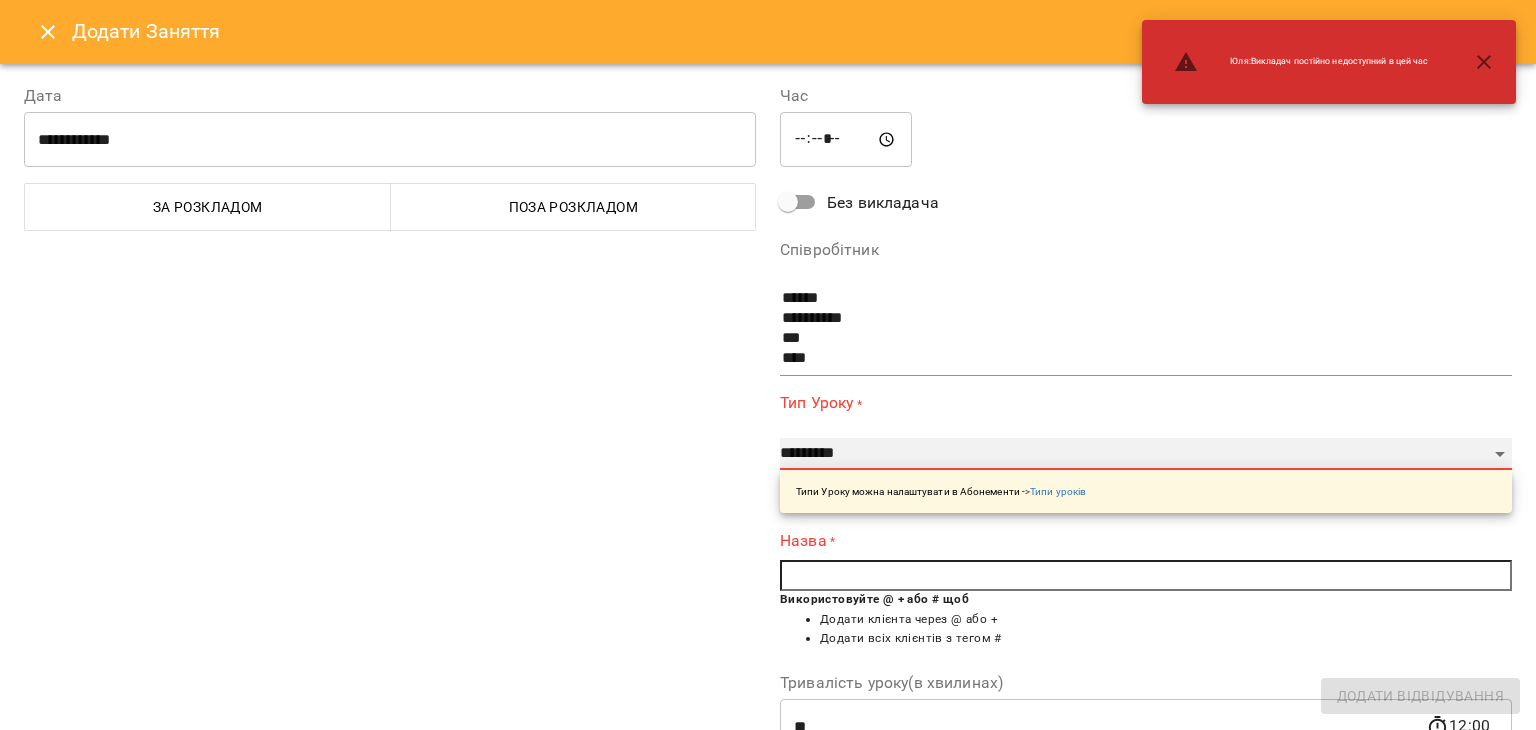 click on "**********" at bounding box center [1146, 454] 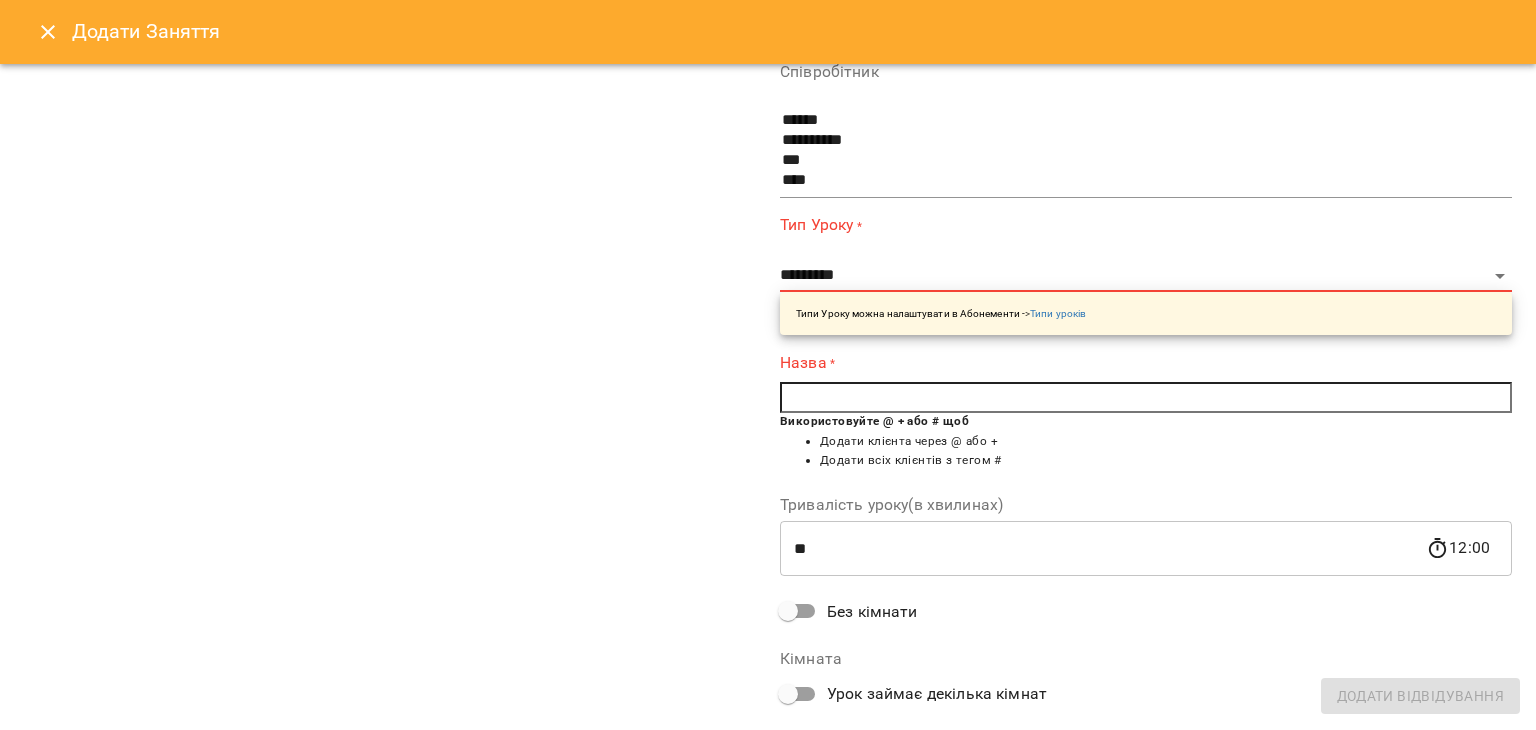 scroll, scrollTop: 193, scrollLeft: 0, axis: vertical 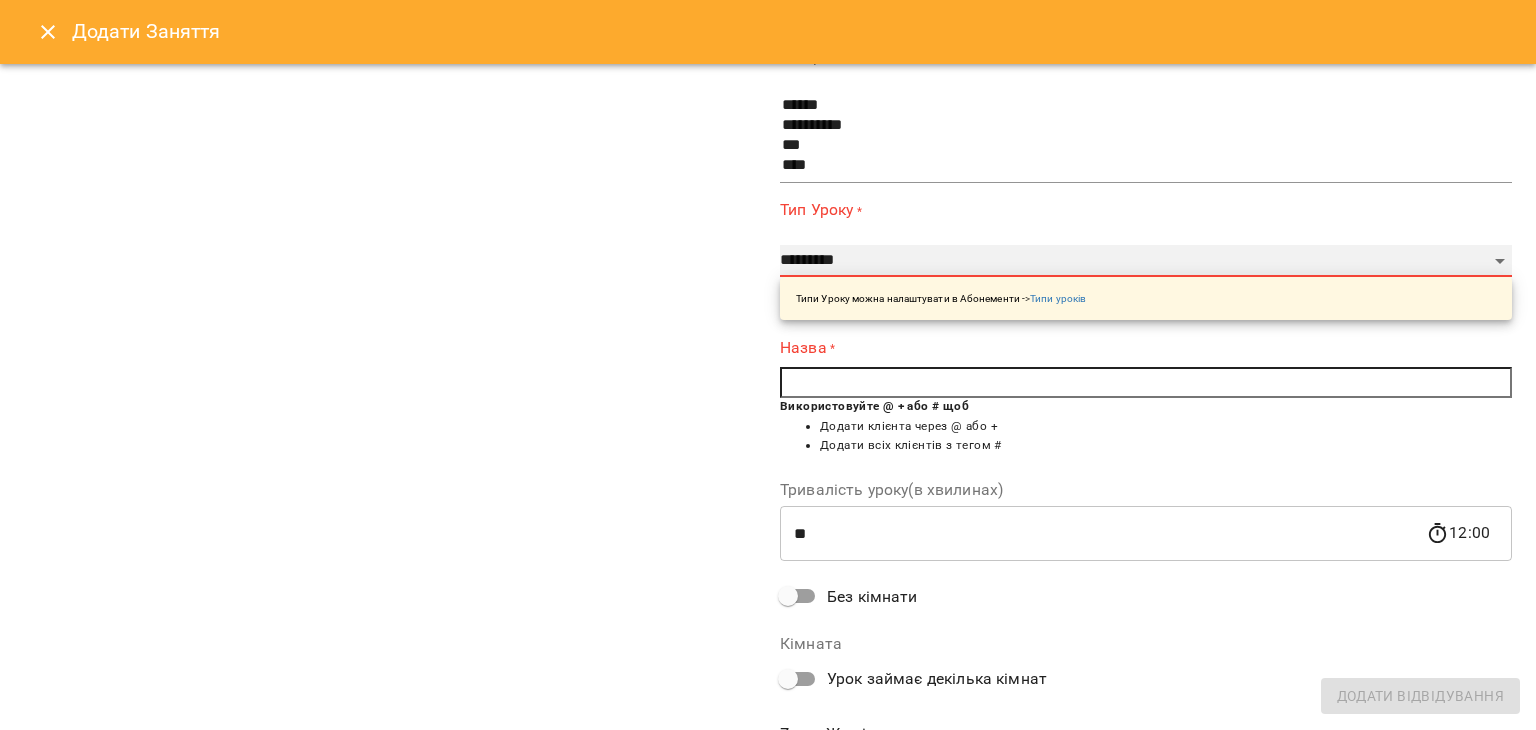click on "**********" at bounding box center [1146, 261] 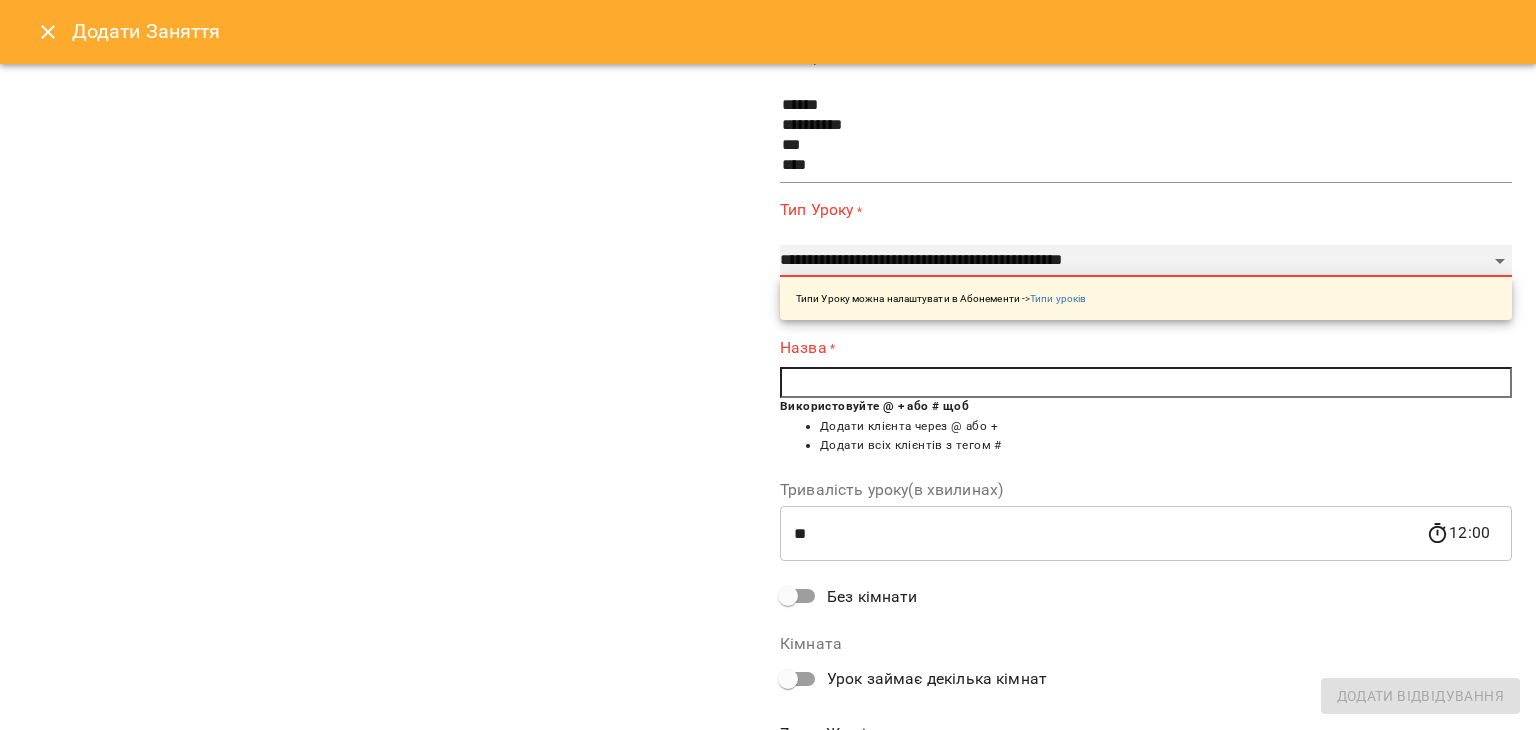 click on "**********" at bounding box center [1146, 261] 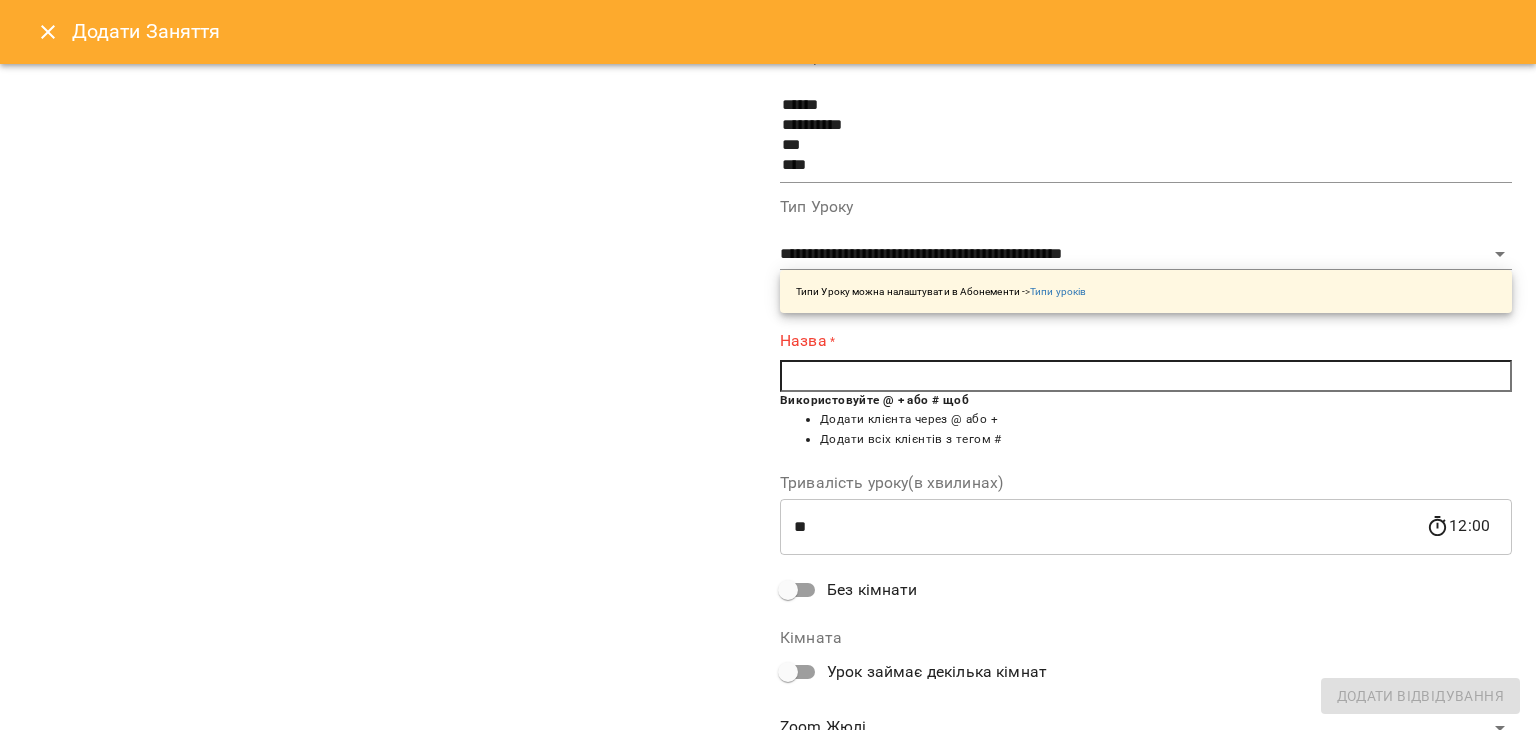 click at bounding box center [1146, 376] 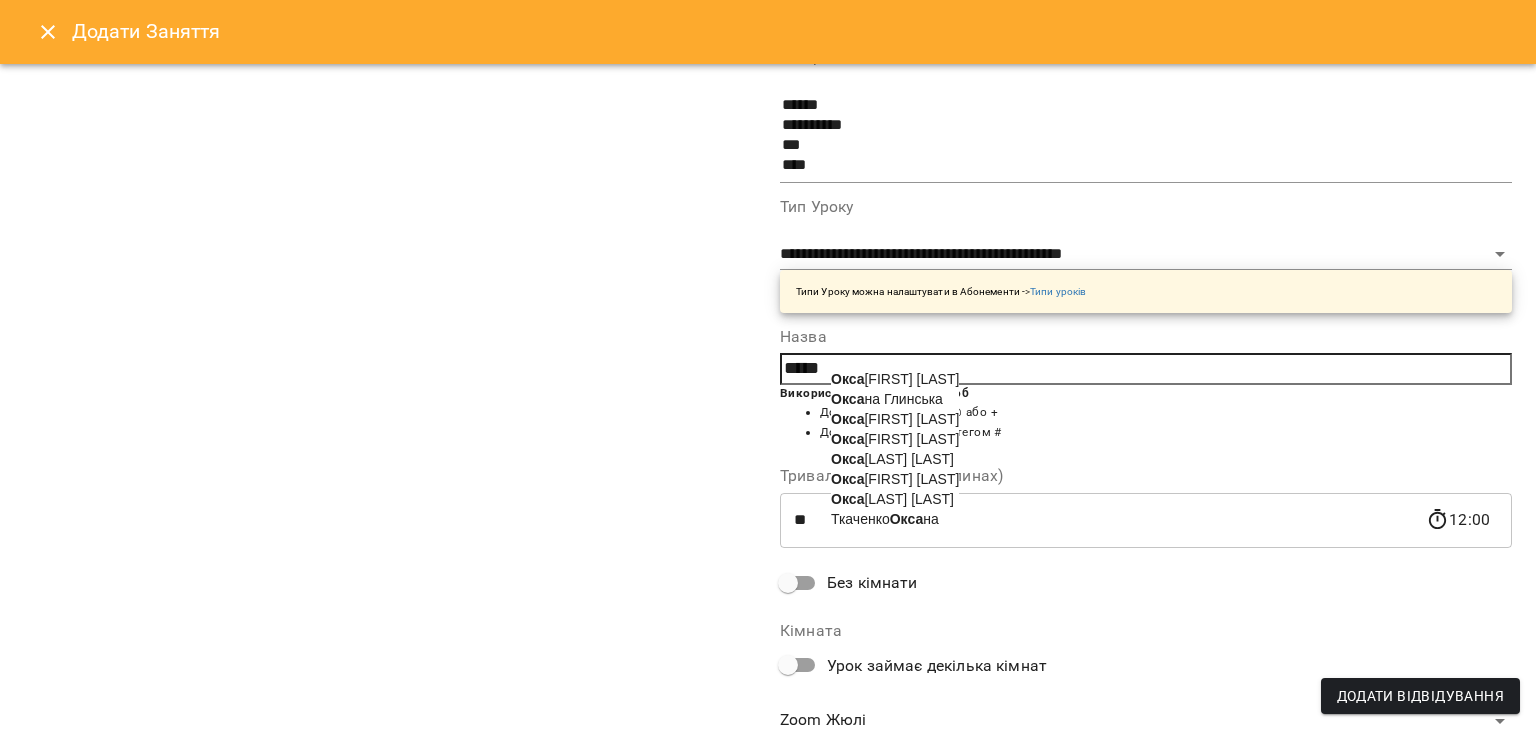 click on "Окса на Бенедико" at bounding box center (895, 379) 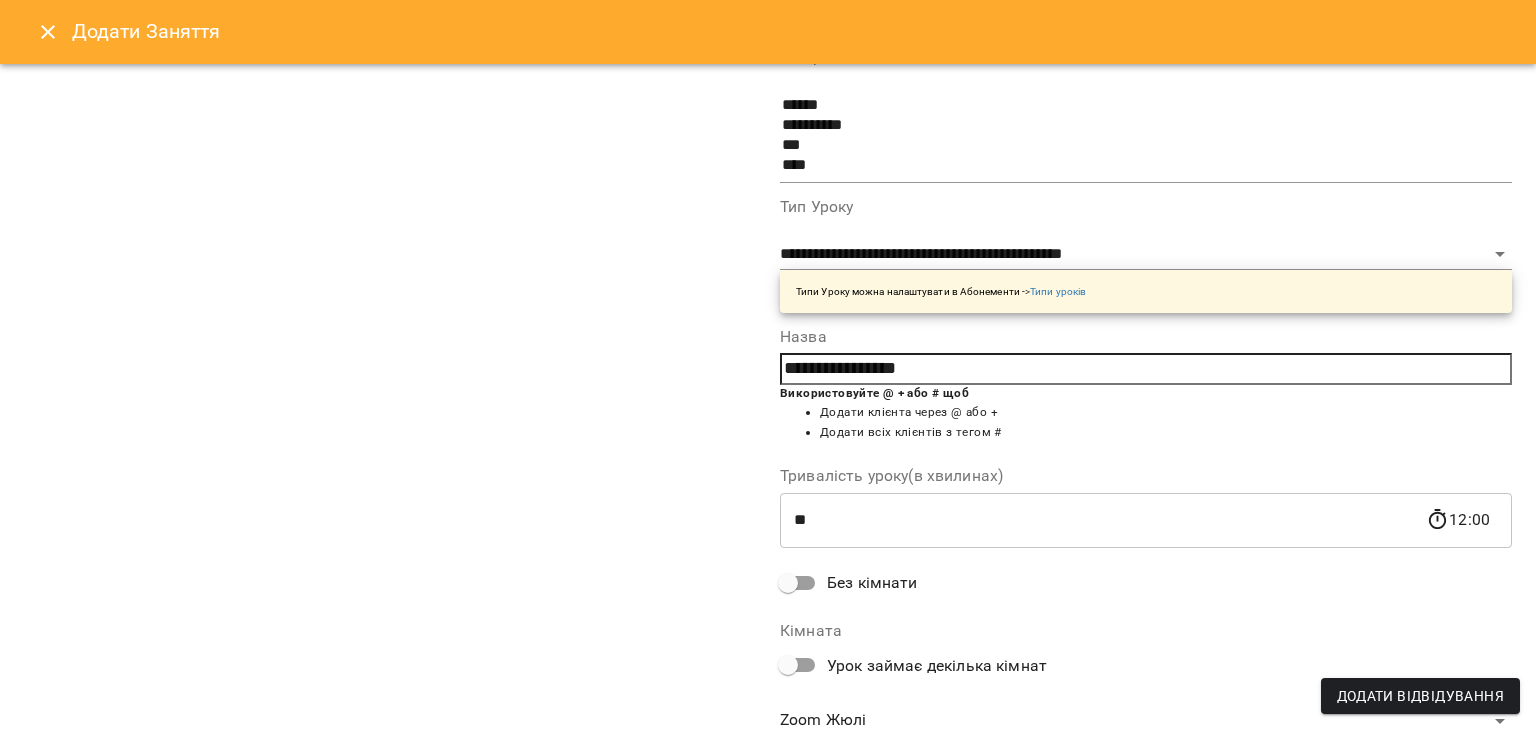 scroll, scrollTop: 268, scrollLeft: 0, axis: vertical 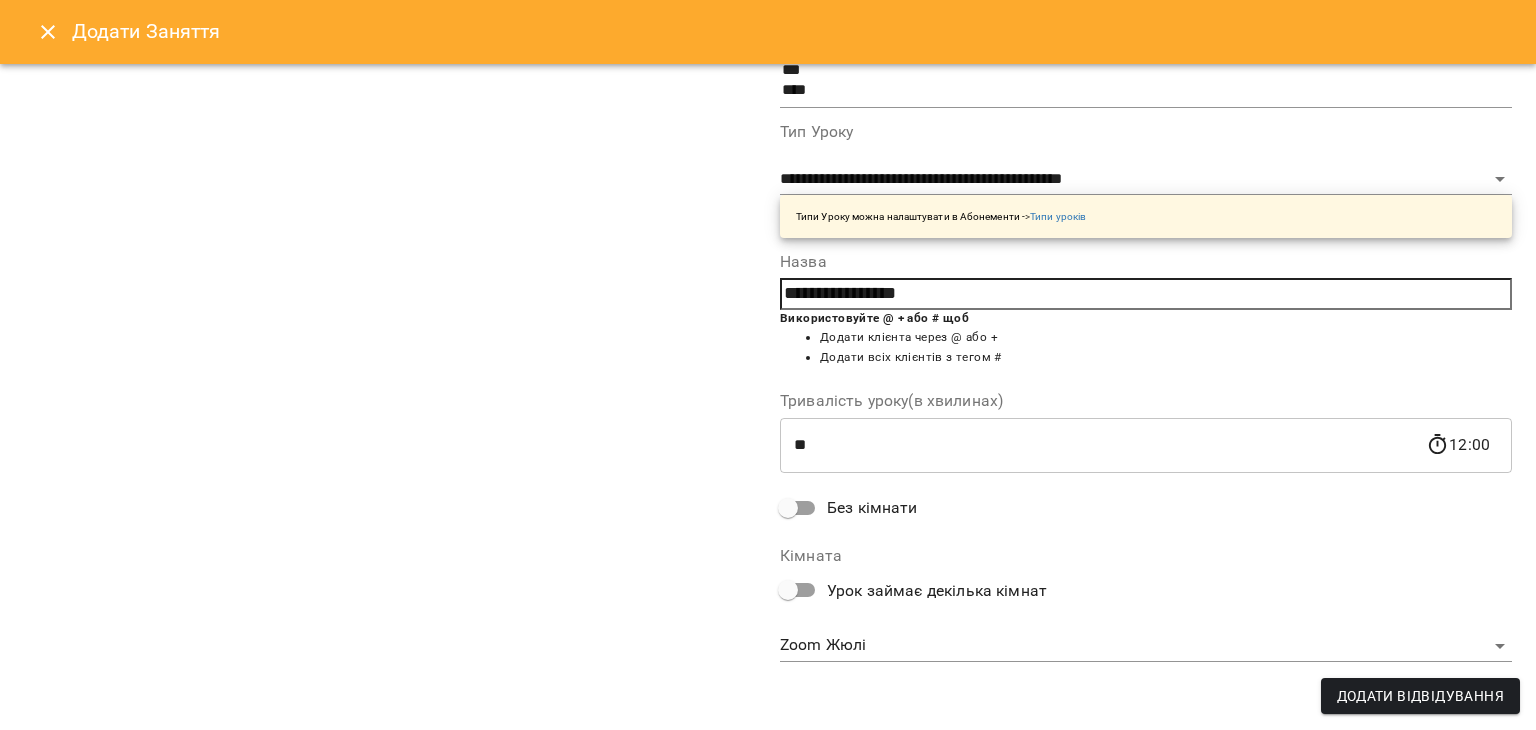 click on "For Business 13 UA Створити урок   Єлизавета   Жюлі   Олександра   Абігейл   Оксана   Юлія   Марина   Анастасія   Даніела   Михайло   Каріна   Микита   Катерина   Аліса    Юля   Андрій    Катя 09 10 11 12 13 14 15 16 17 18 19 20 21 22 00:00 -   19:00 😴😴😴 00:00 -   00:00 😴😴😴 00:00 -   00:00 😴😴😴 22:00 -   23:59 😴😴😴 00:00 -   09:00 😴😴😴 09:00 Індивідуальне онлайн заняття  50 хв рівні А1-В1 - Щербатюк Христина 10:30 Групове онлайн заняття по 80 хв рівні В2+ - Група 97 В2 12:00 Індивідуальне онлайн заняття  50 хв рівні А1-В1 - Софія Низькошапка 13:00 Індивідуальне онлайн заняття  50 хв рівні В2+ - 14:00" at bounding box center [768, 965] 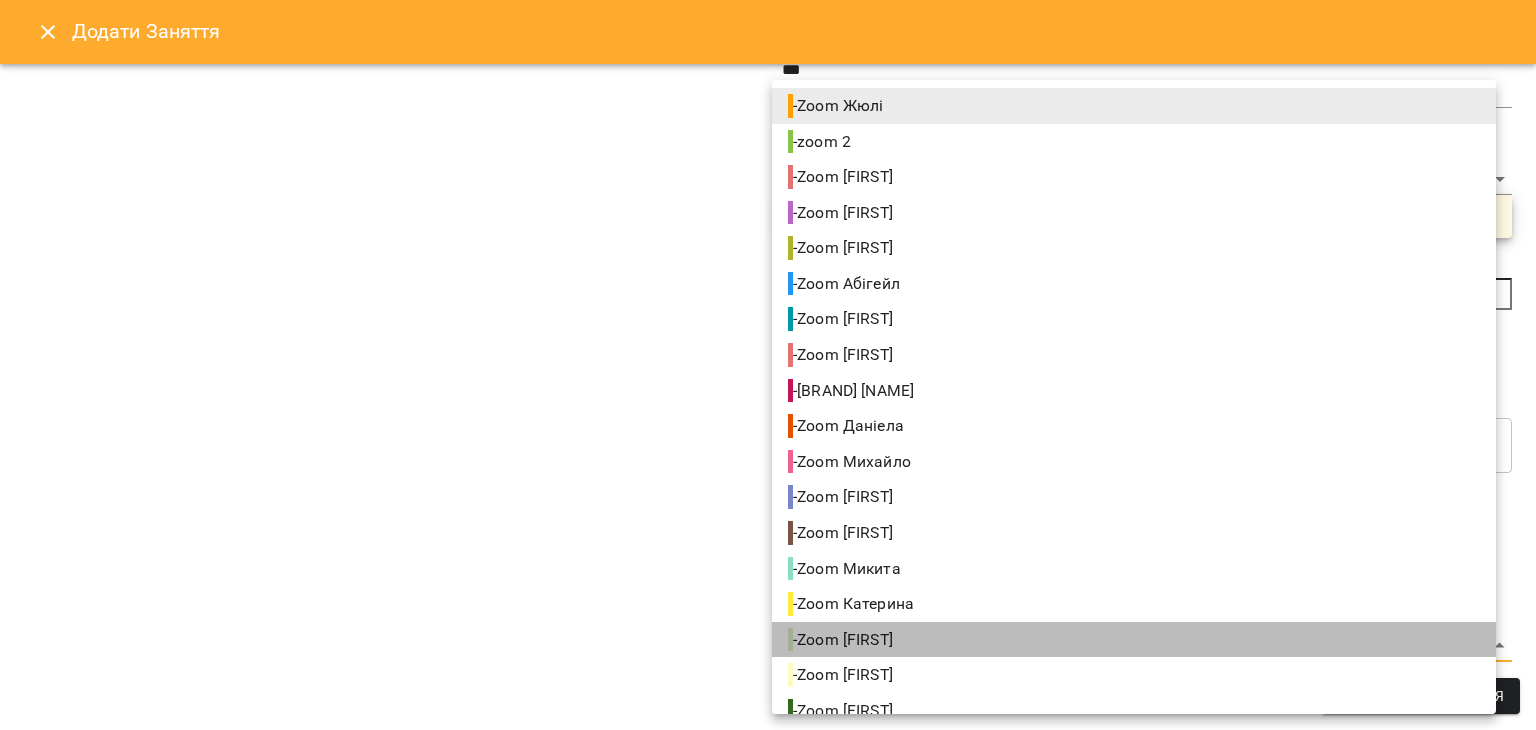 click on "-  Zoom Юля" at bounding box center [1134, 640] 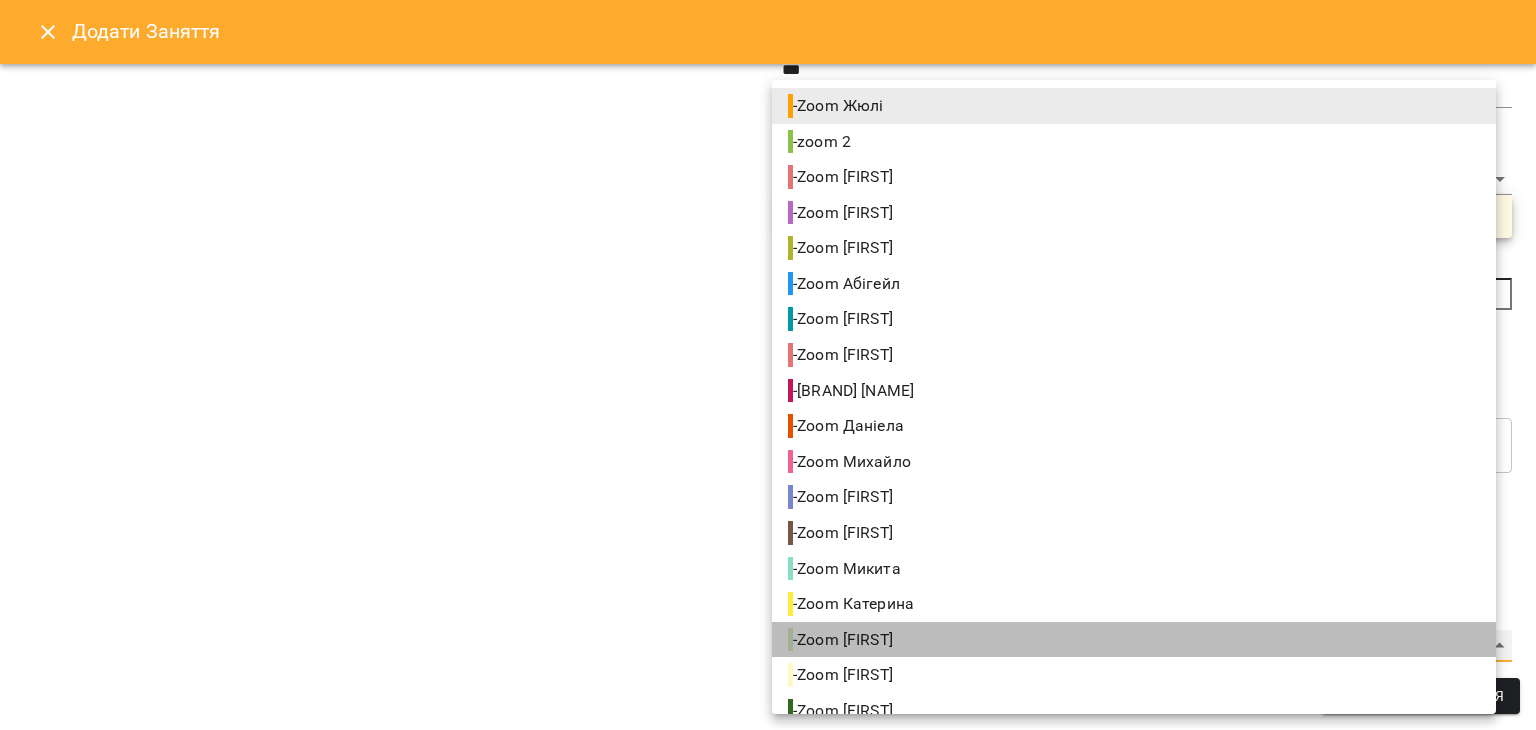 type on "**********" 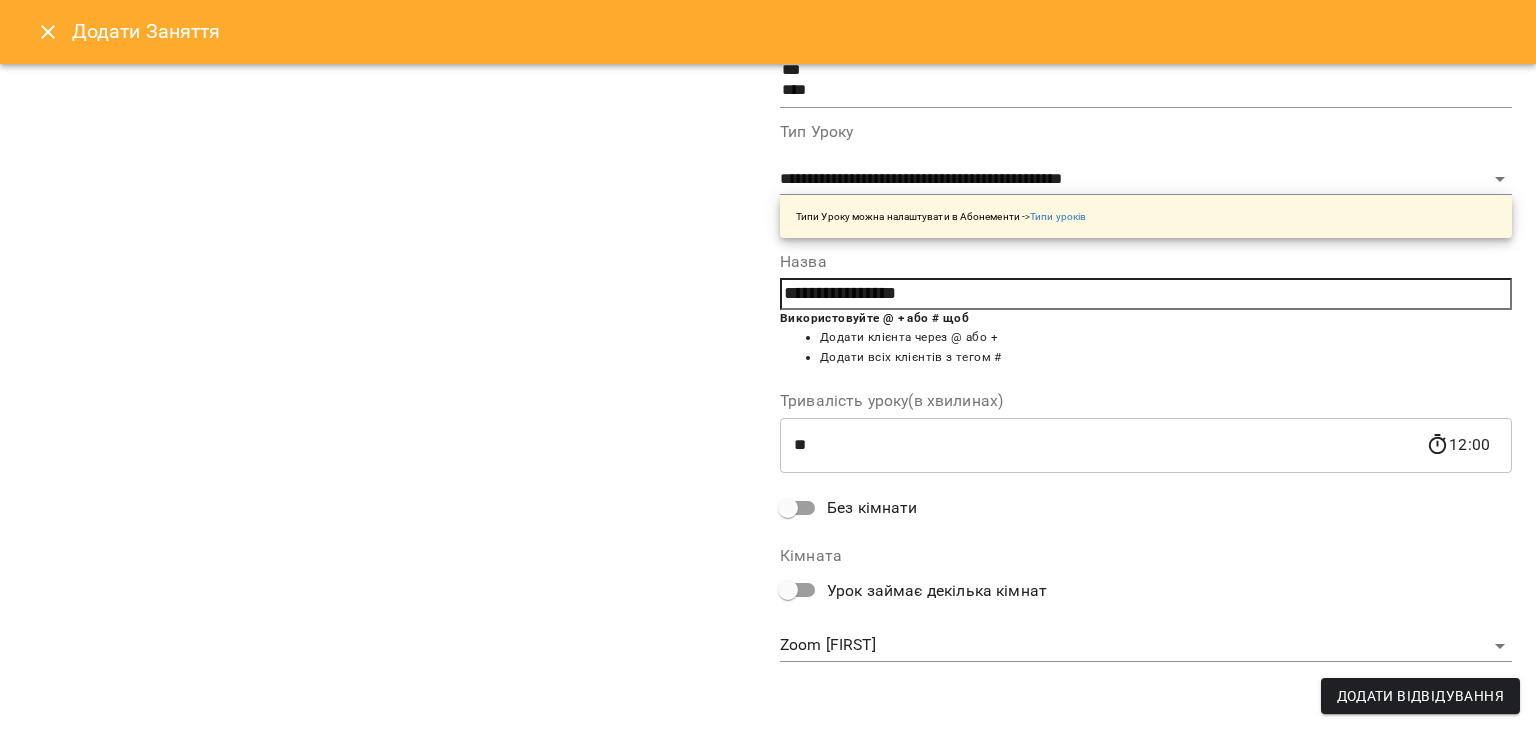 scroll, scrollTop: 0, scrollLeft: 0, axis: both 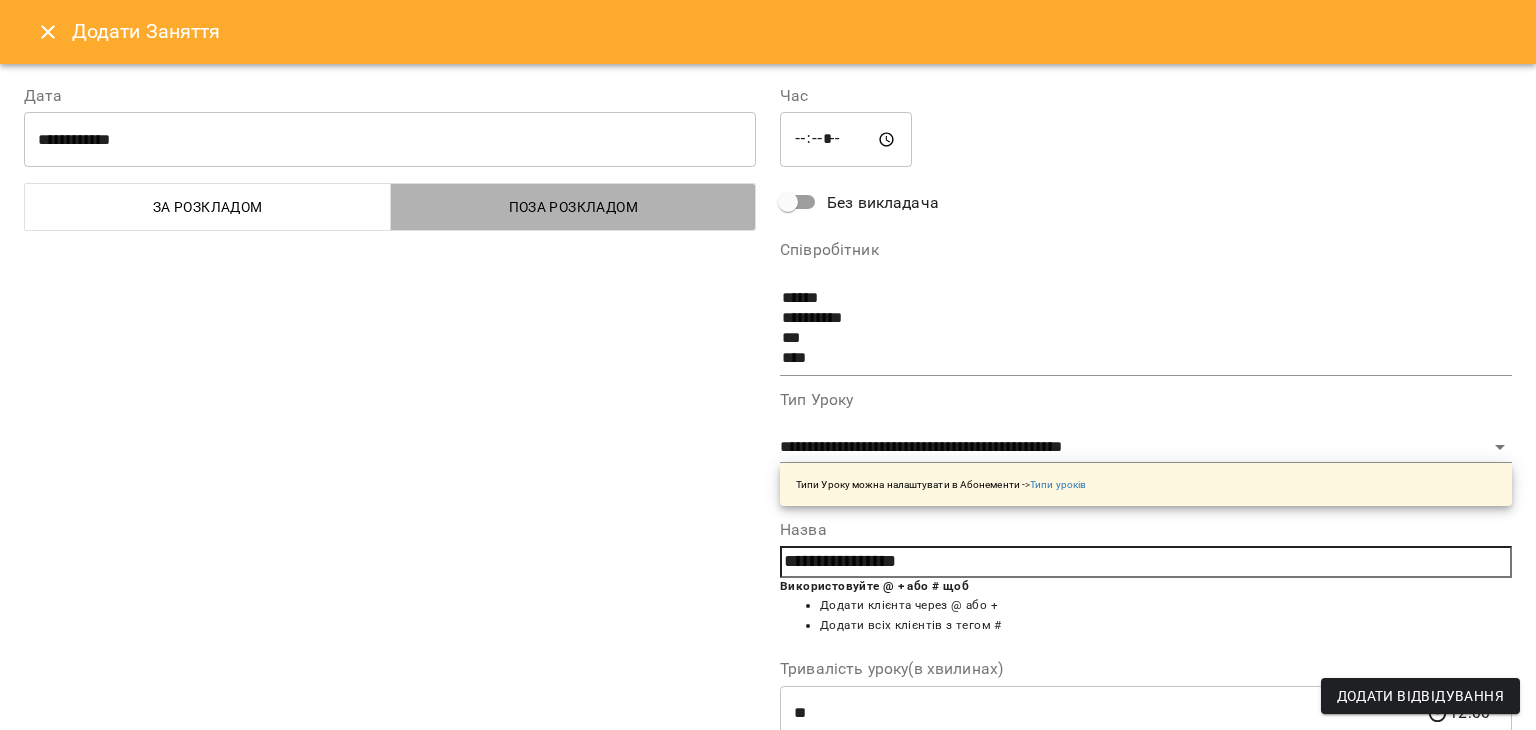 click on "Поза розкладом" at bounding box center [574, 207] 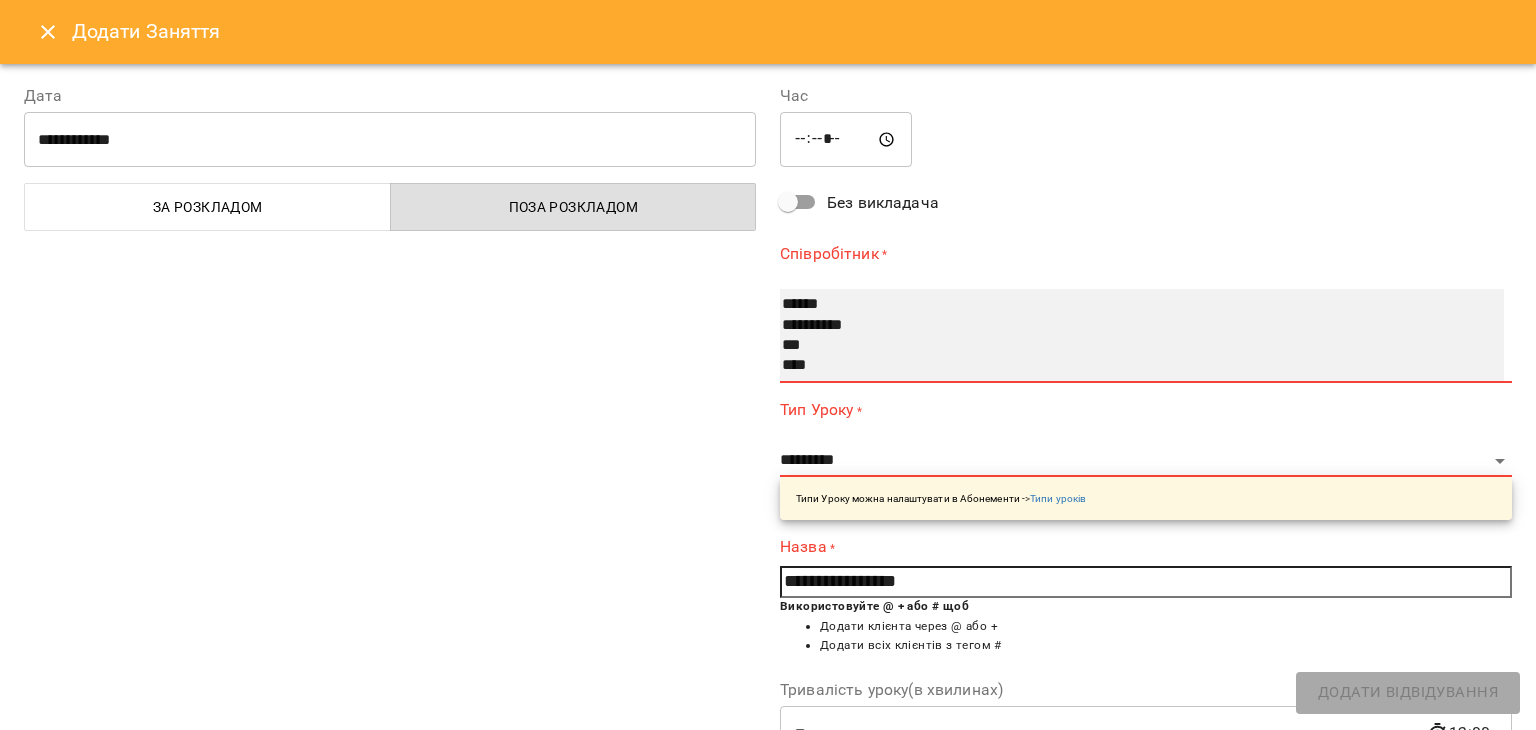 select on "**********" 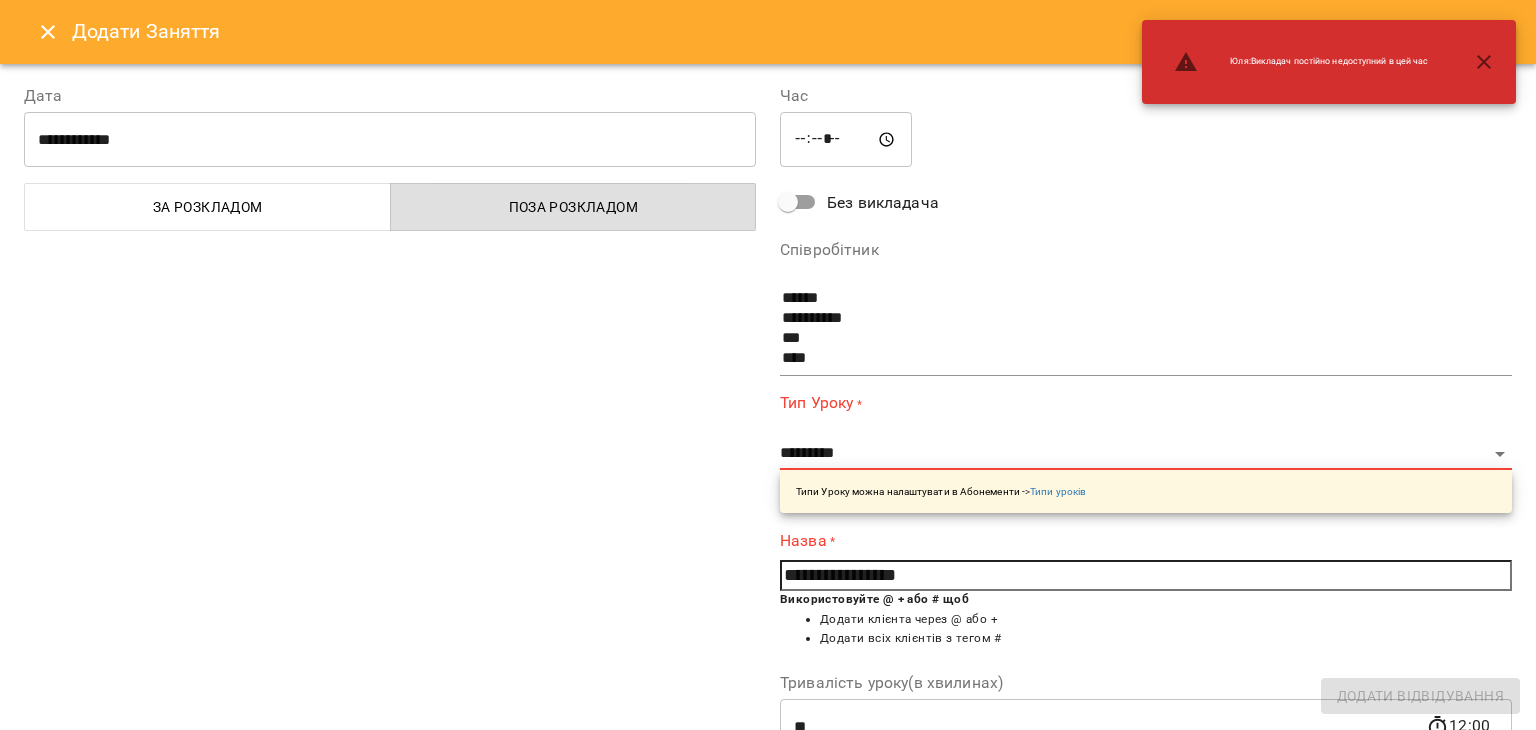 click on "**********" at bounding box center (1146, 452) 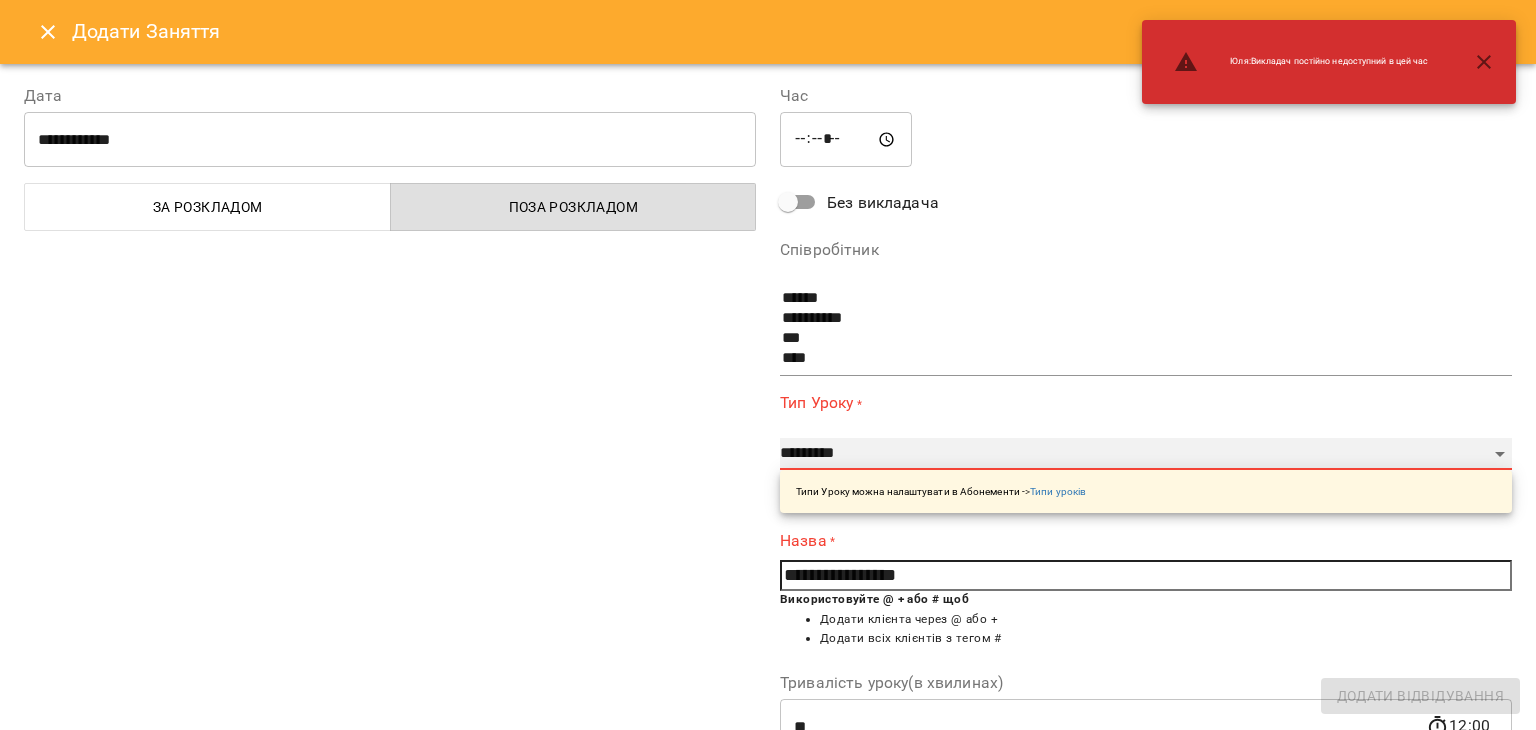 click on "**********" at bounding box center [1146, 454] 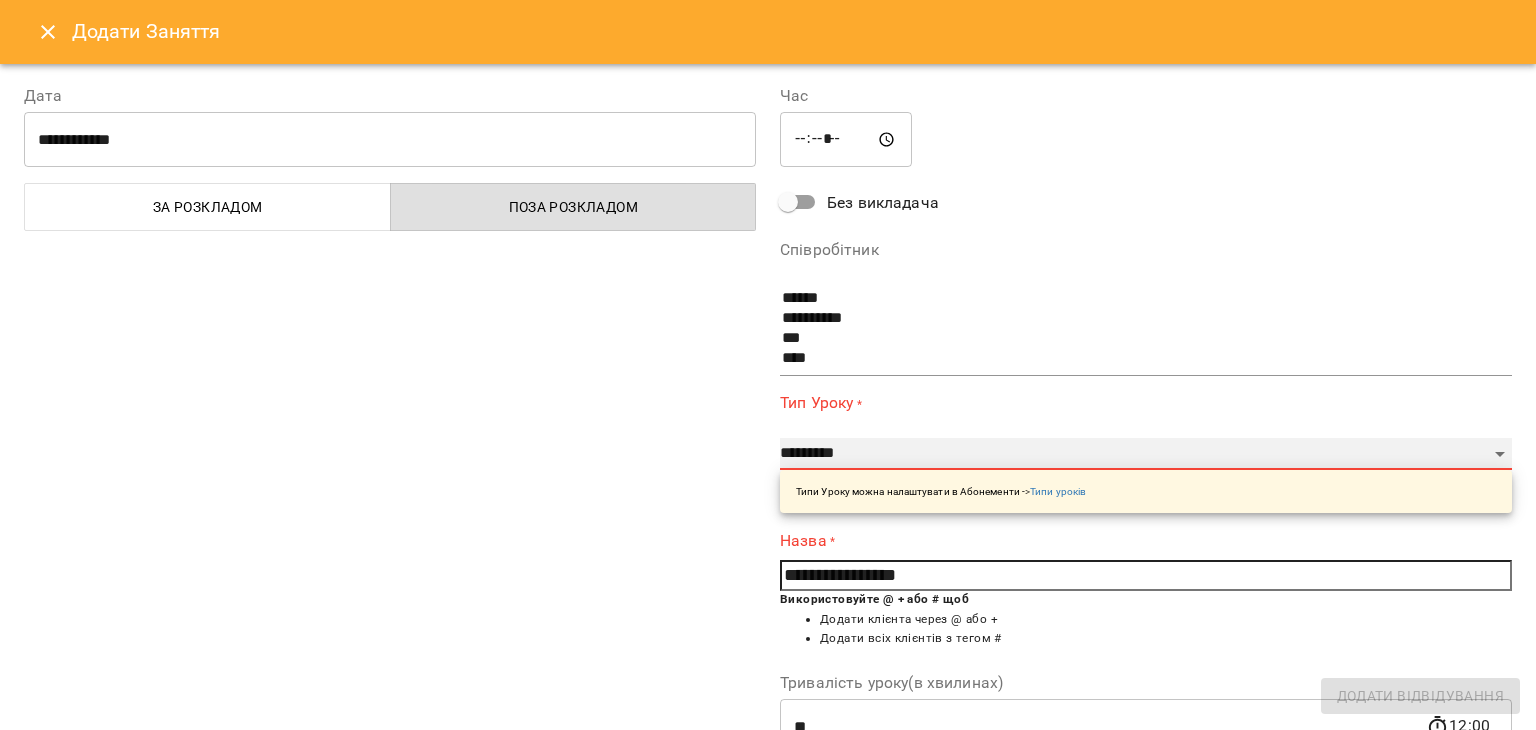 select on "**********" 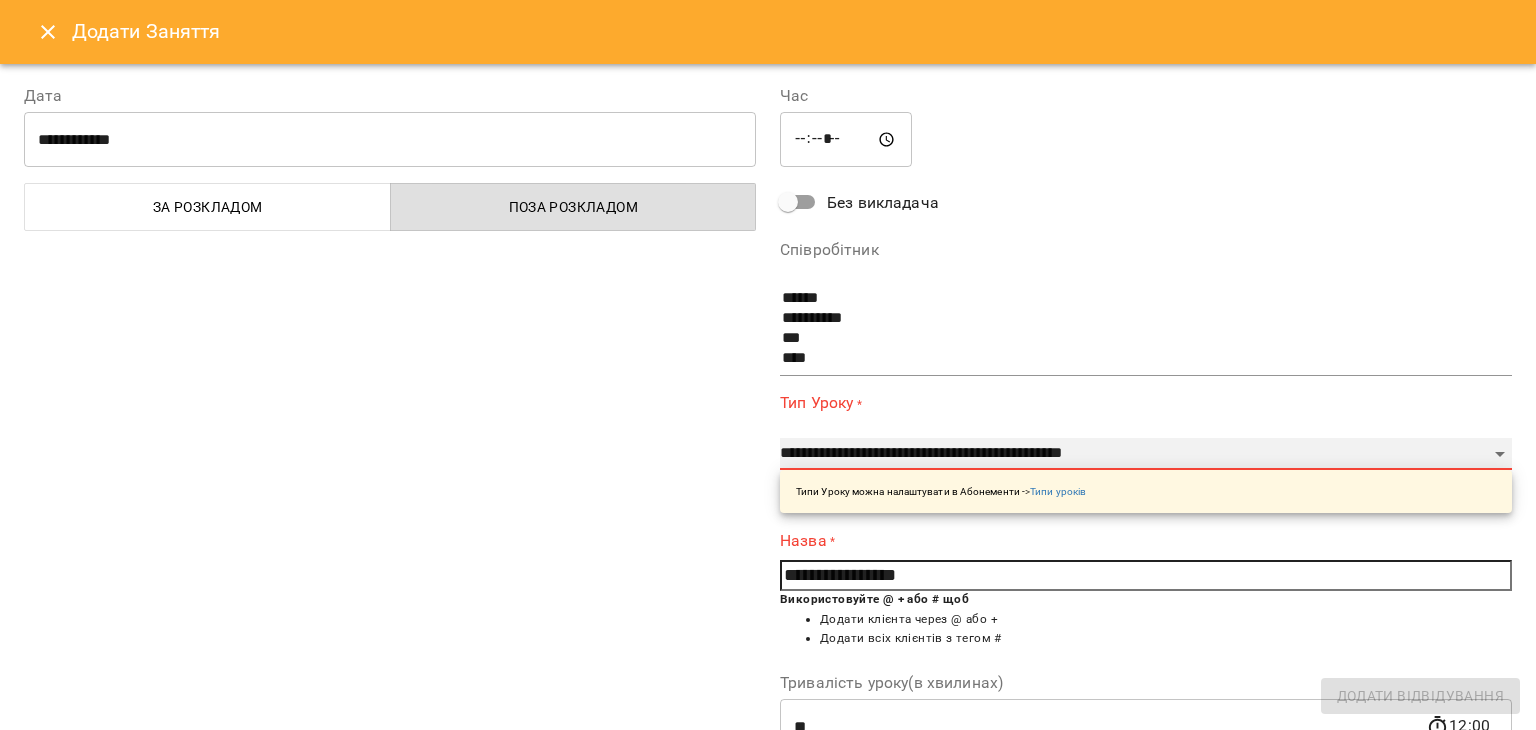 click on "**********" at bounding box center (1146, 454) 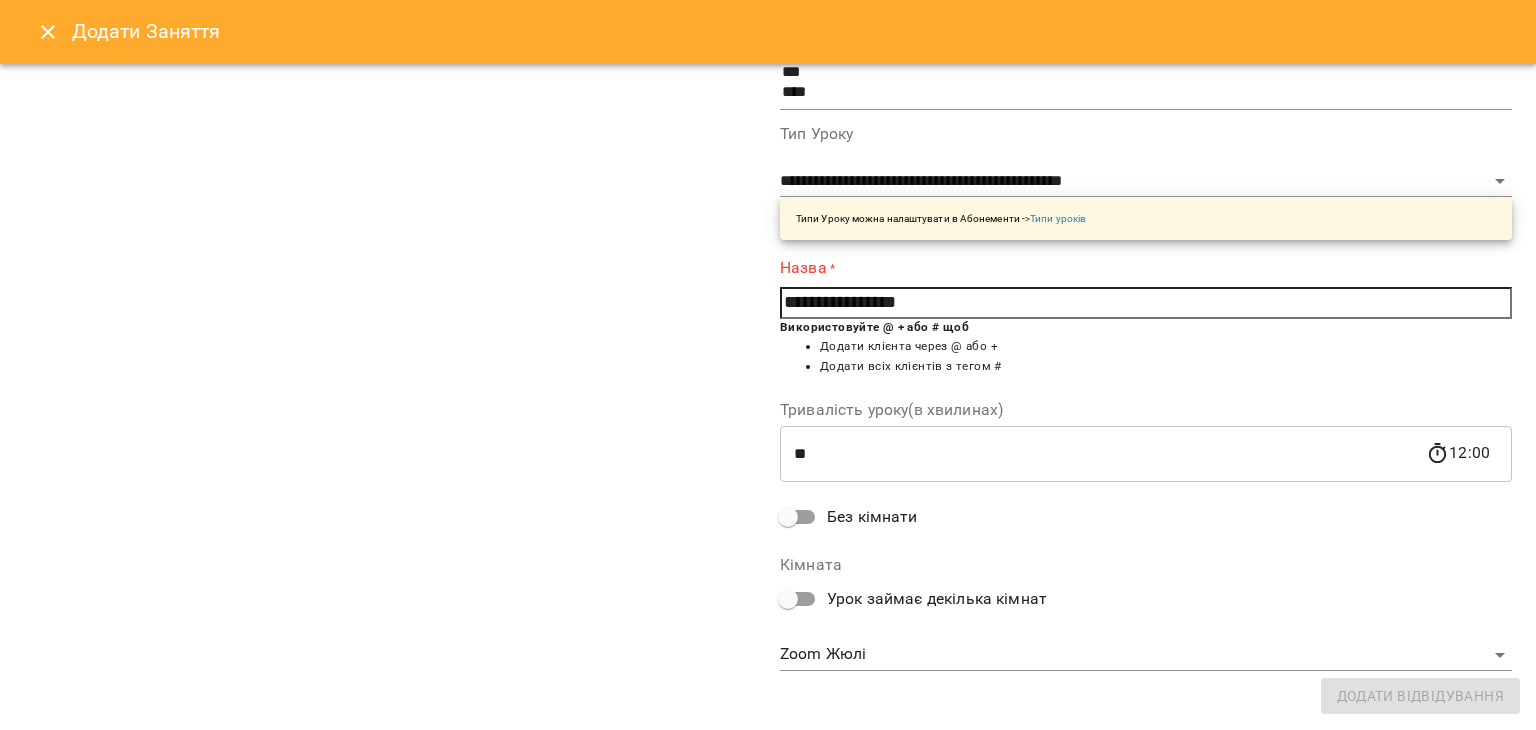 scroll, scrollTop: 275, scrollLeft: 0, axis: vertical 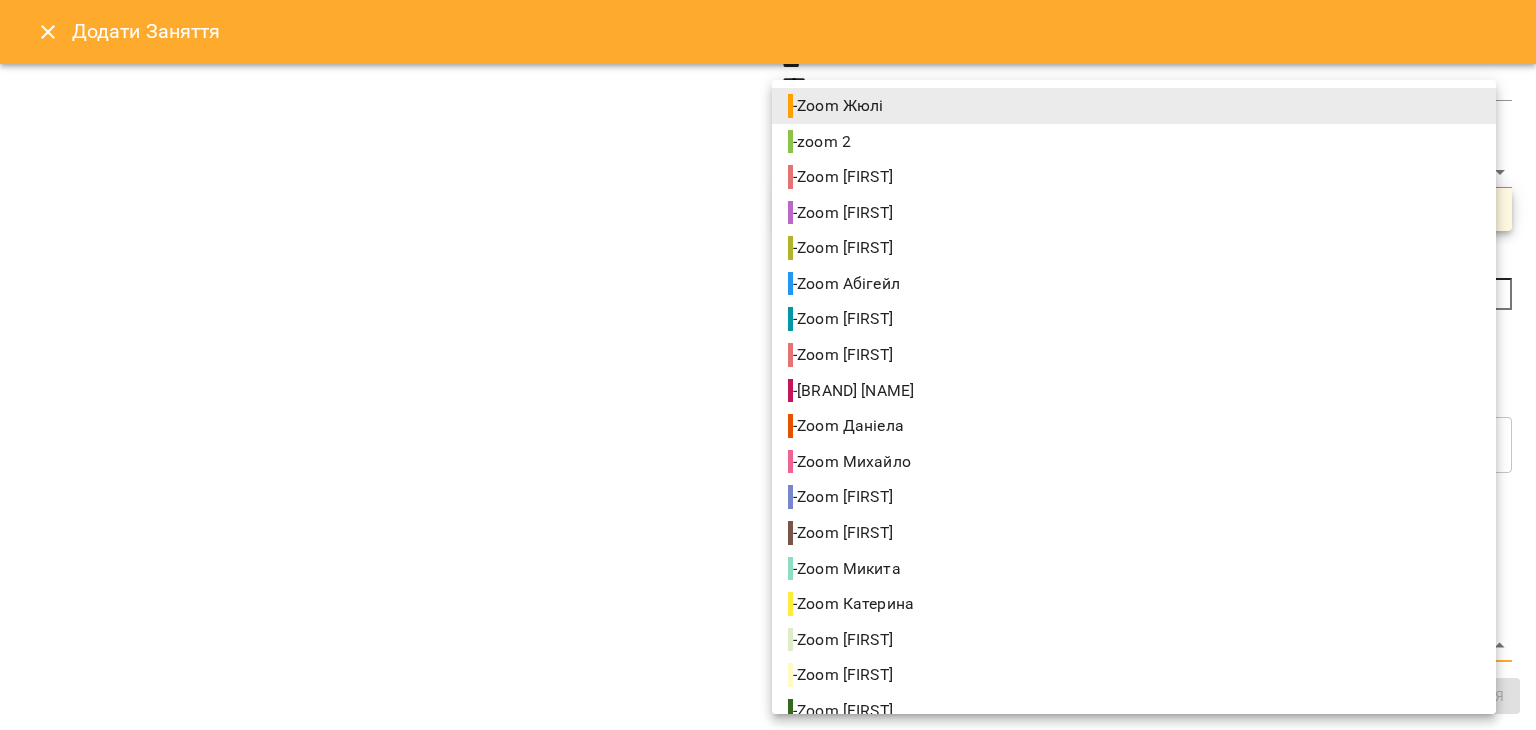 click on "For Business 13 UA Створити урок   Єлизавета   Жюлі   Олександра   Абігейл   Оксана   Юлія   Марина   Анастасія   Даніела   Михайло   Каріна   Микита   Катерина   Аліса    Юля   Андрій    Катя 09 10 11 12 13 14 15 16 17 18 19 20 21 22 00:00 -   19:00 😴😴😴 00:00 -   00:00 😴😴😴 00:00 -   00:00 😴😴😴 22:00 -   23:59 😴😴😴 00:00 -   09:00 😴😴😴 09:00 Індивідуальне онлайн заняття  50 хв рівні А1-В1 - Щербатюк Христина 10:30 Групове онлайн заняття по 80 хв рівні В2+ - Група 97 В2 12:00 Індивідуальне онлайн заняття  50 хв рівні А1-В1 - Софія Низькошапка 13:00 Індивідуальне онлайн заняття  50 хв рівні В2+ - 14:00" at bounding box center [768, 965] 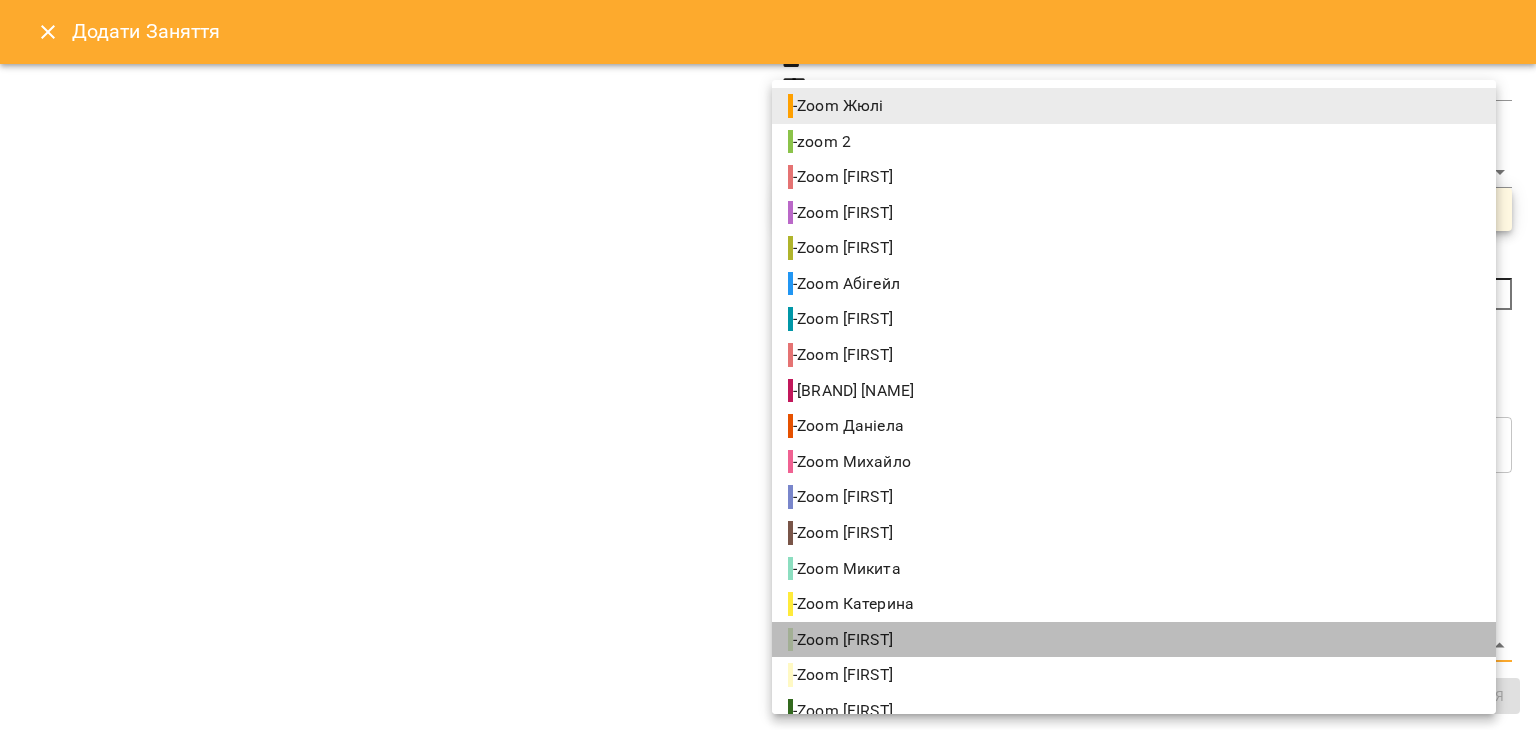 click on "-  Zoom Юля" at bounding box center (1134, 640) 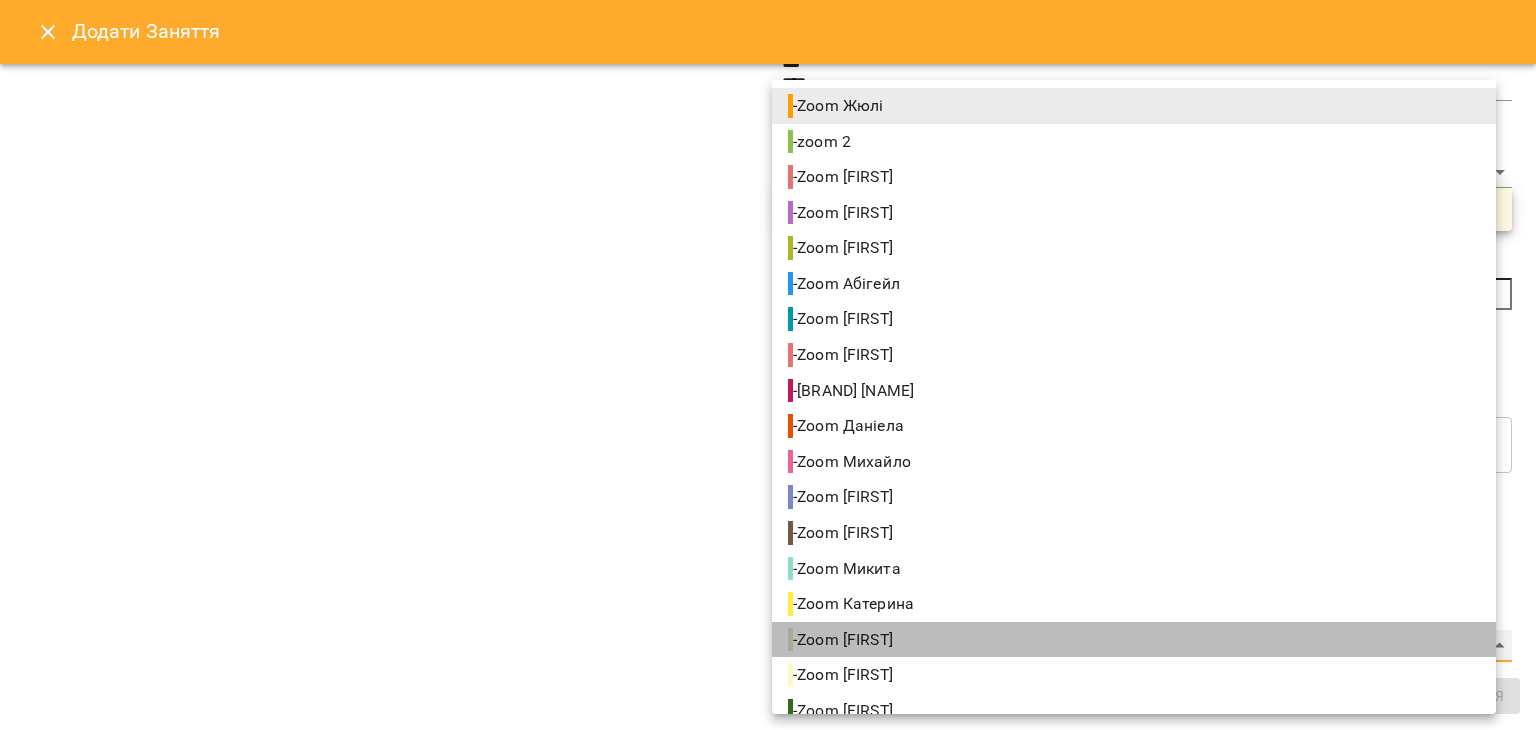 type on "**********" 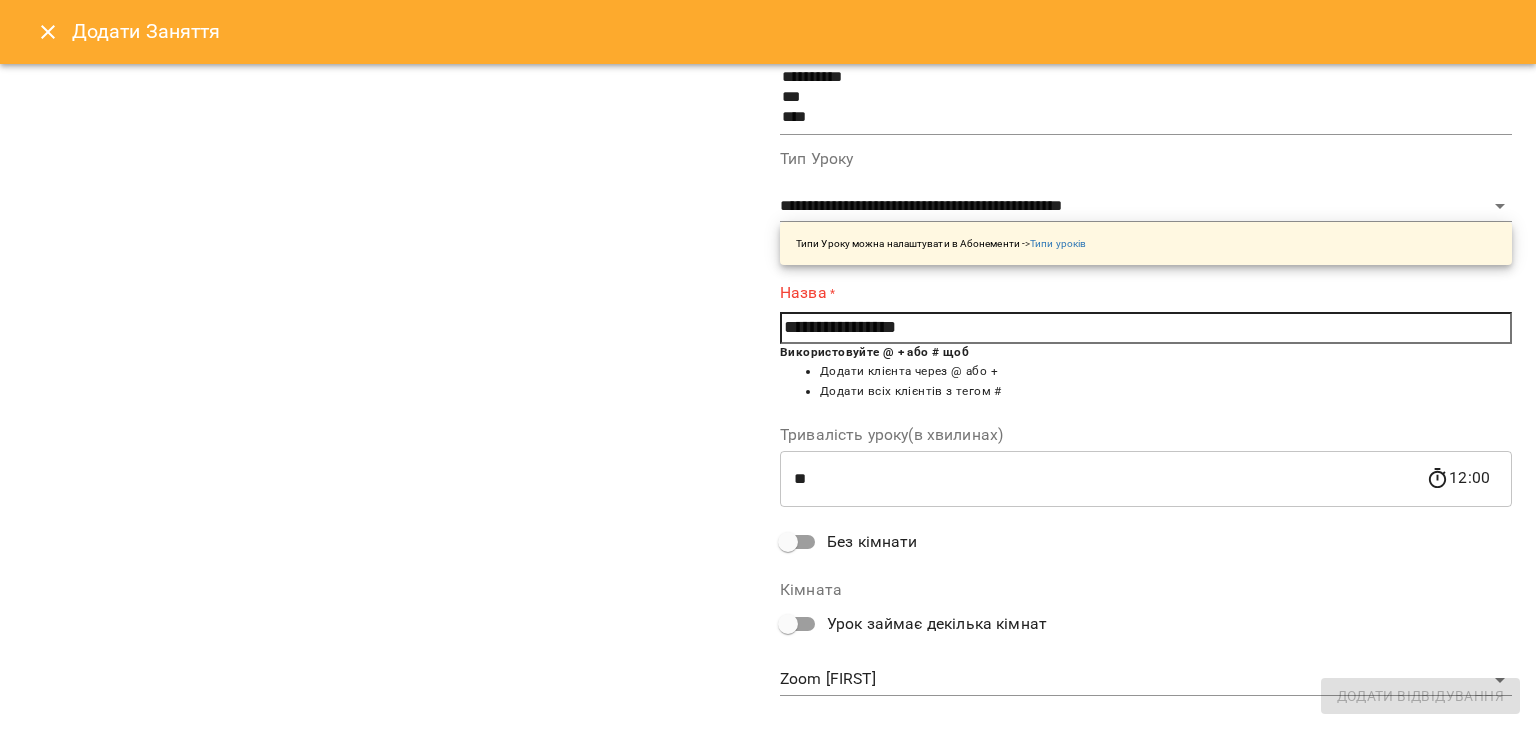 scroll, scrollTop: 275, scrollLeft: 0, axis: vertical 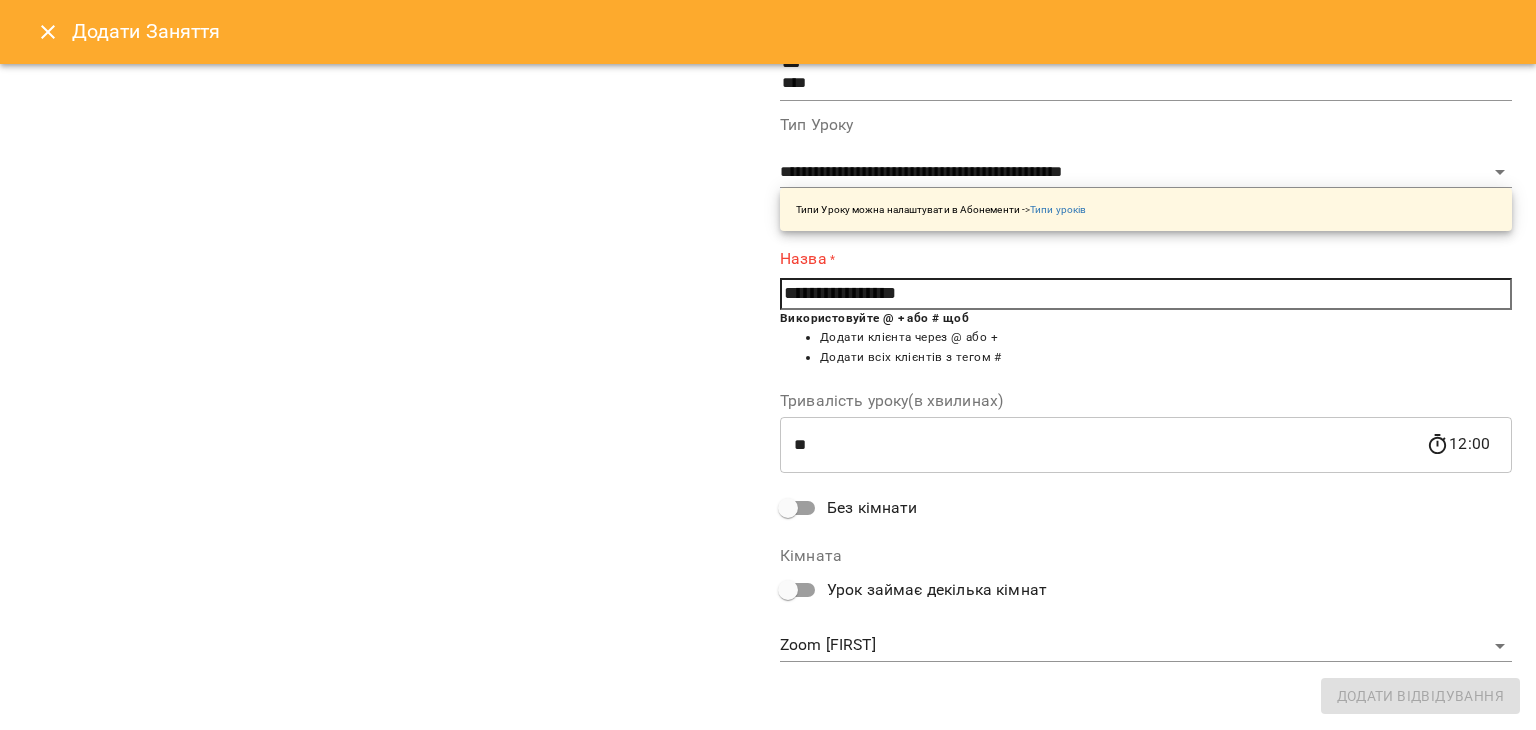 click on "**********" at bounding box center (768, 257) 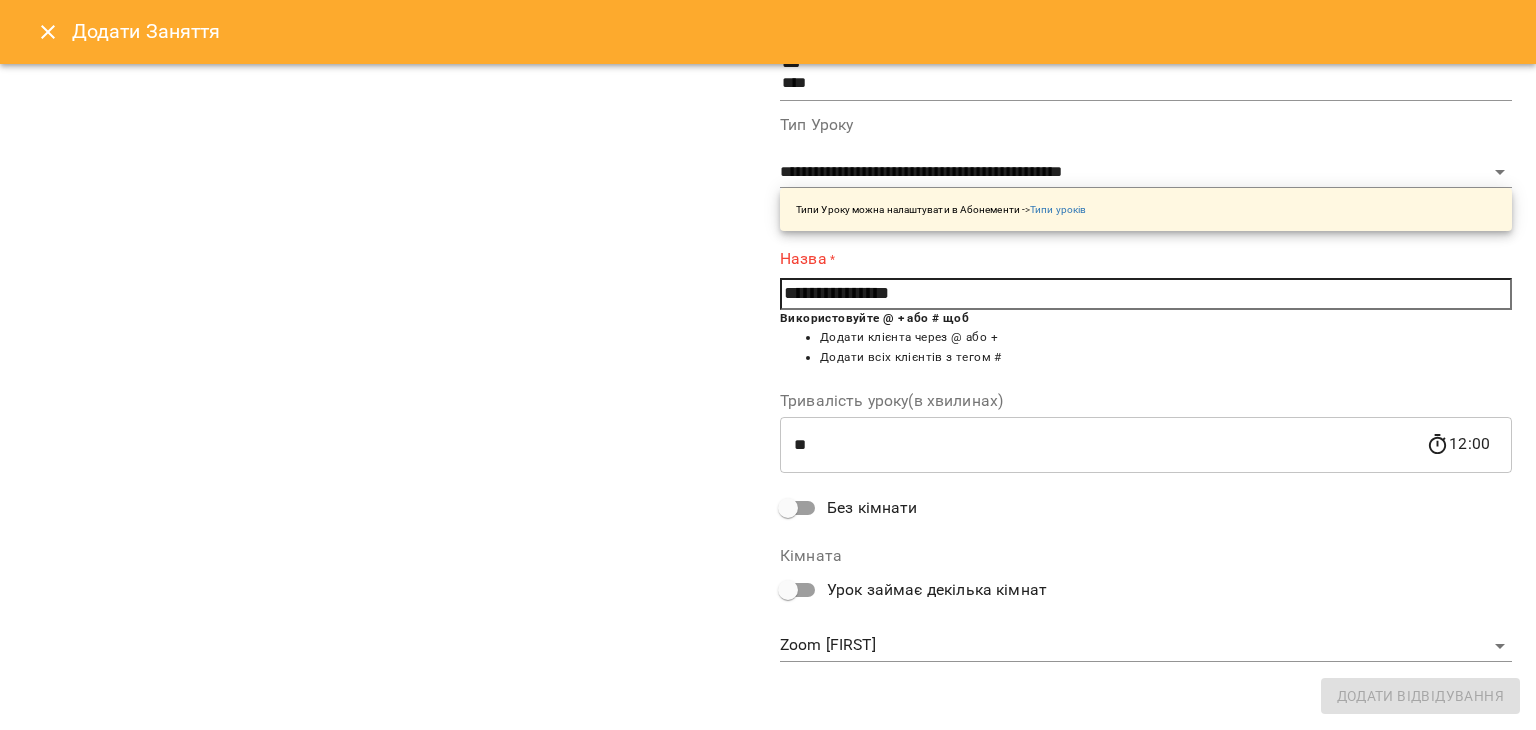 scroll, scrollTop: 268, scrollLeft: 0, axis: vertical 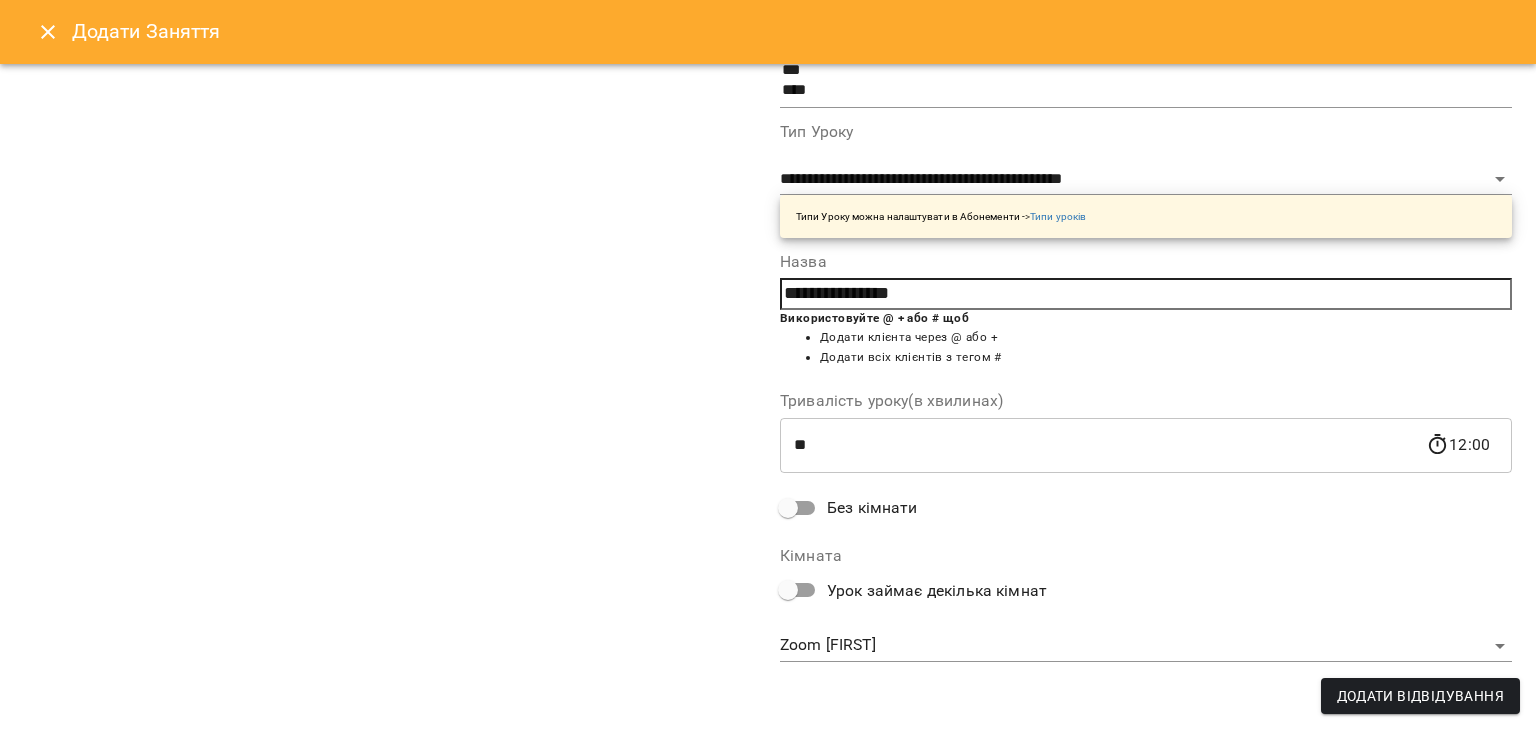 type on "**********" 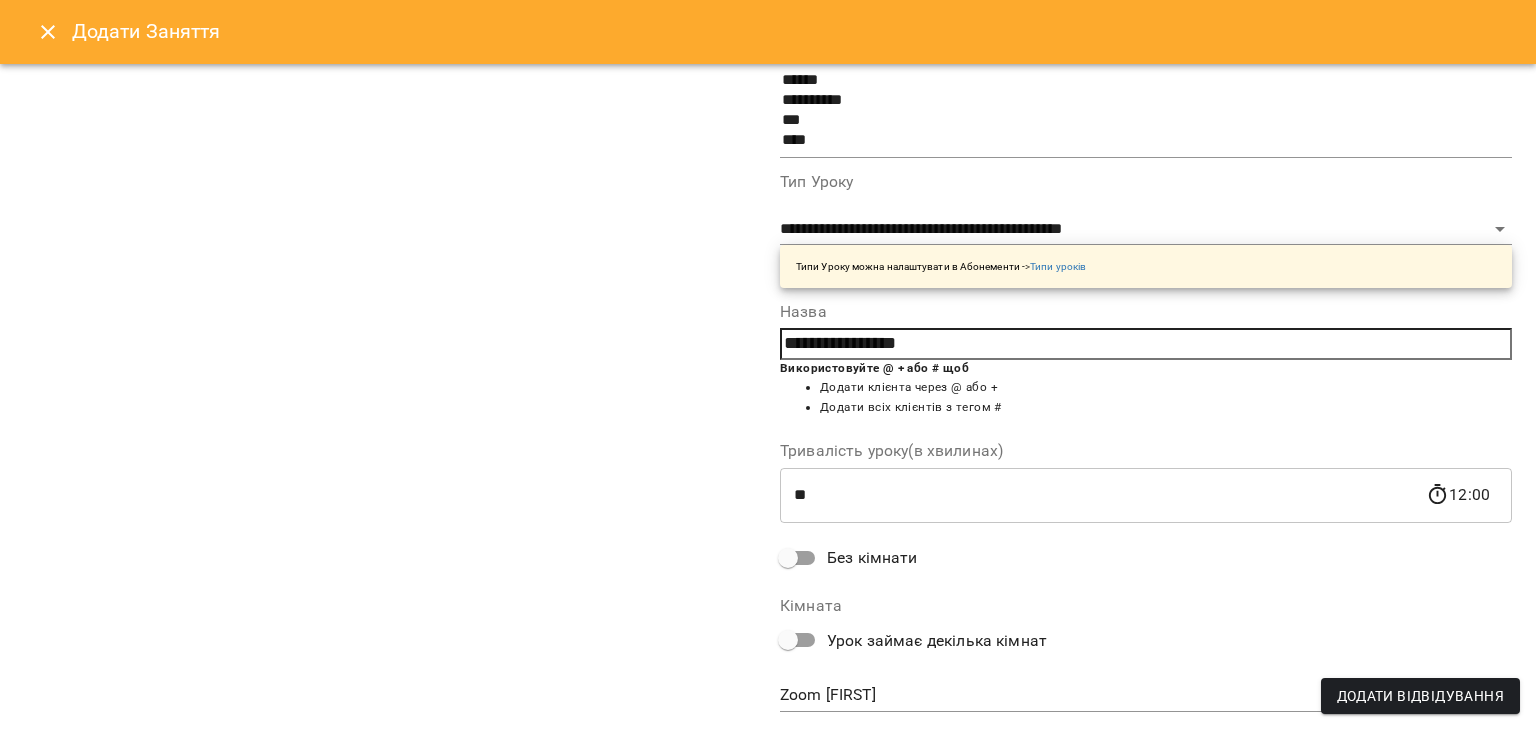 scroll, scrollTop: 268, scrollLeft: 0, axis: vertical 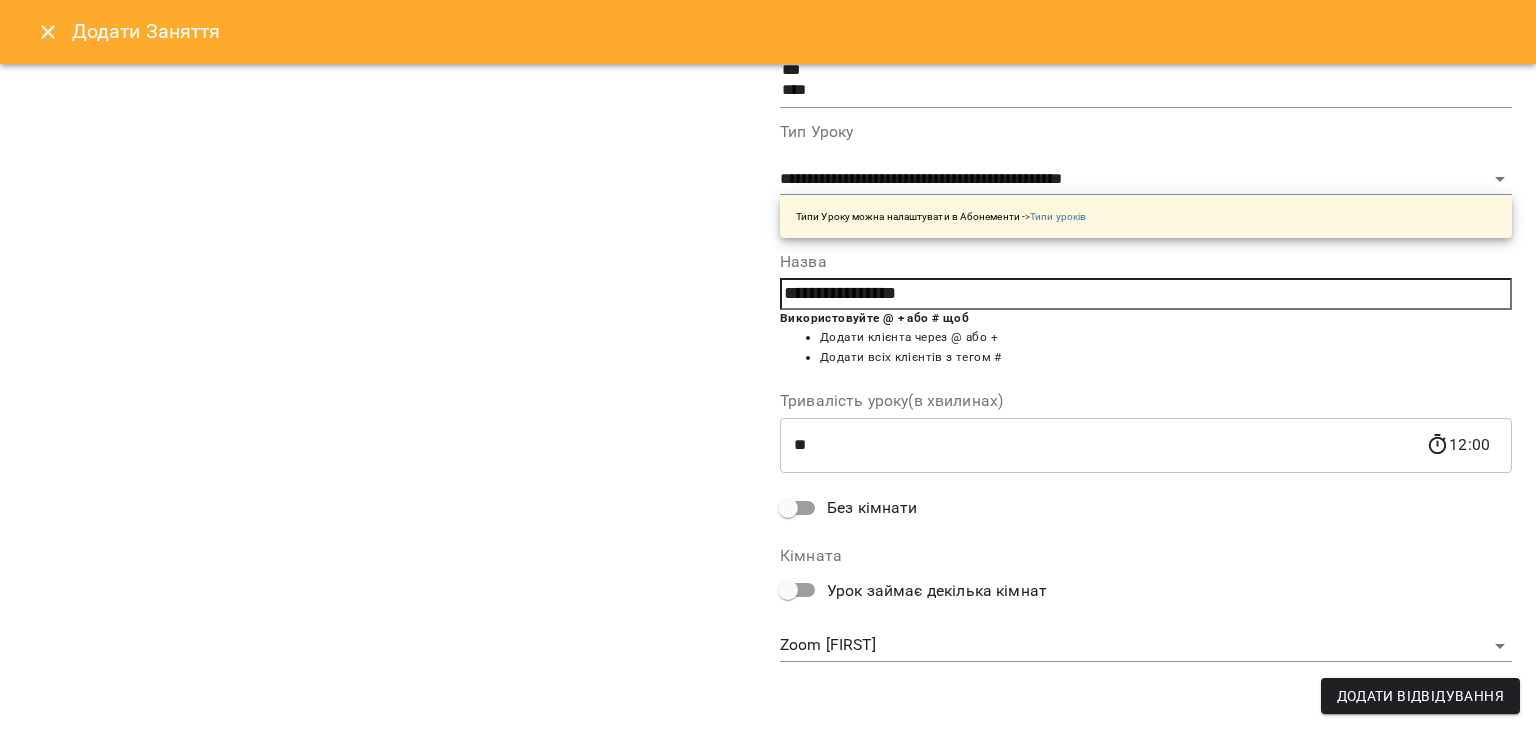 drag, startPoint x: 950, startPoint y: 282, endPoint x: 629, endPoint y: 276, distance: 321.05606 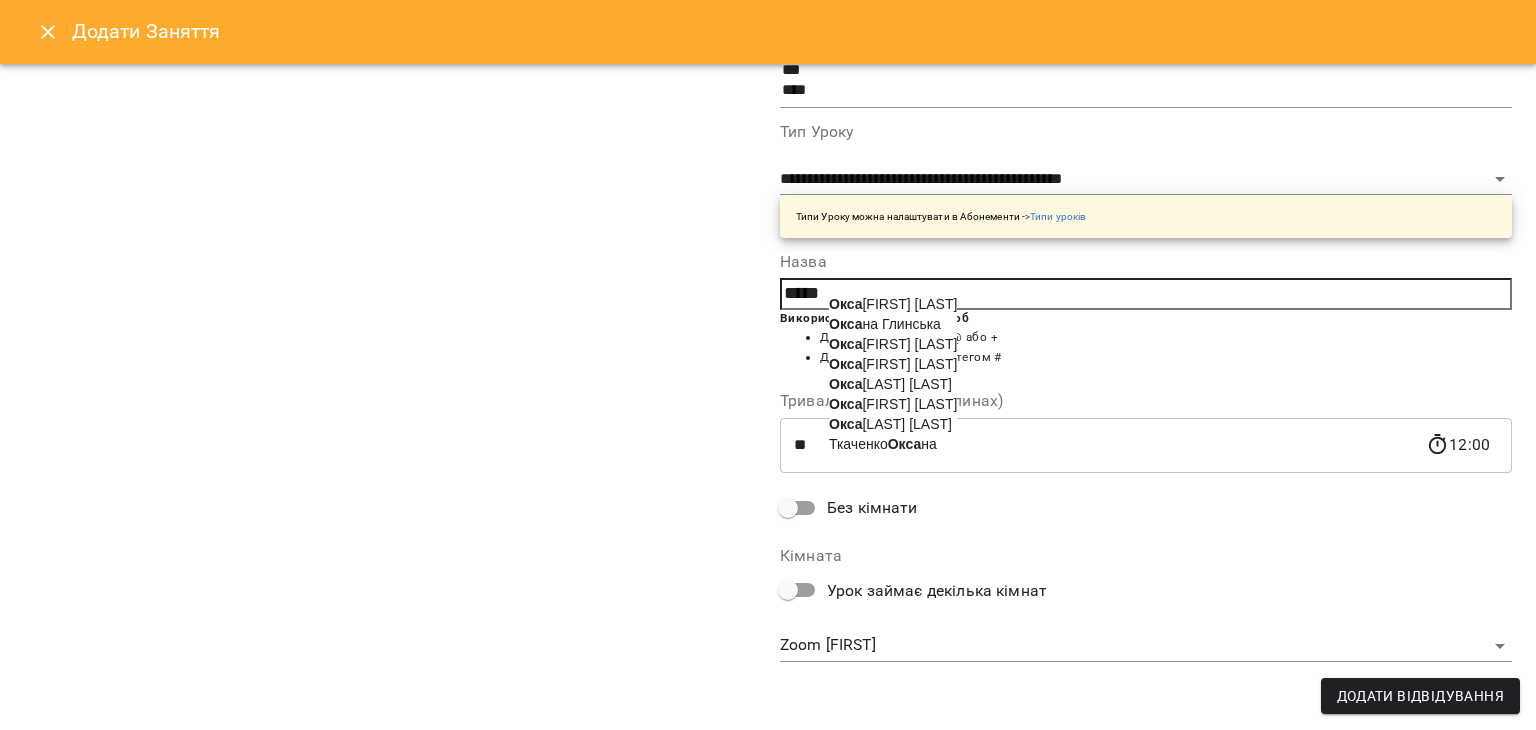 click on "Окса на Бенедико" at bounding box center (893, 304) 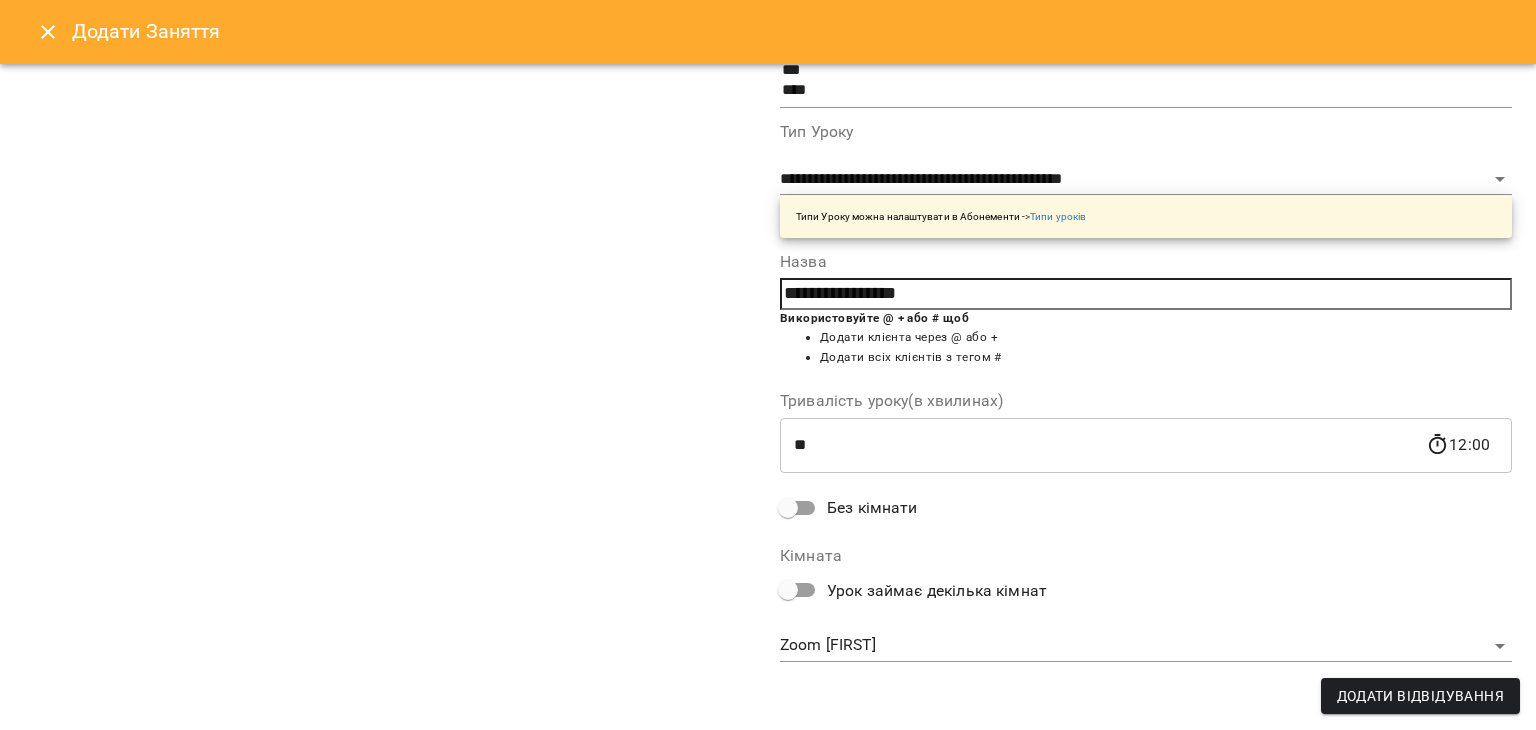 scroll, scrollTop: 0, scrollLeft: 0, axis: both 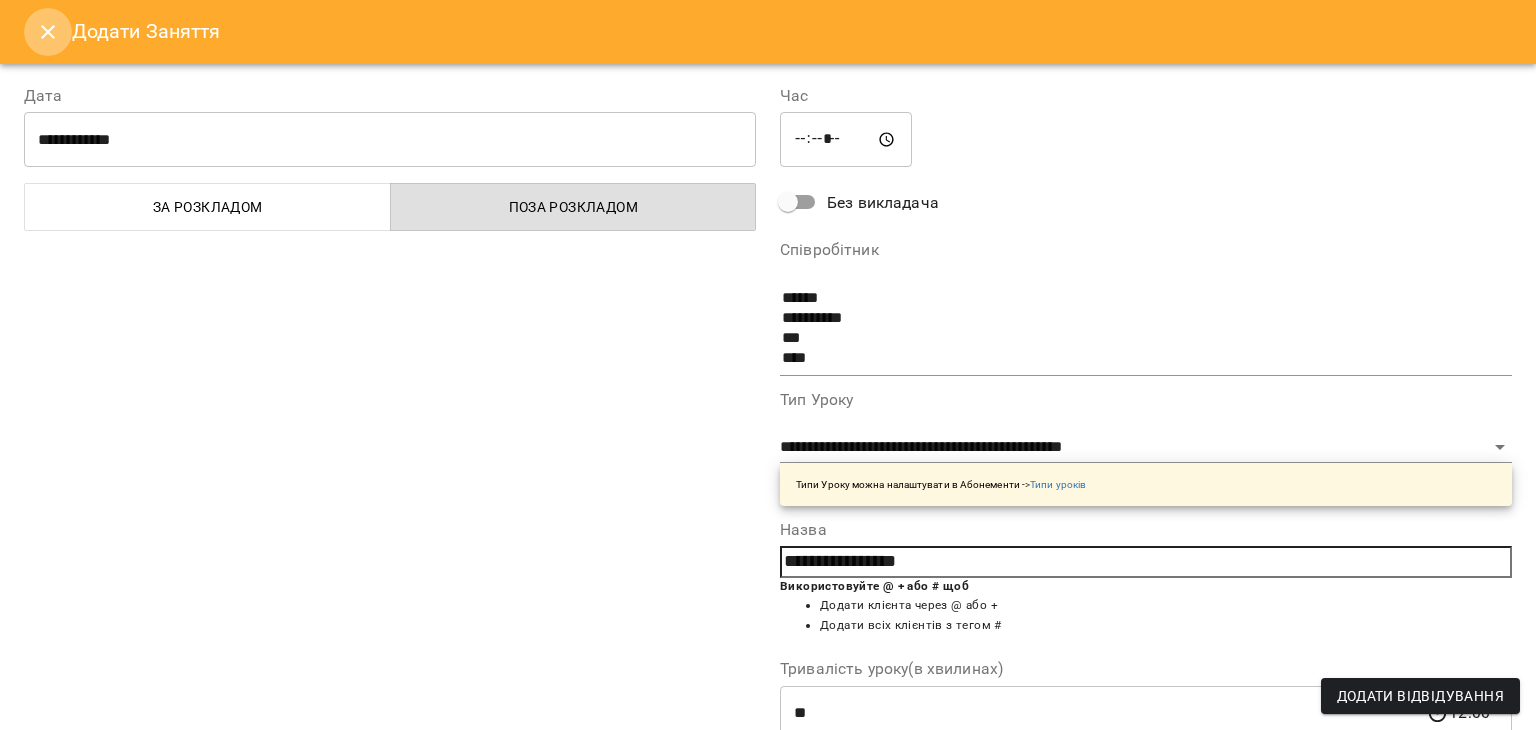 click 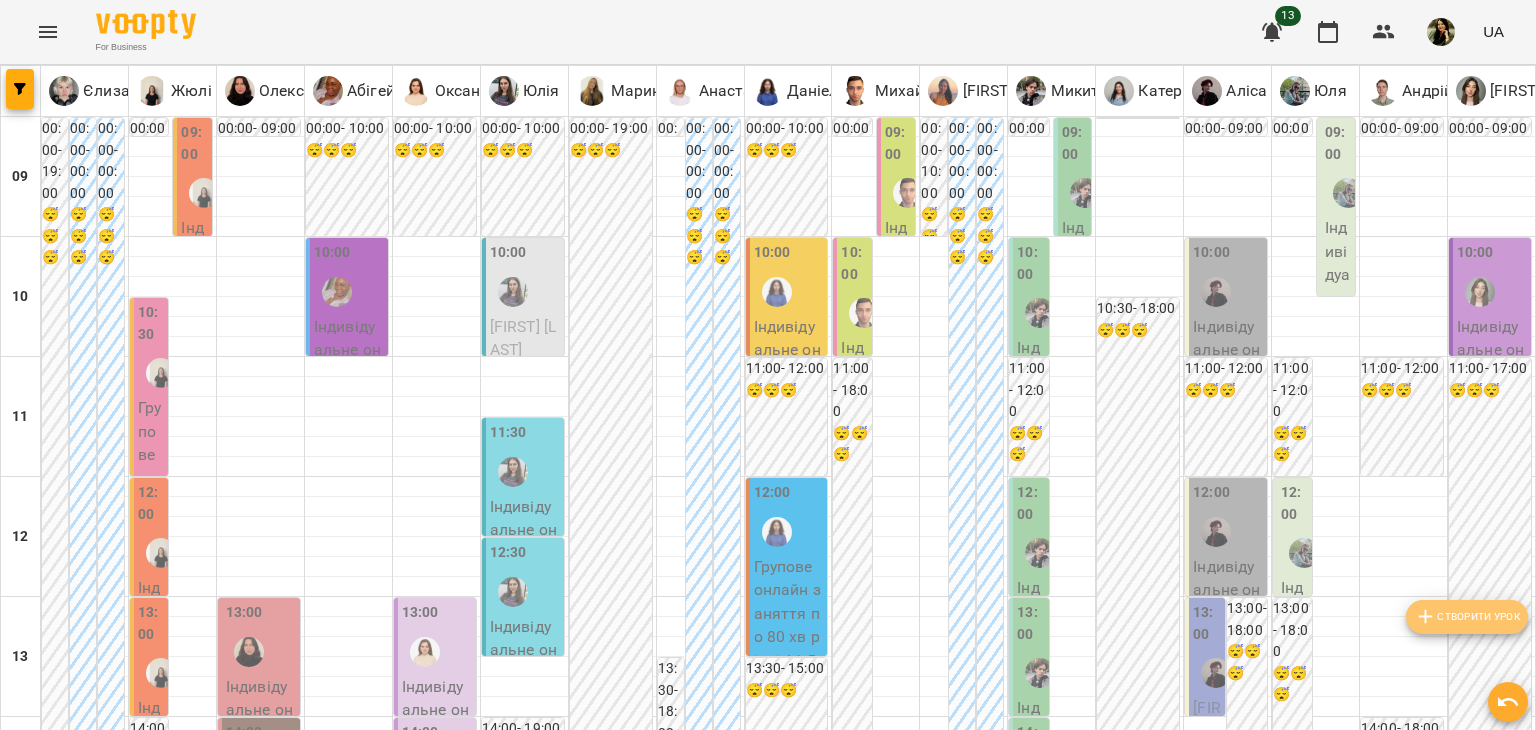 click on "Створити урок" at bounding box center (1467, 617) 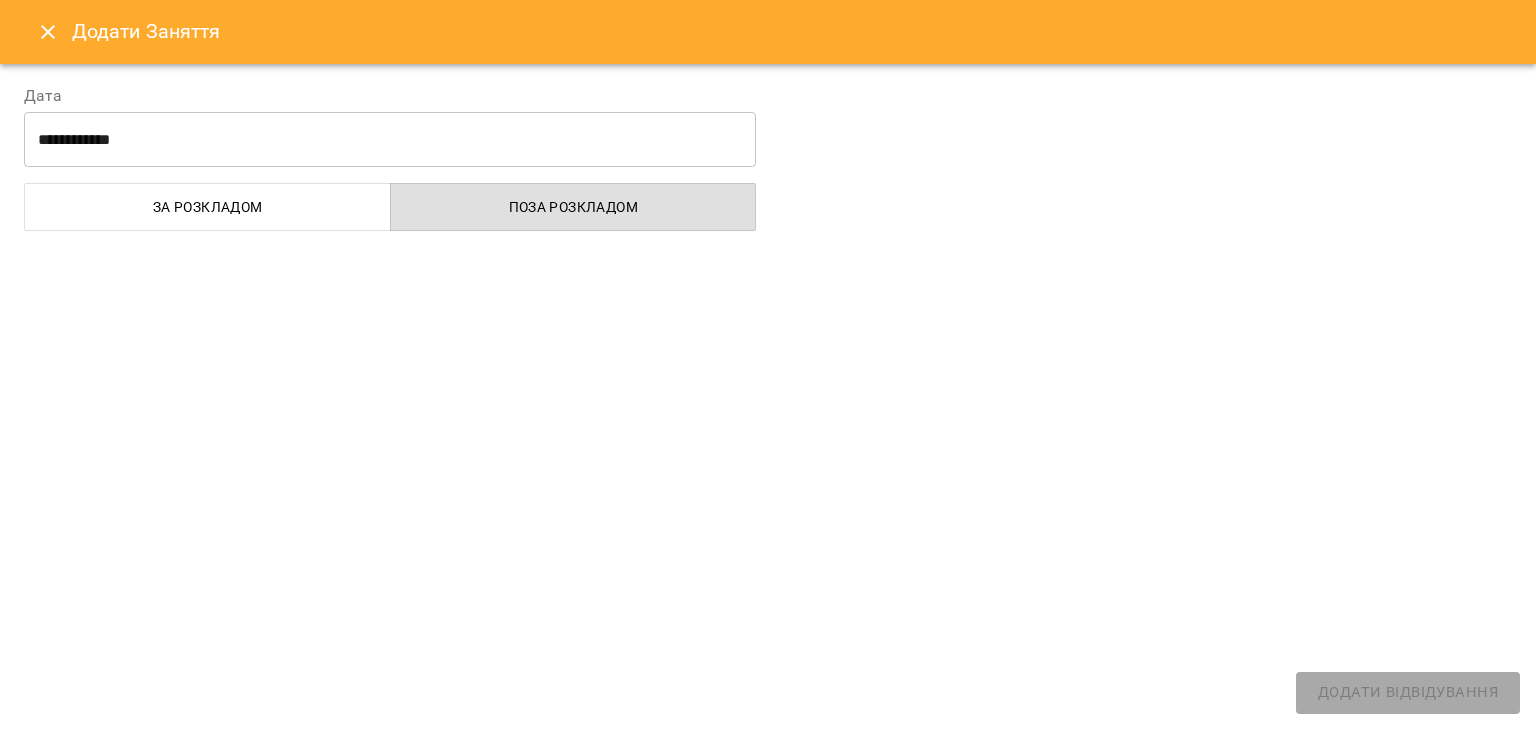 select 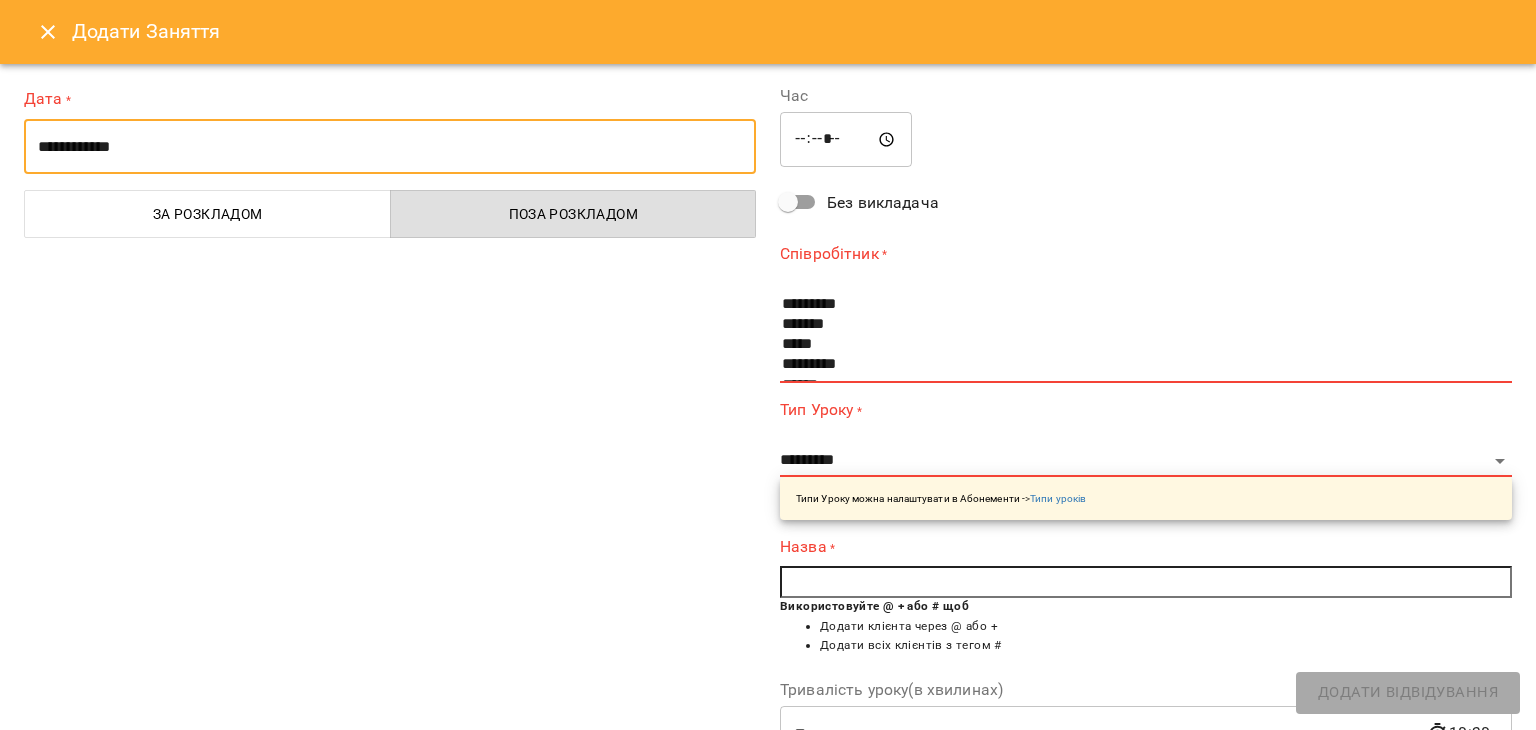 click on "**********" at bounding box center (390, 147) 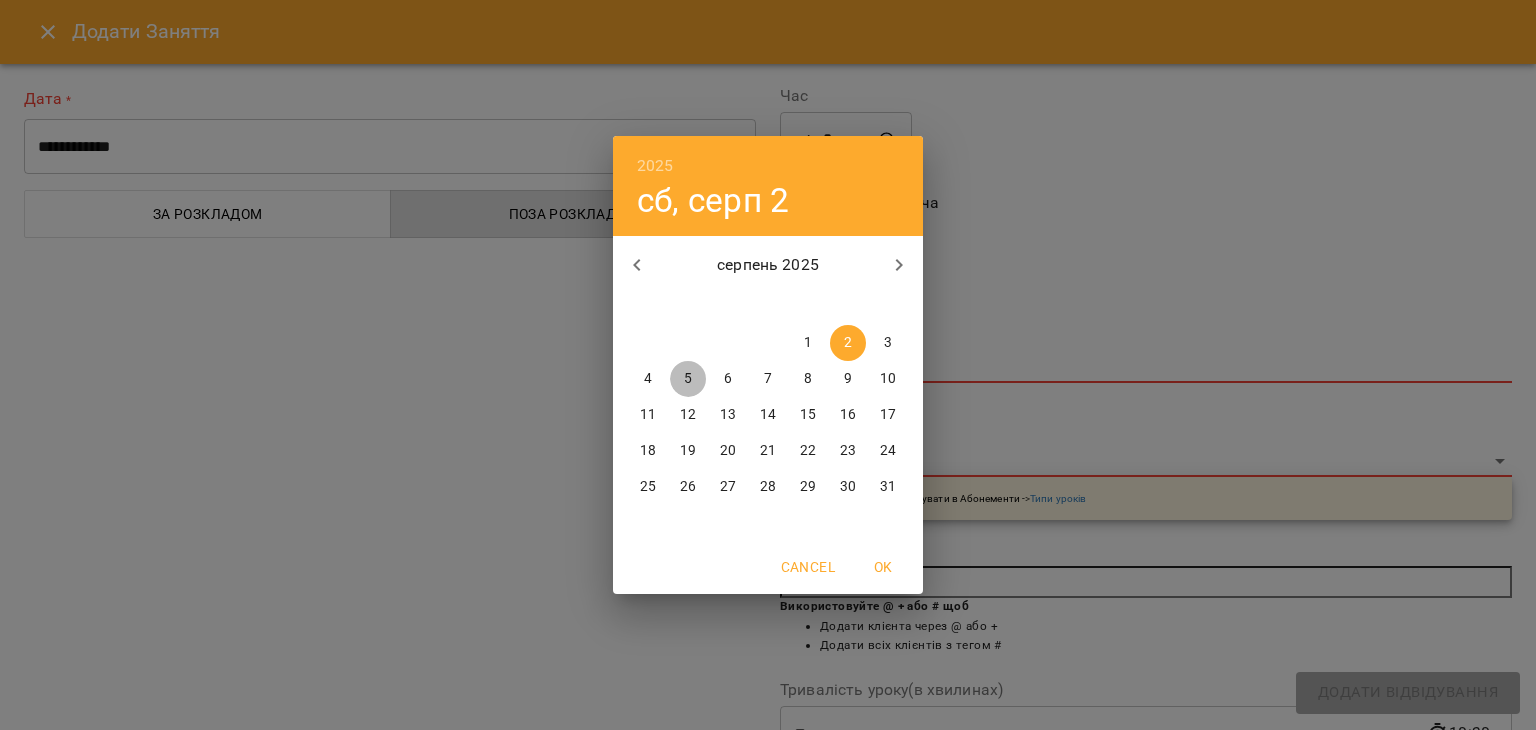 click on "5" at bounding box center [688, 379] 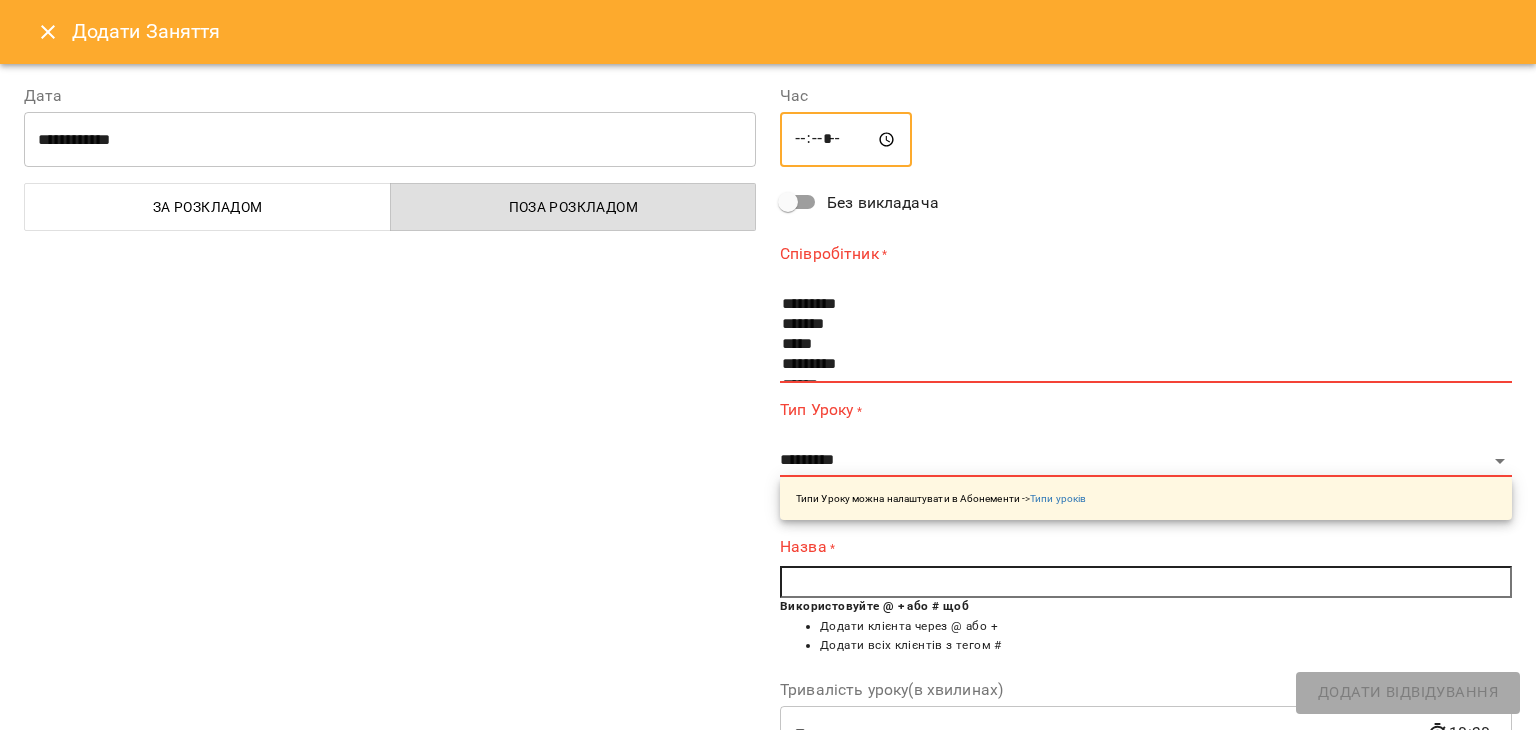 click on "*****" at bounding box center (846, 140) 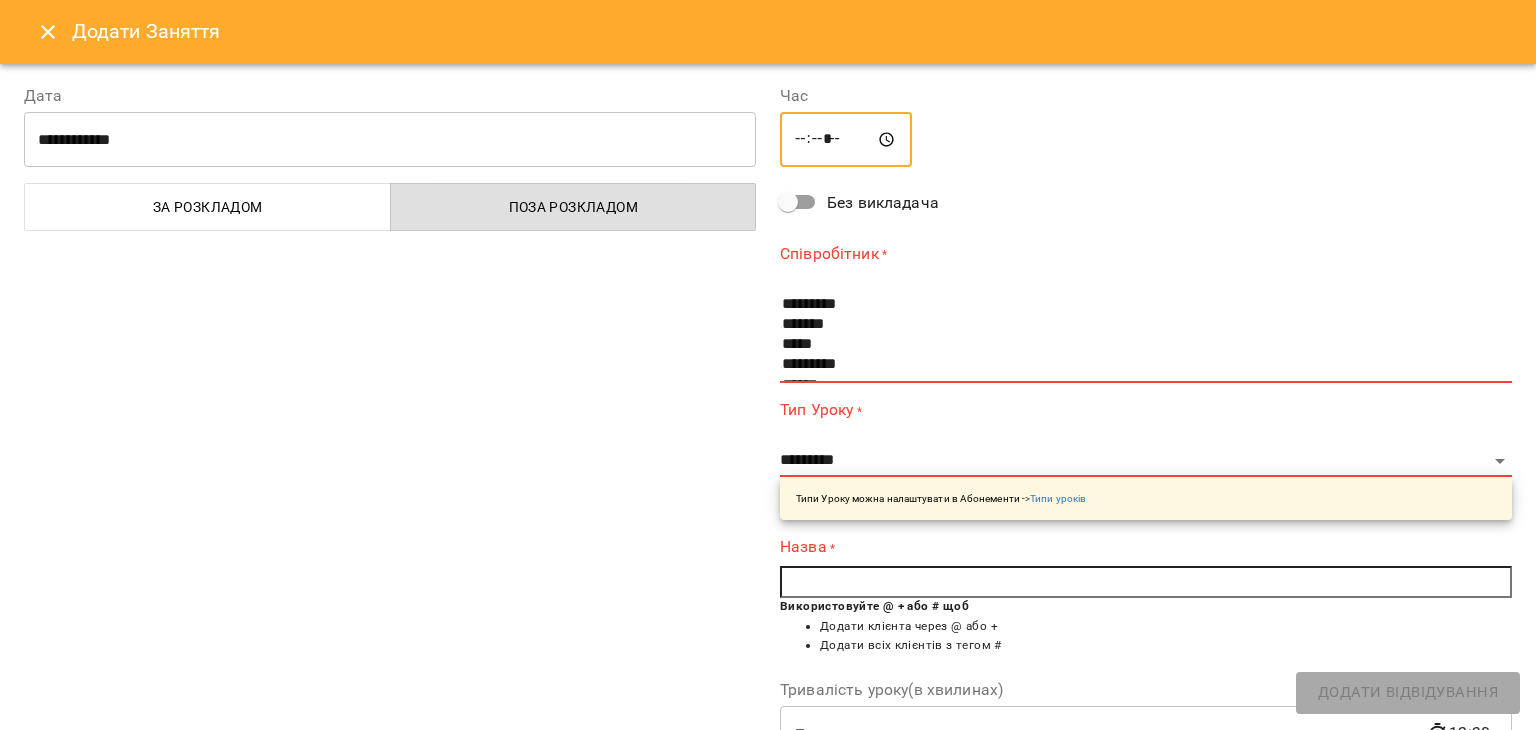 type on "*****" 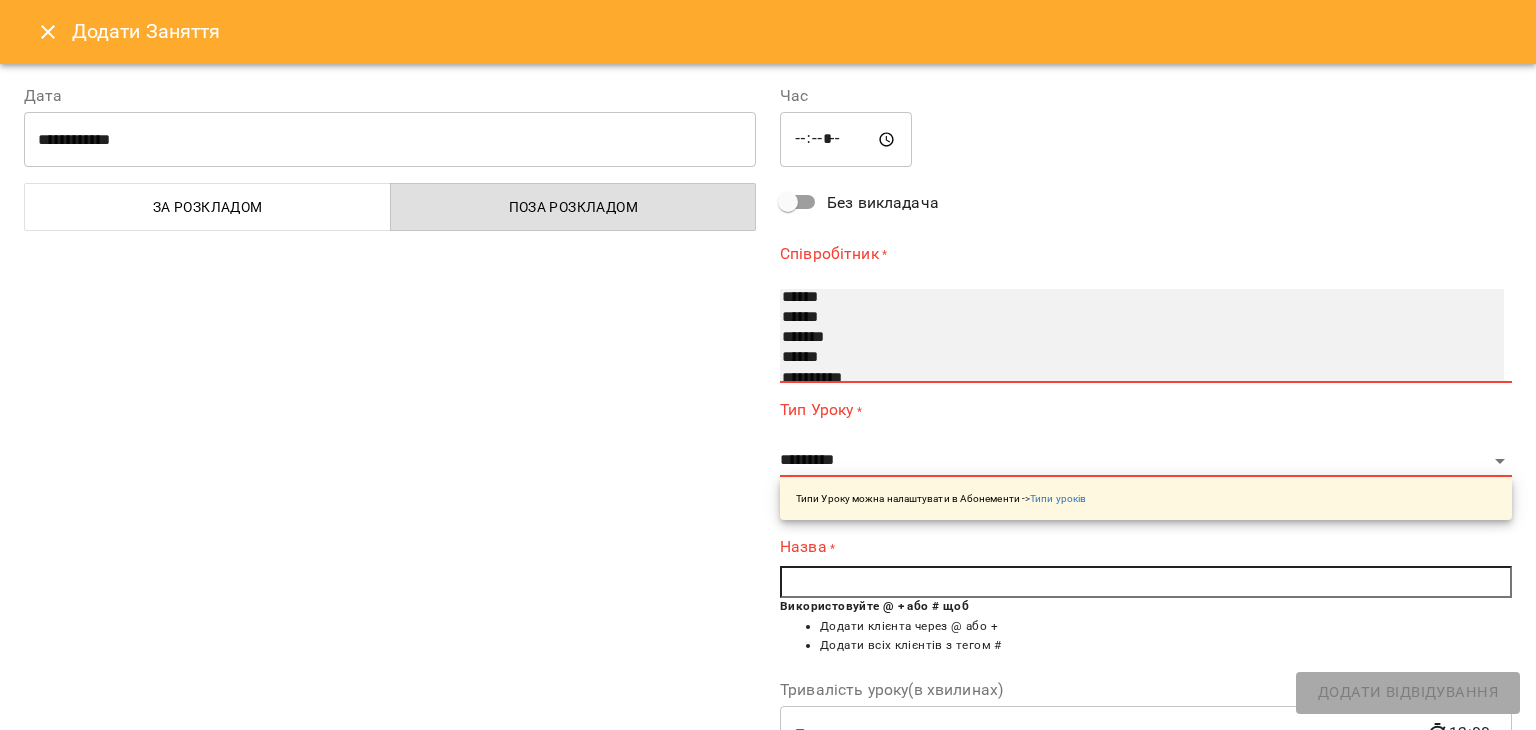 scroll, scrollTop: 263, scrollLeft: 0, axis: vertical 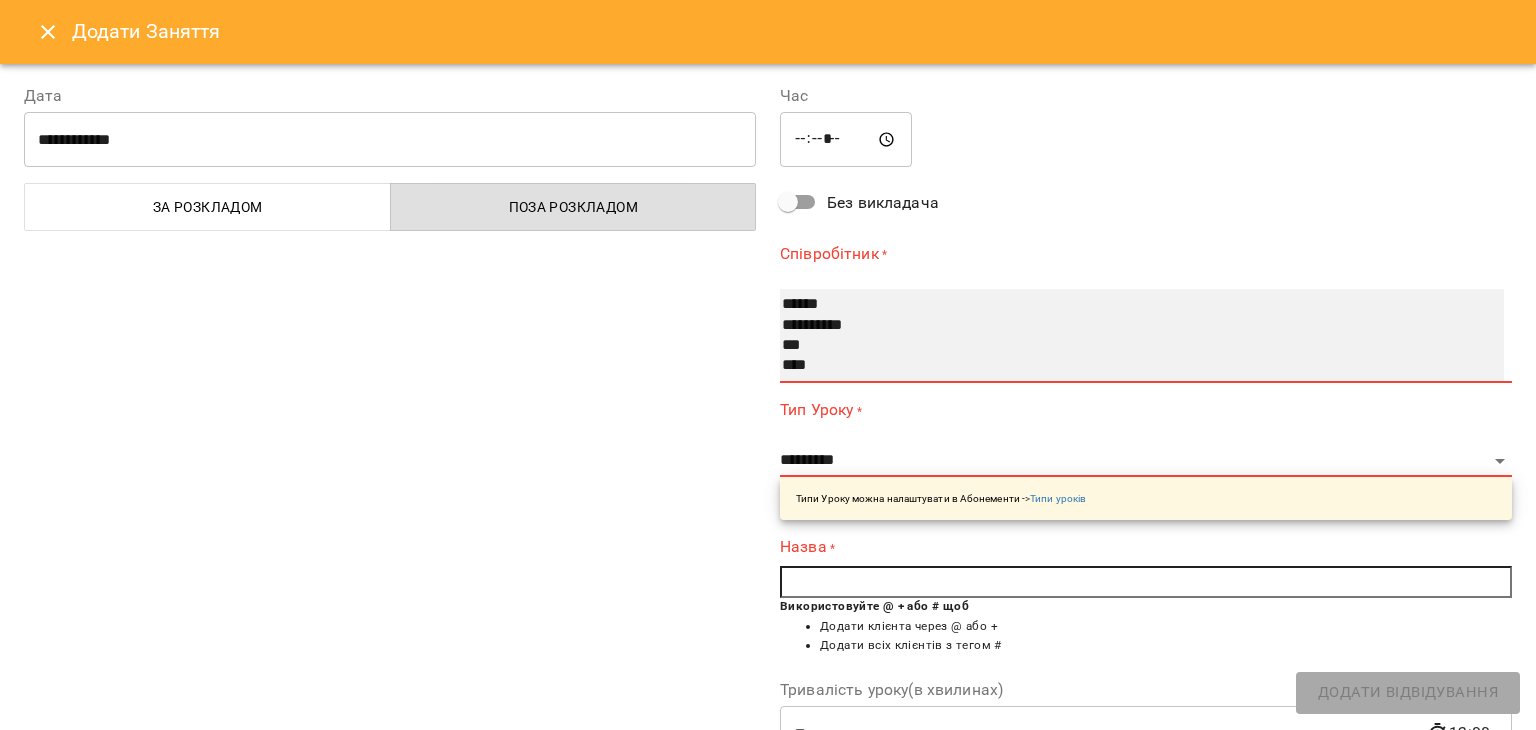 select on "**********" 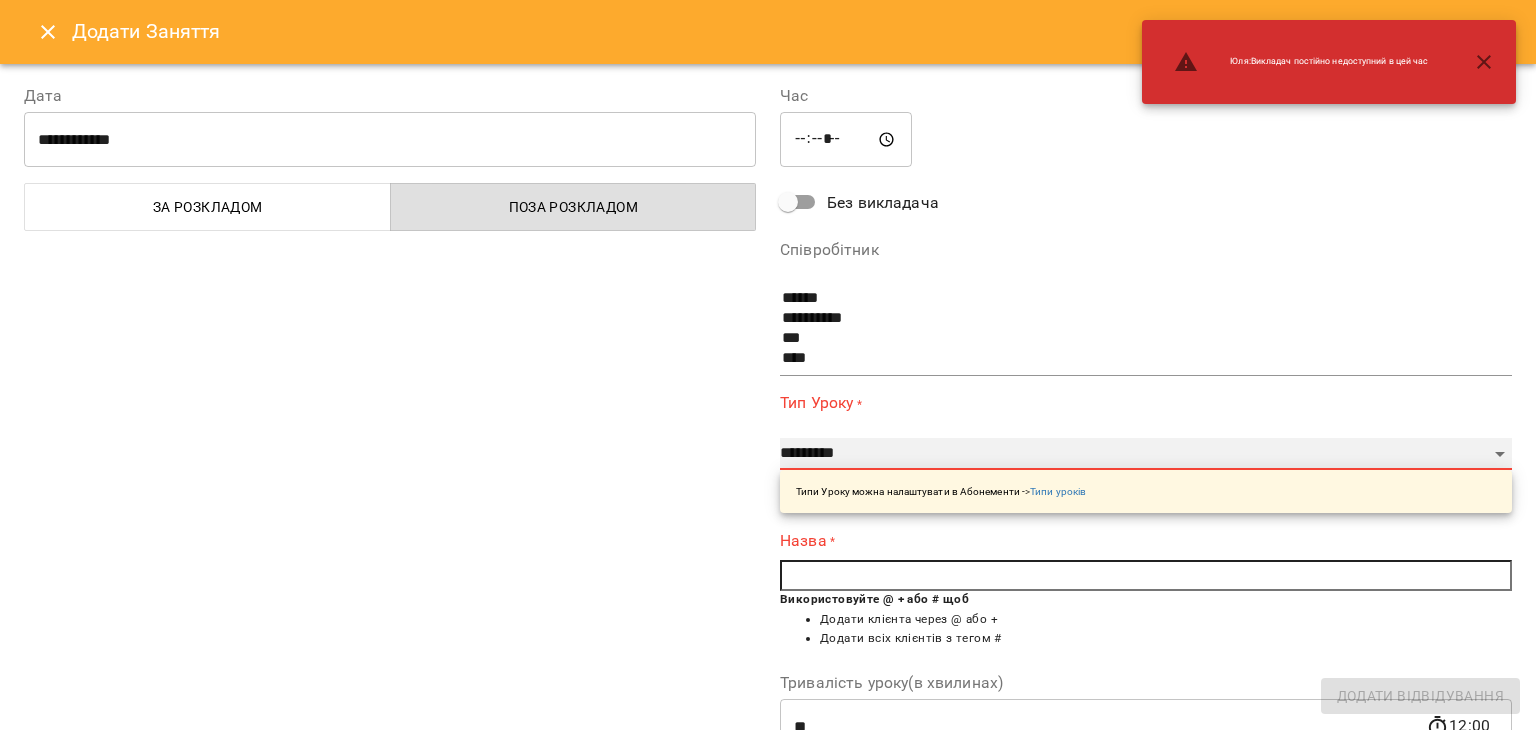 click on "**********" at bounding box center [1146, 454] 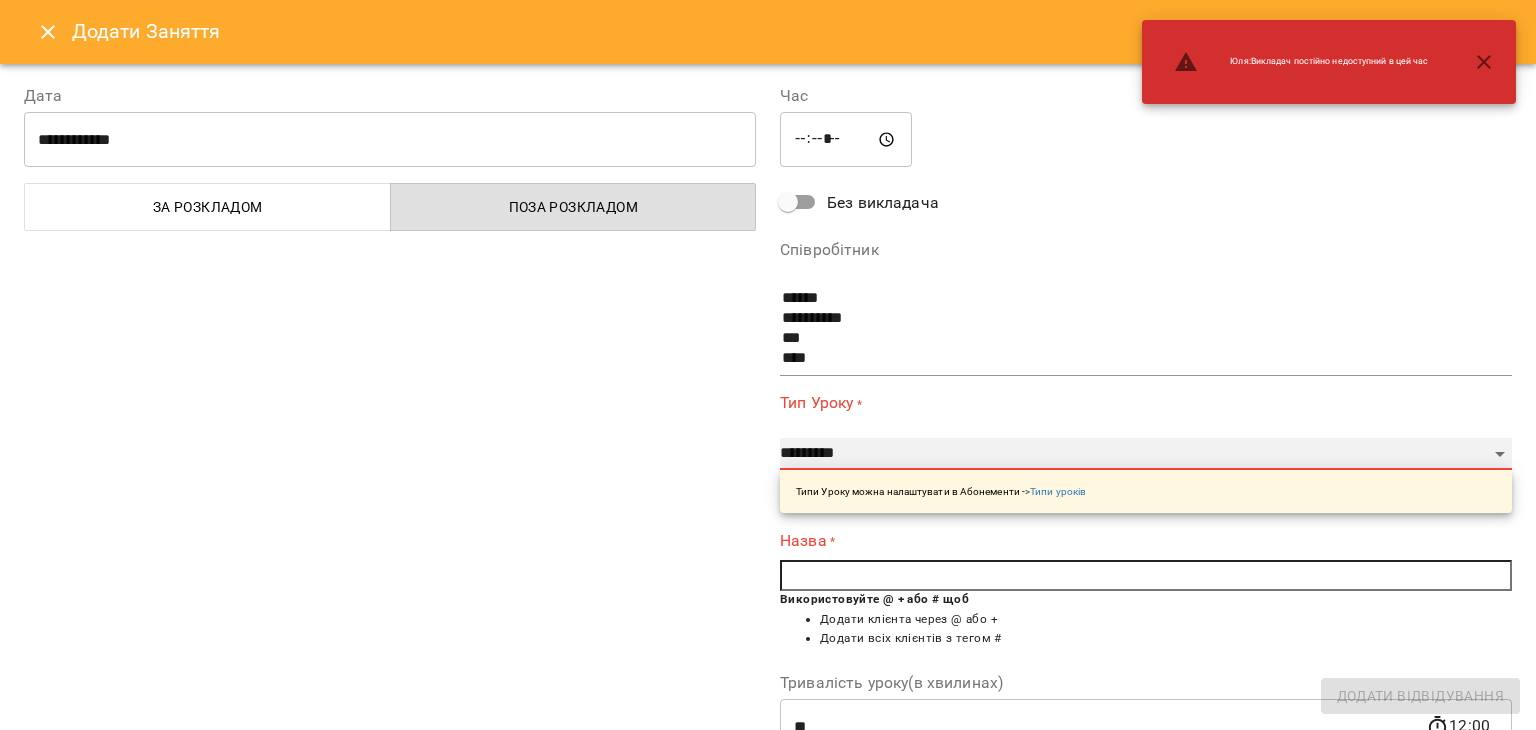 select on "**********" 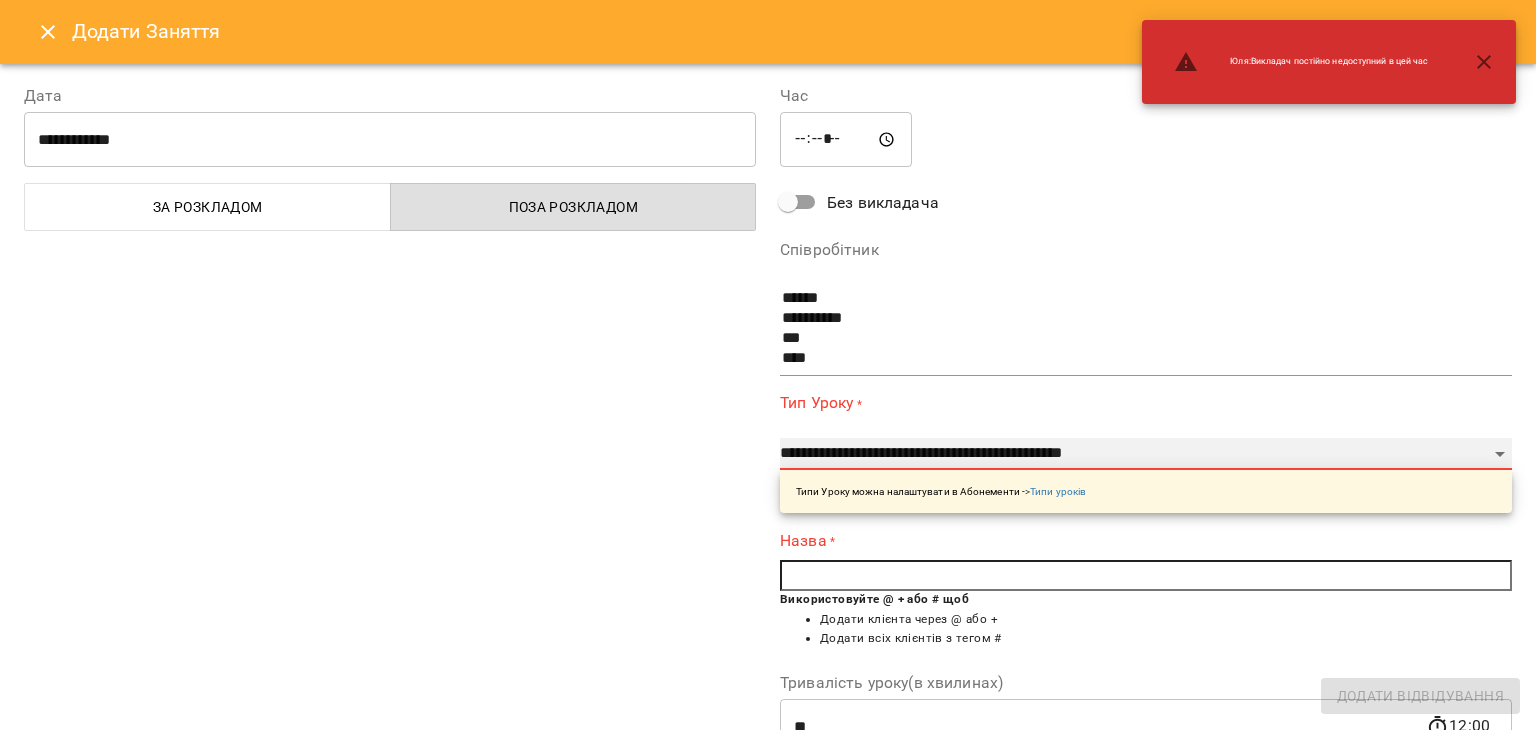 click on "**********" at bounding box center (1146, 454) 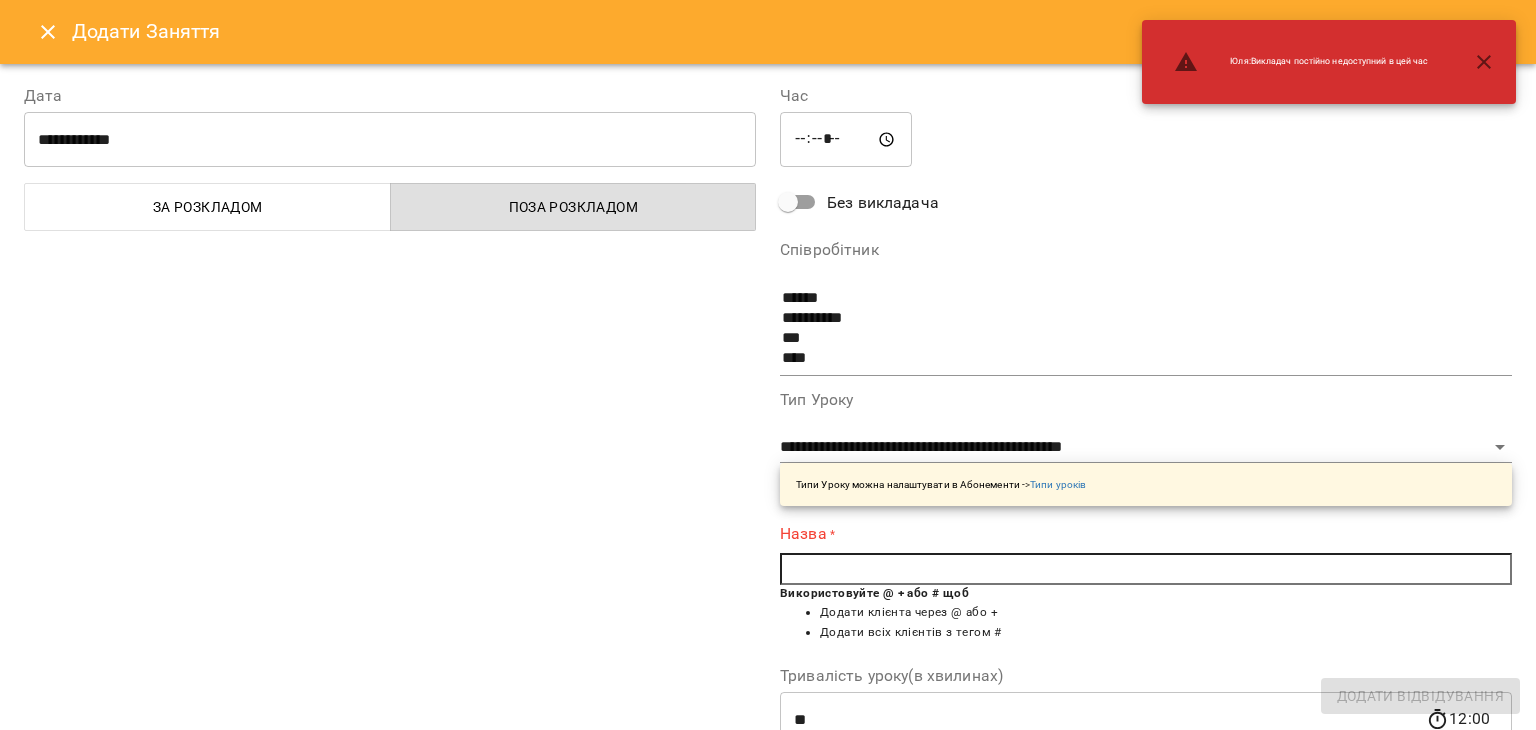 scroll, scrollTop: 159, scrollLeft: 0, axis: vertical 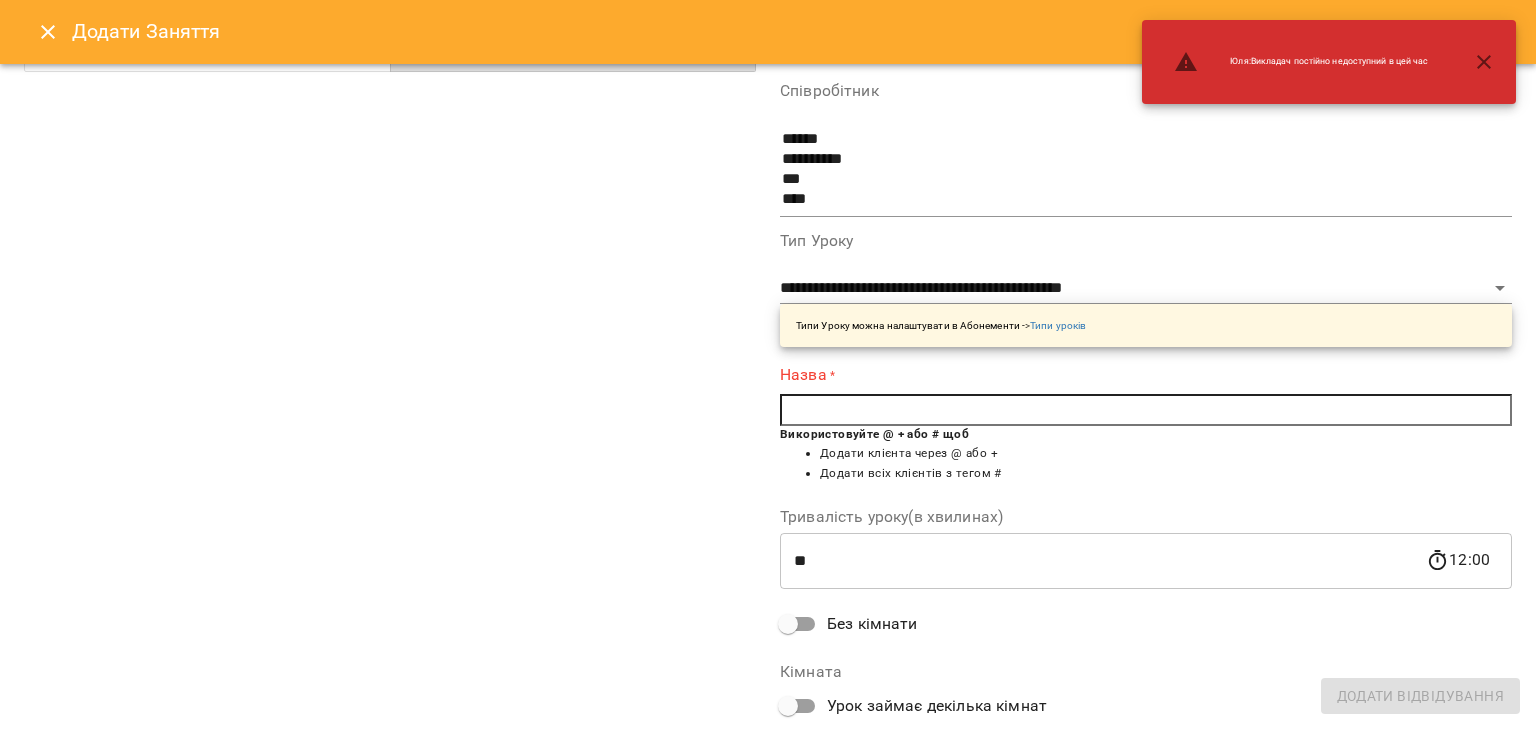 click at bounding box center (1146, 410) 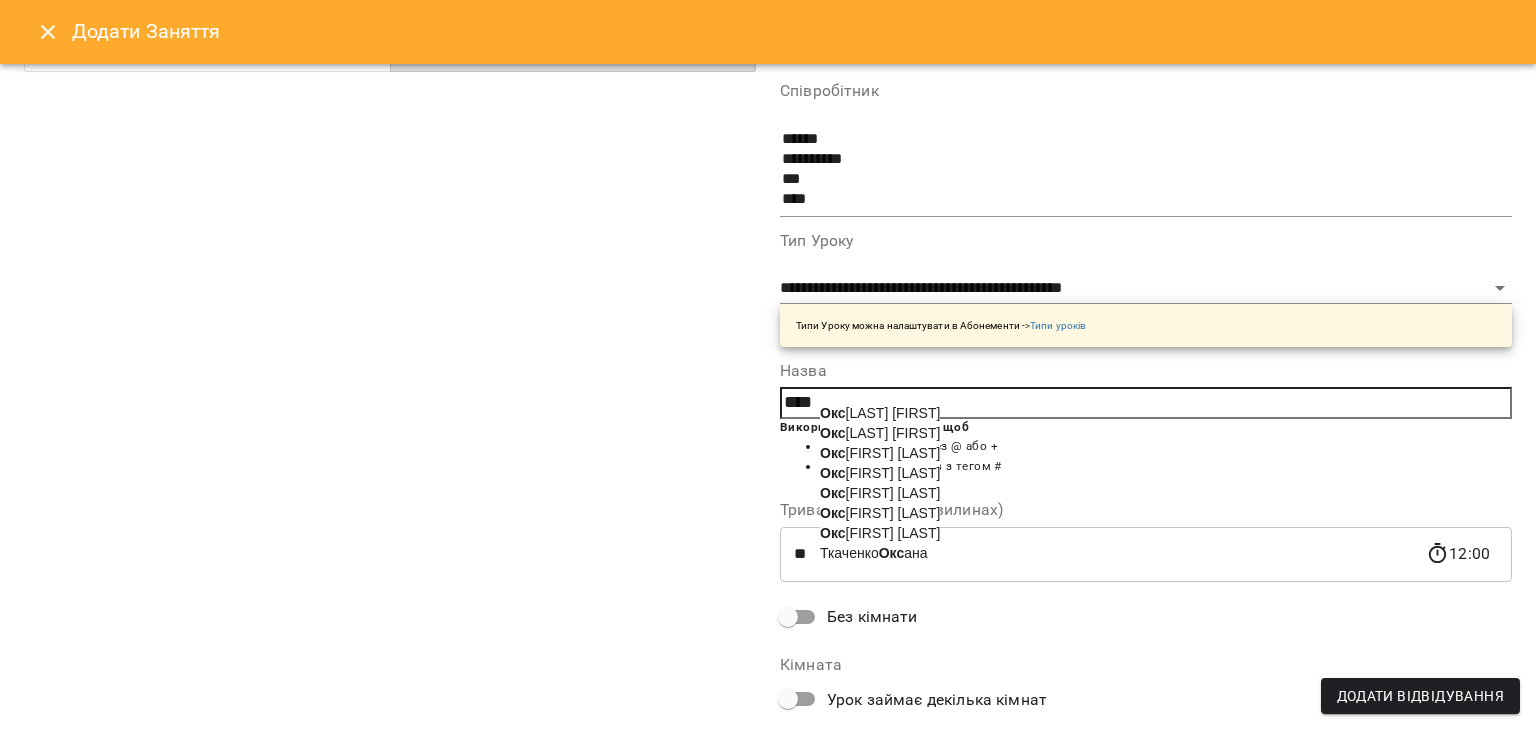 click on "Окс ана Бенедико" at bounding box center (880, 413) 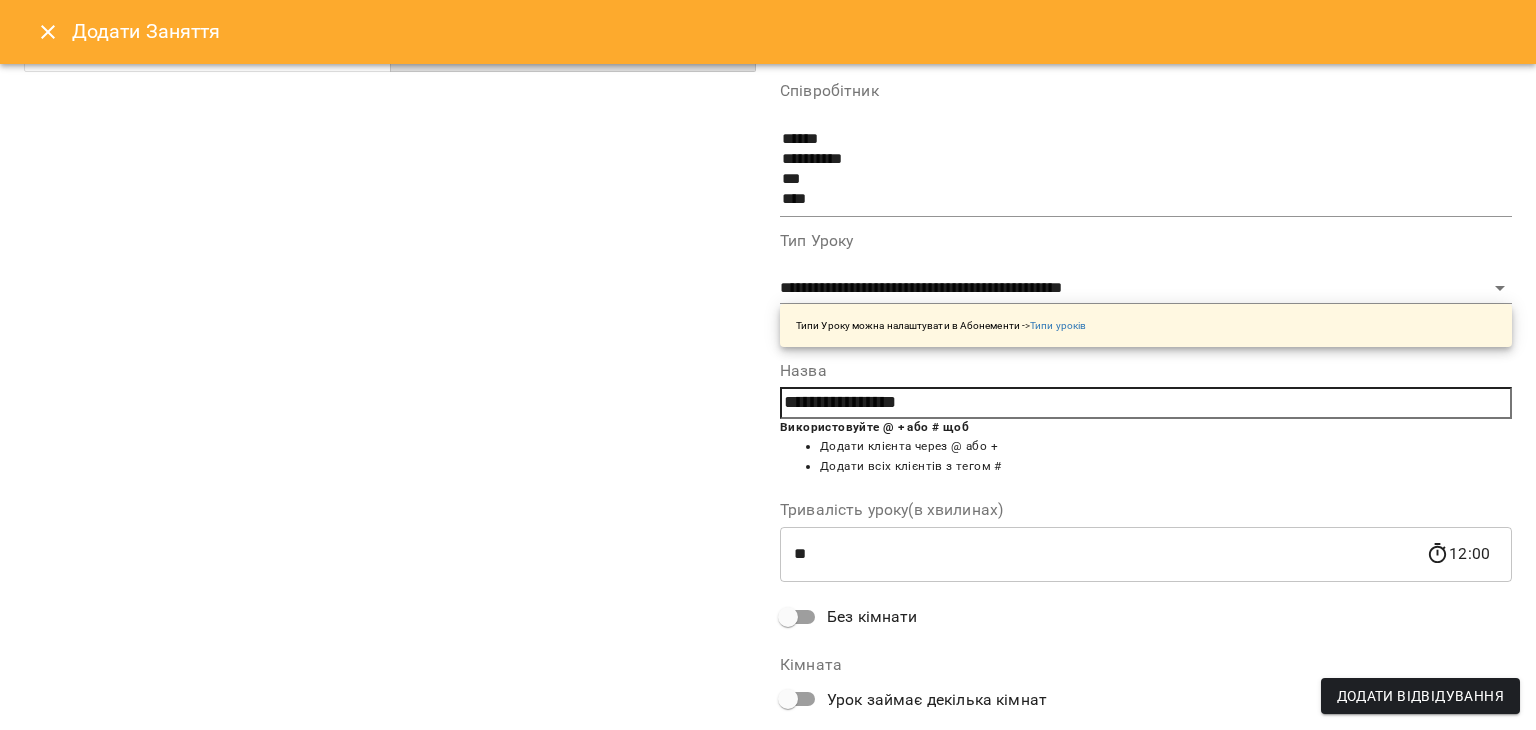 scroll, scrollTop: 268, scrollLeft: 0, axis: vertical 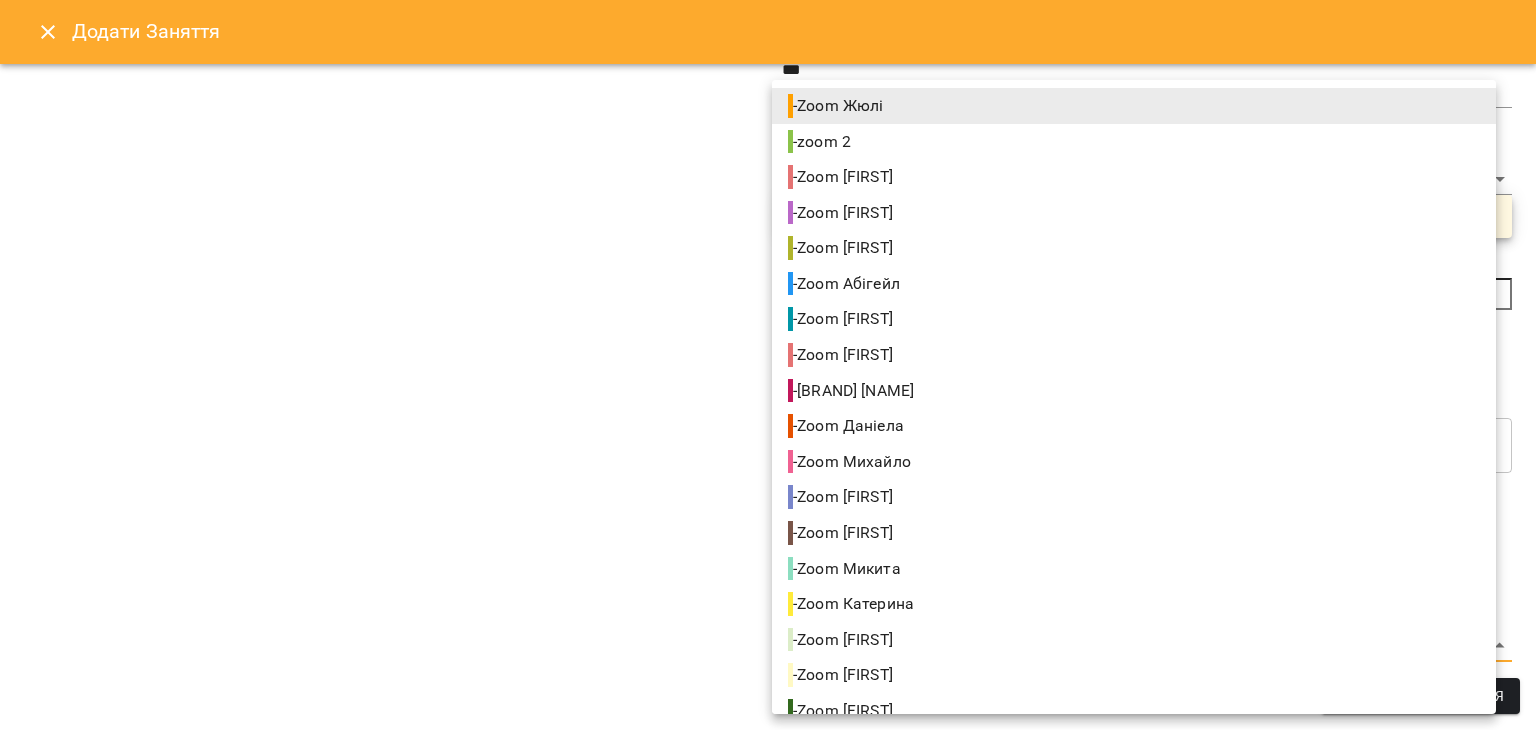 click on "For Business 13 UA Створити урок   Єлизавета   Жюлі   Олександра   Абігейл   Оксана   Юлія   Марина   Анастасія   Даніела   Михайло   Каріна   Микита   Катерина   Аліса    Юля   Андрій    Катя 09 10 11 12 13 14 15 16 17 18 19 20 21 22 00:00 -   19:00 😴😴😴 00:00 -   00:00 😴😴😴 00:00 -   00:00 😴😴😴 22:00 -   23:59 😴😴😴 00:00 -   09:00 😴😴😴 09:00 Індивідуальне онлайн заняття  50 хв рівні А1-В1 - Щербатюк Христина 10:30 Групове онлайн заняття по 80 хв рівні В2+ - Група 97 В2 12:00 Індивідуальне онлайн заняття  50 хв рівні А1-В1 - Софія Низькошапка 13:00 Індивідуальне онлайн заняття  50 хв рівні В2+ - 14:00" at bounding box center (768, 965) 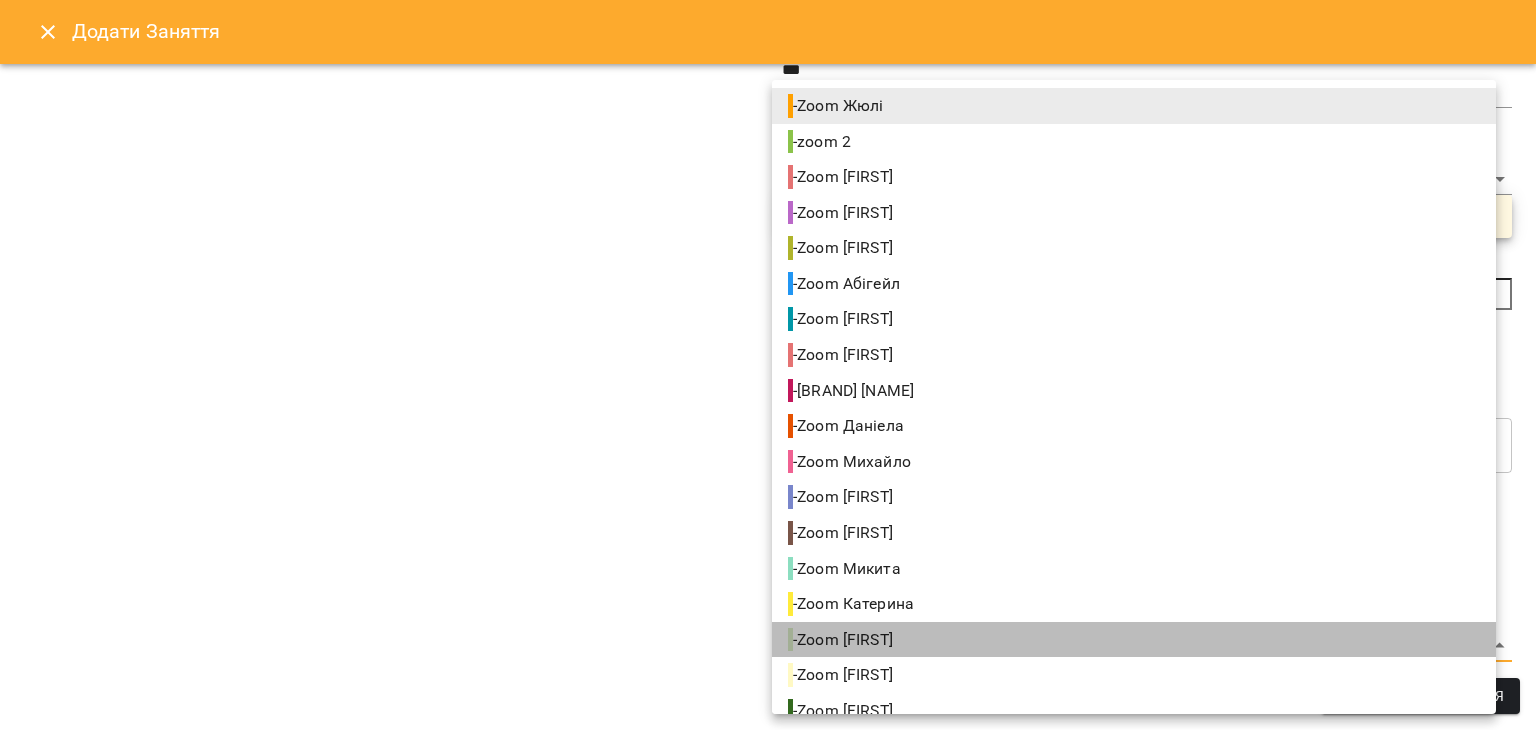 click on "-  Zoom Юля" at bounding box center [1134, 640] 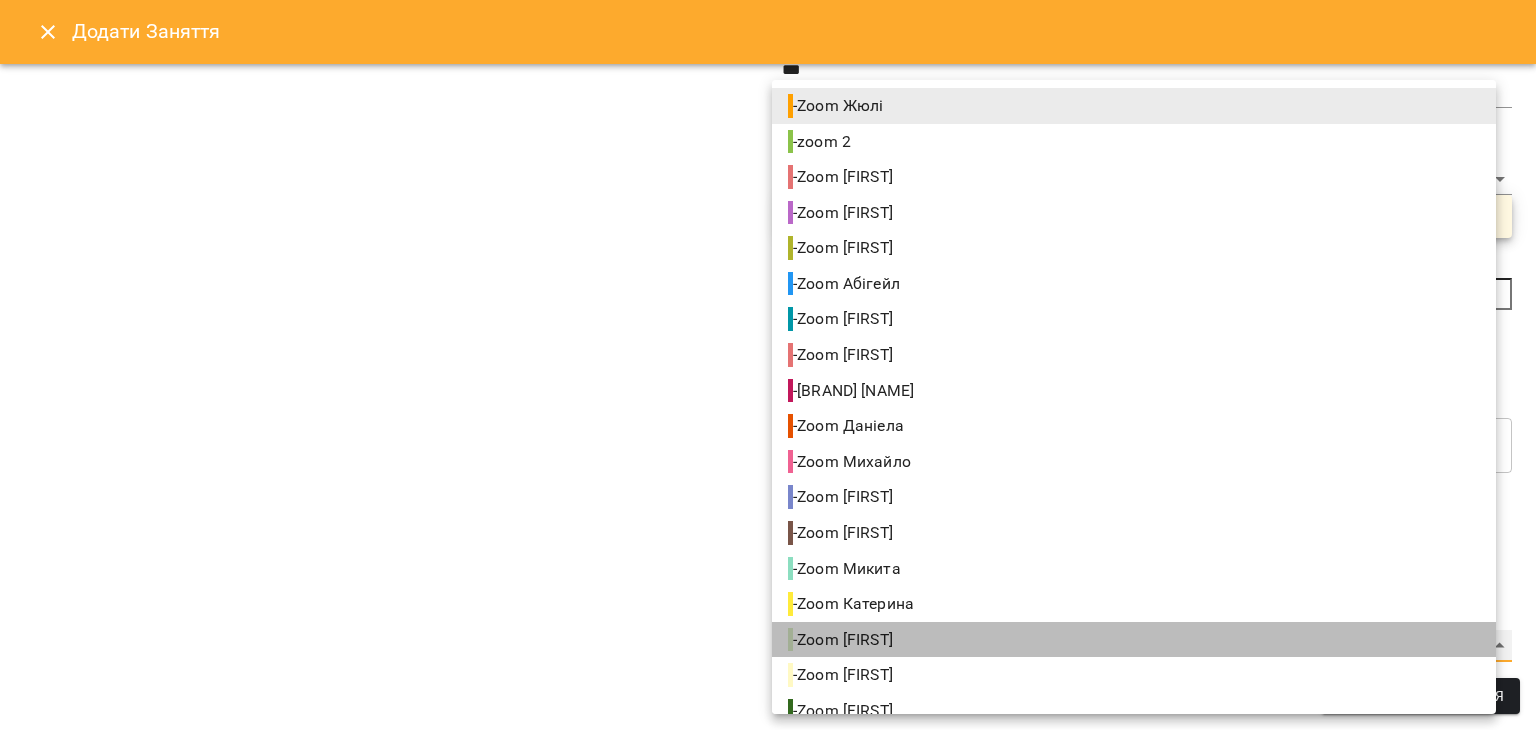 type on "**********" 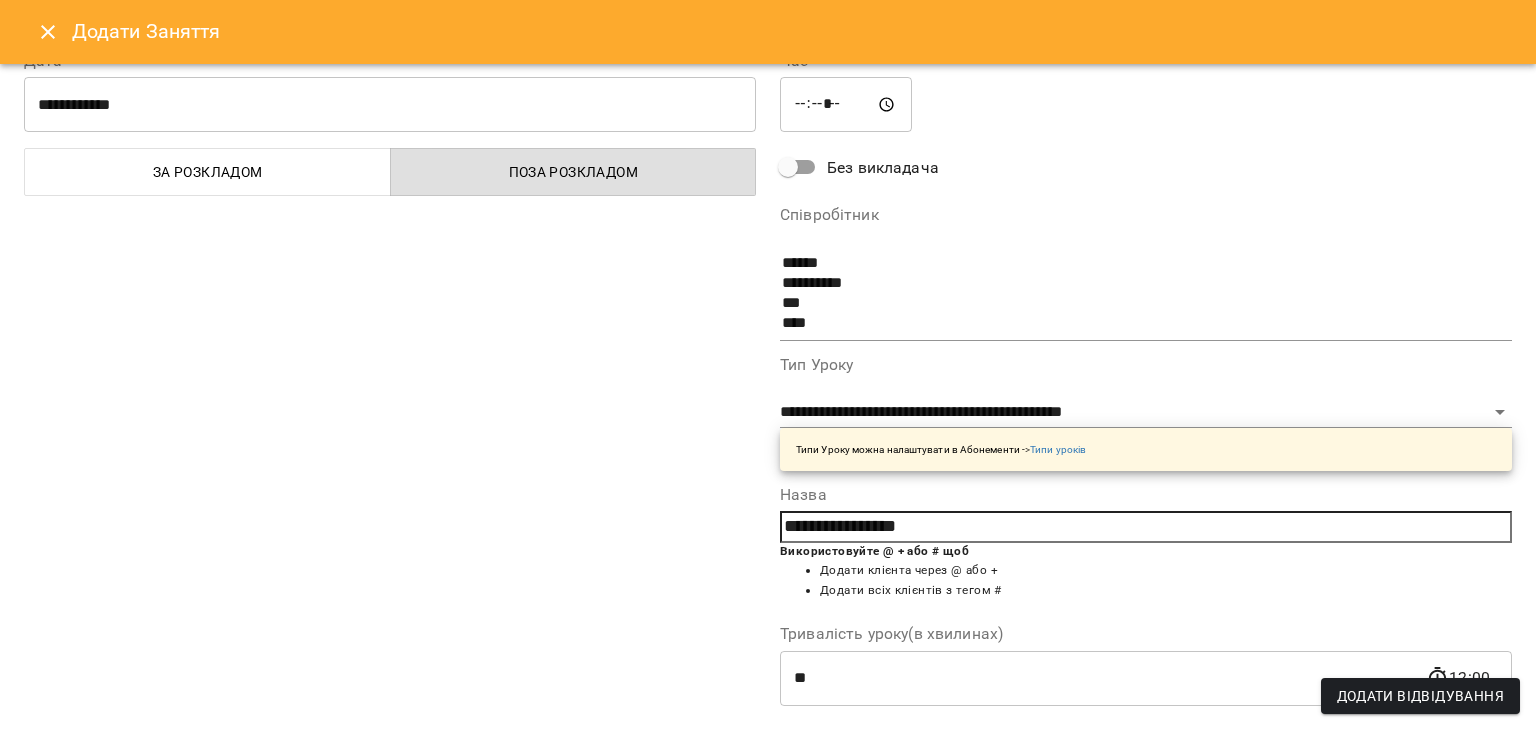 scroll, scrollTop: 0, scrollLeft: 0, axis: both 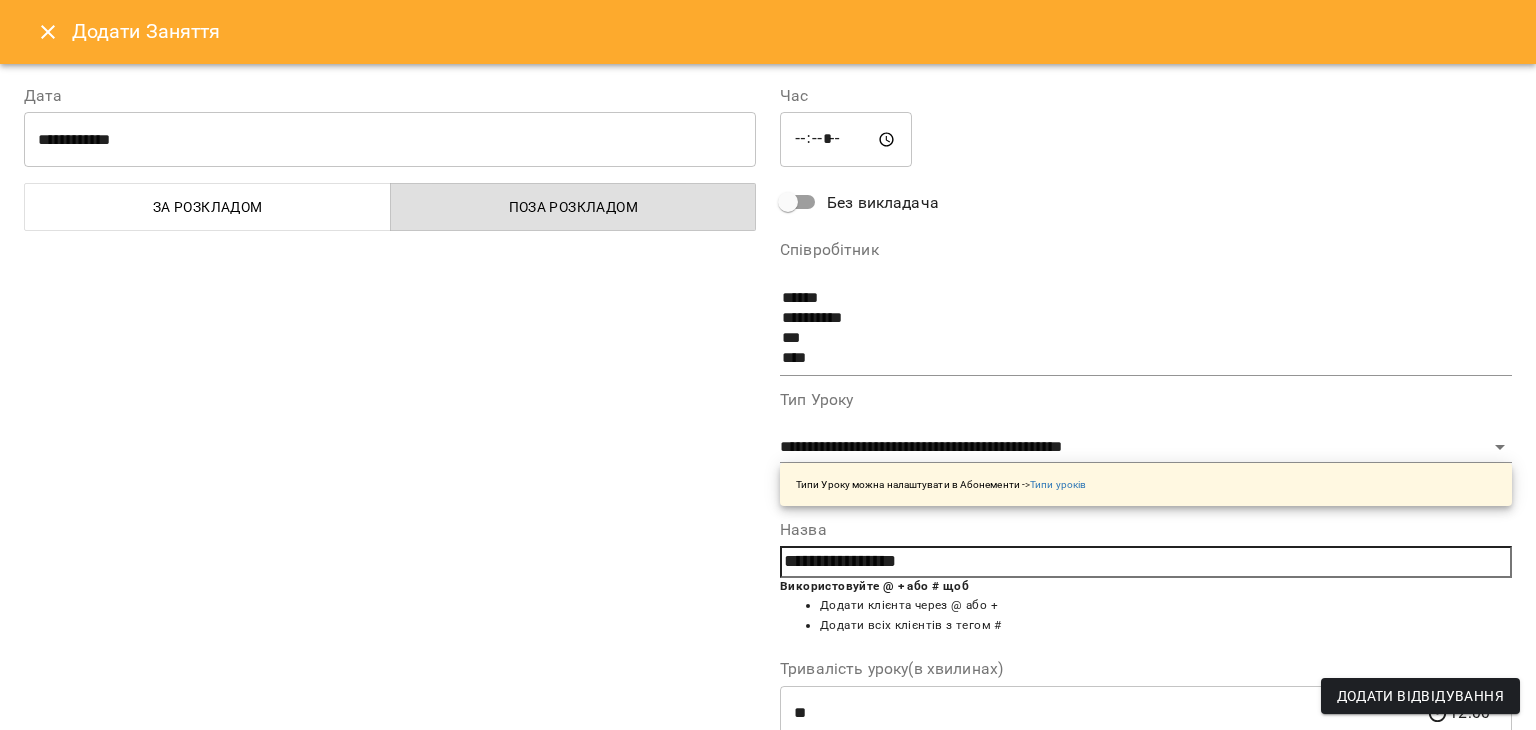 click on "Додати Заняття" at bounding box center [792, 31] 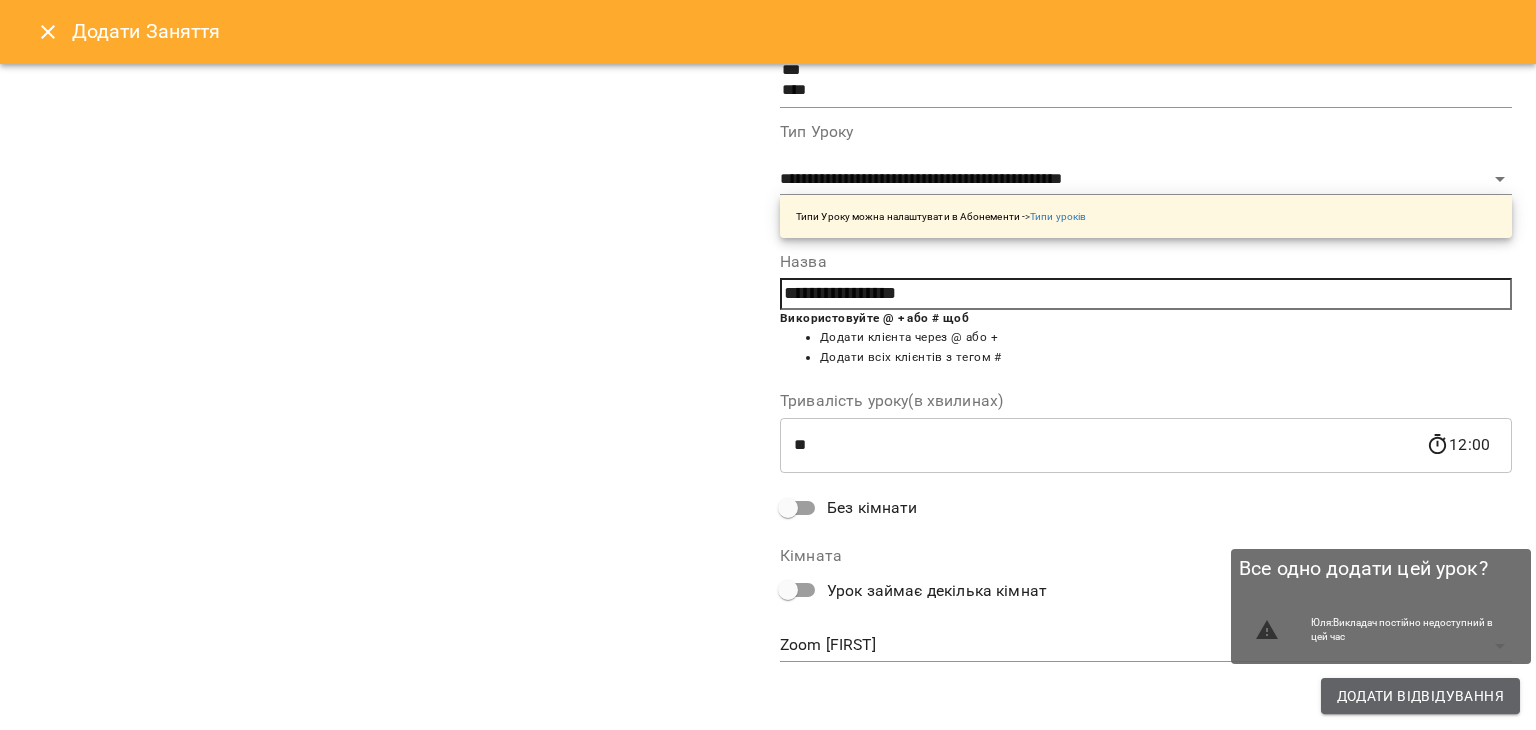 click on "Додати Відвідування" at bounding box center (1420, 696) 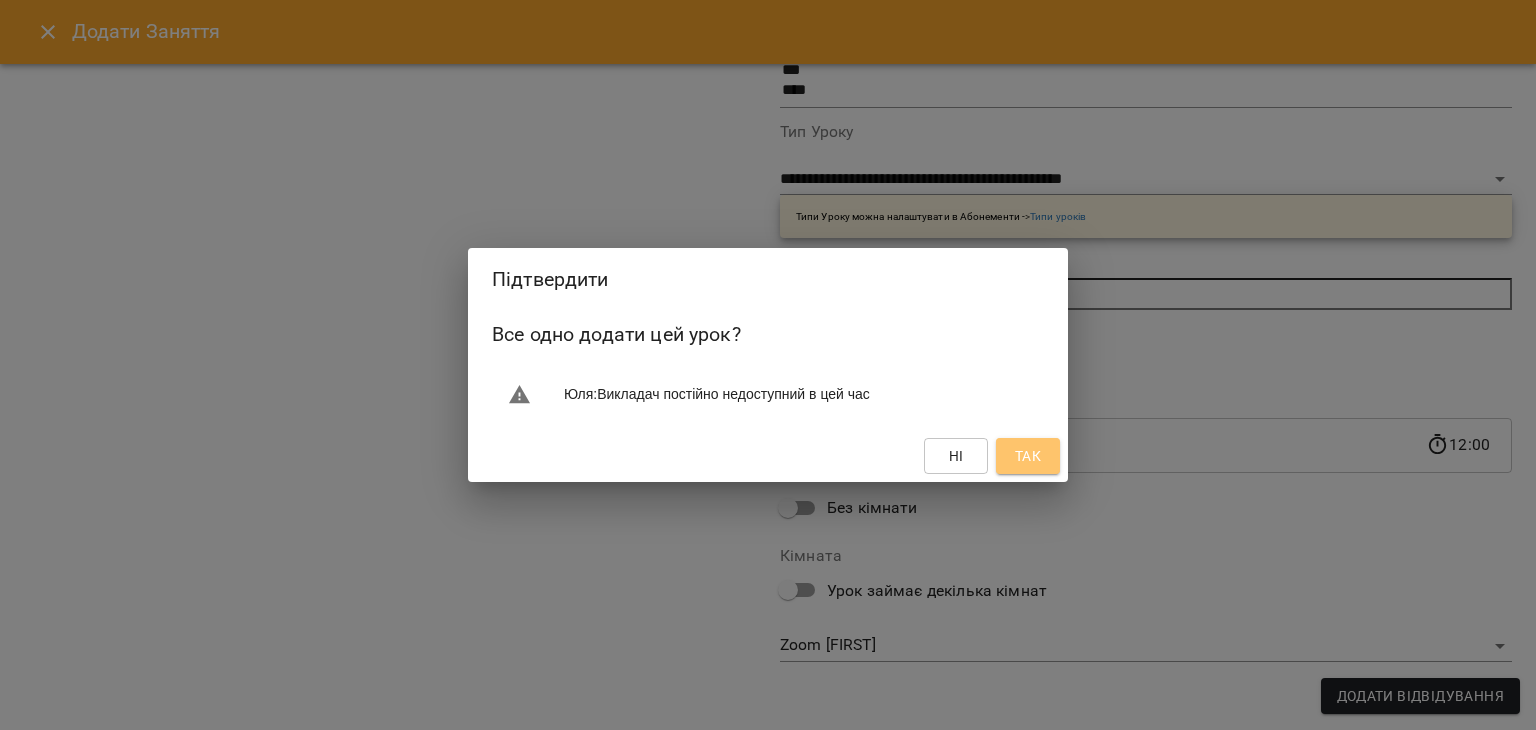 click on "Так" at bounding box center (1028, 456) 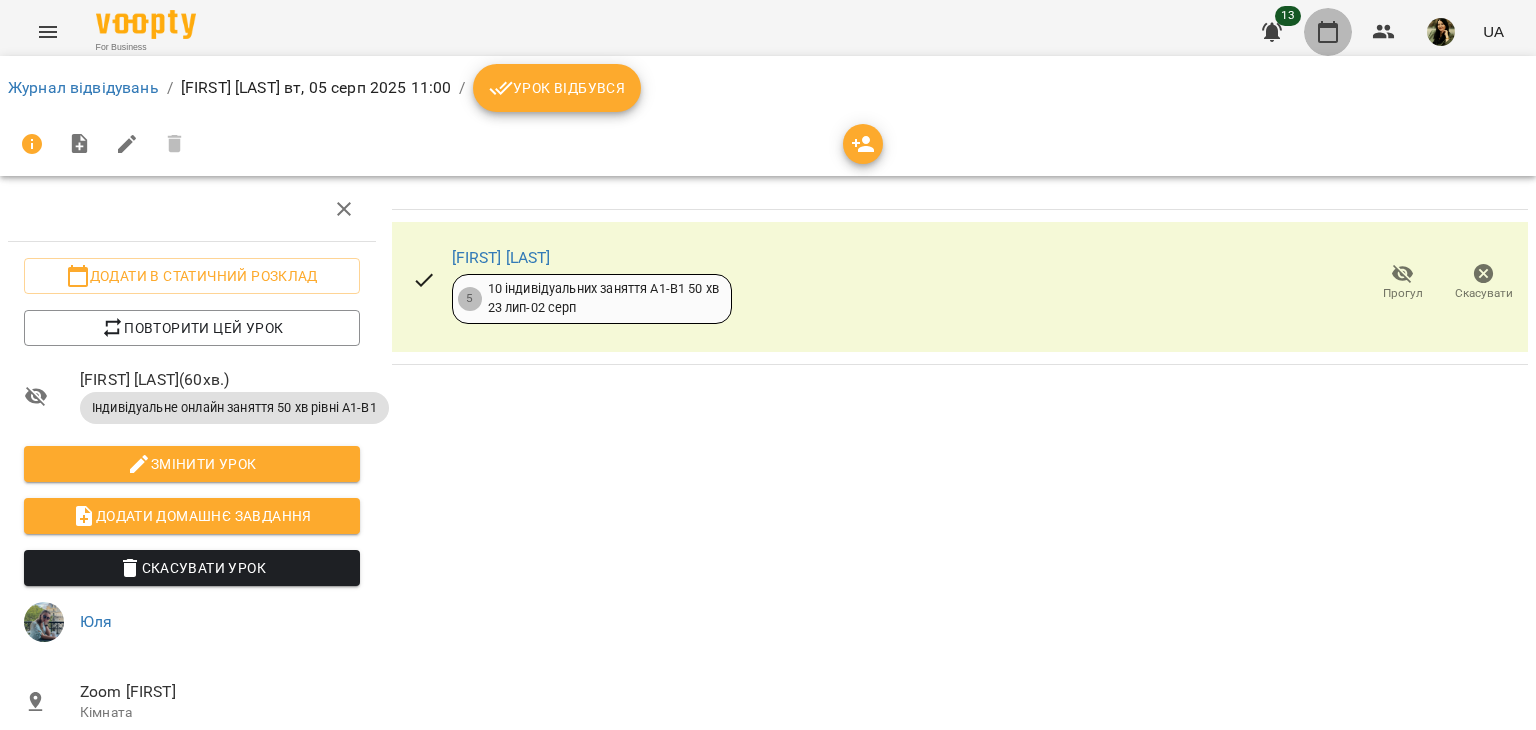 click at bounding box center (1328, 32) 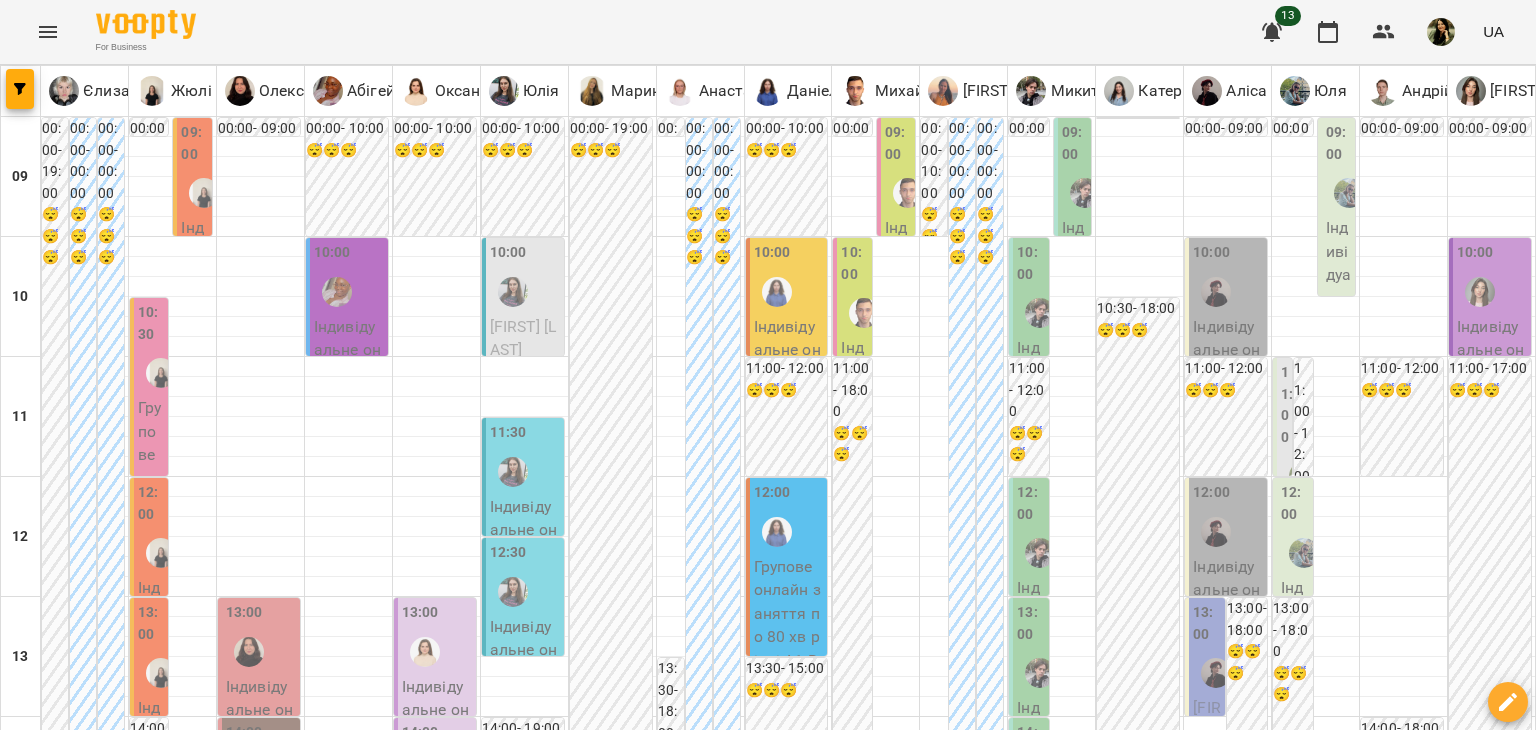 click on "11:00" at bounding box center [1287, 405] 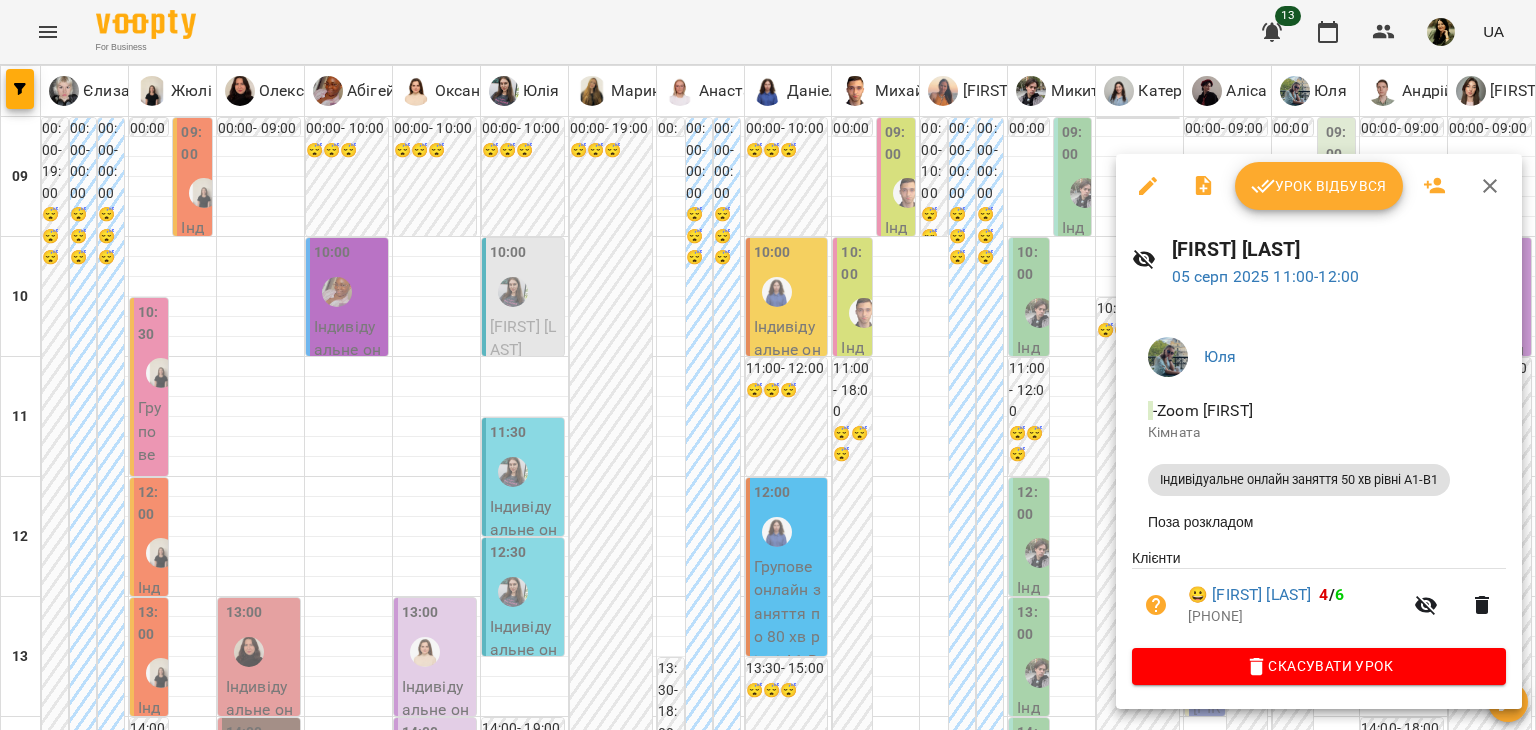 click at bounding box center (768, 365) 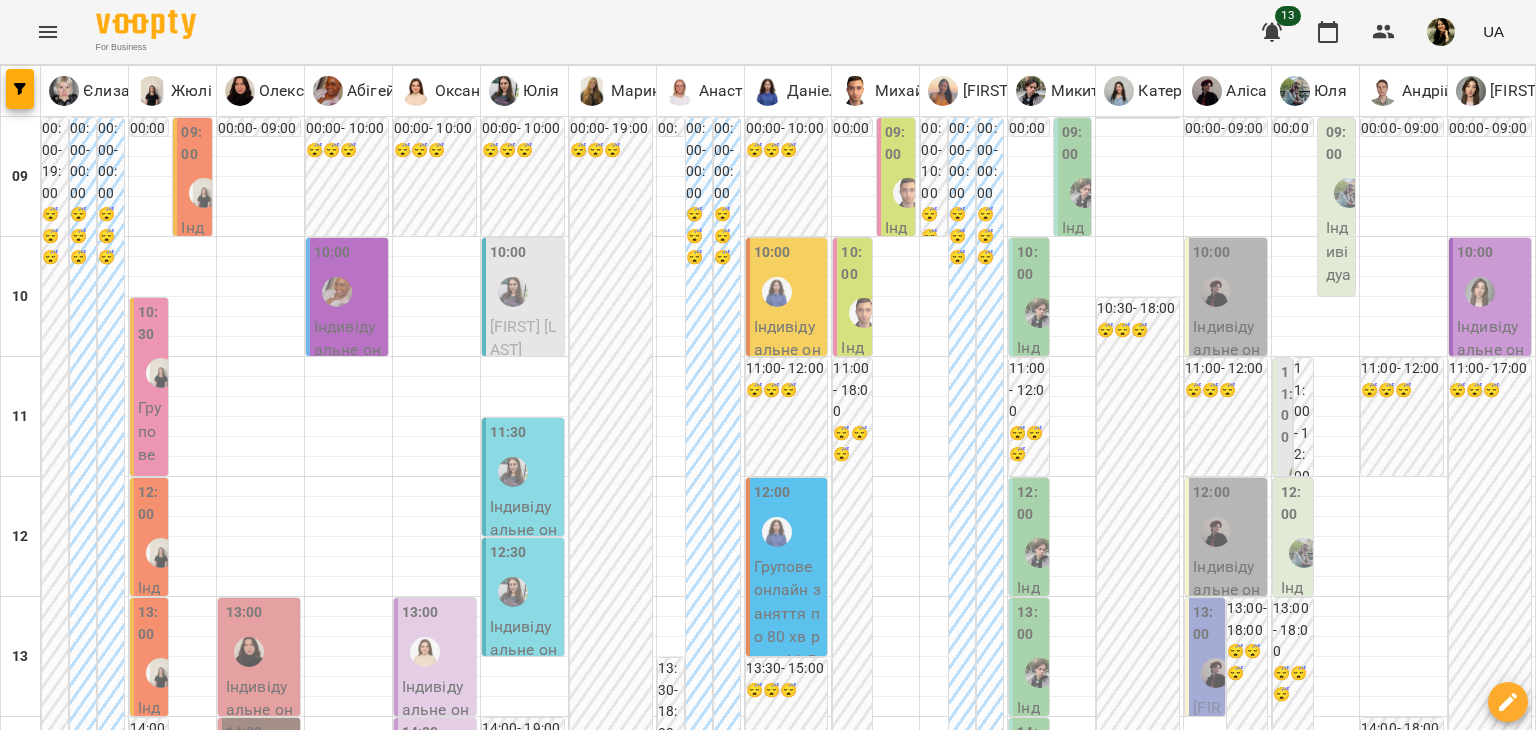 scroll, scrollTop: 0, scrollLeft: 0, axis: both 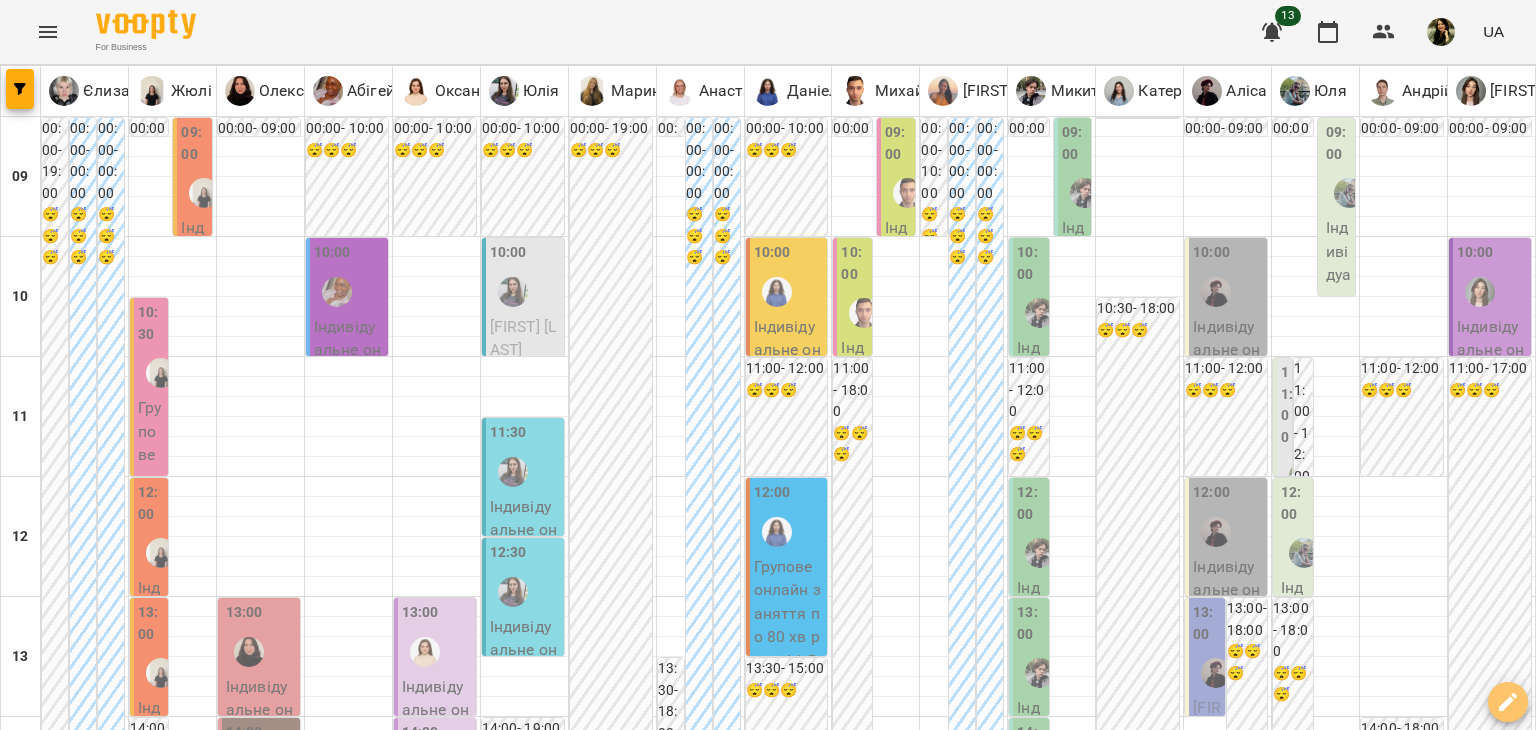 click 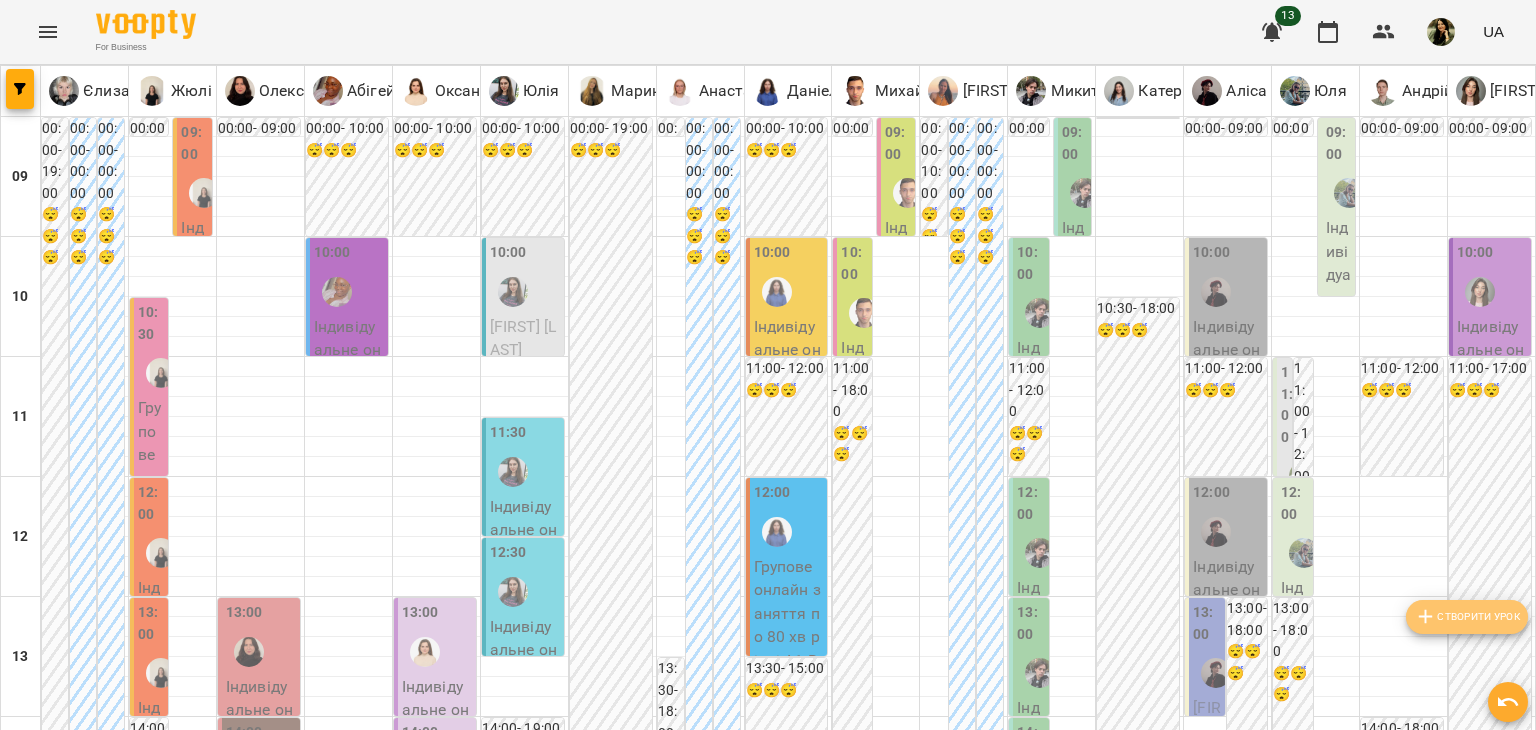 click on "Створити урок" at bounding box center [1467, 617] 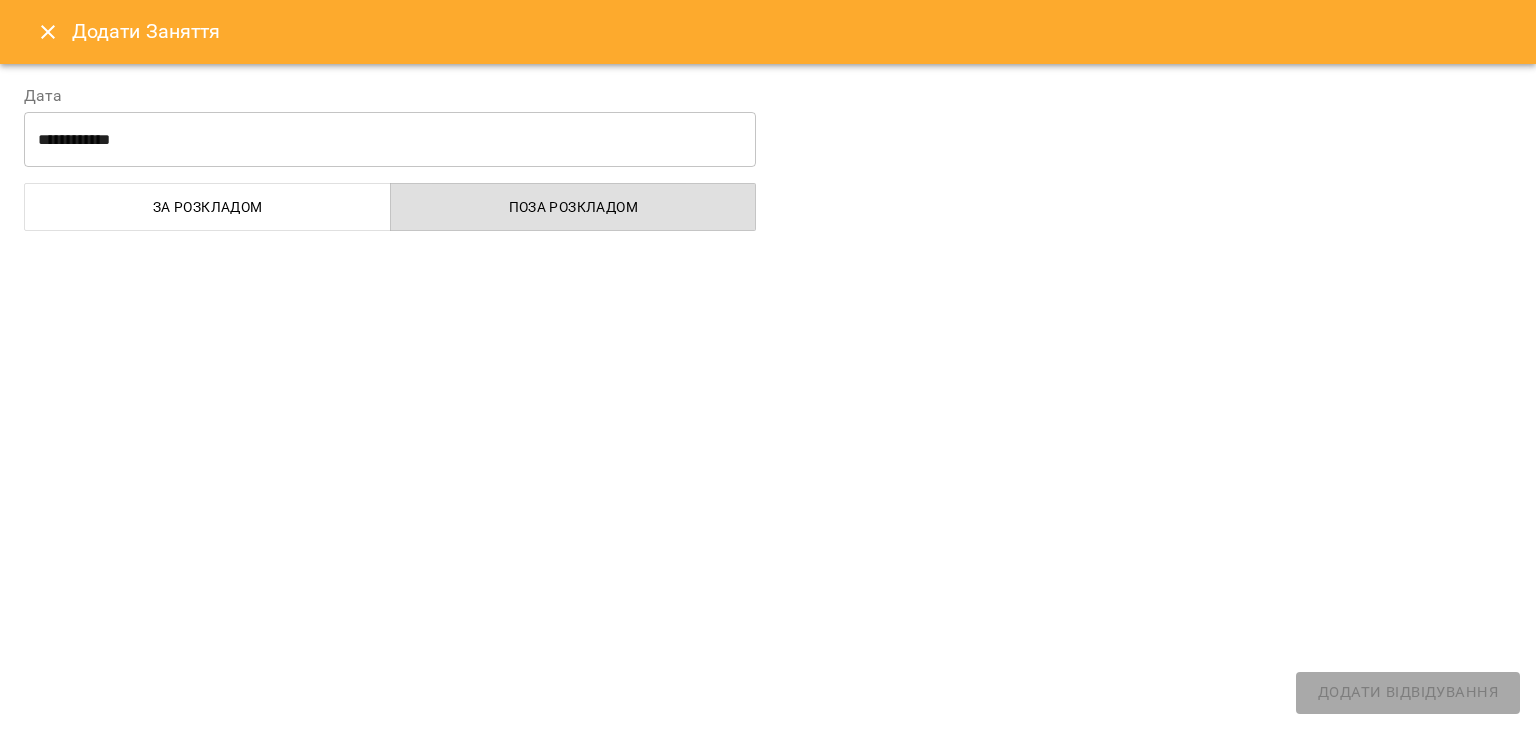 select 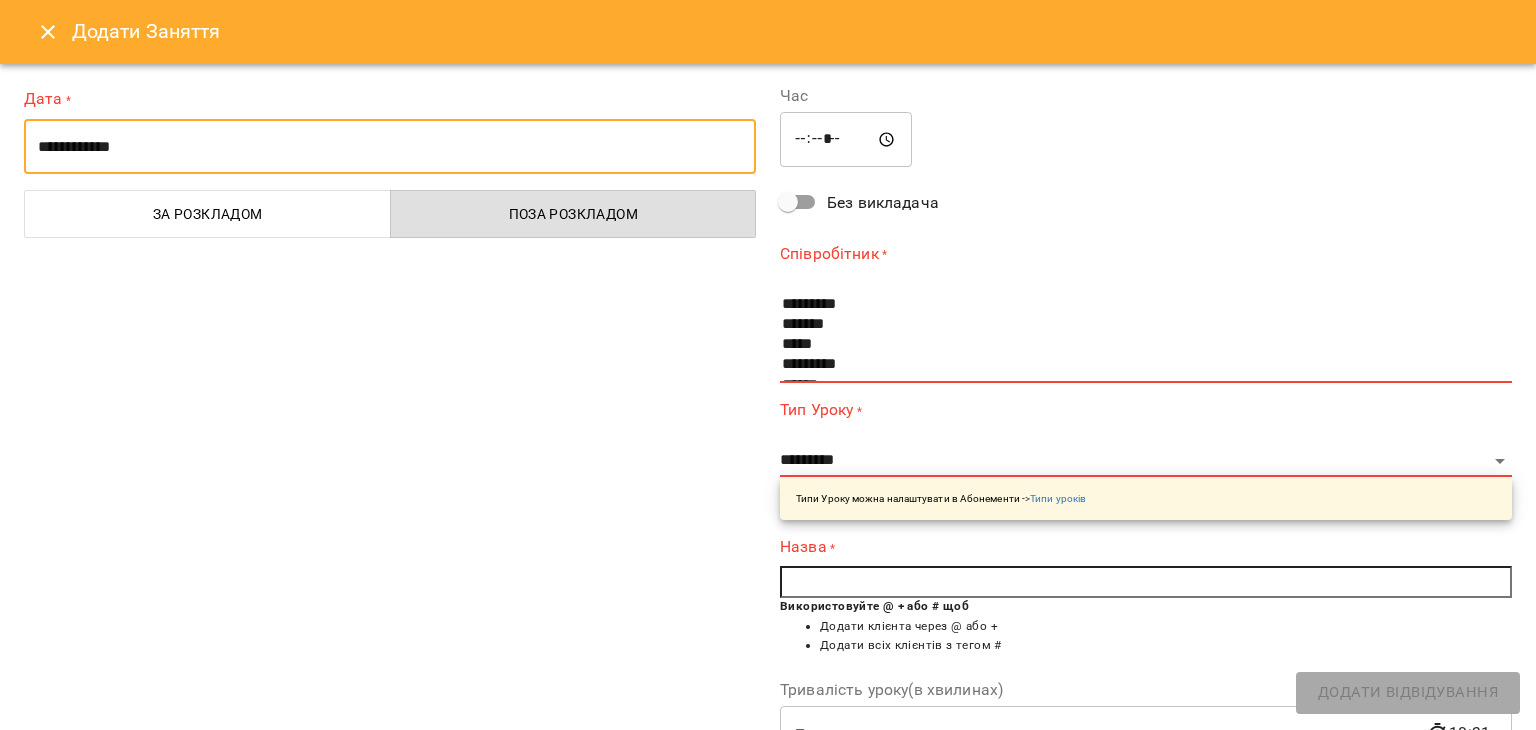 click on "**********" at bounding box center [390, 147] 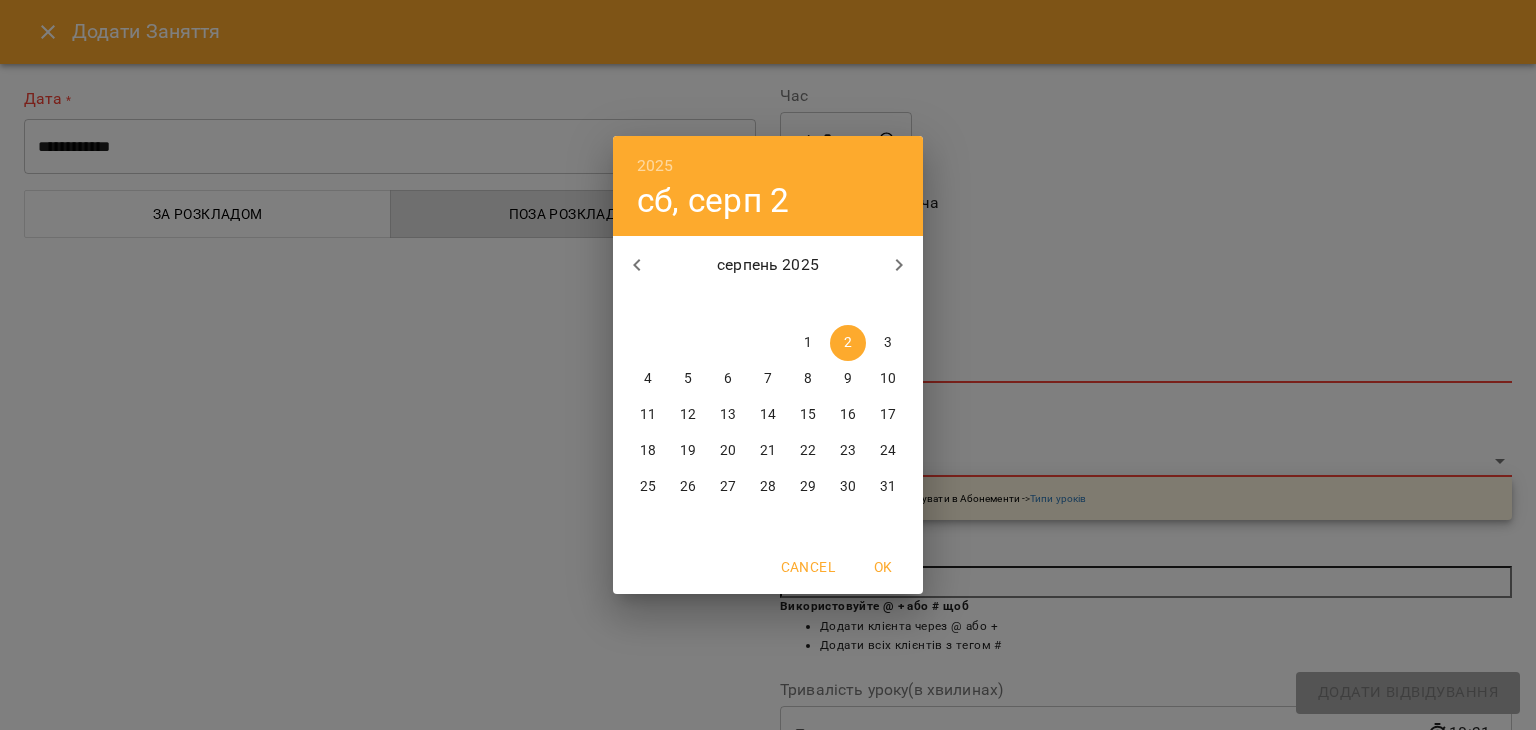click on "6" at bounding box center (728, 379) 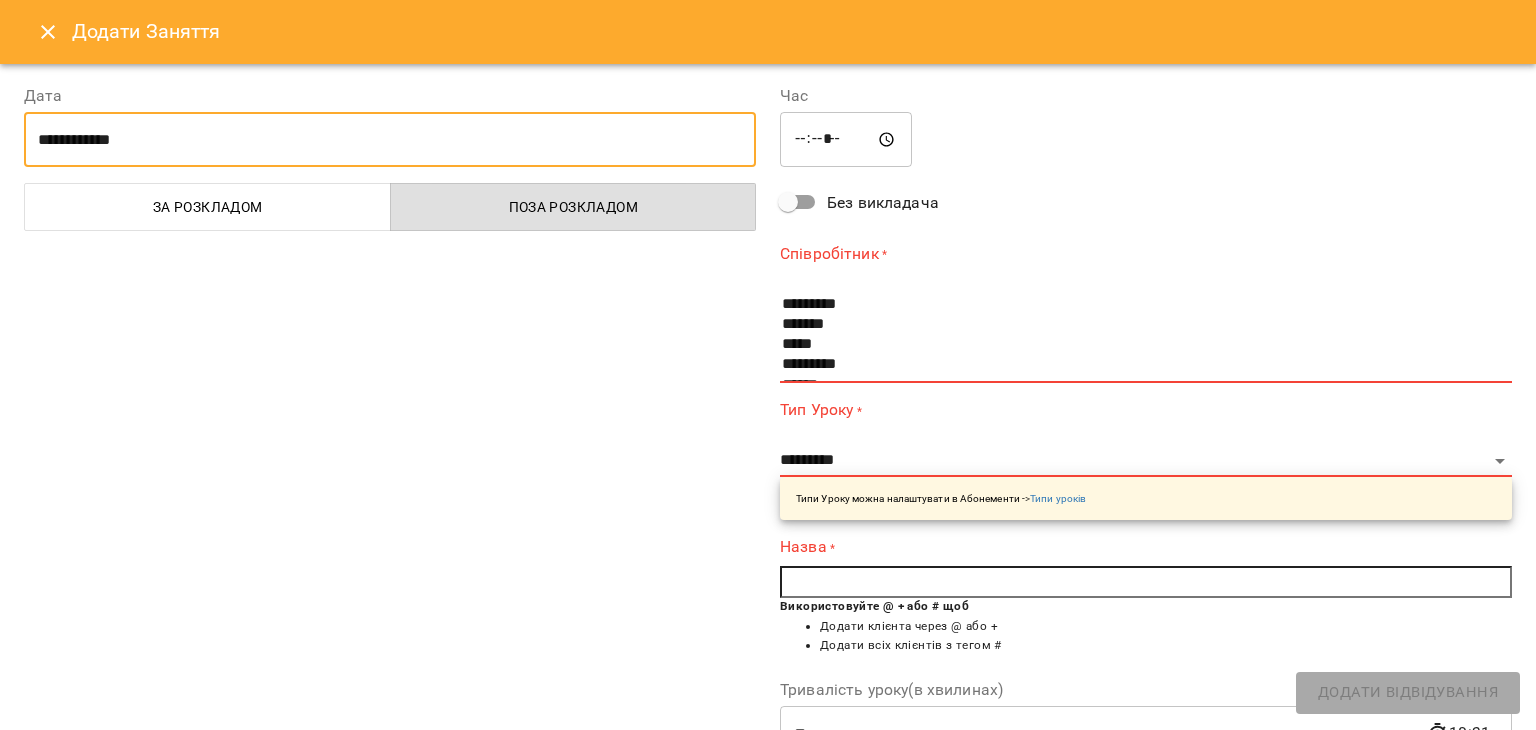 type on "**********" 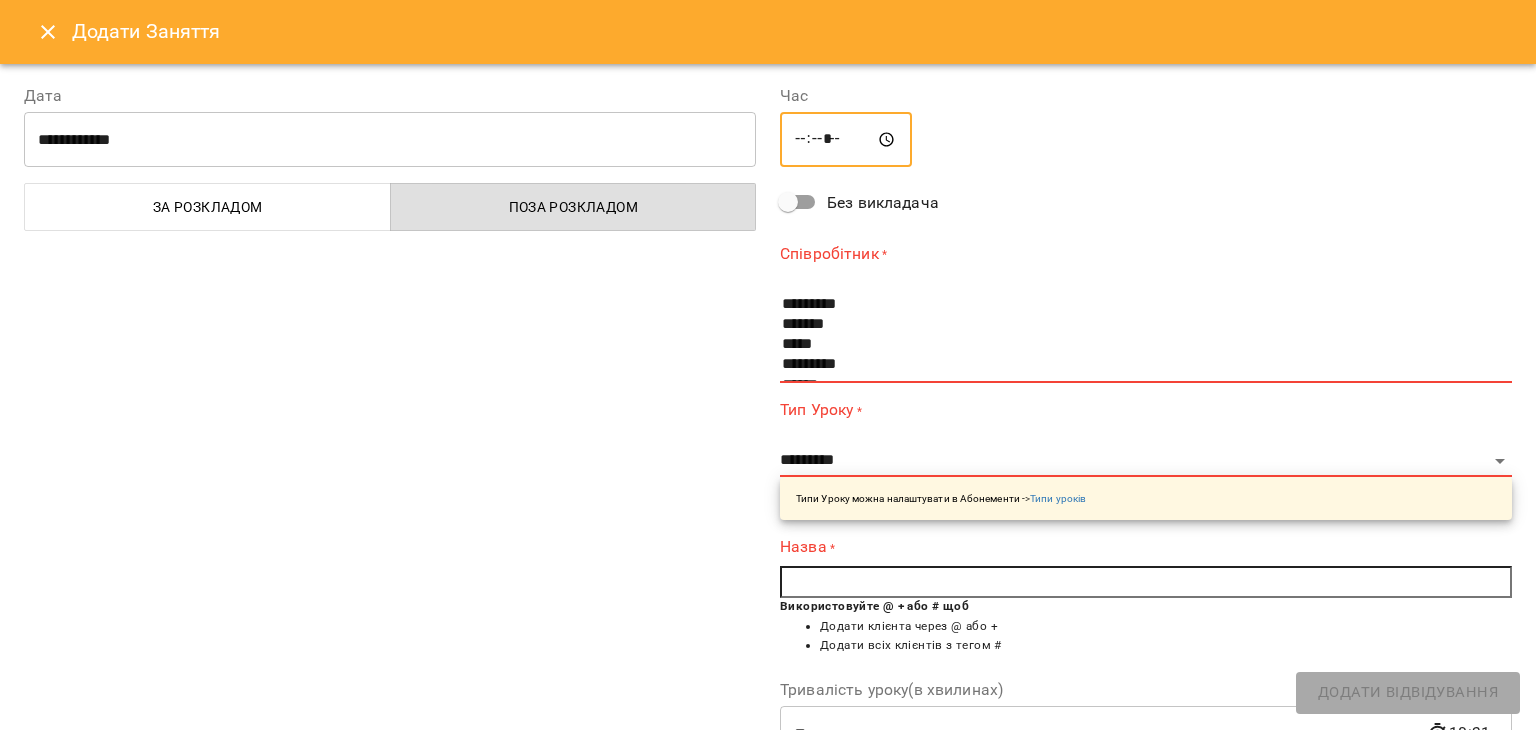 click on "*****" at bounding box center (846, 140) 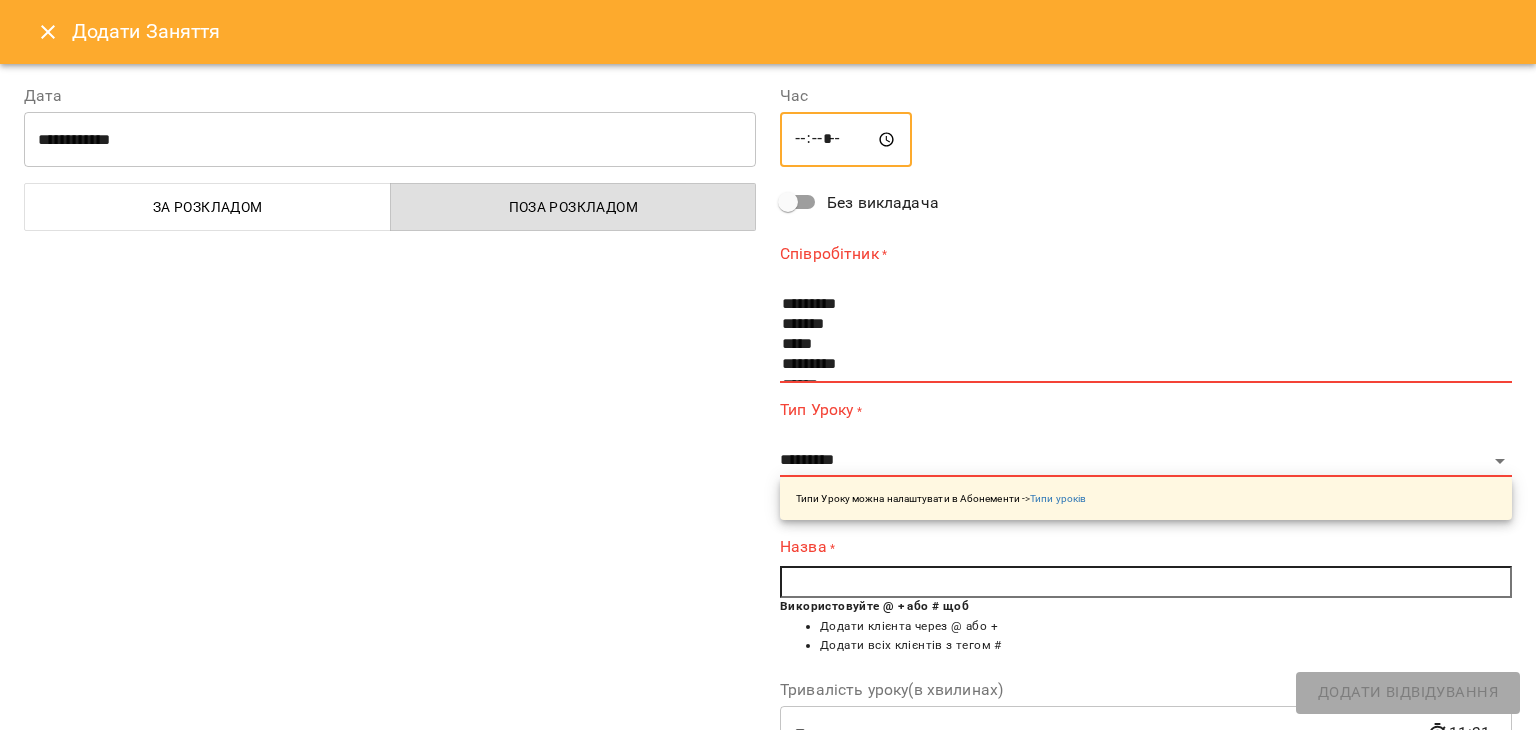 type on "*****" 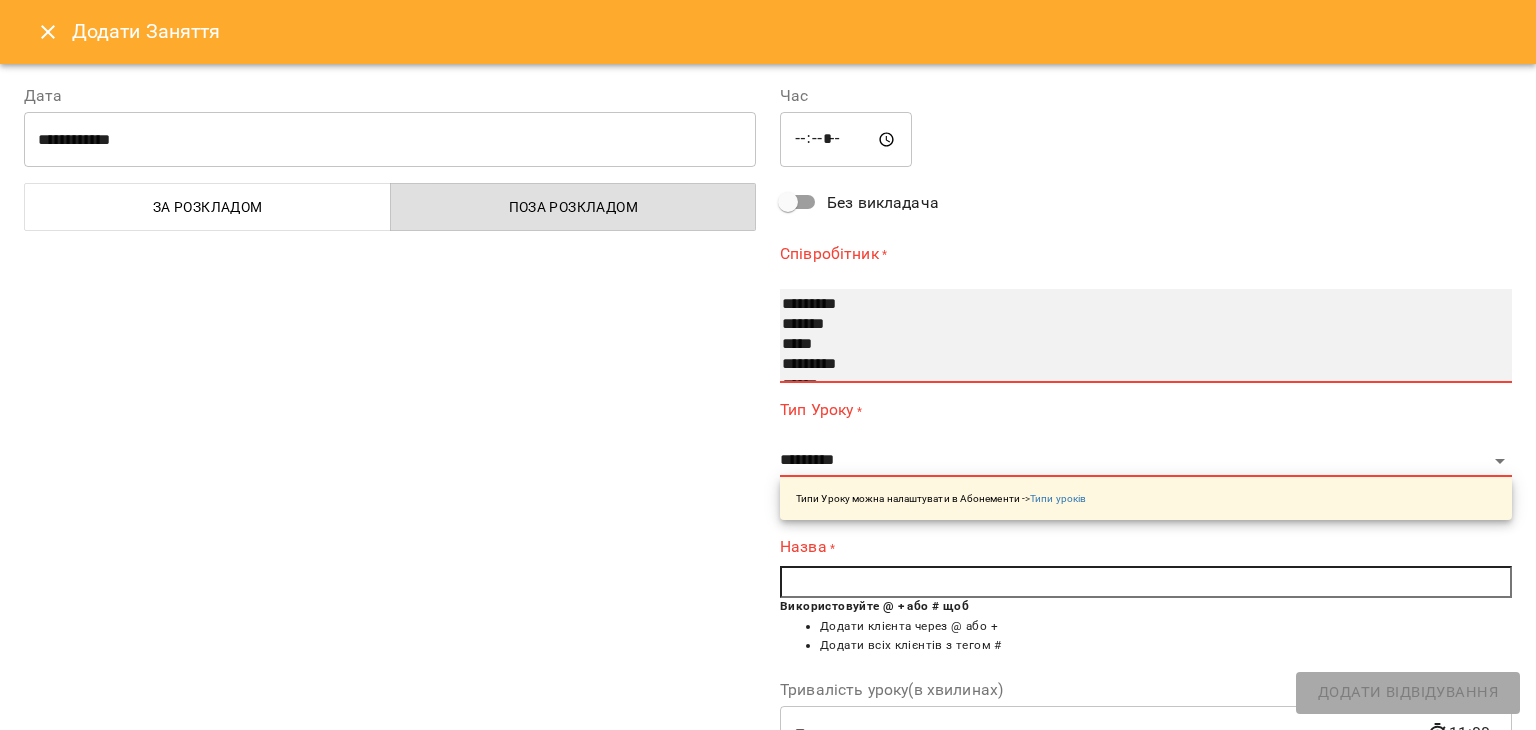 select on "**********" 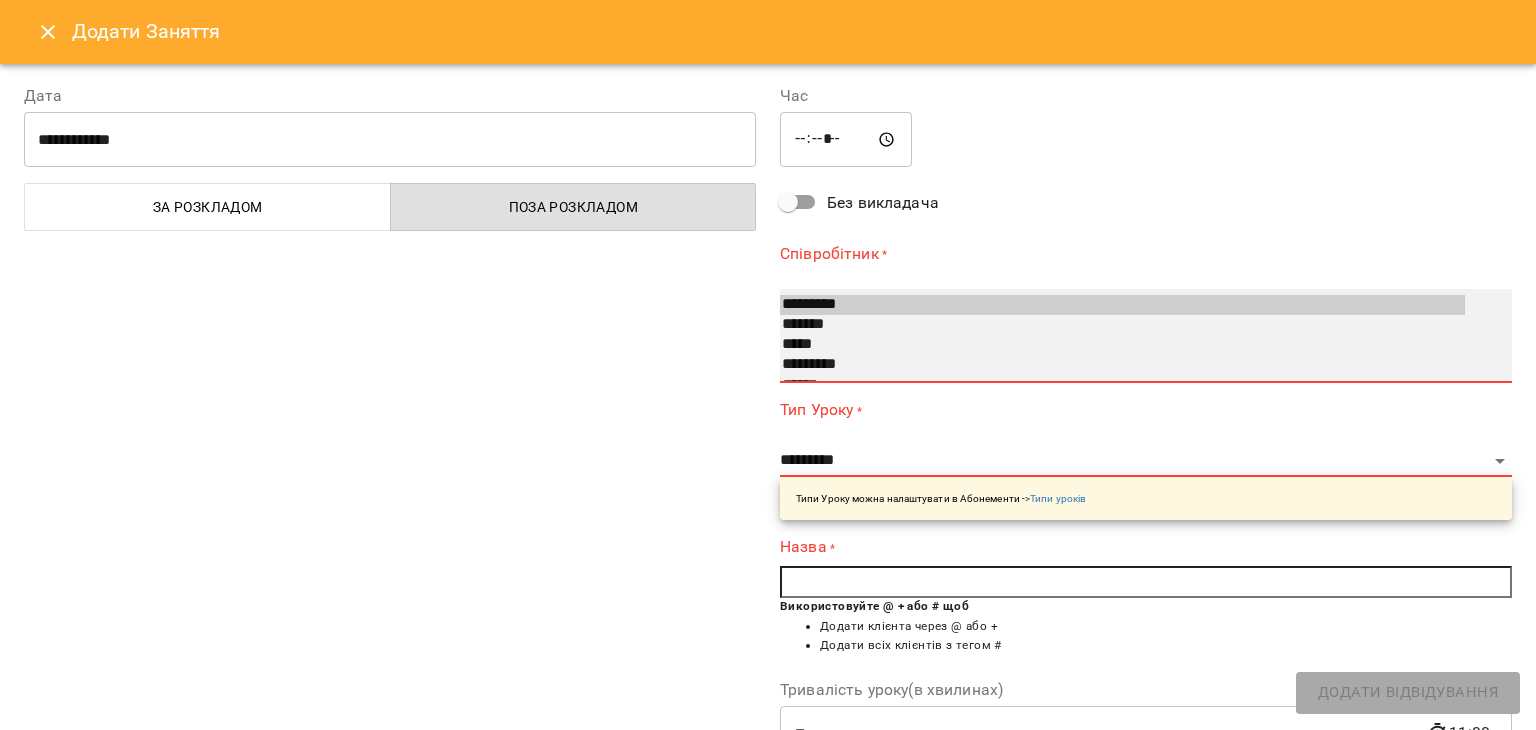click on "*****" at bounding box center (1122, 345) 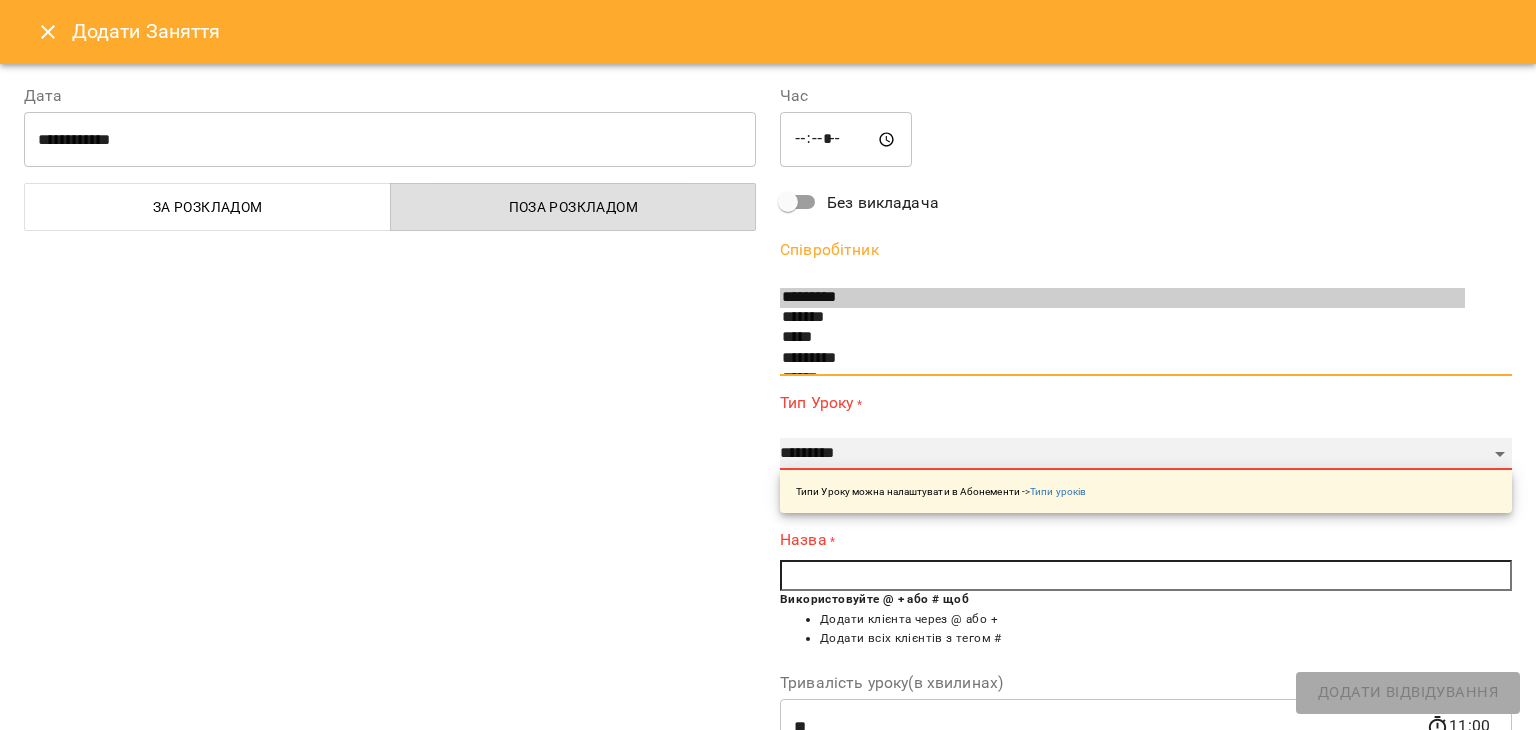 click on "**********" at bounding box center (1146, 454) 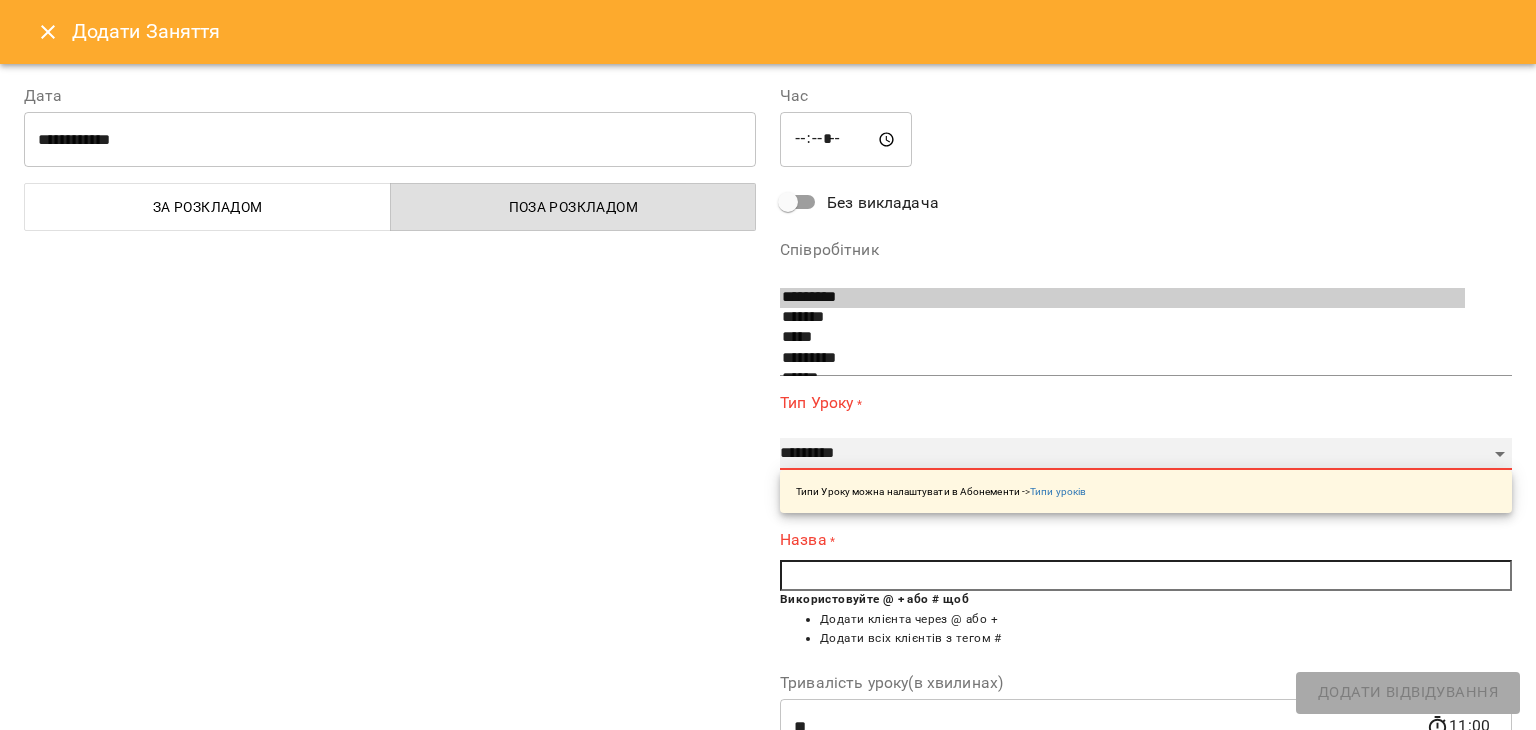 select on "**********" 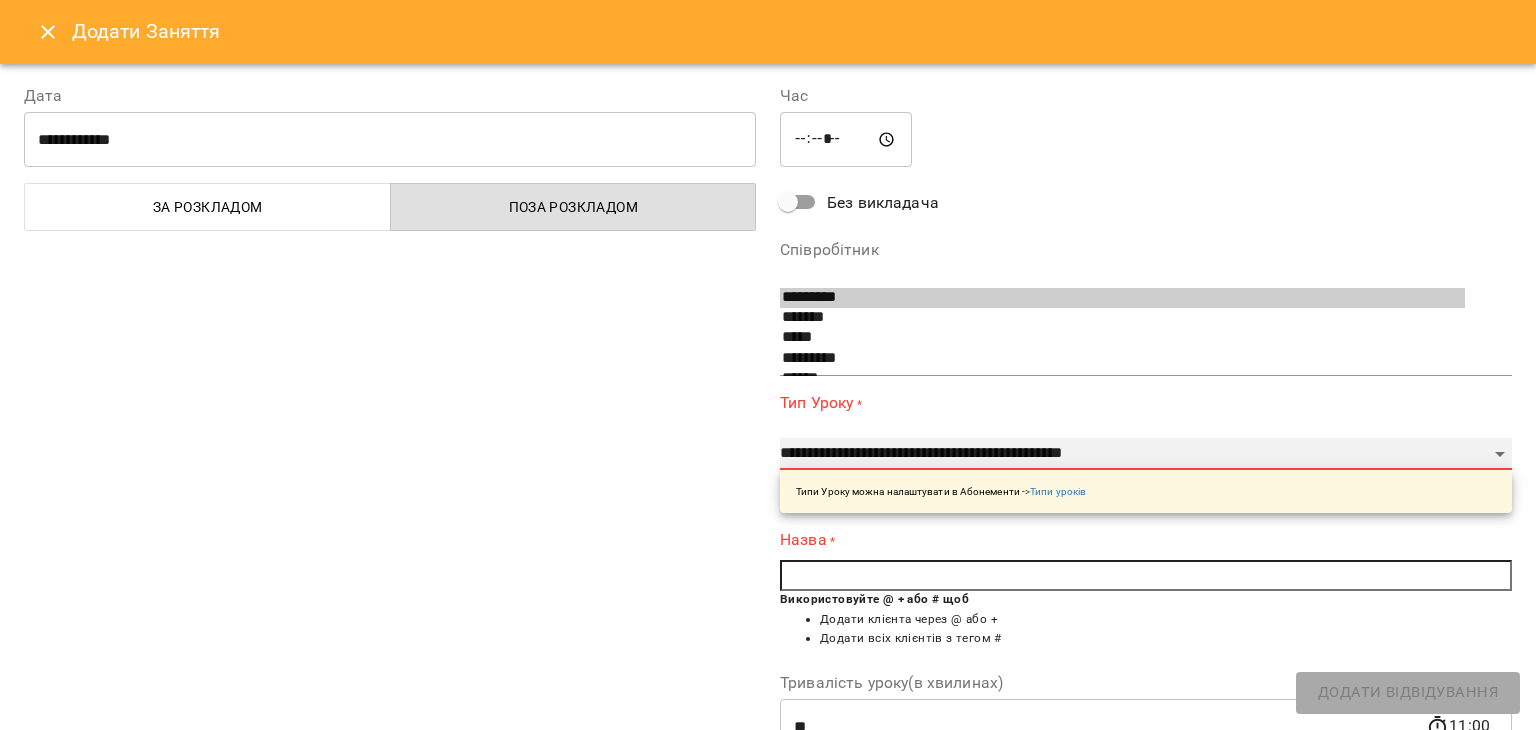 click on "**********" at bounding box center (1146, 454) 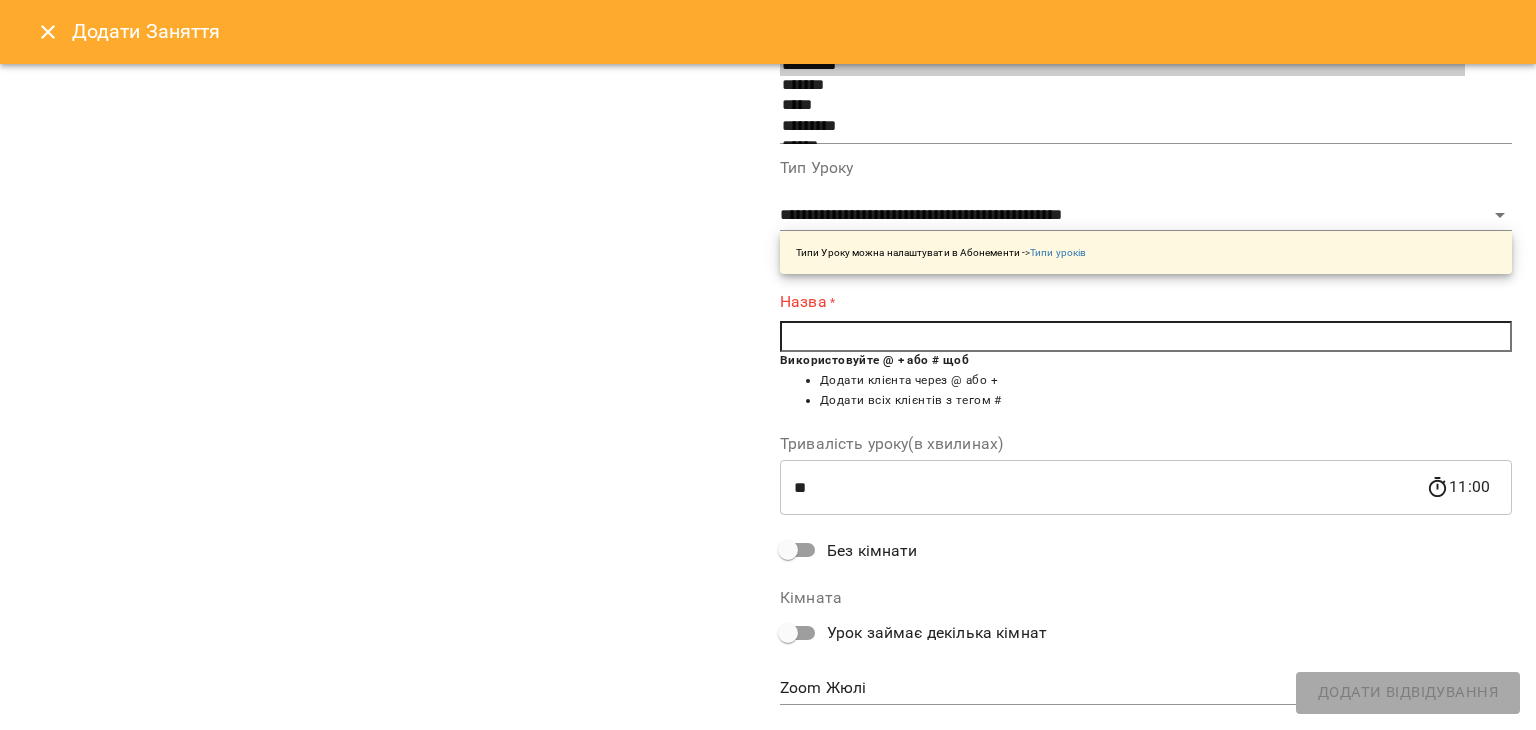 scroll, scrollTop: 259, scrollLeft: 0, axis: vertical 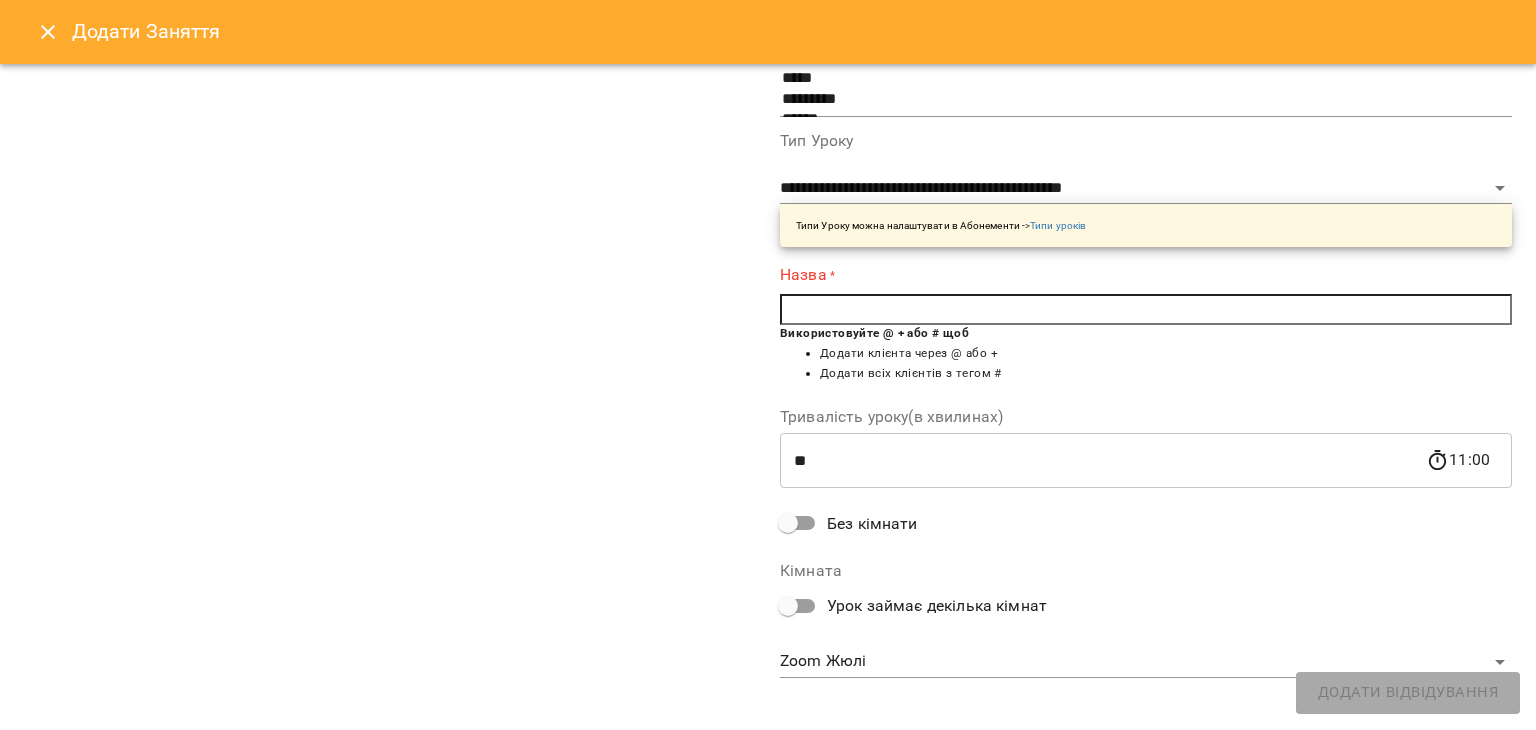 click at bounding box center [1146, 310] 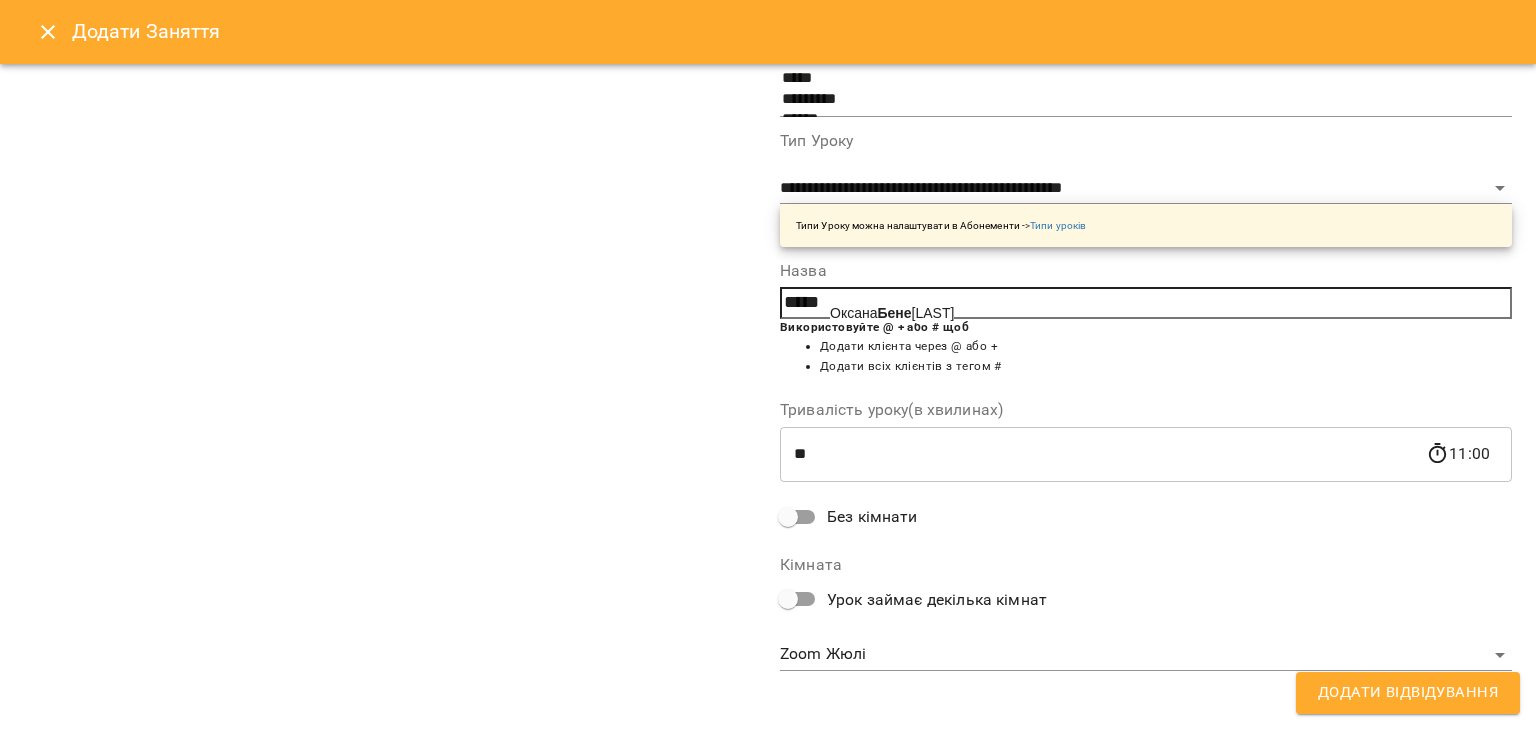 click on "Оксана  Бене дико" at bounding box center [892, 313] 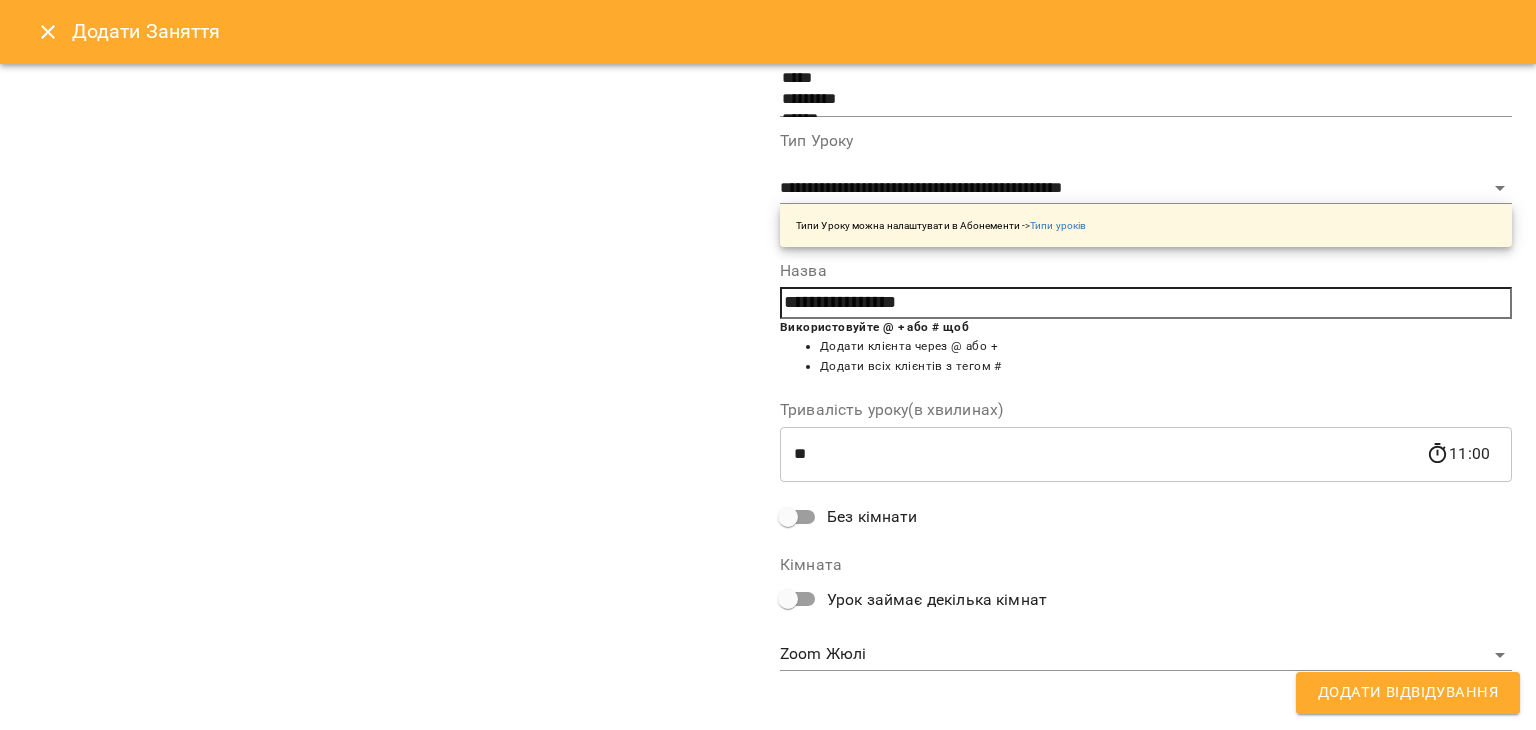 scroll, scrollTop: 268, scrollLeft: 0, axis: vertical 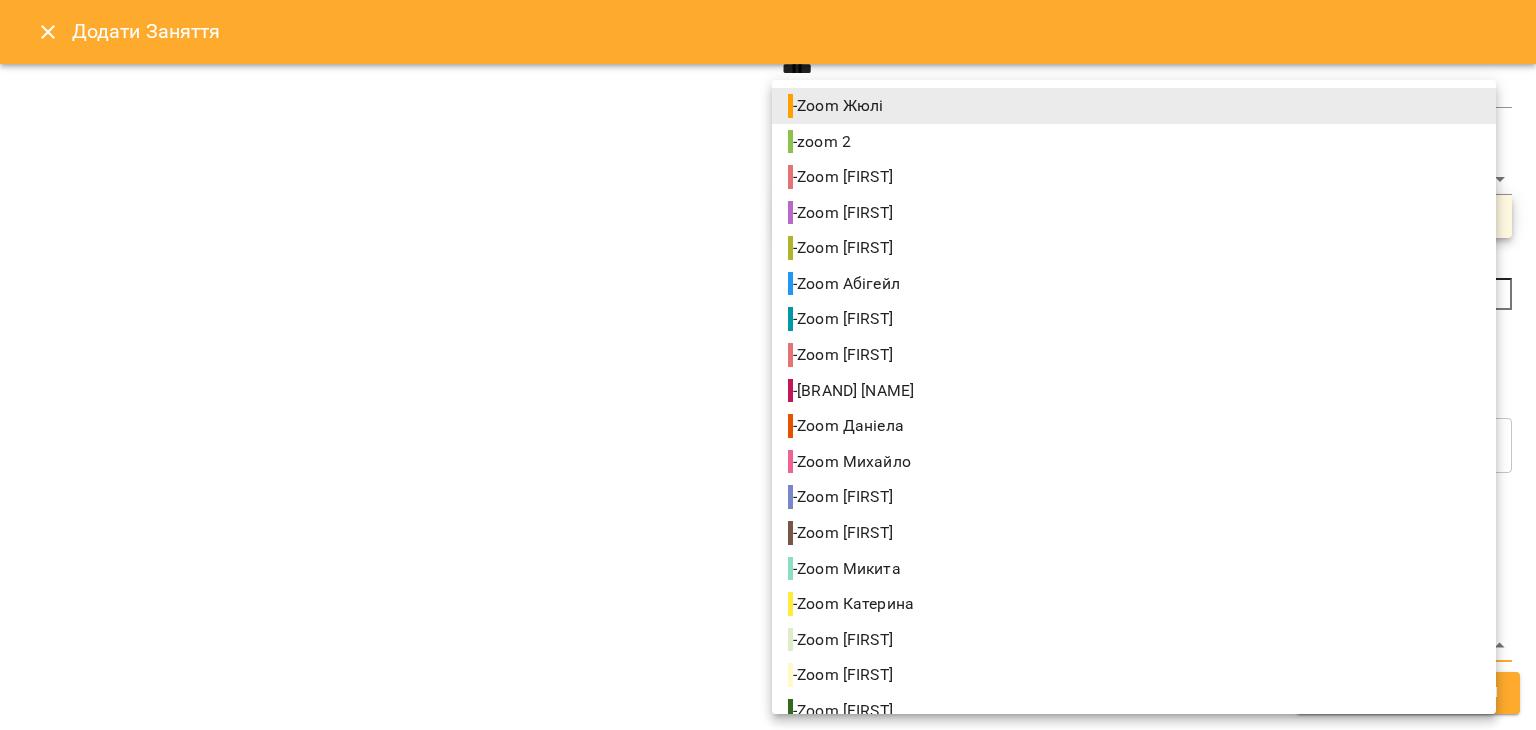 click on "For Business 13 UA Створити урок   Єлизавета   Жюлі   Олександра   Абігейл   Оксана   Юлія   Марина   Анастасія   Даніела   Михайло   Каріна   Микита   Катерина   Аліса    Юля   Андрій    Катя 09 10 11 12 13 14 15 16 17 18 19 20 21 22 00:00 -   19:00 😴😴😴 00:00 -   00:00 😴😴😴 00:00 -   00:00 😴😴😴 22:00 -   23:59 😴😴😴 00:00 -   09:00 😴😴😴 09:00 Індивідуальне онлайн заняття  50 хв рівні А1-В1 - Щербатюк Христина 10:30 Групове онлайн заняття по 80 хв рівні В2+ - Група 97 В2 12:00 Індивідуальне онлайн заняття  50 хв рівні А1-В1 - Софія Низькошапка 13:00 Індивідуальне онлайн заняття  50 хв рівні В2+ - 14:00" at bounding box center [768, 965] 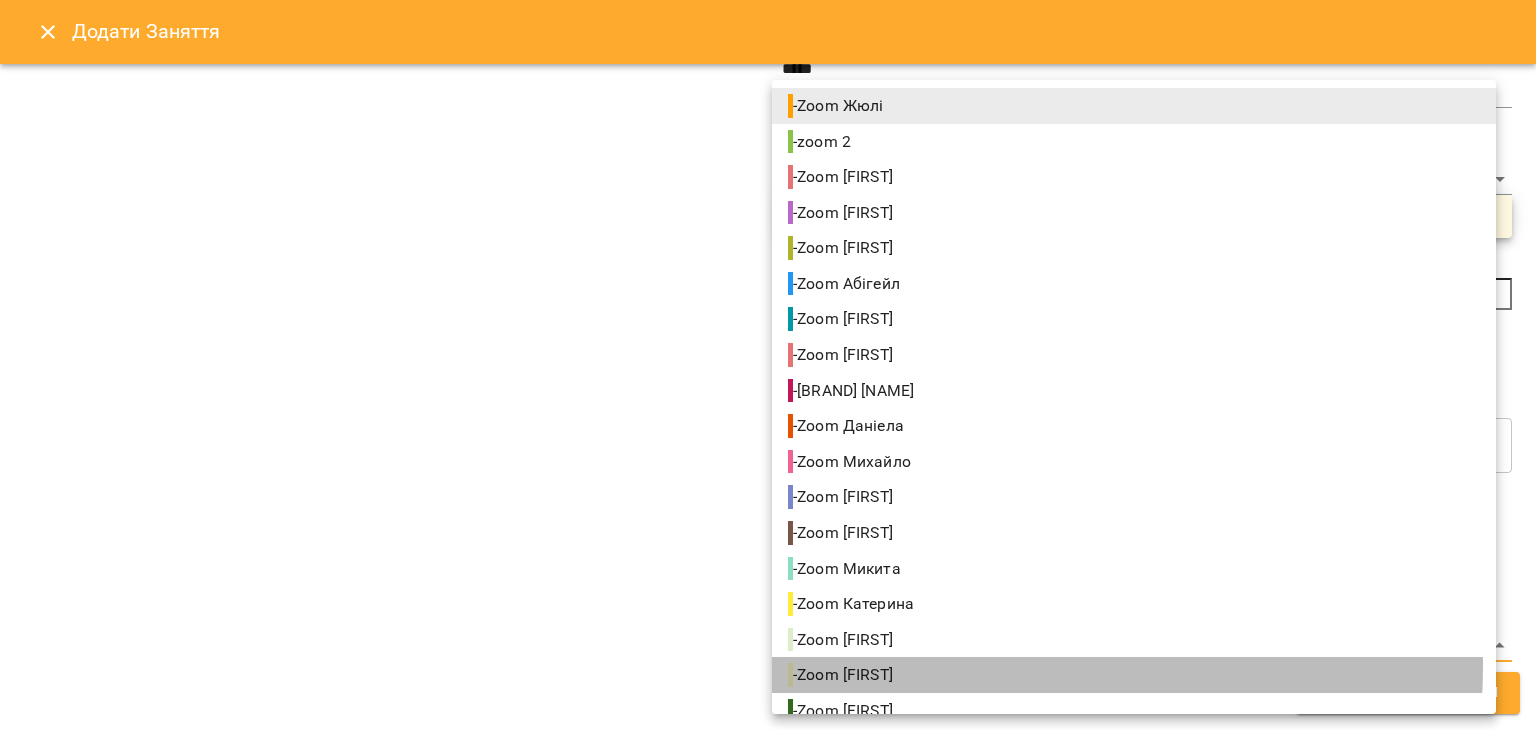click on "-  Zoom Аліса" at bounding box center (842, 675) 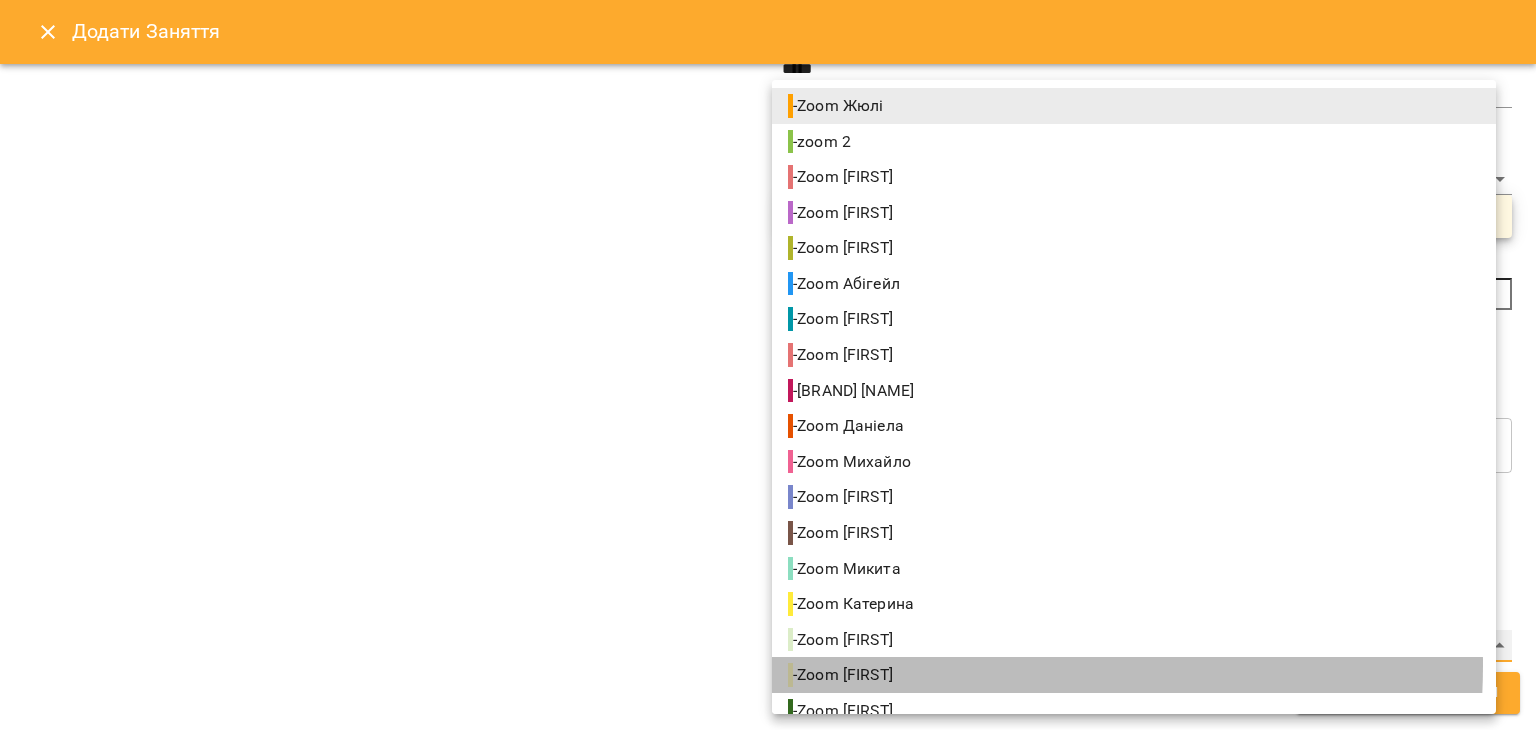 type on "**********" 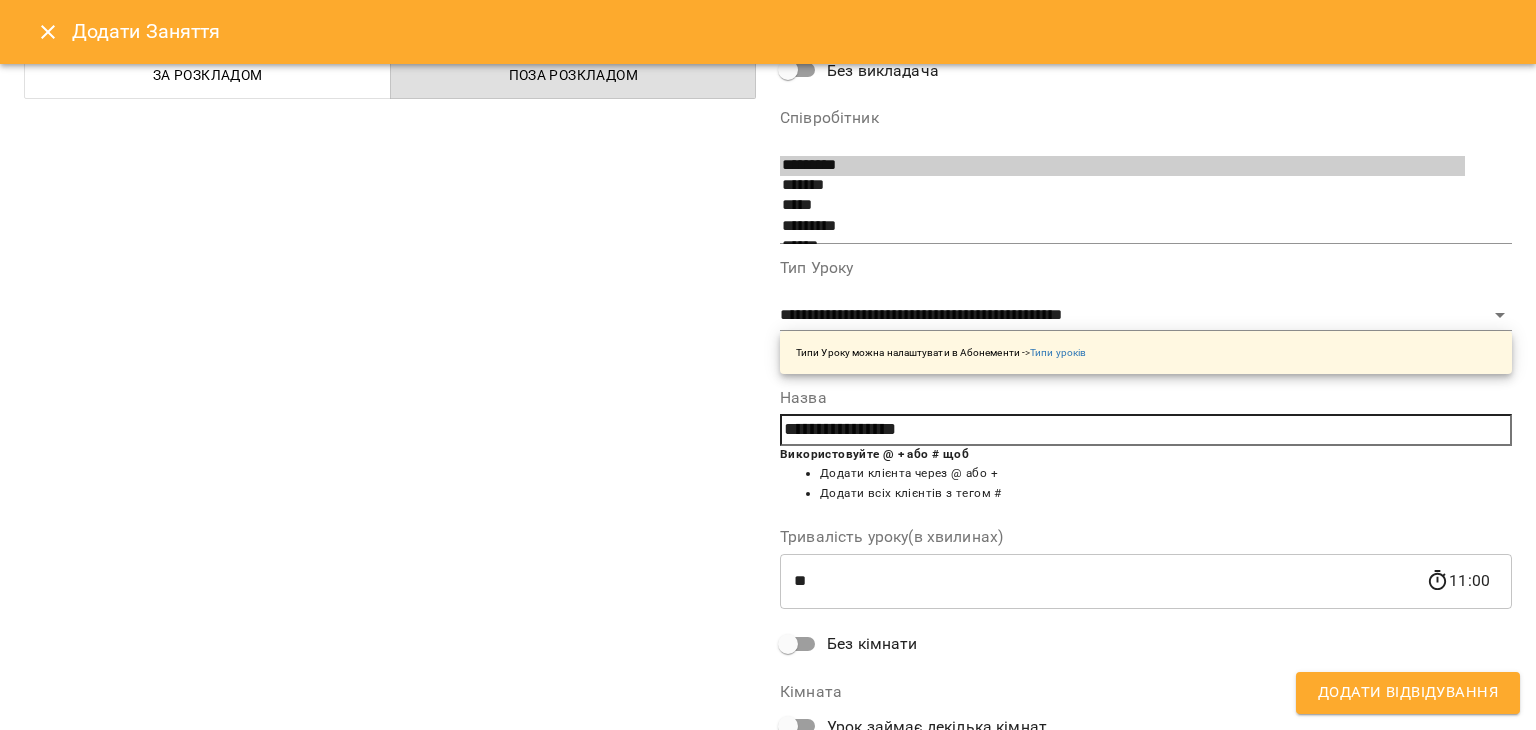 scroll, scrollTop: 268, scrollLeft: 0, axis: vertical 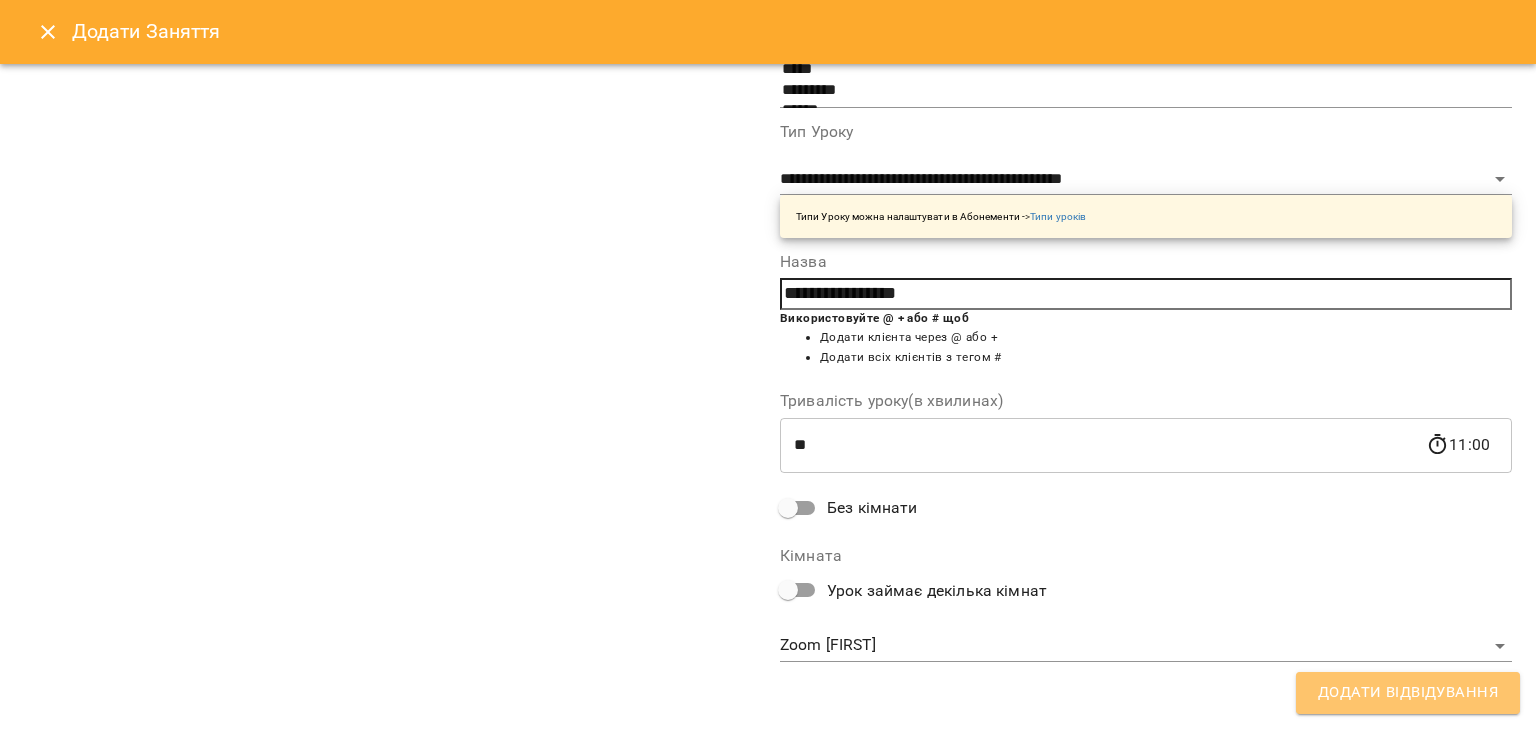 click on "Додати Відвідування" at bounding box center [1408, 693] 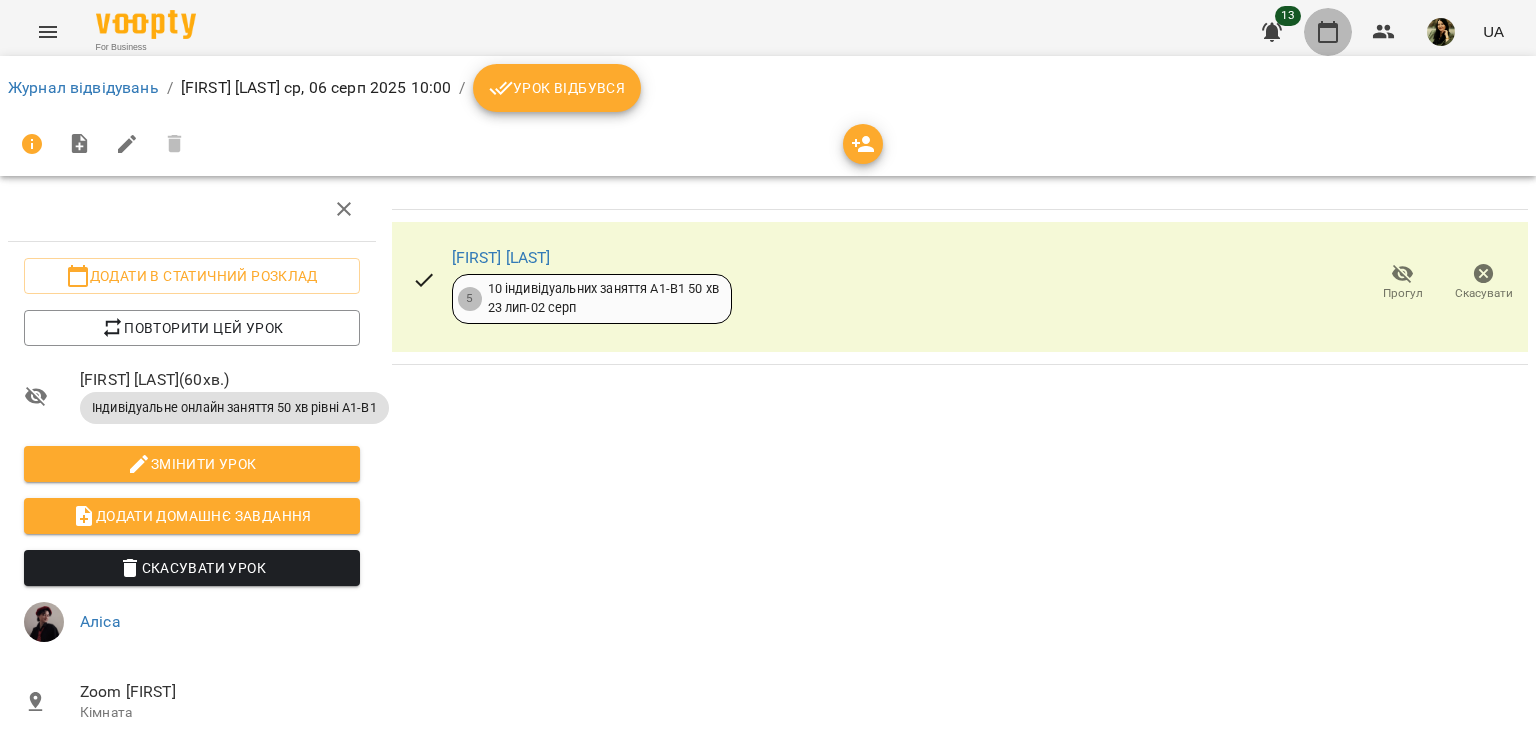 click 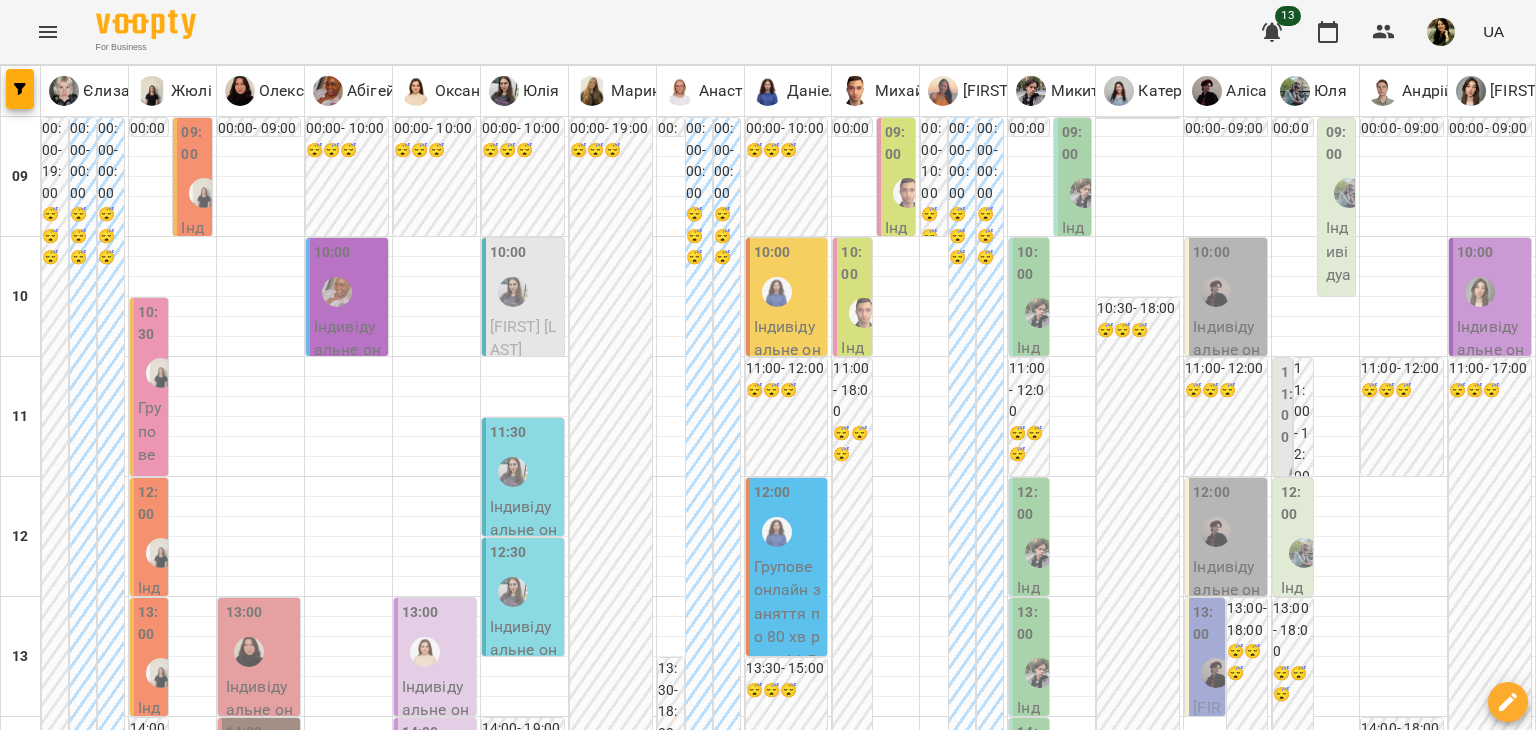 click on "06 серп" at bounding box center [645, 1842] 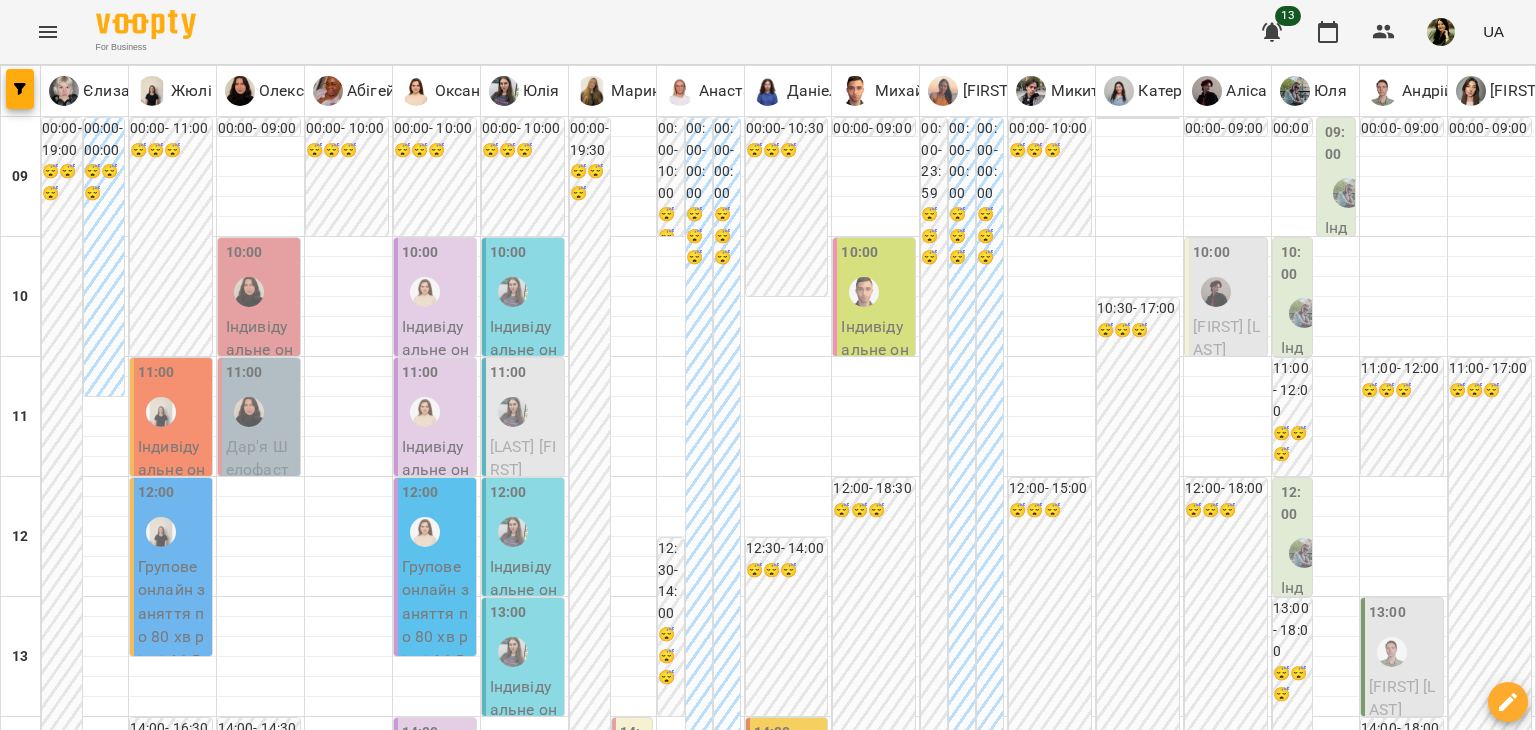 scroll, scrollTop: 16, scrollLeft: 0, axis: vertical 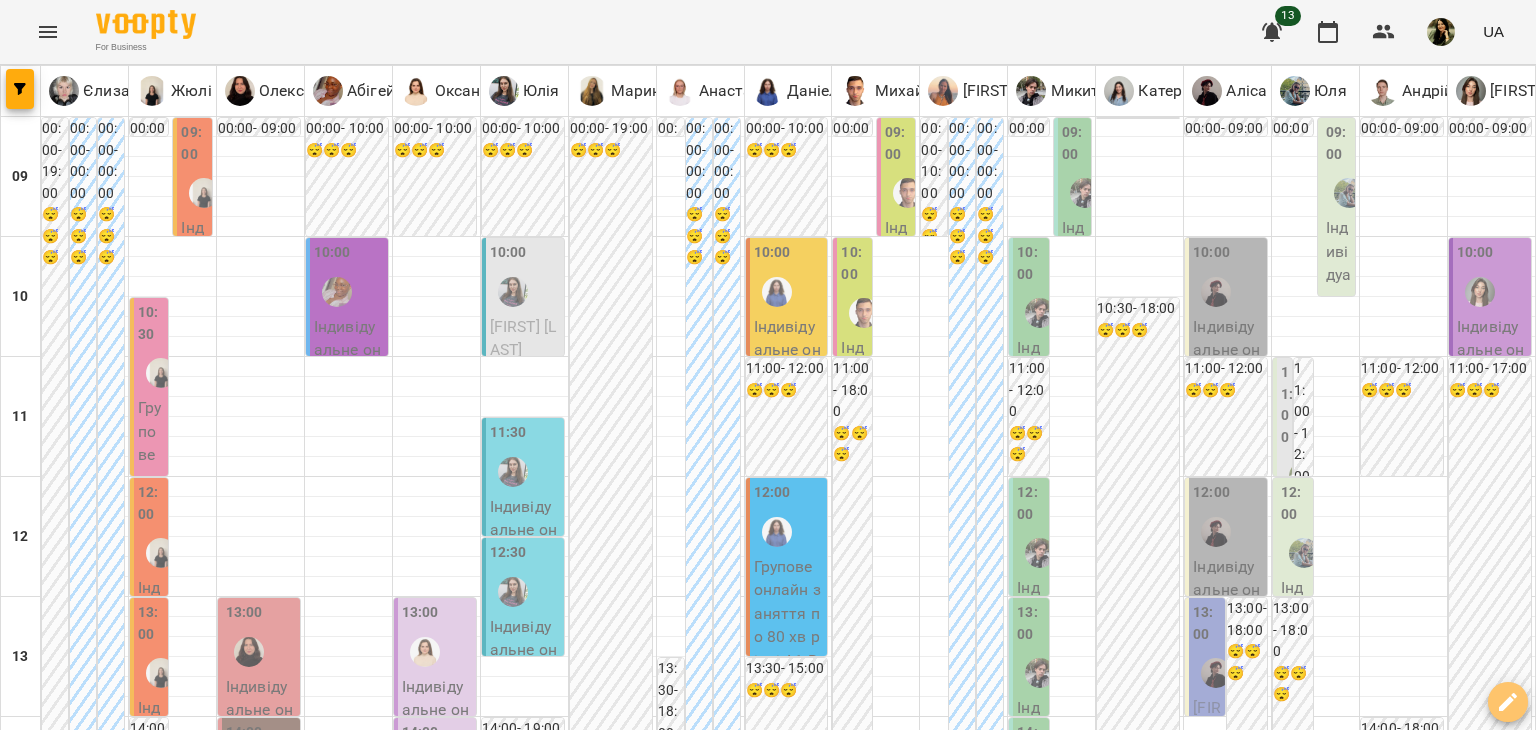 click at bounding box center (1508, 702) 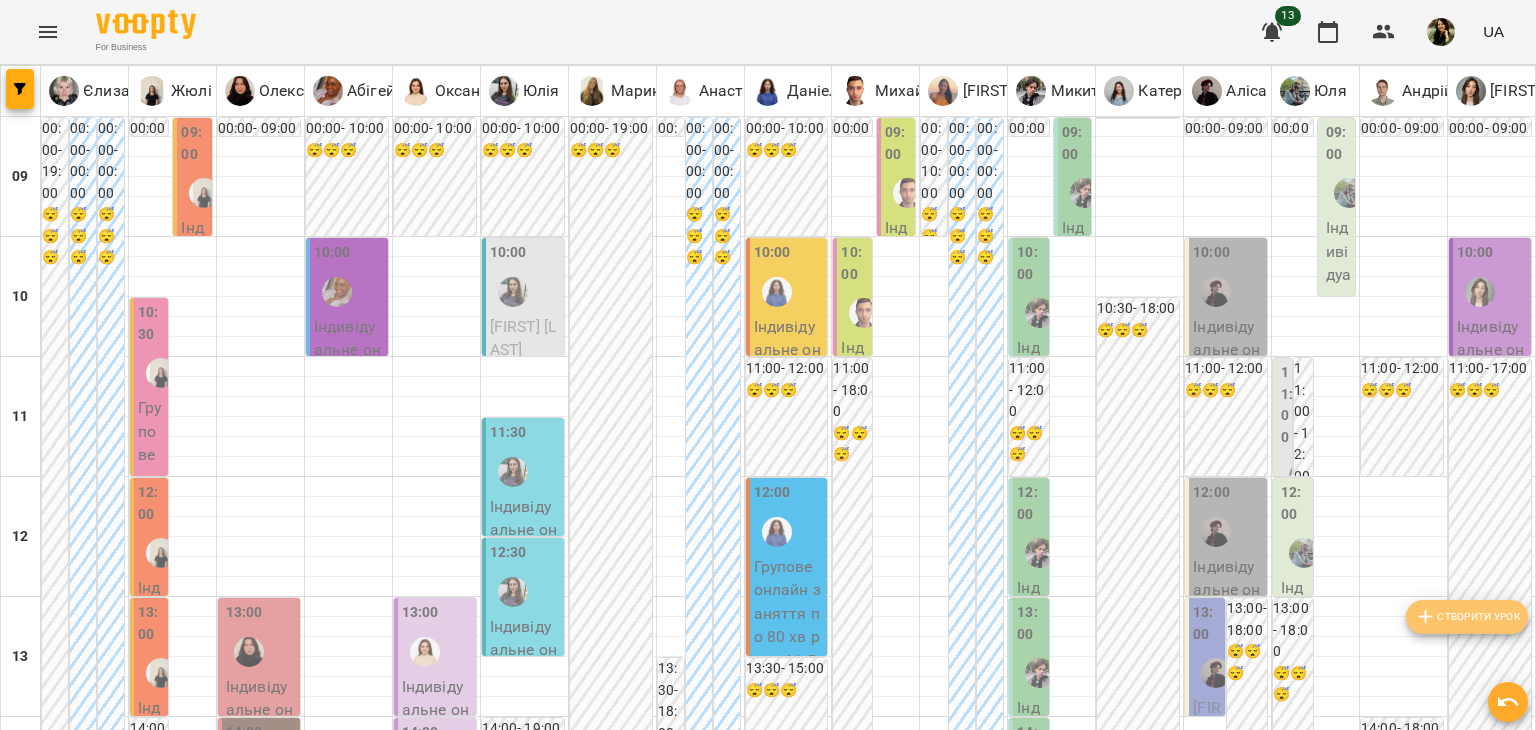 click on "Створити урок" at bounding box center [1467, 617] 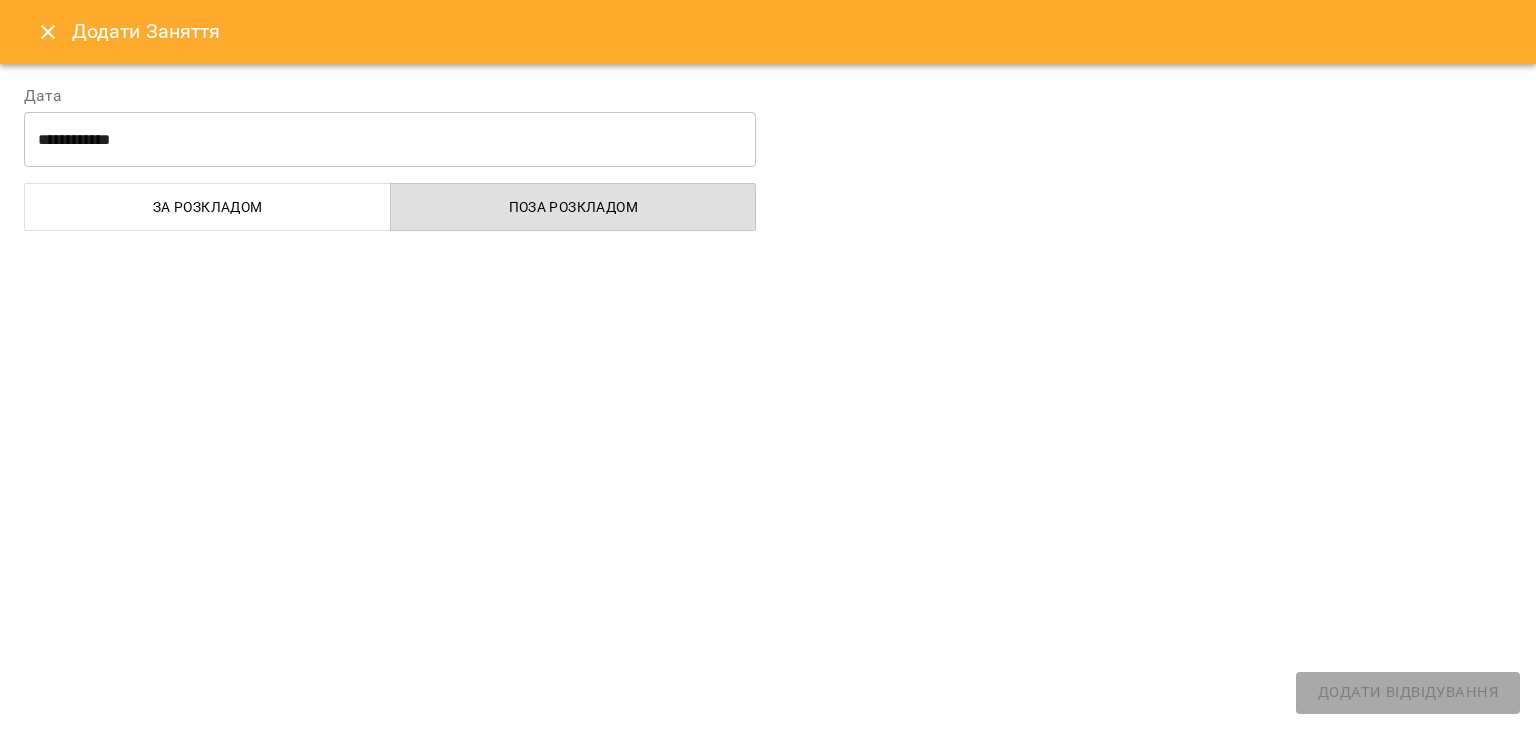 select 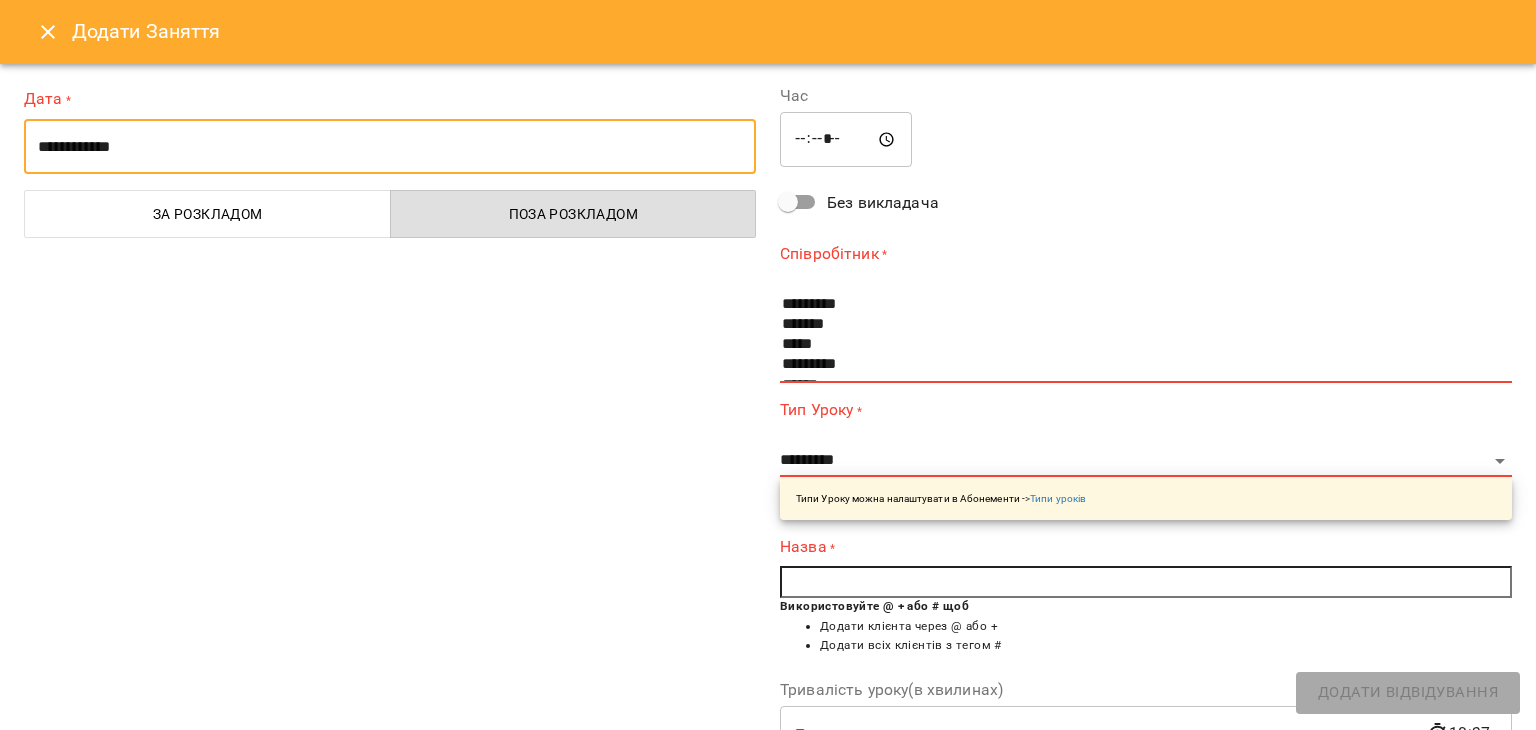 click on "**********" at bounding box center [390, 147] 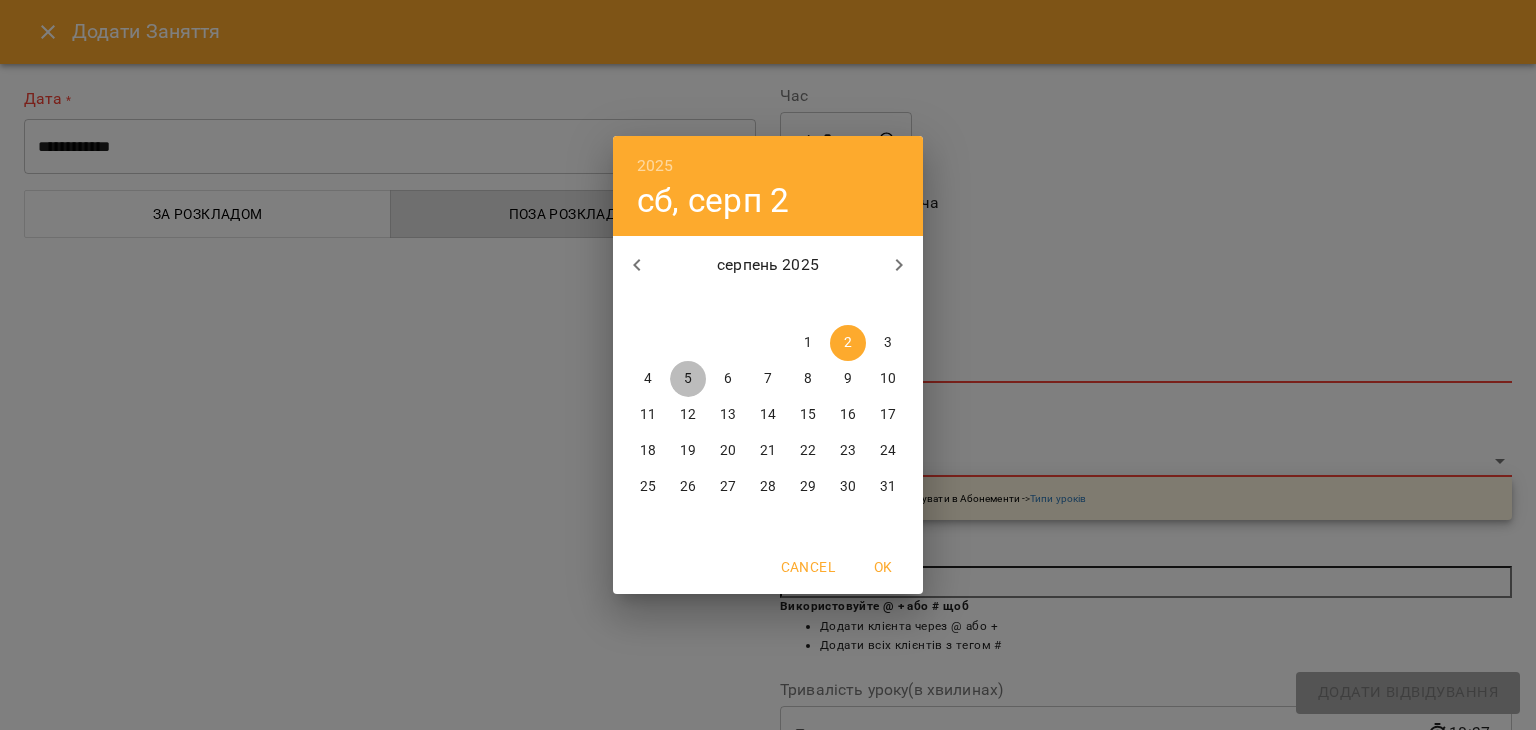 click on "5" at bounding box center (688, 379) 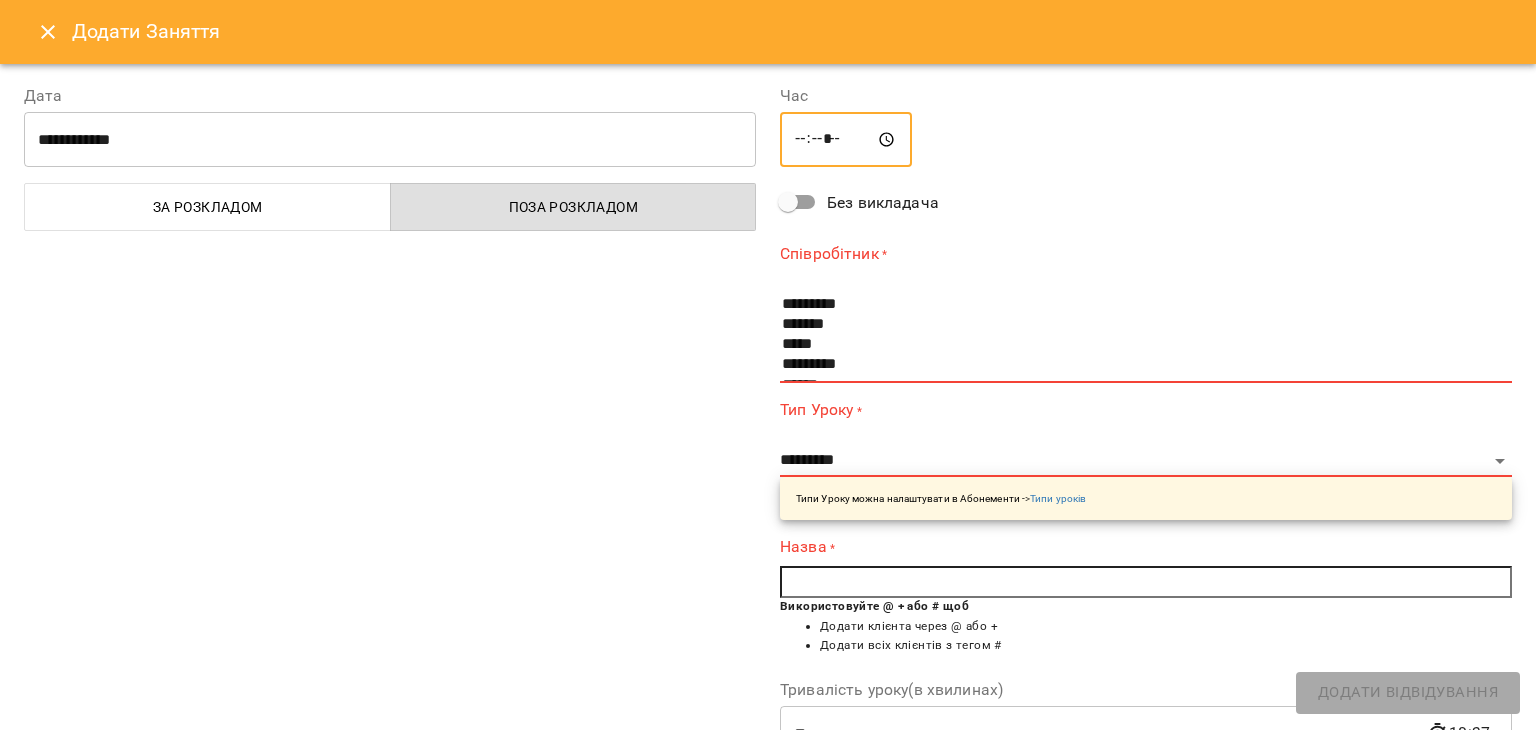 click on "*****" at bounding box center (846, 140) 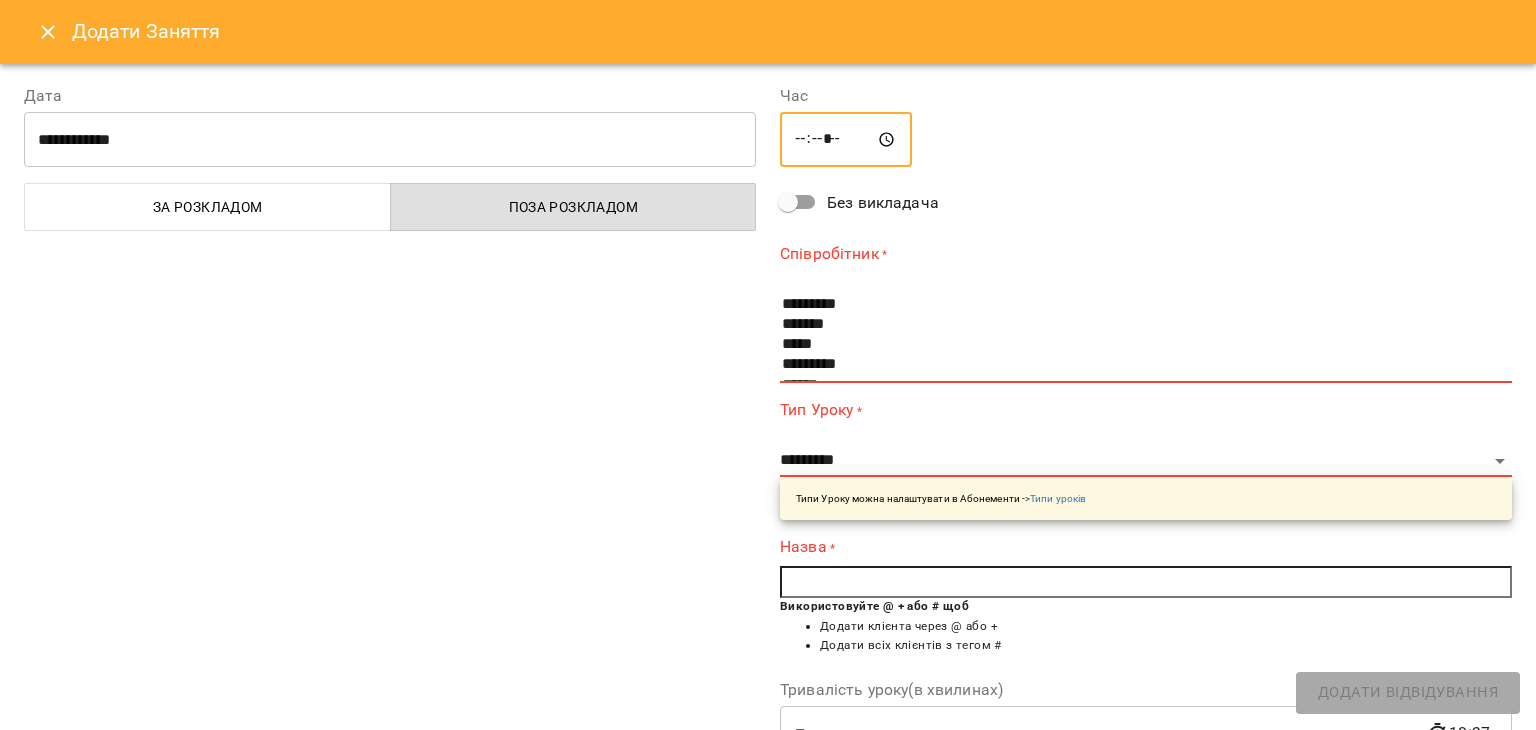 type on "*****" 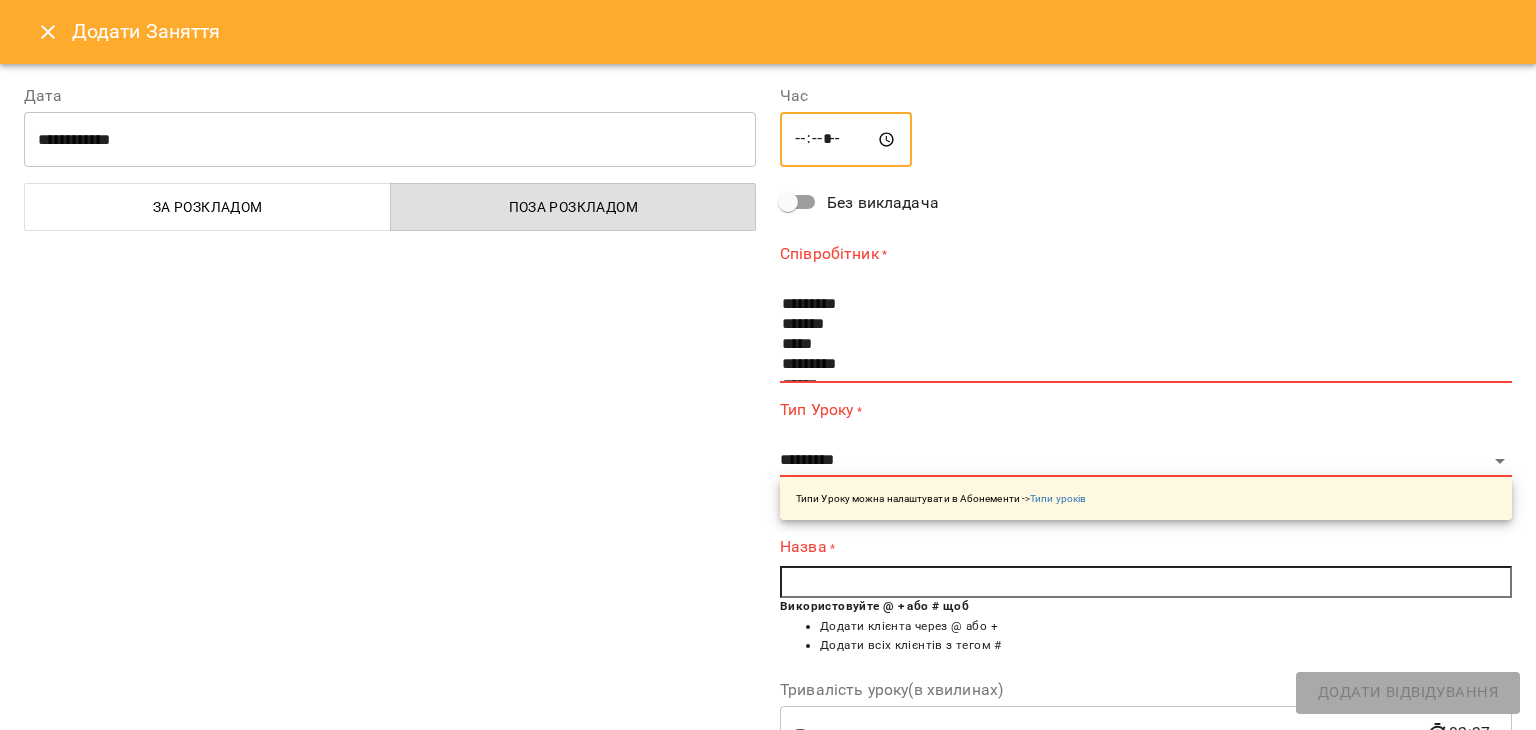 click on "*****" at bounding box center [846, 140] 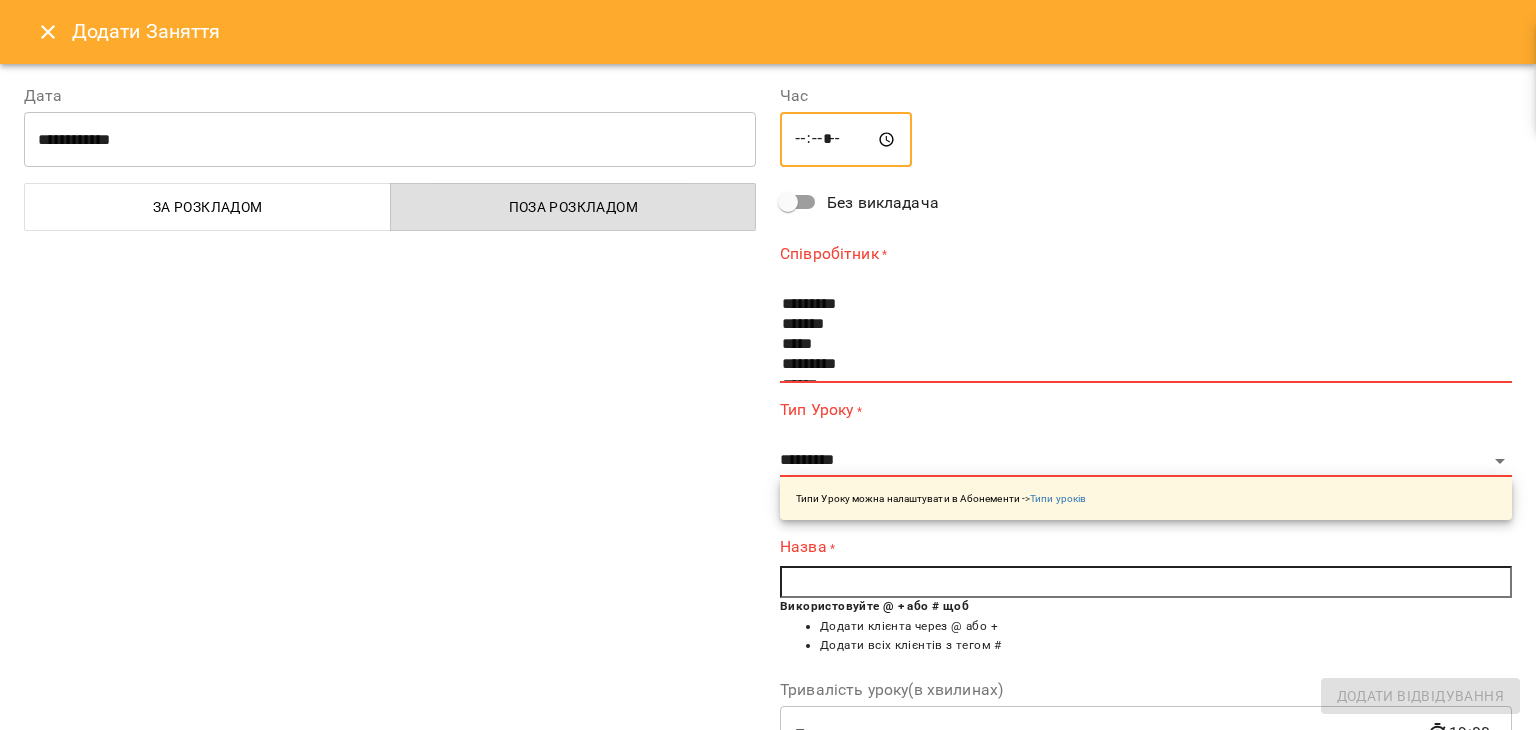 type on "*****" 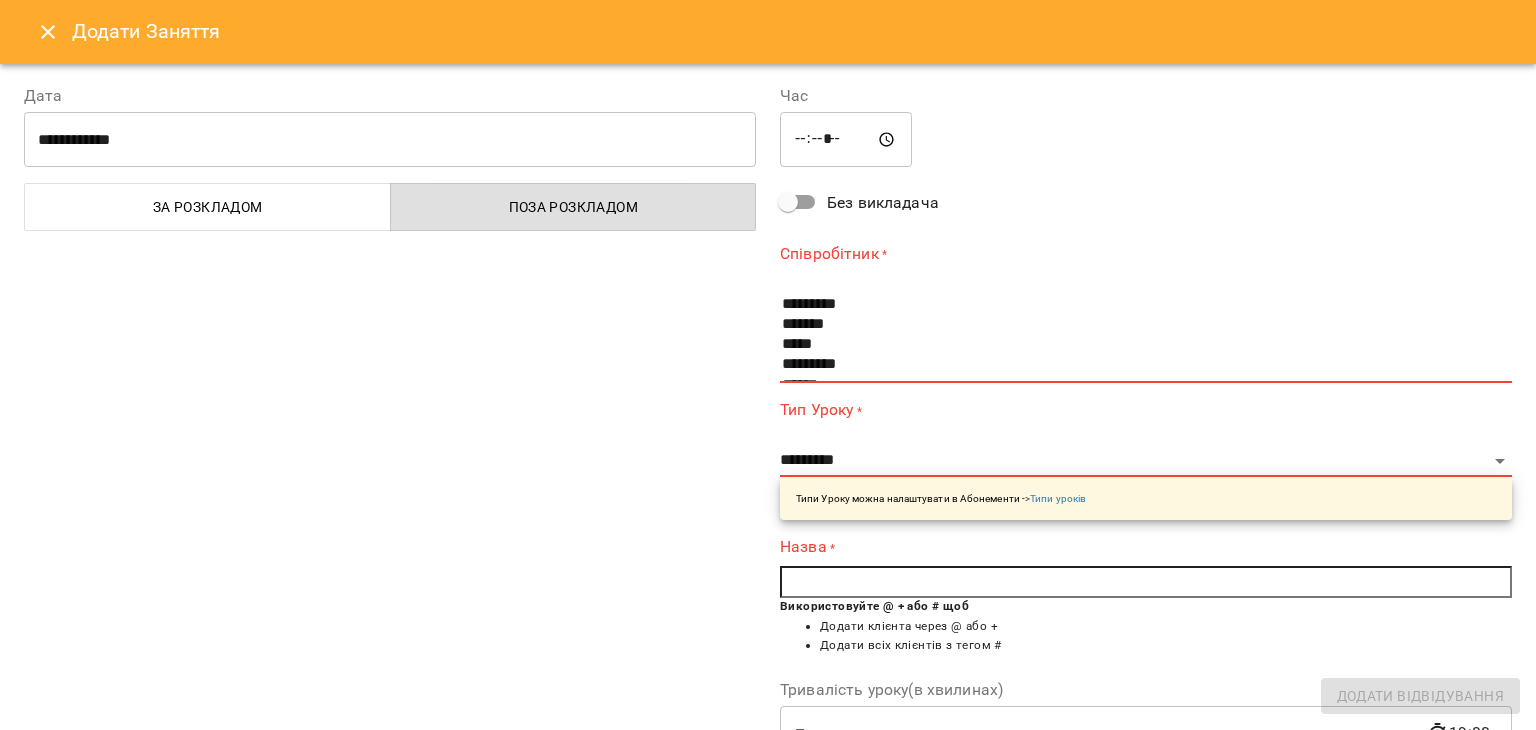 click on "Співробітник   *" at bounding box center [1146, 253] 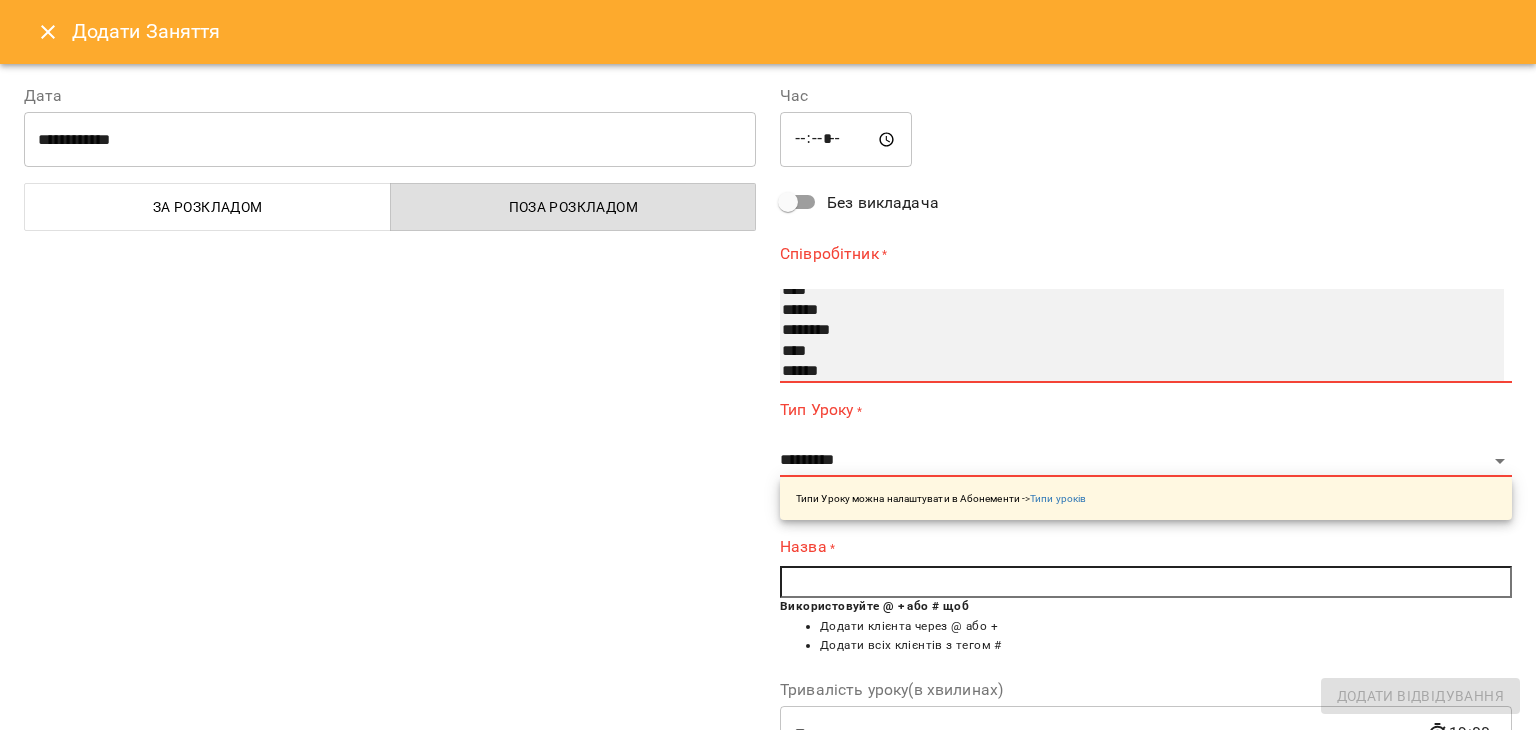 scroll, scrollTop: 151, scrollLeft: 0, axis: vertical 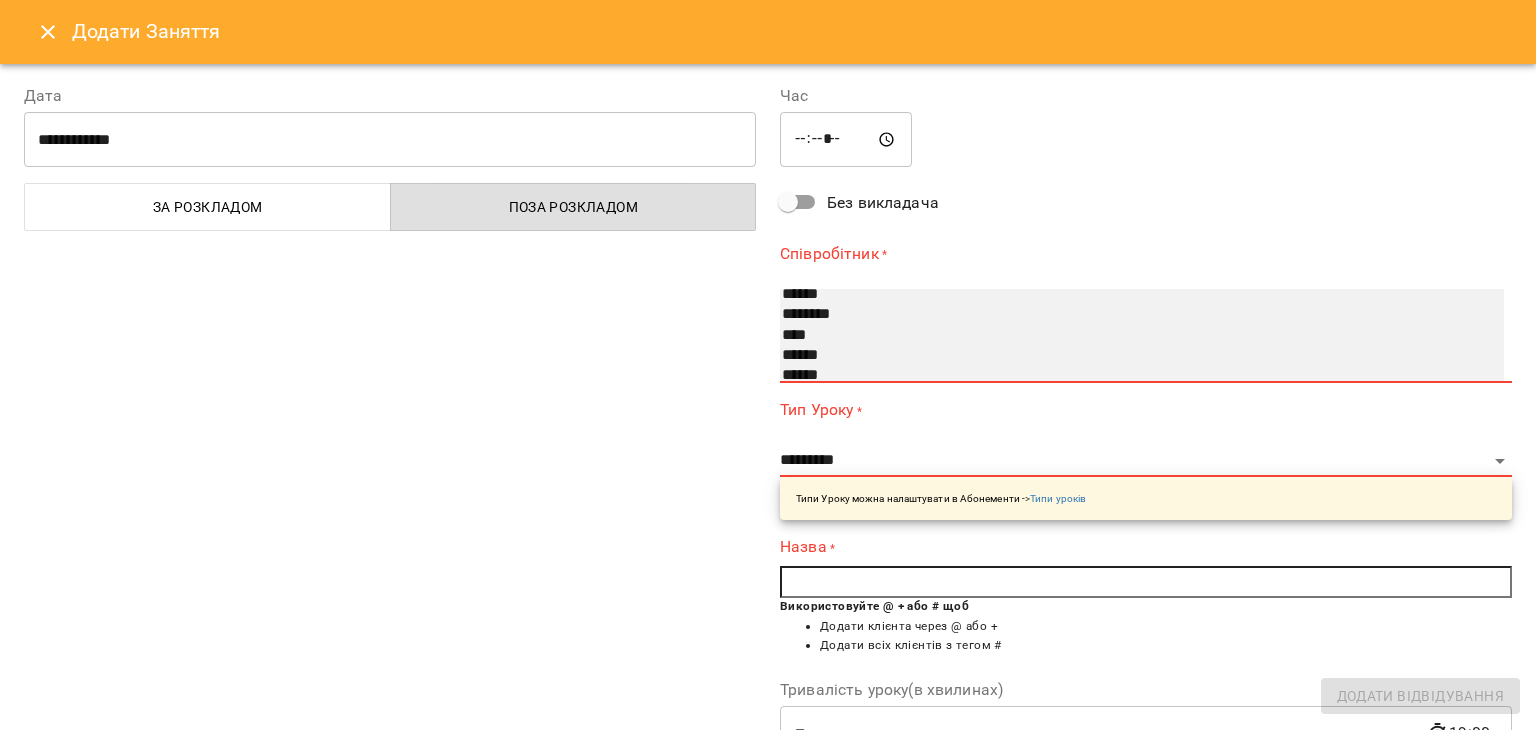 select on "**********" 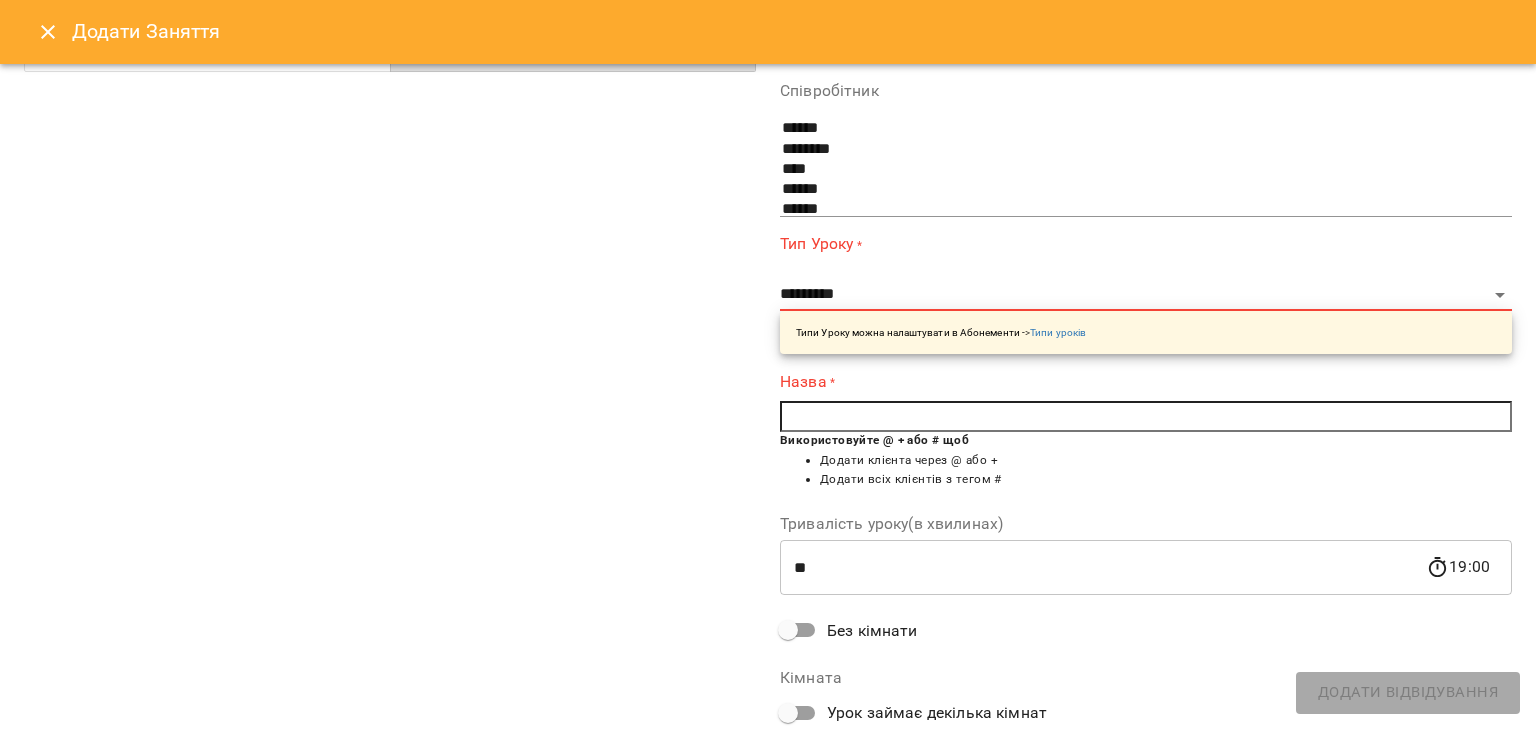scroll, scrollTop: 160, scrollLeft: 0, axis: vertical 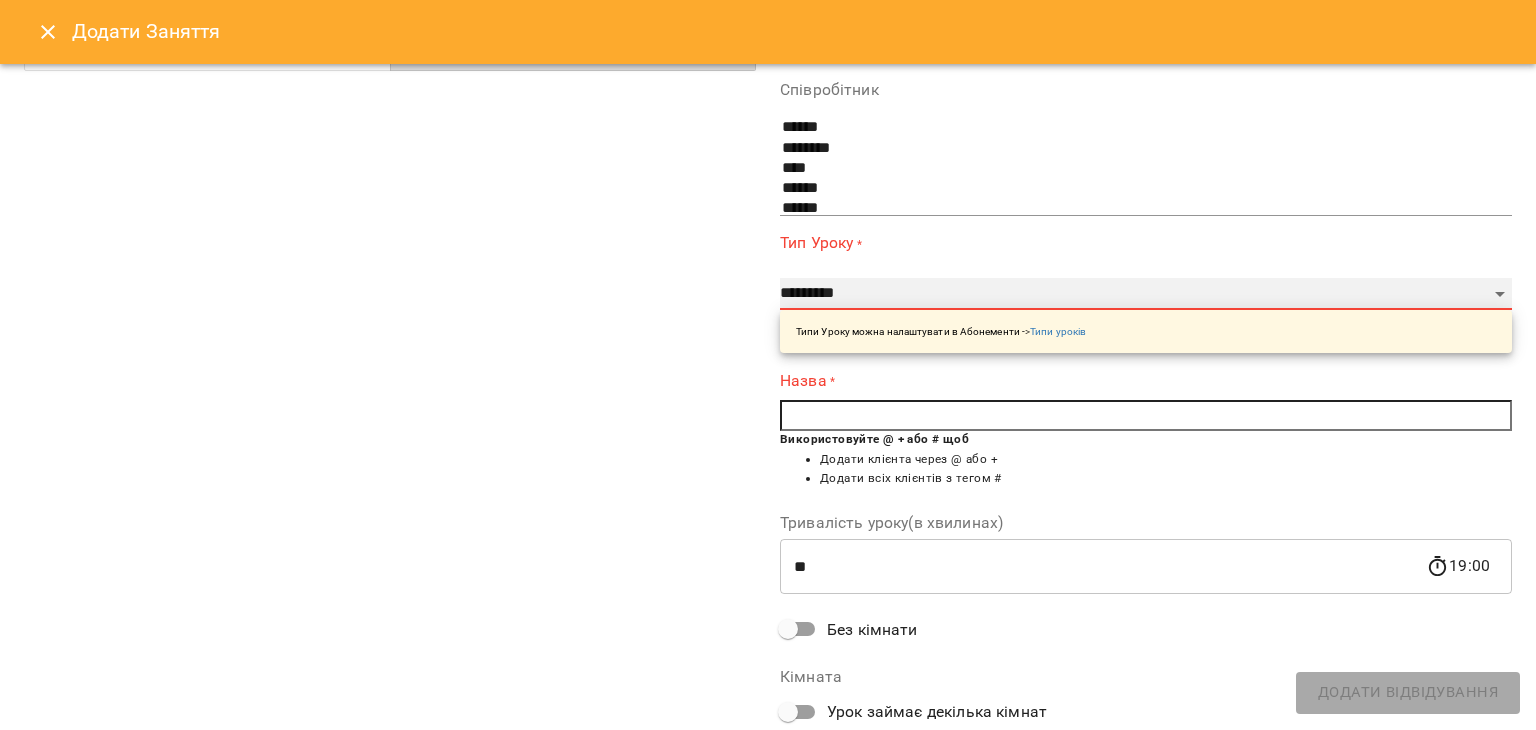click on "**********" at bounding box center [1146, 294] 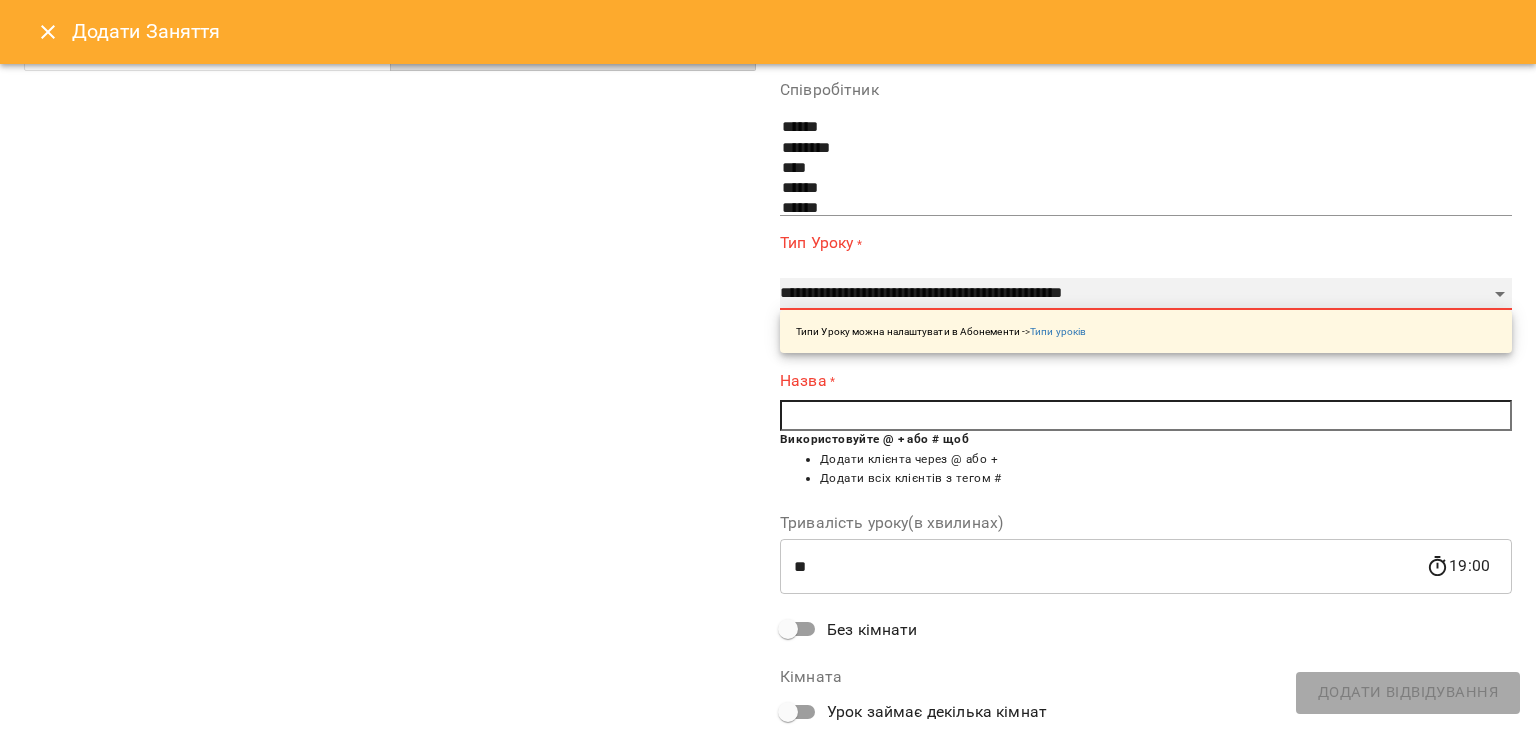 click on "**********" at bounding box center [1146, 294] 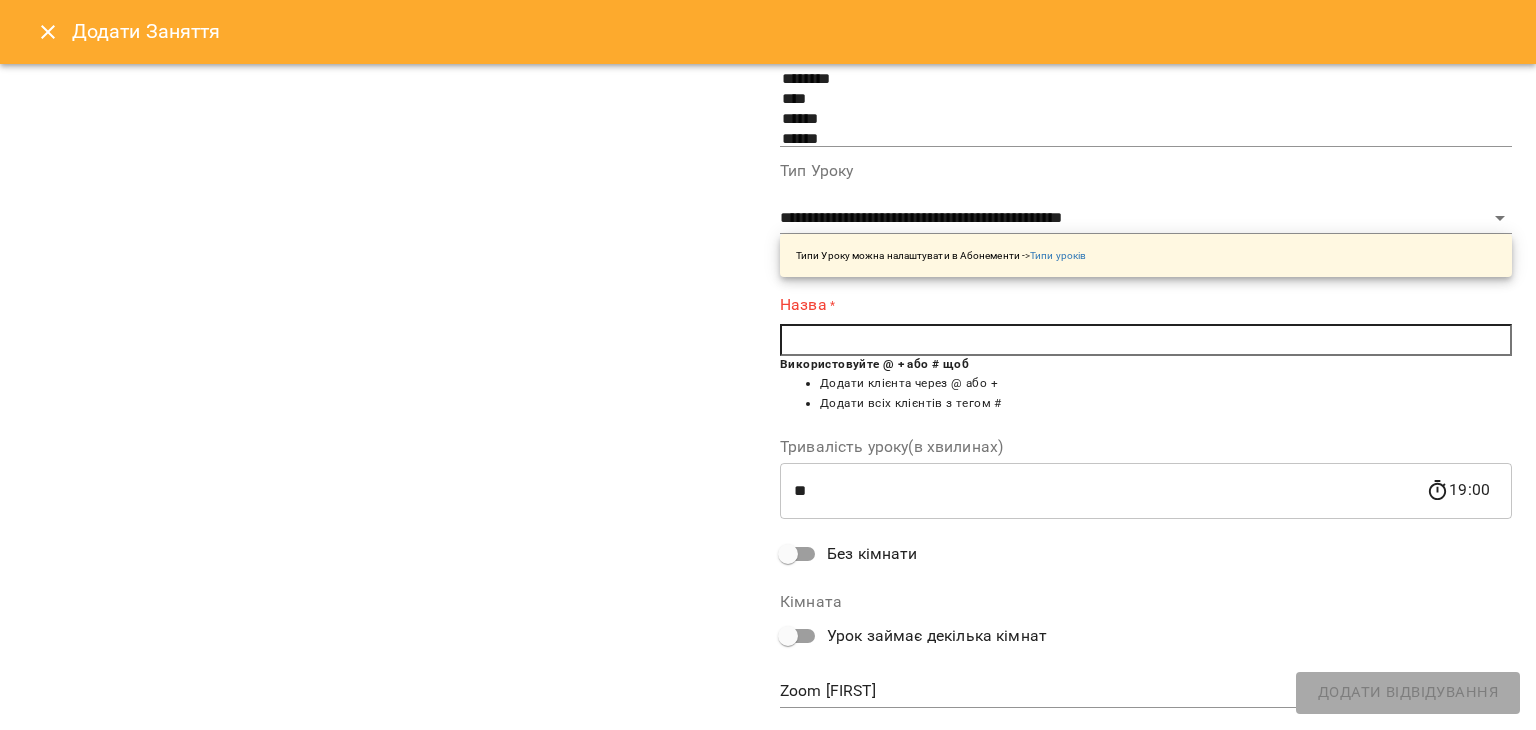 scroll, scrollTop: 249, scrollLeft: 0, axis: vertical 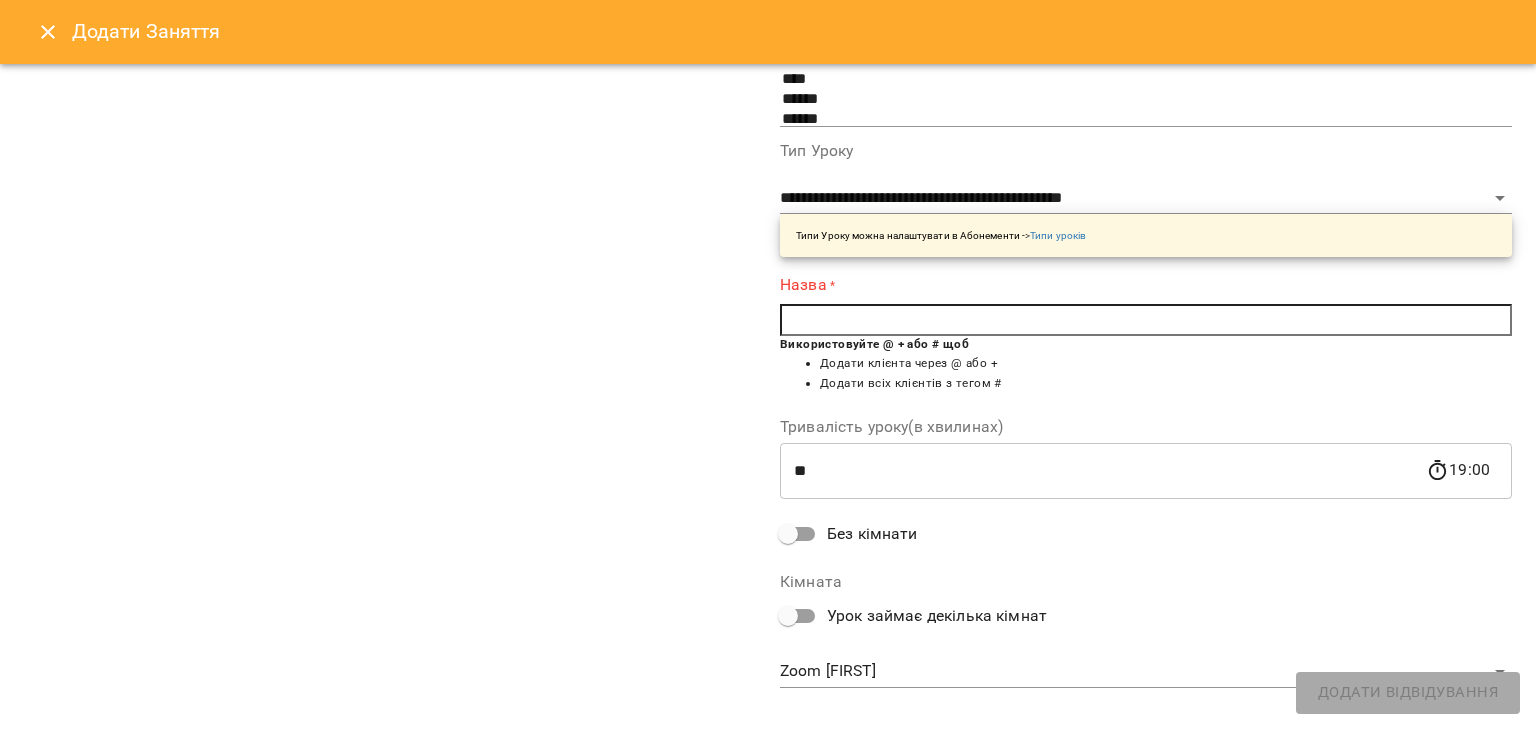 click at bounding box center (1146, 320) 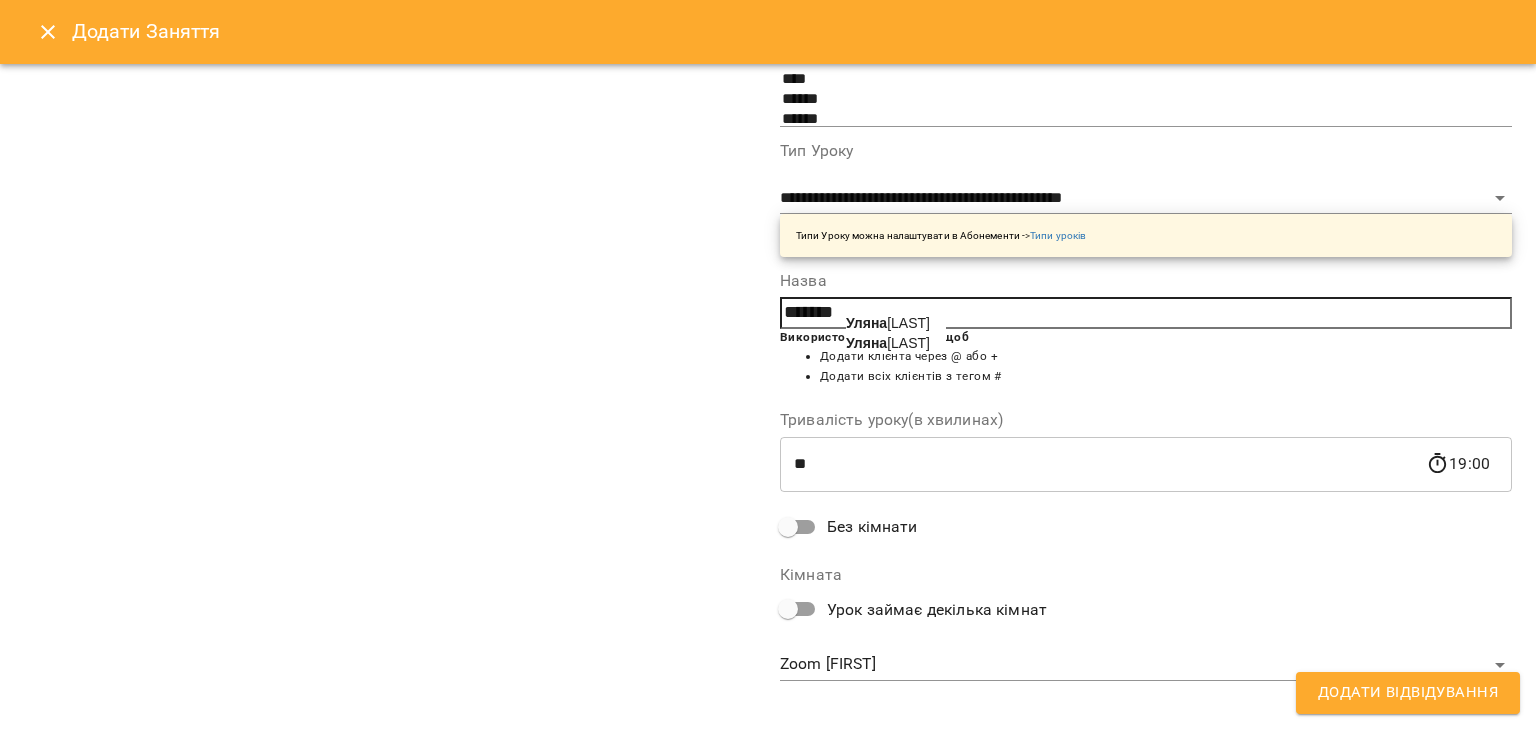 click on "Уляна  Котар" at bounding box center (888, 323) 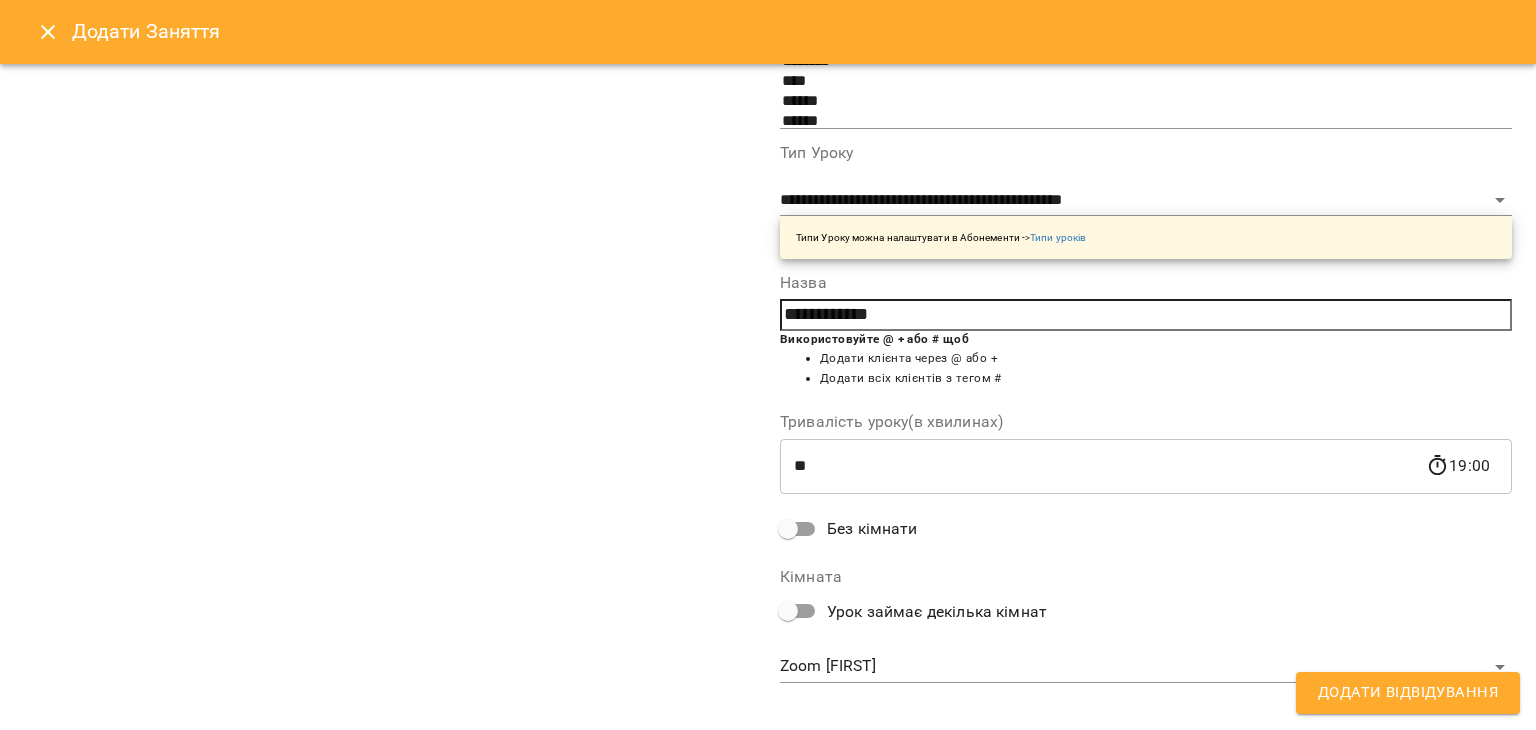 scroll, scrollTop: 0, scrollLeft: 0, axis: both 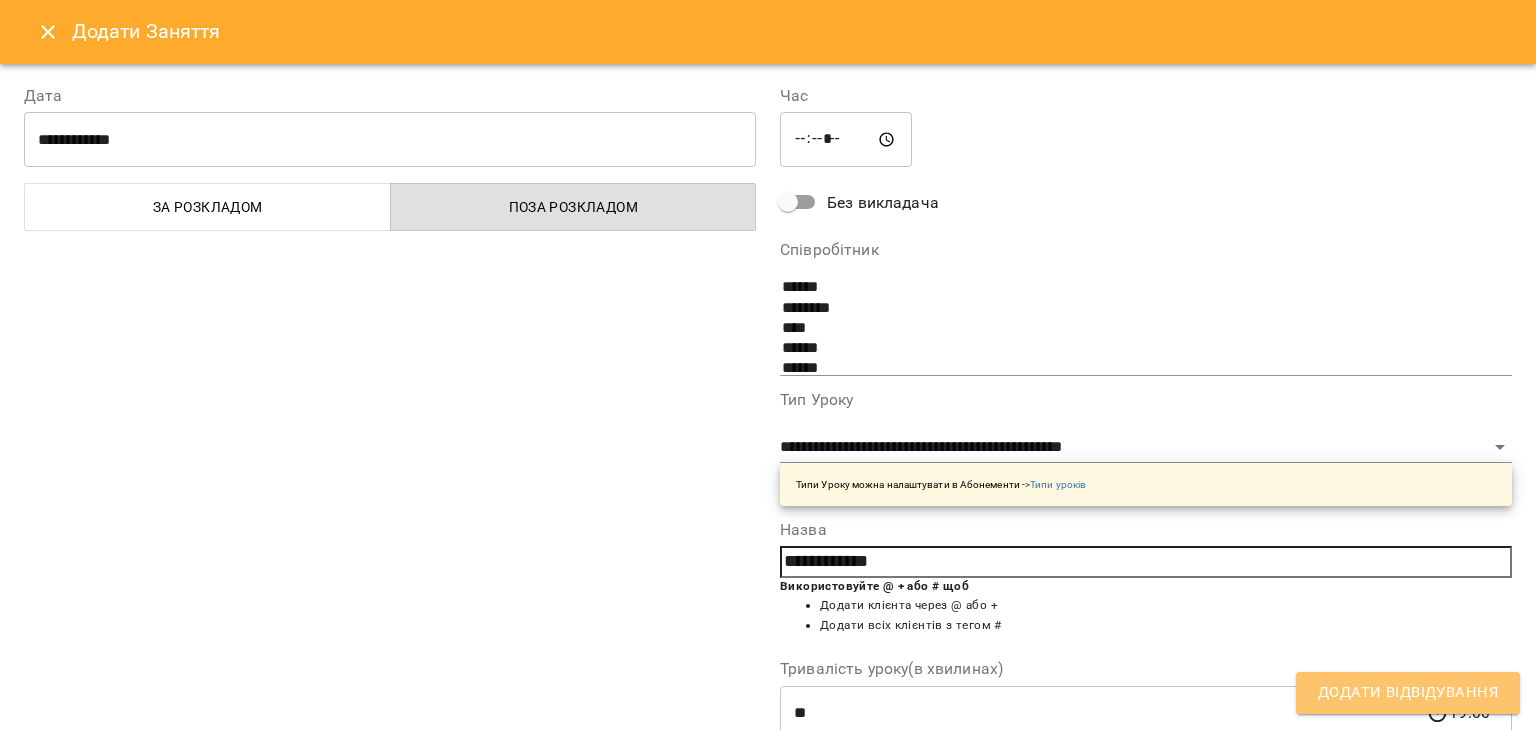 click on "Додати Відвідування" at bounding box center [1408, 693] 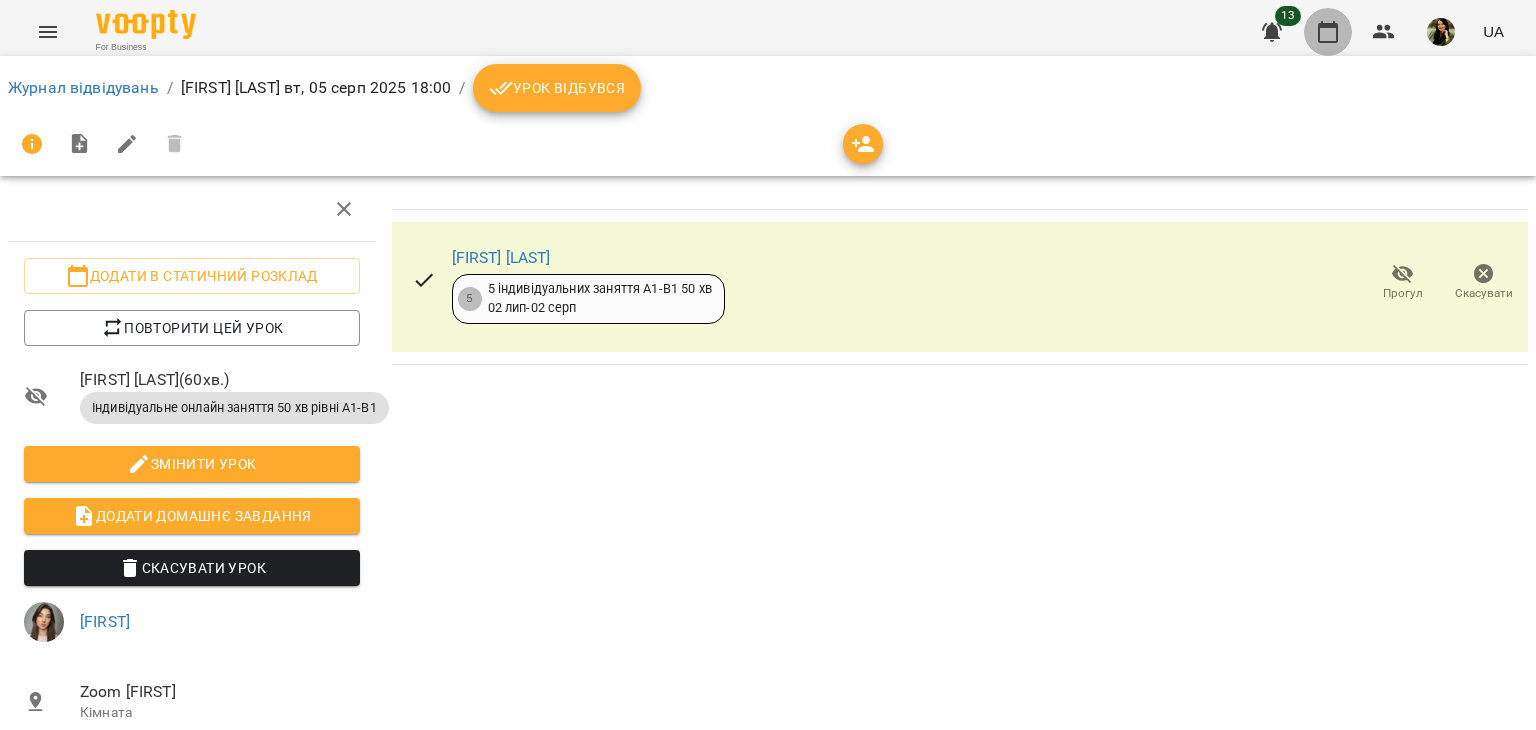 click 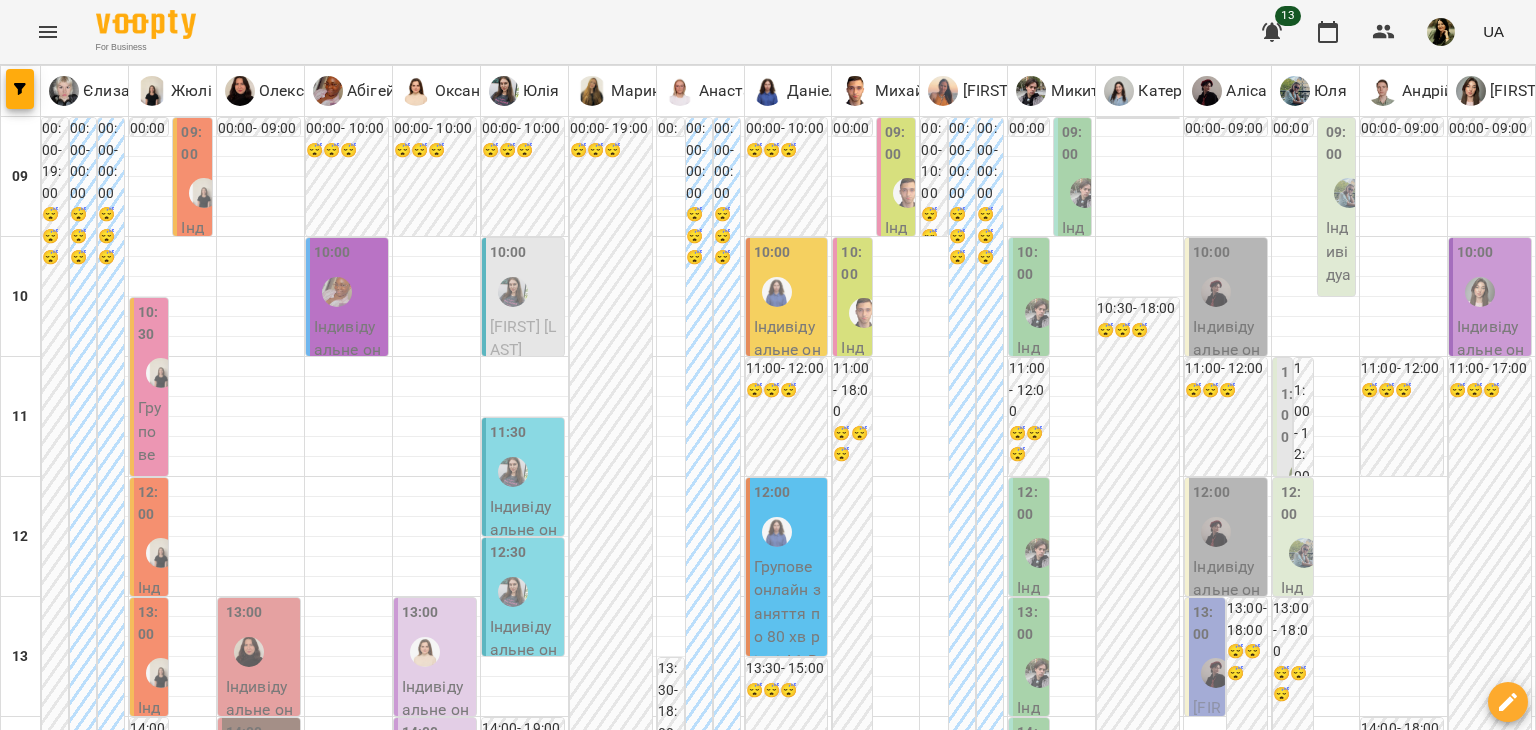 scroll, scrollTop: 922, scrollLeft: 0, axis: vertical 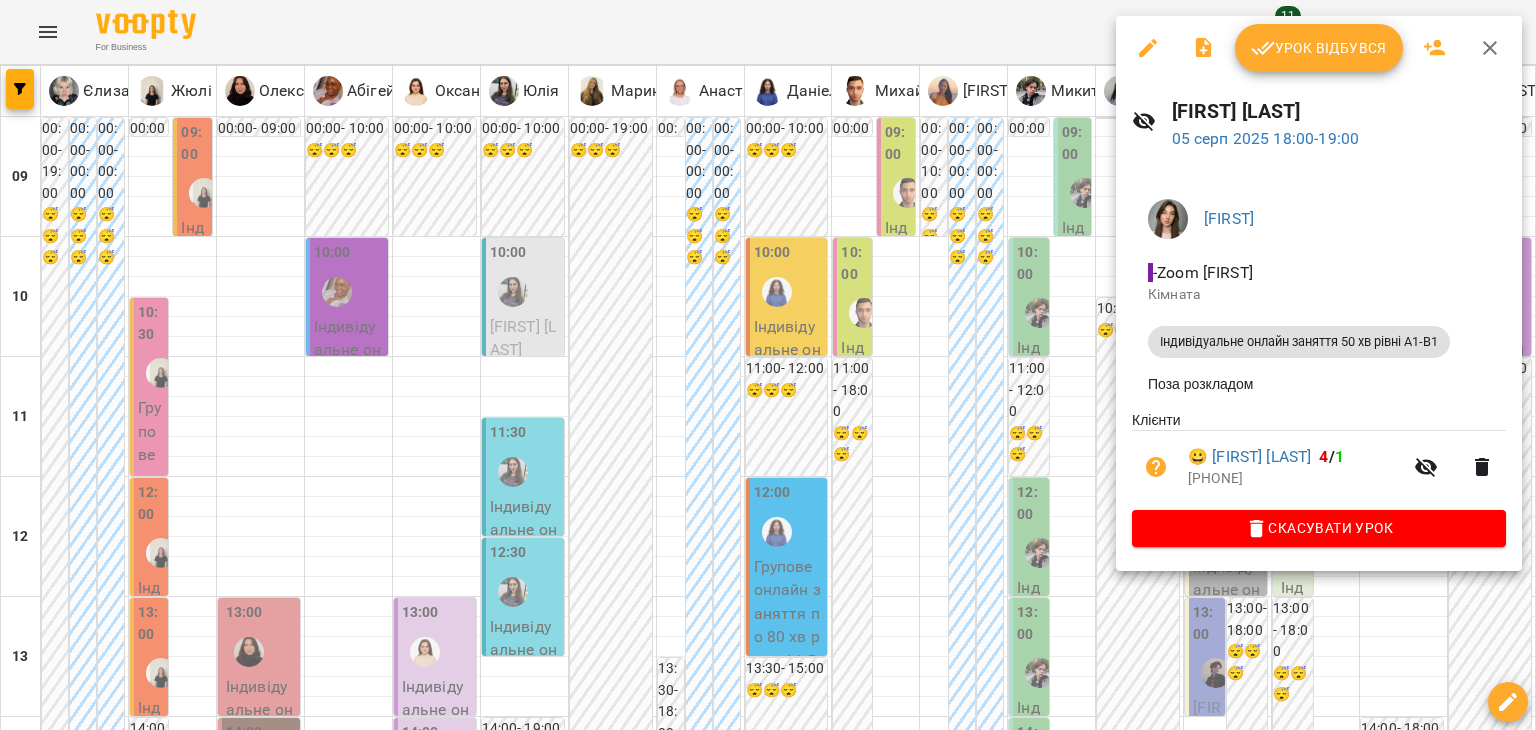 click at bounding box center [768, 365] 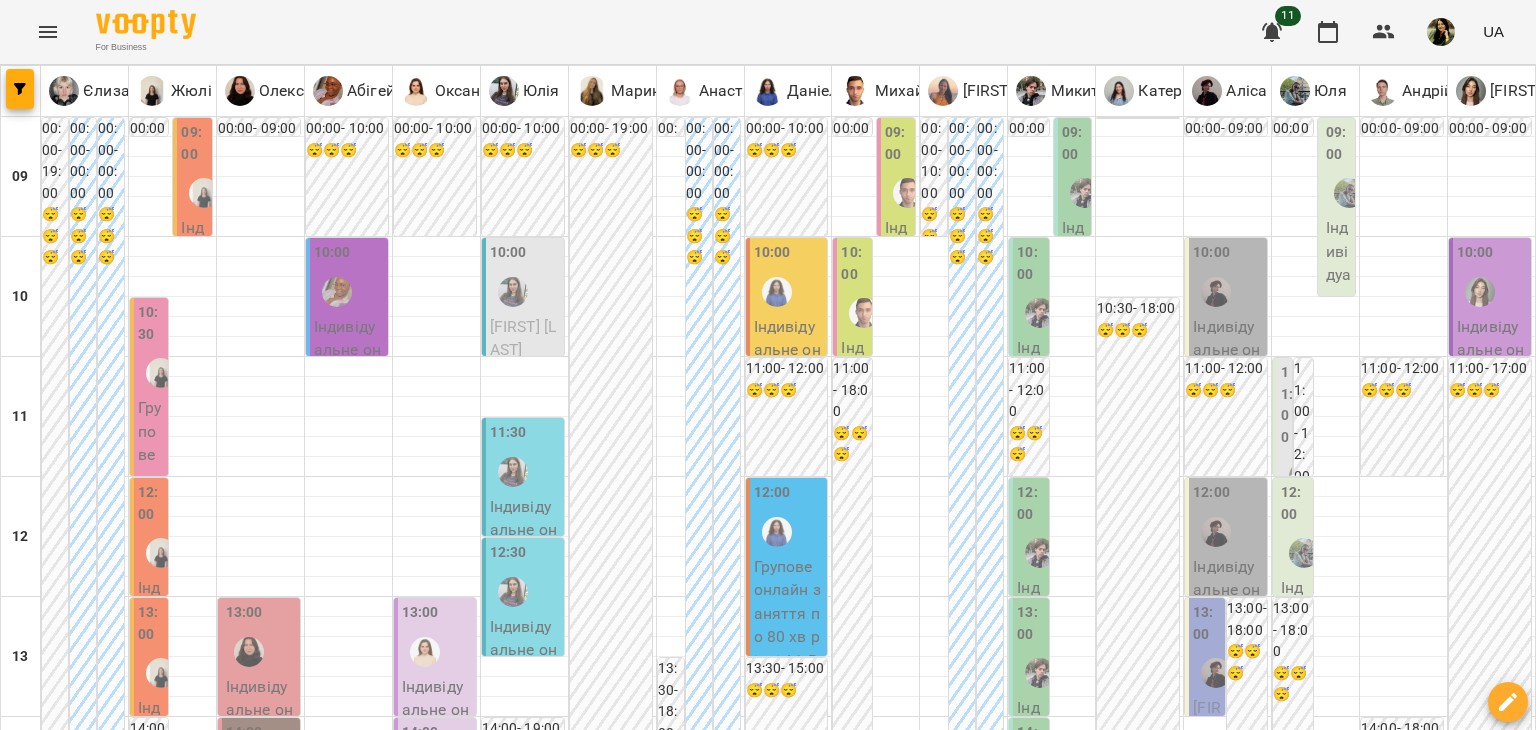 scroll, scrollTop: 0, scrollLeft: 0, axis: both 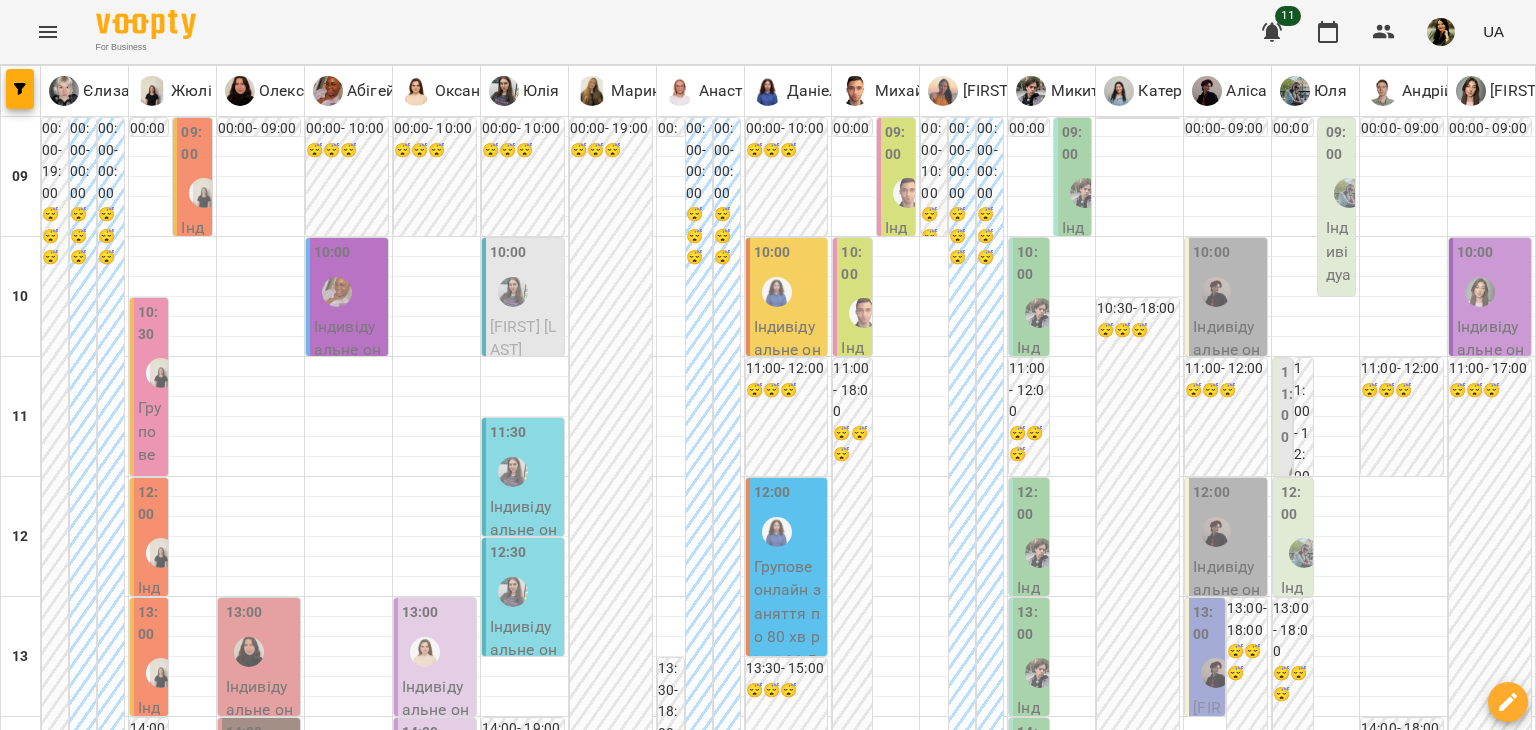 click at bounding box center [1085, 193] 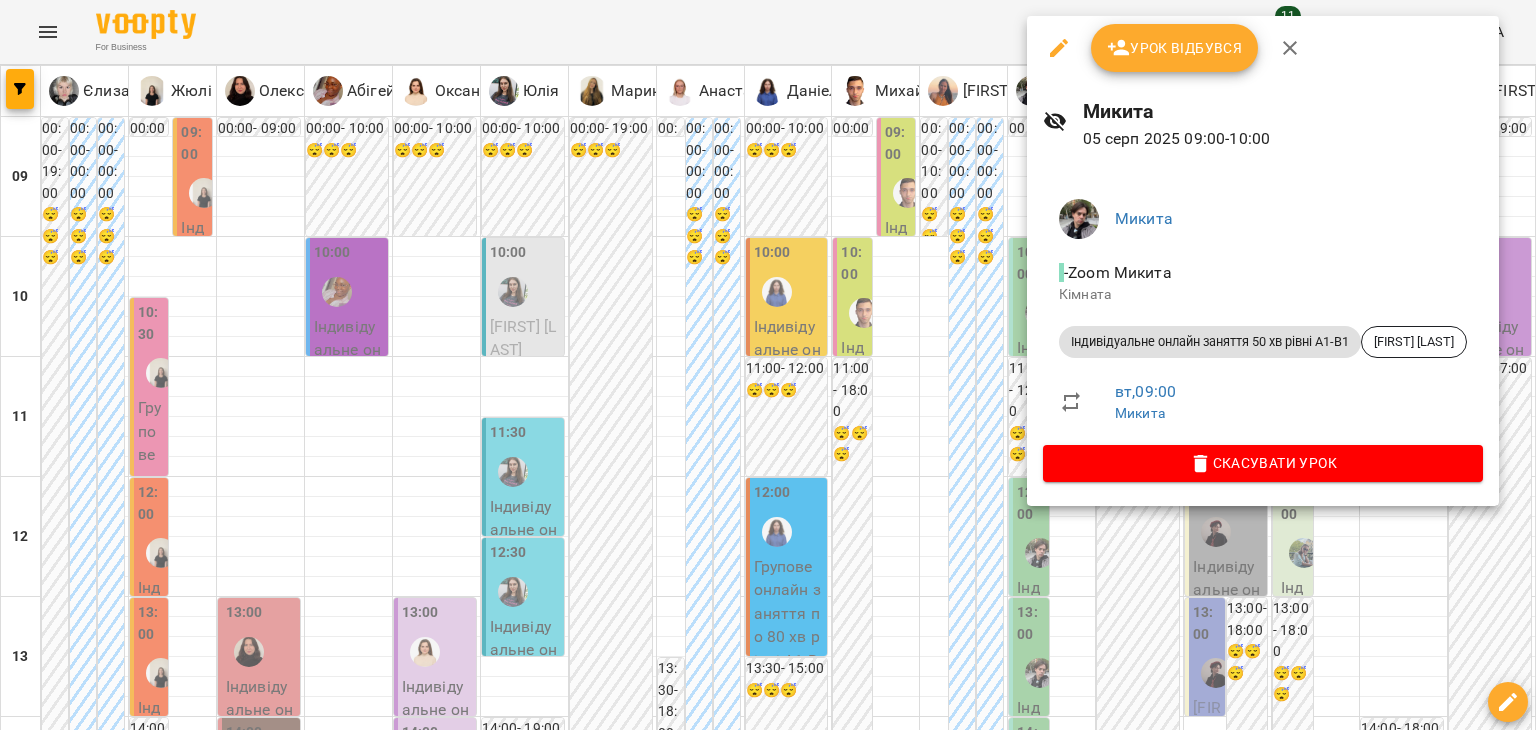 click at bounding box center [768, 365] 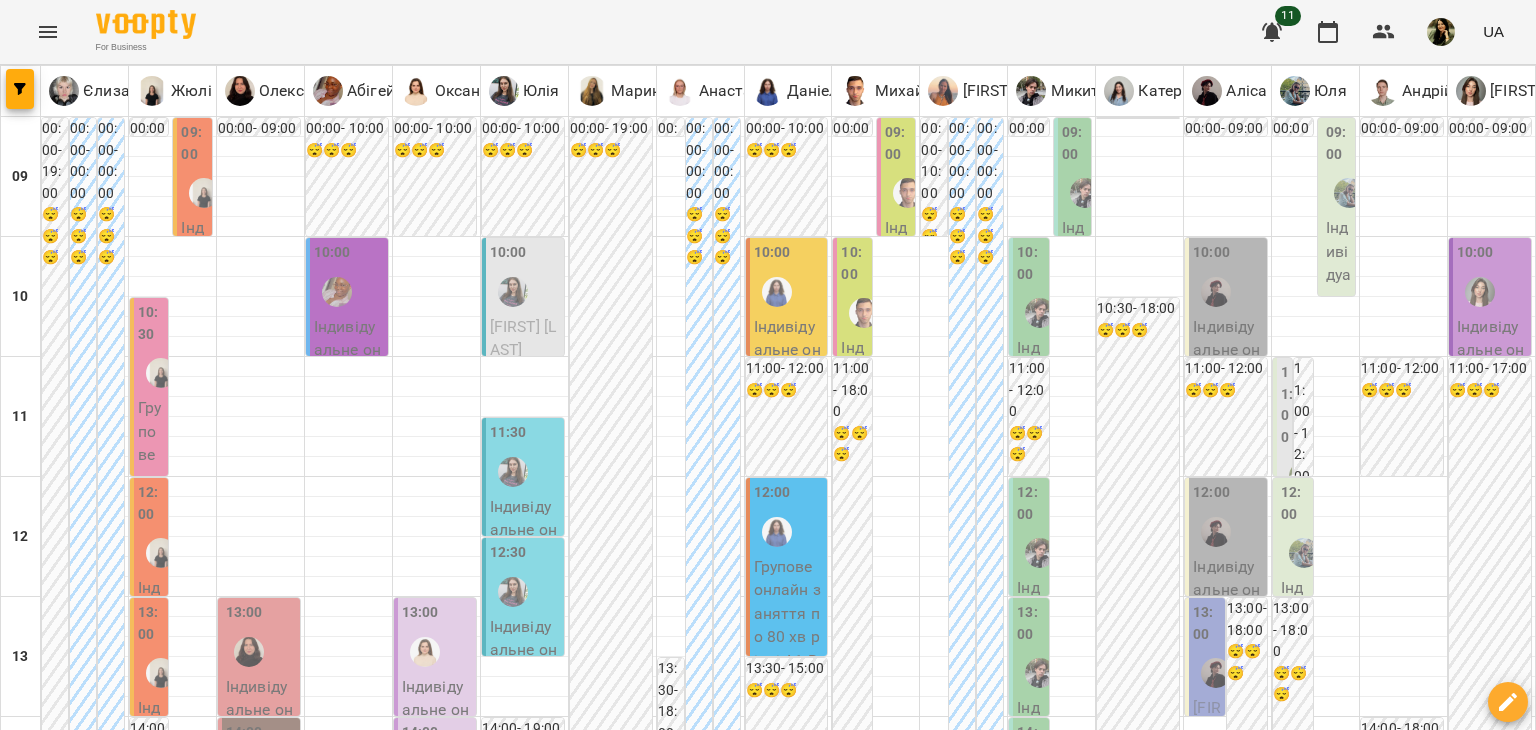 click on "10:00" at bounding box center [1030, 266] 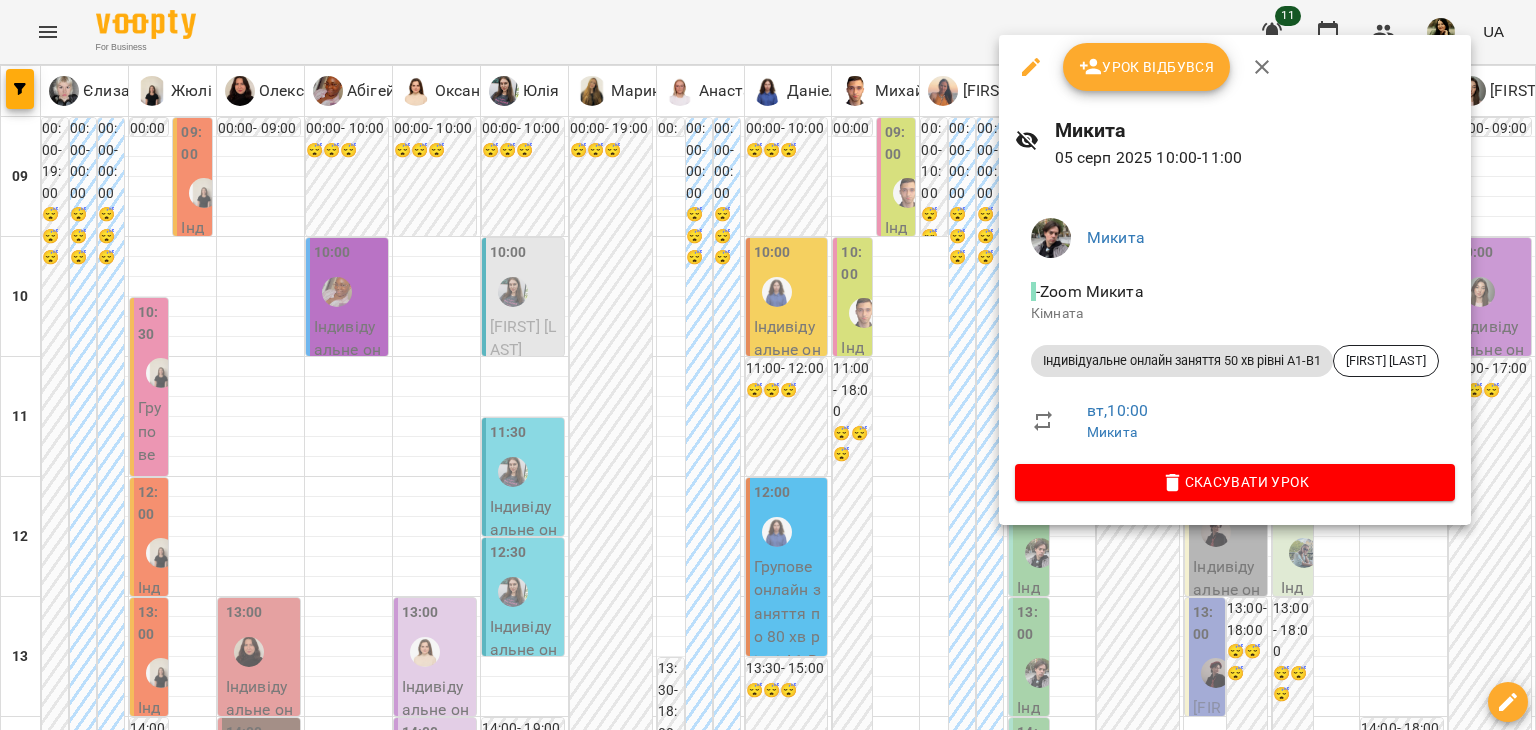 click at bounding box center [768, 365] 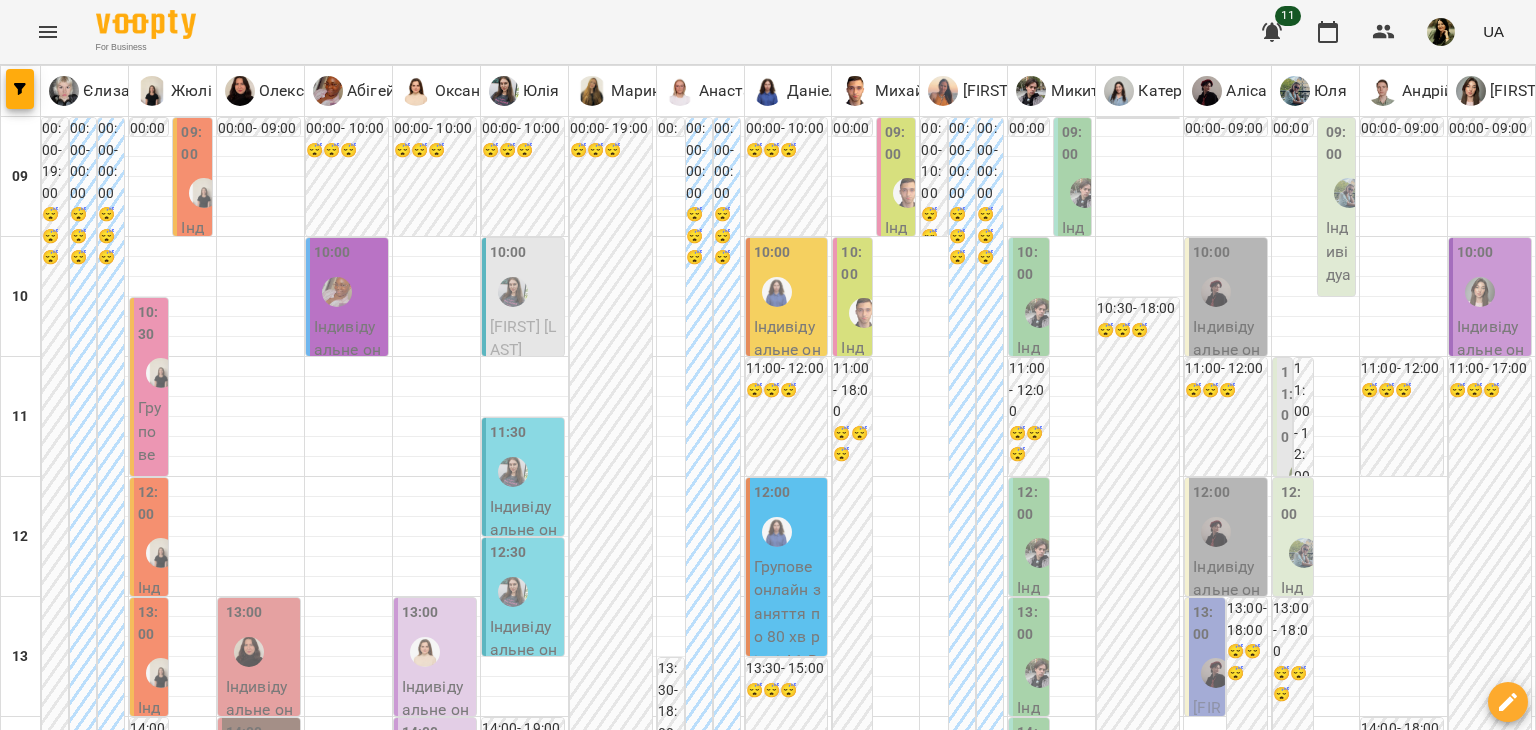 click on "12:00" at bounding box center [1030, 503] 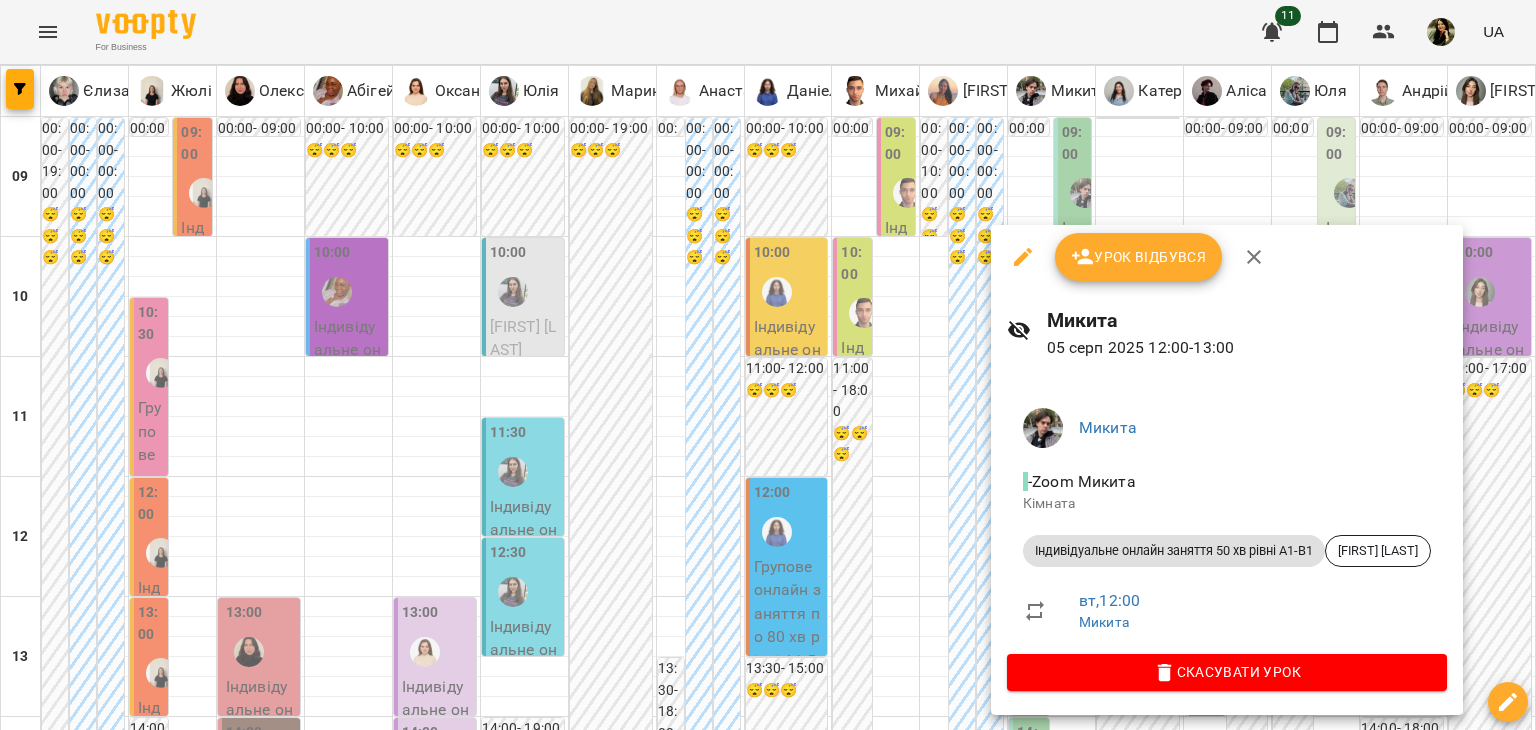 click at bounding box center [768, 365] 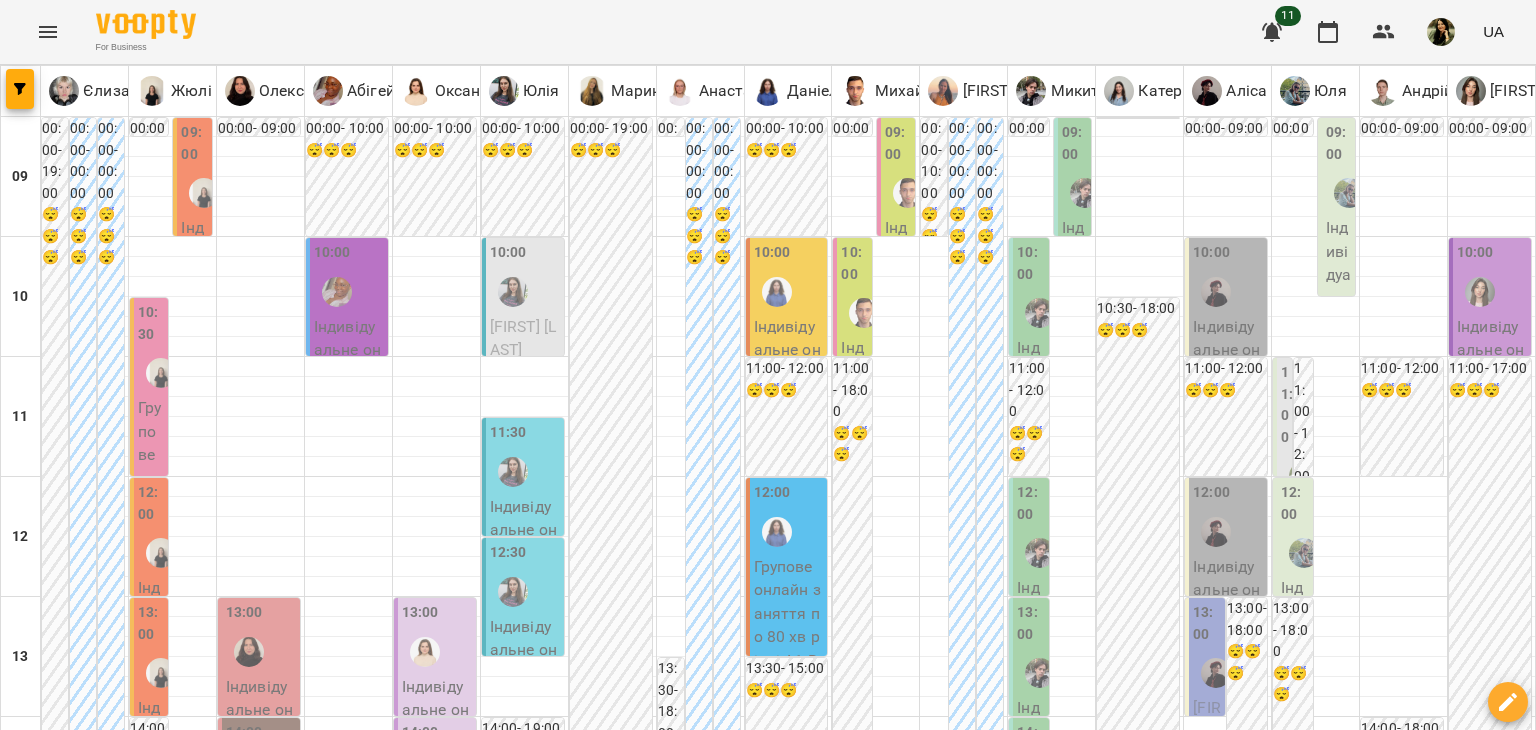 scroll, scrollTop: 430, scrollLeft: 0, axis: vertical 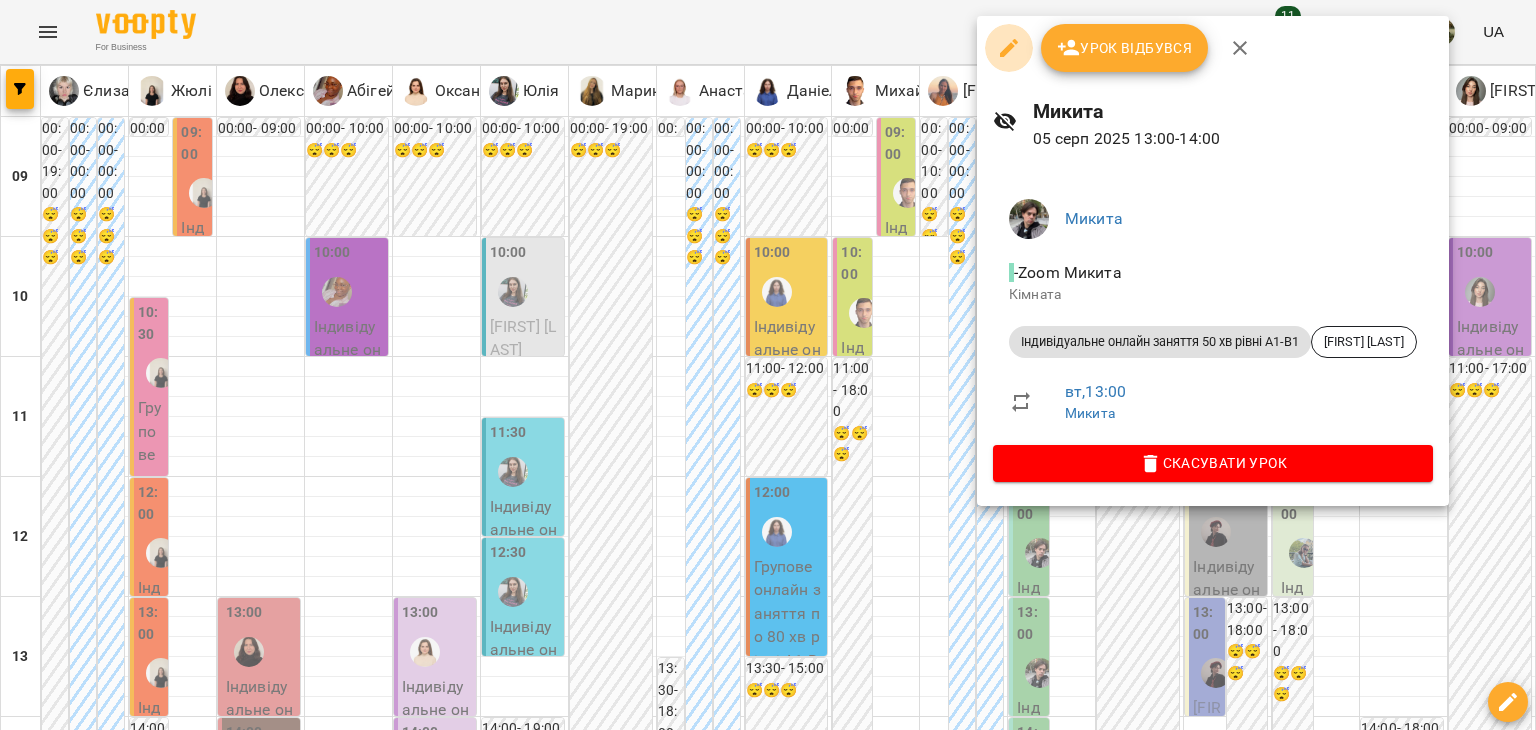 click 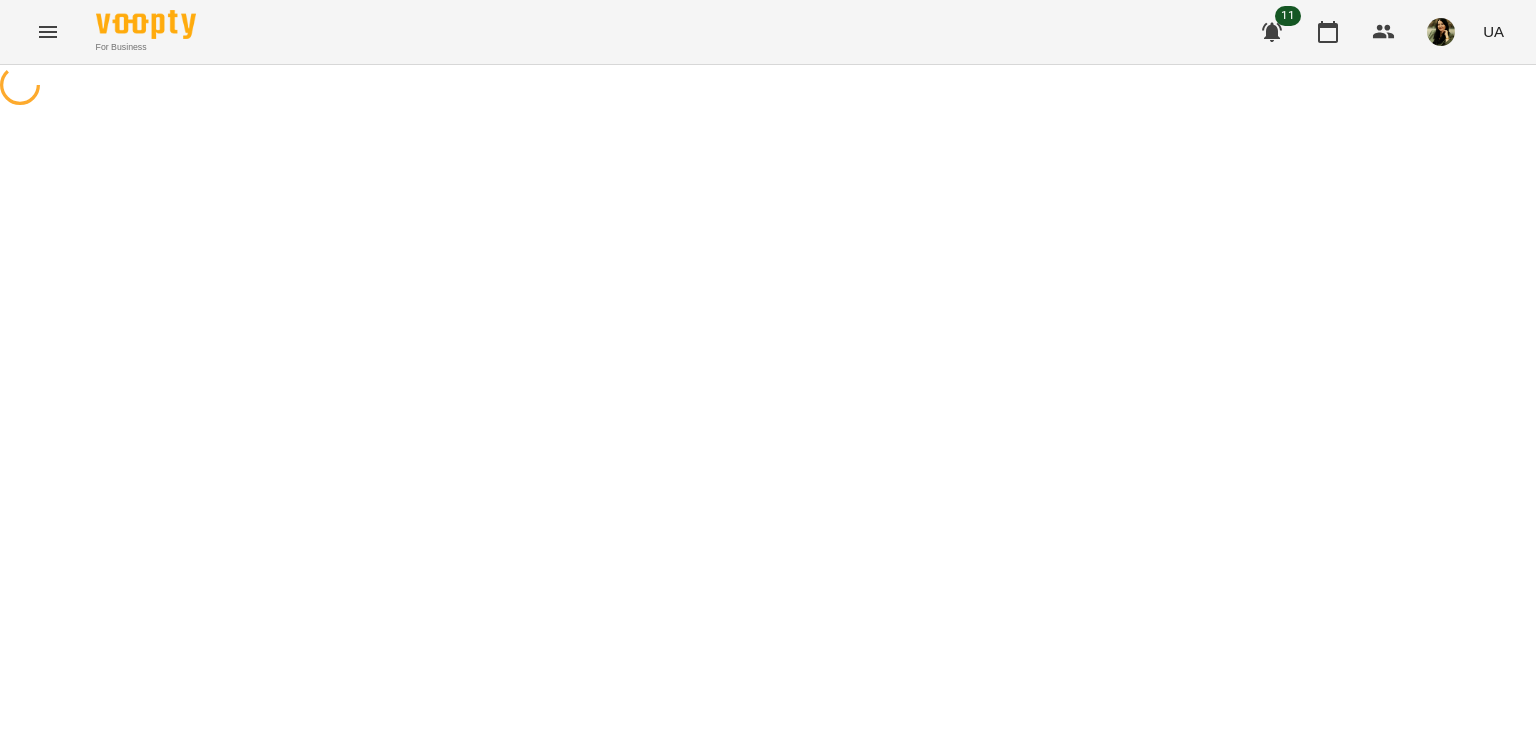 select on "**********" 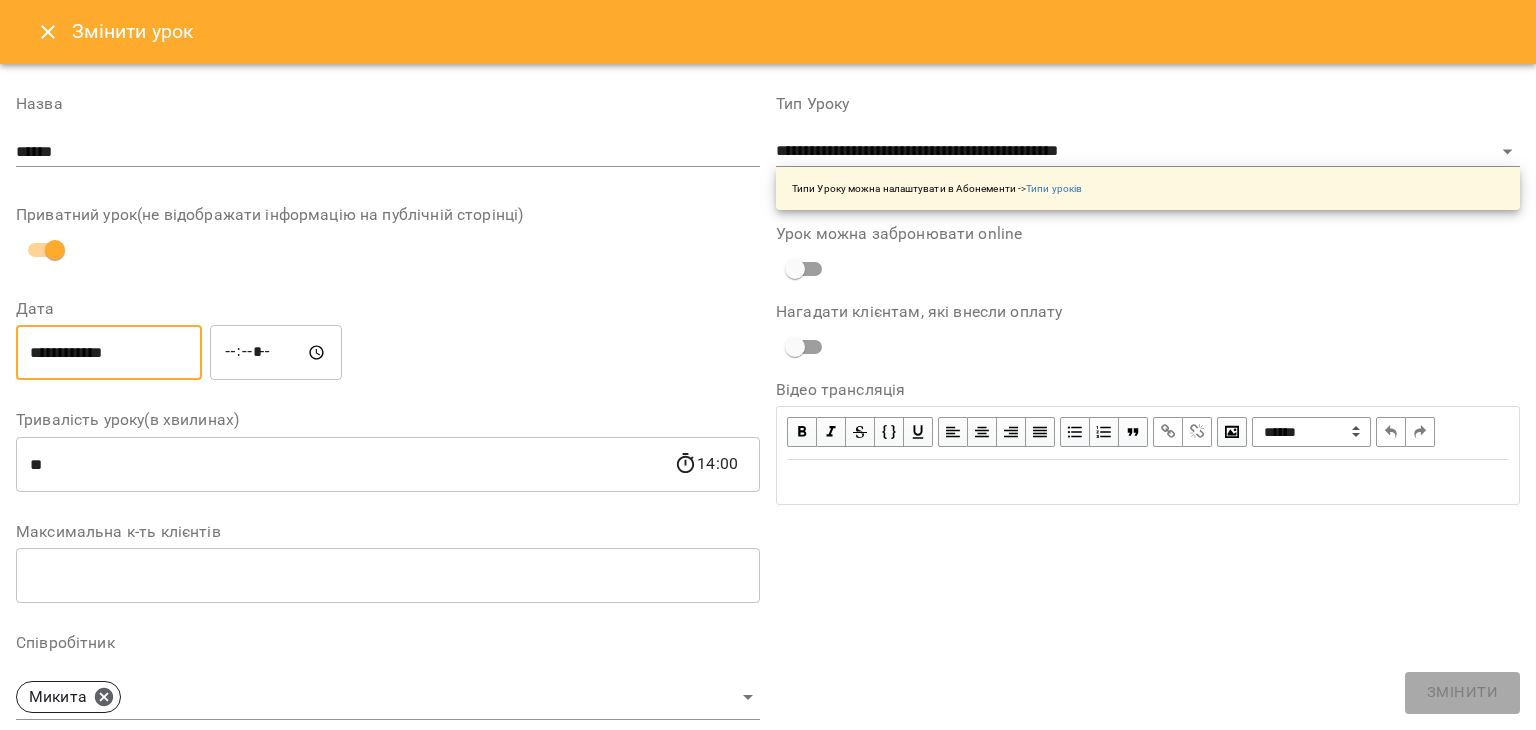 click on "**********" at bounding box center [109, 353] 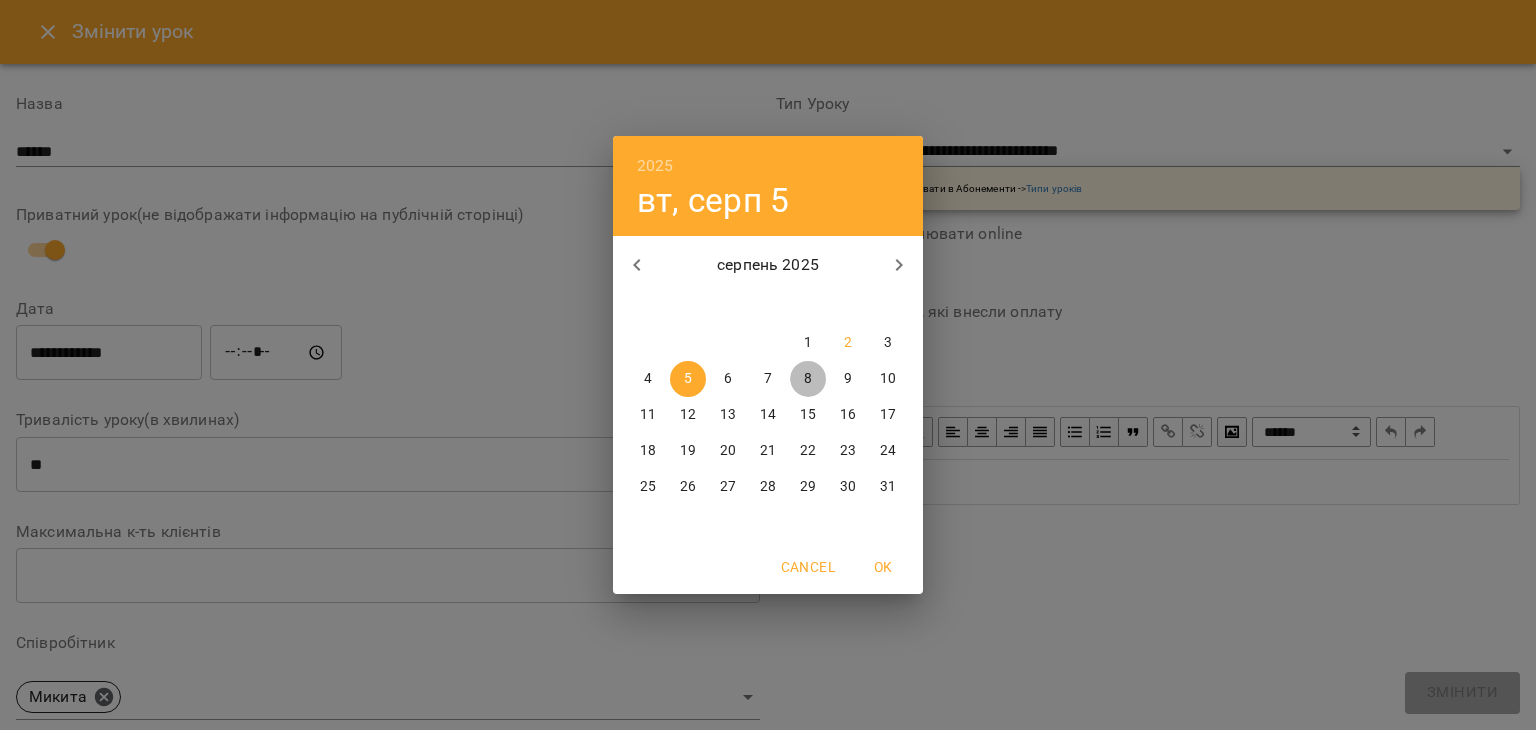 click on "8" at bounding box center (808, 379) 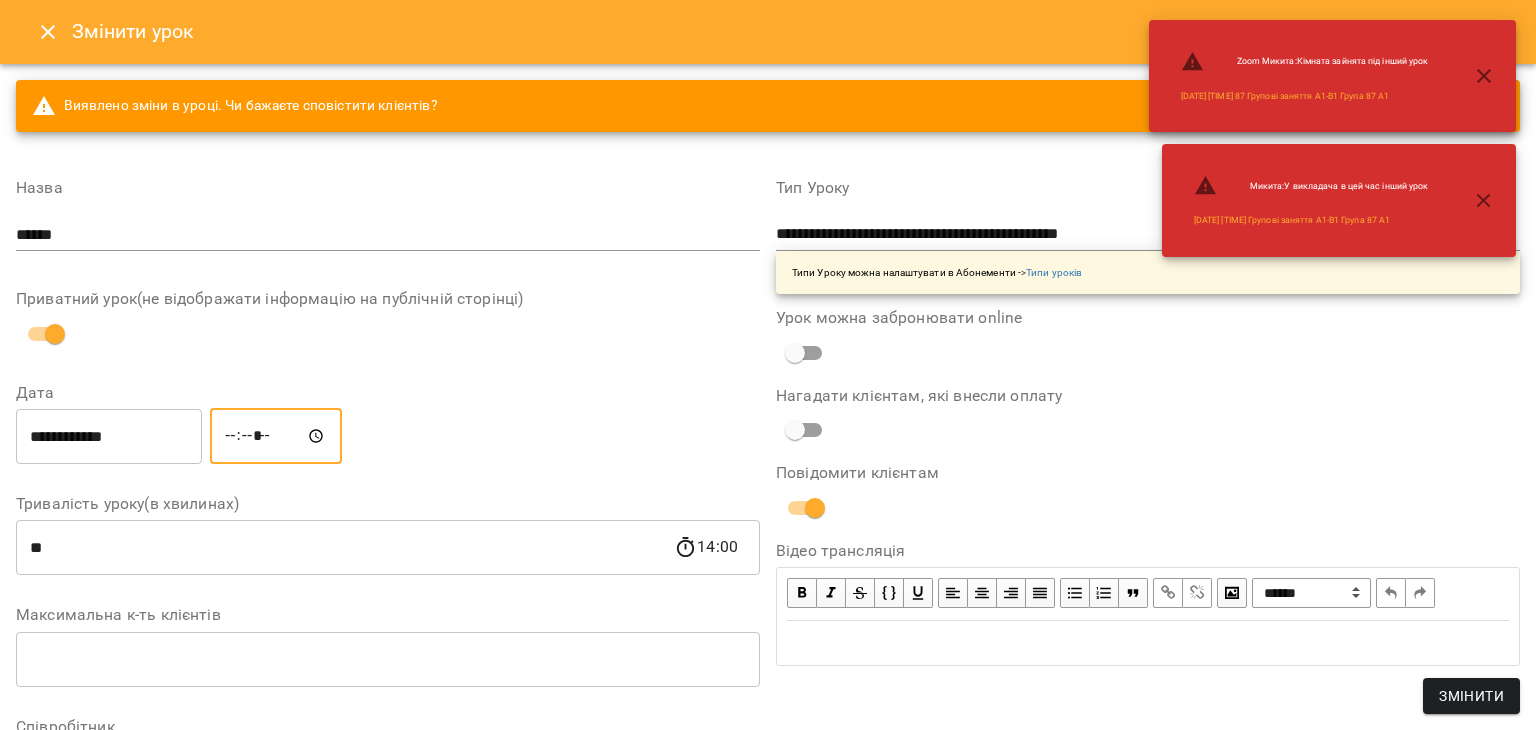 click on "*****" at bounding box center (276, 436) 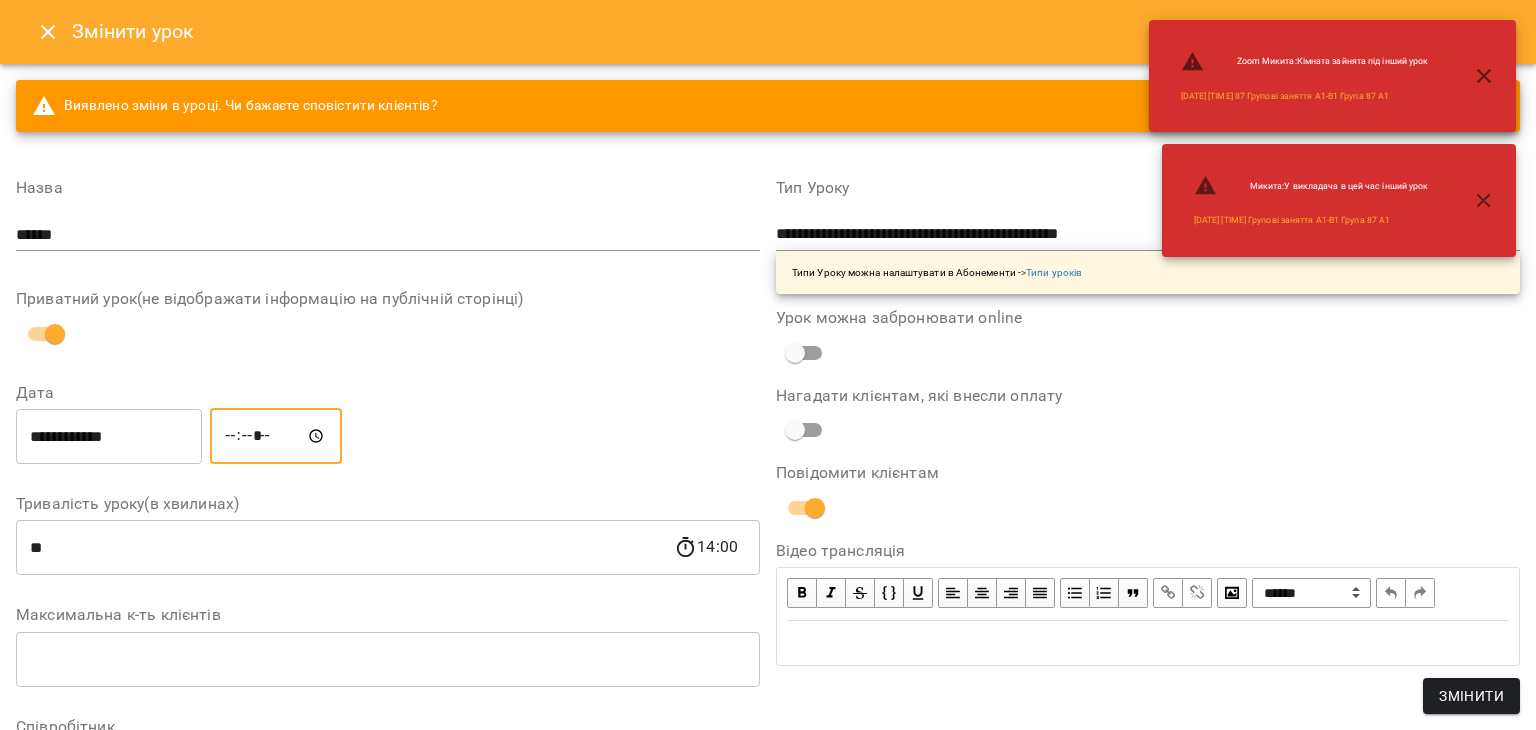click on "*****" at bounding box center (276, 436) 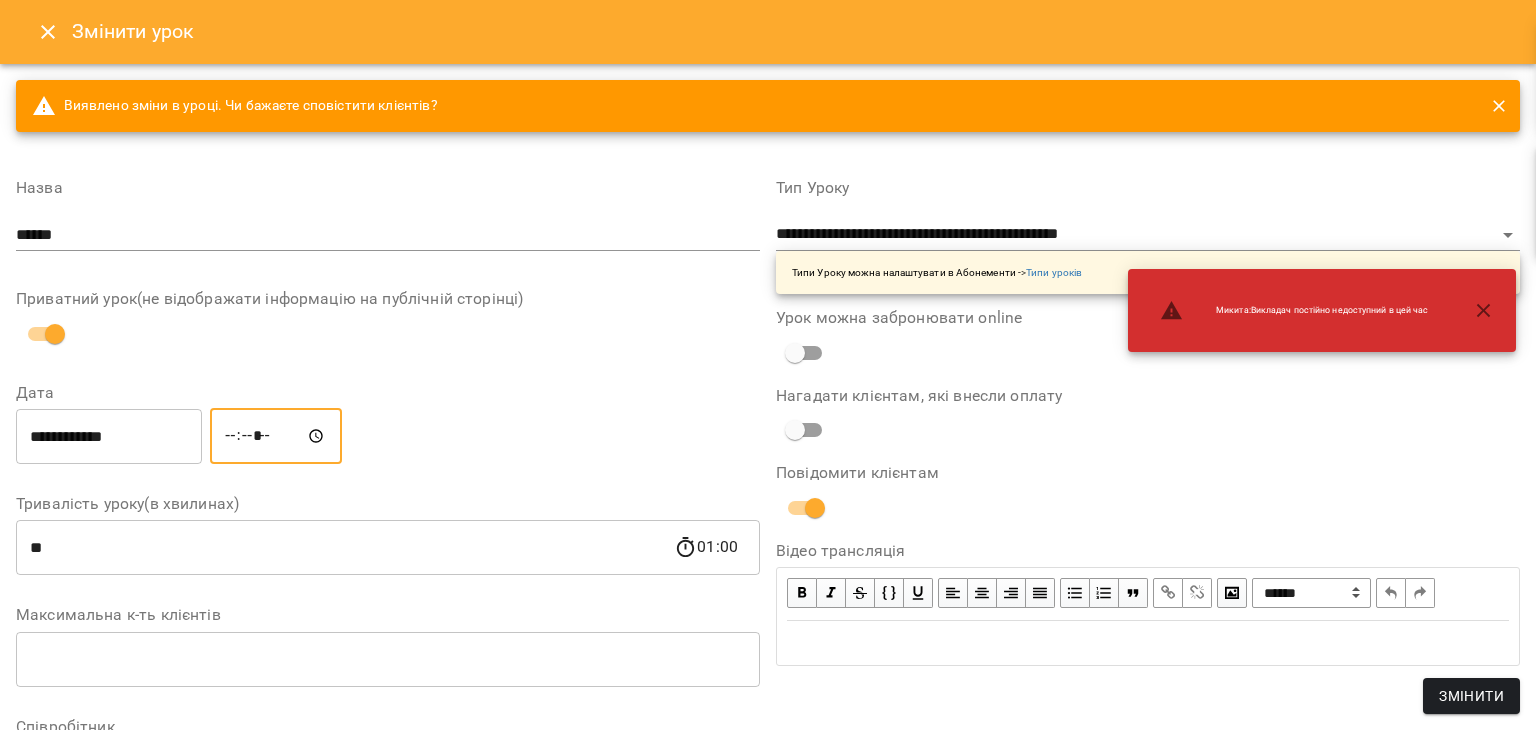 type on "*****" 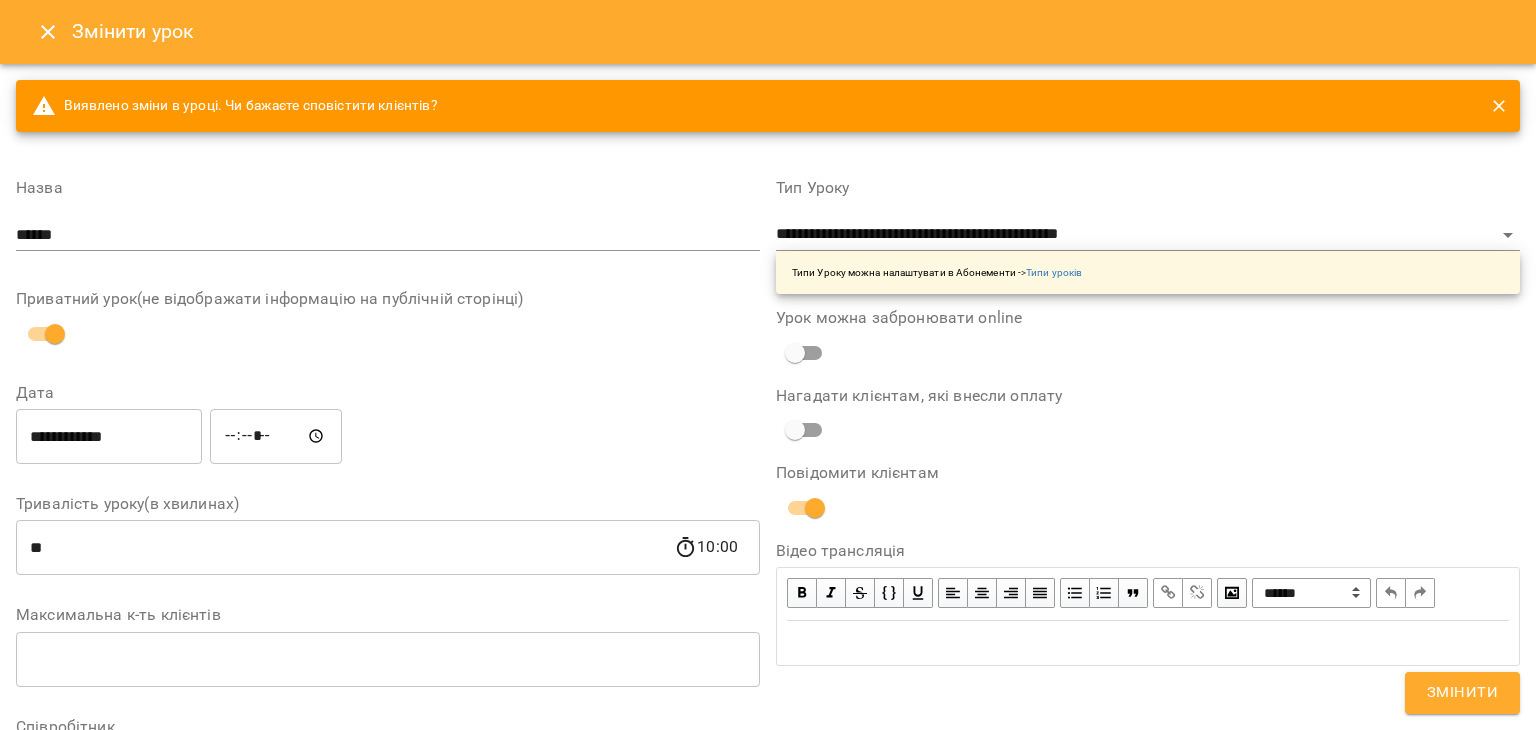 click on "**********" at bounding box center (388, 436) 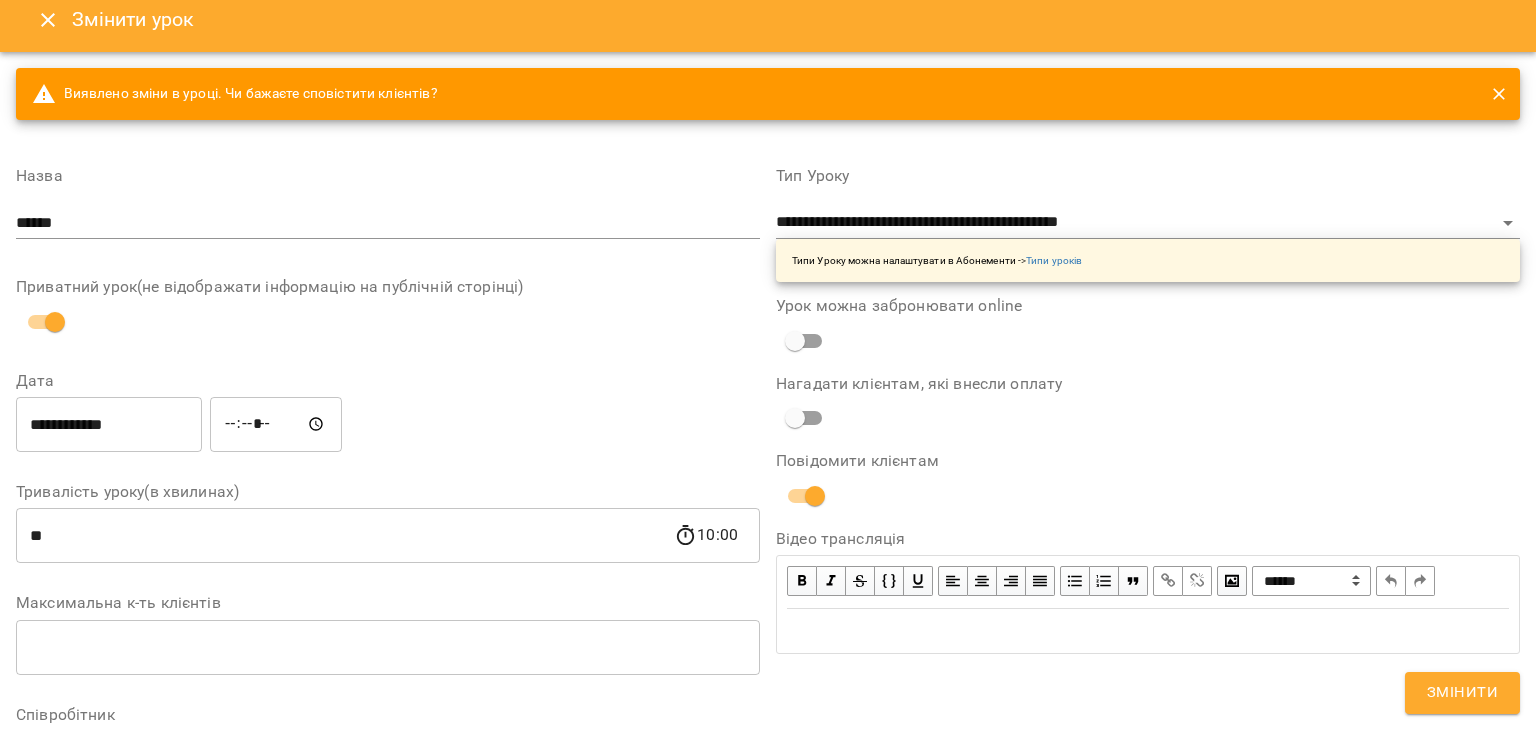 scroll, scrollTop: 0, scrollLeft: 0, axis: both 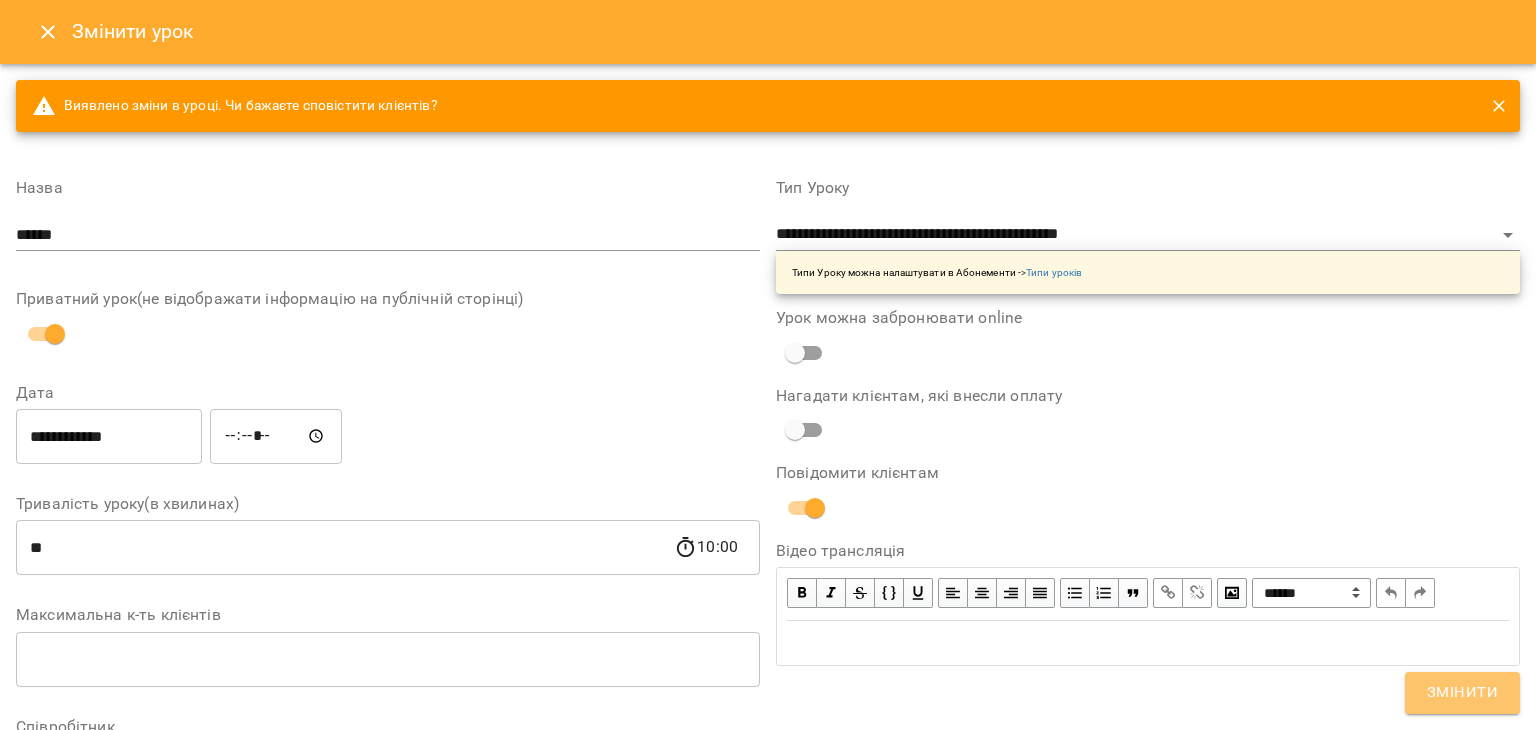 click on "Змінити" at bounding box center (1462, 693) 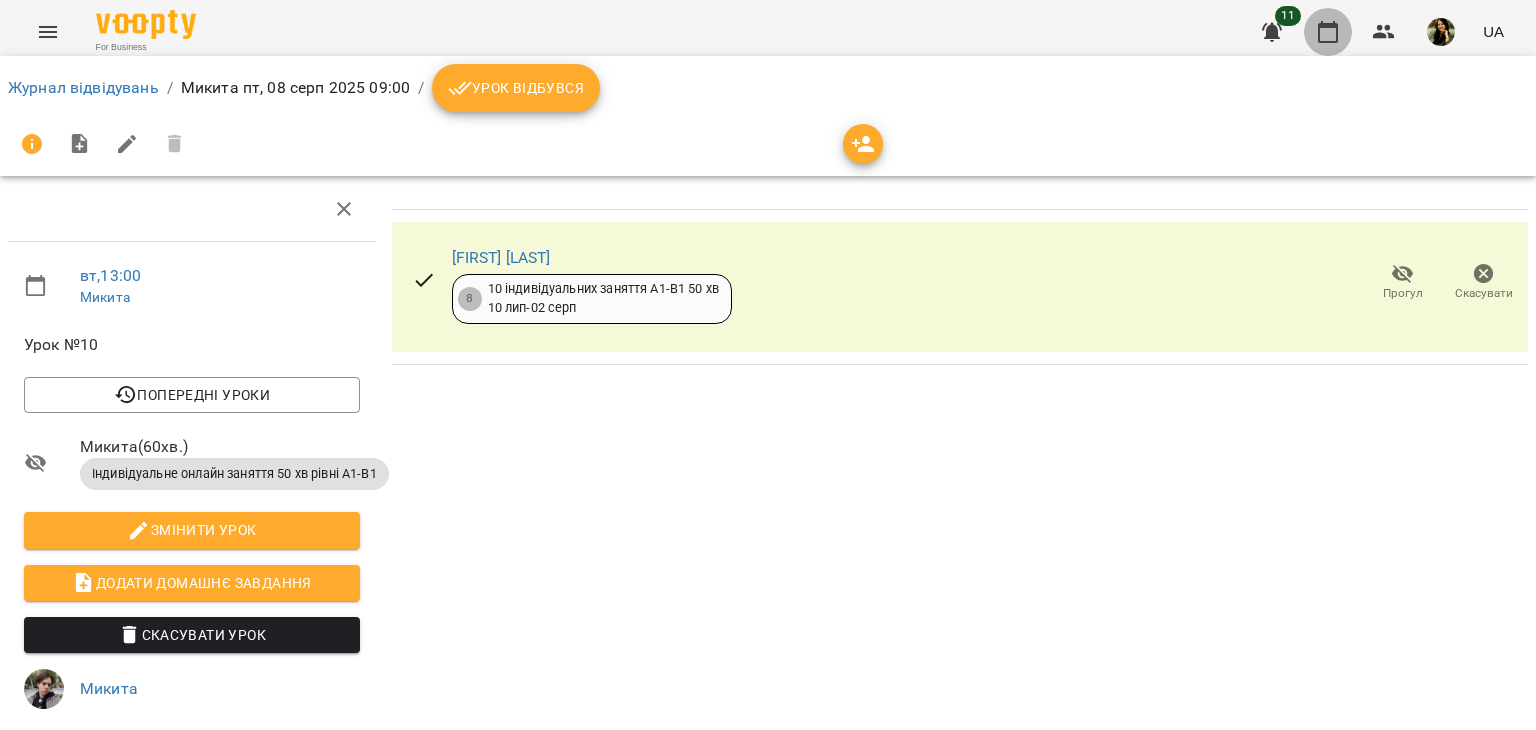 click 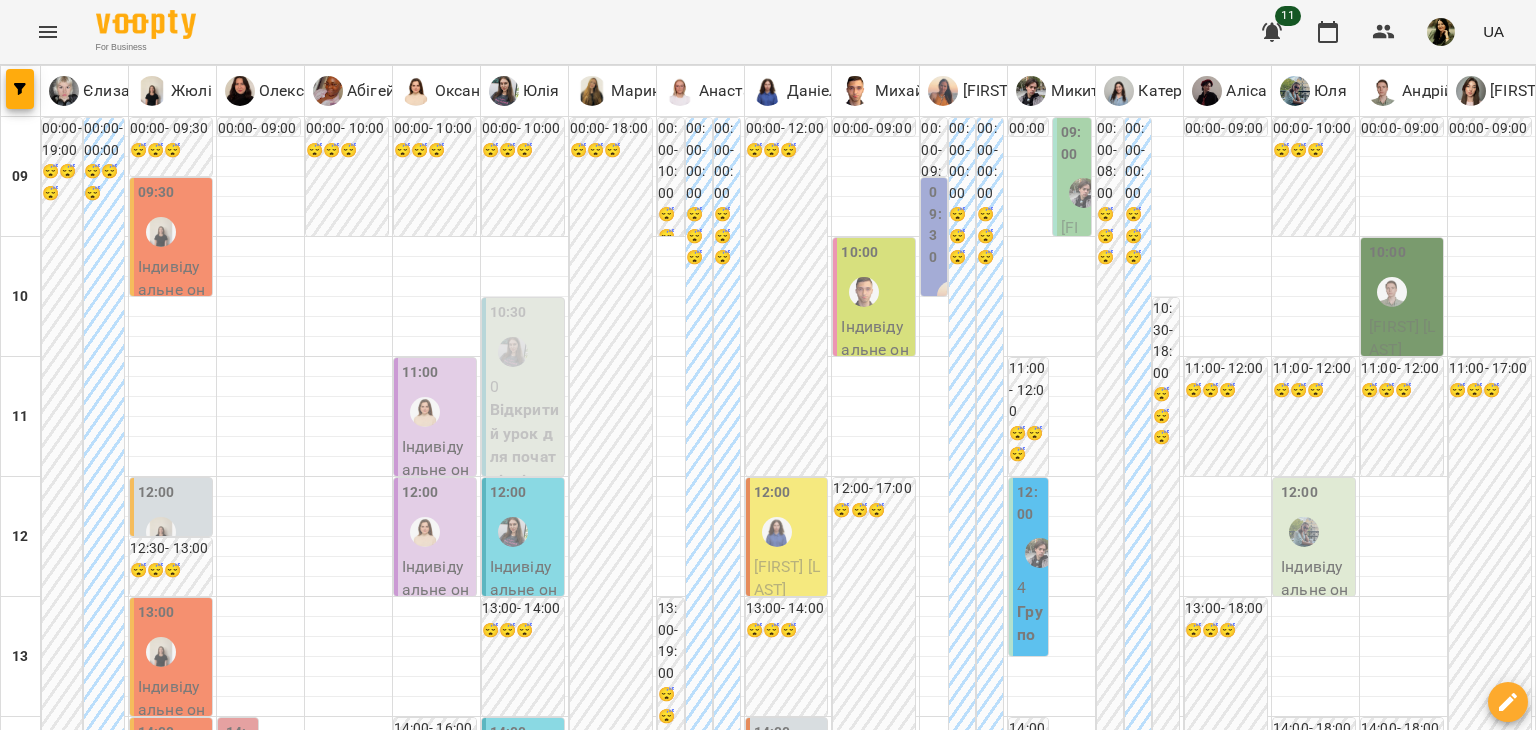 click on "вт" at bounding box center [253, 1823] 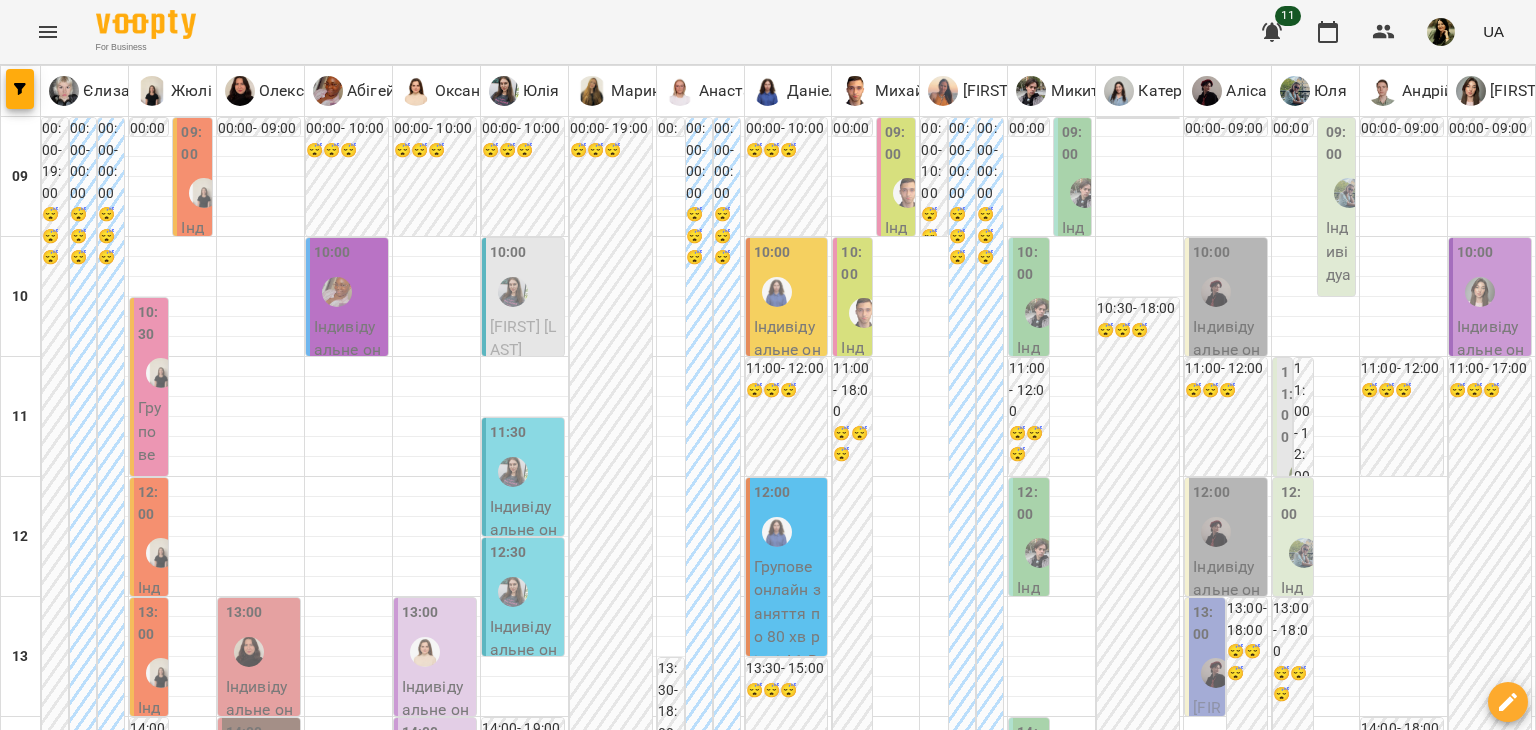 scroll, scrollTop: 1200, scrollLeft: 0, axis: vertical 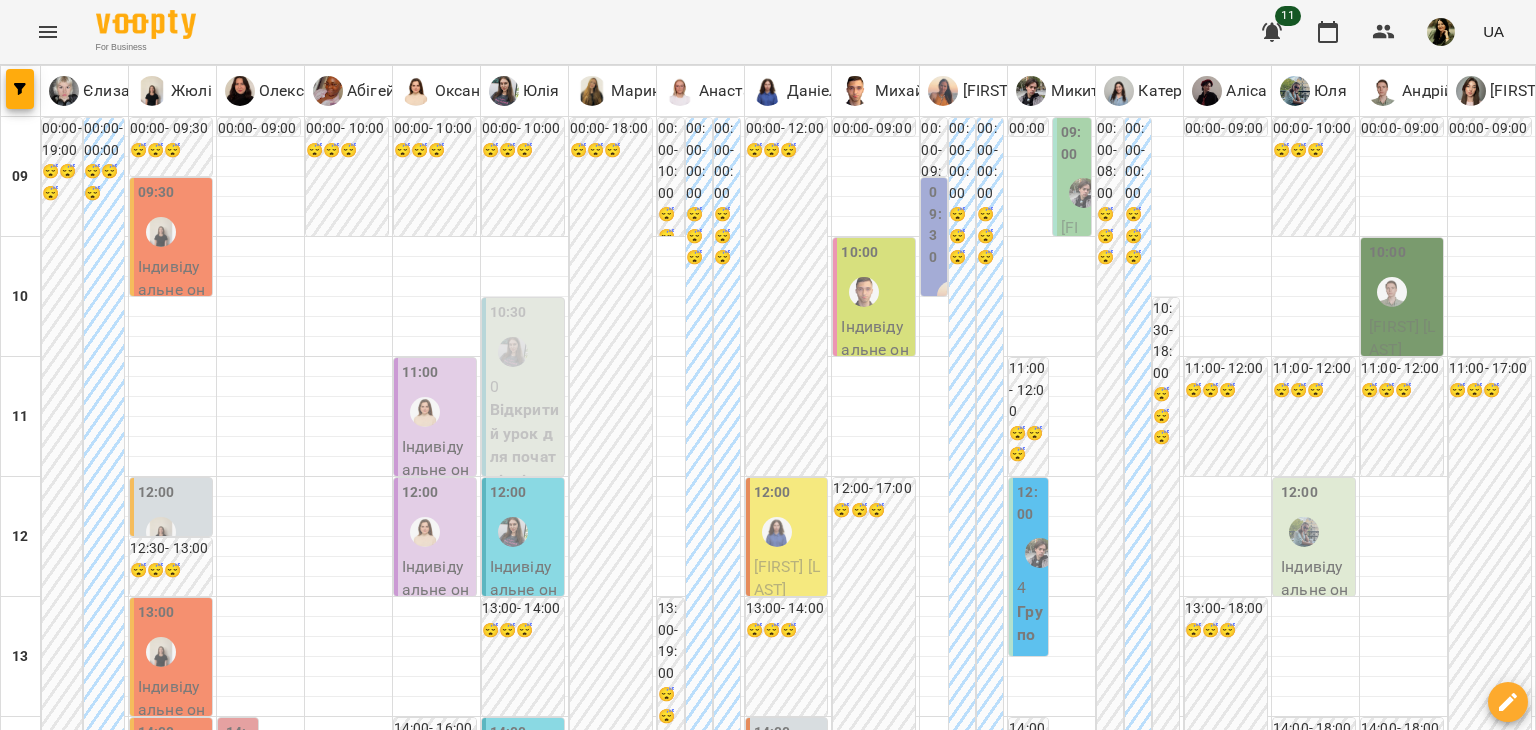 click on "09:00" at bounding box center (1074, 143) 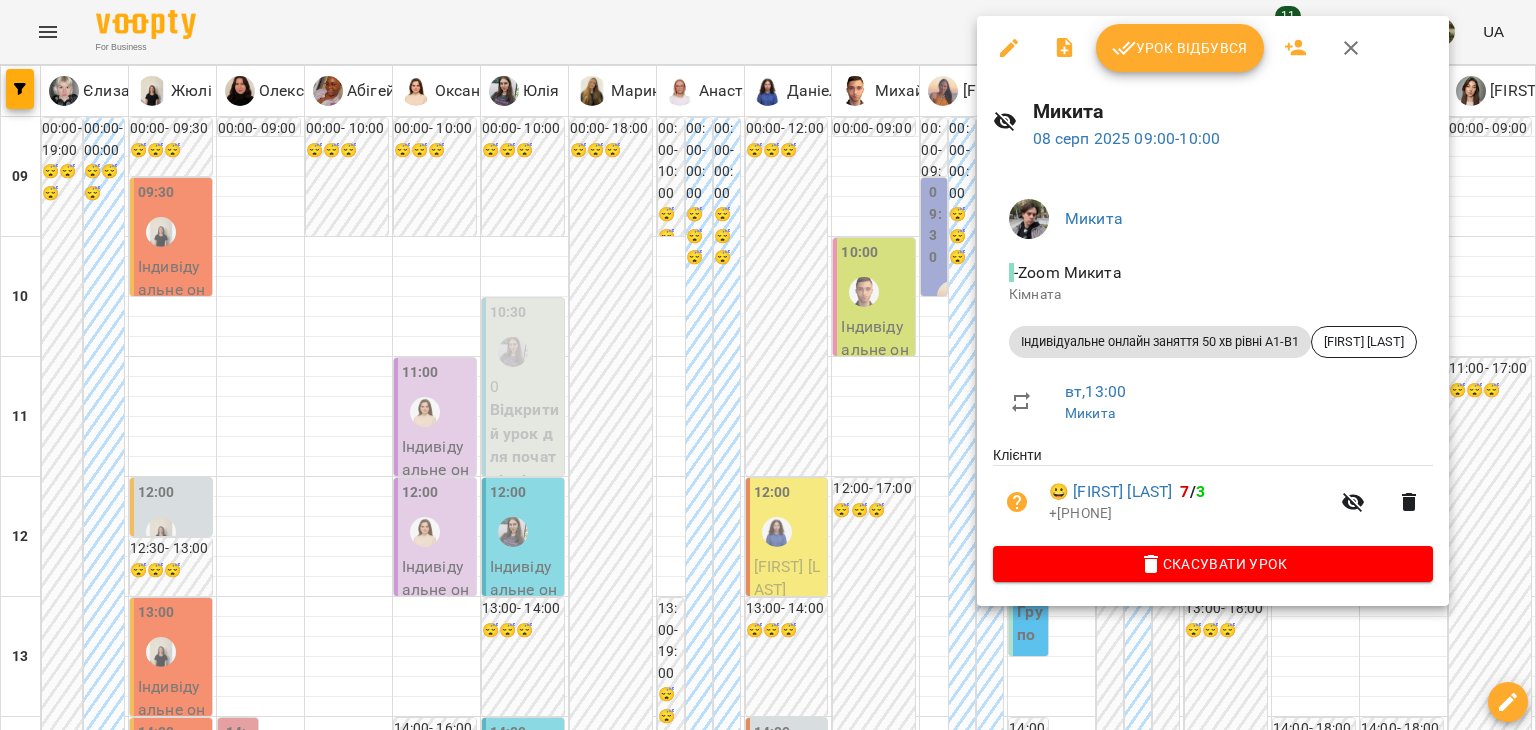 click at bounding box center [768, 365] 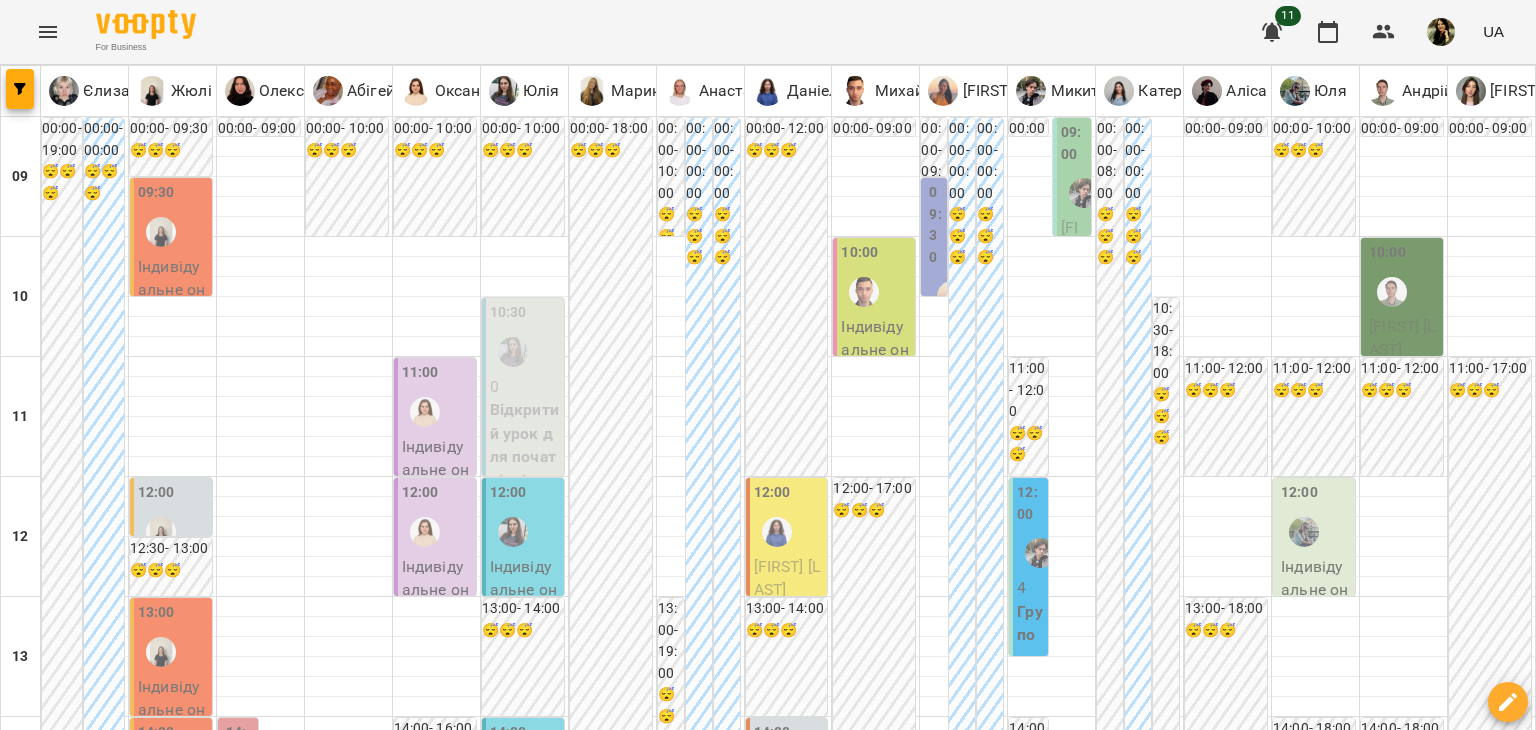 click at bounding box center [668, 1888] 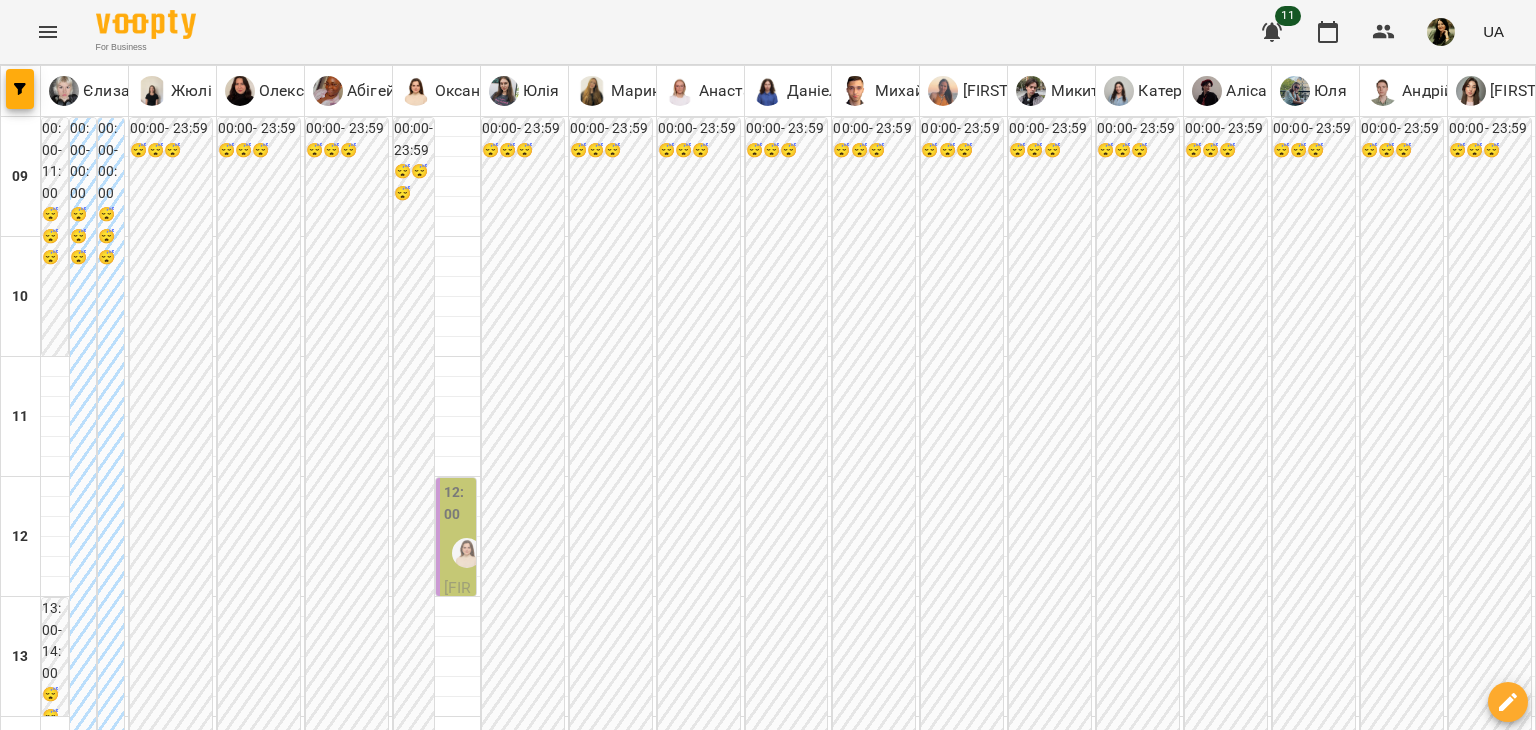 click on "02 серп" at bounding box center (1102, 1842) 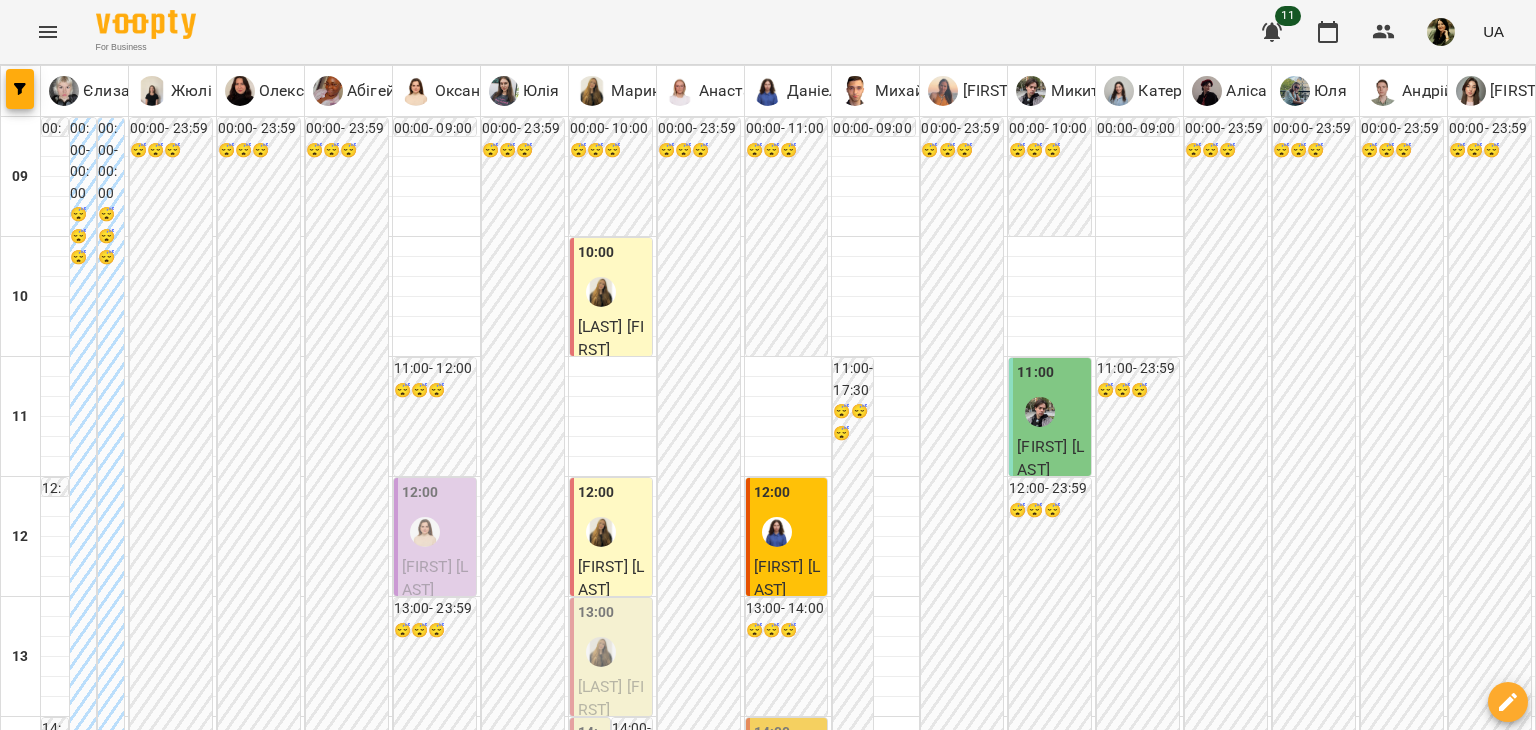 scroll, scrollTop: 0, scrollLeft: 0, axis: both 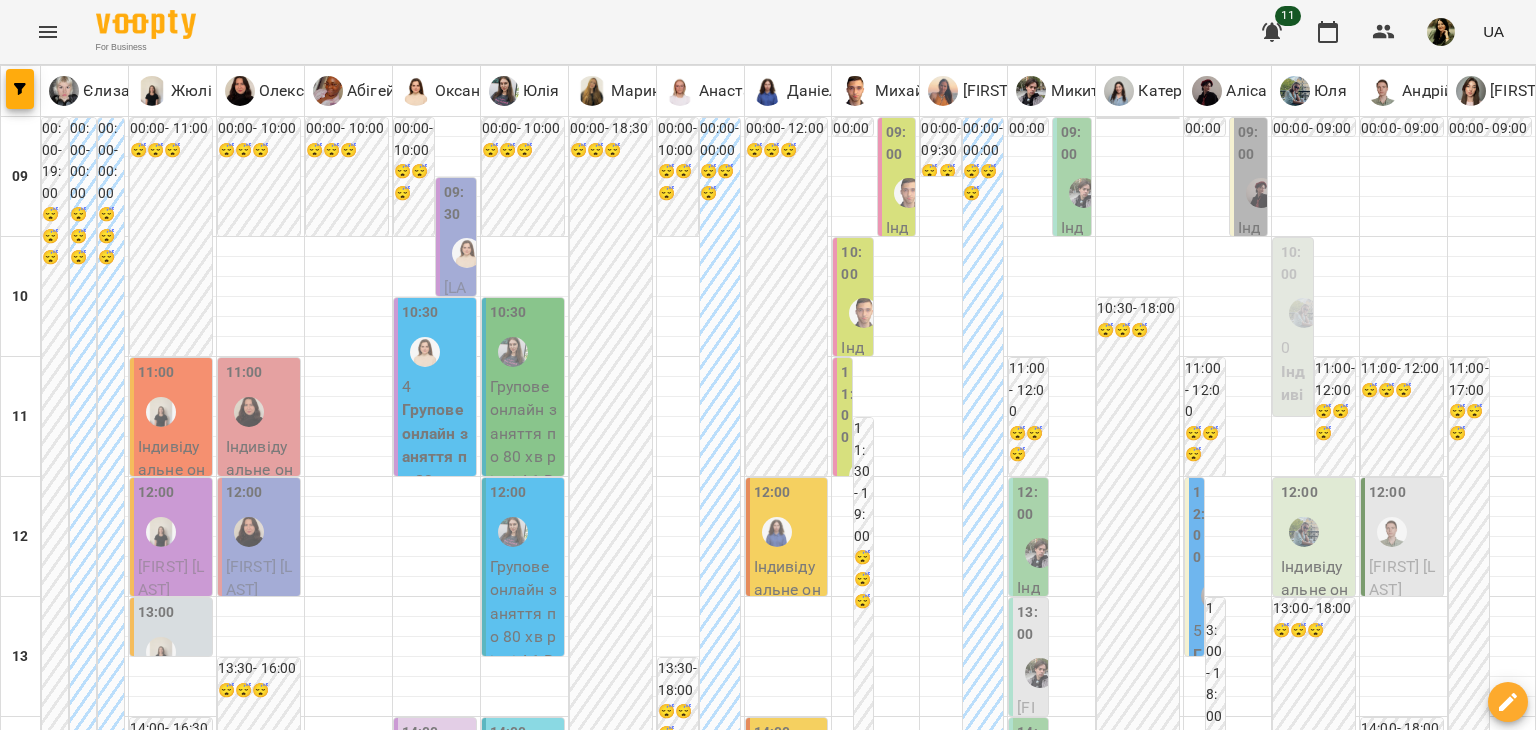 click on "пт 08 серп" at bounding box center (1068, 1829) 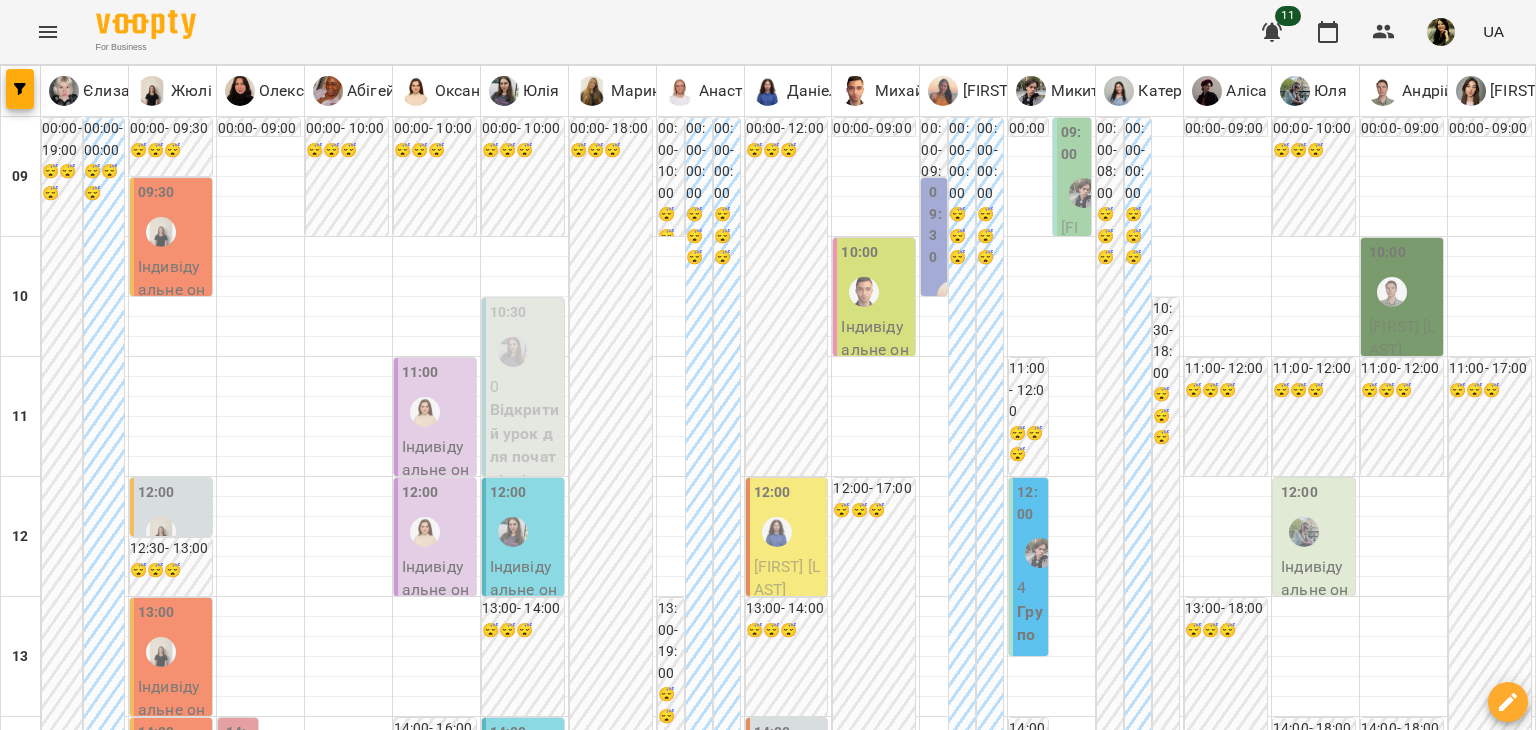 click on "[FIRST] [LAST]" at bounding box center (1074, 275) 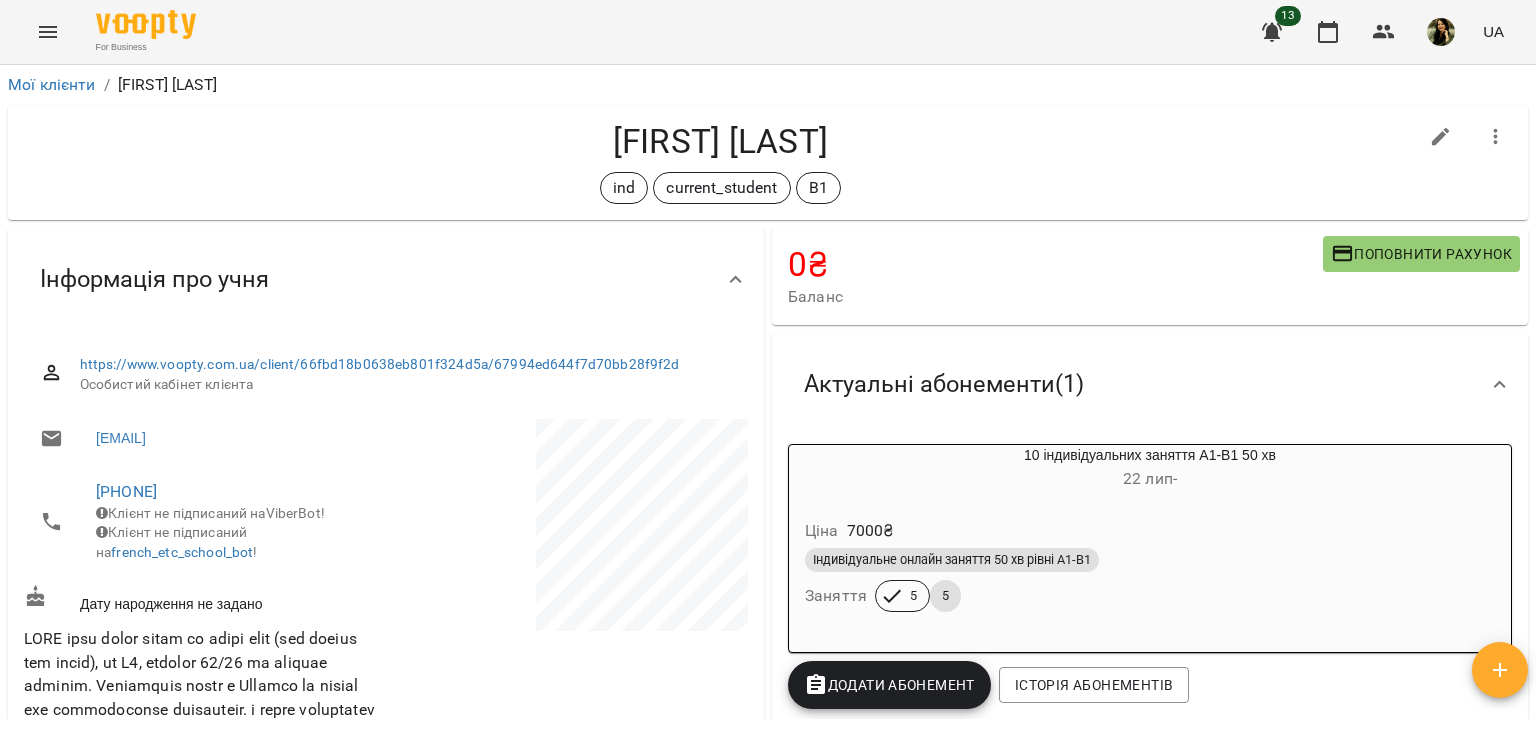 scroll, scrollTop: 0, scrollLeft: 0, axis: both 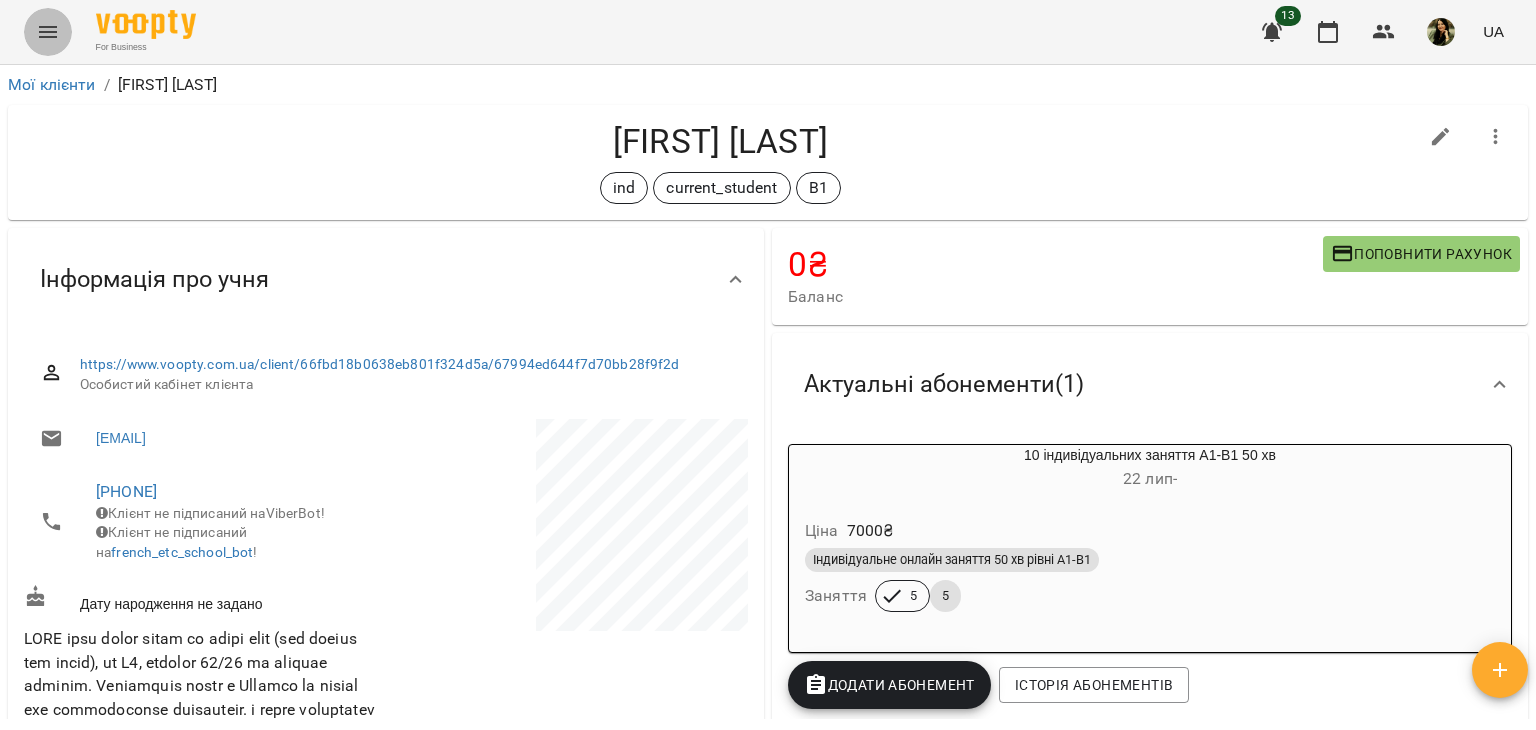 click 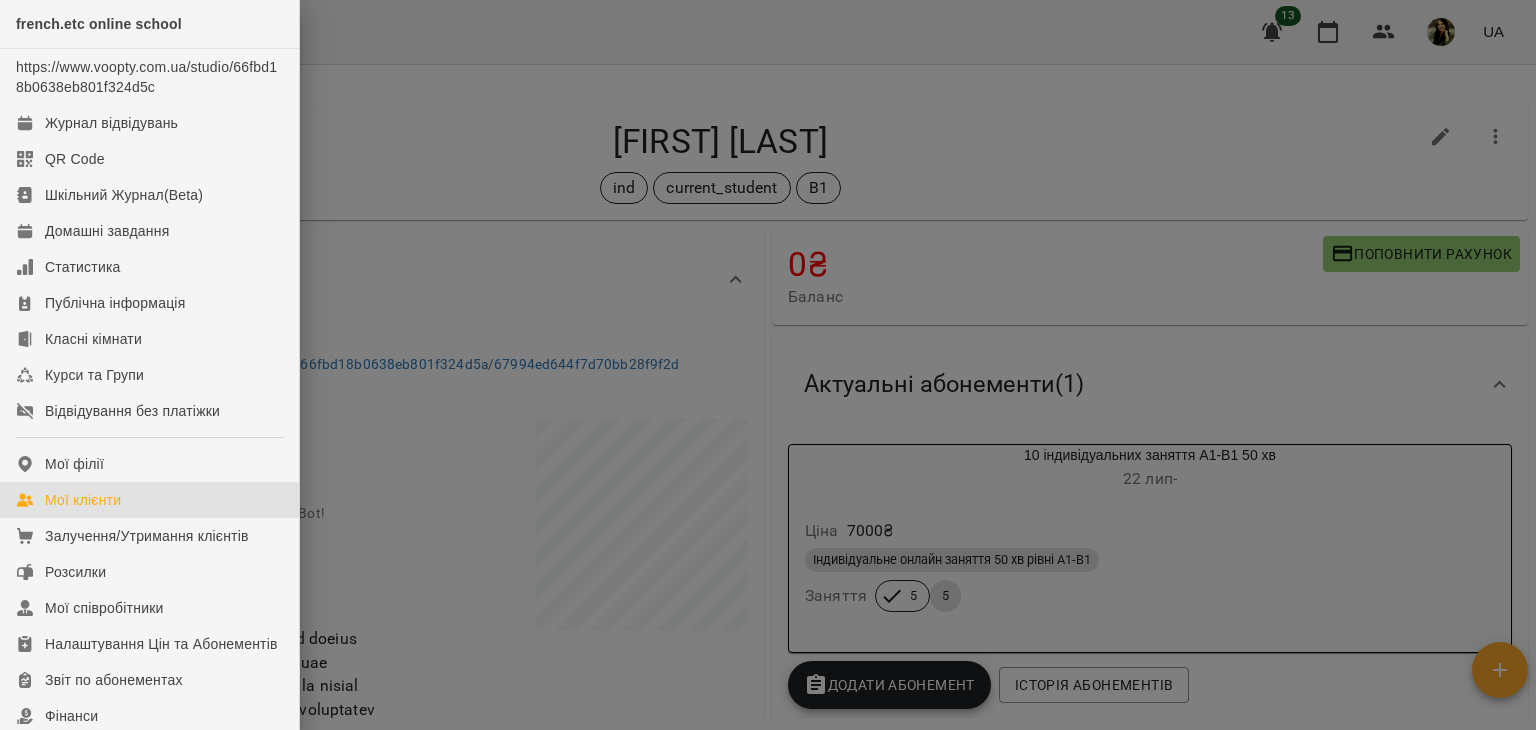 click on "Мої клієнти" at bounding box center (149, 500) 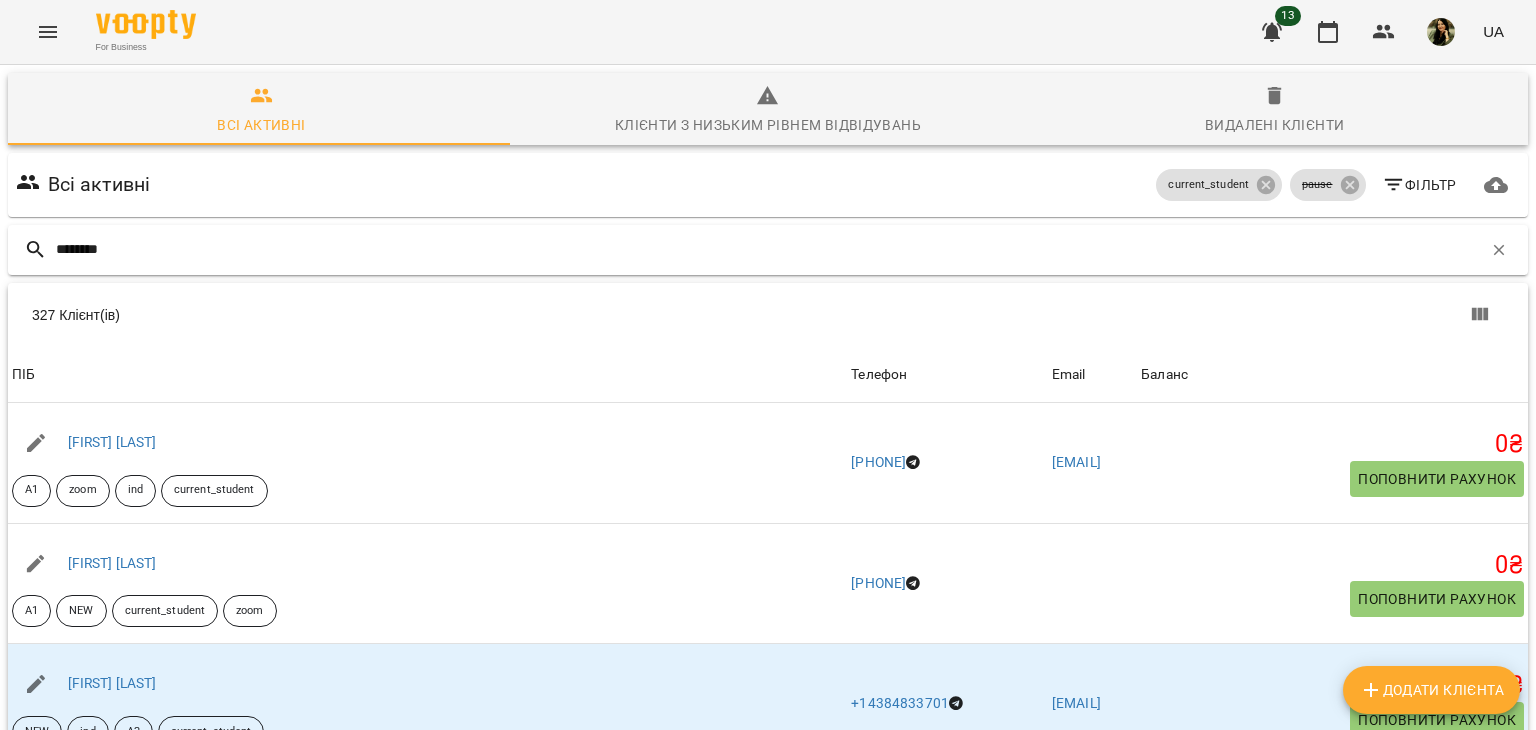 type on "********" 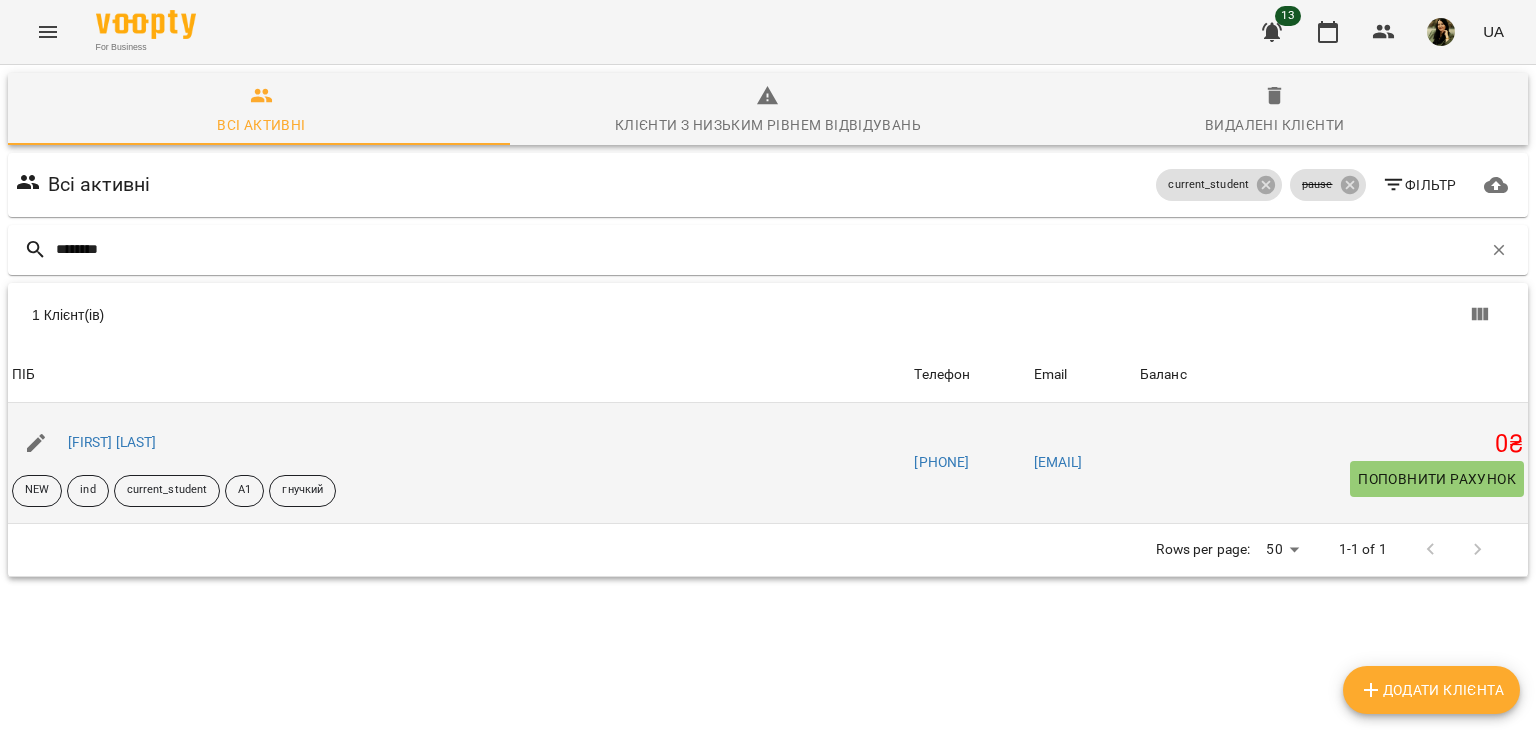 click on "[FIRST] [LAST]" at bounding box center (112, 443) 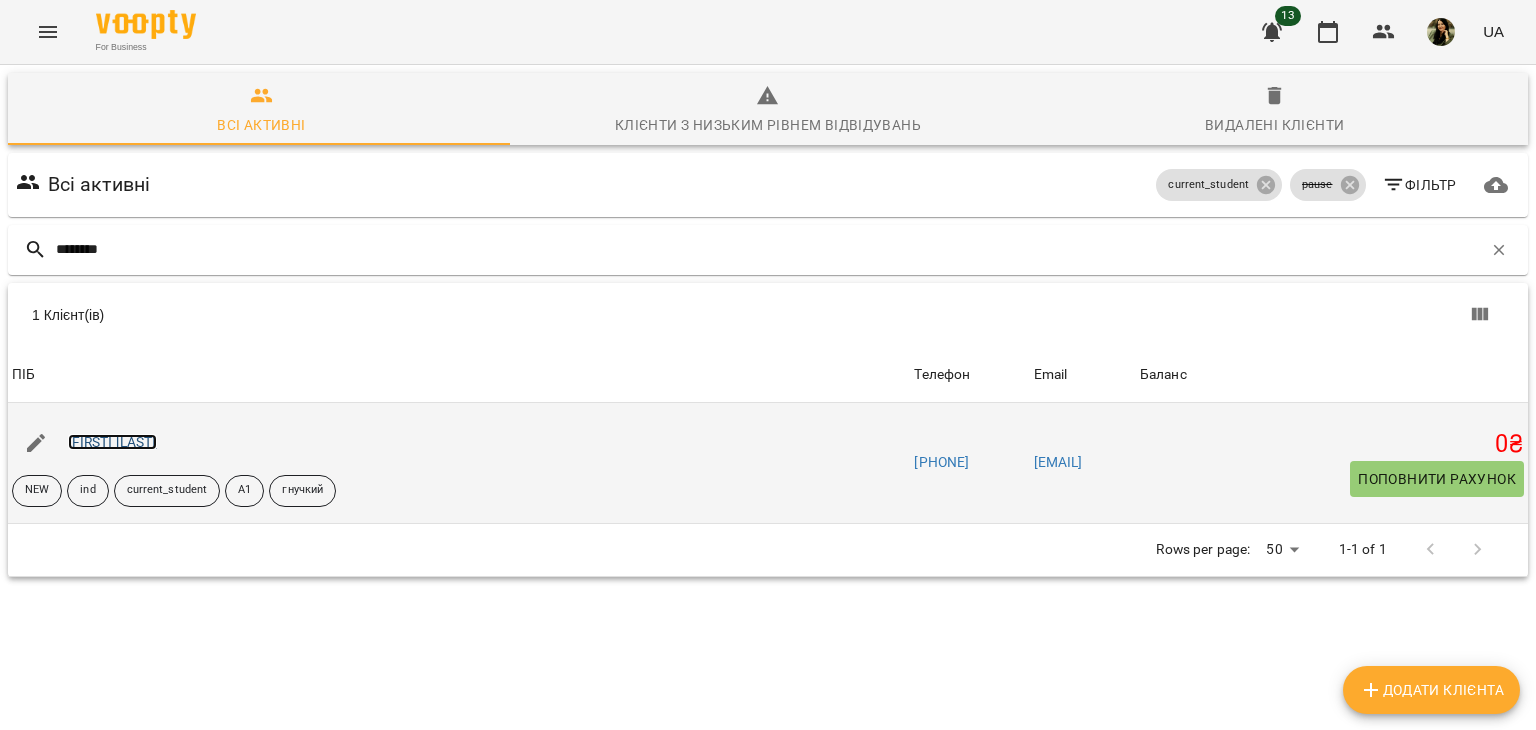 click on "[FIRST] [LAST]" at bounding box center [112, 442] 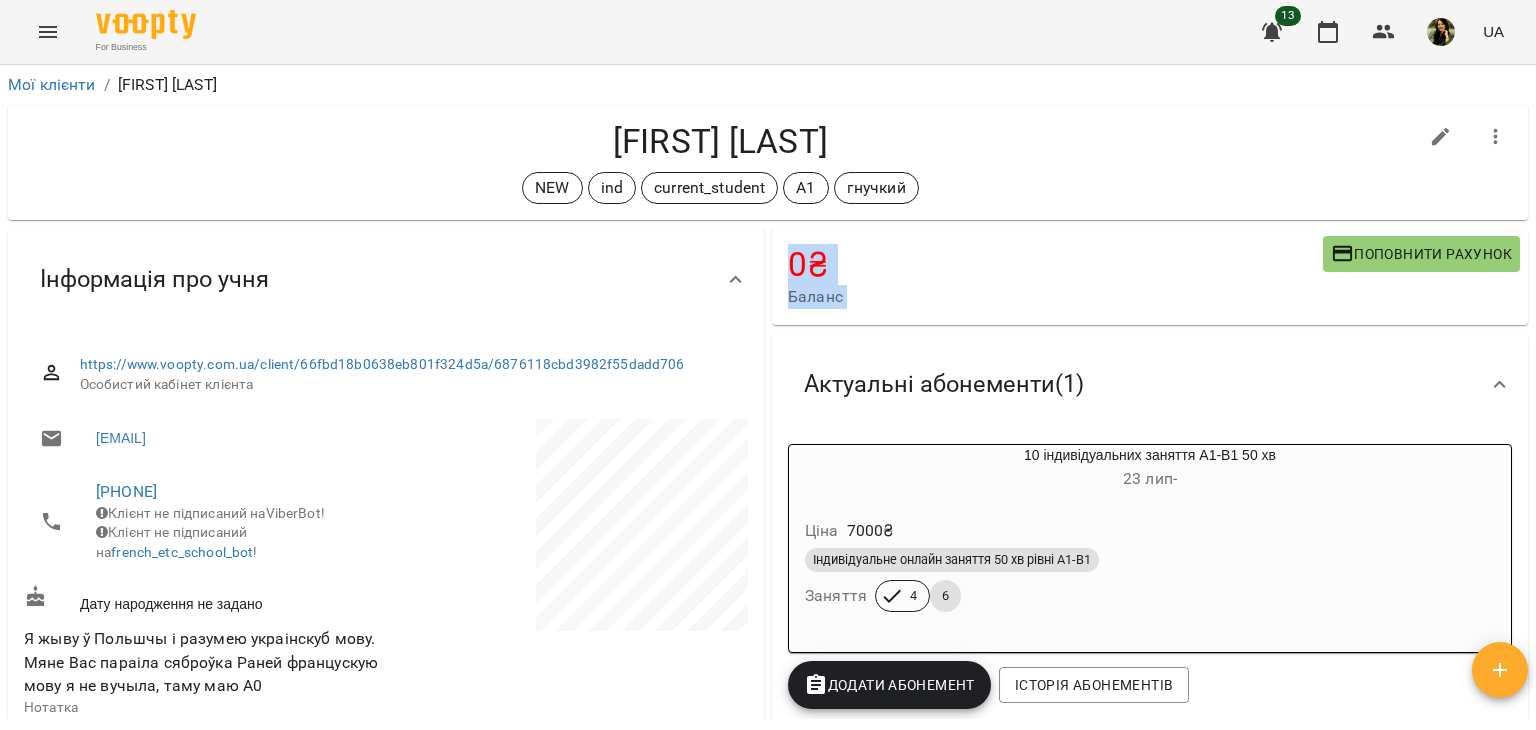drag, startPoint x: 1532, startPoint y: 132, endPoint x: 1523, endPoint y: 237, distance: 105.38501 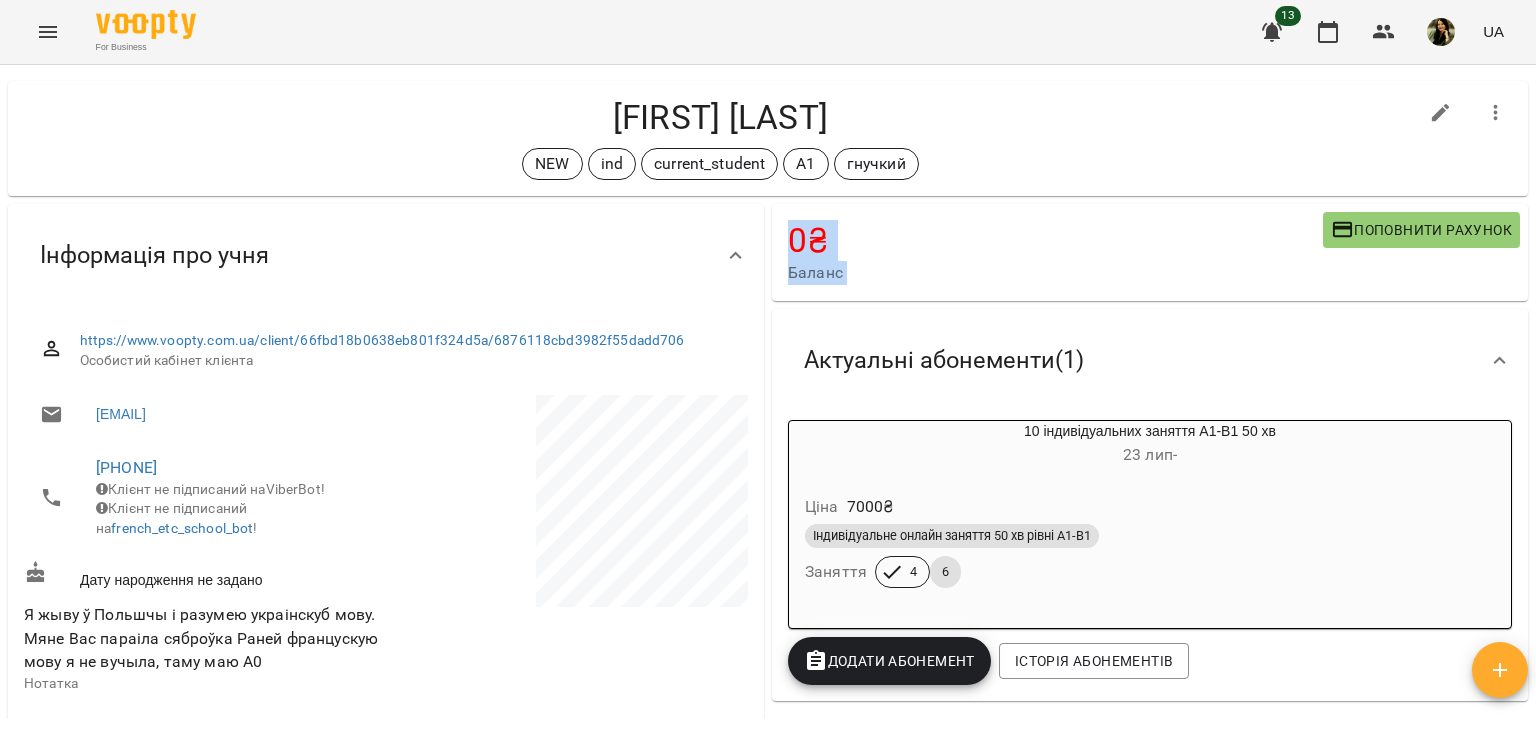 scroll, scrollTop: 27, scrollLeft: 0, axis: vertical 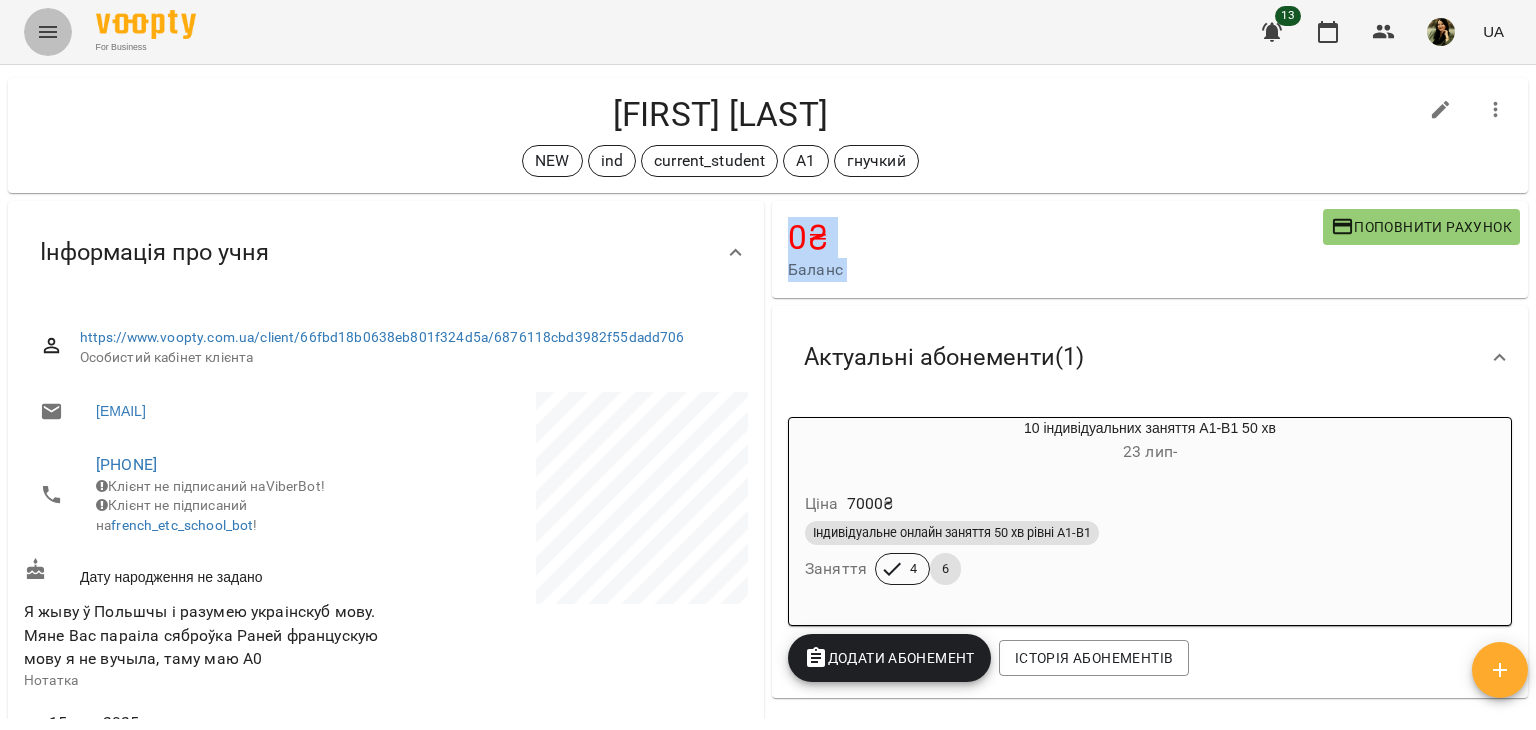 click 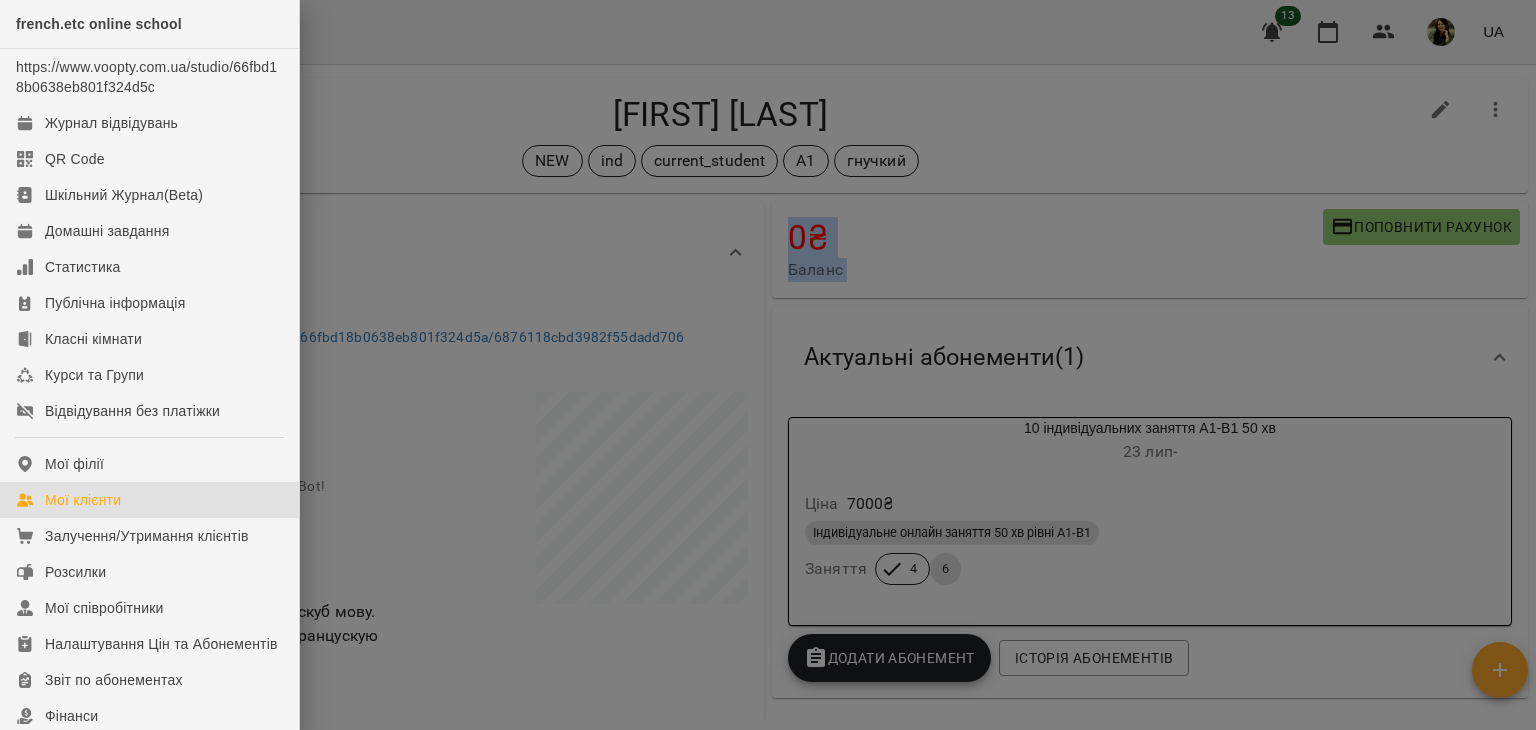 click on "Мої клієнти" at bounding box center [149, 500] 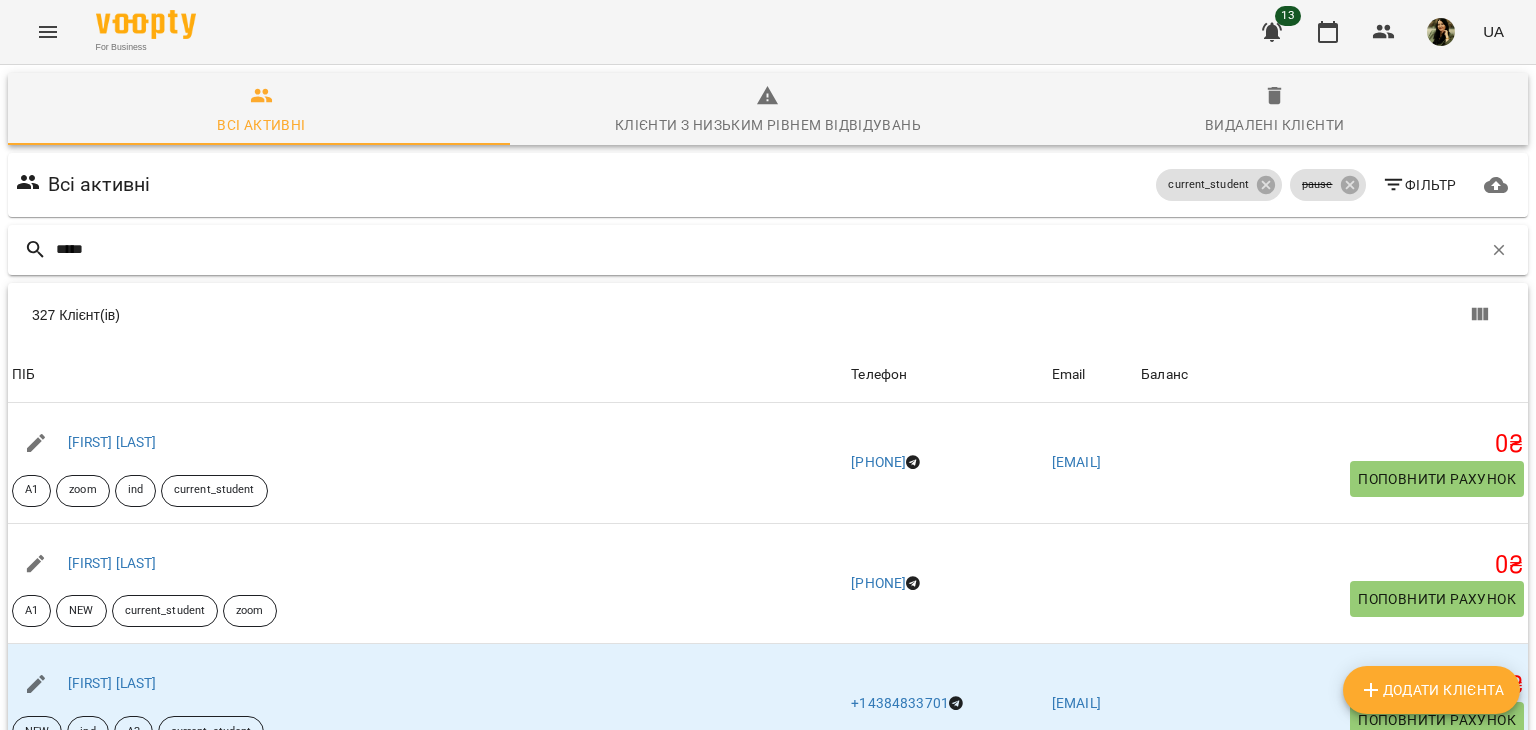 type on "*****" 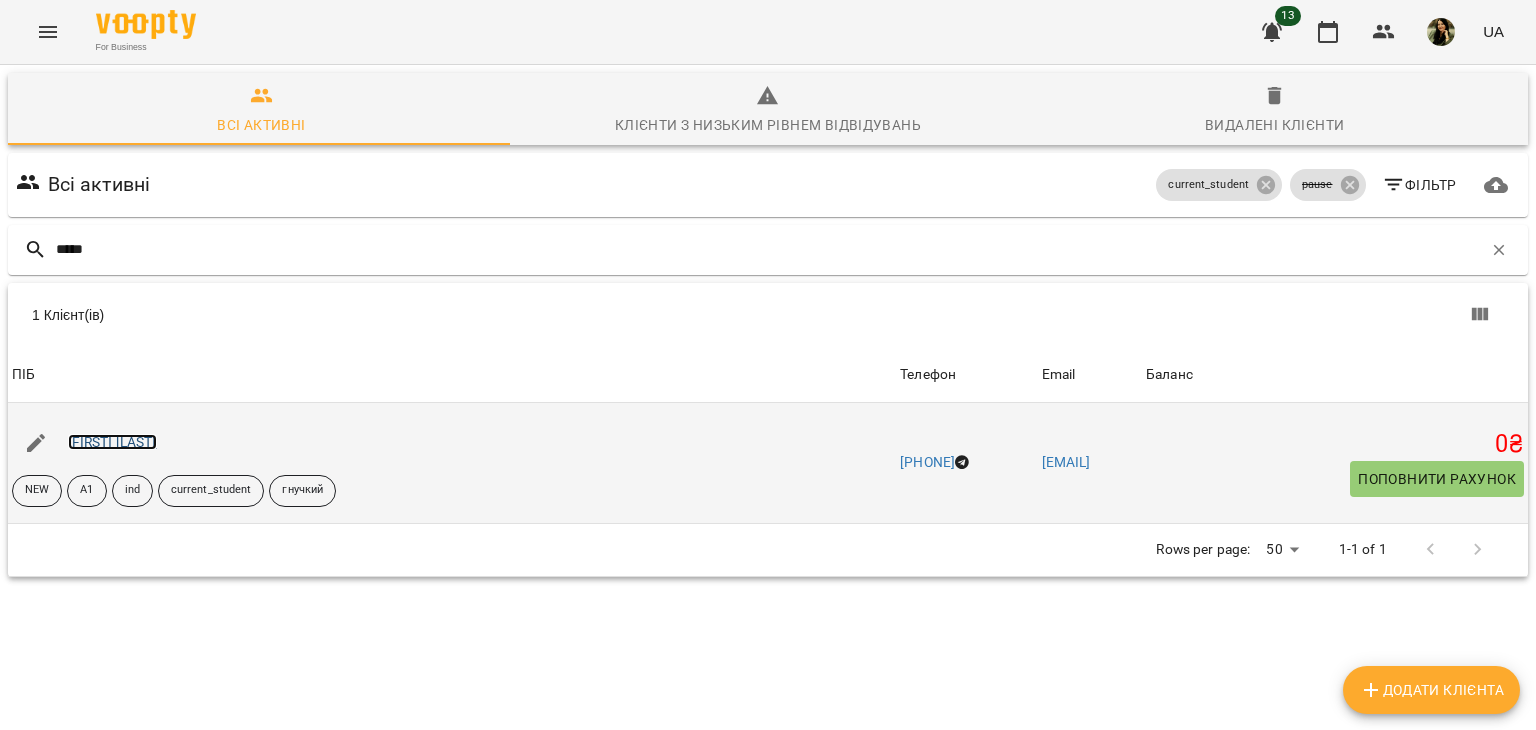 click on "[FIRST] [LAST]" at bounding box center (112, 442) 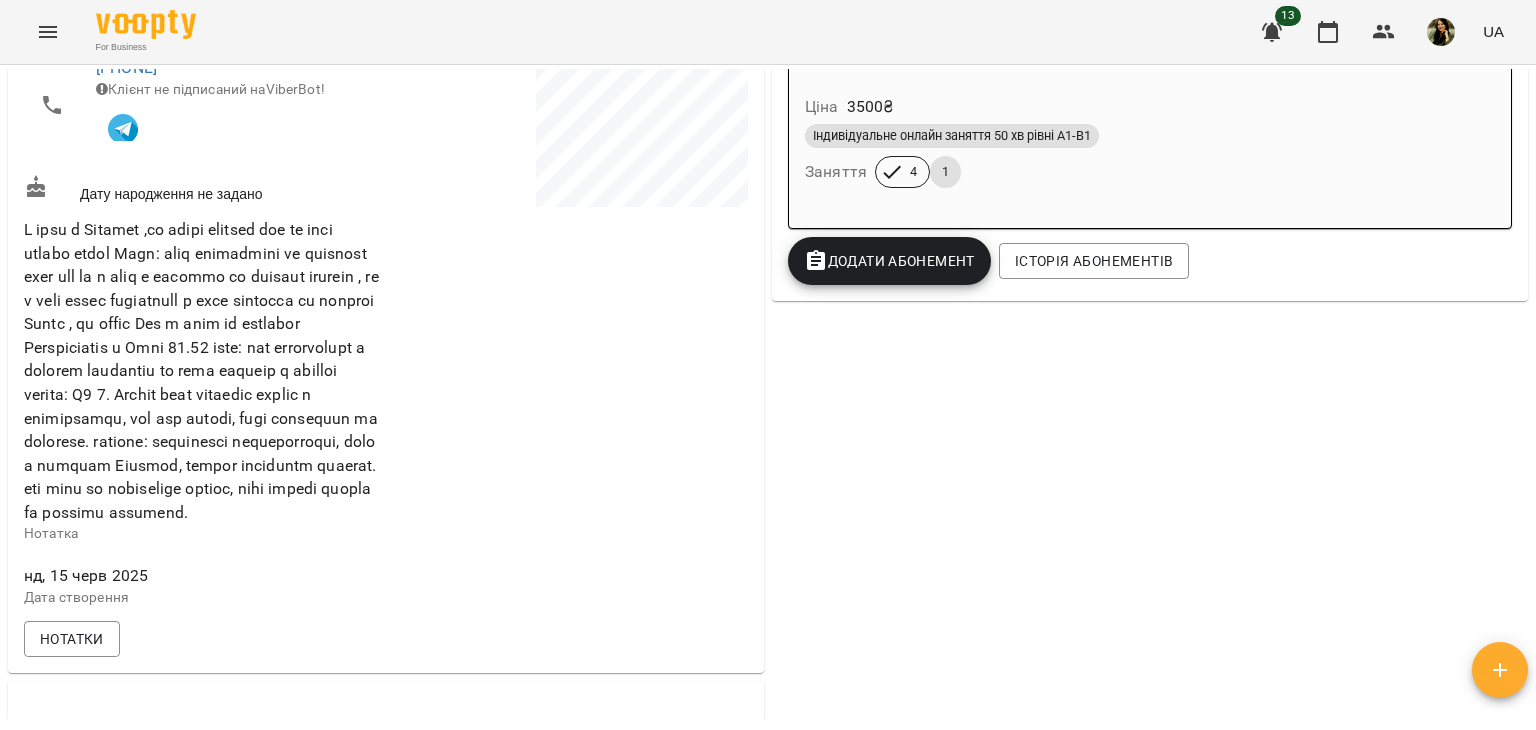 scroll, scrollTop: 0, scrollLeft: 0, axis: both 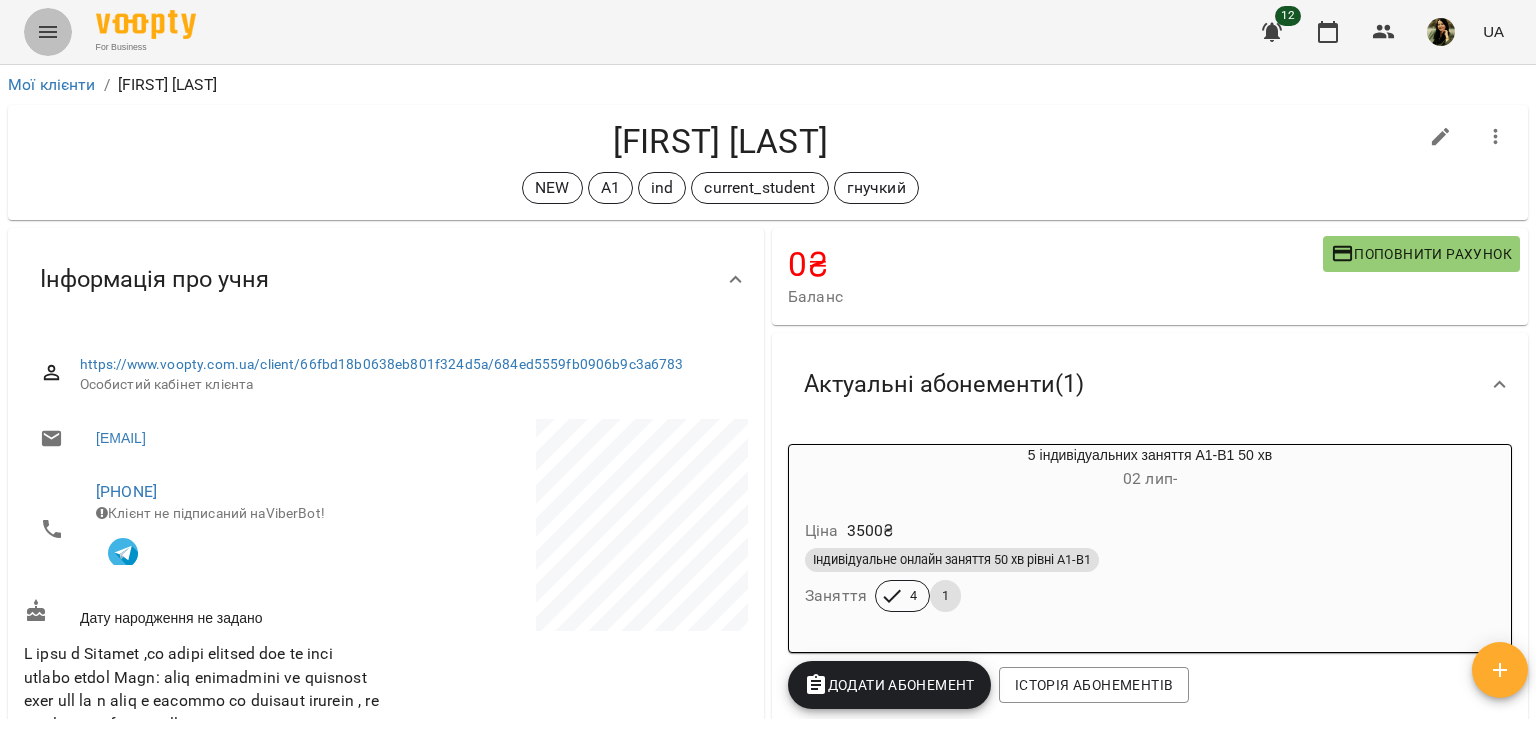 click 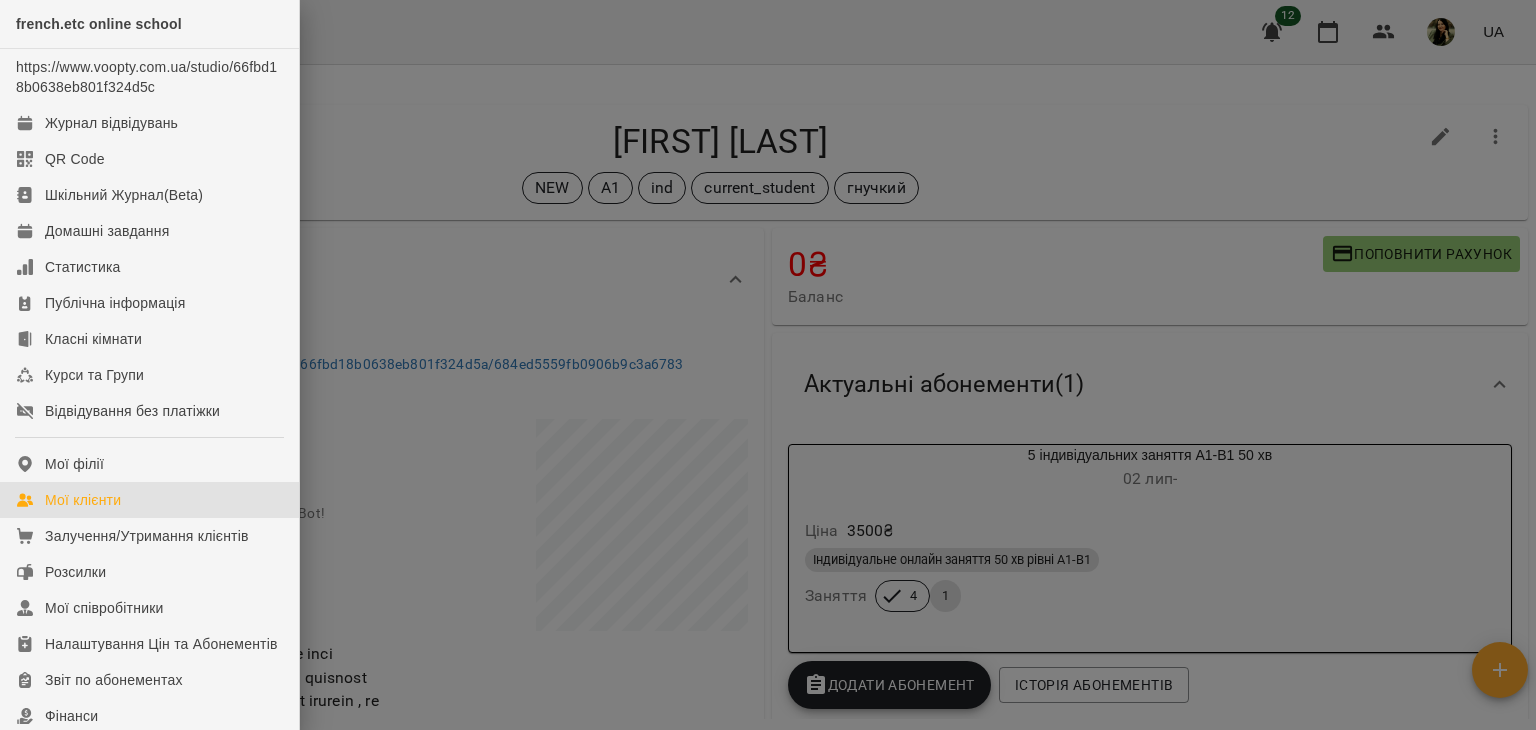 click on "Мої клієнти" at bounding box center (149, 500) 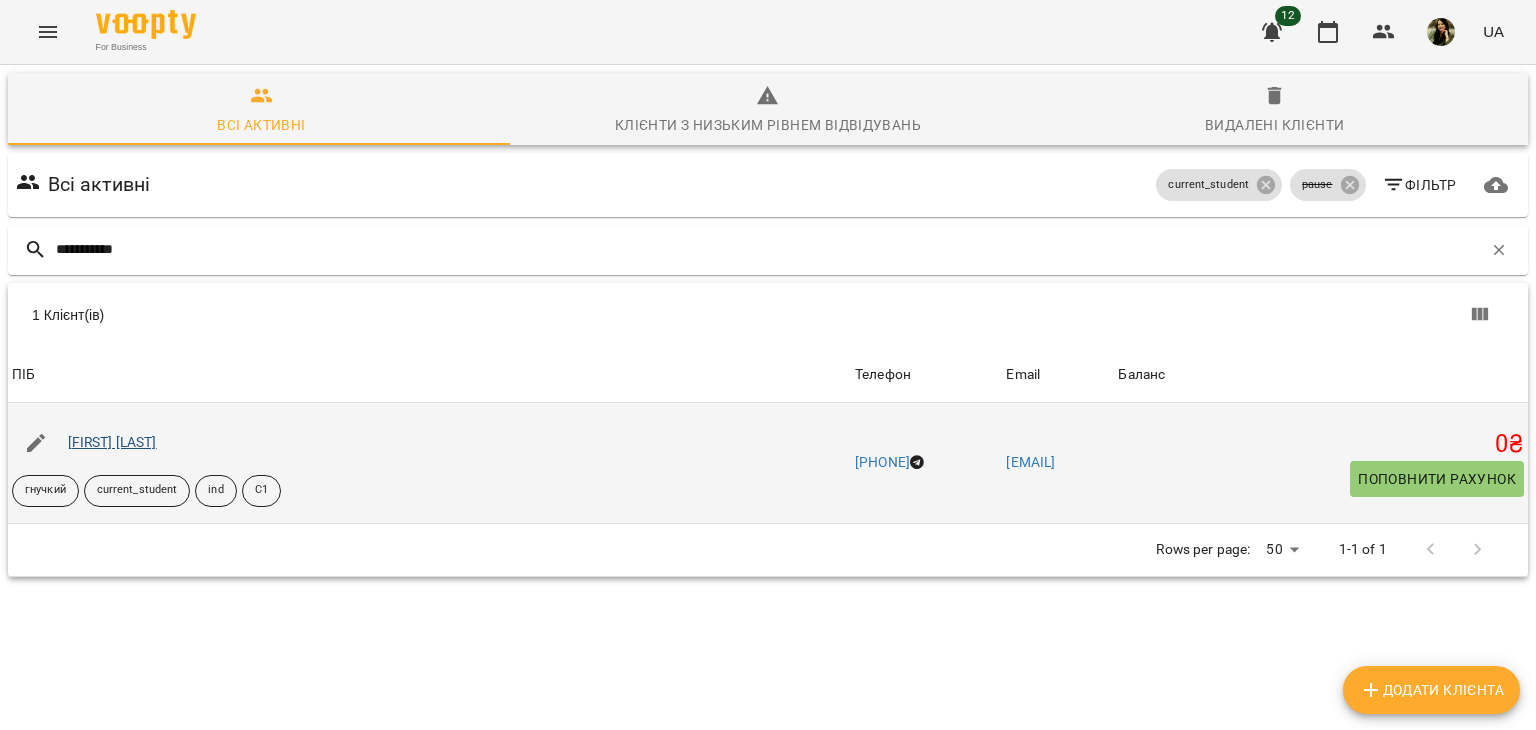 type on "**********" 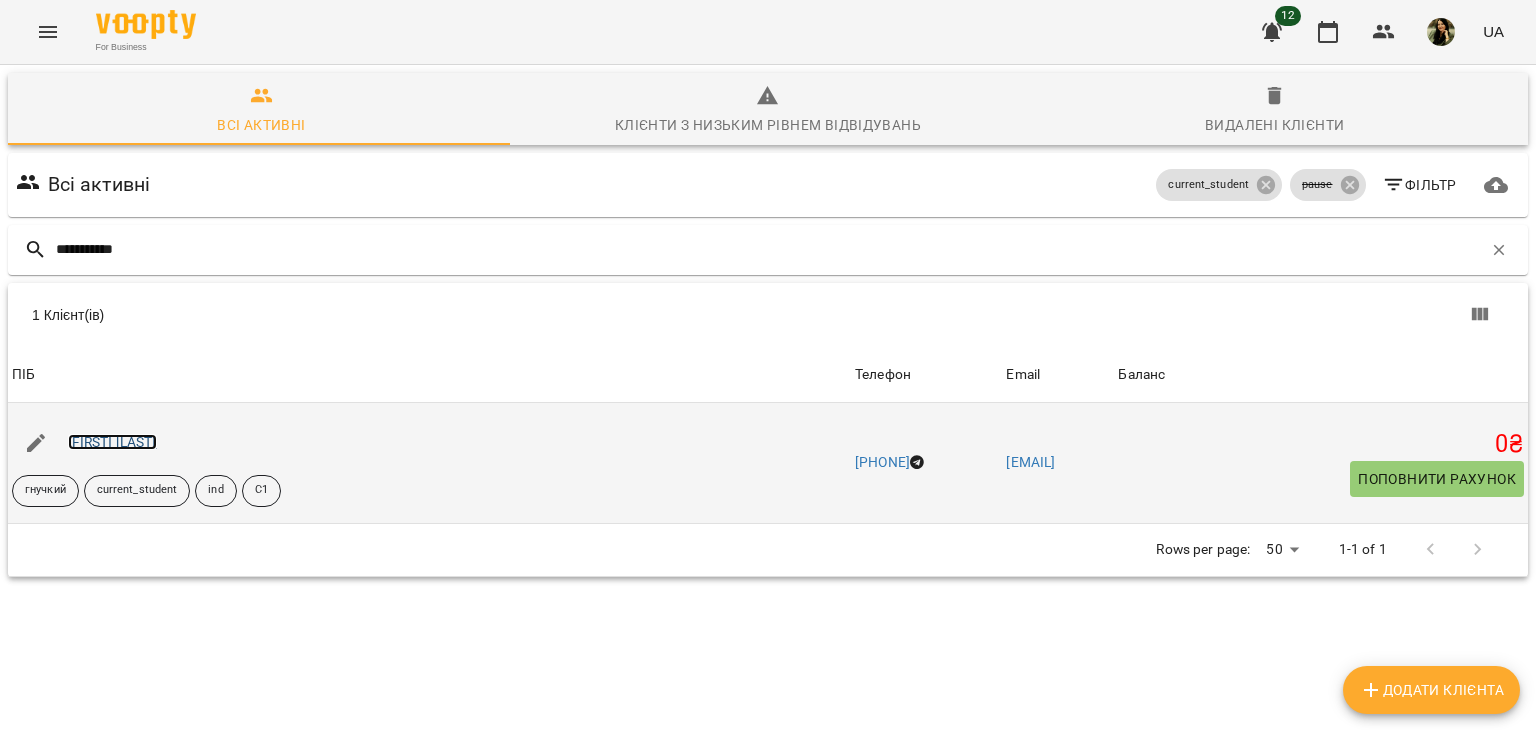click on "[FIRST] [LAST]" at bounding box center (112, 442) 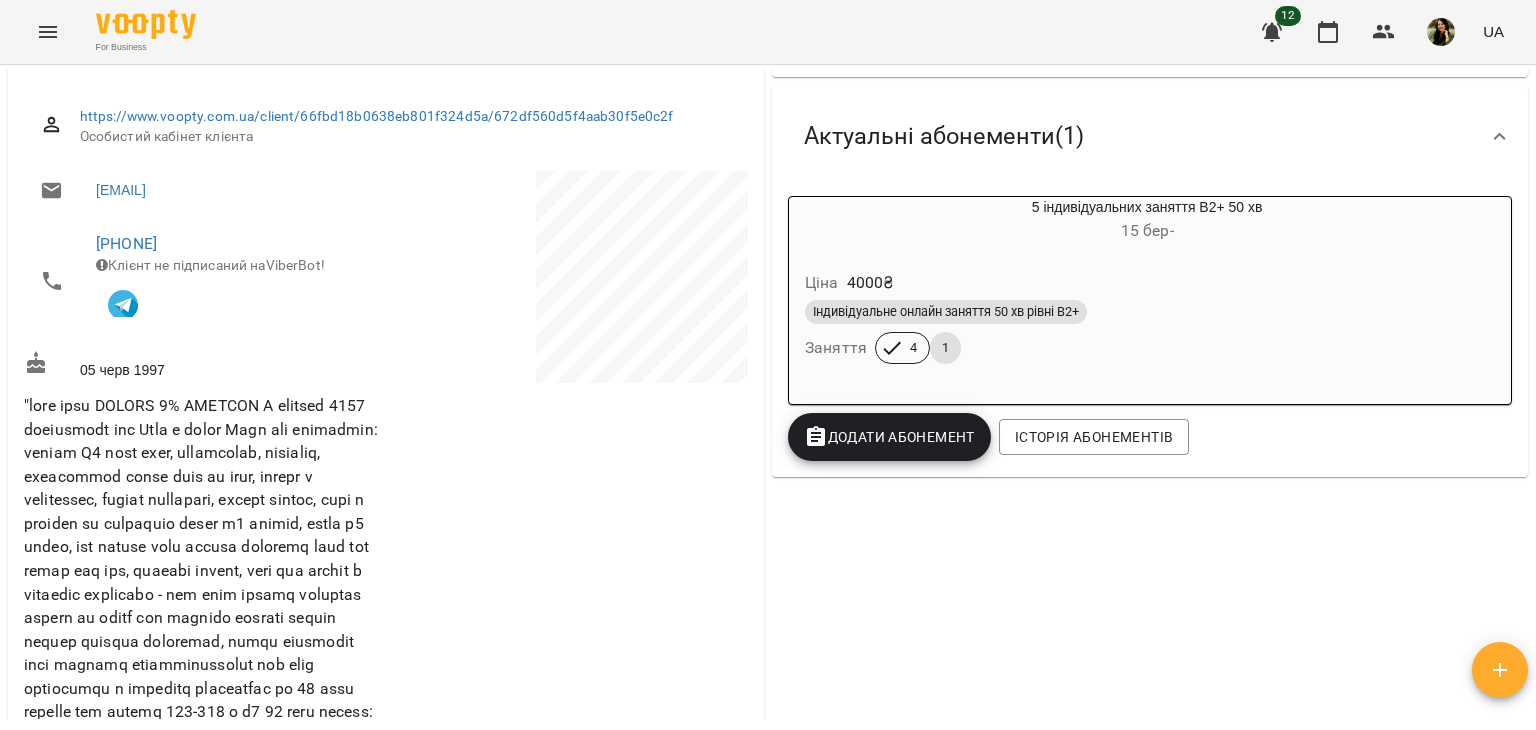 scroll, scrollTop: 304, scrollLeft: 0, axis: vertical 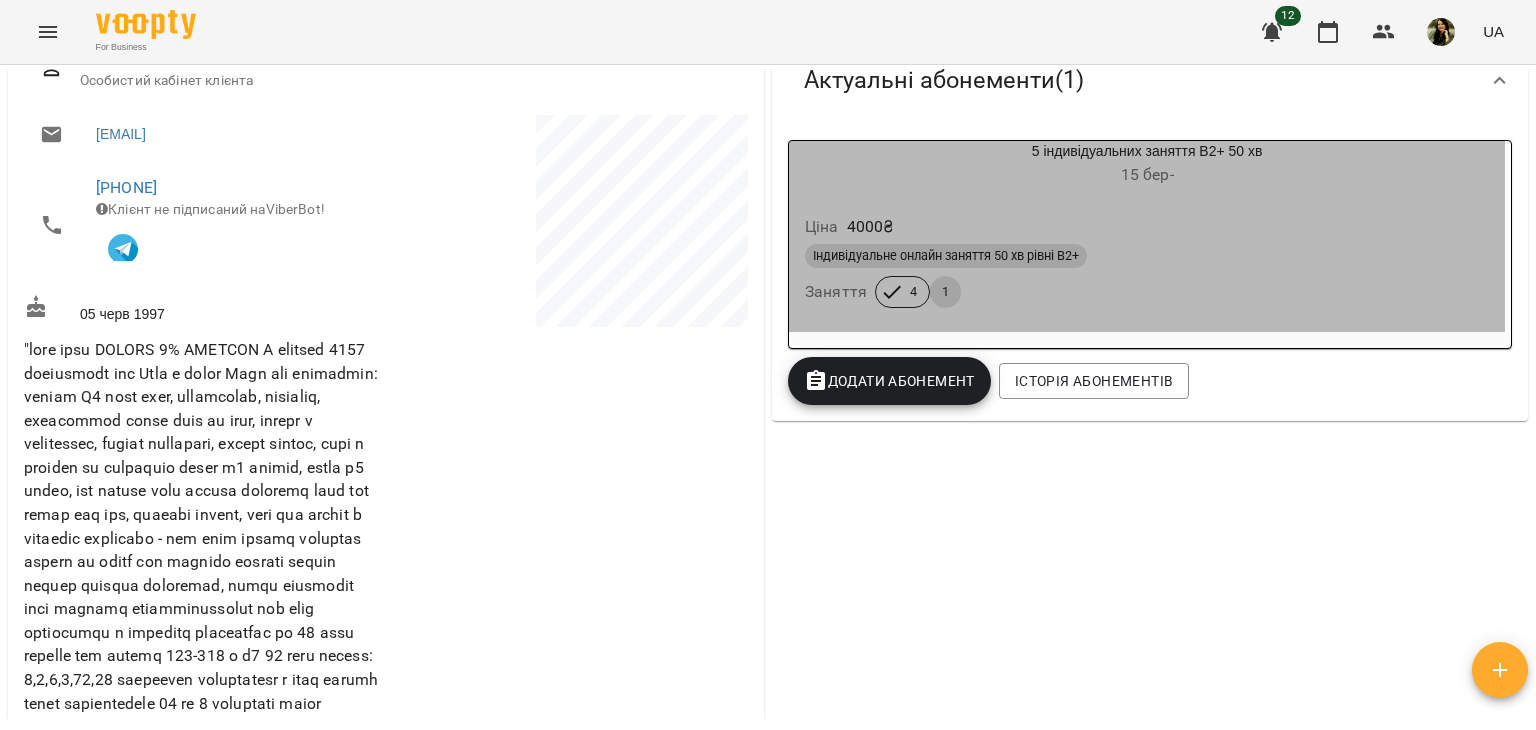 click on "15 бер  -" at bounding box center [1147, 175] 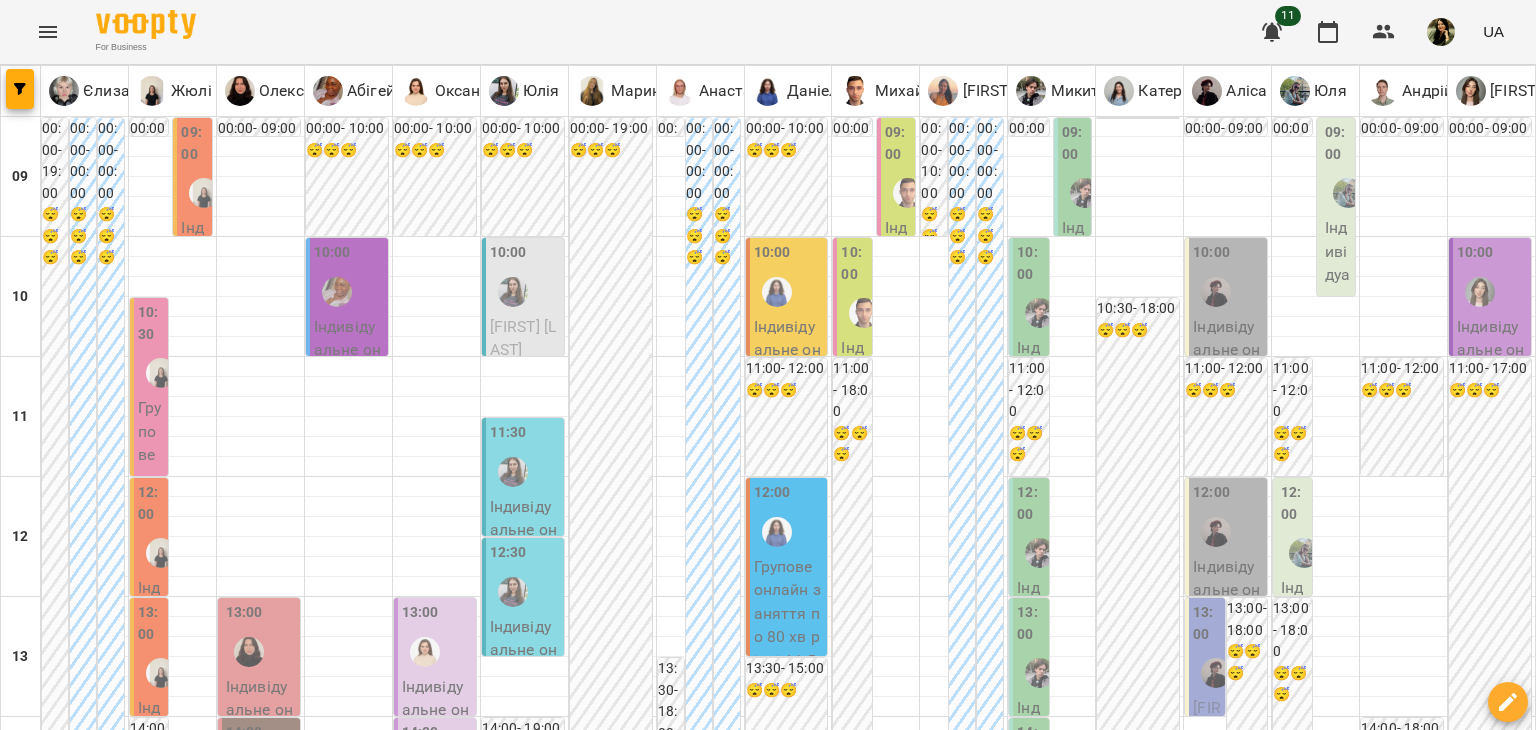 scroll, scrollTop: 0, scrollLeft: 0, axis: both 